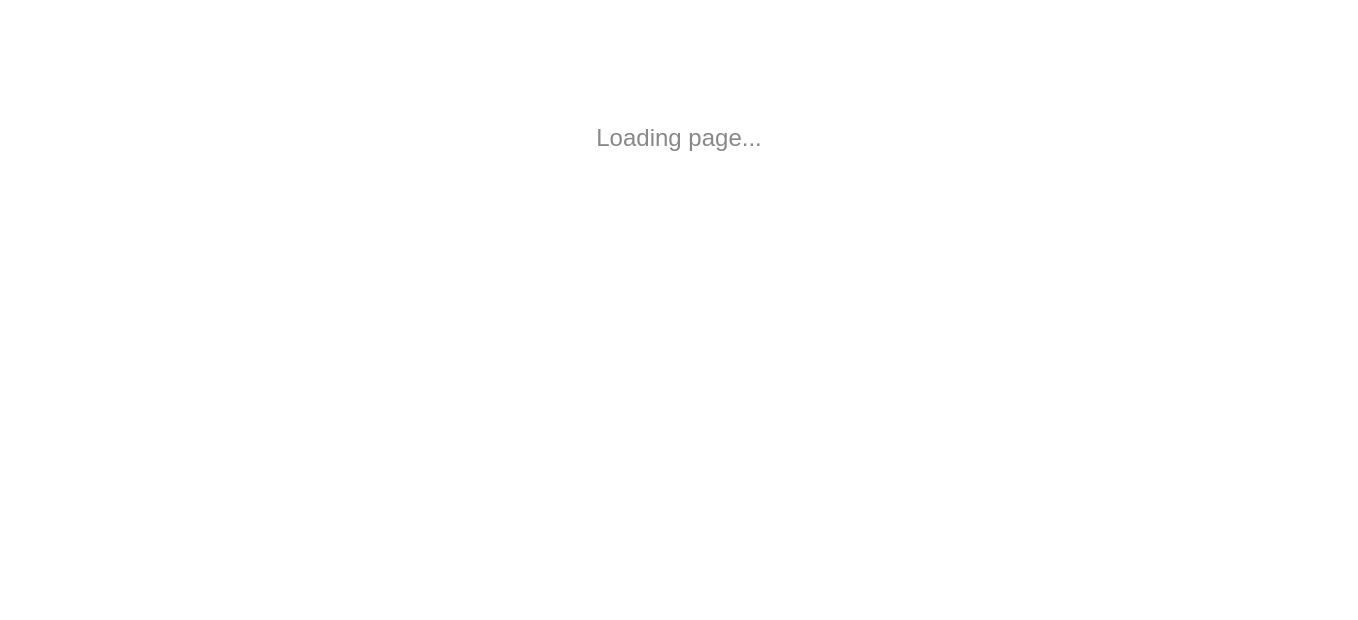scroll, scrollTop: 0, scrollLeft: 0, axis: both 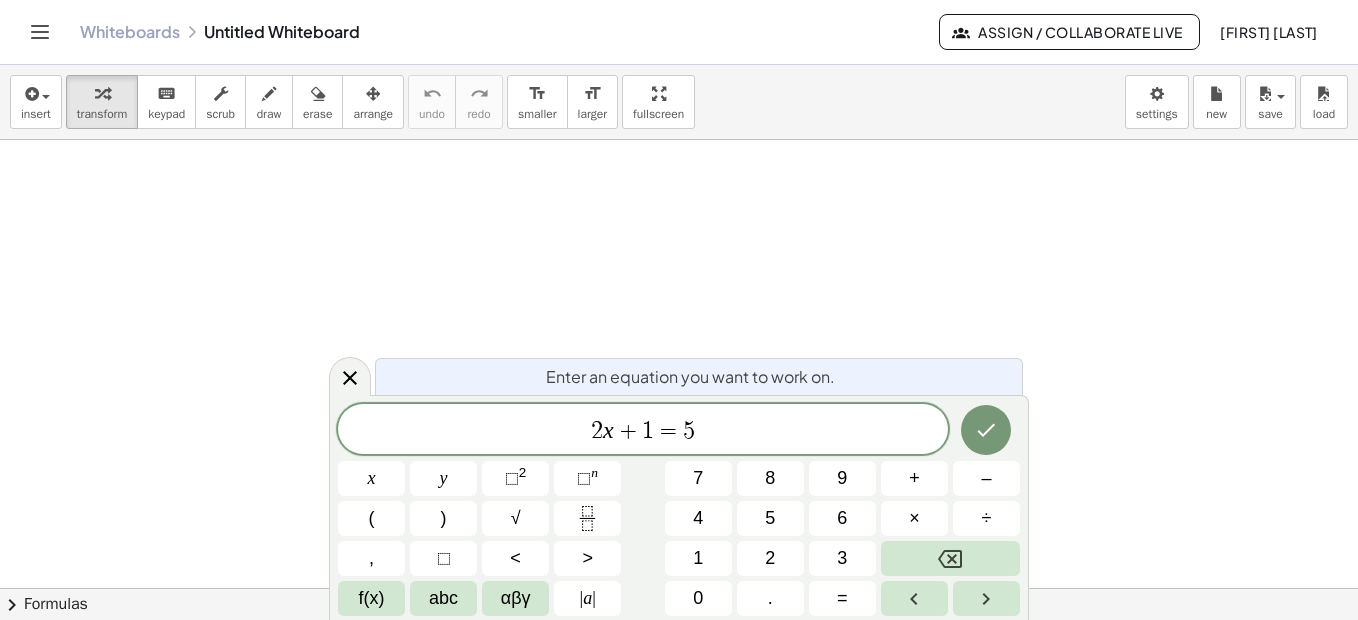 drag, startPoint x: 336, startPoint y: 389, endPoint x: 342, endPoint y: 404, distance: 16.155495 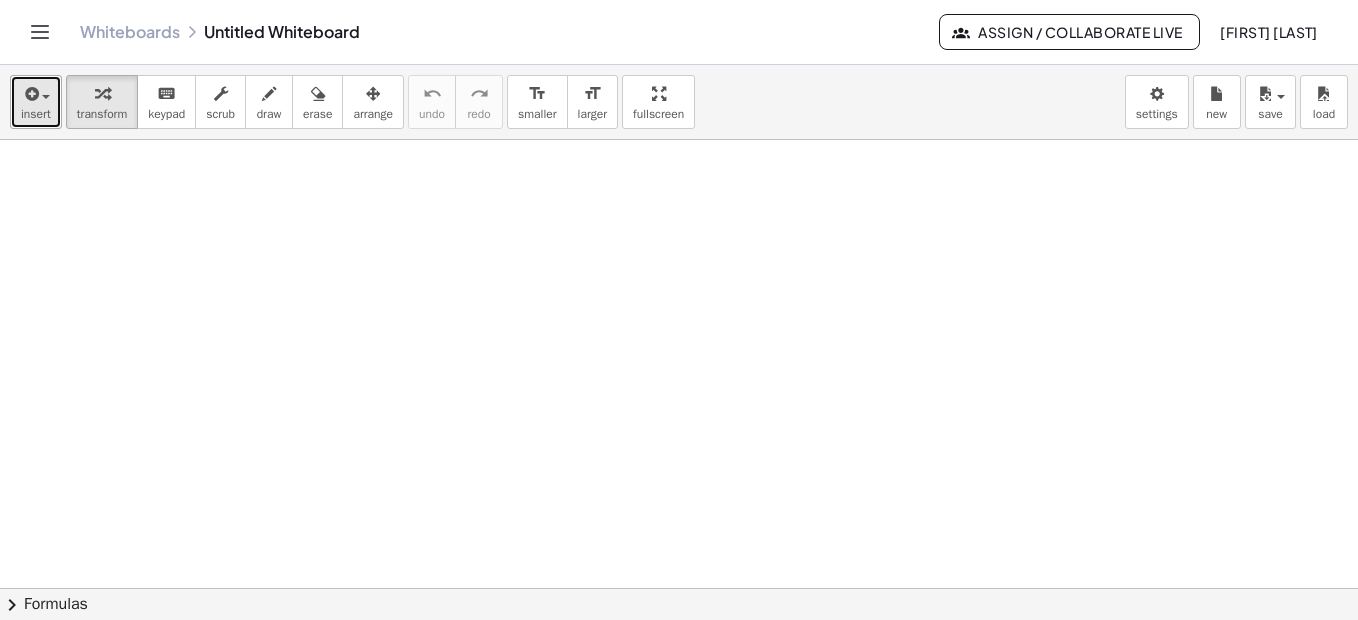click on "insert" at bounding box center (36, 114) 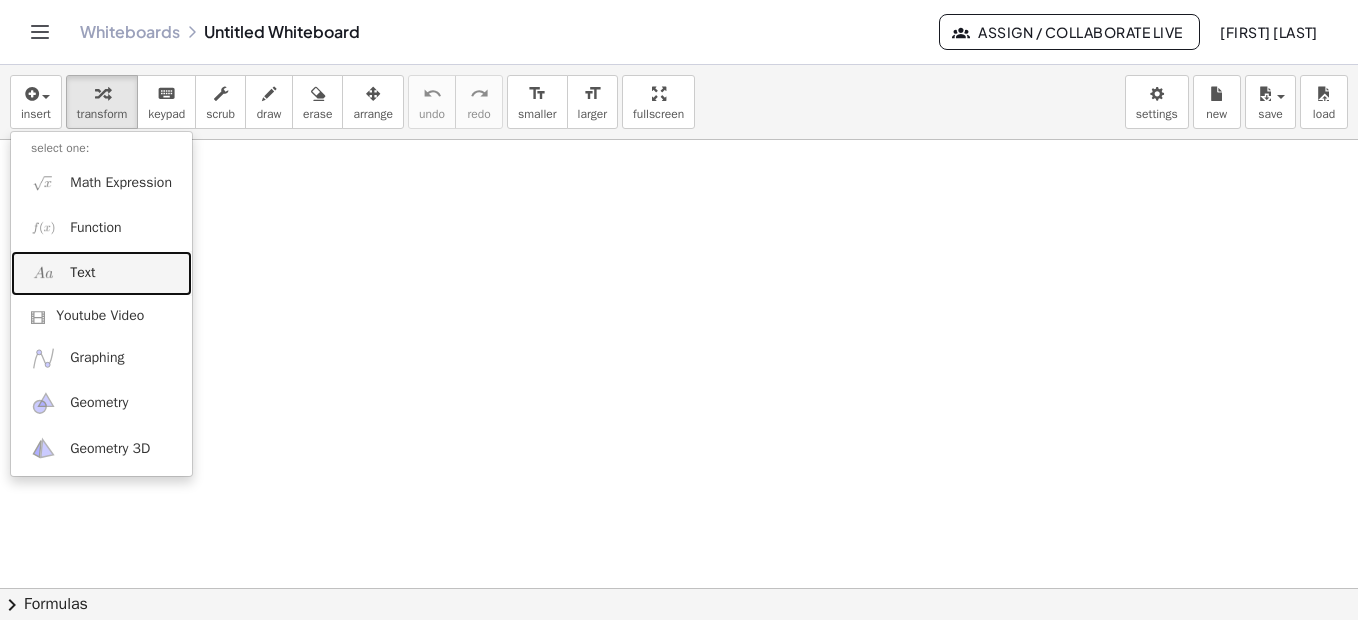 click on "Text" at bounding box center [82, 273] 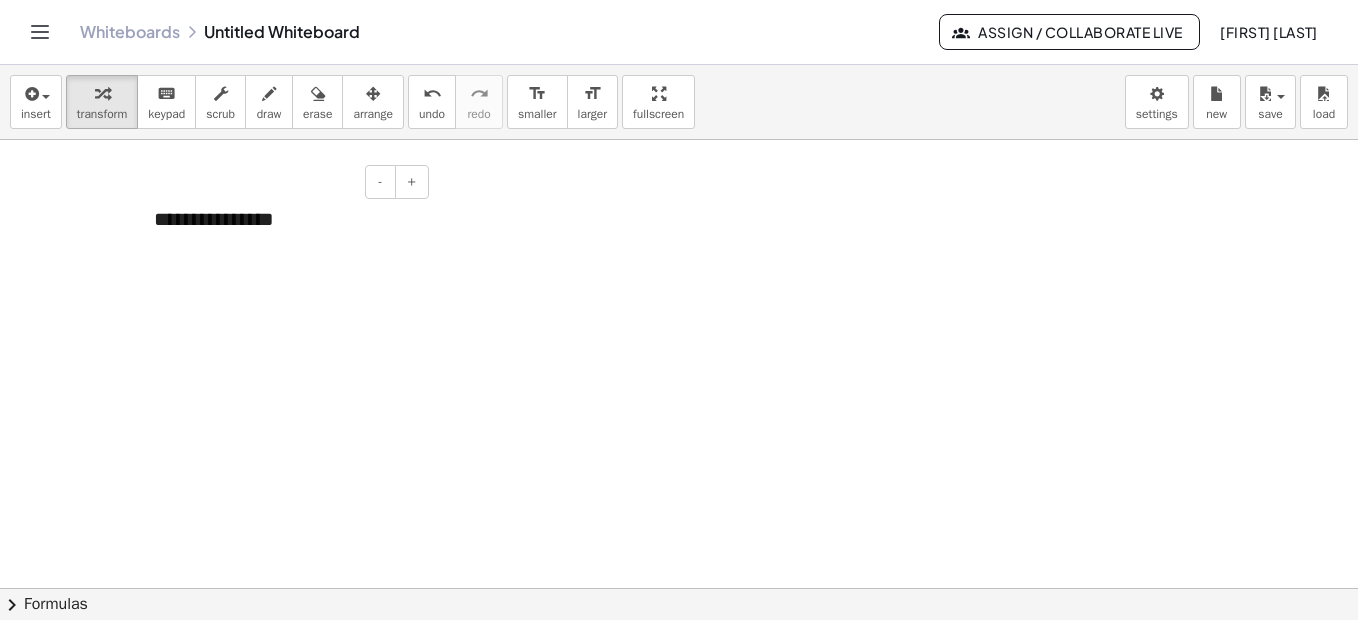type 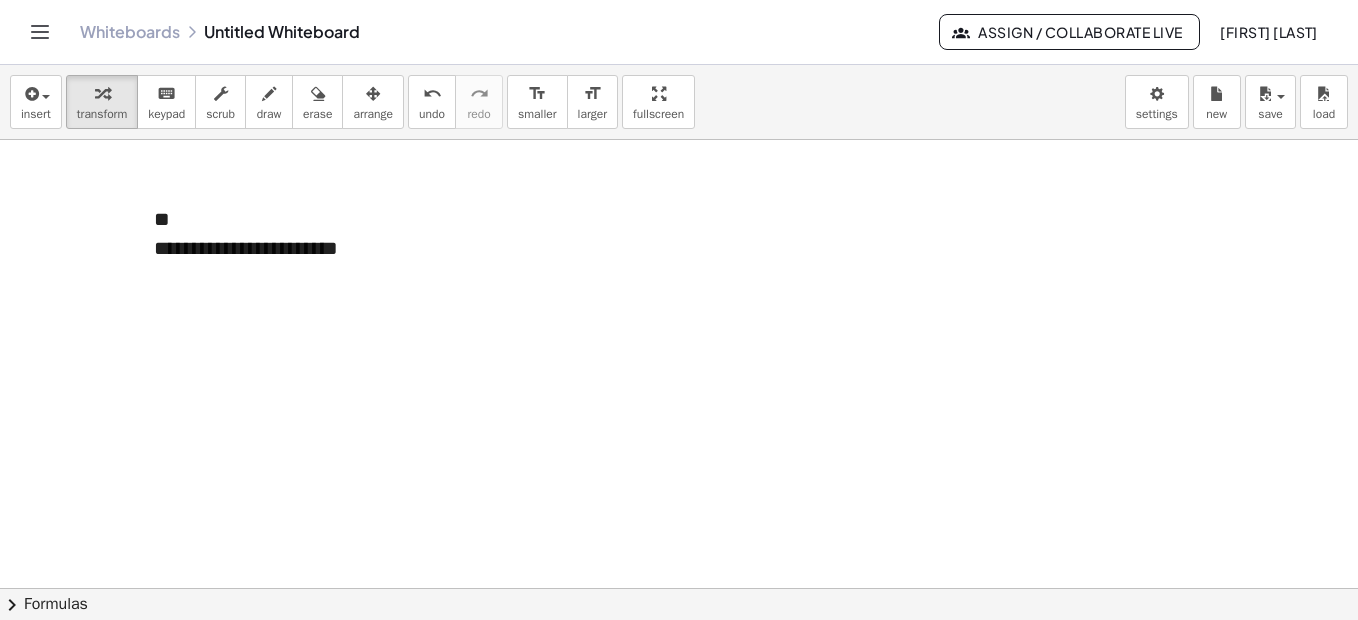 click at bounding box center (679, 653) 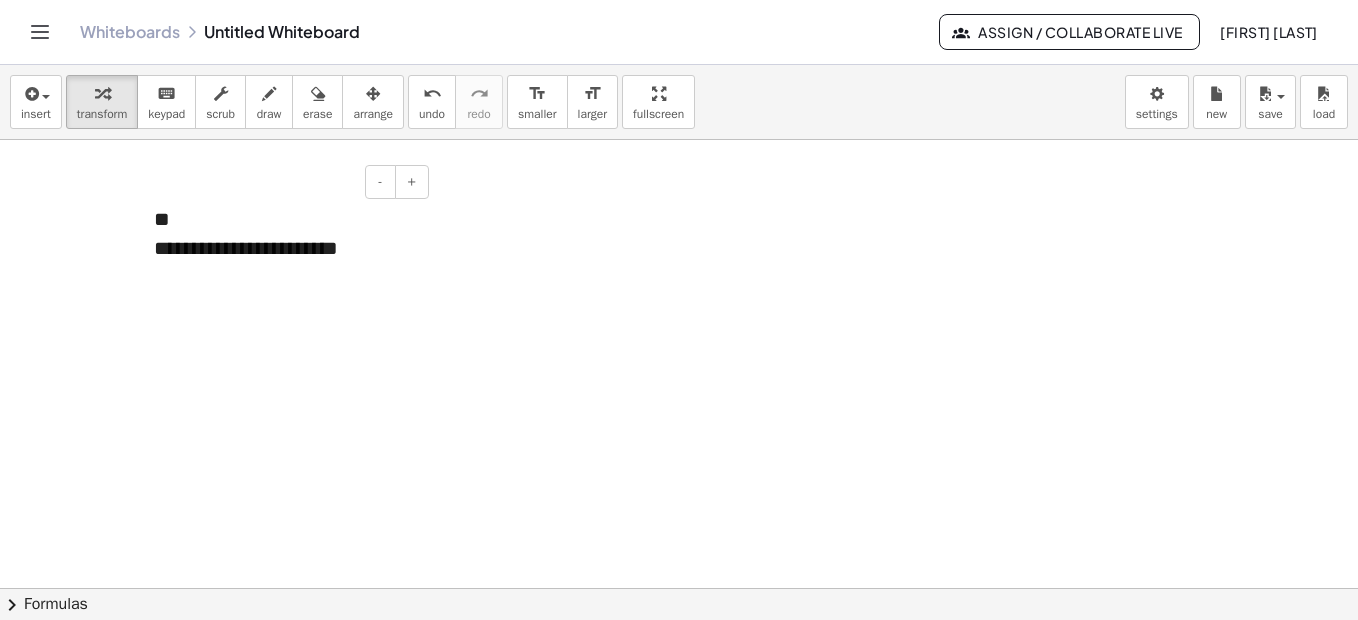 click on "**********" at bounding box center [284, 248] 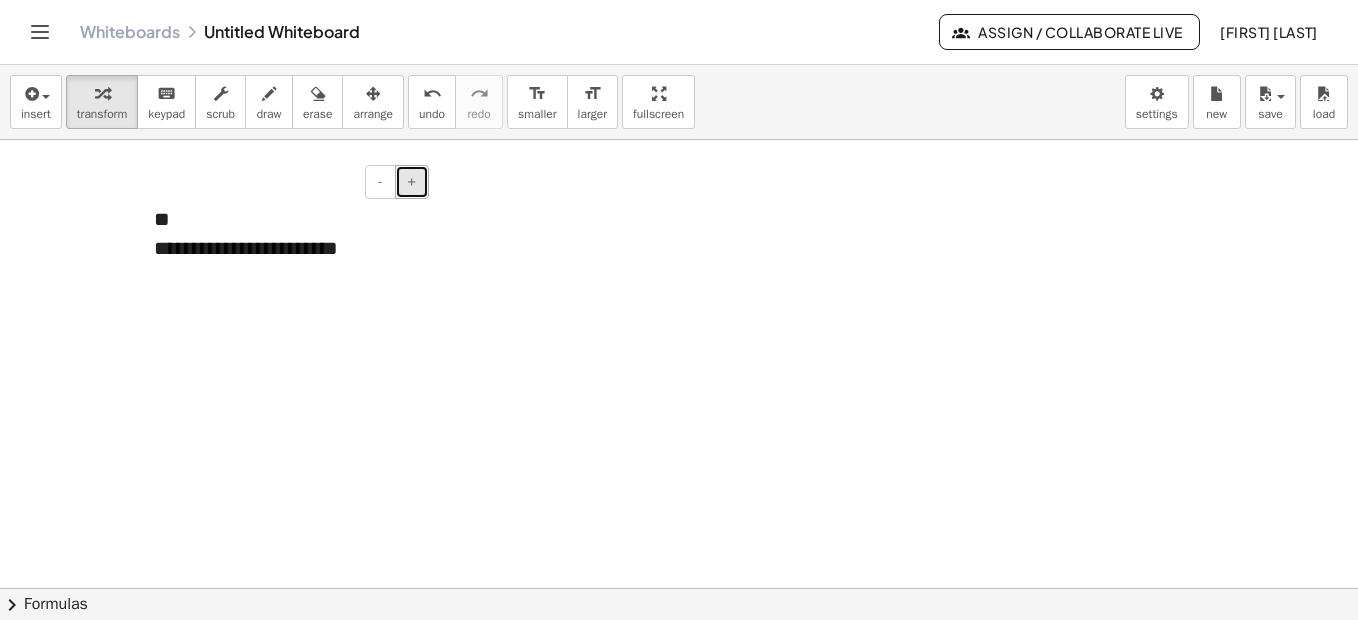 click on "+" at bounding box center (412, 182) 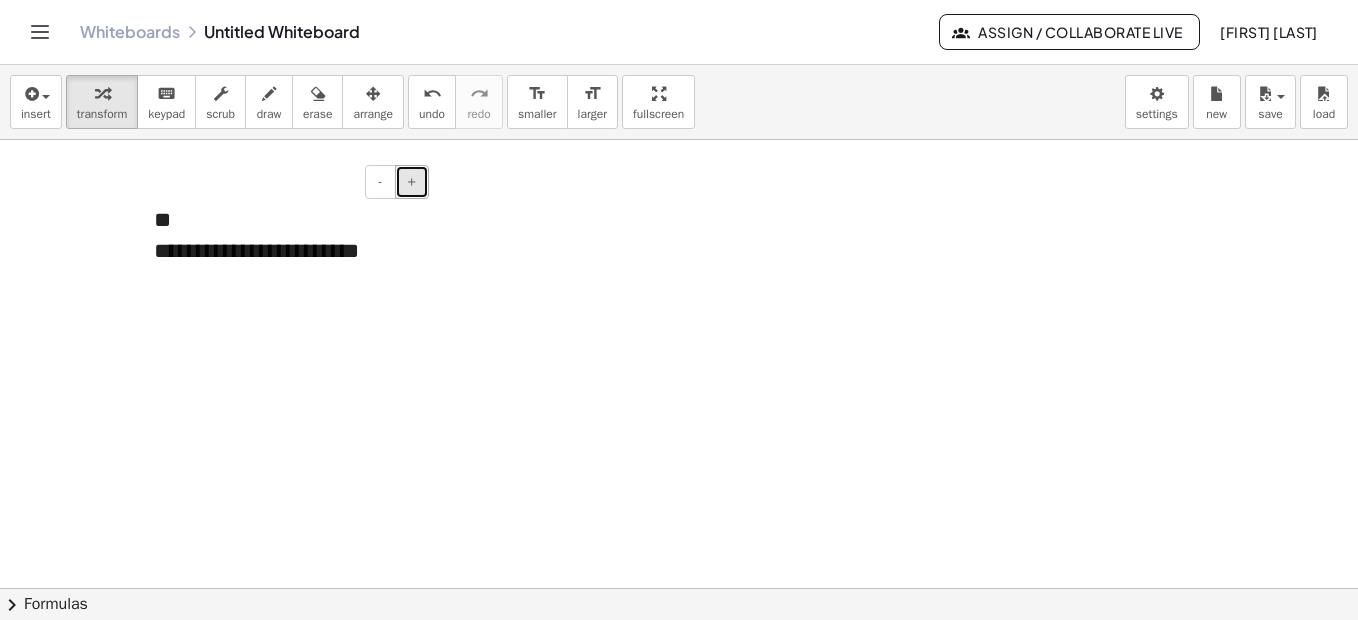click on "+" at bounding box center [412, 182] 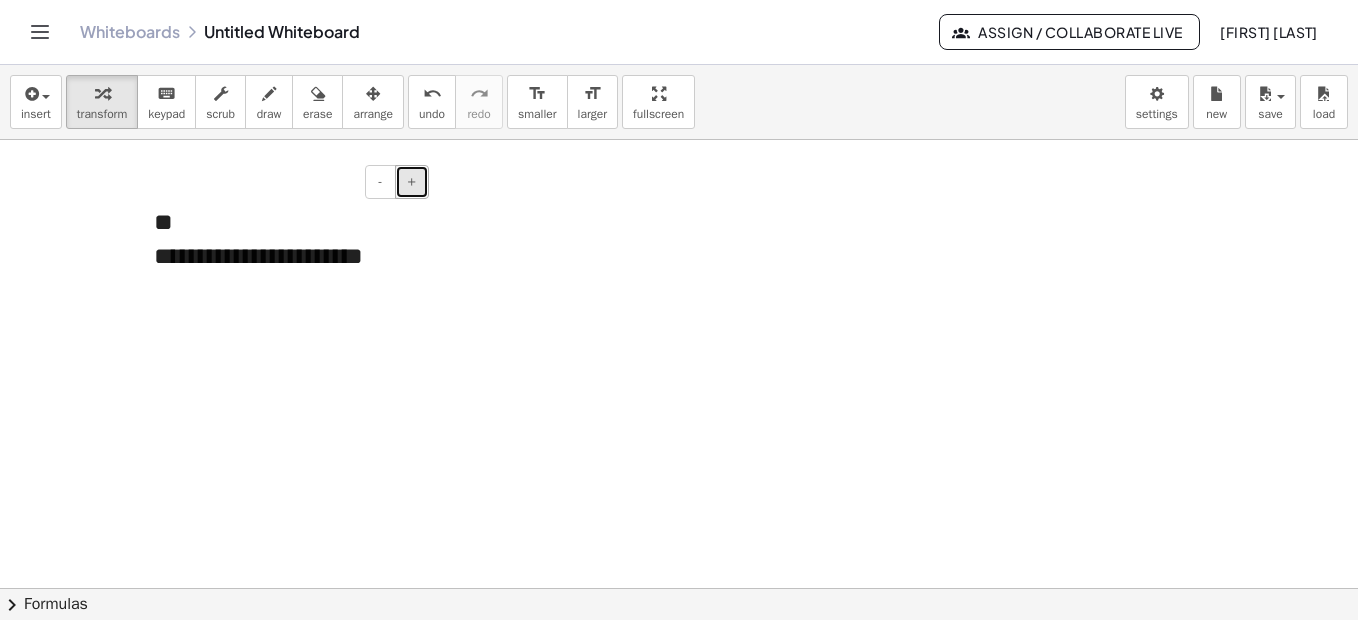 click on "+" at bounding box center [412, 182] 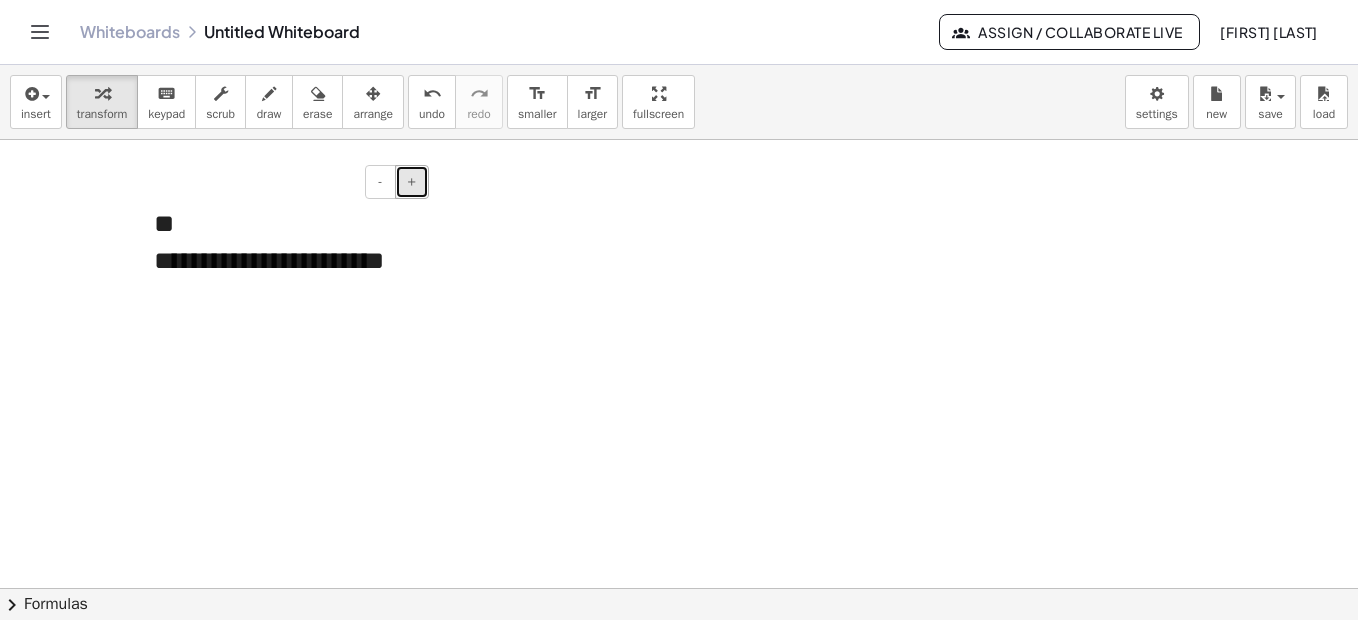 click on "+" at bounding box center [412, 182] 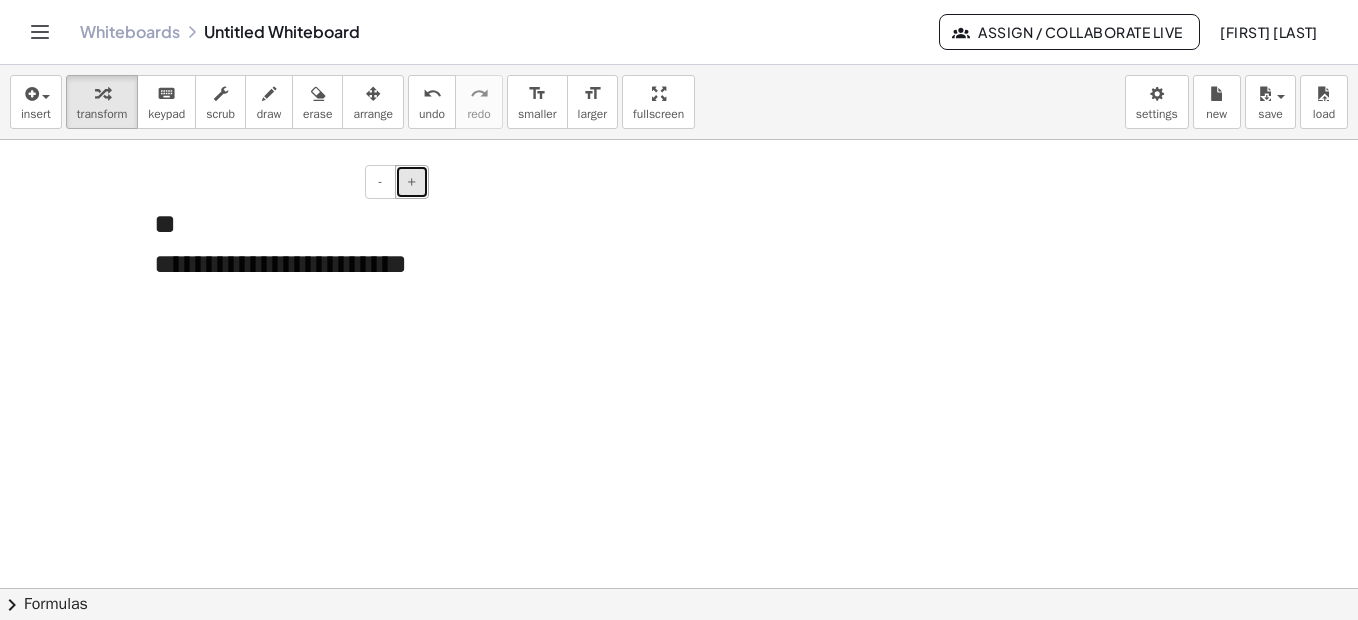 click on "+" at bounding box center (412, 182) 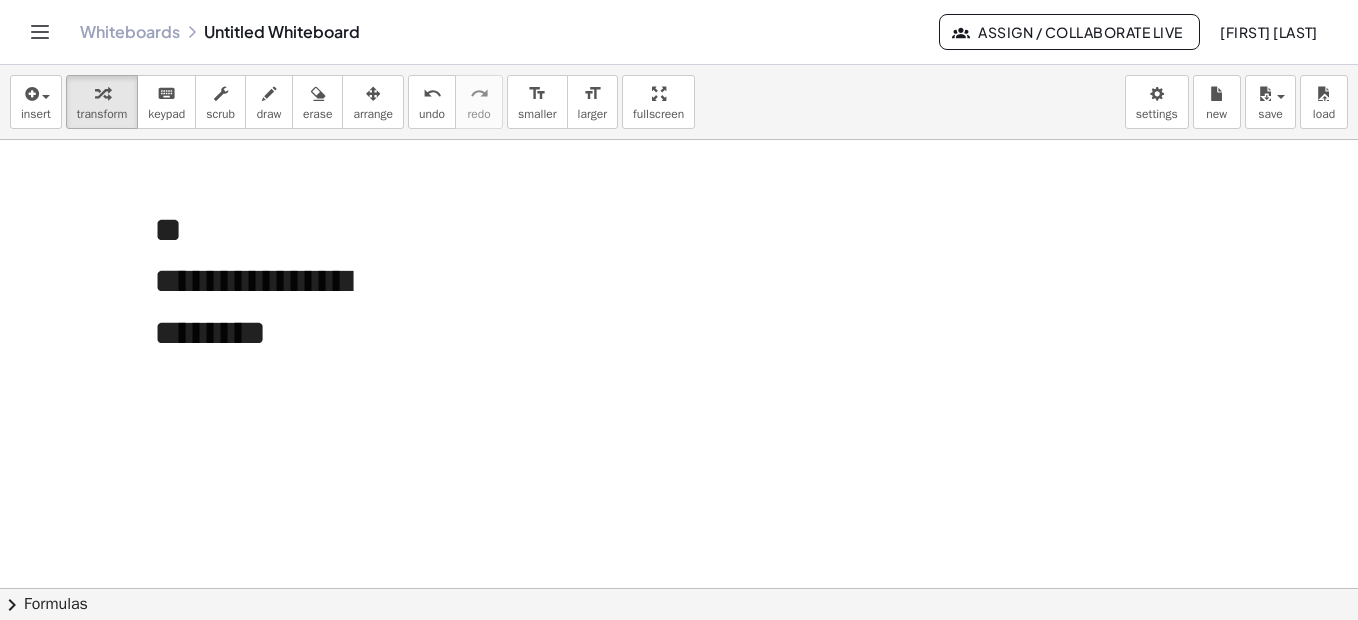 click at bounding box center [679, 653] 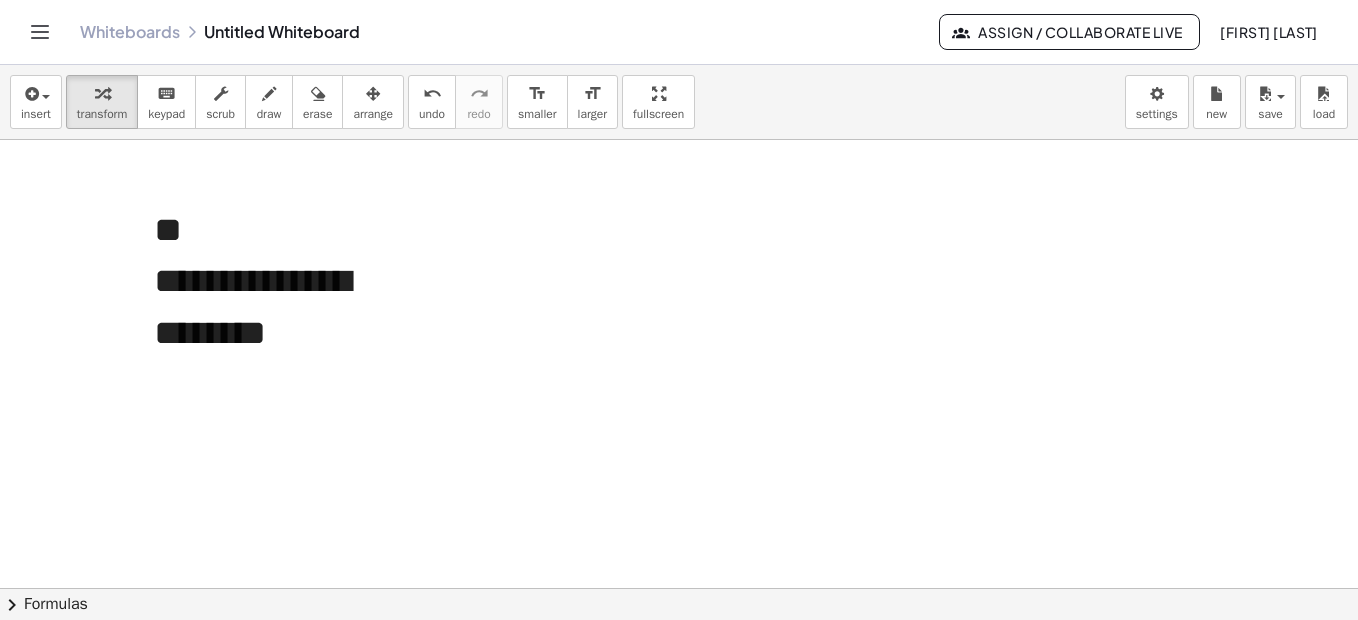 drag, startPoint x: 357, startPoint y: 105, endPoint x: 403, endPoint y: 147, distance: 62.289646 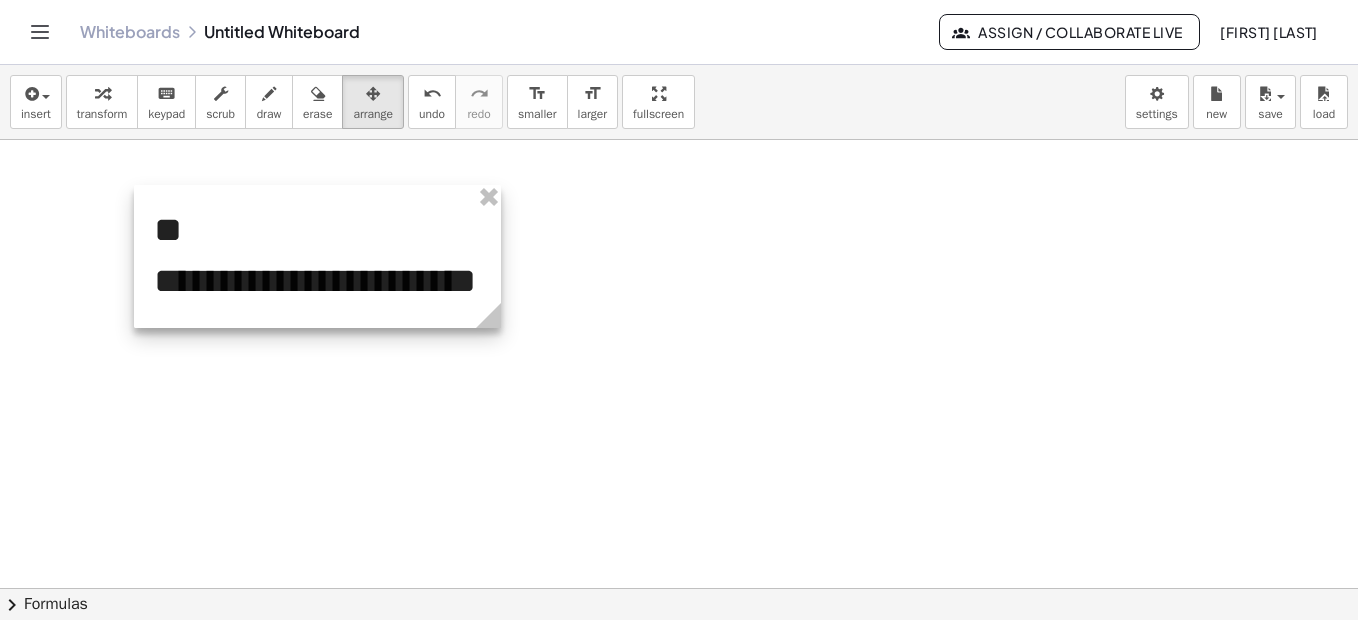drag, startPoint x: 422, startPoint y: 372, endPoint x: 443, endPoint y: 379, distance: 22.135944 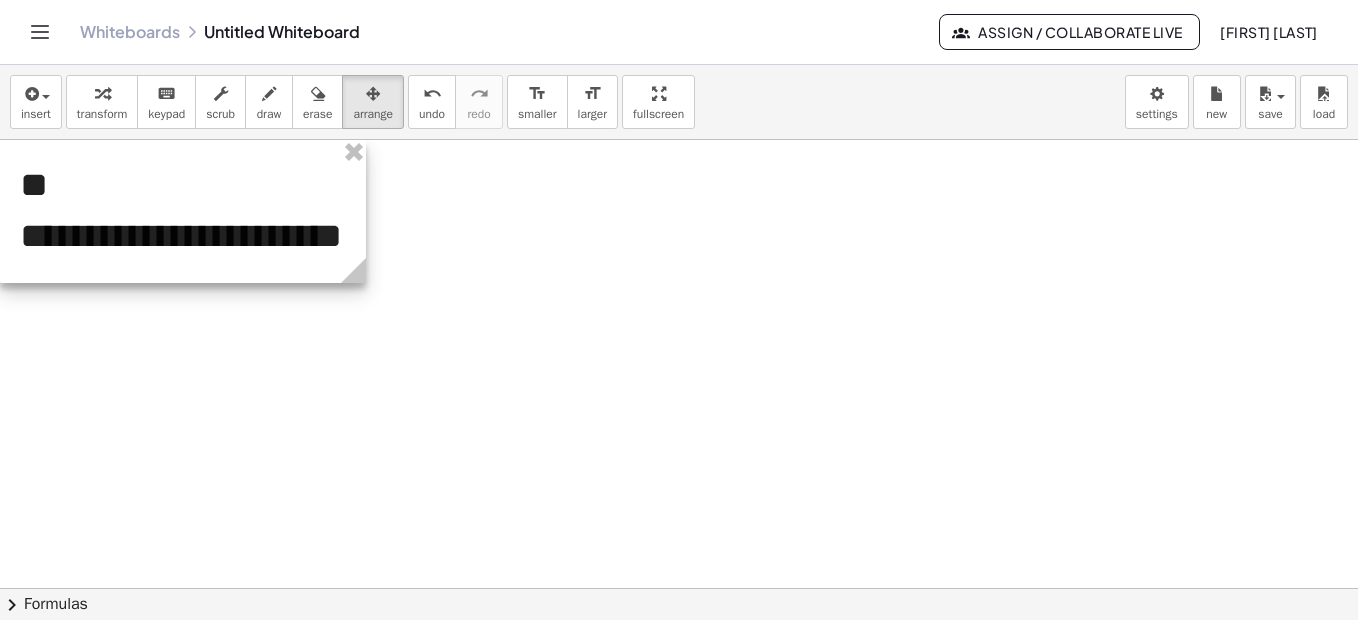 drag, startPoint x: 396, startPoint y: 326, endPoint x: 235, endPoint y: 269, distance: 170.79227 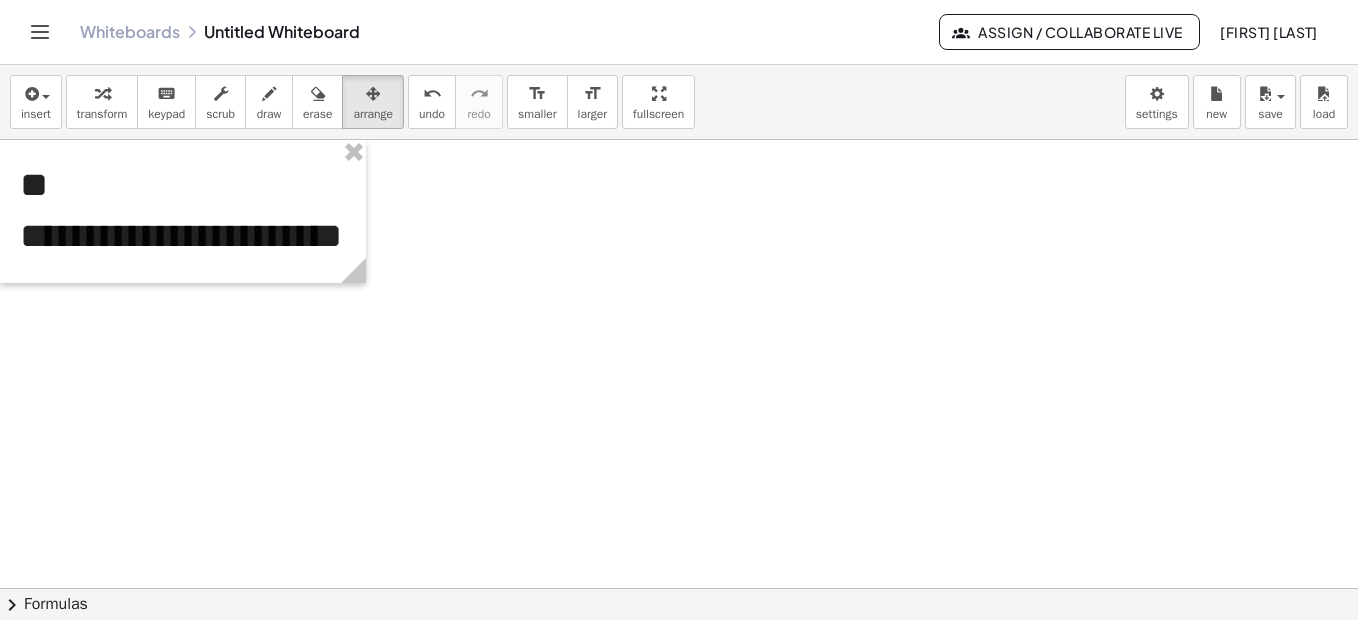 click at bounding box center [679, 653] 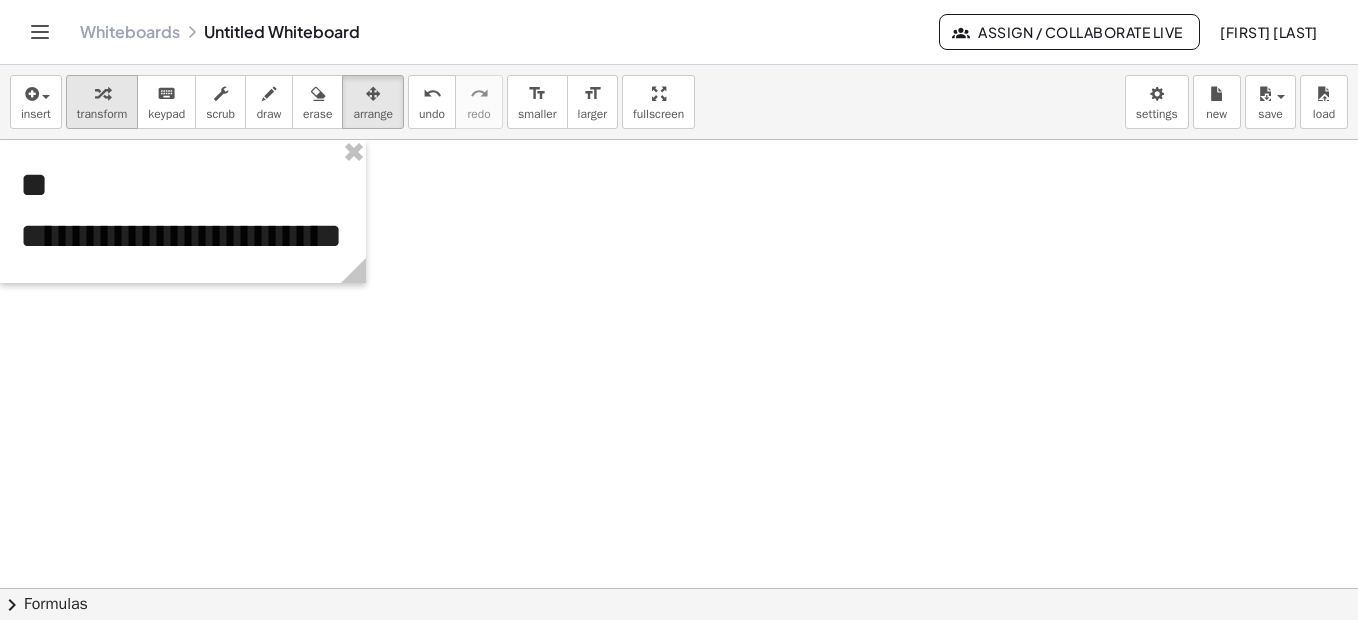 click on "transform" at bounding box center [102, 114] 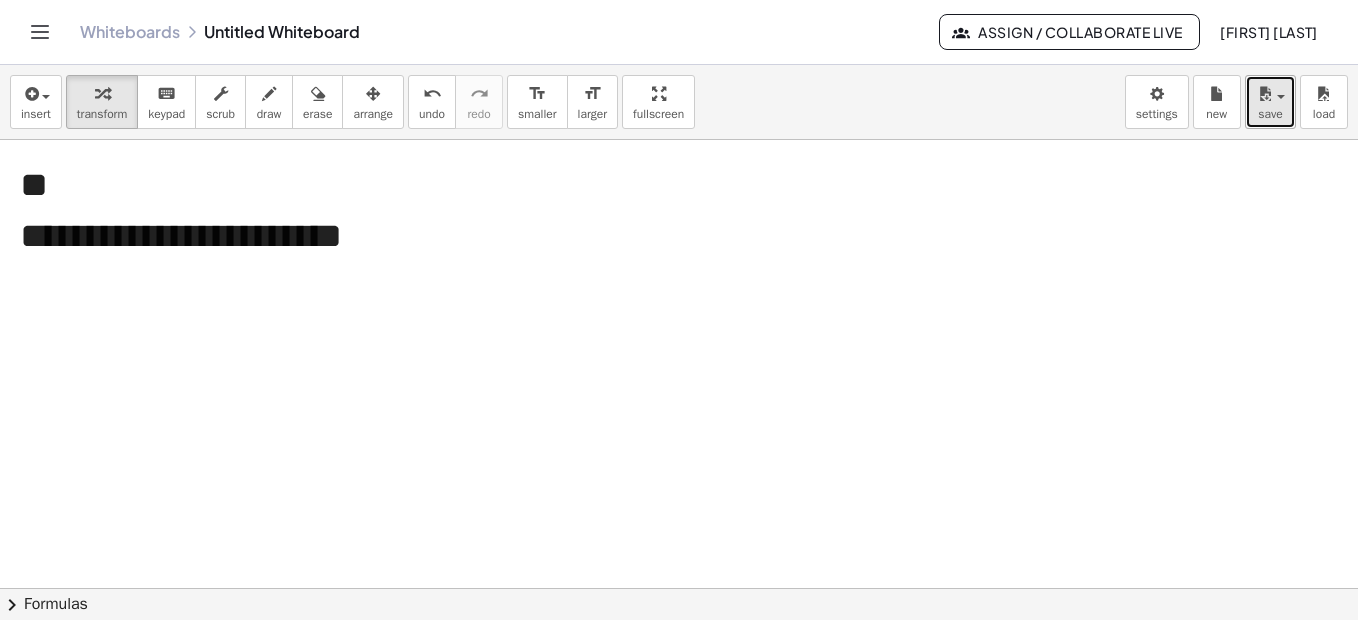 click on "save" at bounding box center (1270, 114) 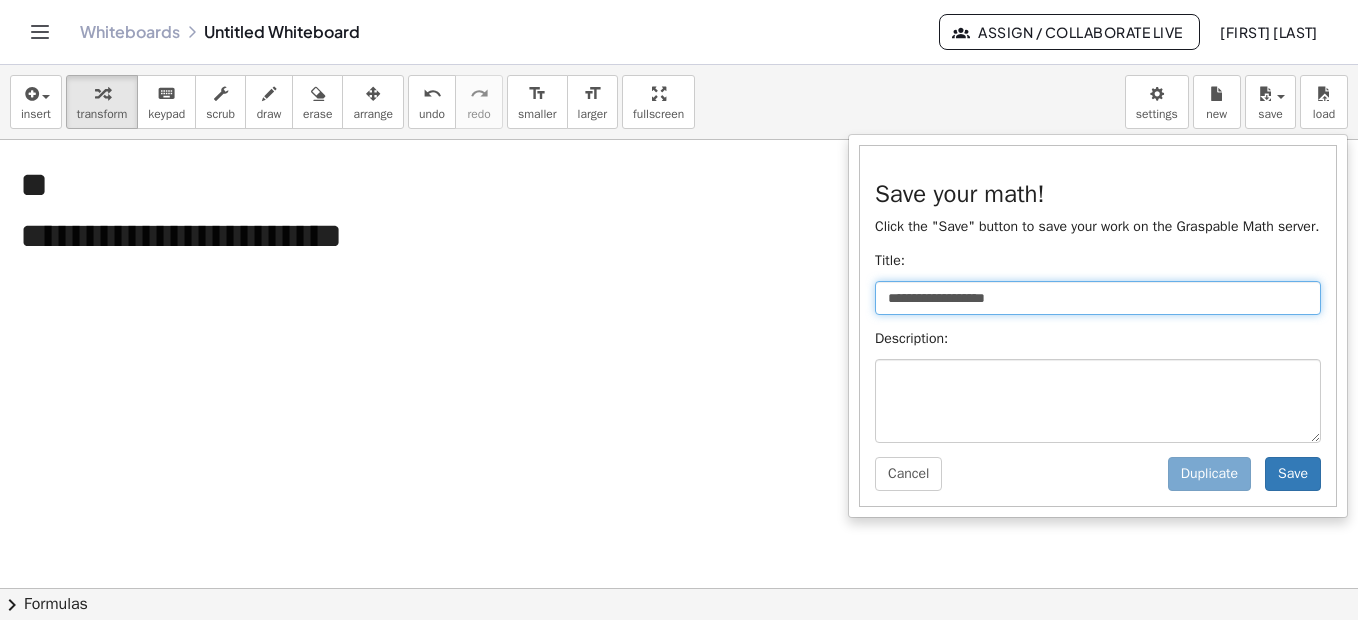 drag, startPoint x: 1062, startPoint y: 303, endPoint x: 772, endPoint y: 298, distance: 290.0431 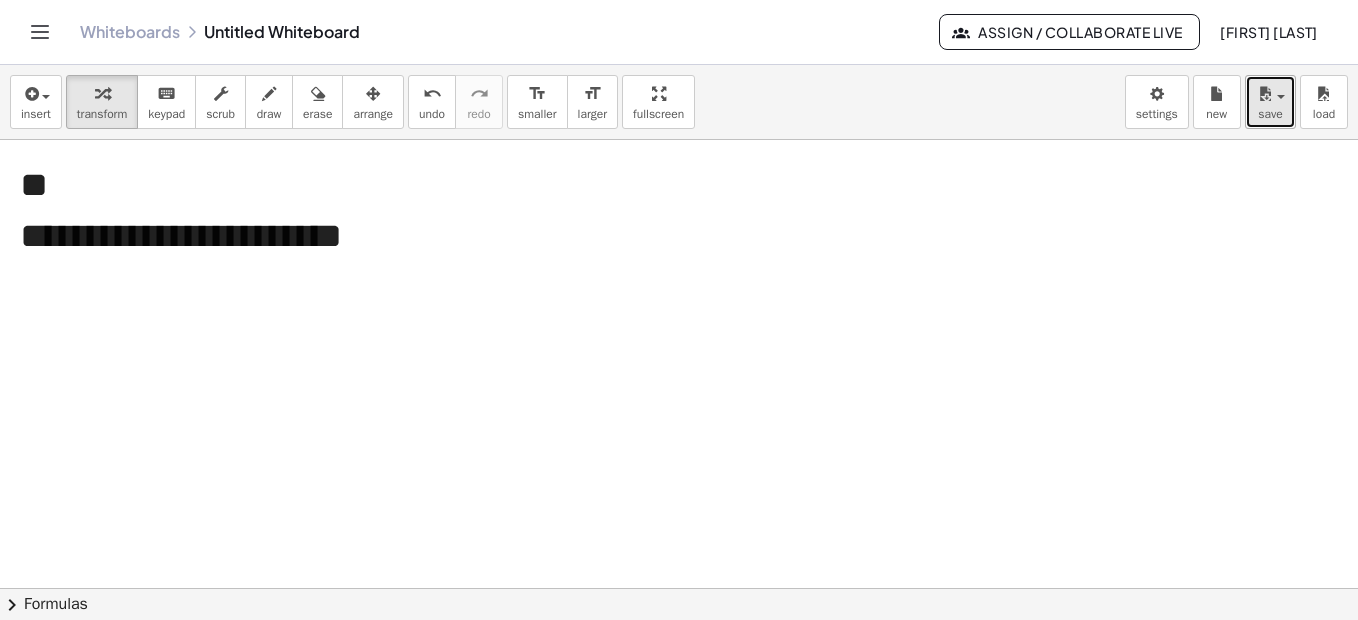 click on "save" at bounding box center [1270, 102] 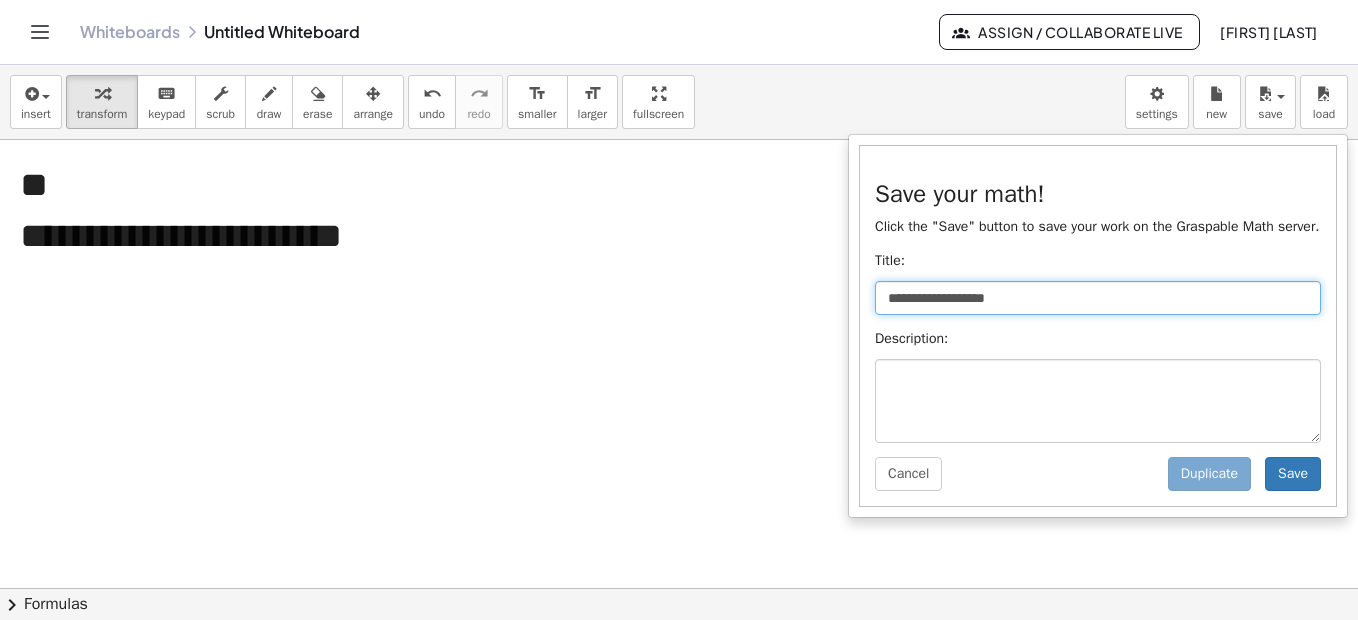 click on "**********" at bounding box center (1098, 298) 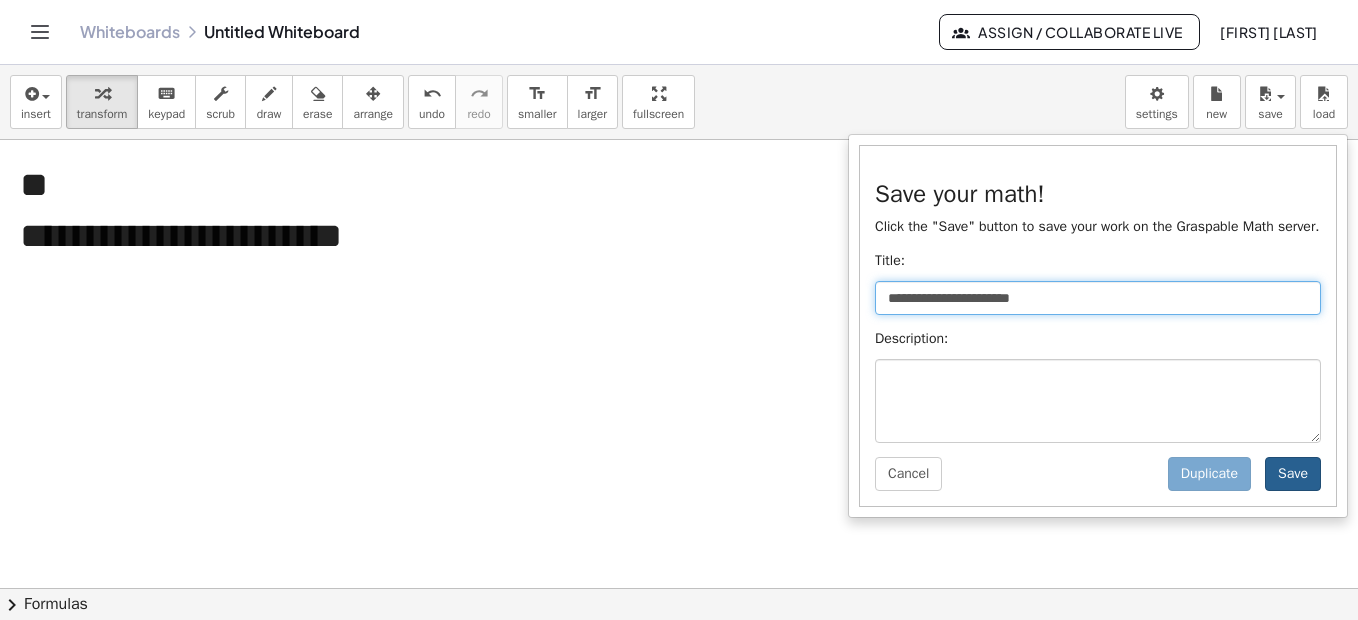 type on "**********" 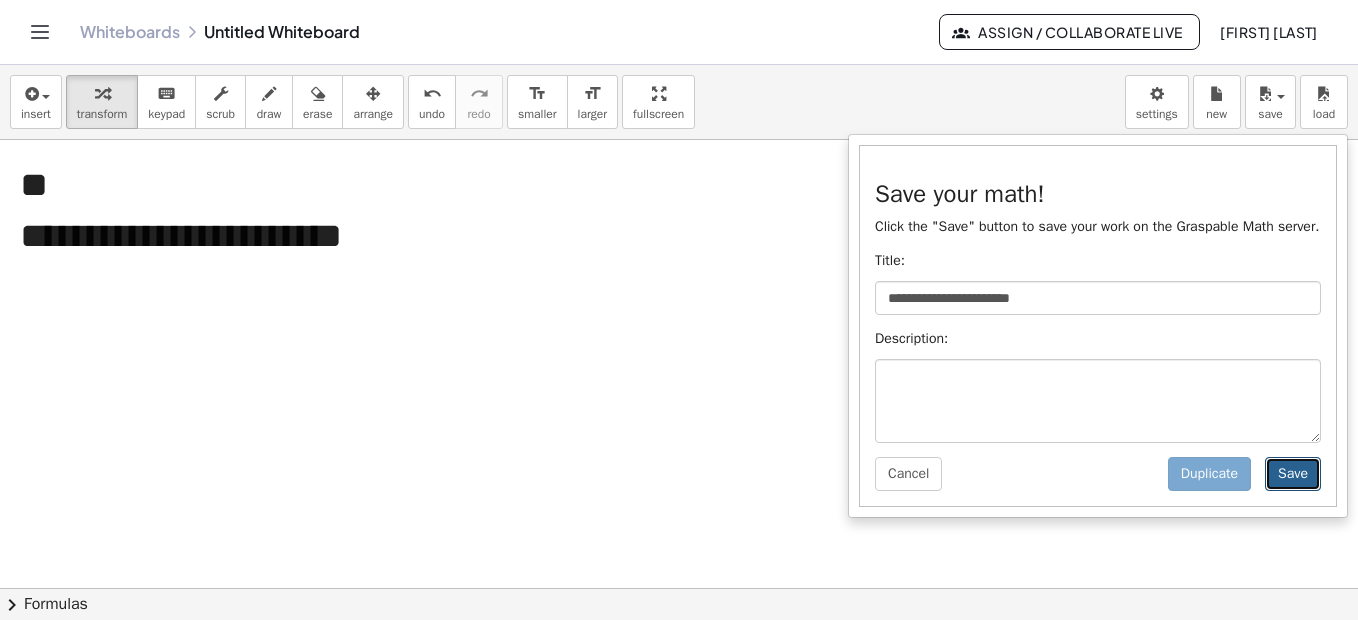 click on "Save" at bounding box center (1293, 474) 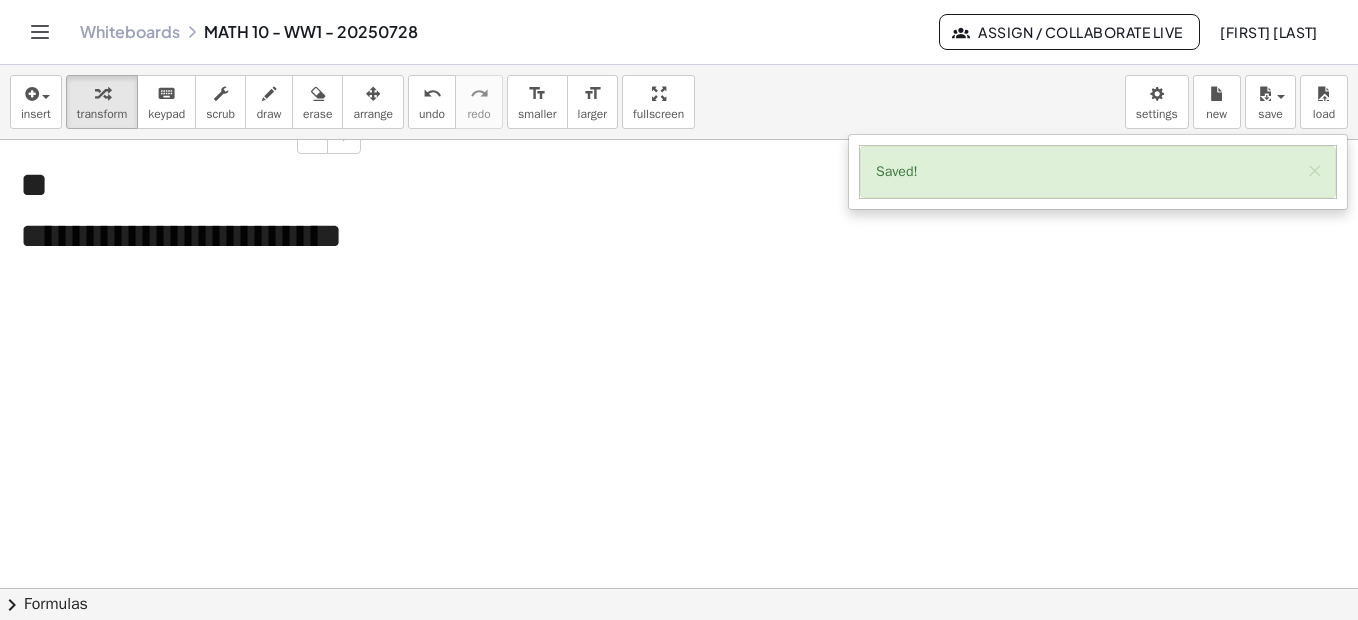 click on "**********" at bounding box center (183, 236) 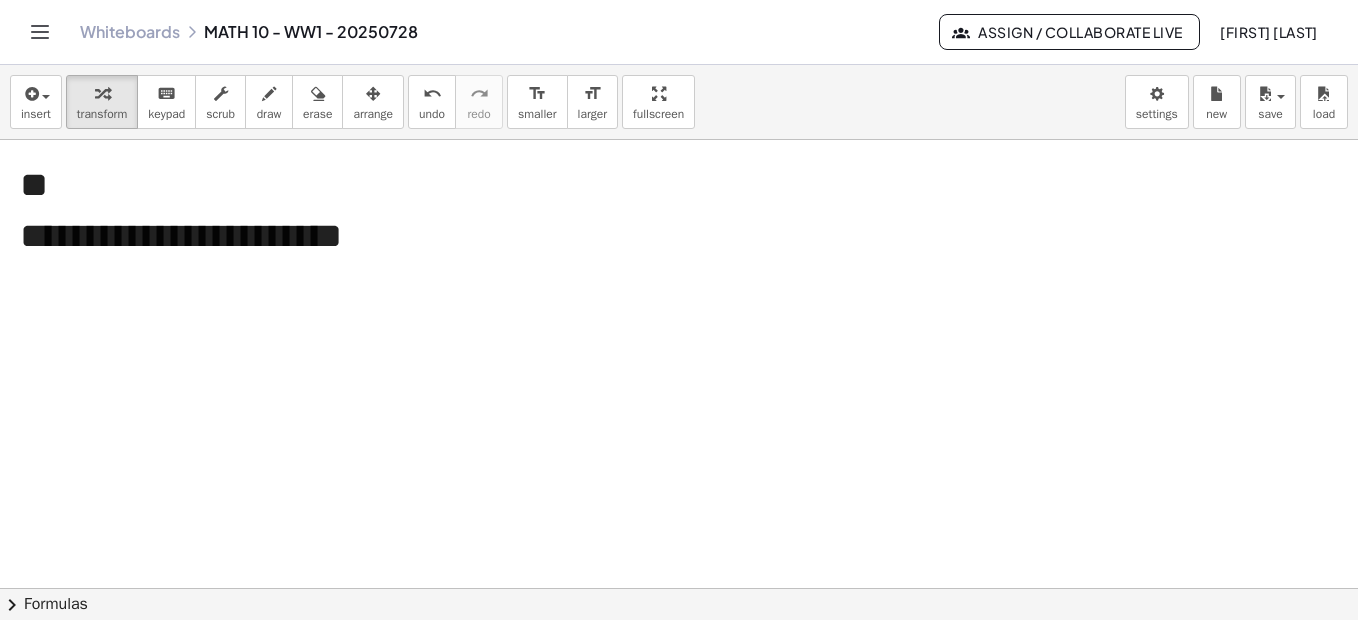 click at bounding box center [679, 653] 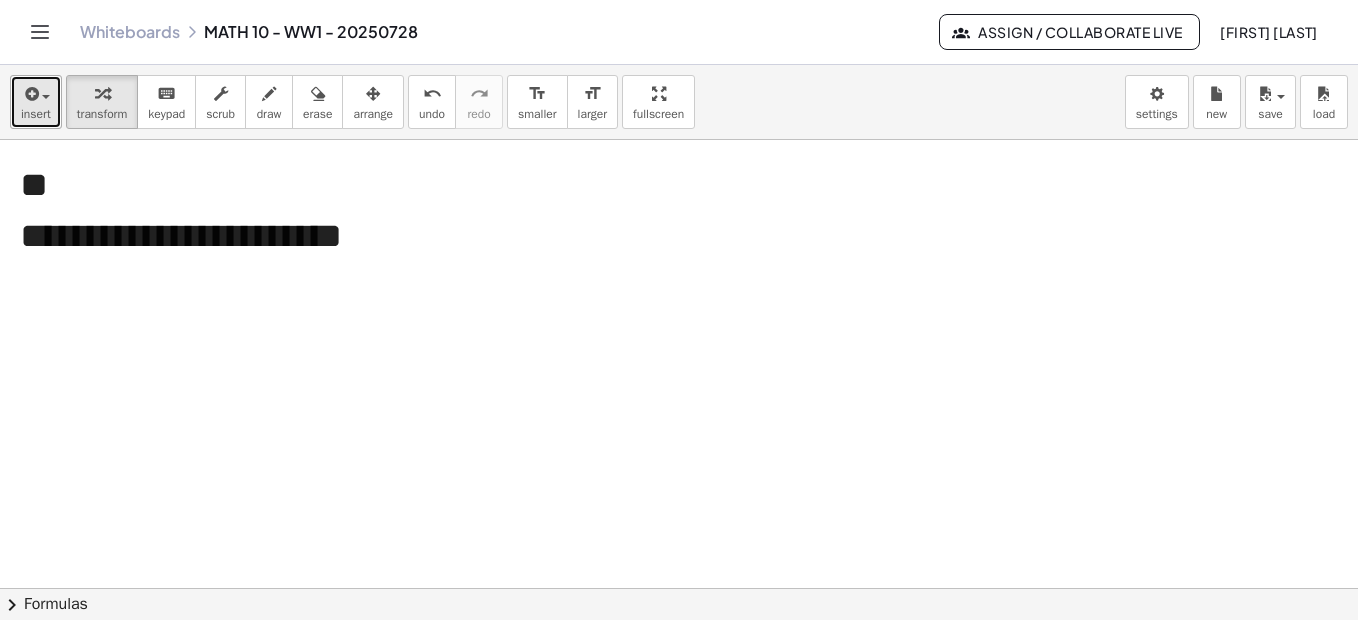 click on "insert" at bounding box center [36, 102] 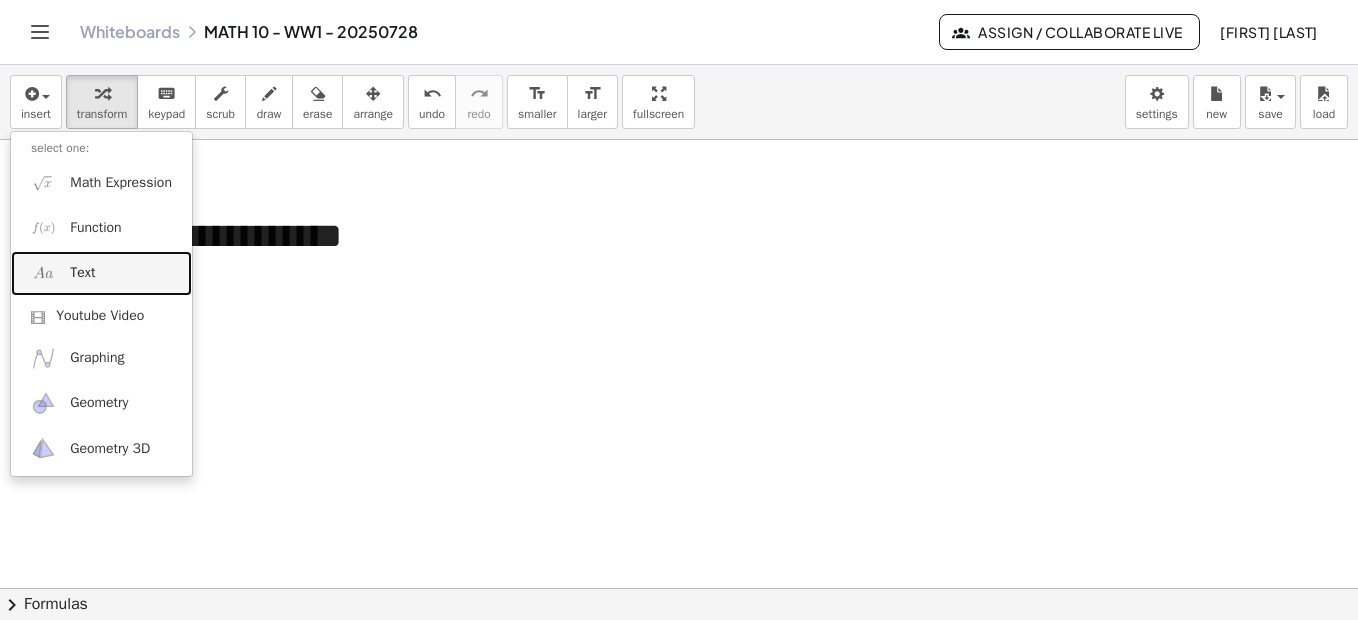 click on "Text" at bounding box center [82, 273] 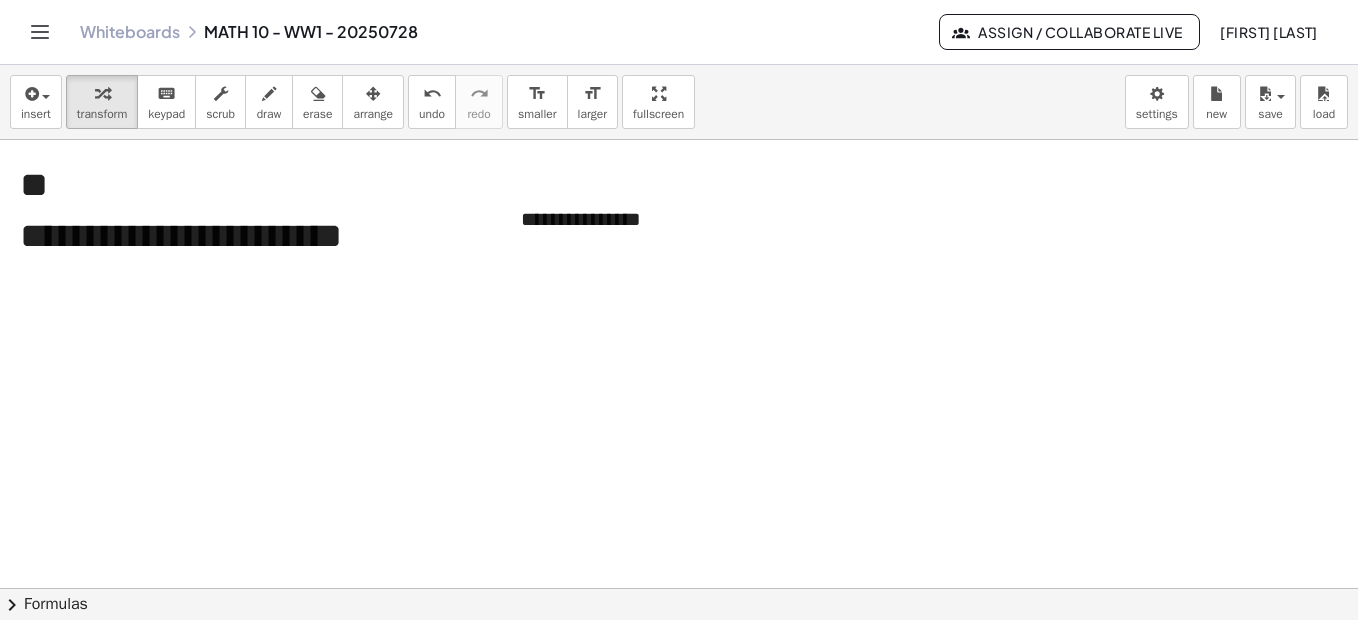type 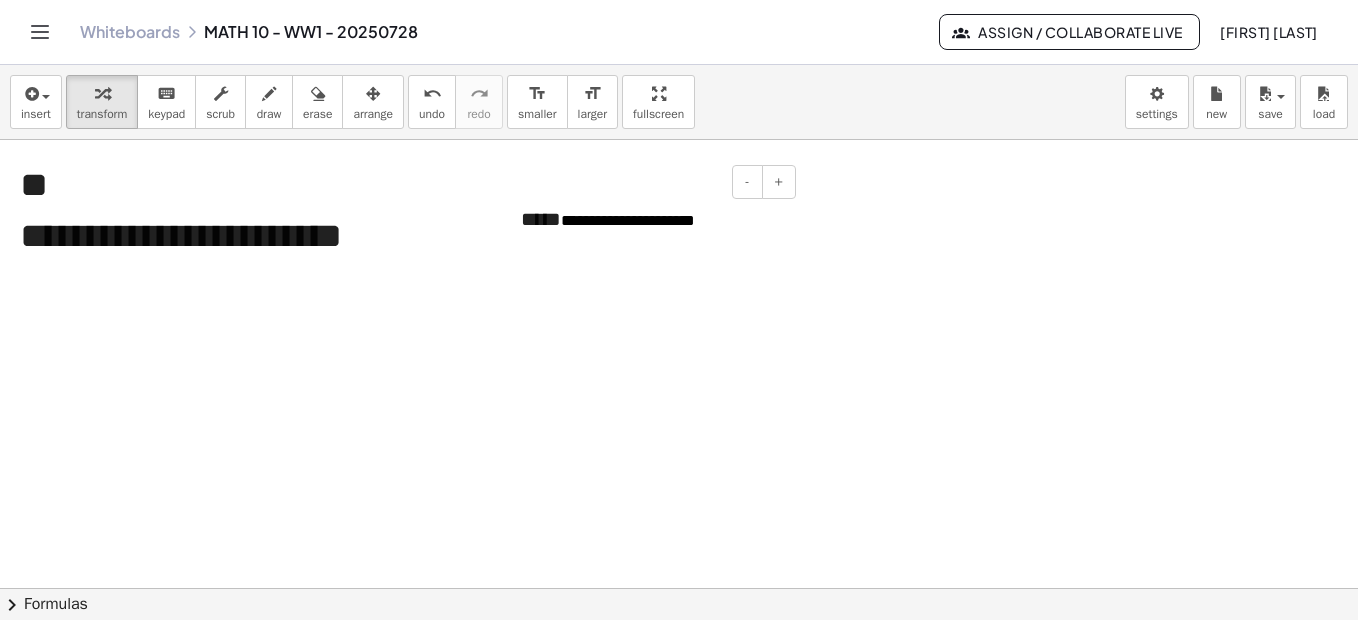 click on "**********" at bounding box center [628, 220] 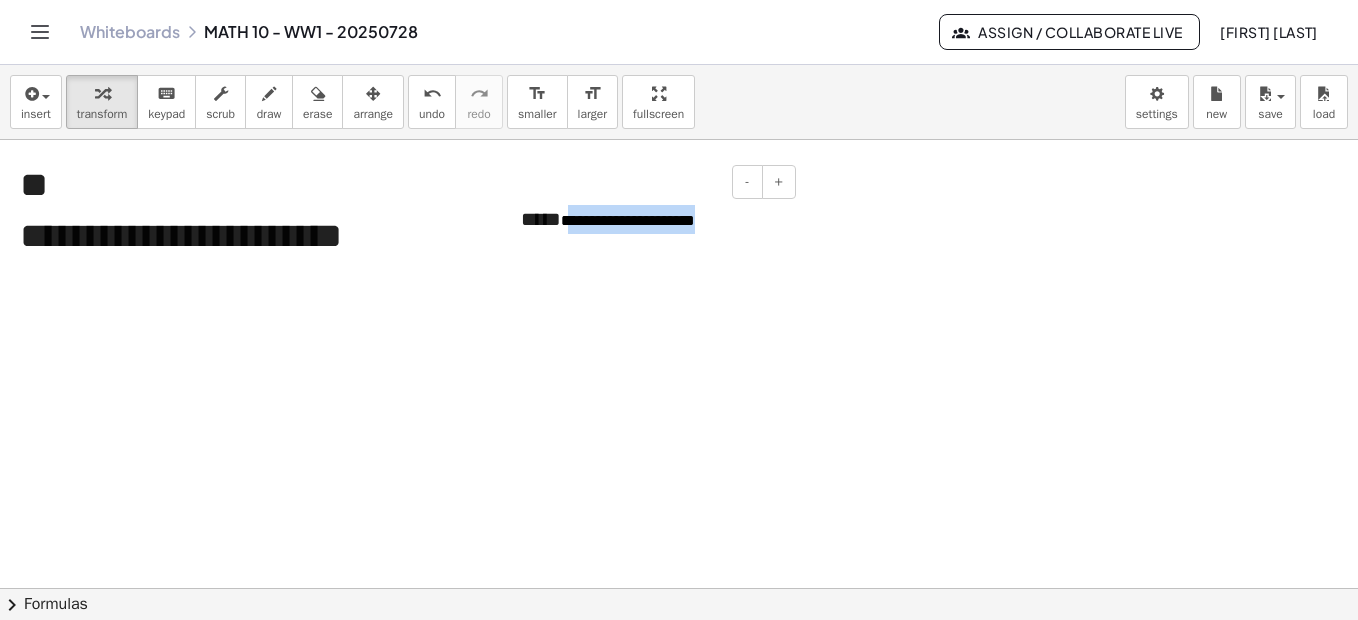 drag, startPoint x: 558, startPoint y: 221, endPoint x: 757, endPoint y: 225, distance: 199.04019 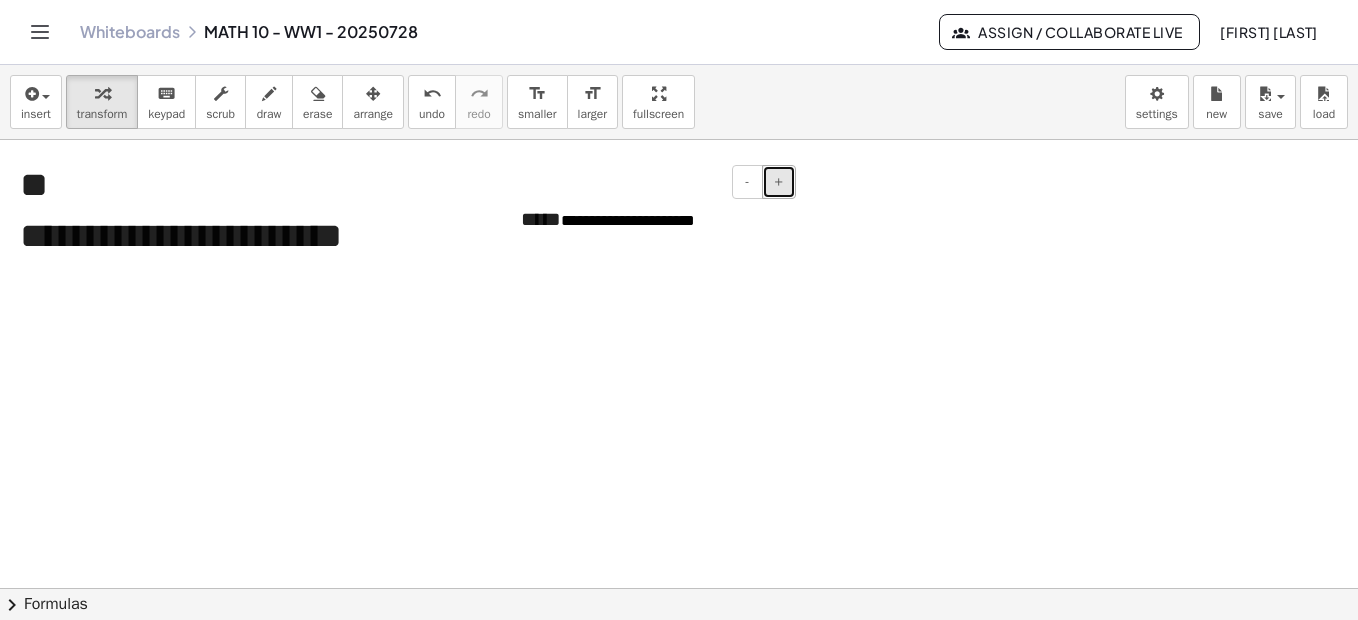 click on "+" at bounding box center (779, 182) 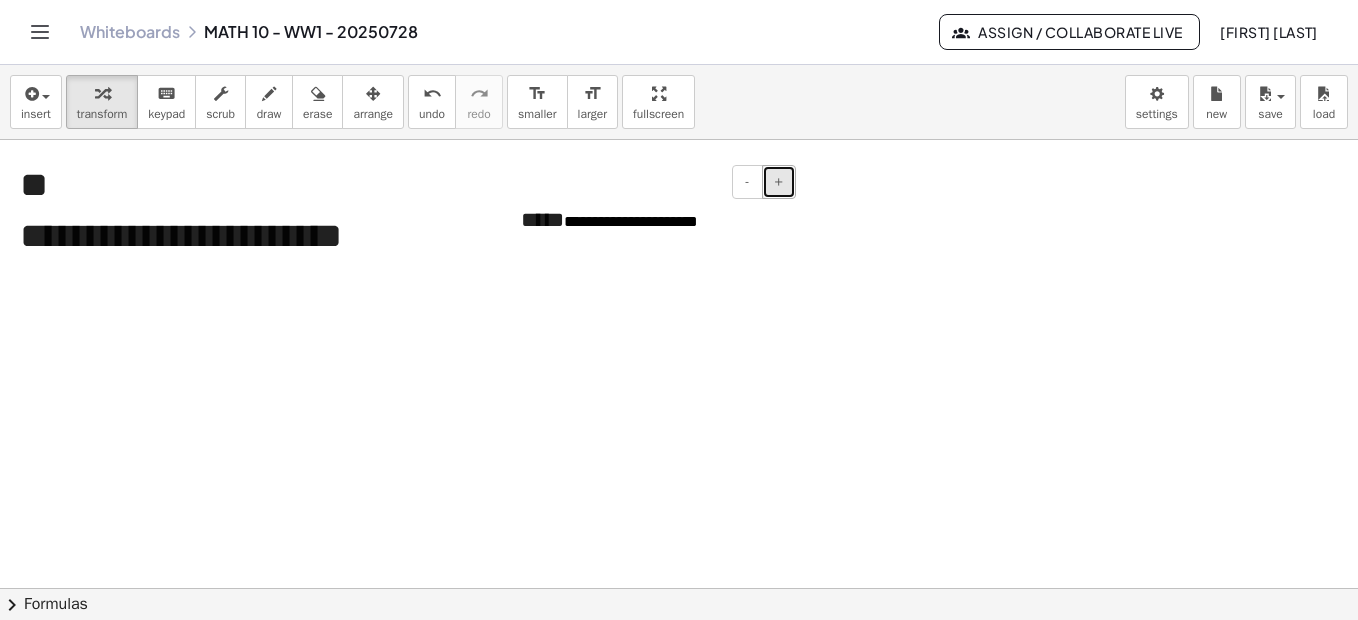 click on "+" at bounding box center [779, 182] 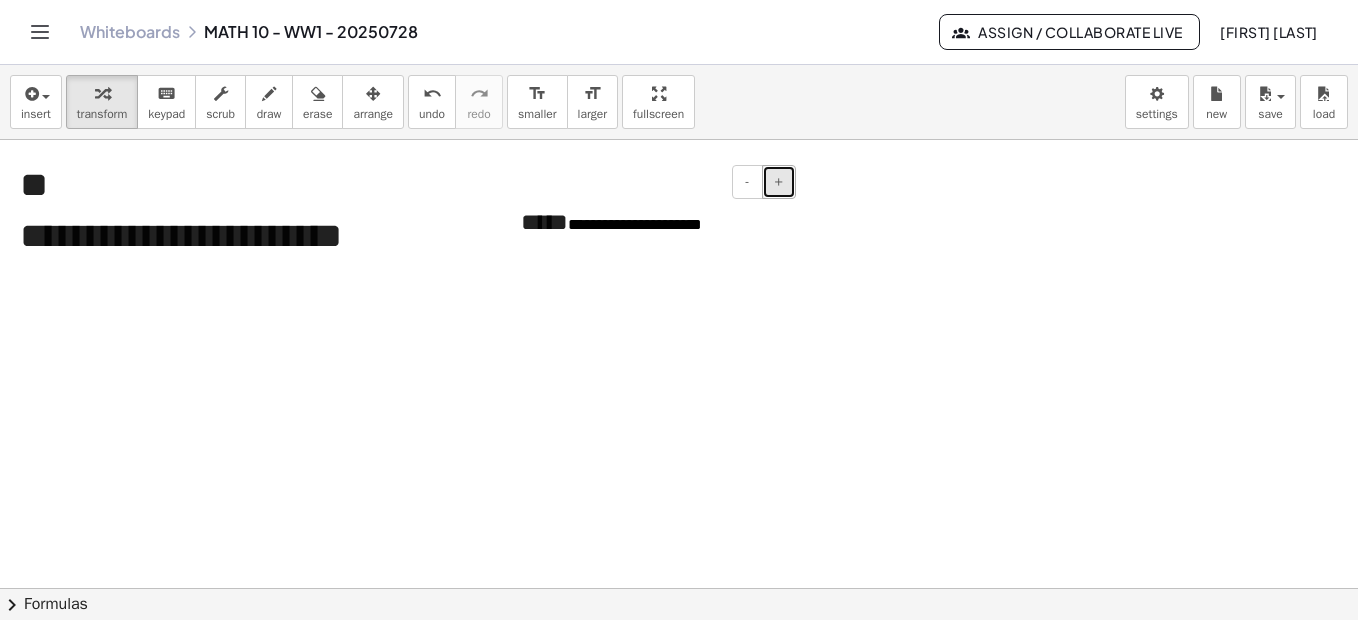 click on "+" at bounding box center [779, 182] 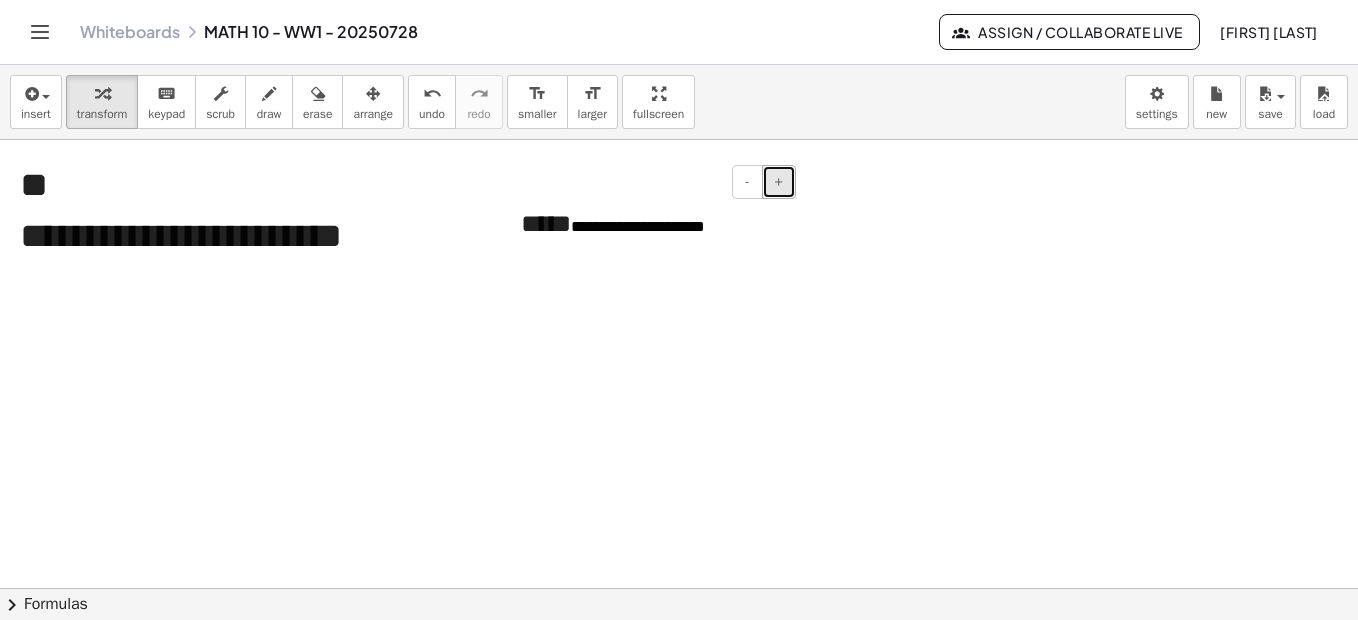 click on "+" at bounding box center [779, 182] 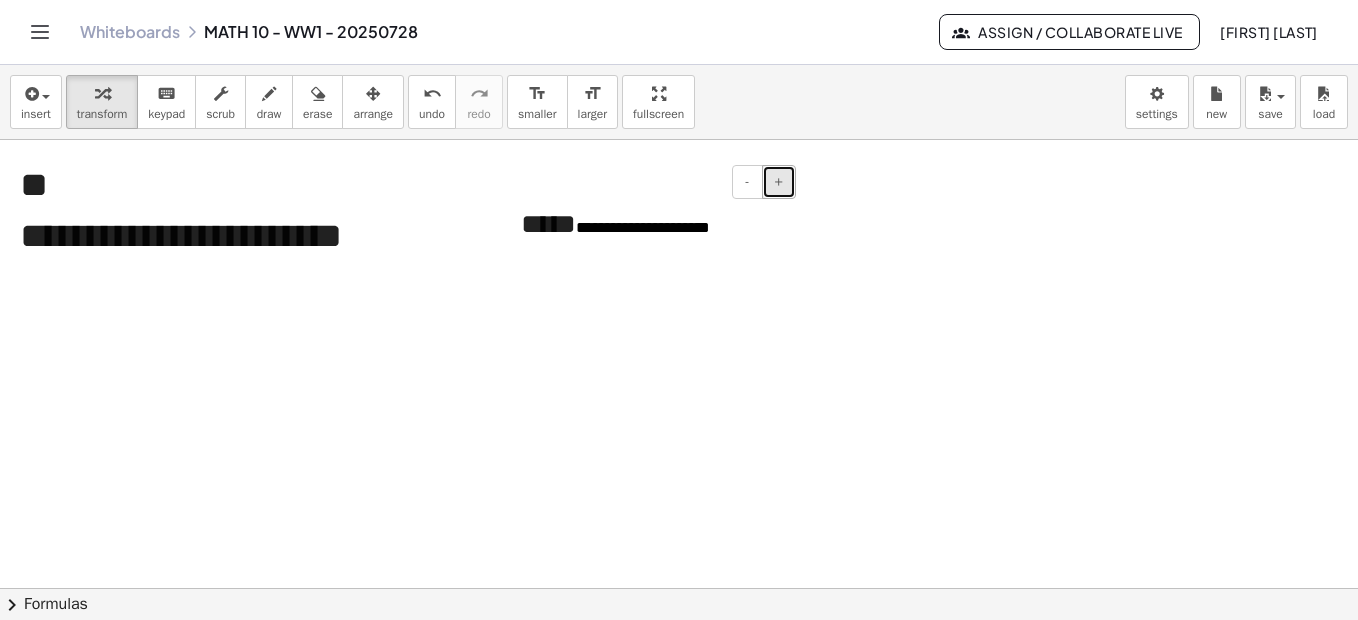 click on "+" at bounding box center (779, 182) 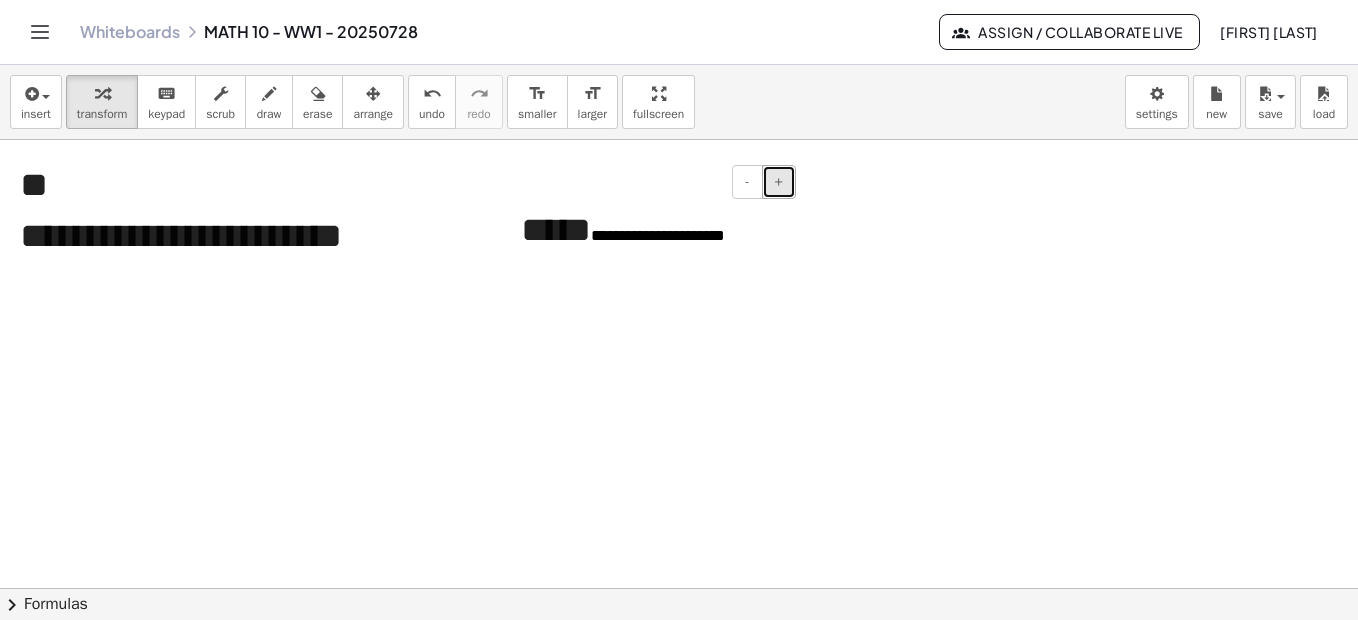 click on "+" at bounding box center (779, 182) 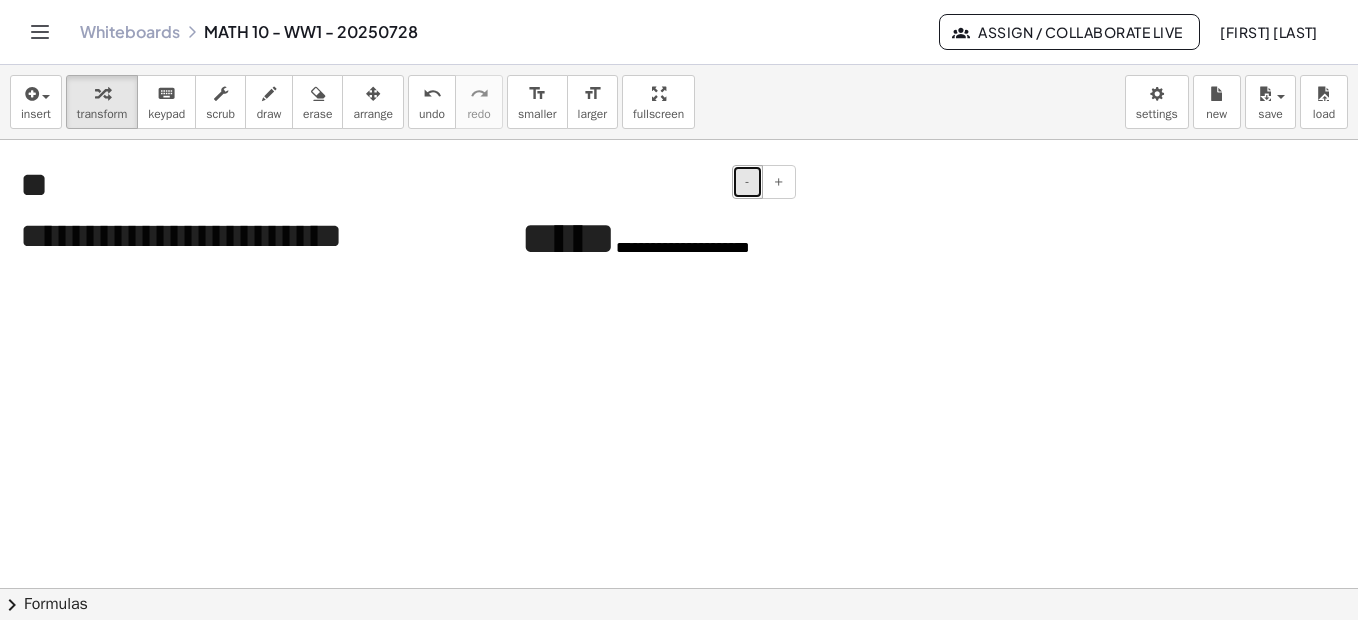 click on "-" at bounding box center [747, 181] 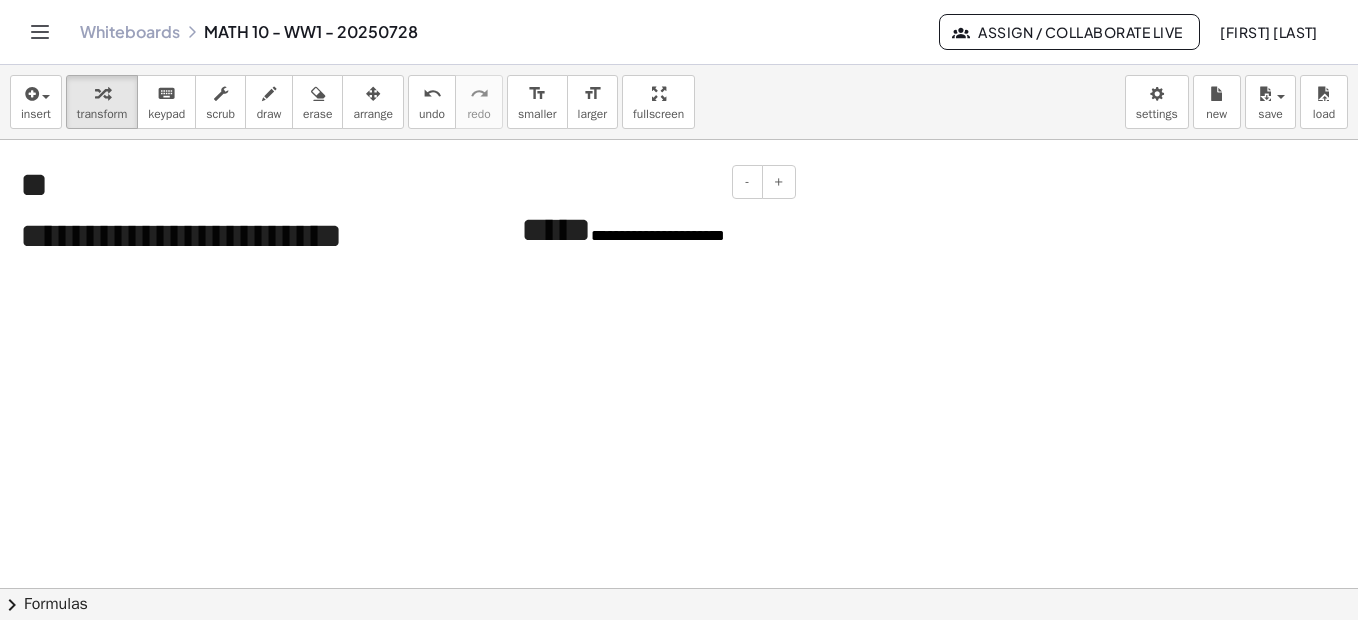 click on "**********" at bounding box center (658, 235) 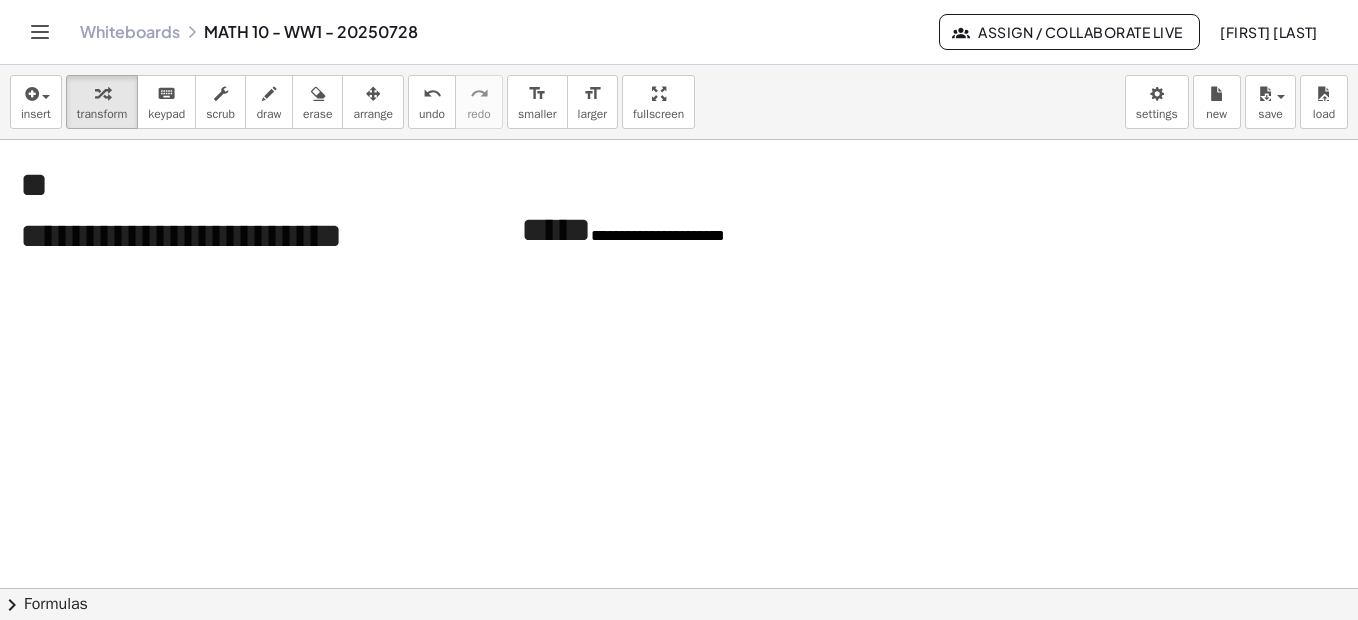 click at bounding box center [679, 653] 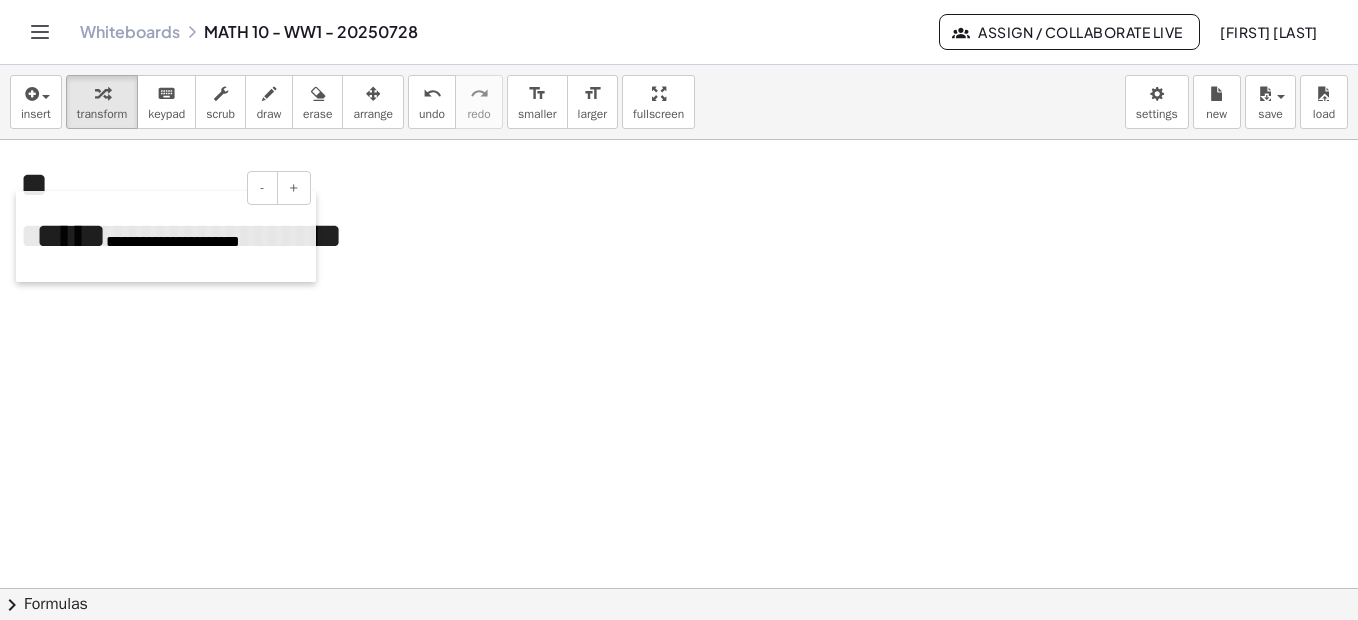 drag, startPoint x: 510, startPoint y: 240, endPoint x: 25, endPoint y: 246, distance: 485.0371 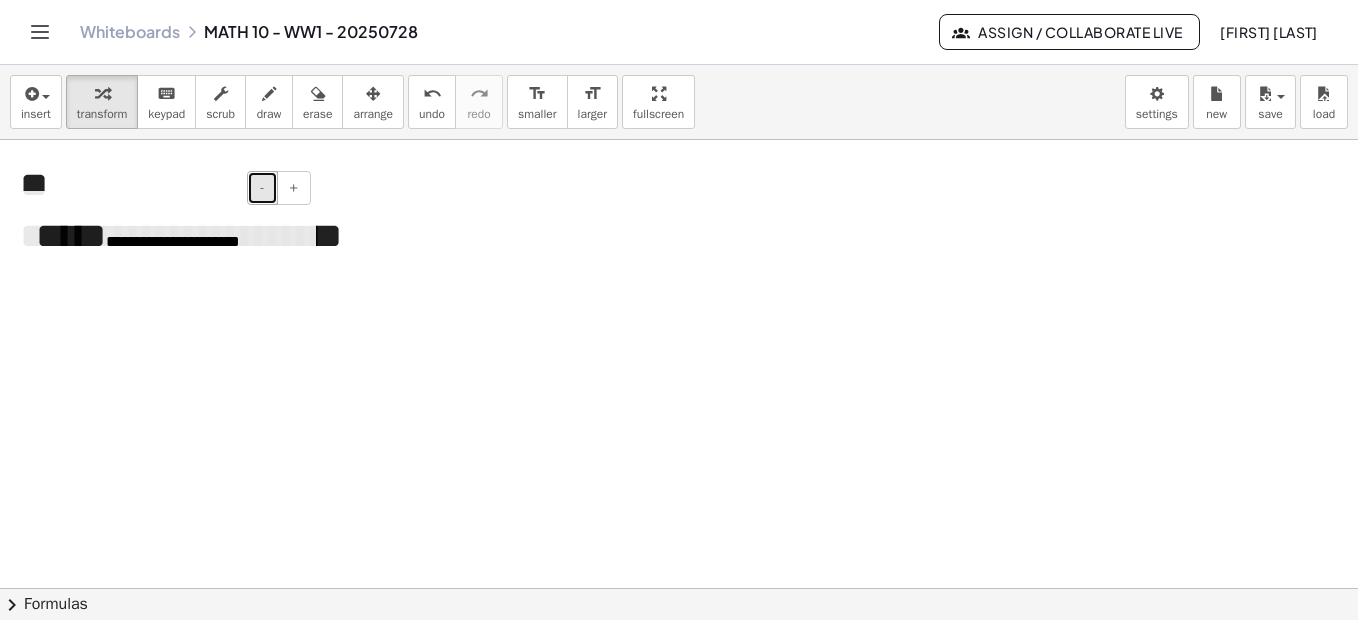 click on "-" at bounding box center [262, 187] 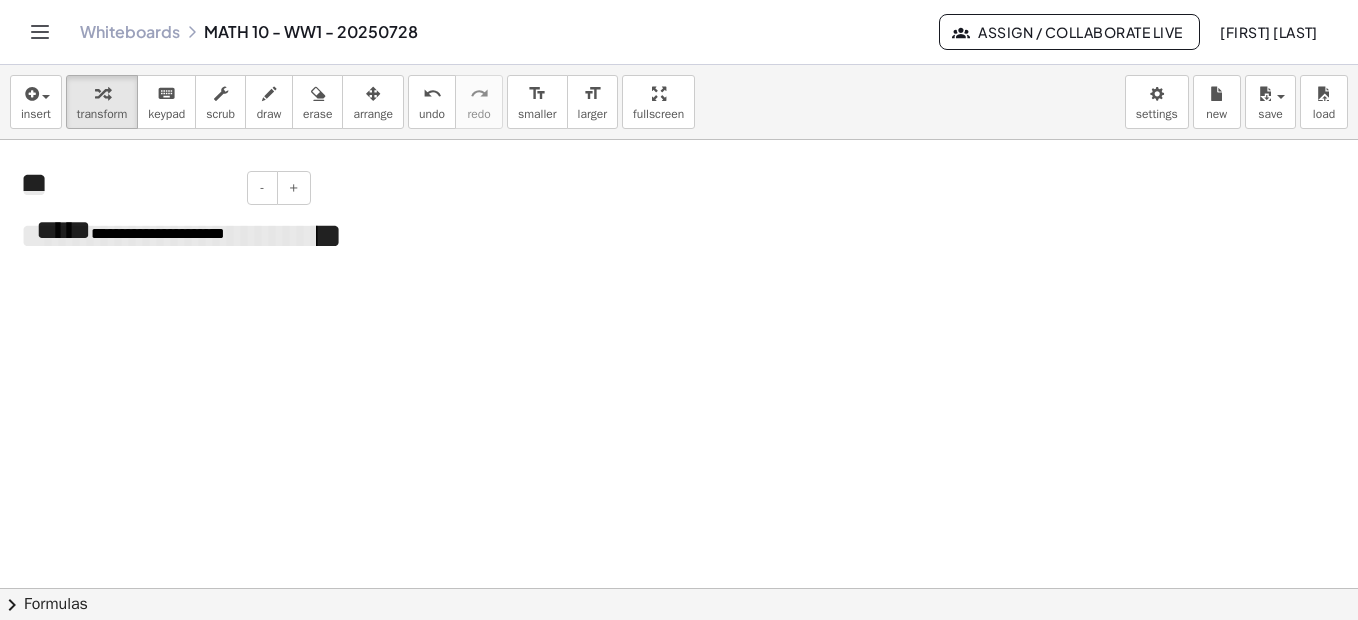 click on "**********" at bounding box center [166, 231] 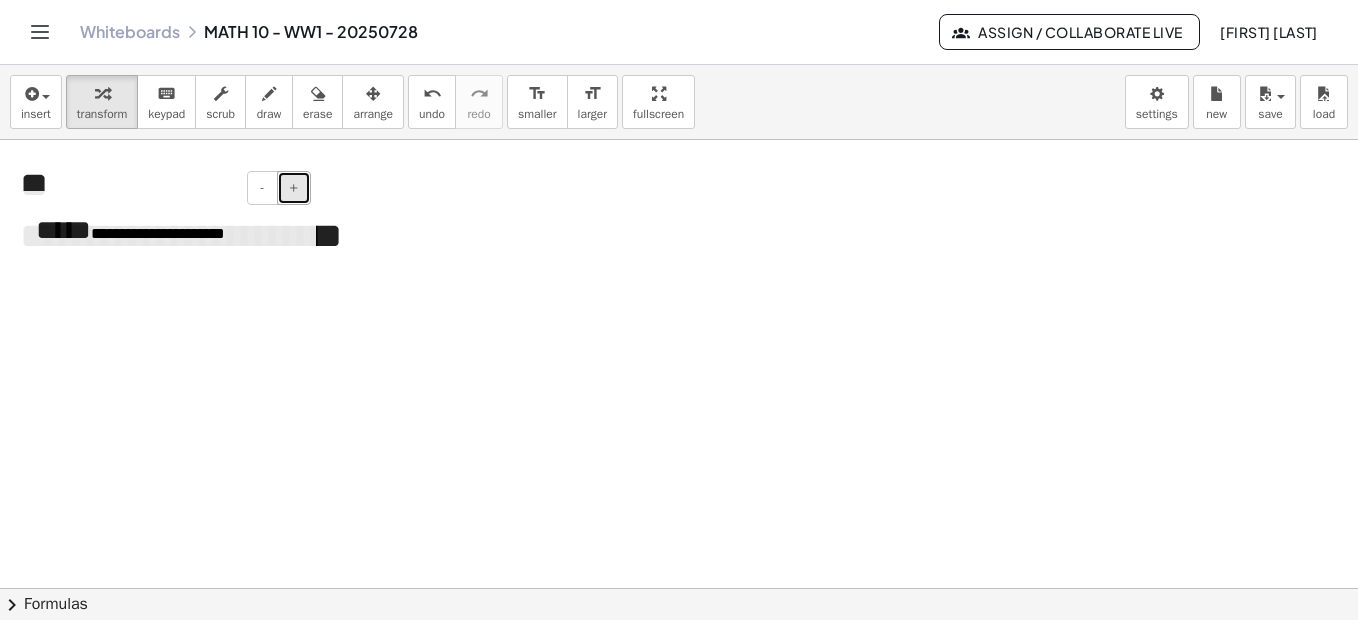 click on "+" at bounding box center (294, 188) 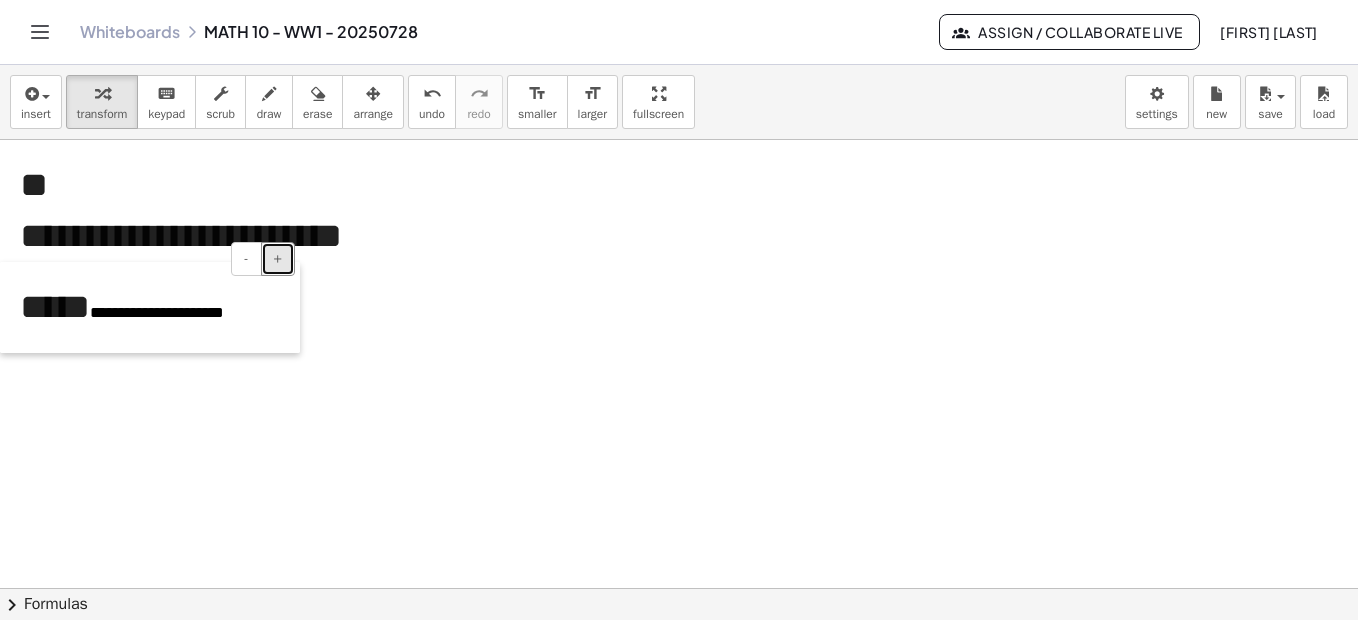 drag, startPoint x: 35, startPoint y: 208, endPoint x: -4, endPoint y: 279, distance: 81.00617 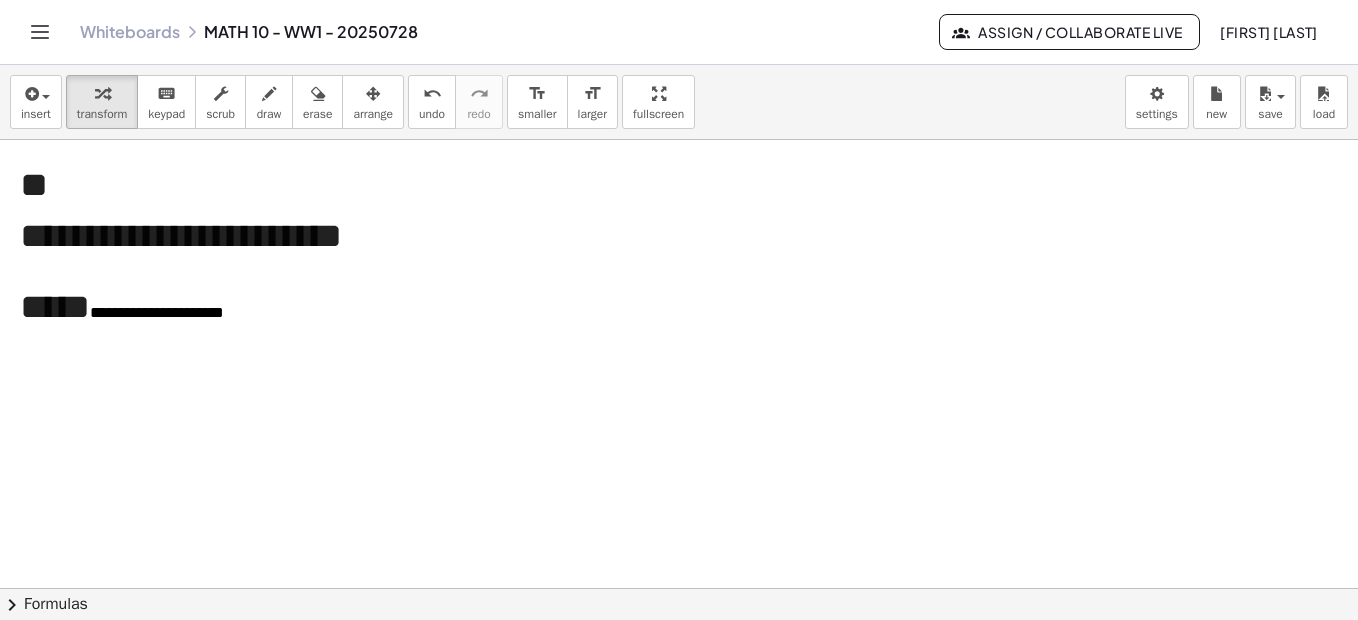 click at bounding box center (679, 653) 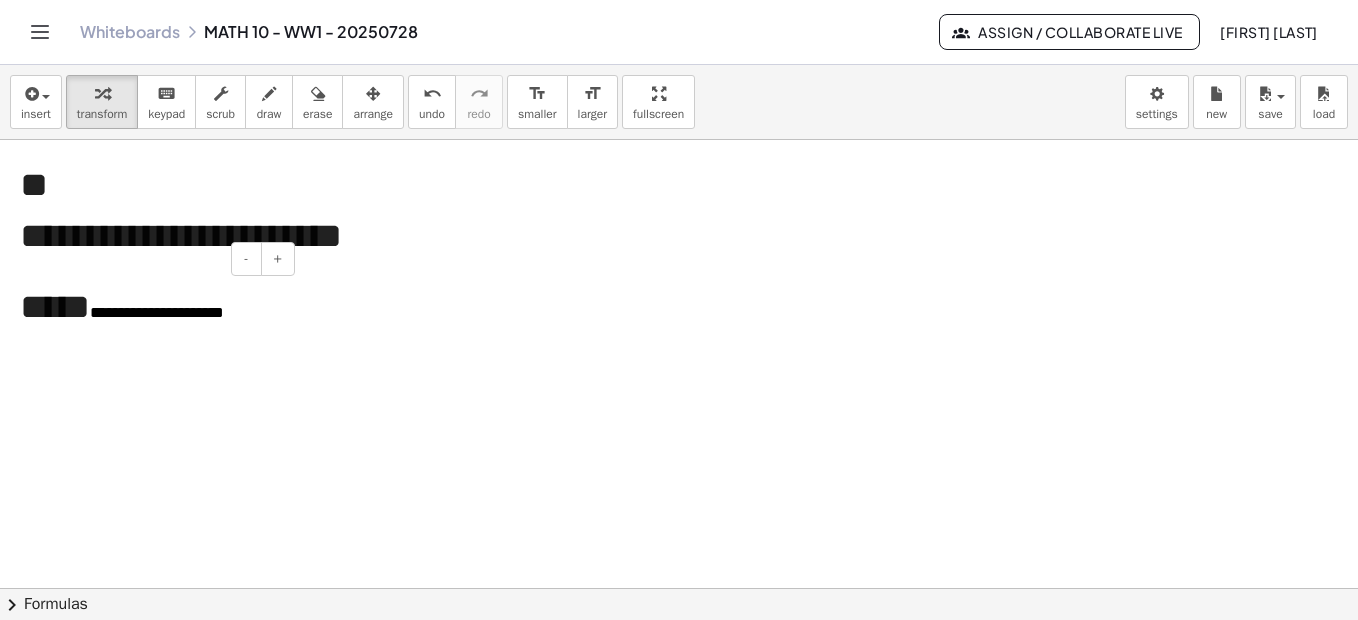 click on "**********" at bounding box center [150, 307] 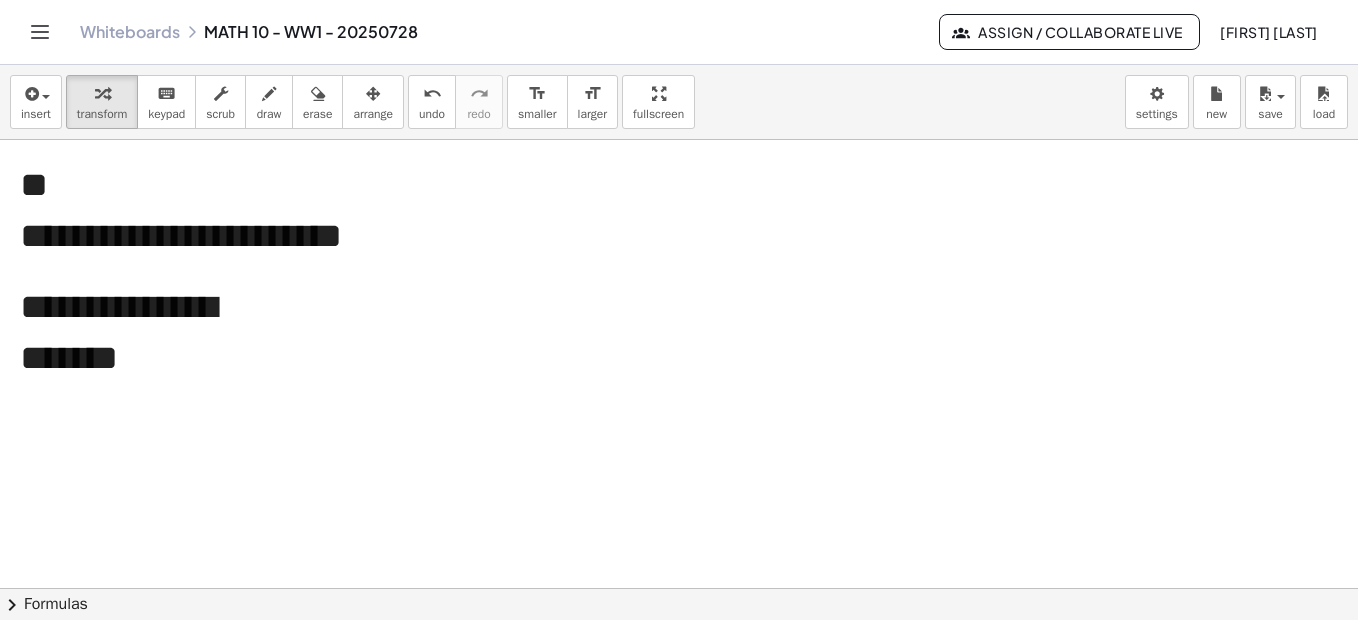 click at bounding box center [679, 653] 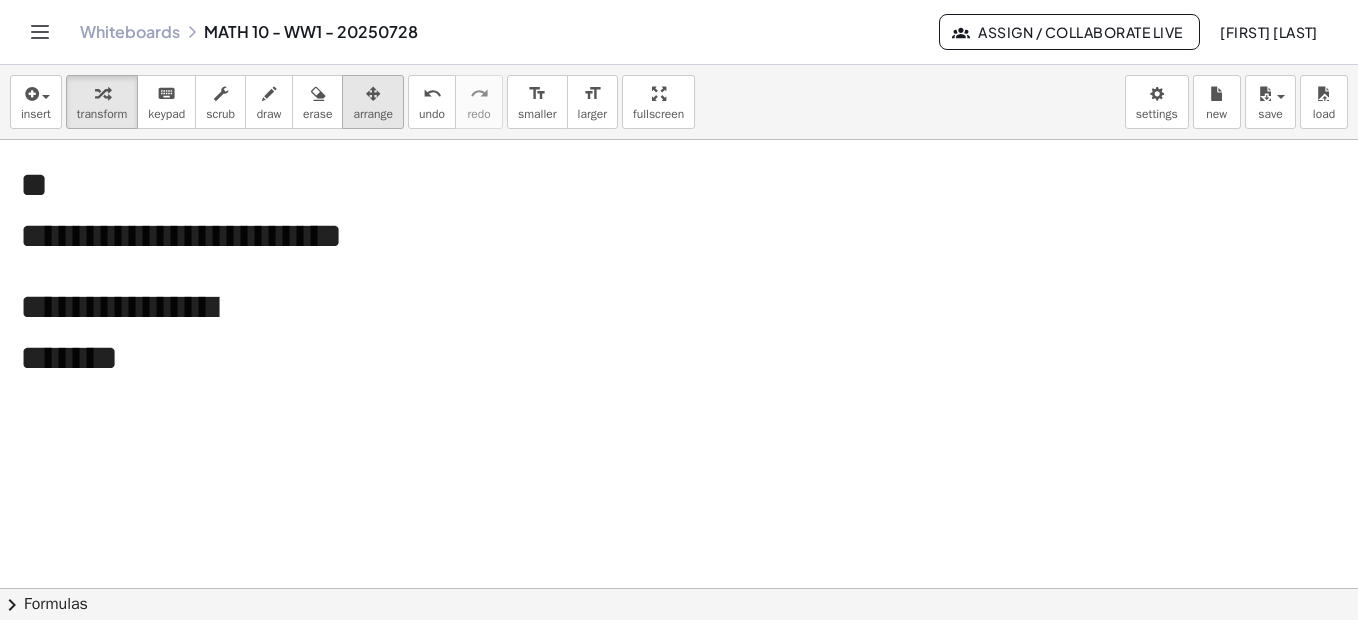 click on "arrange" at bounding box center (373, 114) 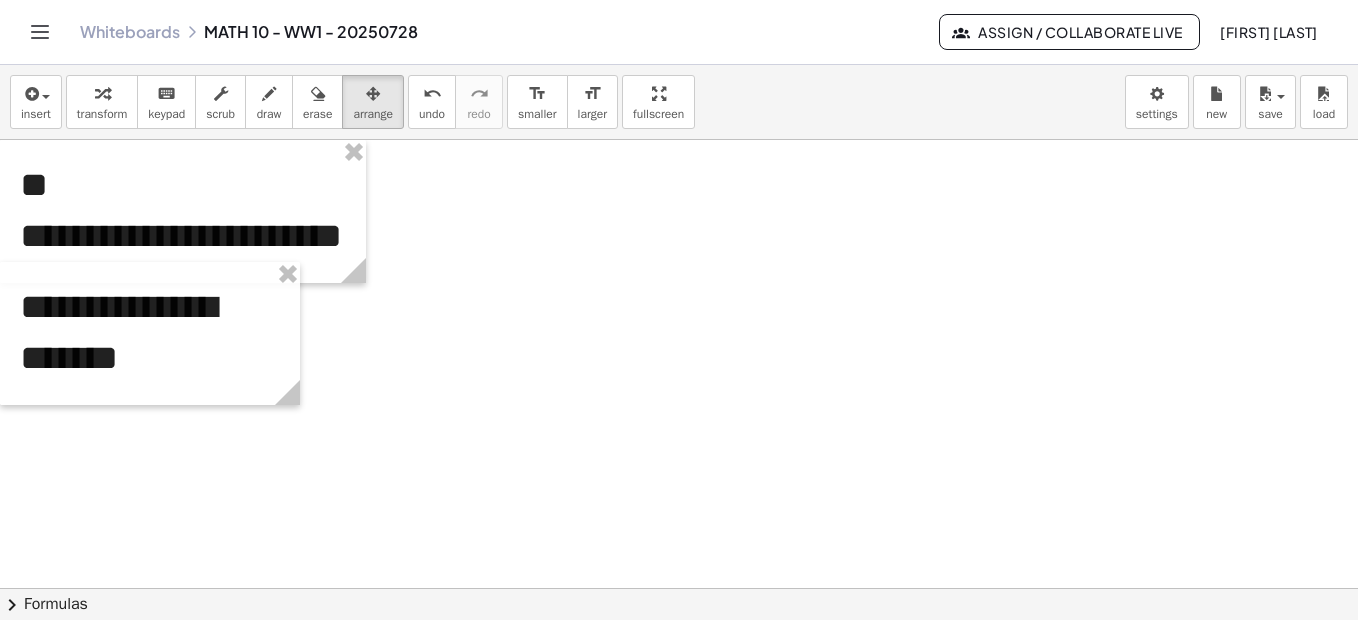 click at bounding box center [679, 653] 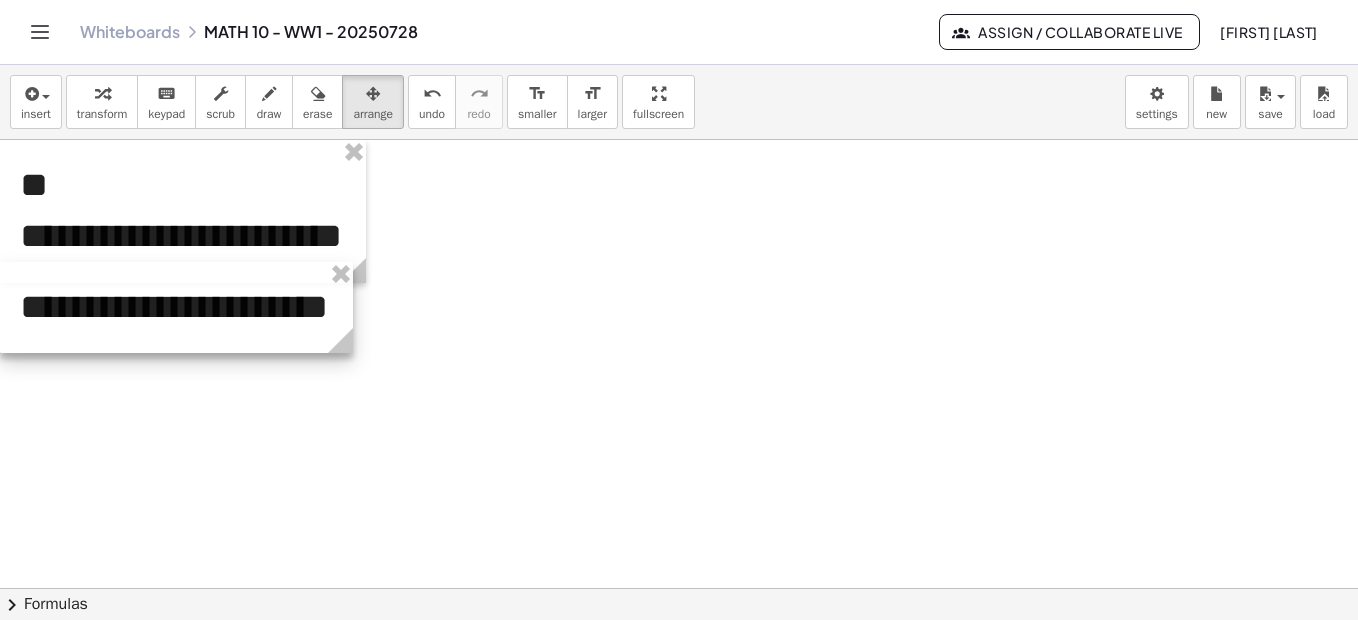 drag, startPoint x: 291, startPoint y: 394, endPoint x: 344, endPoint y: 398, distance: 53.15073 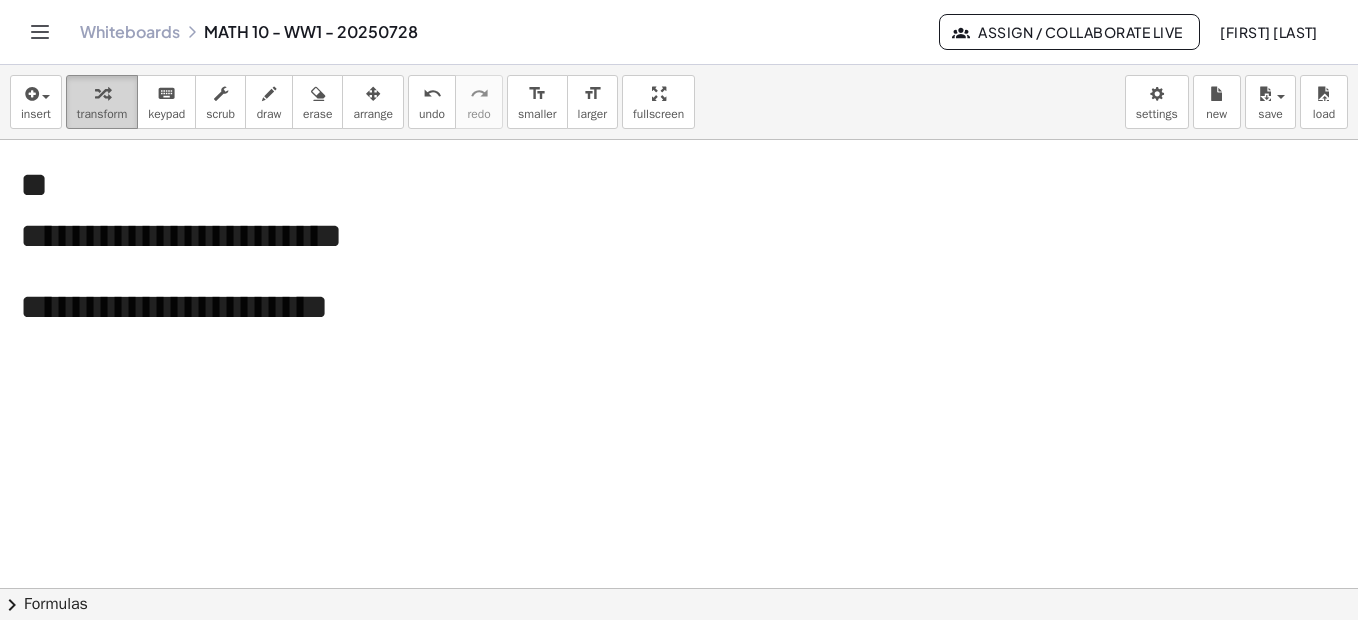 click on "transform" at bounding box center [102, 114] 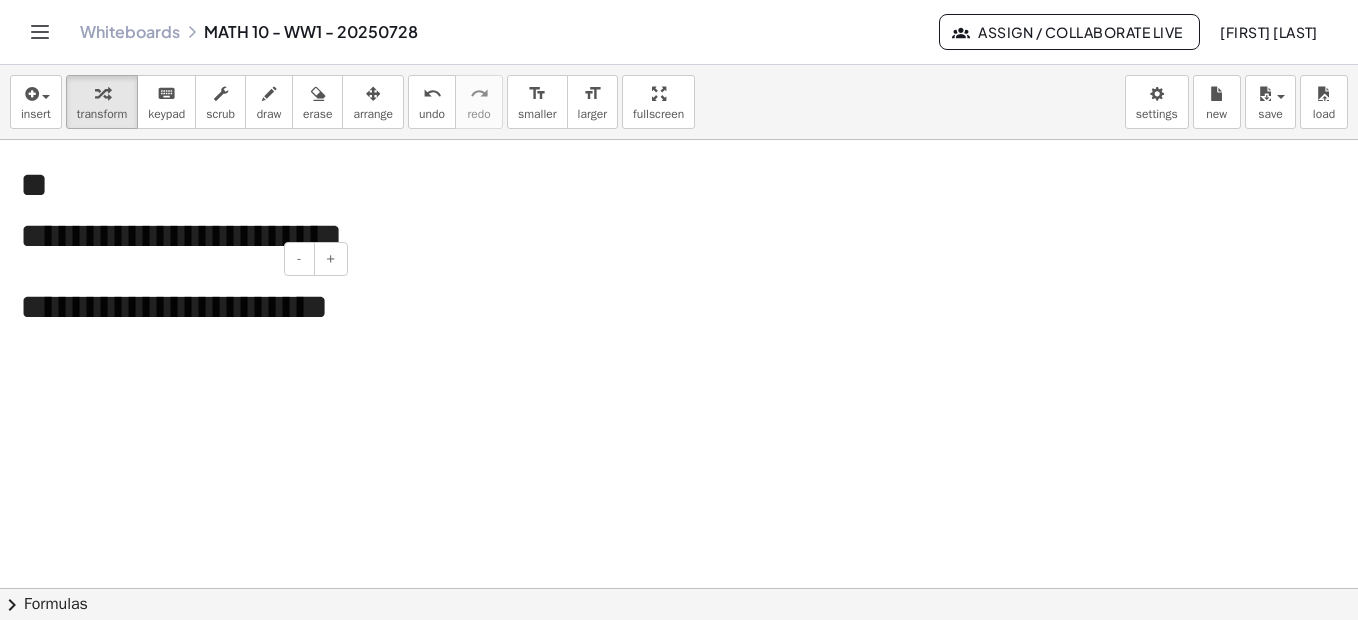 click on "**********" at bounding box center [176, 307] 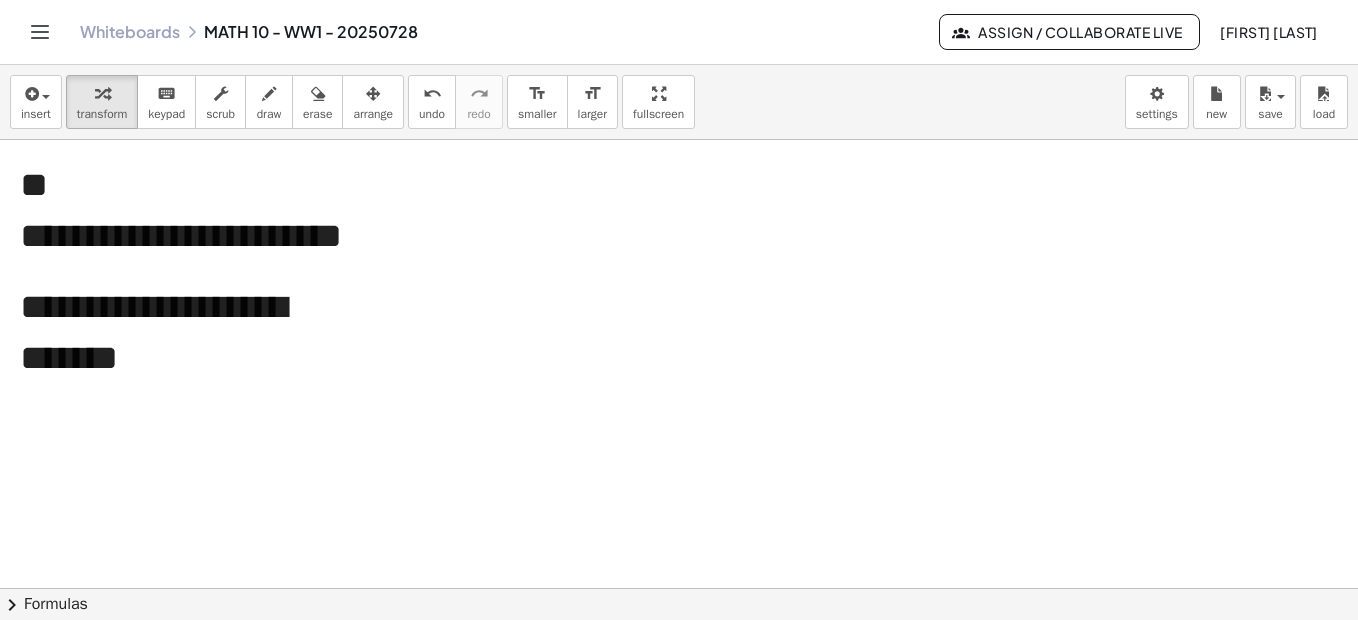 drag, startPoint x: 410, startPoint y: 303, endPoint x: 427, endPoint y: 300, distance: 17.262676 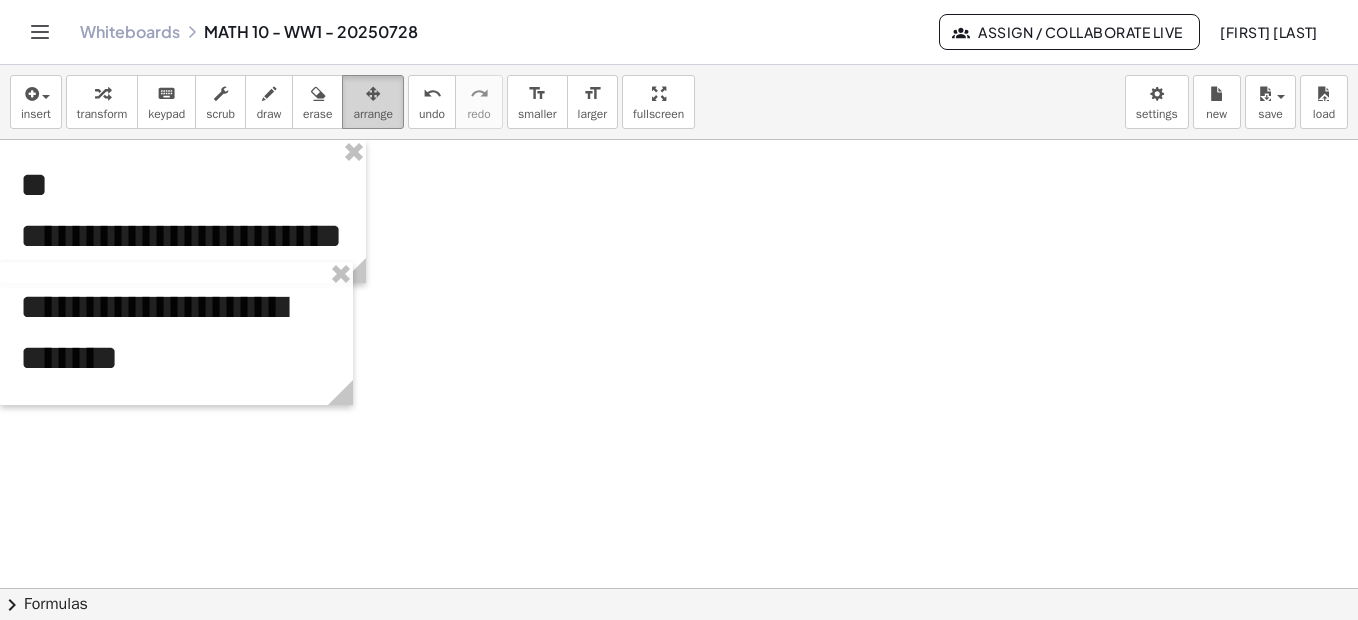 click on "arrange" at bounding box center [373, 114] 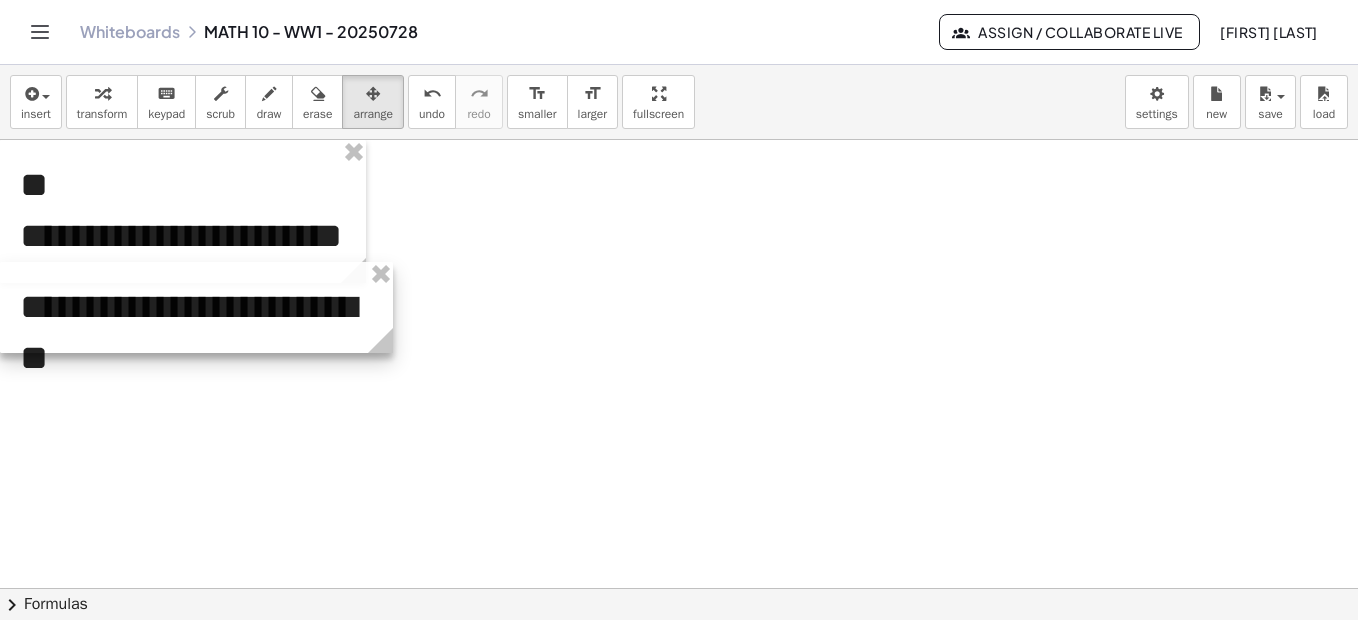 drag, startPoint x: 341, startPoint y: 402, endPoint x: 381, endPoint y: 406, distance: 40.1995 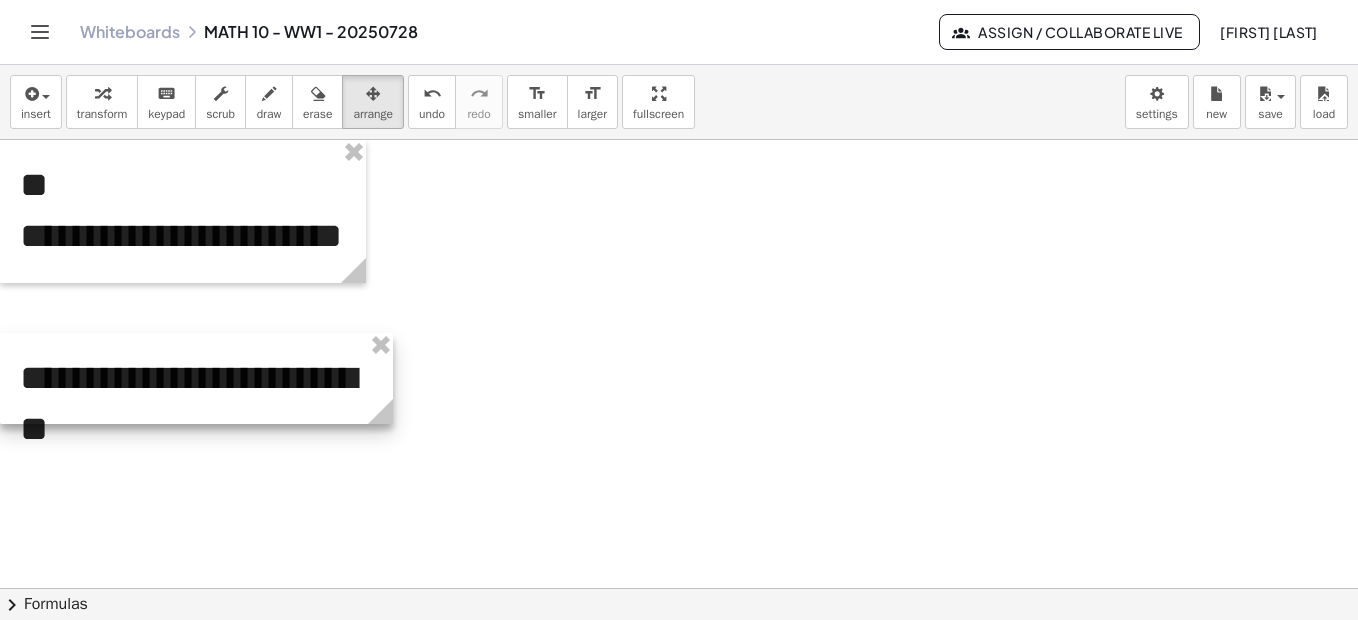 drag, startPoint x: 30, startPoint y: 279, endPoint x: -4, endPoint y: 350, distance: 78.72102 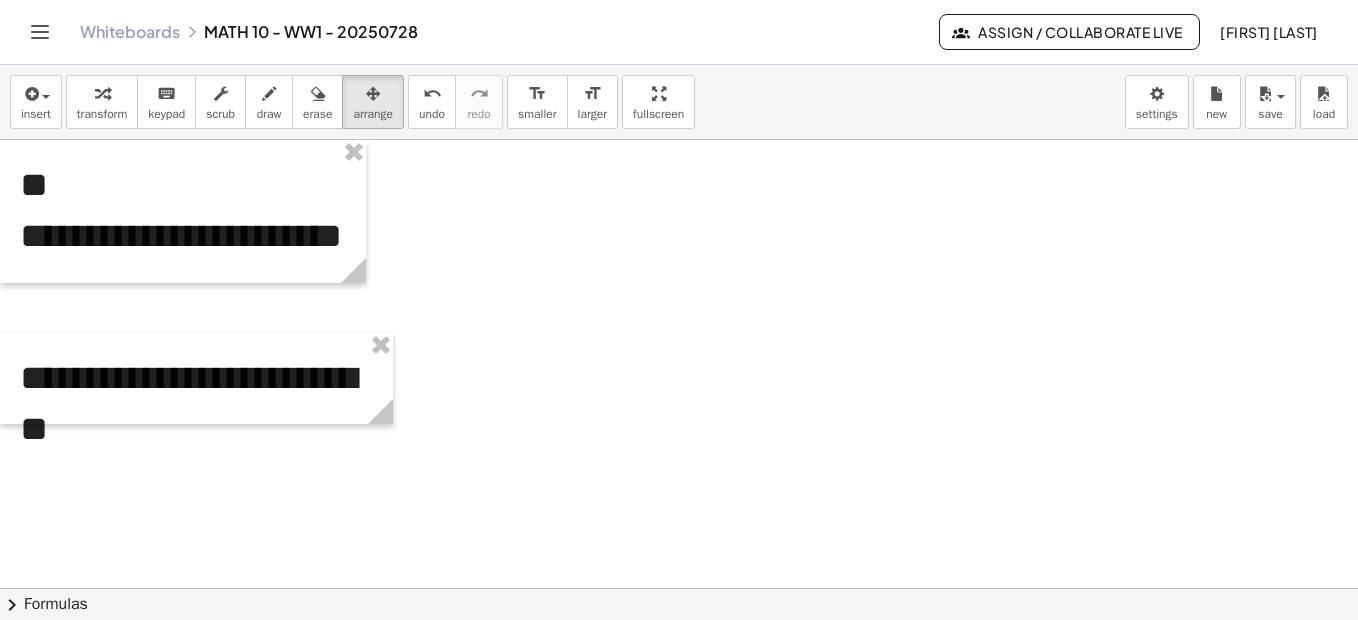 click at bounding box center (679, 653) 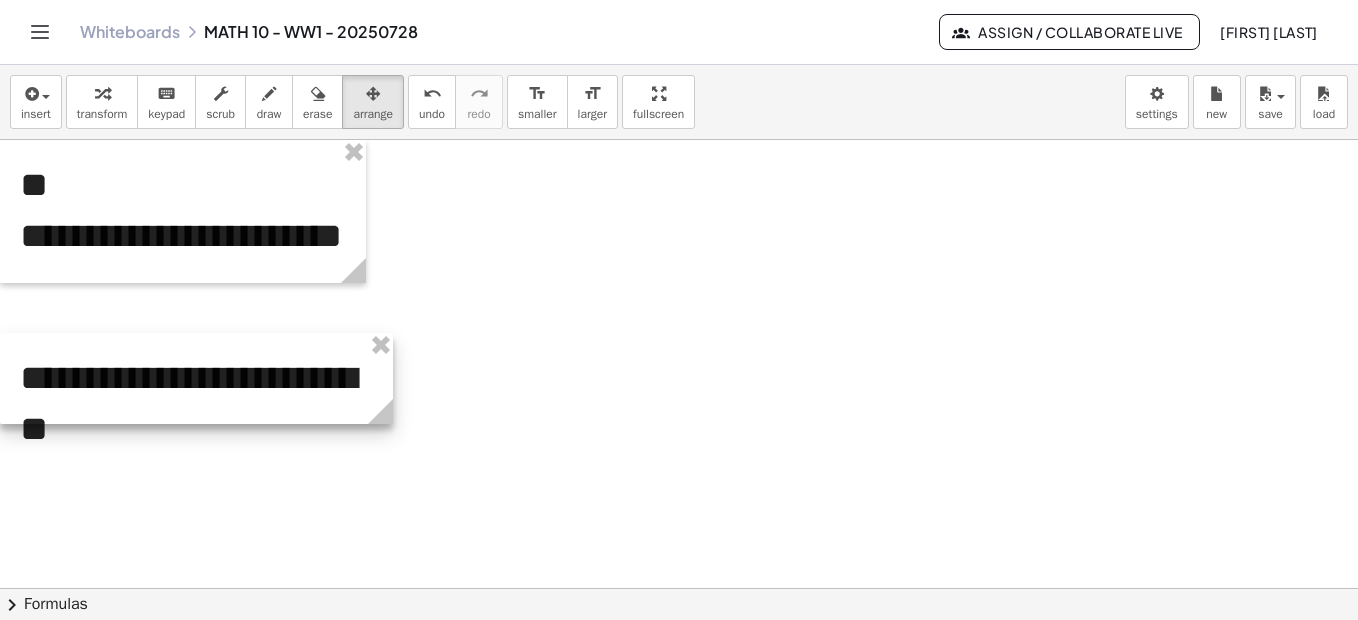 drag, startPoint x: 323, startPoint y: 341, endPoint x: 309, endPoint y: 347, distance: 15.231546 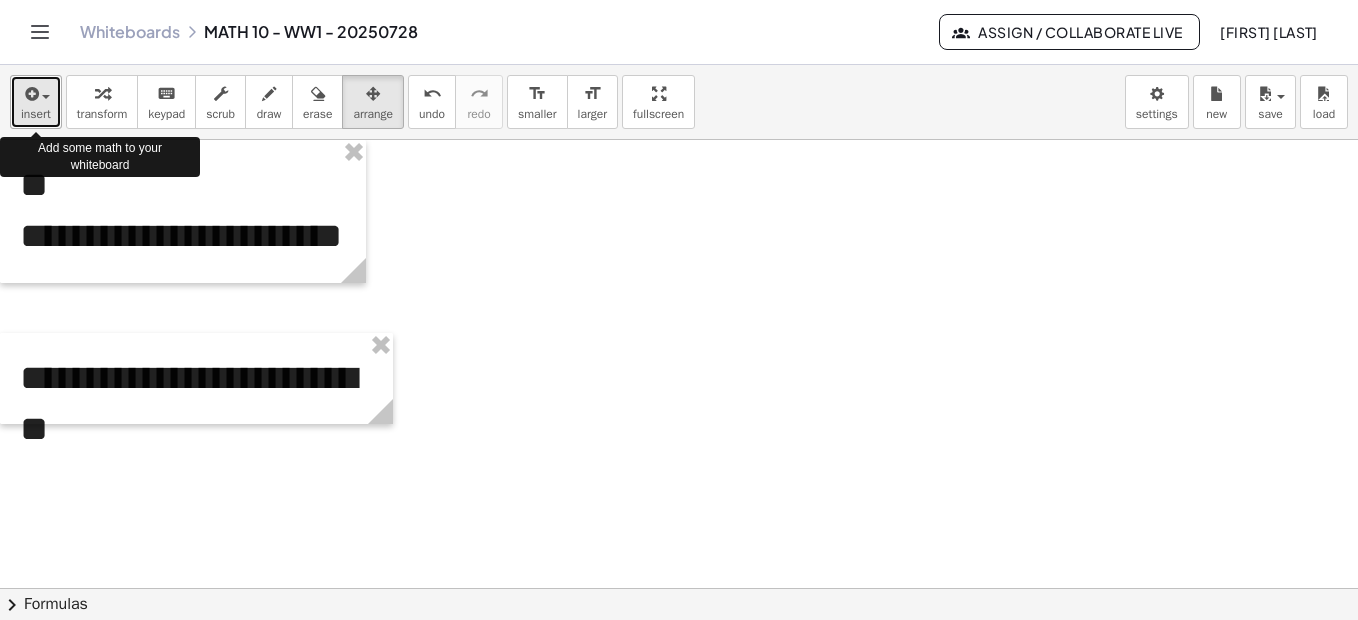 click at bounding box center (30, 94) 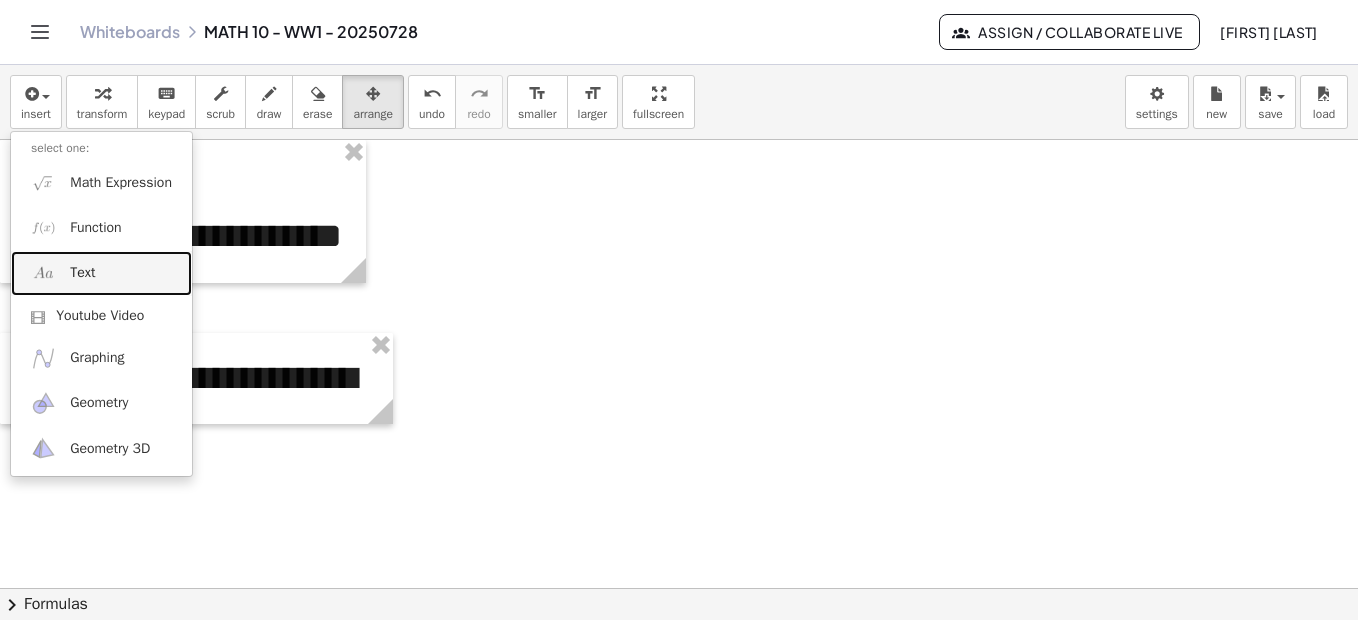click on "Text" at bounding box center (82, 273) 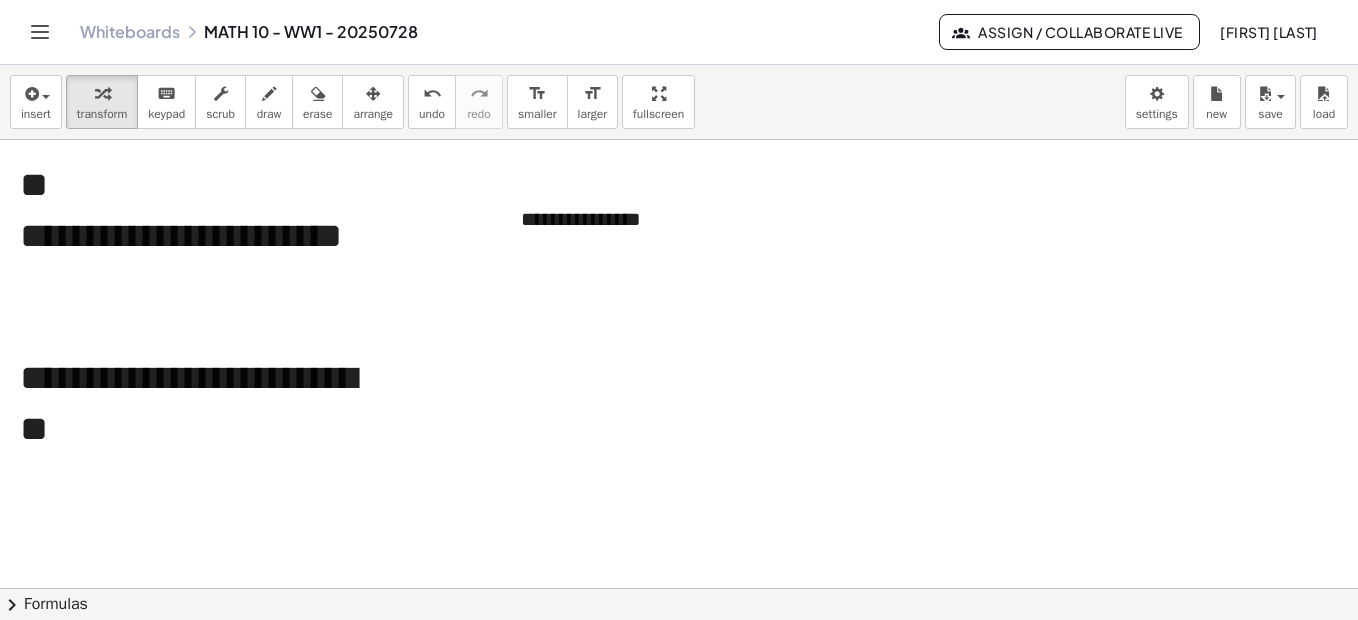 type 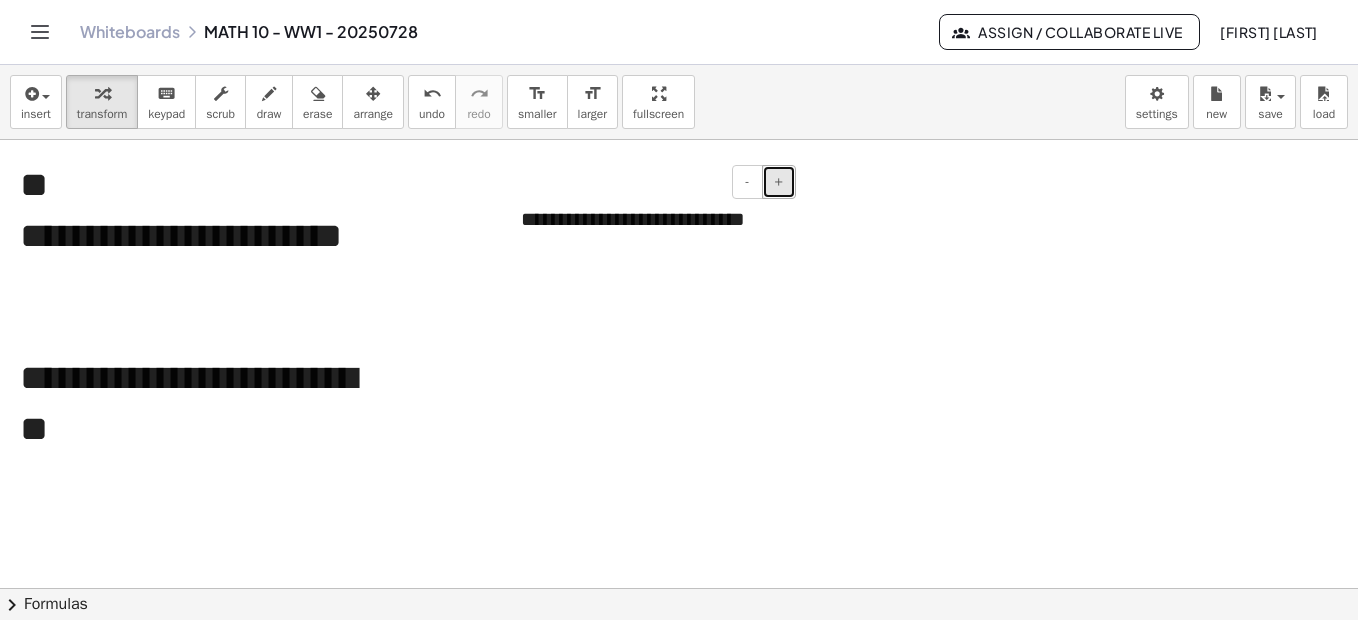 click on "+" at bounding box center [779, 182] 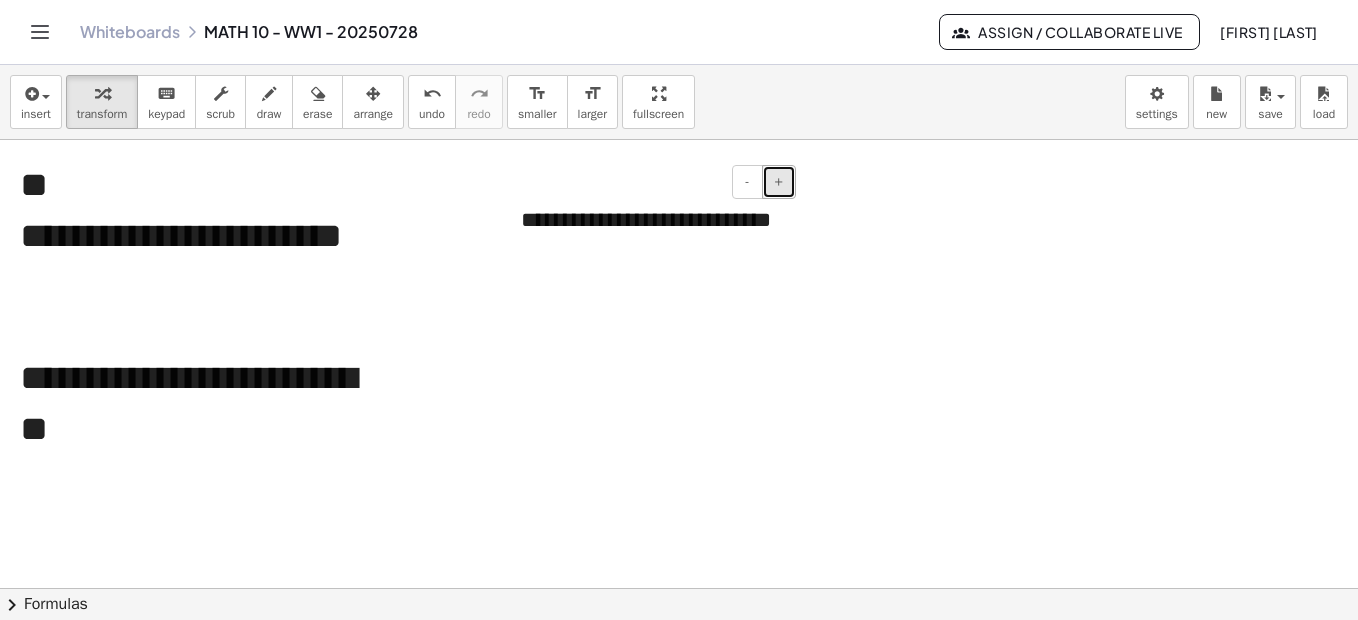 click on "+" at bounding box center [779, 182] 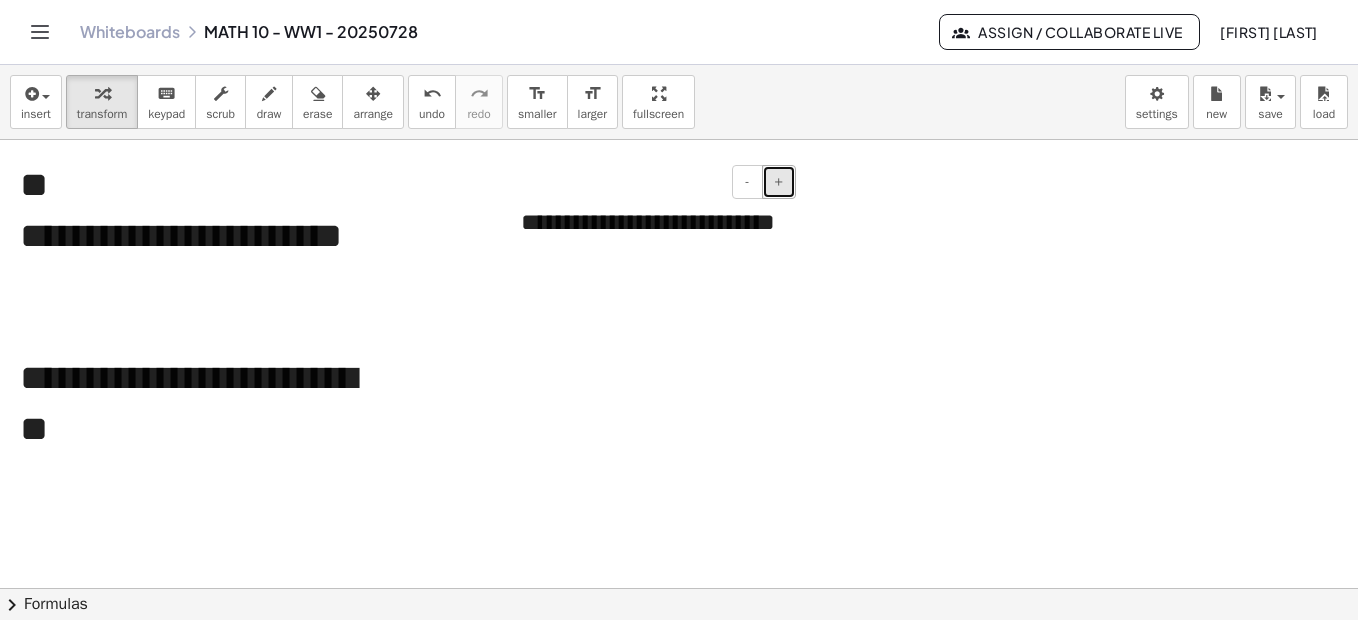 click on "+" at bounding box center [779, 182] 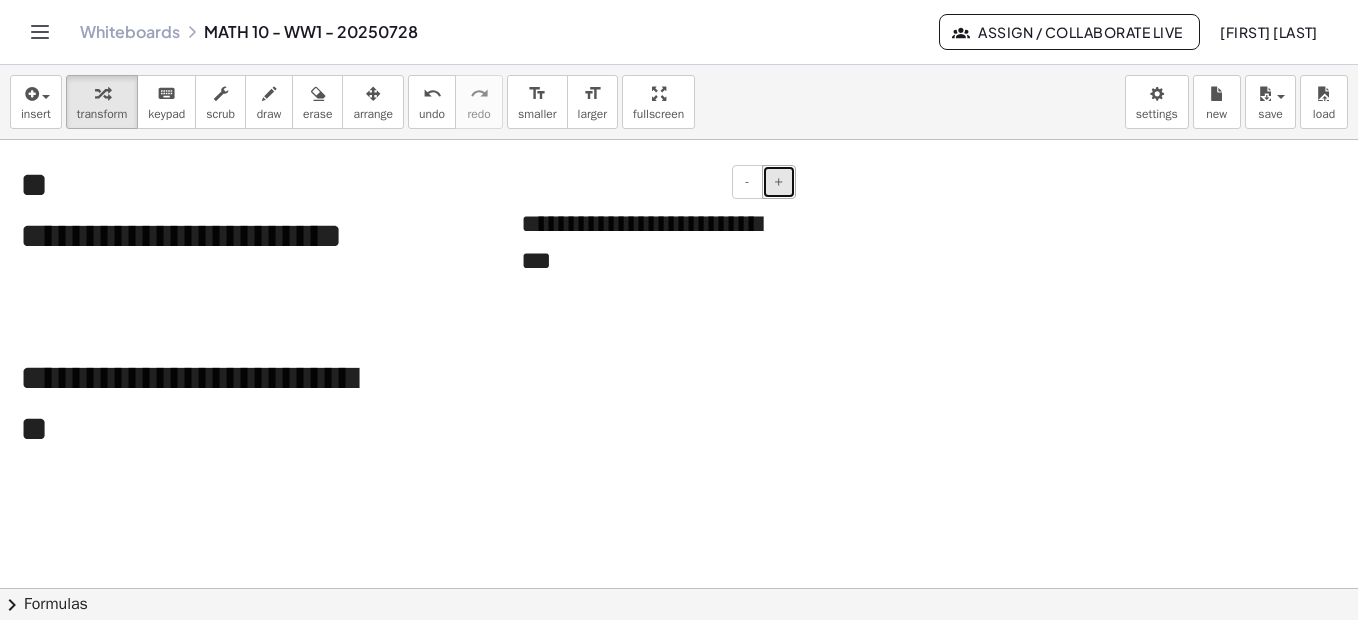 click on "+" at bounding box center [779, 182] 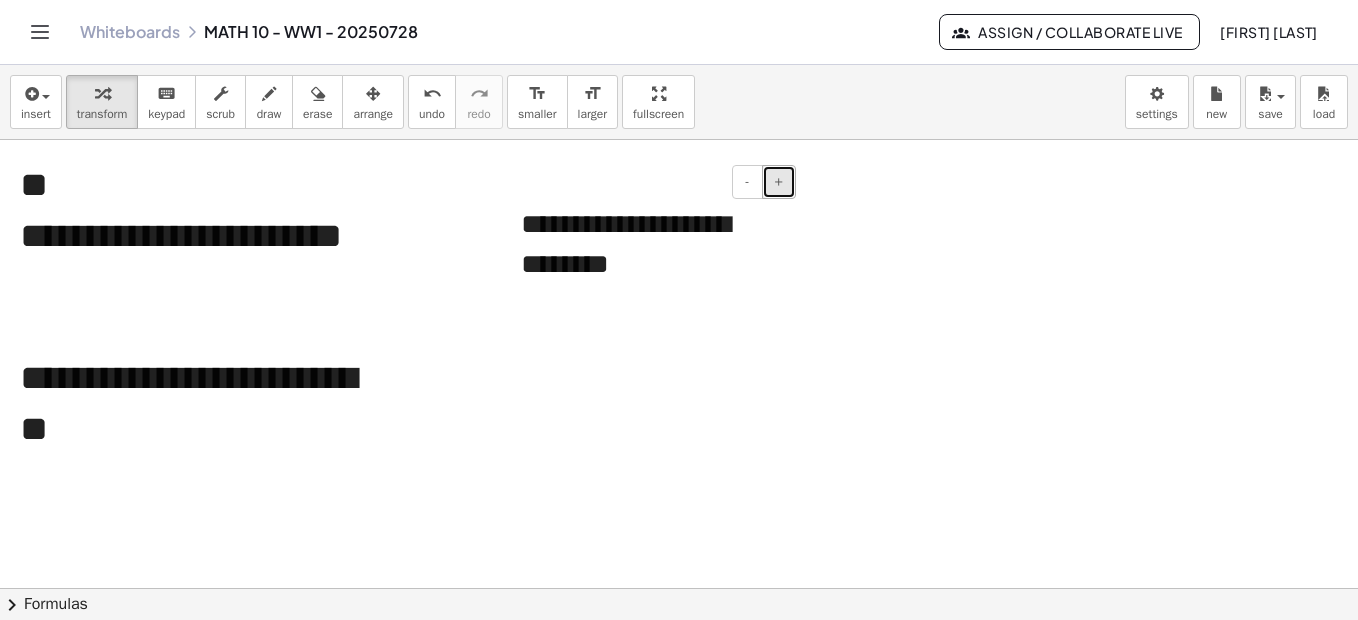 click on "+" at bounding box center (779, 182) 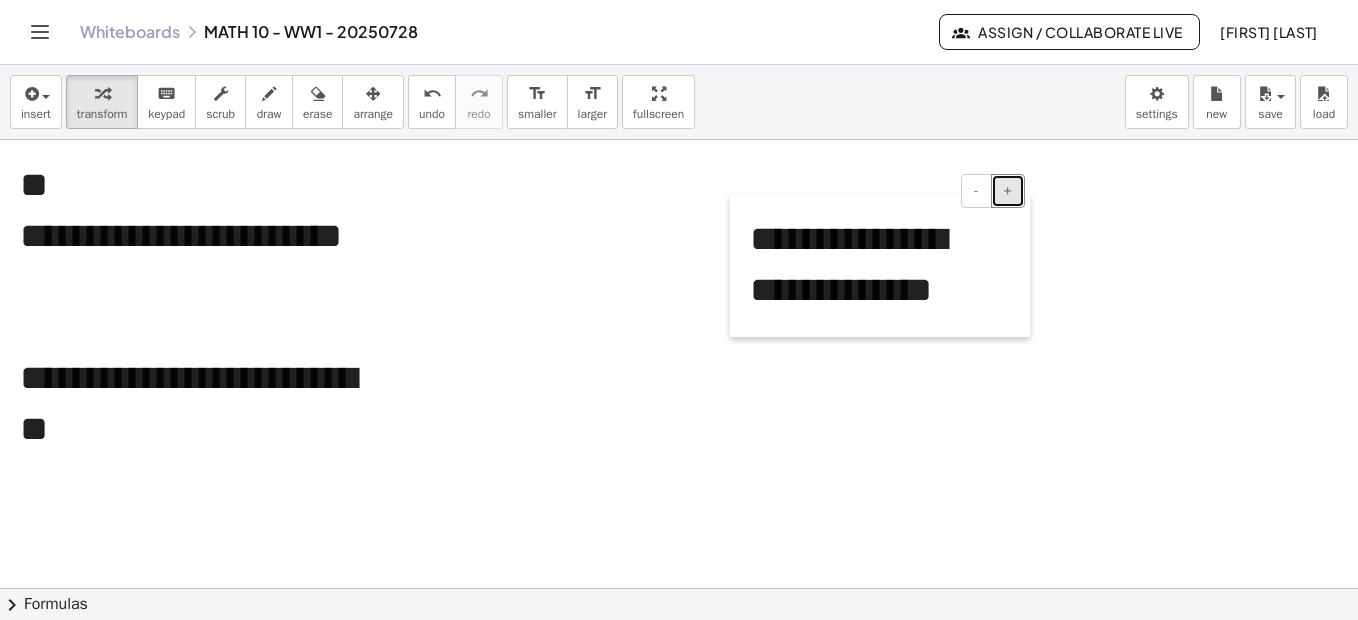 drag, startPoint x: 516, startPoint y: 226, endPoint x: 745, endPoint y: 235, distance: 229.17679 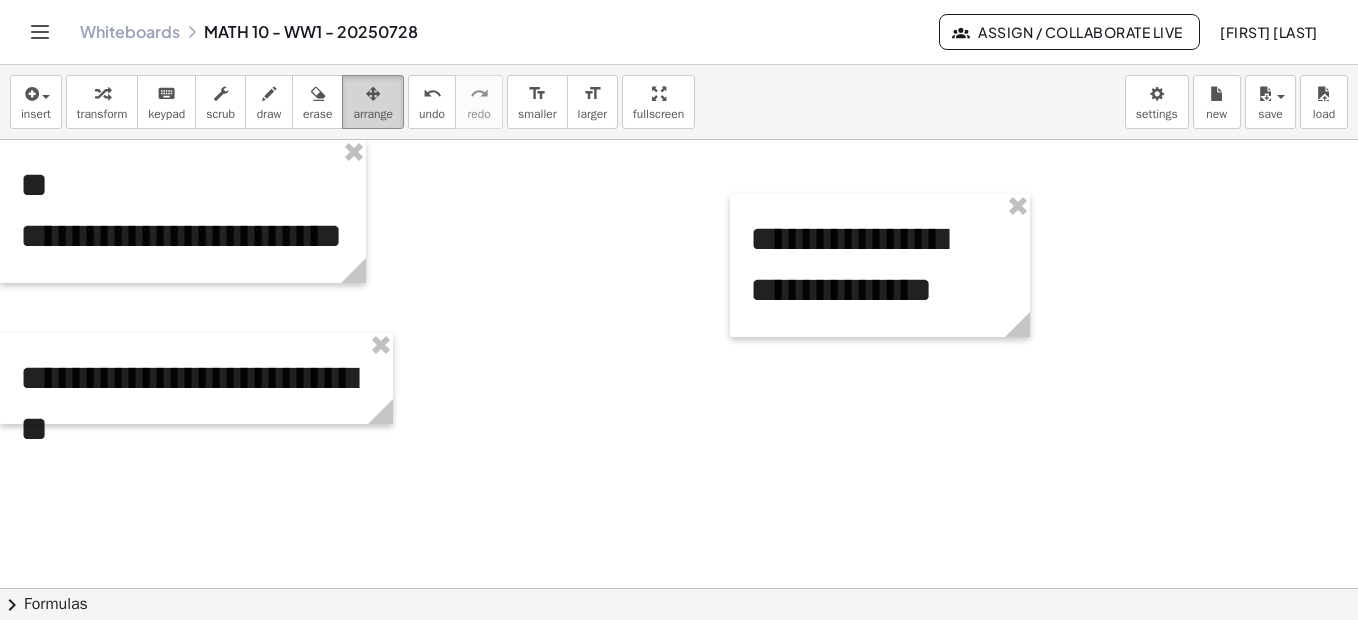 click on "arrange" at bounding box center (373, 114) 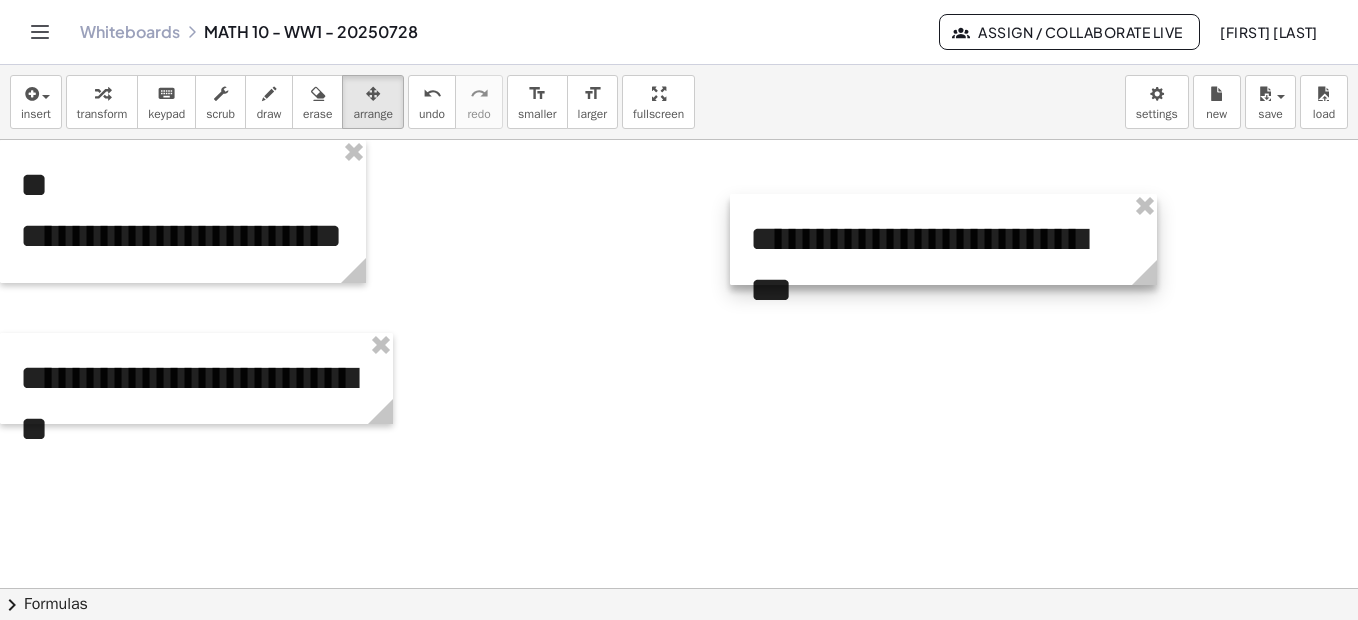drag, startPoint x: 1028, startPoint y: 332, endPoint x: 1157, endPoint y: 343, distance: 129.46814 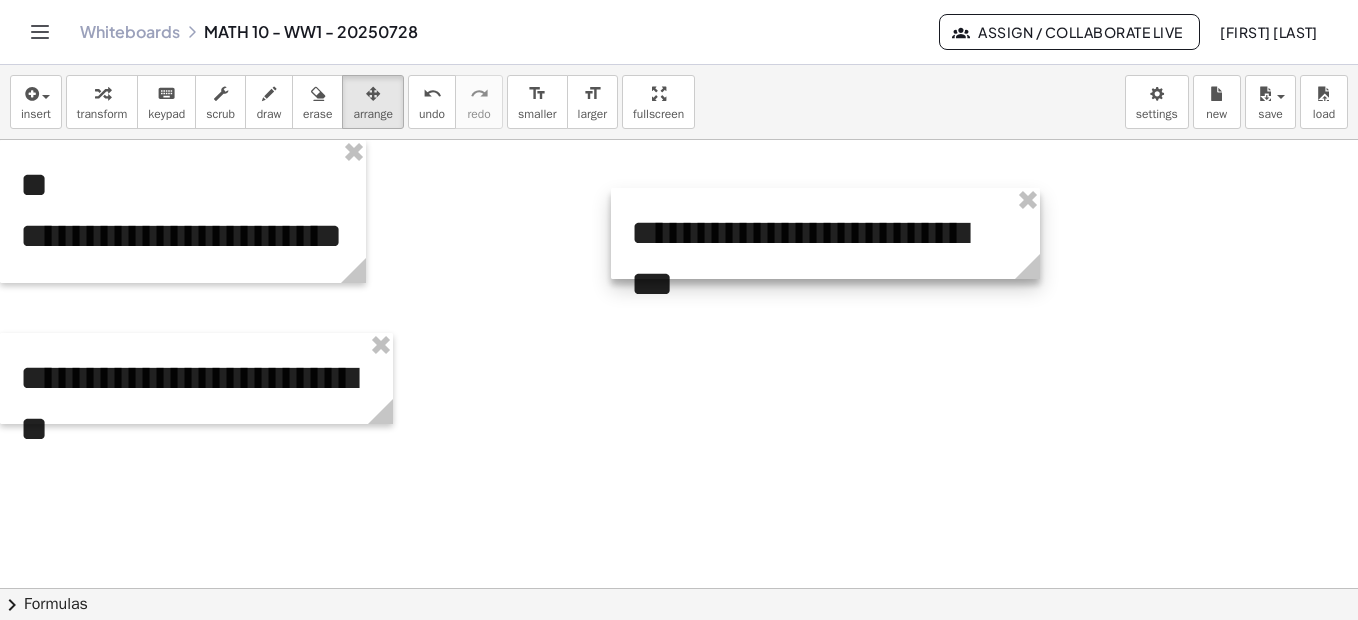 drag, startPoint x: 737, startPoint y: 229, endPoint x: 618, endPoint y: 223, distance: 119.15116 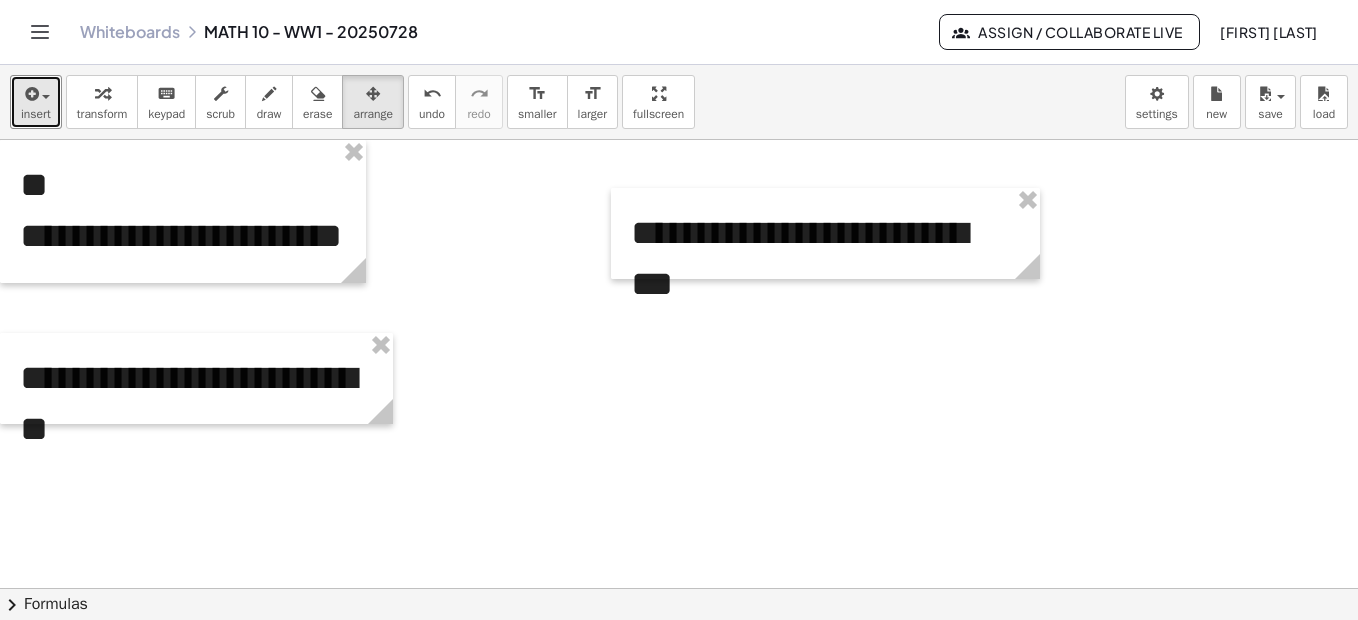 drag, startPoint x: 33, startPoint y: 105, endPoint x: 67, endPoint y: 131, distance: 42.80187 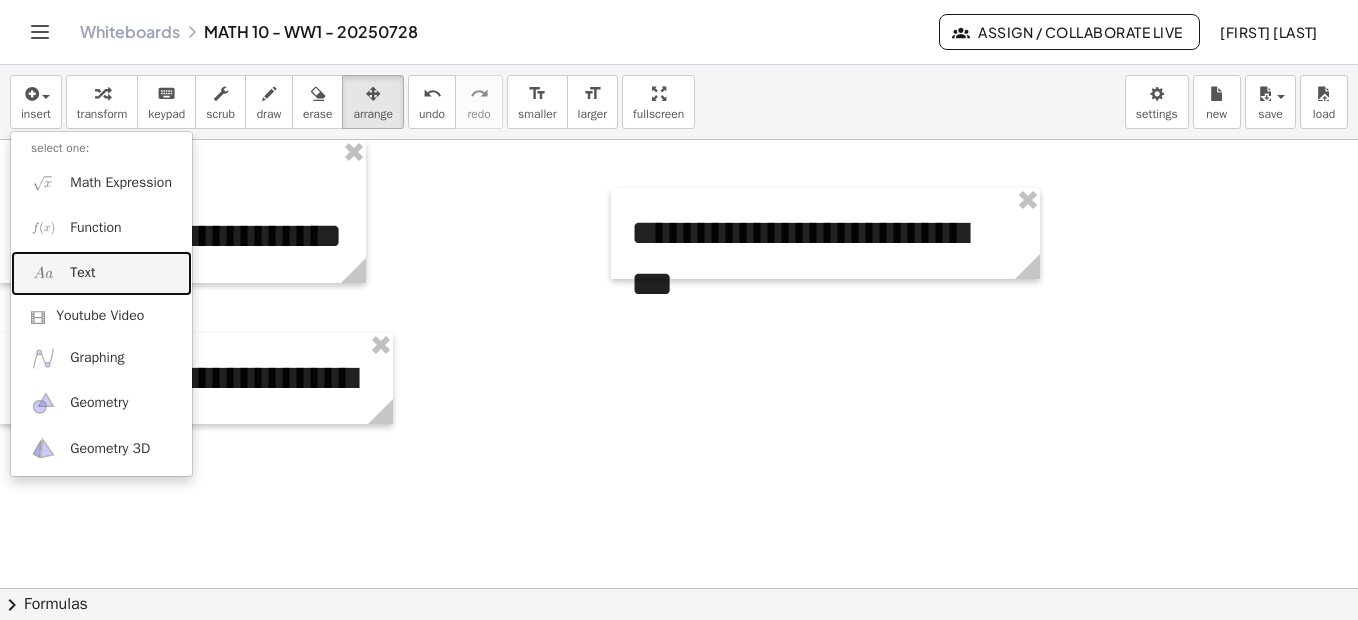 click on "Text" at bounding box center [101, 273] 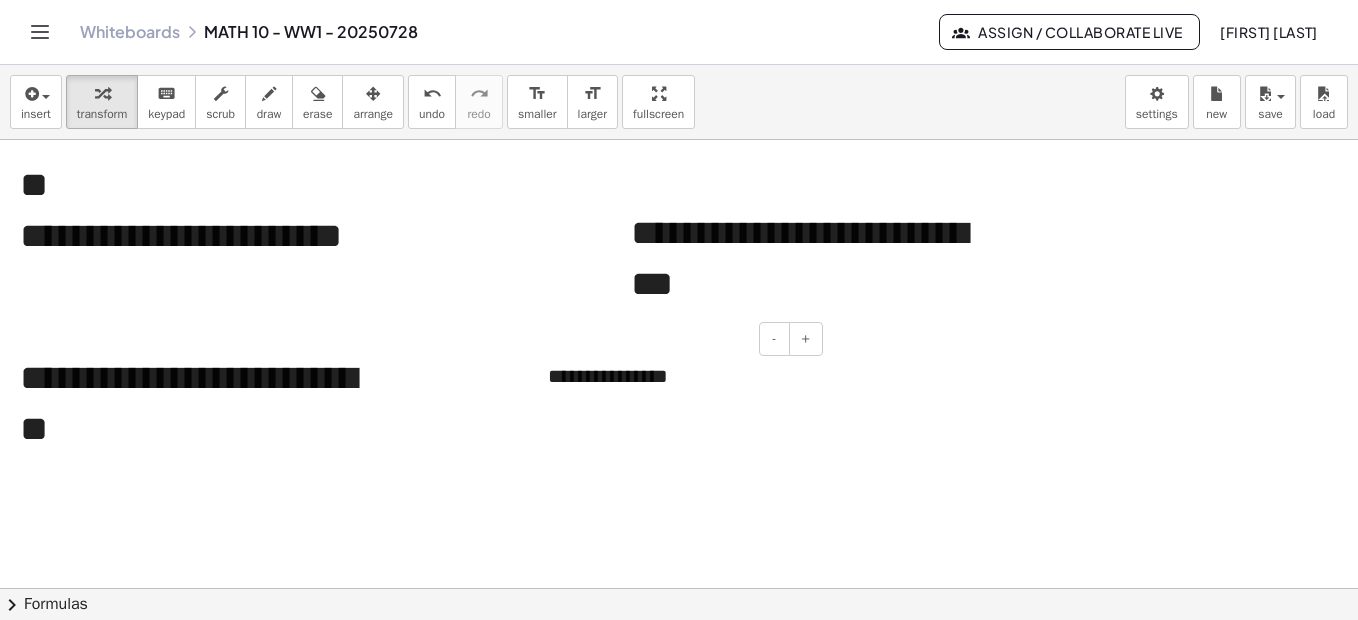 type 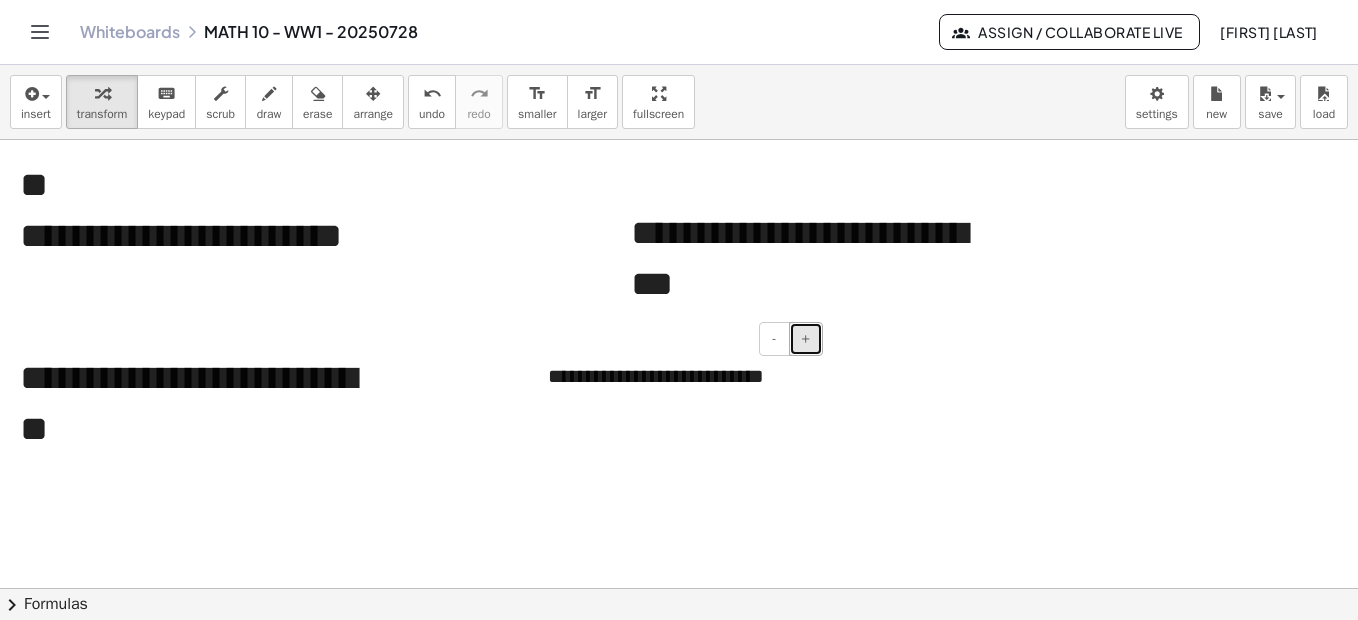click on "+" at bounding box center (806, 339) 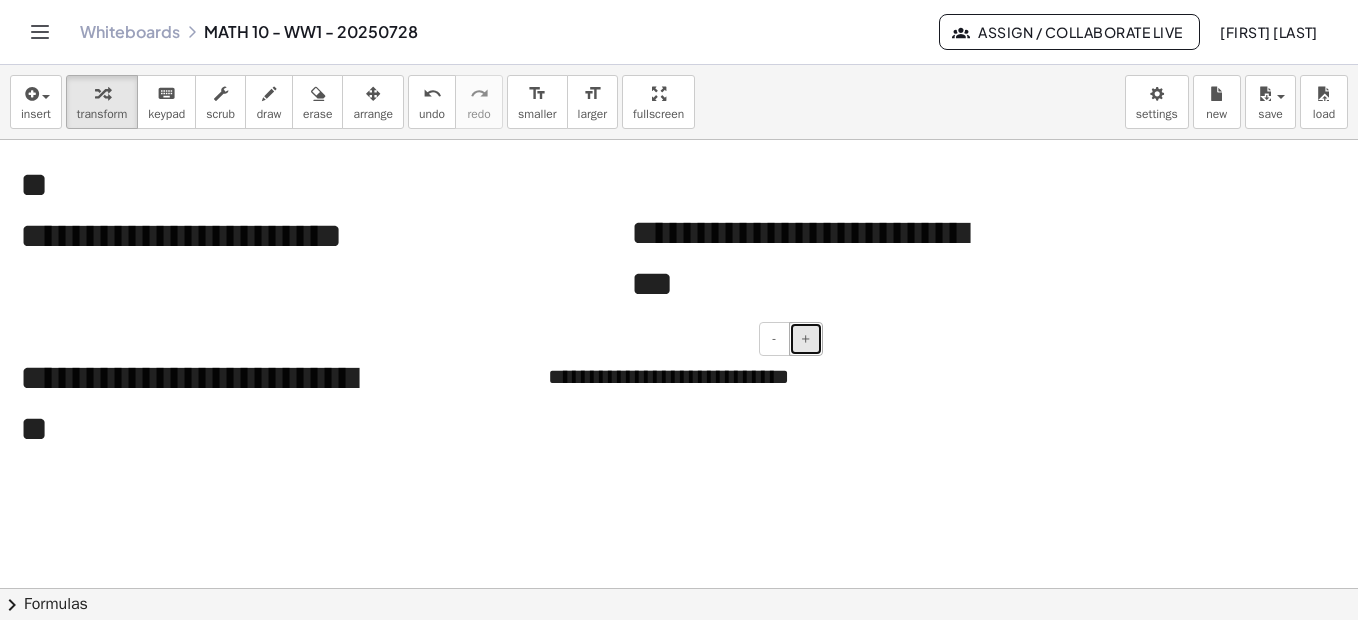 click on "+" at bounding box center [806, 339] 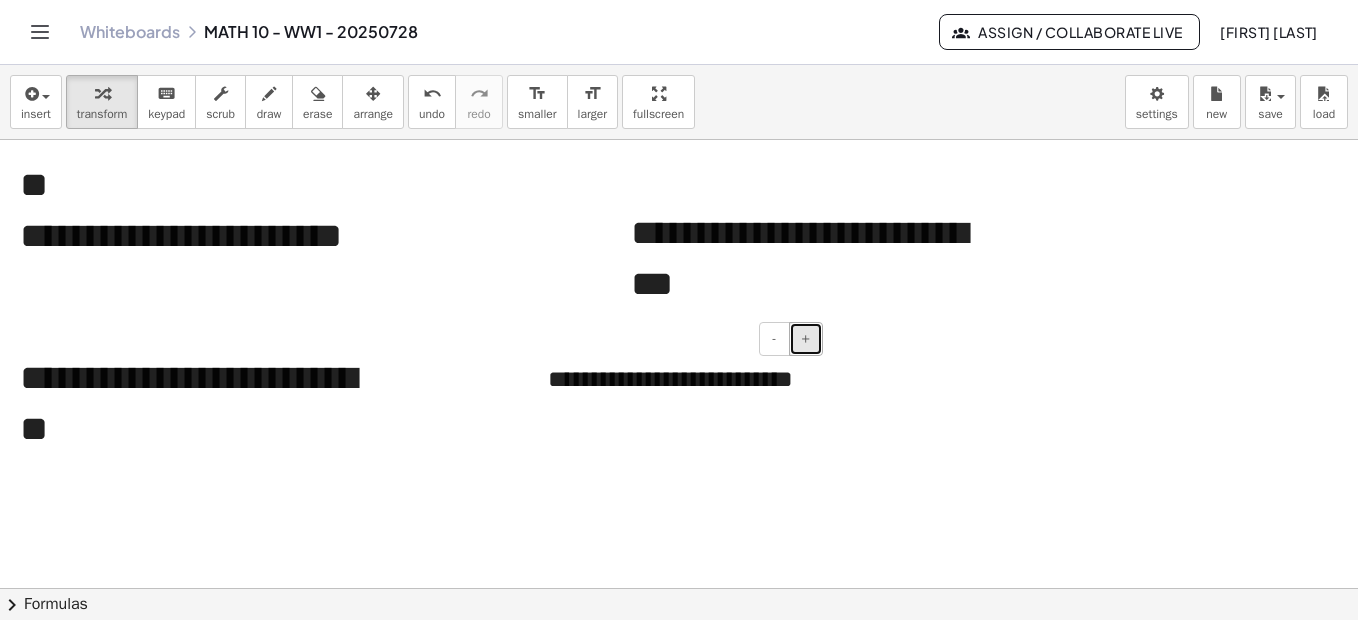 click on "+" at bounding box center (806, 339) 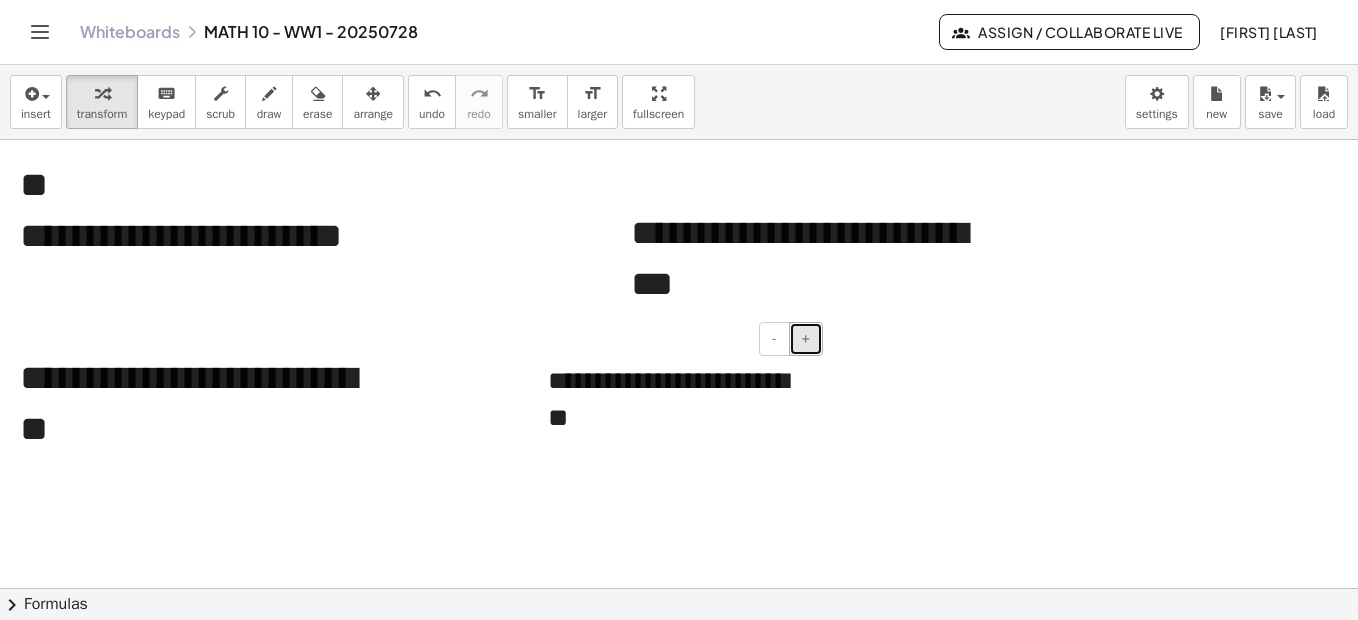click on "+" at bounding box center (806, 339) 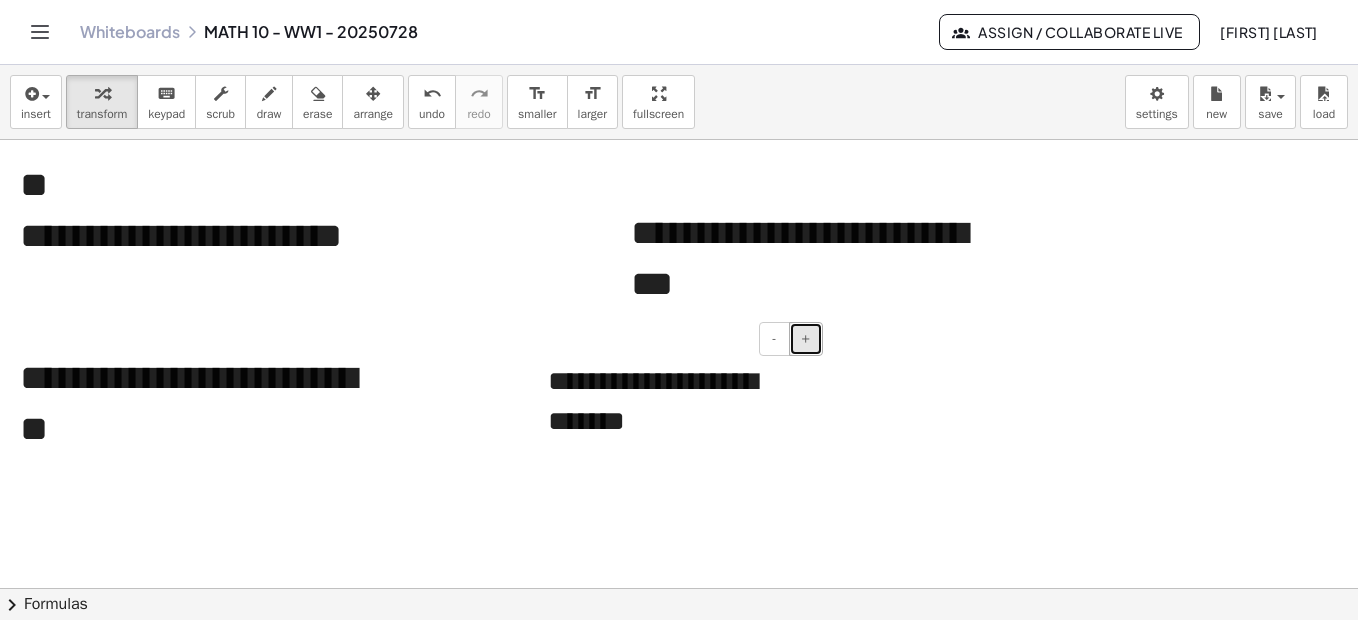 click on "+" at bounding box center [806, 339] 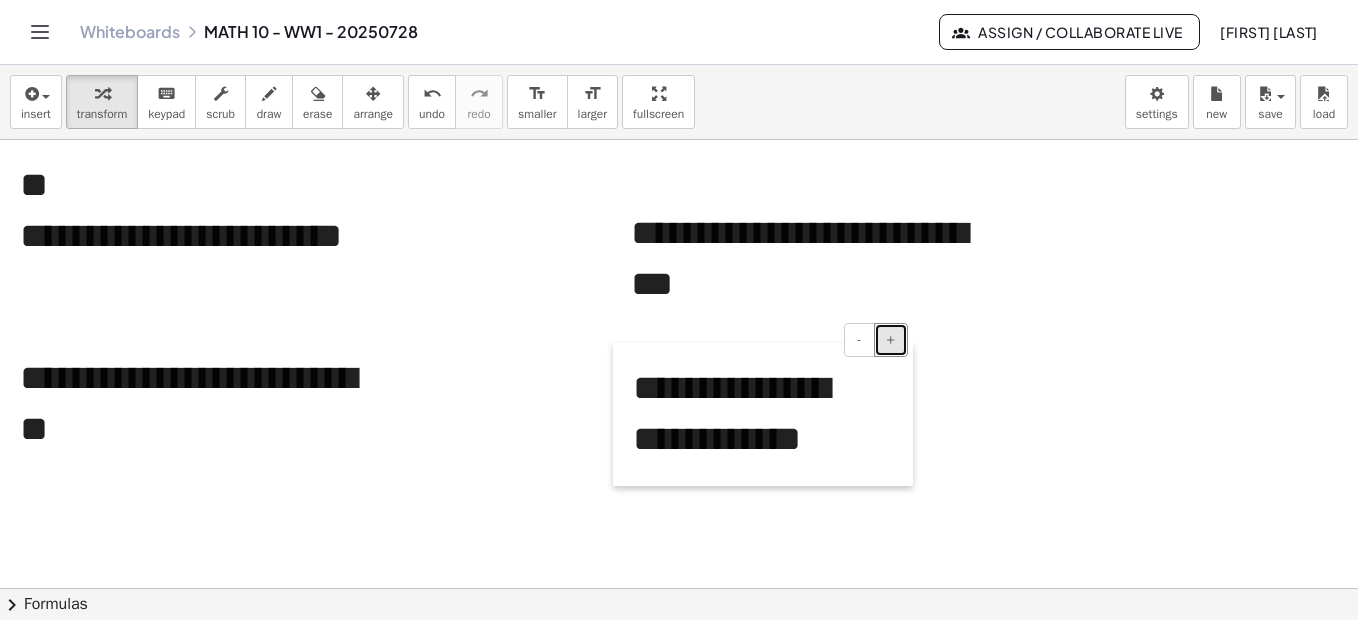 drag, startPoint x: 545, startPoint y: 356, endPoint x: 630, endPoint y: 357, distance: 85.00588 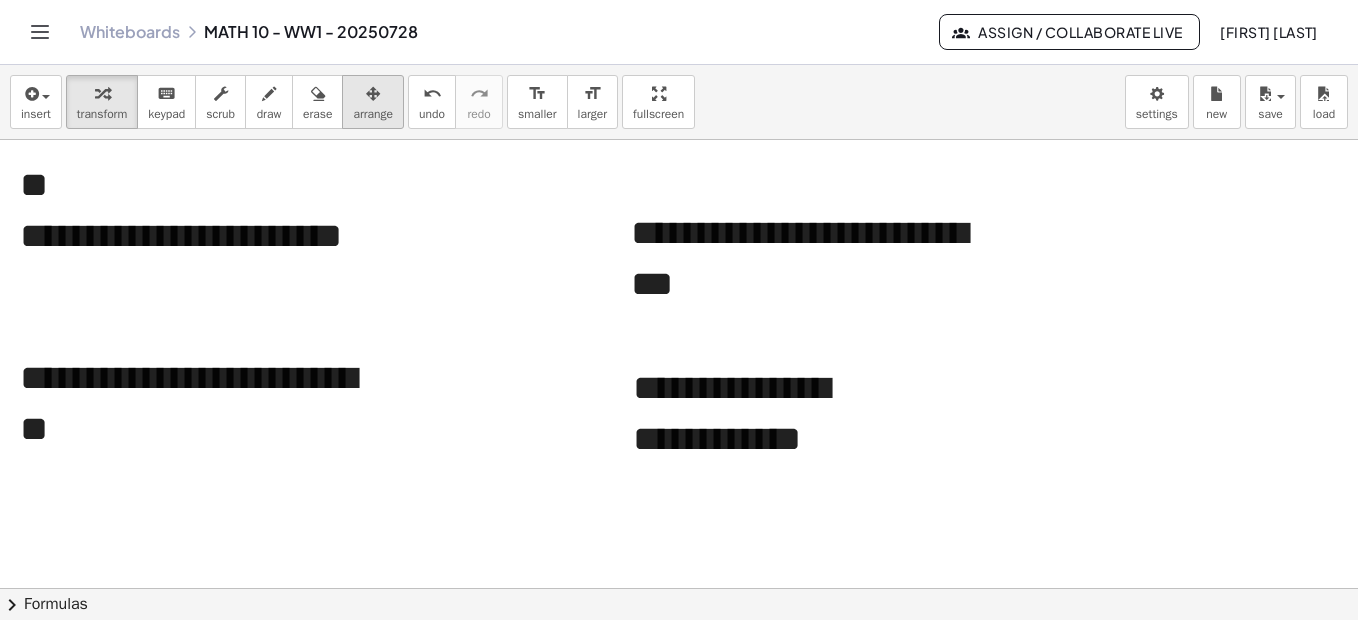 click on "arrange" at bounding box center (373, 114) 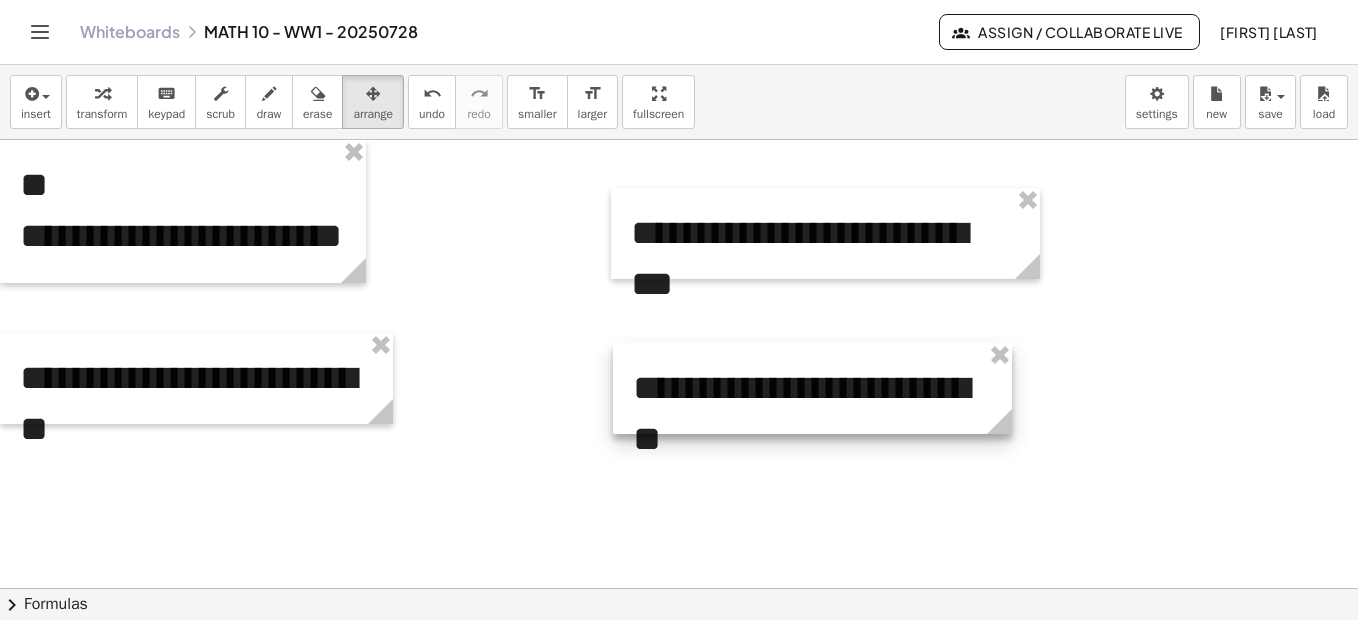drag, startPoint x: 902, startPoint y: 468, endPoint x: 1001, endPoint y: 484, distance: 100.28459 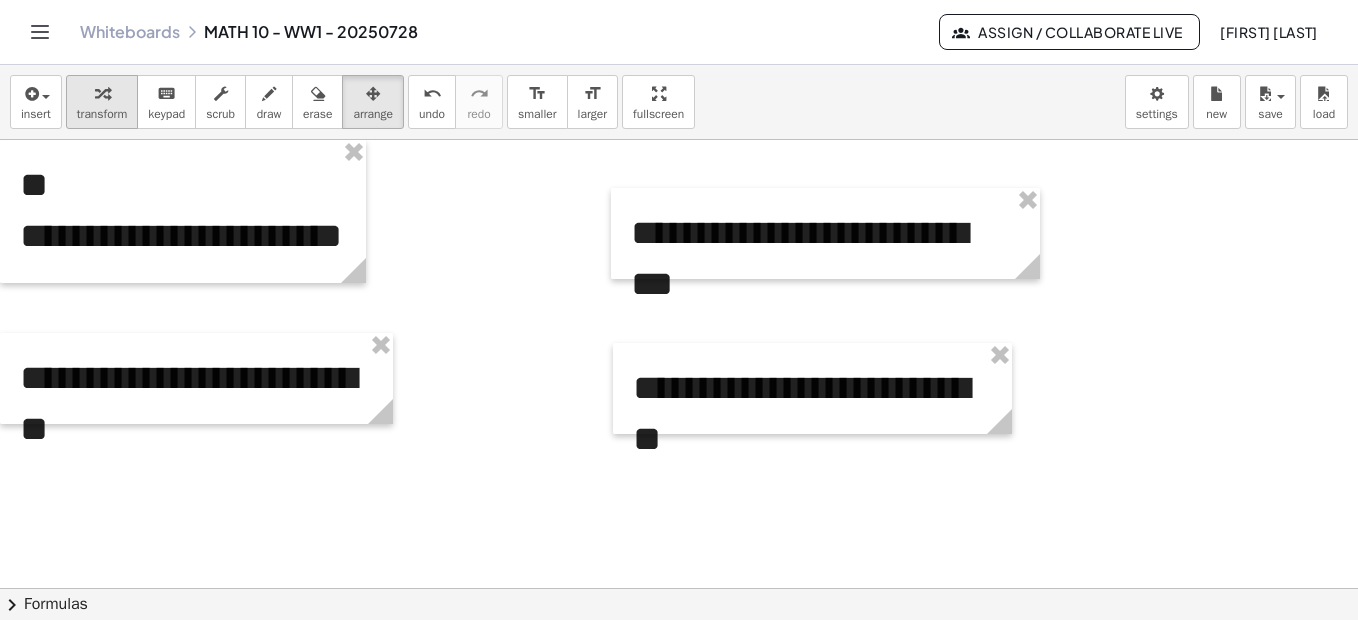 click at bounding box center (102, 93) 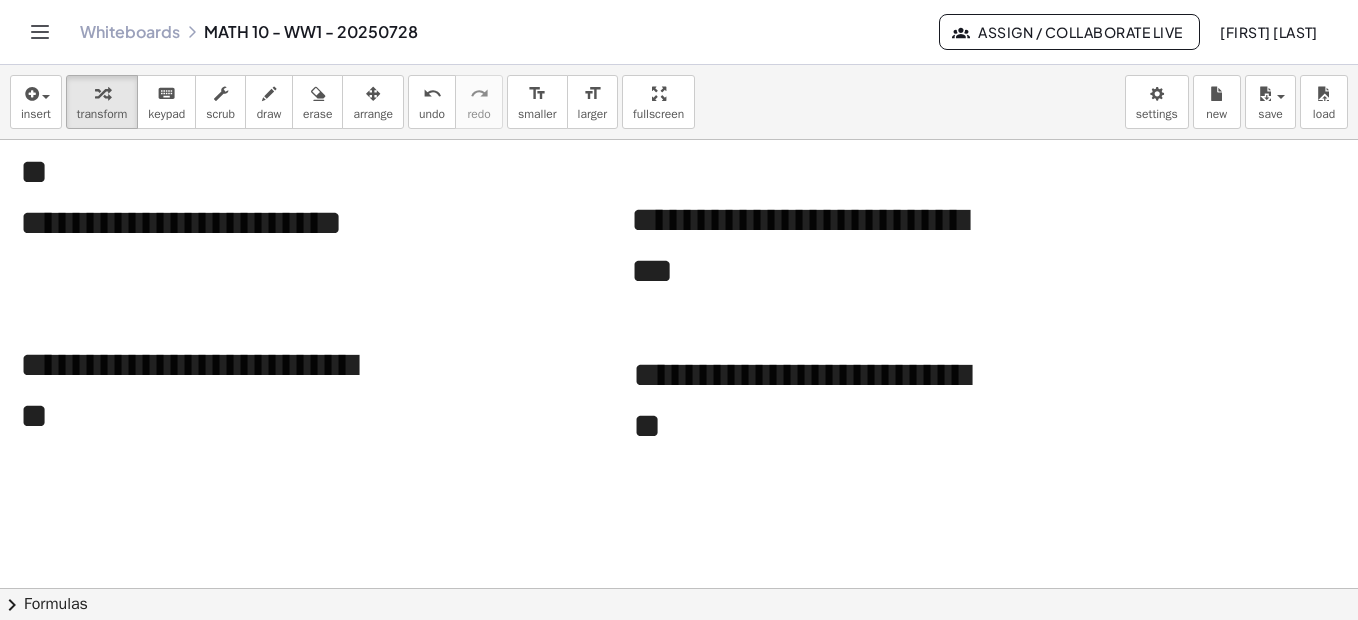 scroll, scrollTop: 0, scrollLeft: 0, axis: both 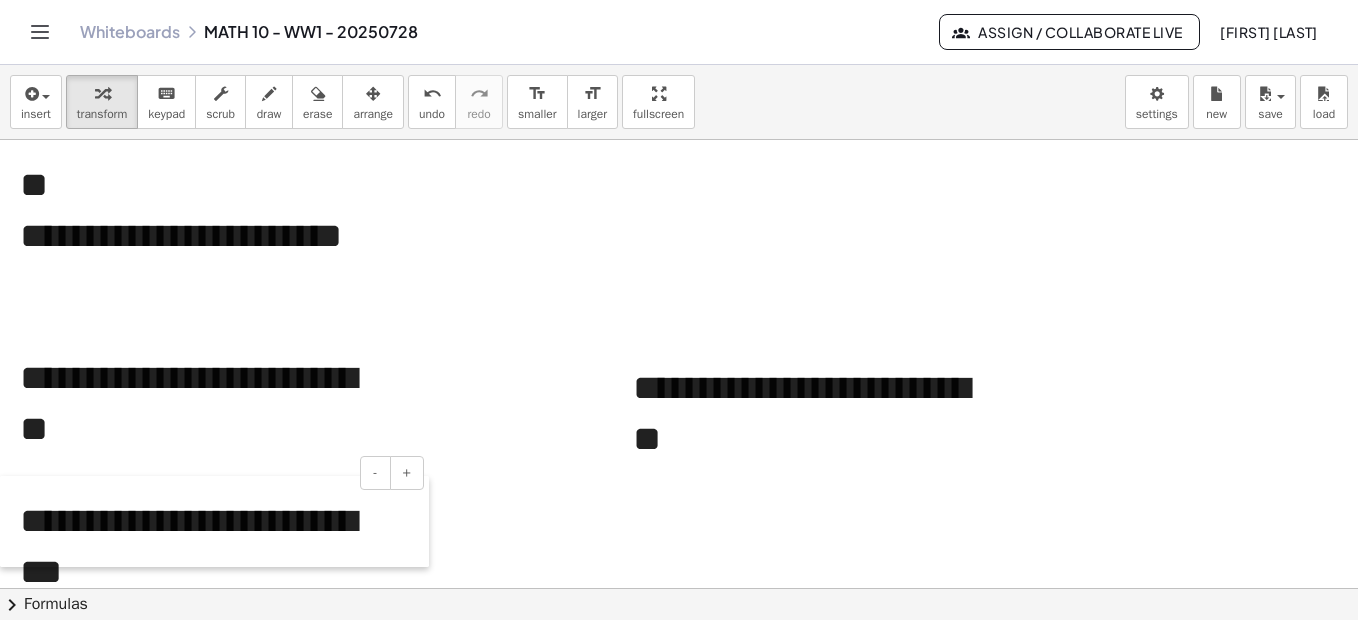 drag, startPoint x: 601, startPoint y: 225, endPoint x: -4, endPoint y: 510, distance: 668.7675 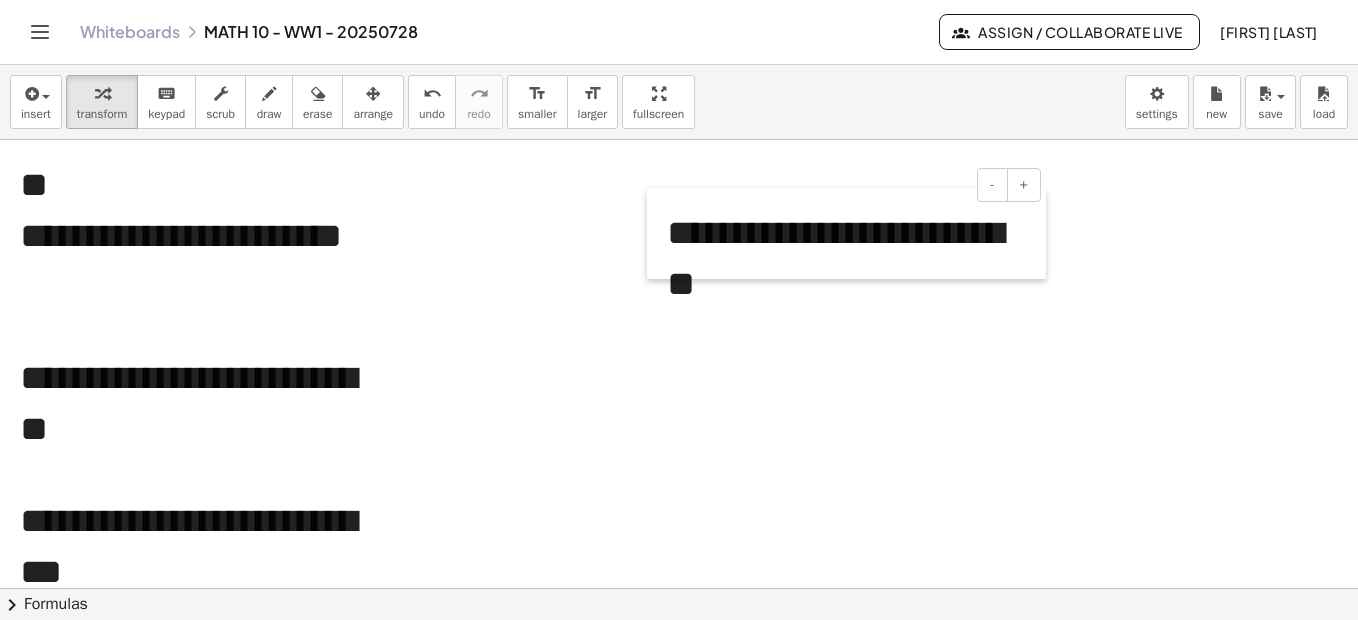 drag, startPoint x: 616, startPoint y: 372, endPoint x: 650, endPoint y: 217, distance: 158.68523 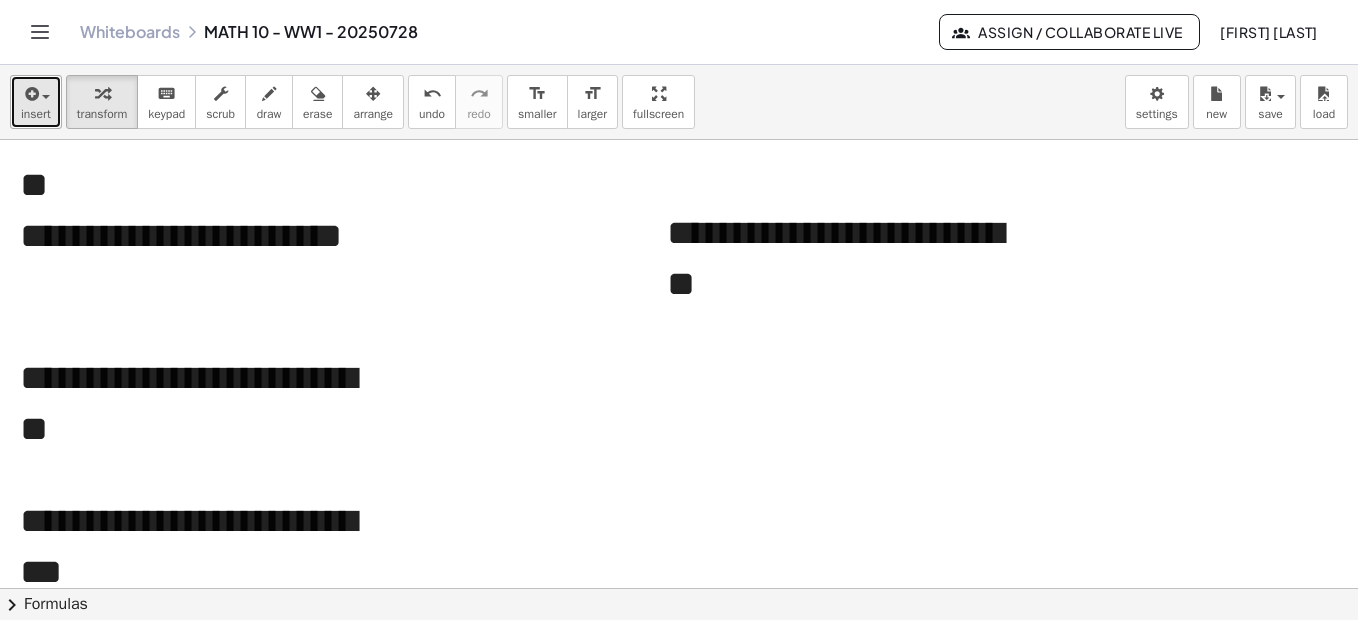 click on "insert" at bounding box center [36, 114] 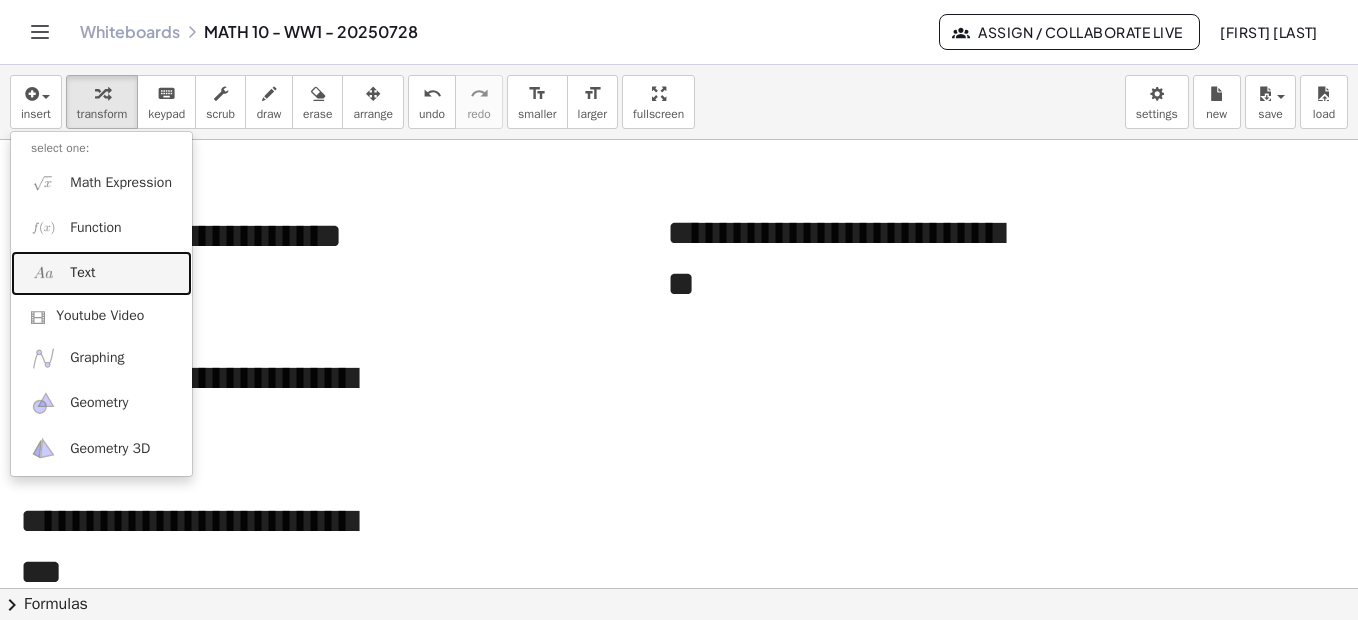 click on "Text" at bounding box center [101, 273] 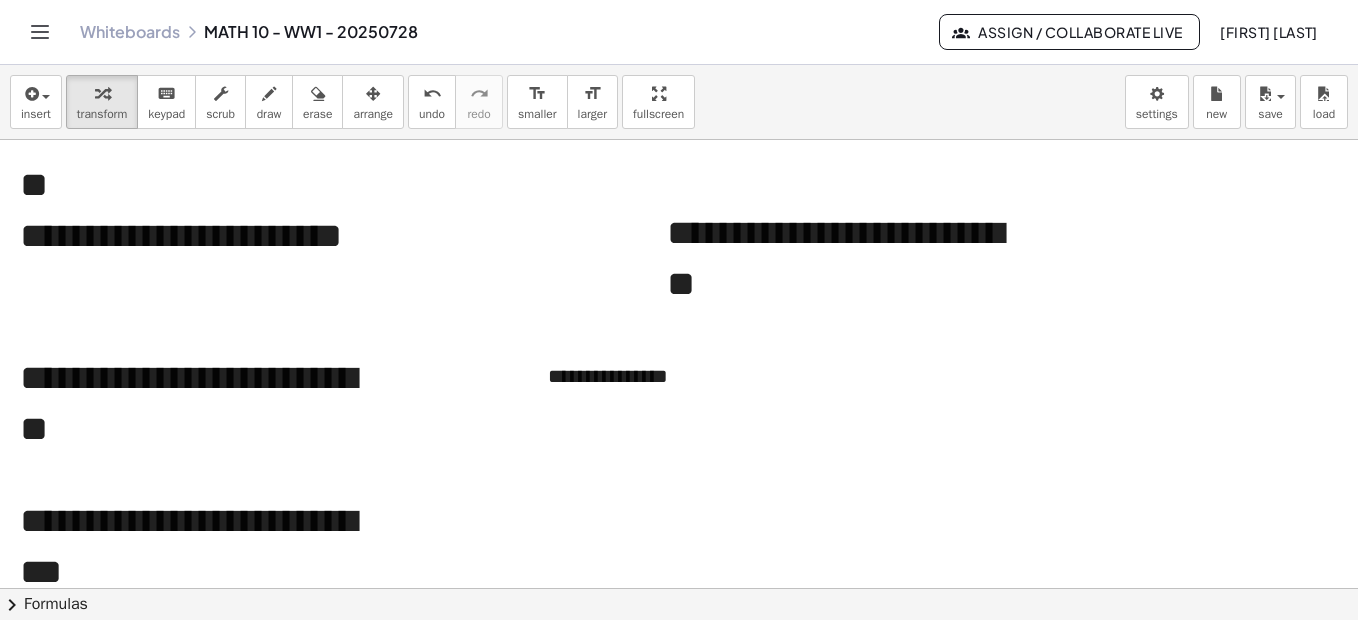 type 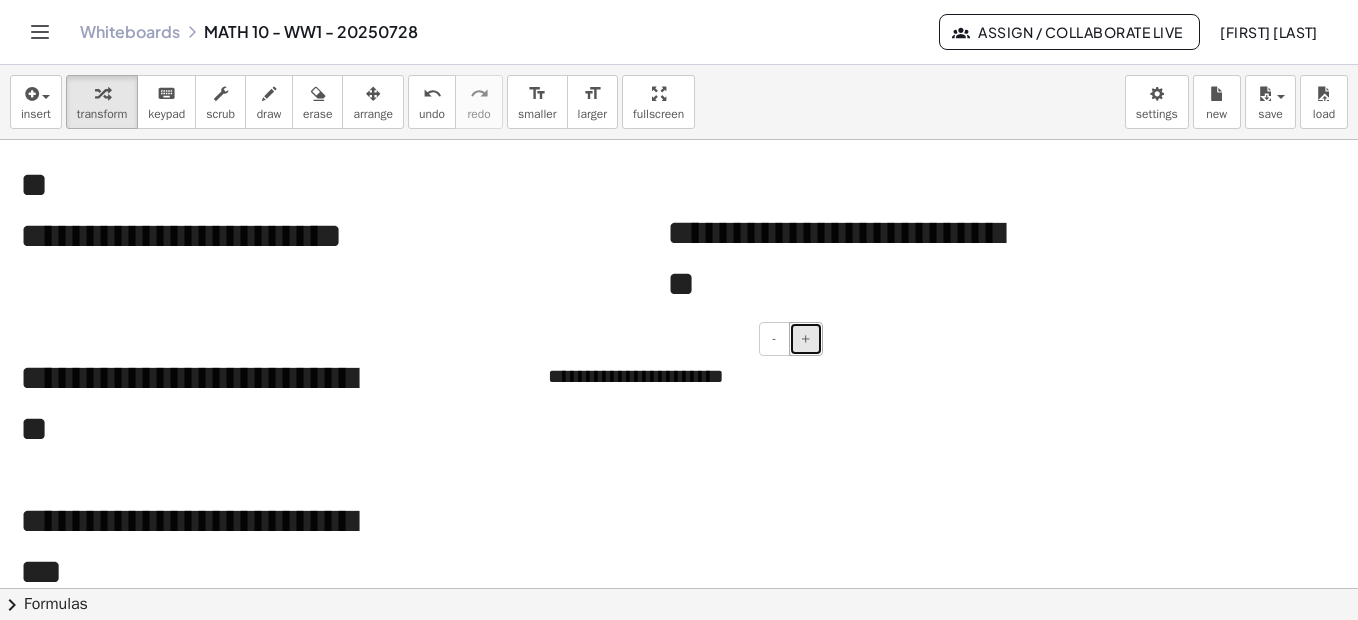 click on "+" at bounding box center [806, 339] 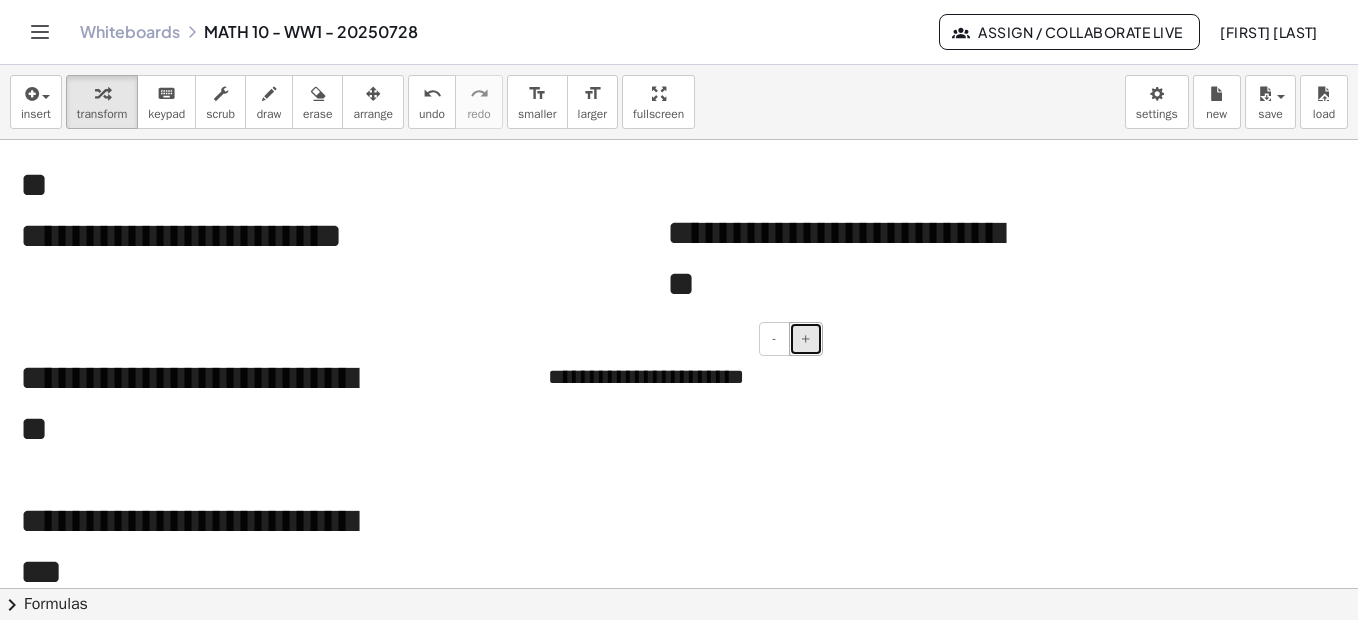 click on "+" at bounding box center (806, 339) 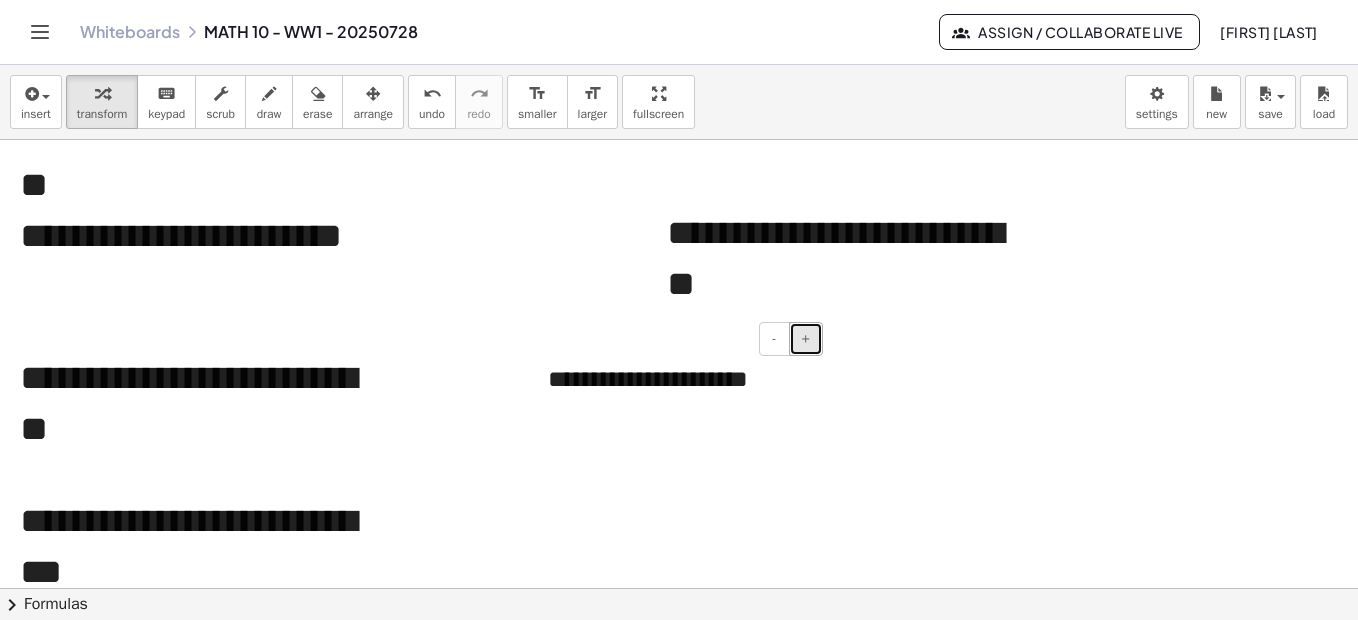 click on "+" at bounding box center (806, 339) 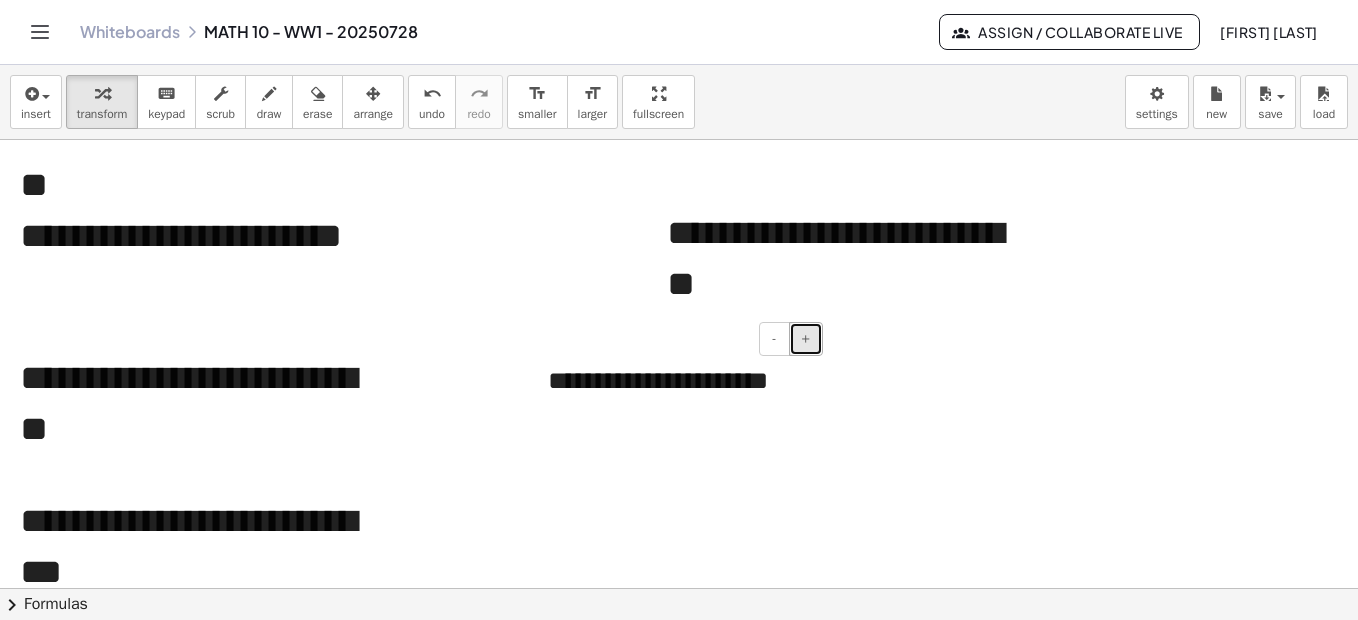 click on "+" at bounding box center [806, 339] 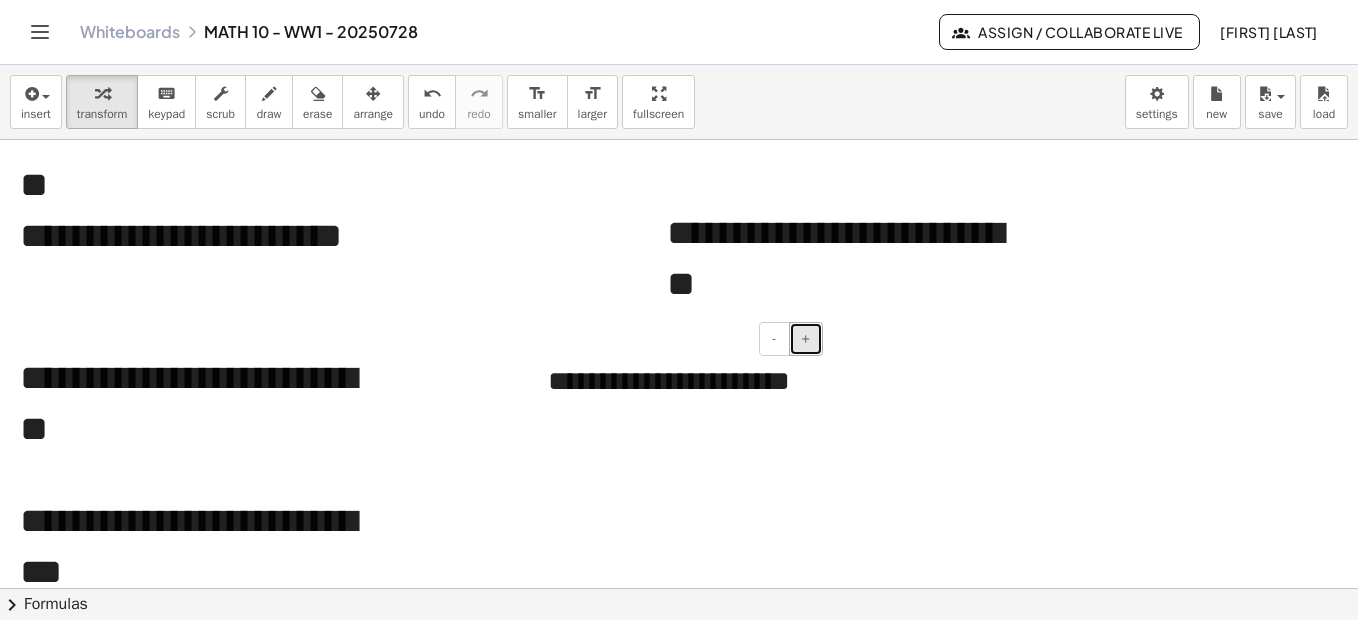 click on "+" at bounding box center [806, 339] 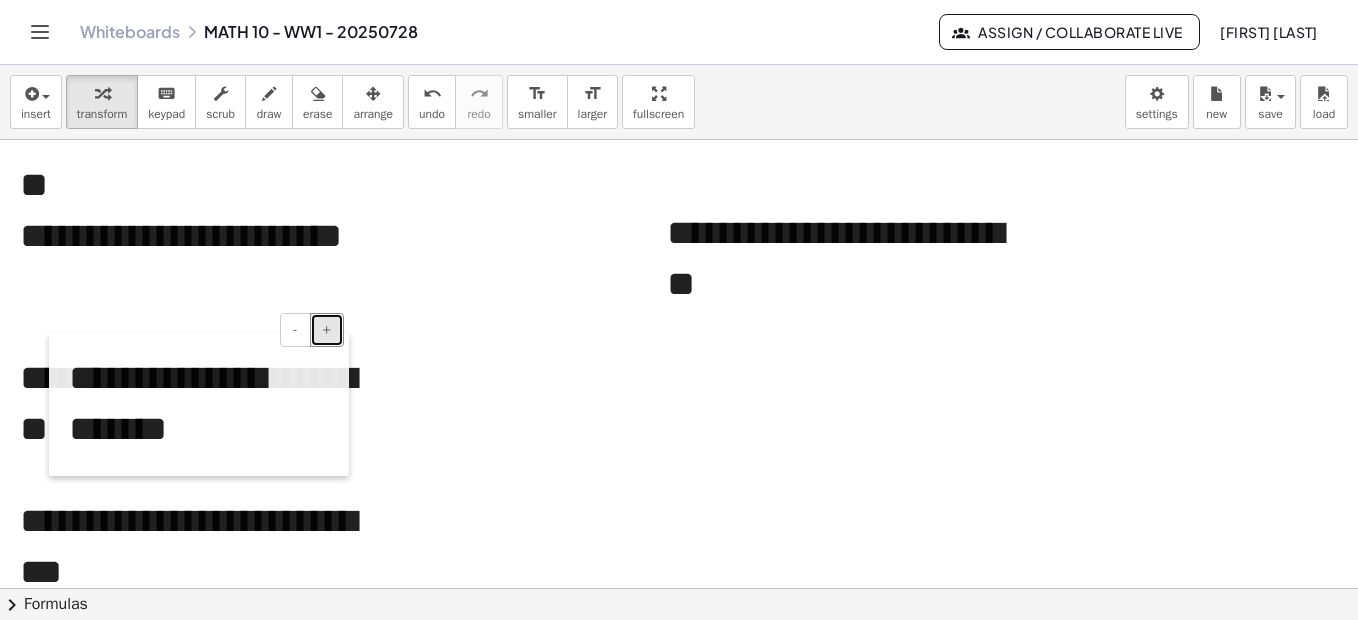 drag, startPoint x: 535, startPoint y: 365, endPoint x: 56, endPoint y: 356, distance: 479.08453 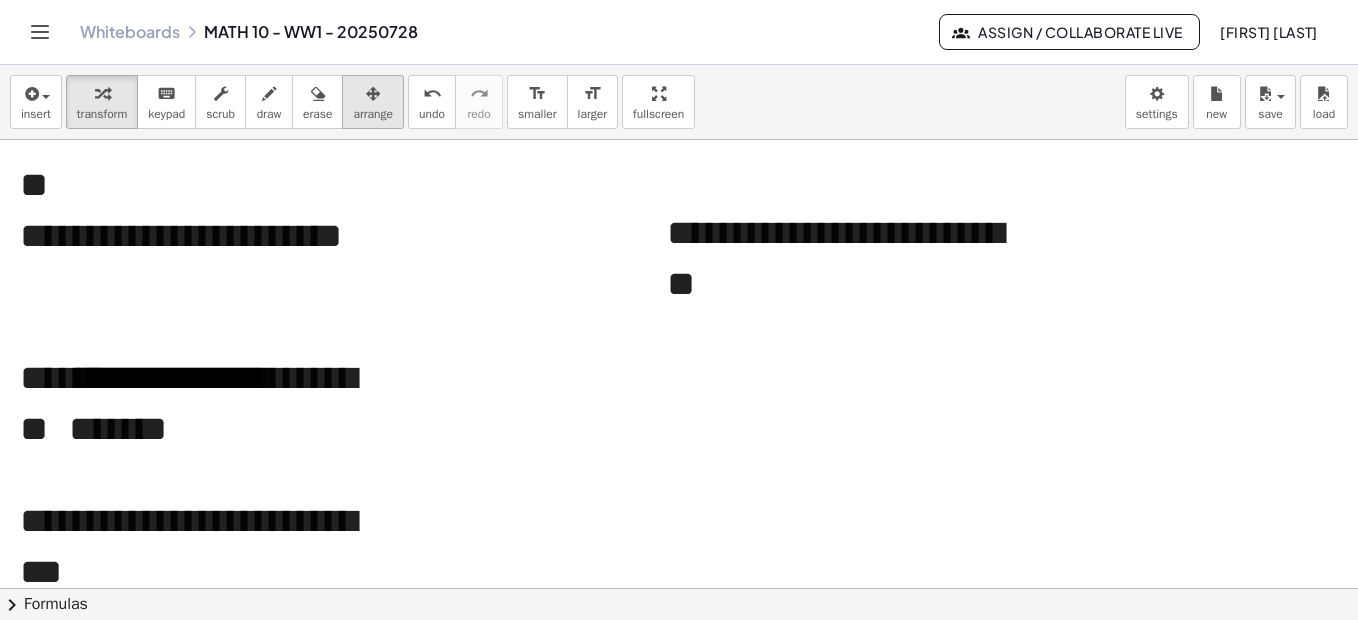 click at bounding box center [373, 93] 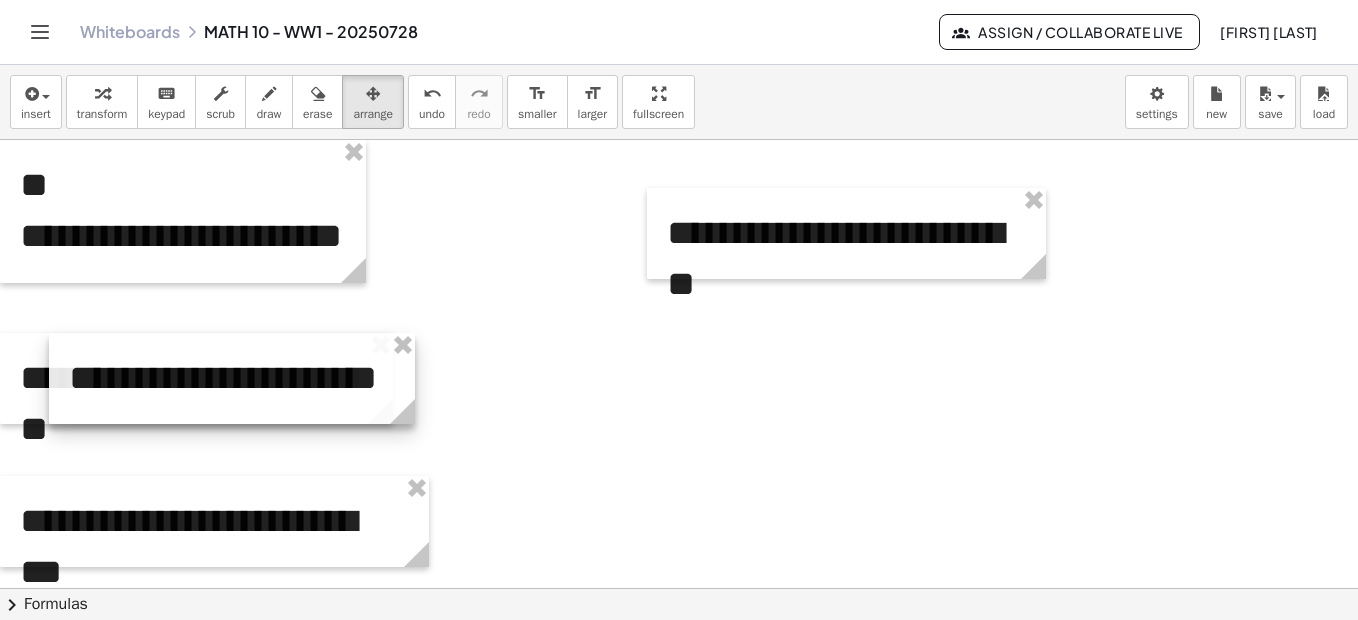 drag, startPoint x: 334, startPoint y: 468, endPoint x: 400, endPoint y: 474, distance: 66.27216 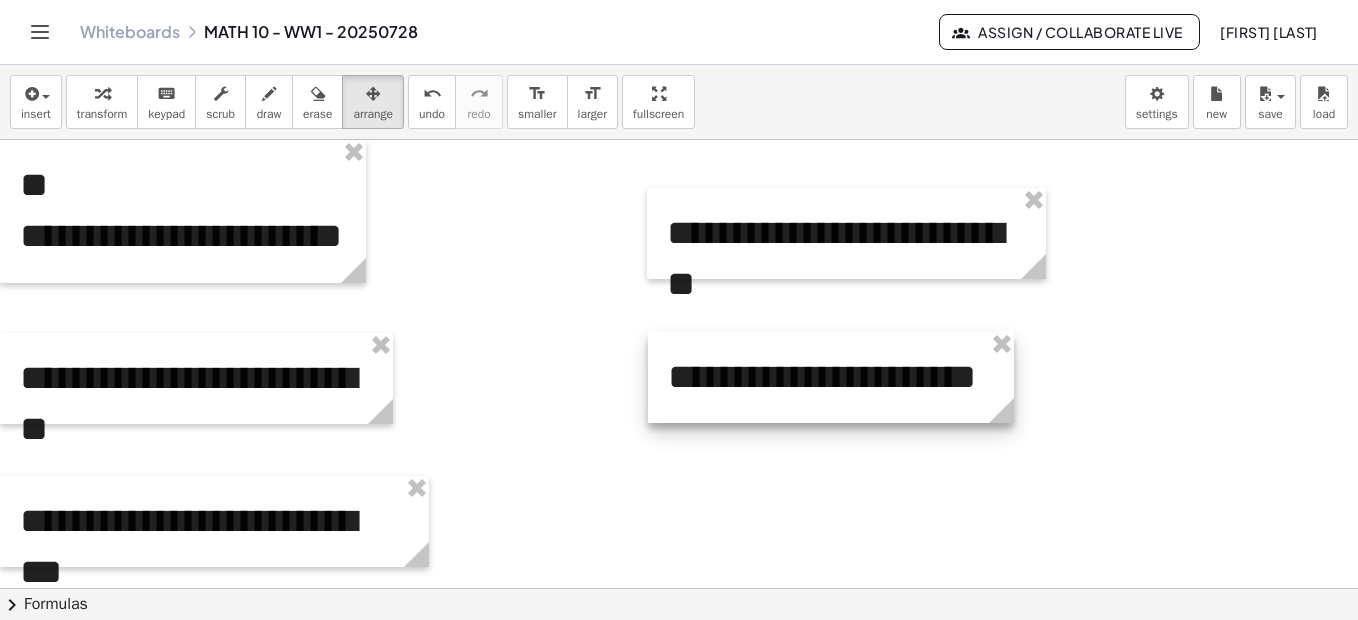 drag, startPoint x: 59, startPoint y: 351, endPoint x: 658, endPoint y: 350, distance: 599.00085 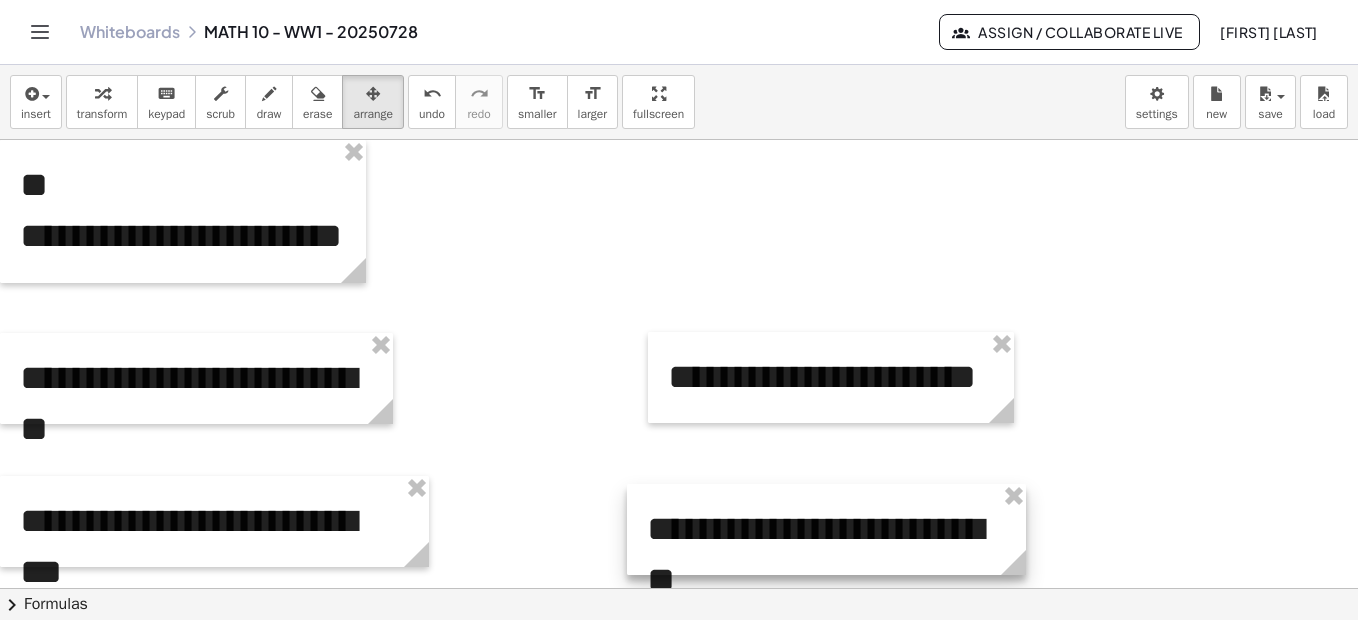 drag, startPoint x: 652, startPoint y: 209, endPoint x: 632, endPoint y: 504, distance: 295.6772 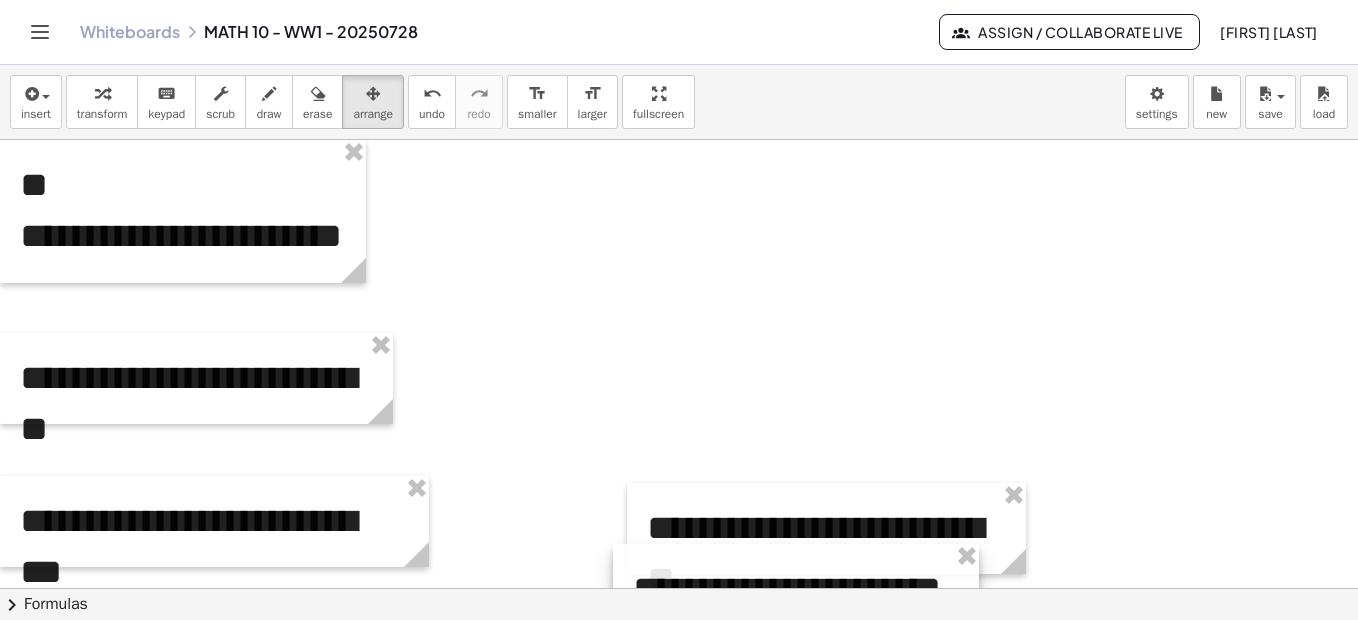 drag, startPoint x: 657, startPoint y: 349, endPoint x: 622, endPoint y: 561, distance: 214.86972 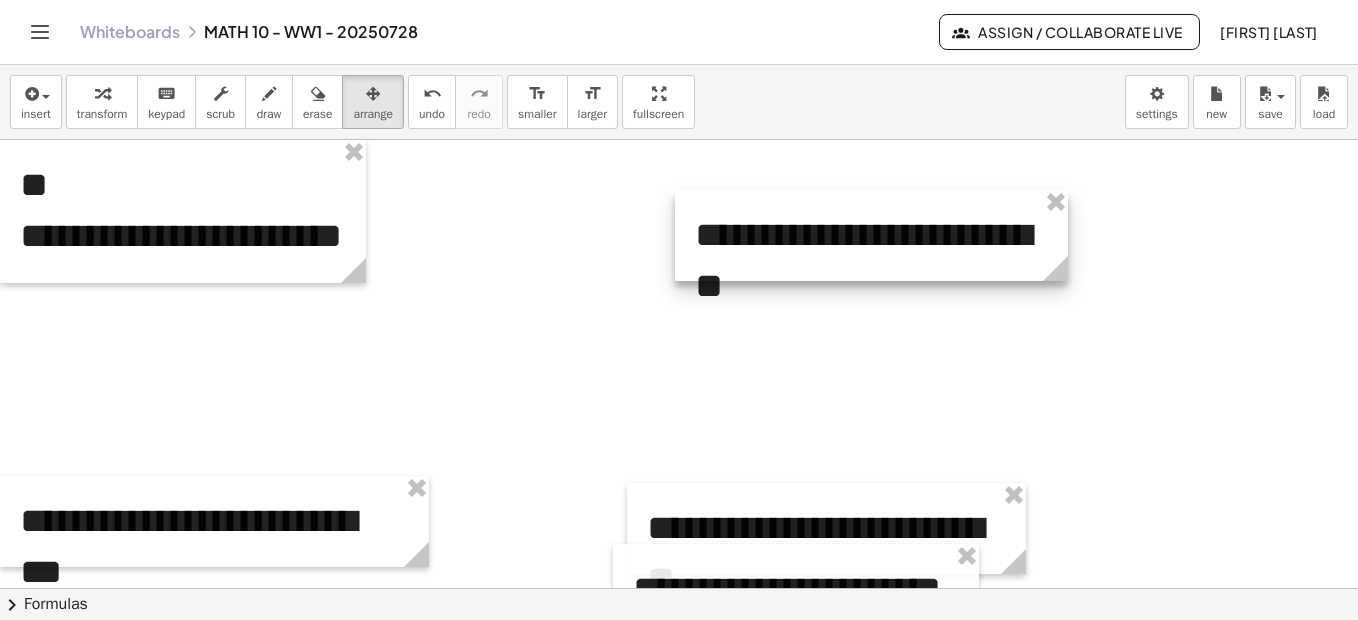 drag, startPoint x: 8, startPoint y: 354, endPoint x: 683, endPoint y: 211, distance: 689.98114 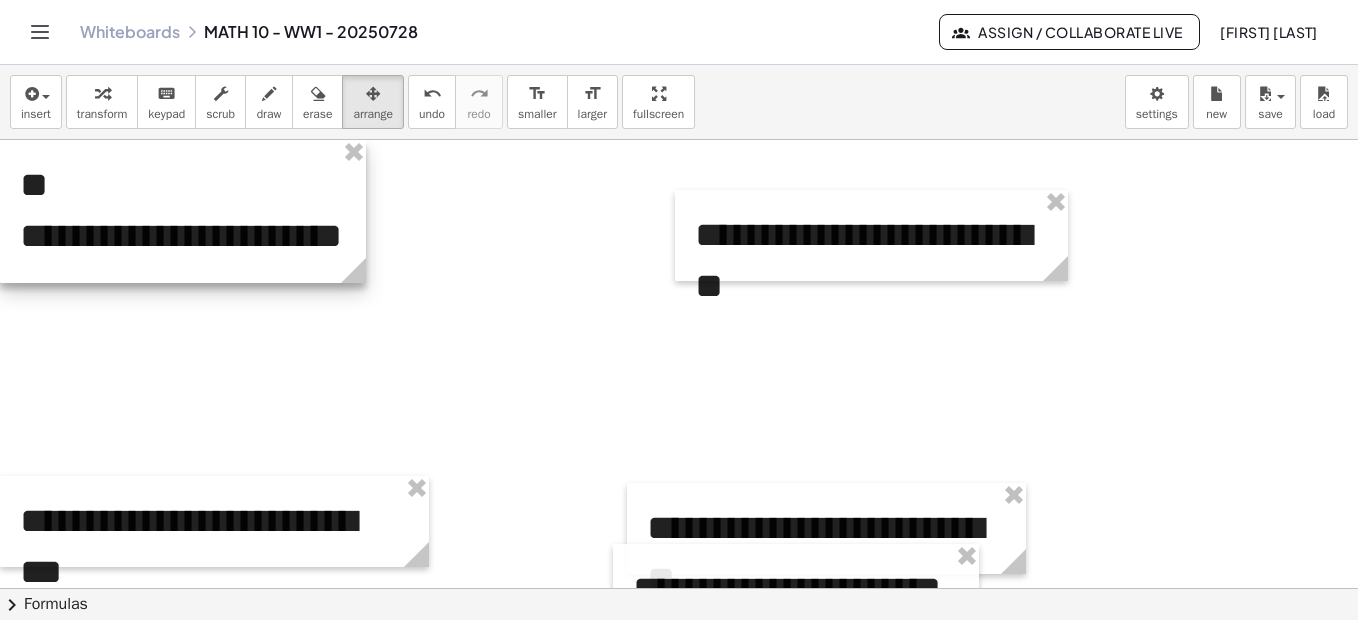 click at bounding box center (183, 211) 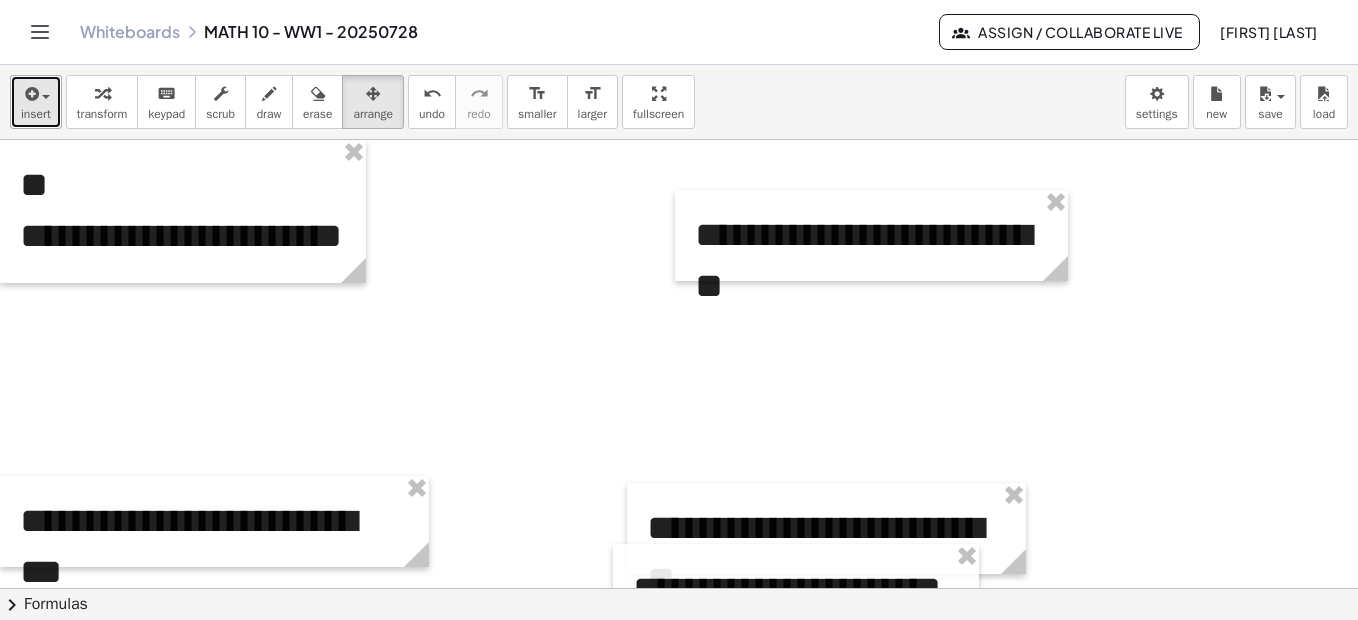 click at bounding box center [30, 94] 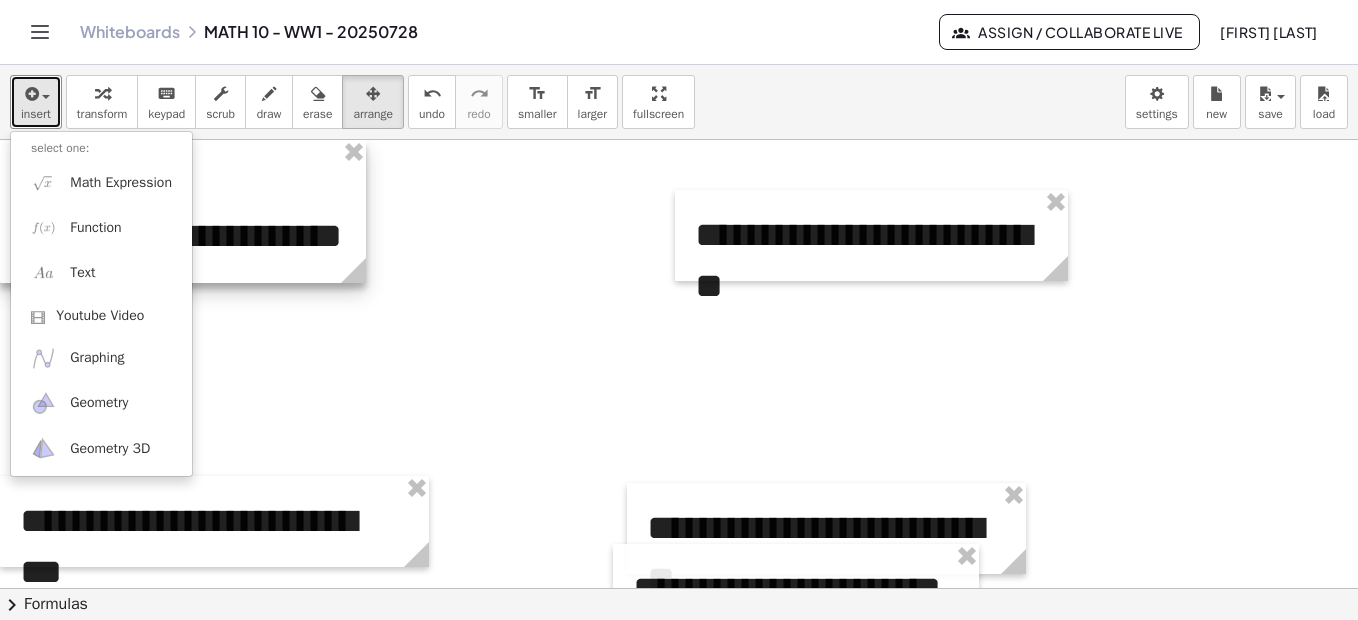 click at bounding box center (183, 211) 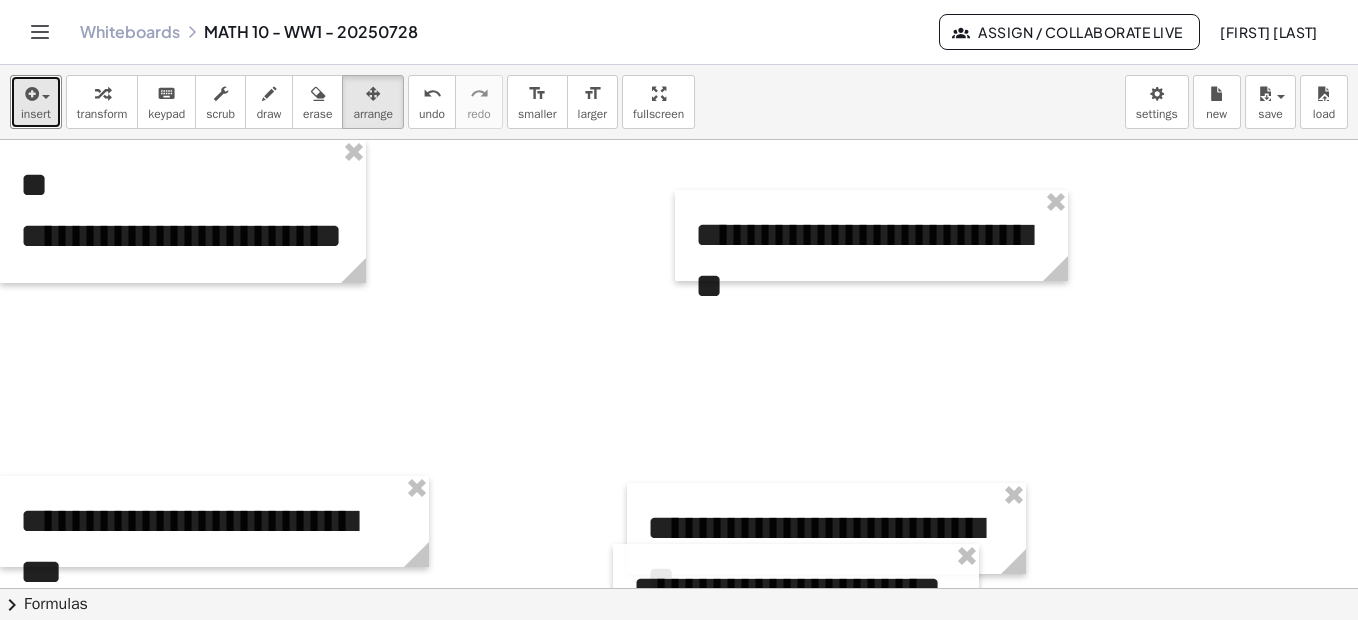 click at bounding box center [679, 653] 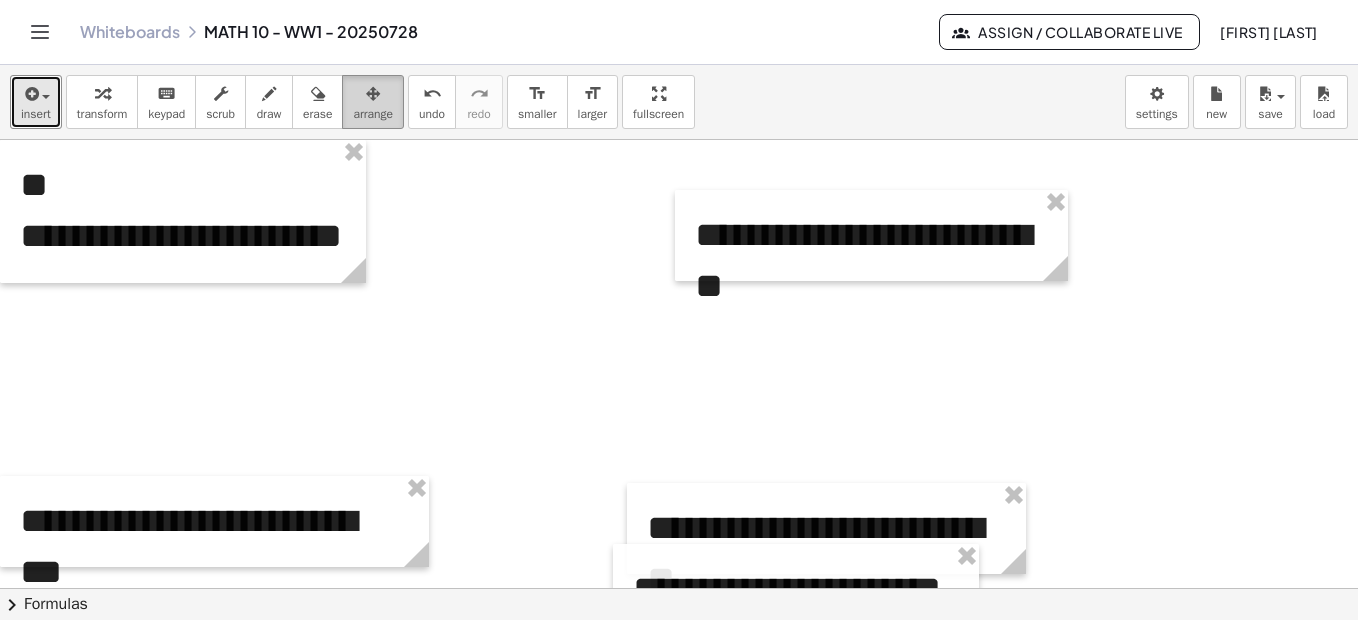 click at bounding box center [373, 94] 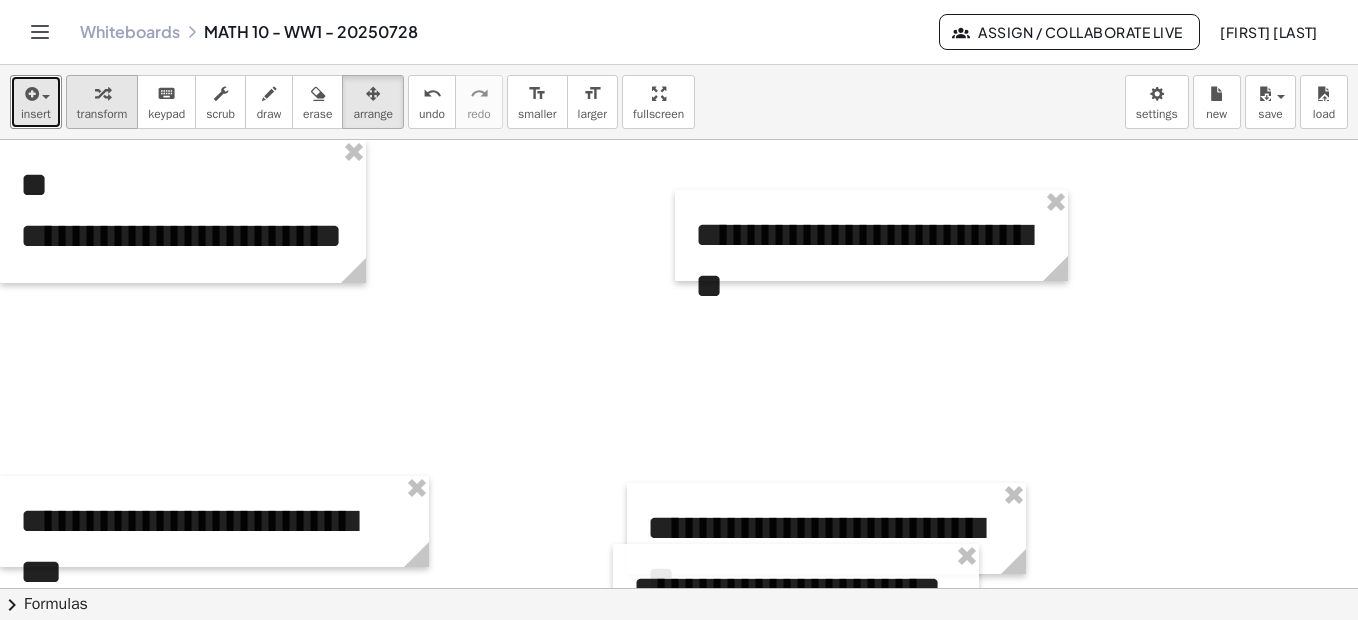 click at bounding box center (102, 93) 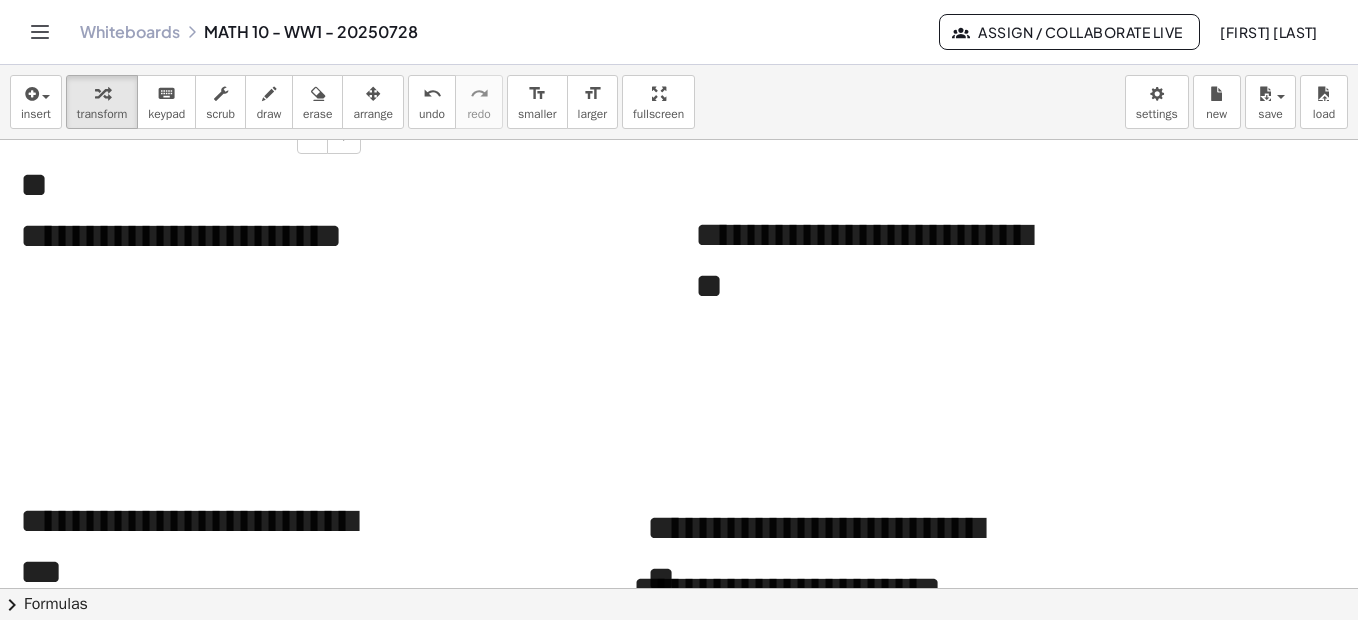 click on "**********" at bounding box center (183, 211) 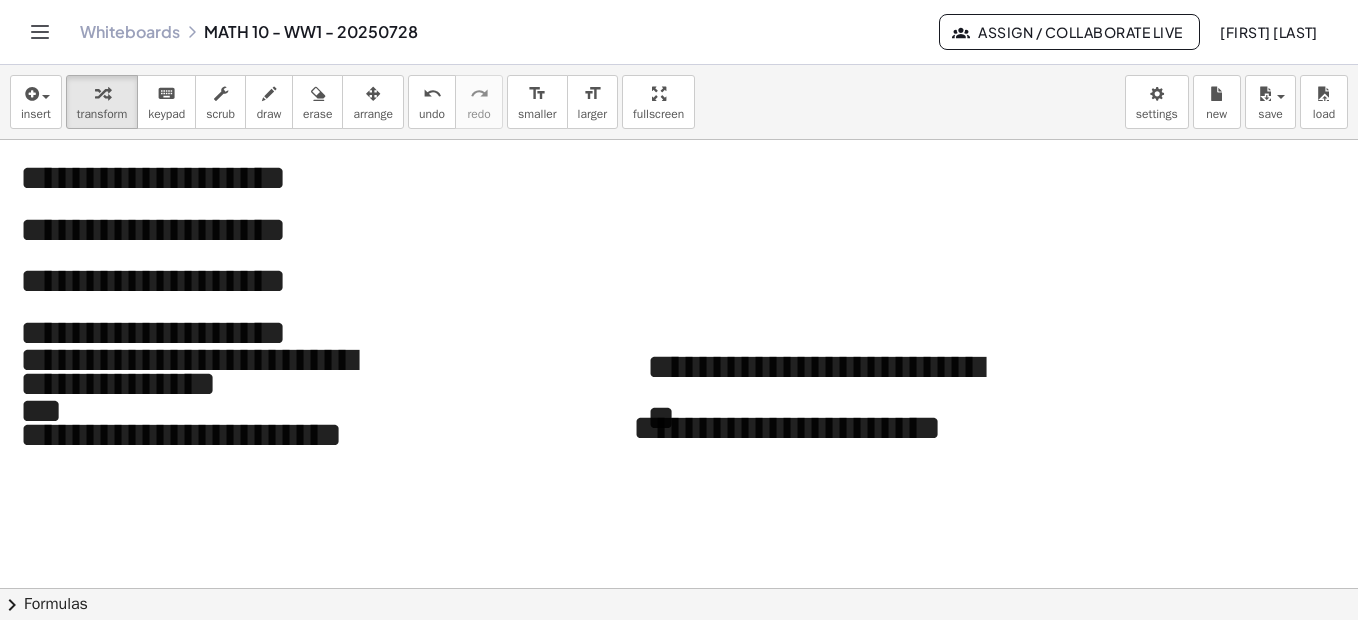scroll, scrollTop: 171, scrollLeft: 0, axis: vertical 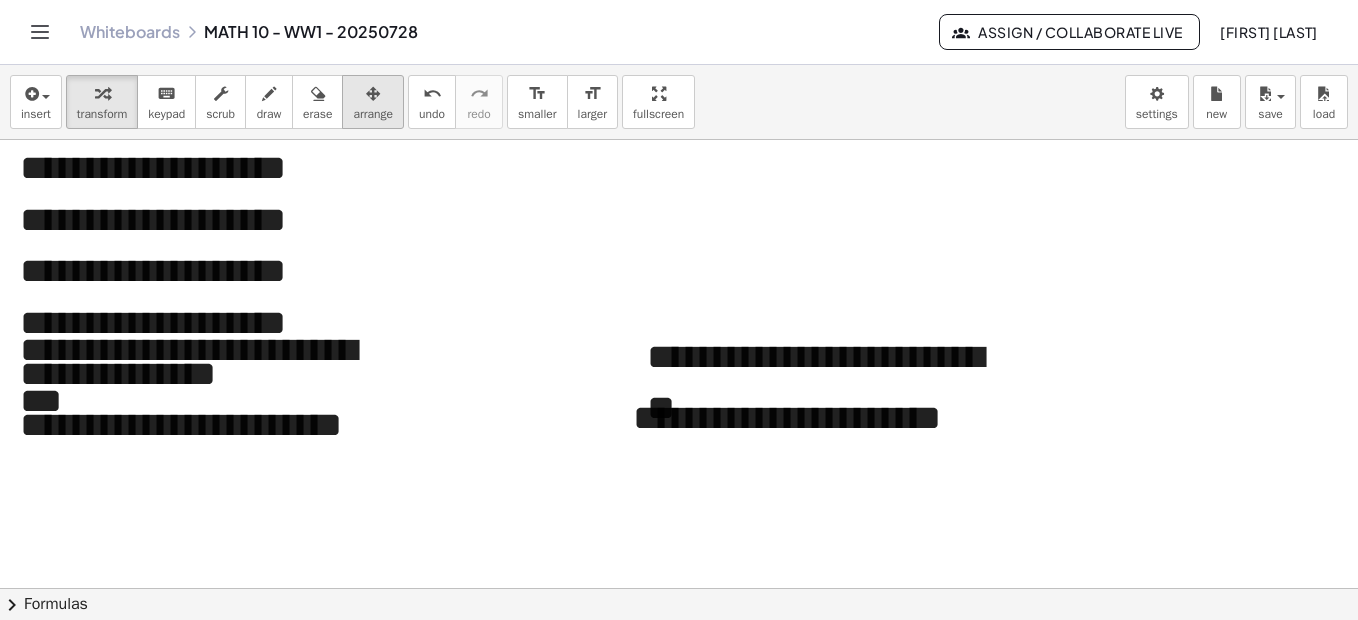 click at bounding box center (373, 93) 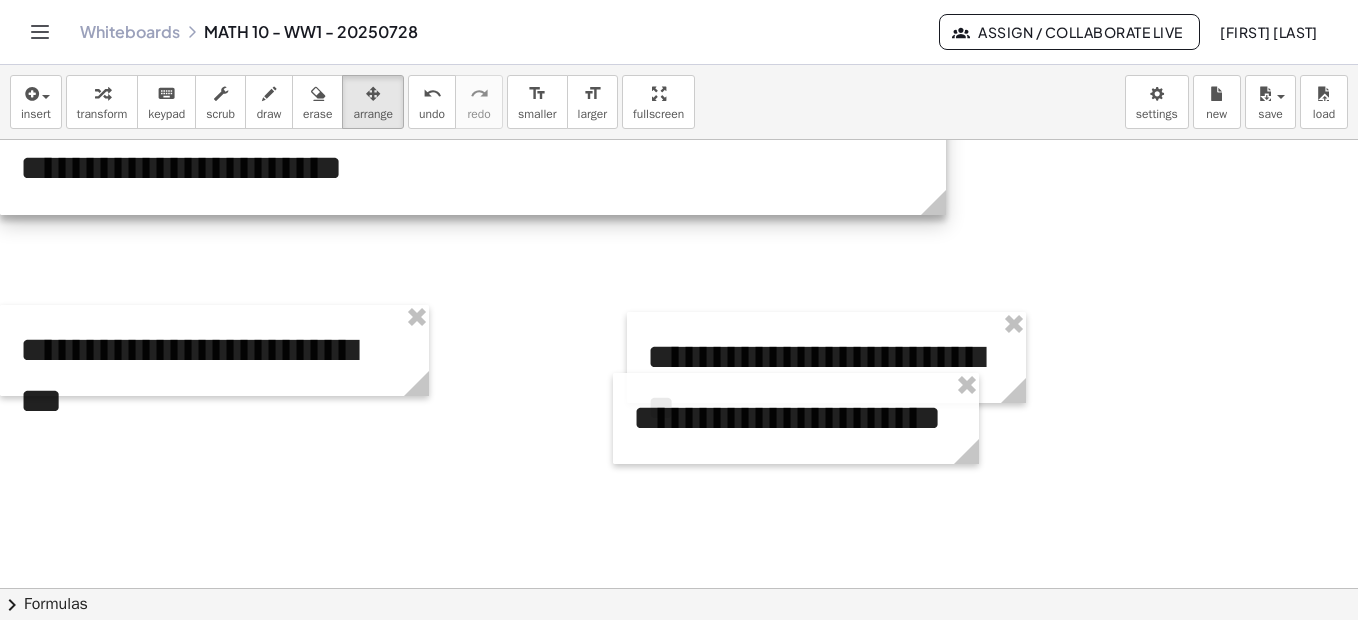 drag, startPoint x: 358, startPoint y: 519, endPoint x: 935, endPoint y: 227, distance: 646.67847 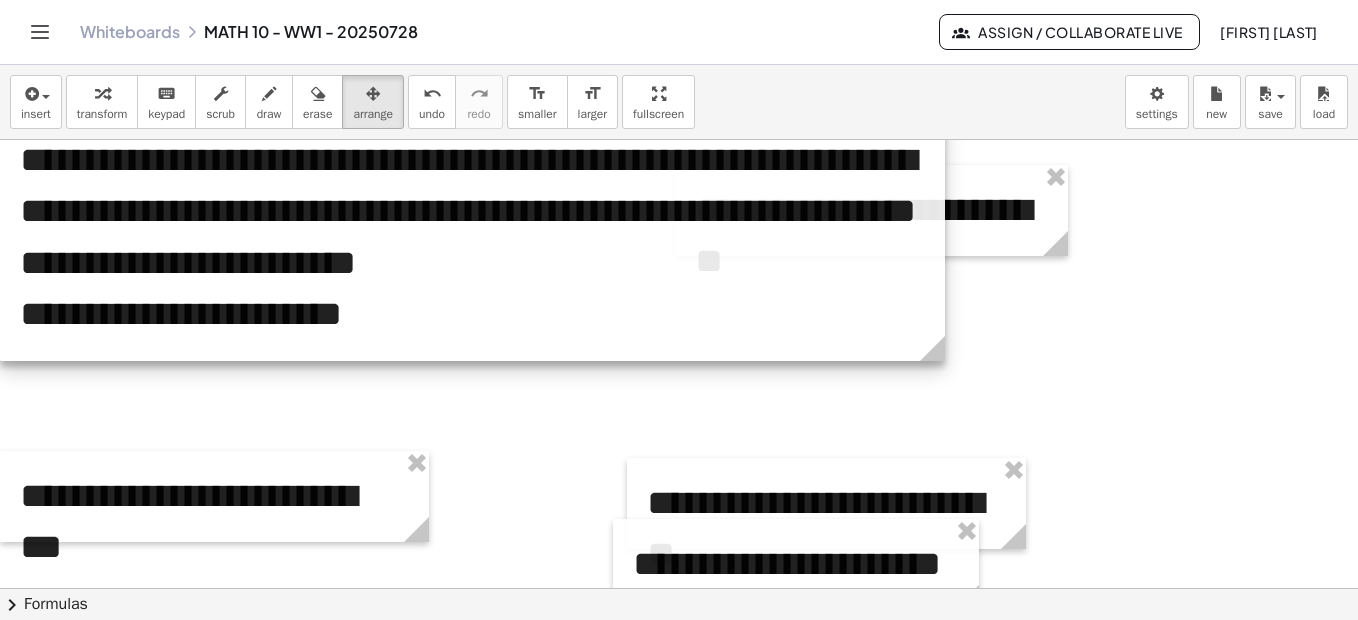 scroll, scrollTop: 0, scrollLeft: 0, axis: both 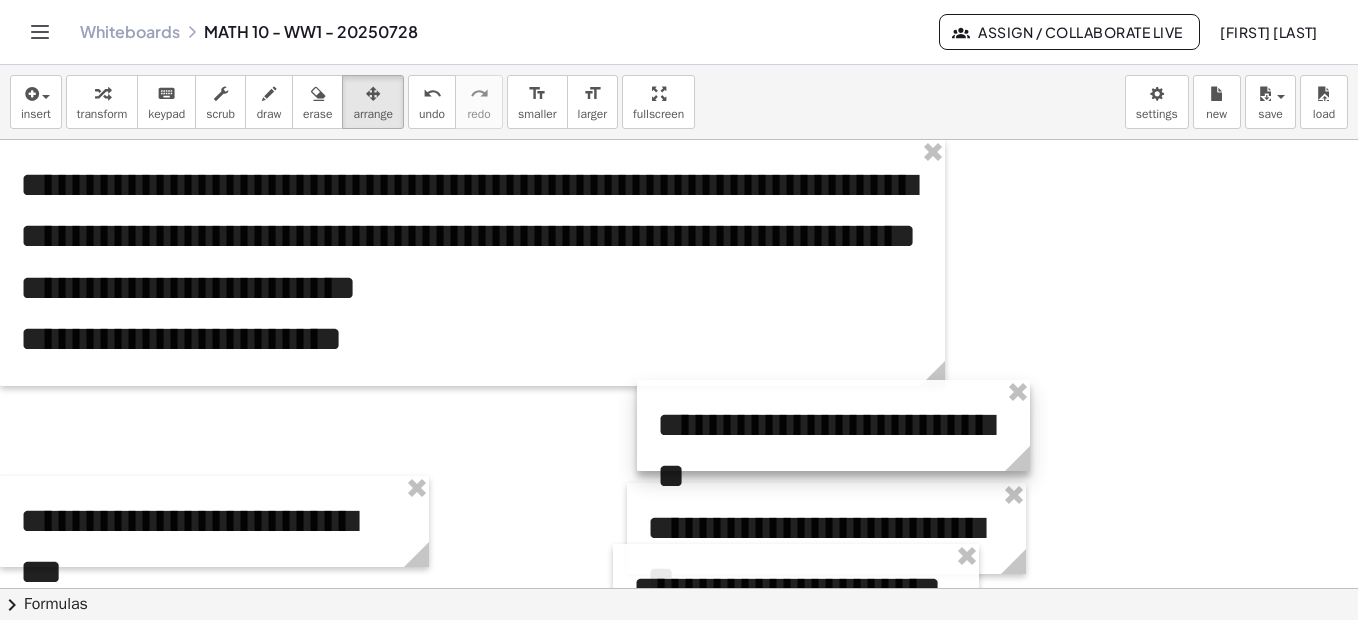 drag, startPoint x: 1011, startPoint y: 257, endPoint x: 972, endPoint y: 447, distance: 193.96133 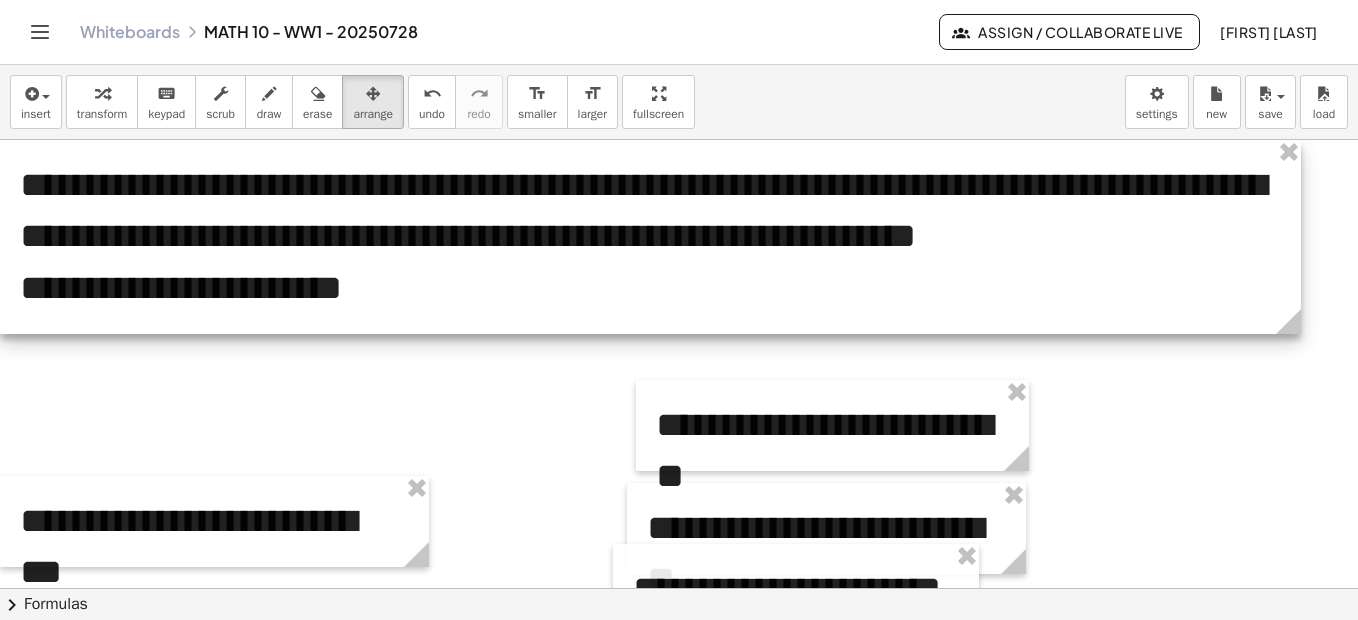 drag, startPoint x: 944, startPoint y: 374, endPoint x: 1300, endPoint y: 304, distance: 362.81677 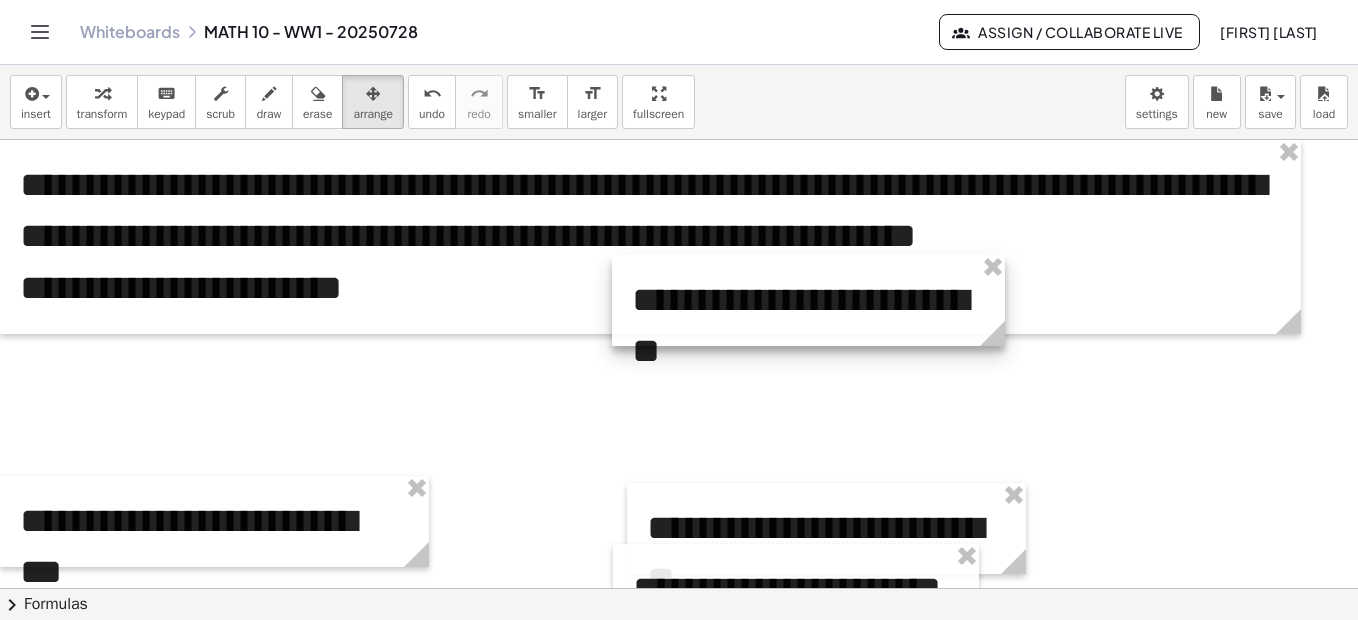 drag, startPoint x: 661, startPoint y: 405, endPoint x: 637, endPoint y: 280, distance: 127.28315 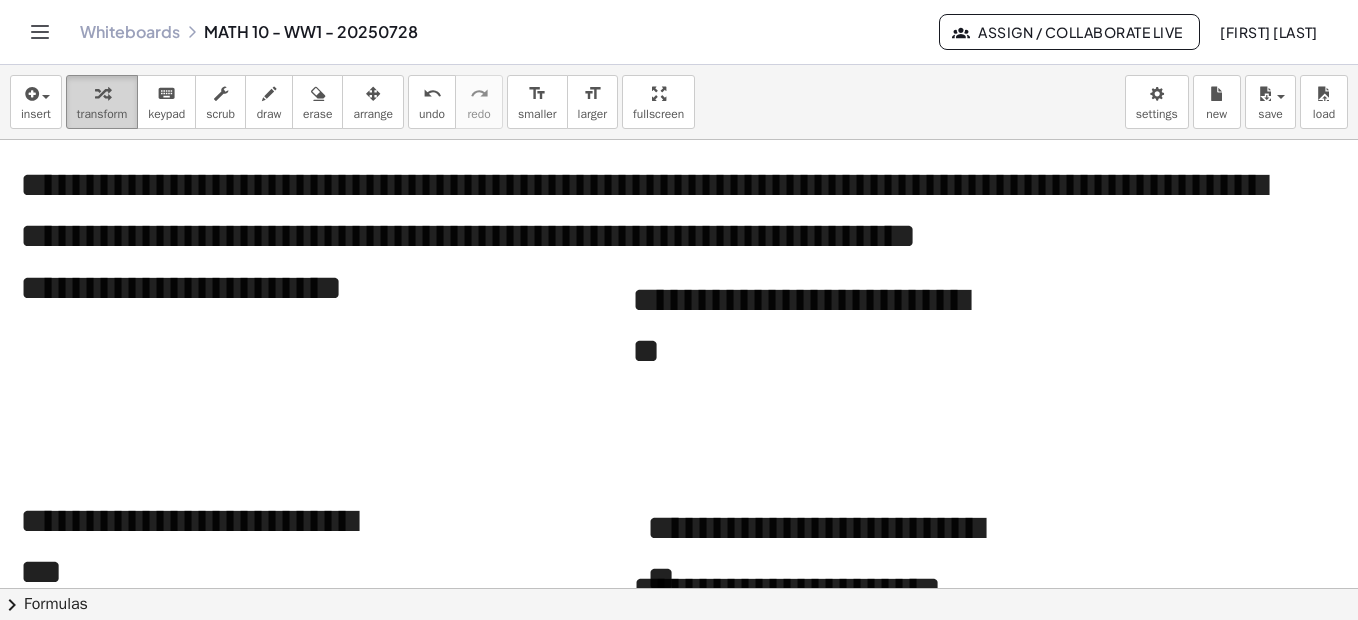 click at bounding box center [102, 93] 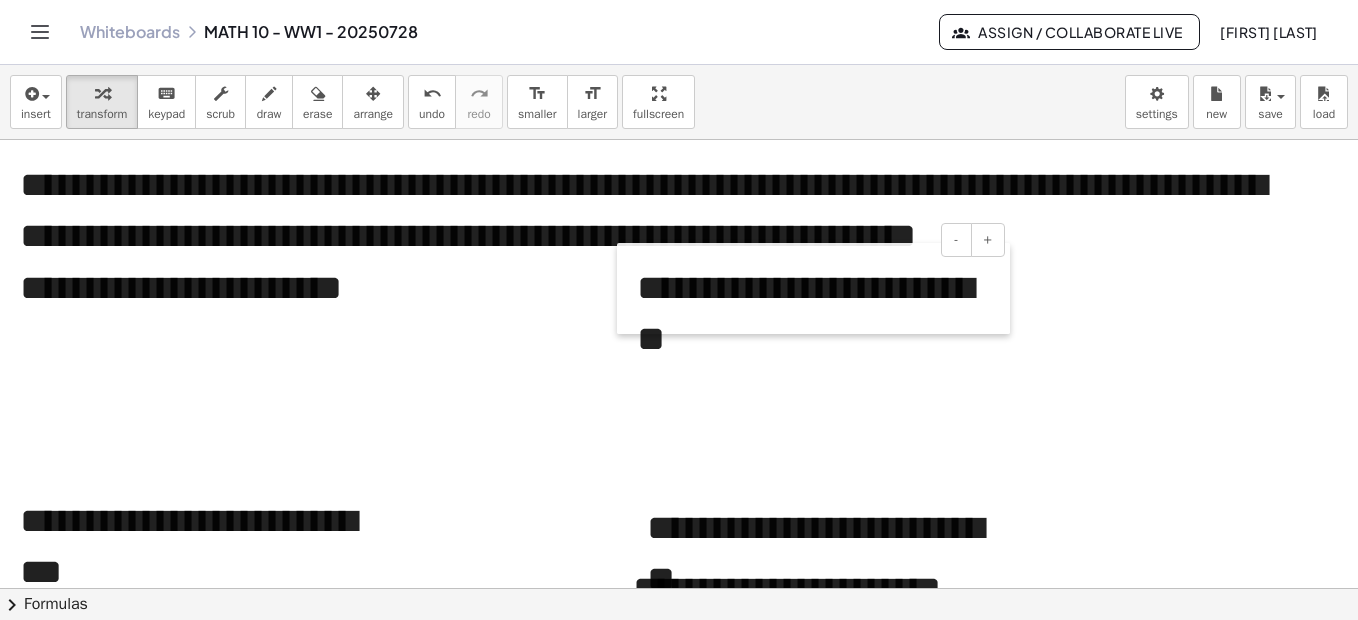 drag, startPoint x: 627, startPoint y: 291, endPoint x: 632, endPoint y: 279, distance: 13 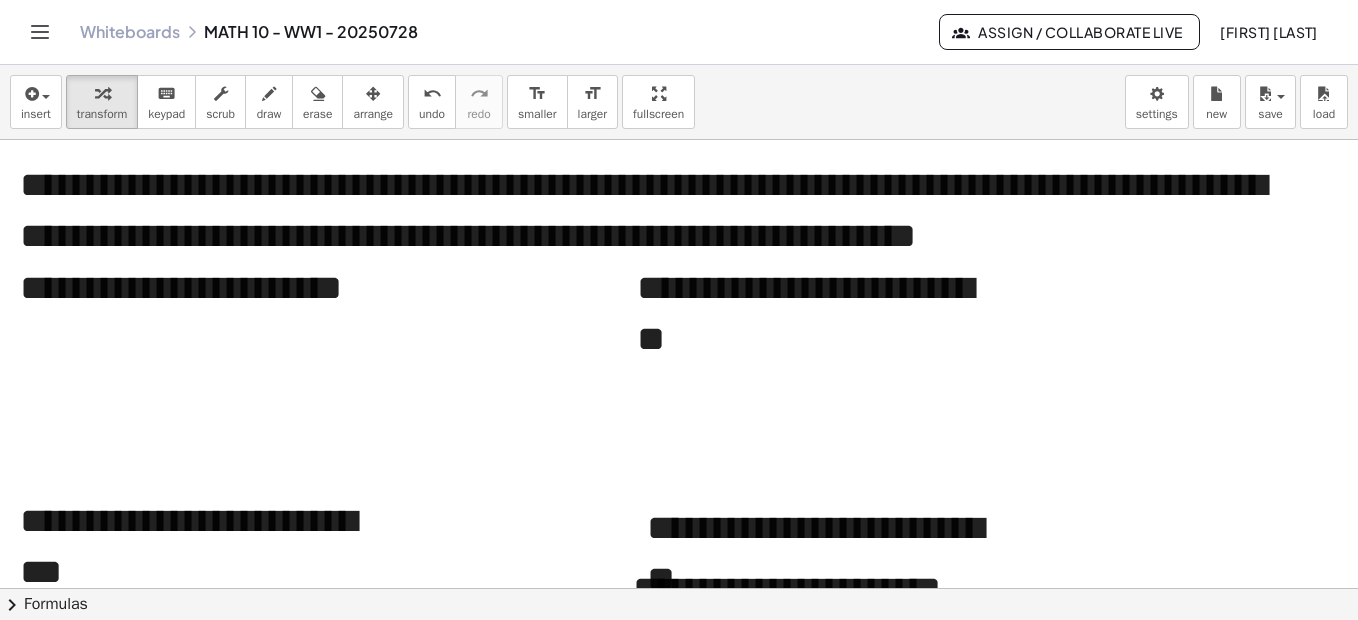 click at bounding box center (679, 653) 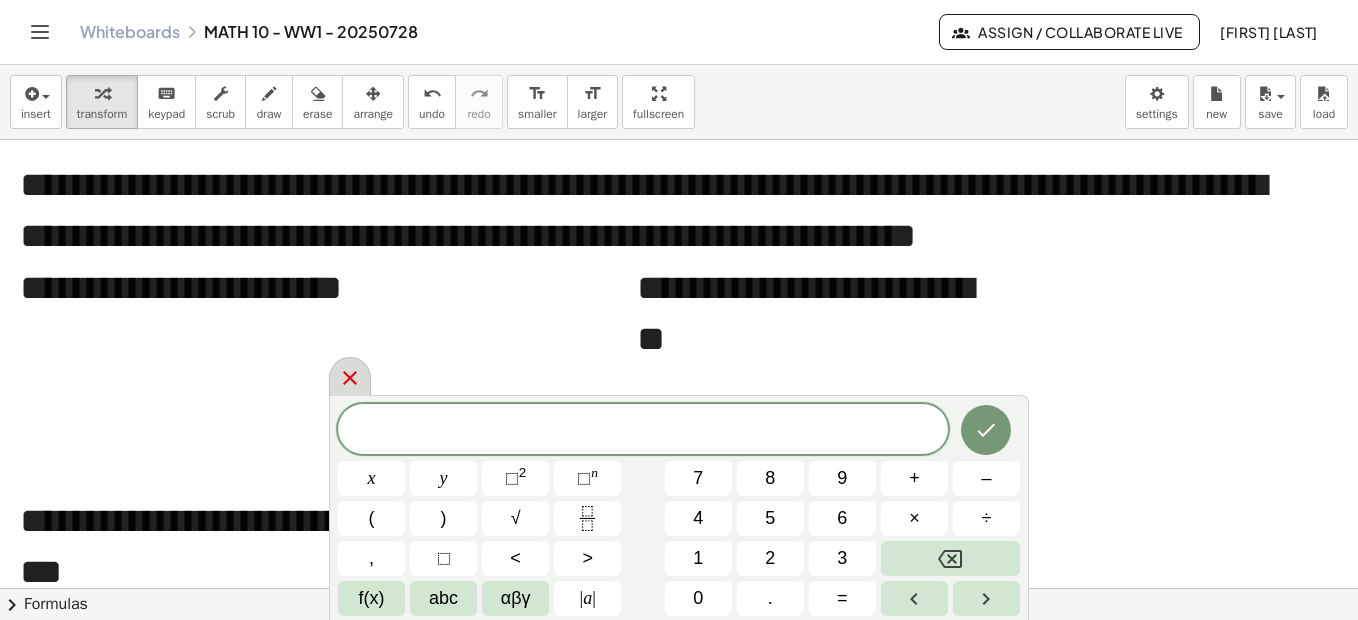 click 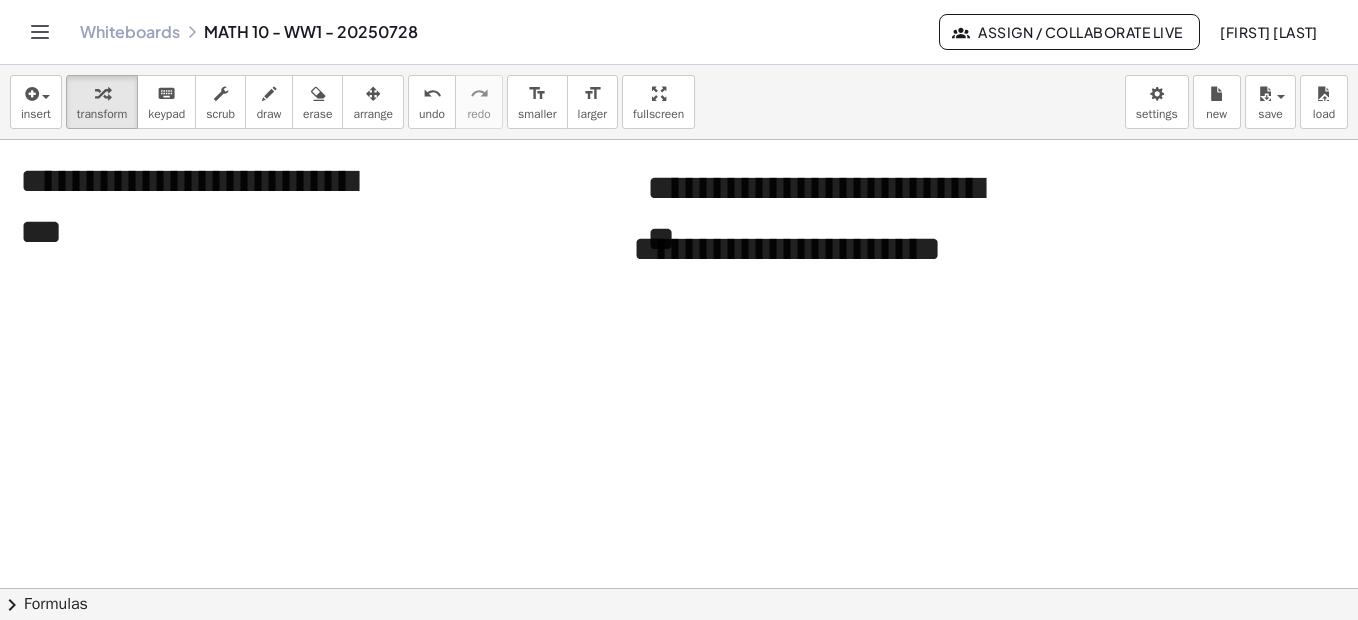 scroll, scrollTop: 343, scrollLeft: 0, axis: vertical 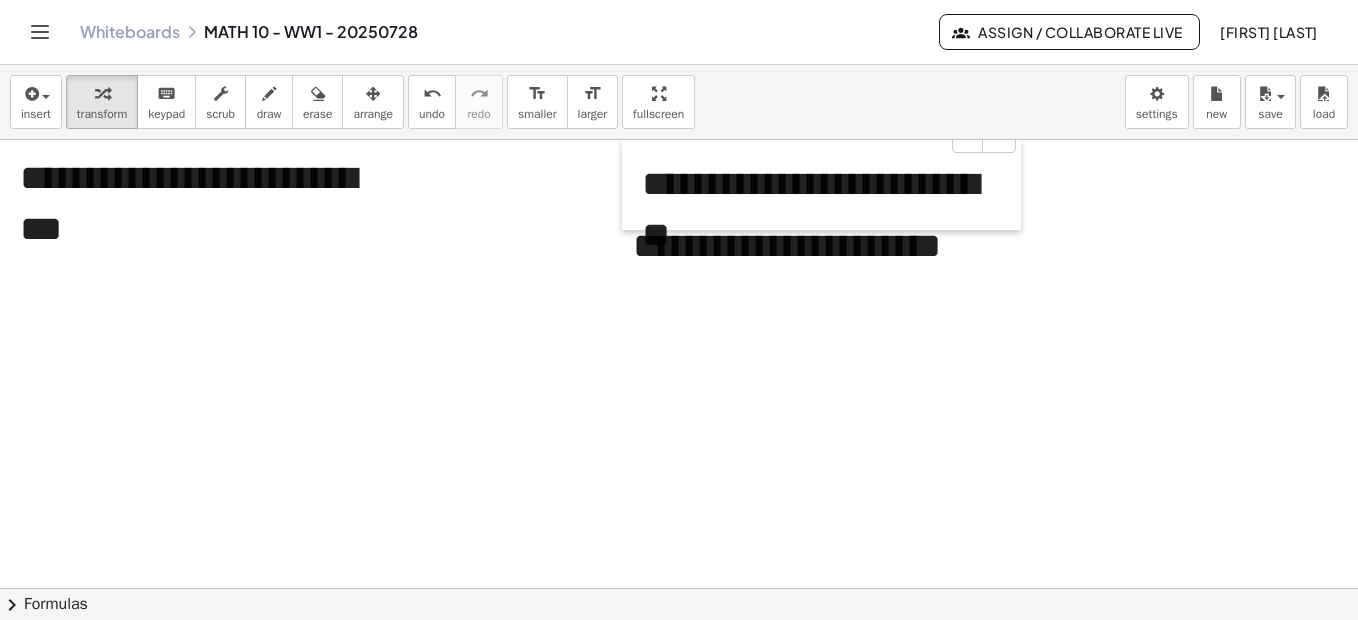 drag, startPoint x: 633, startPoint y: 172, endPoint x: 1012, endPoint y: 240, distance: 385.05194 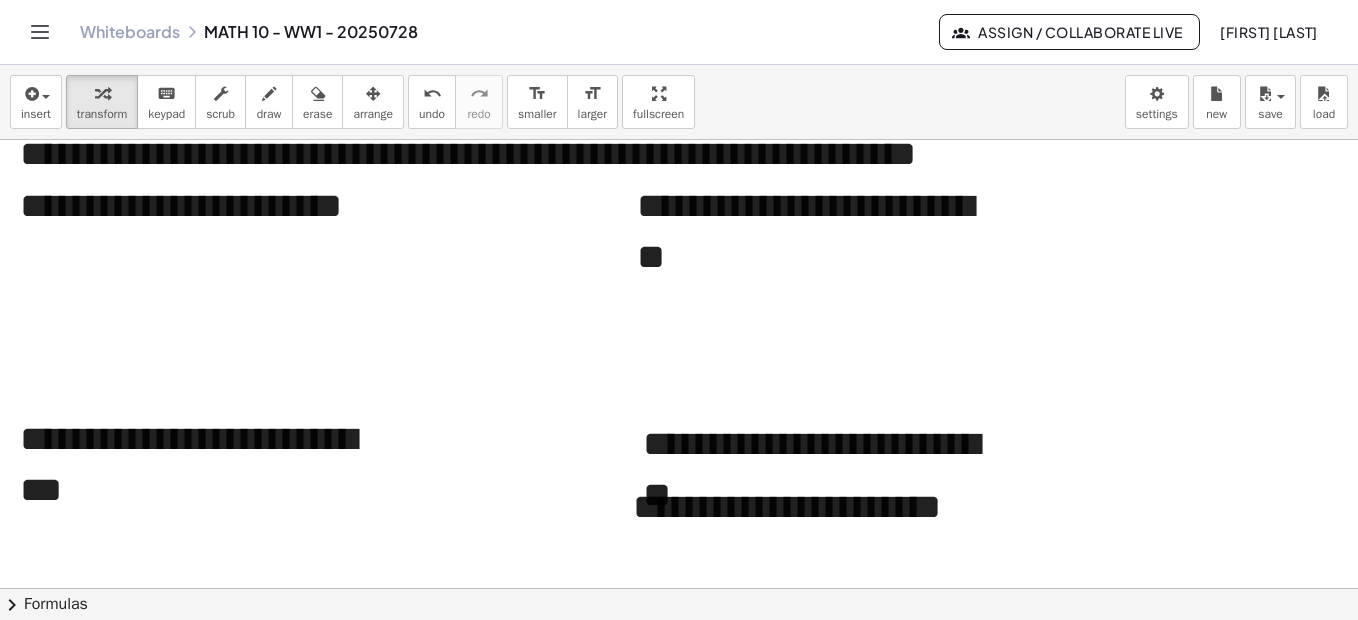 scroll, scrollTop: 79, scrollLeft: 0, axis: vertical 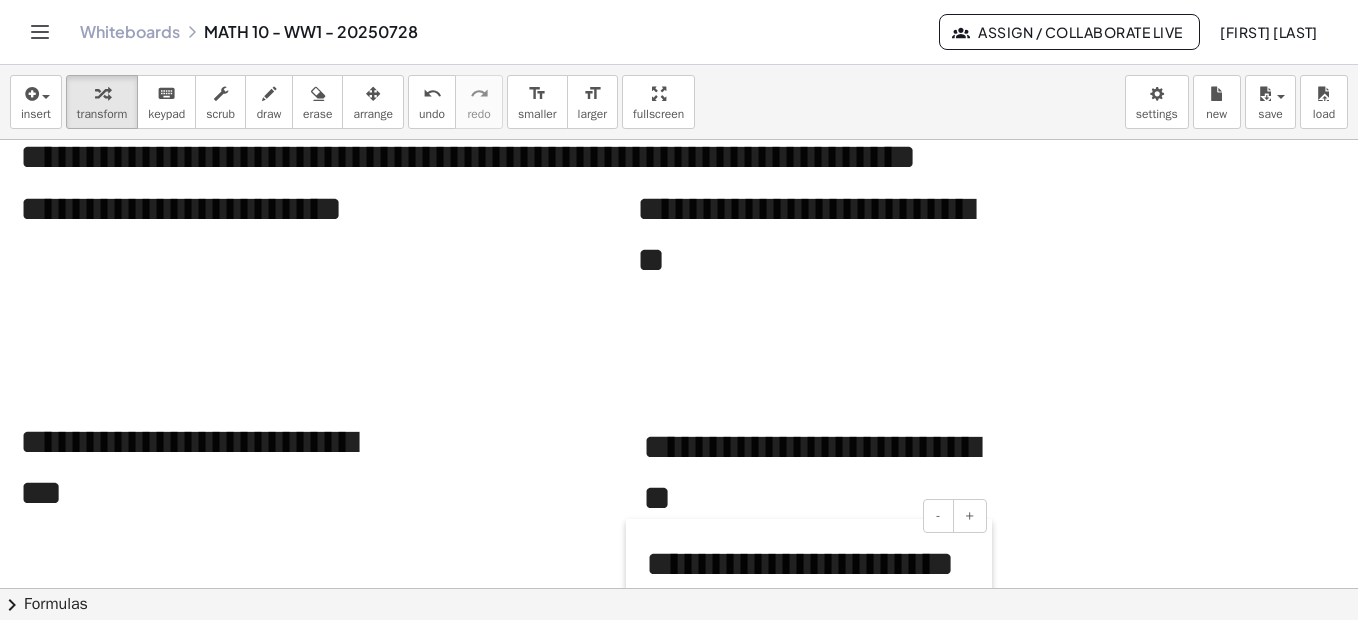 drag, startPoint x: 630, startPoint y: 502, endPoint x: 643, endPoint y: 556, distance: 55.542778 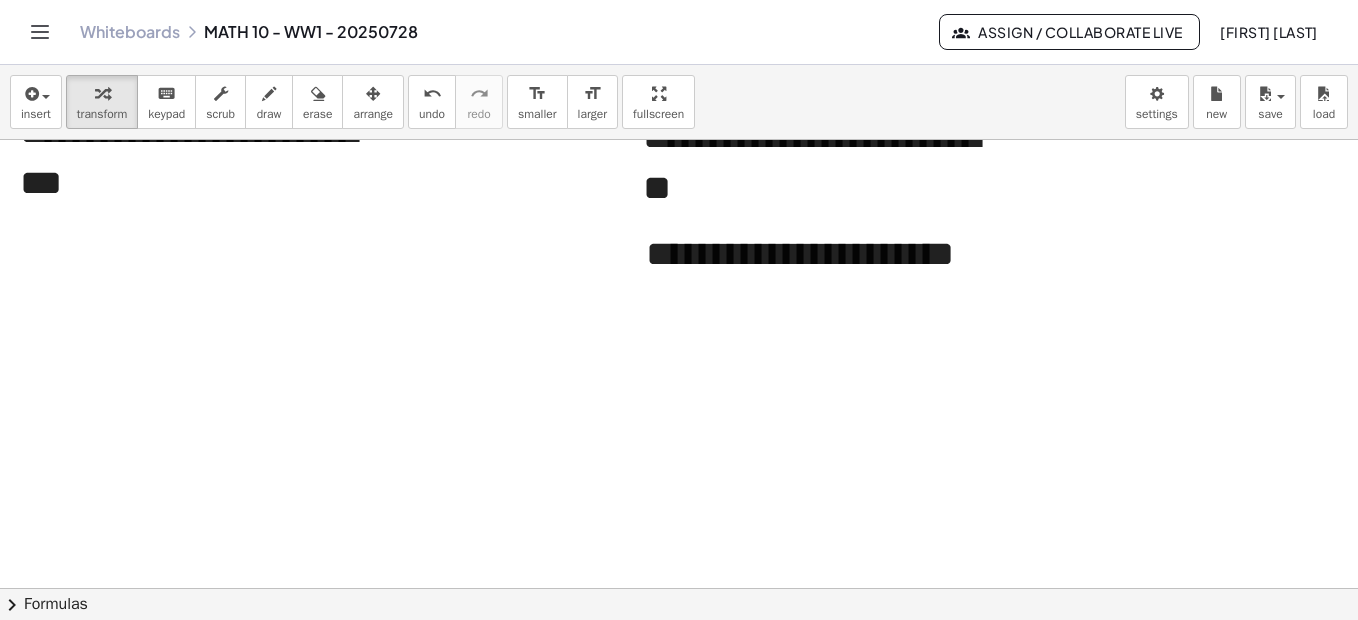 scroll, scrollTop: 427, scrollLeft: 0, axis: vertical 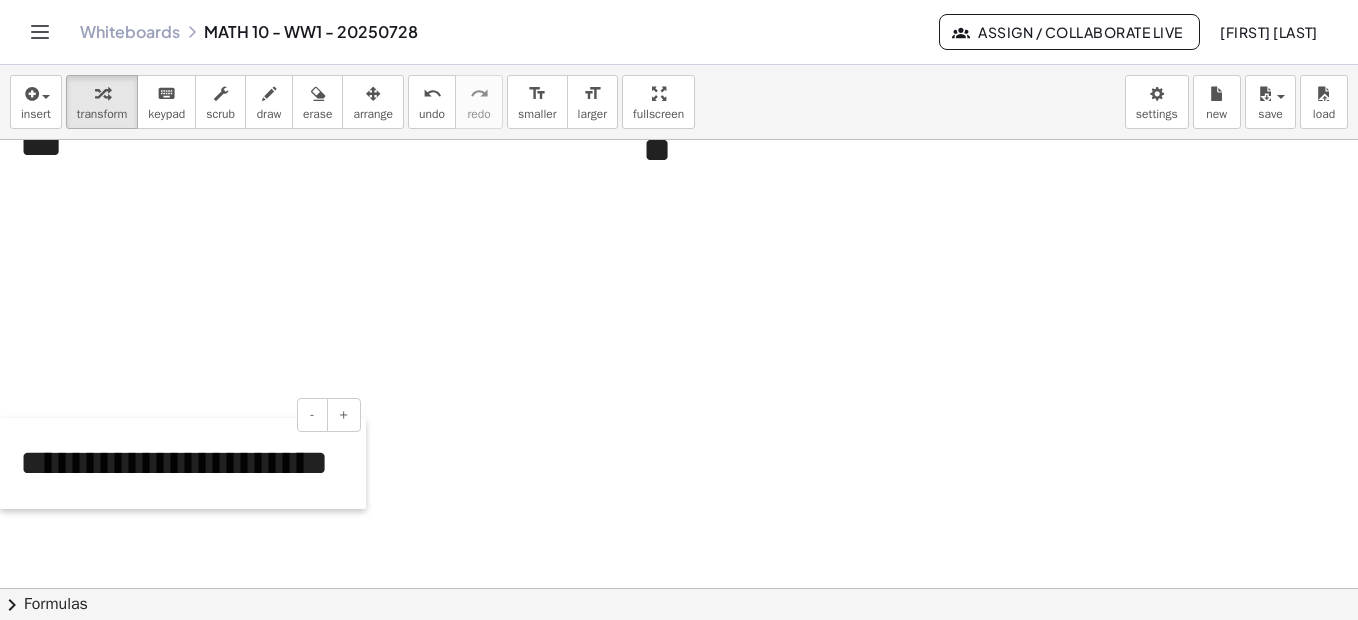 drag, startPoint x: 632, startPoint y: 200, endPoint x: 3, endPoint y: 447, distance: 675.75885 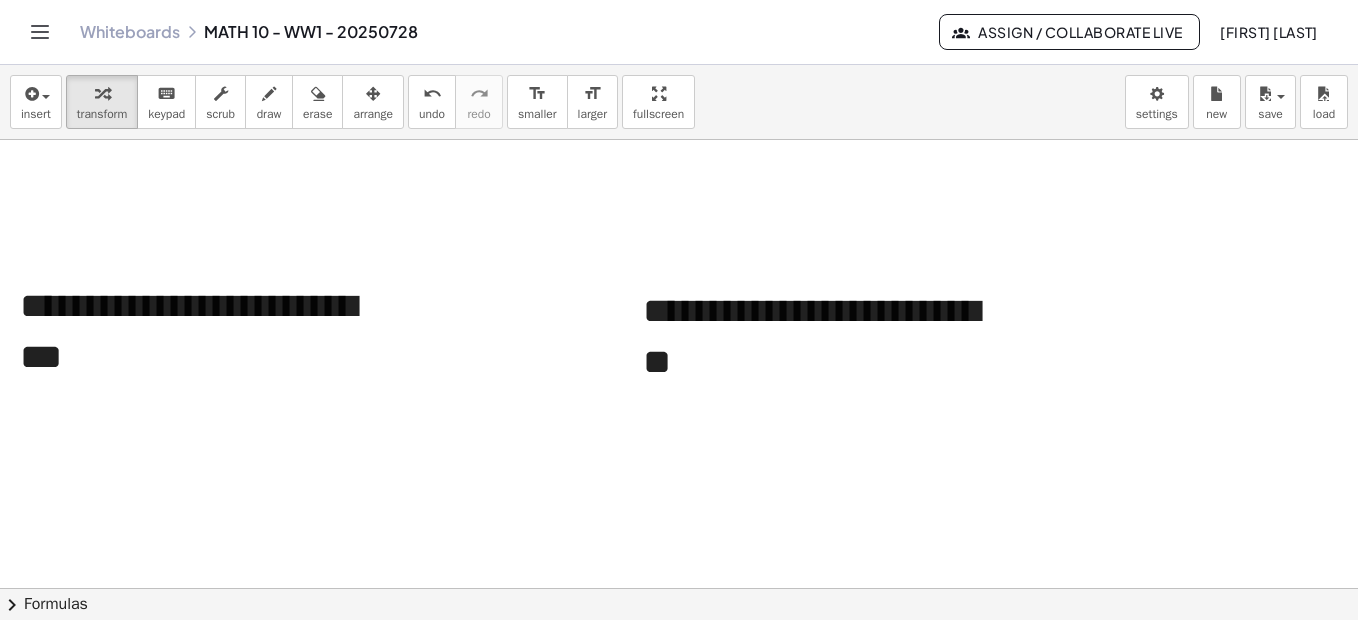 scroll, scrollTop: 238, scrollLeft: 0, axis: vertical 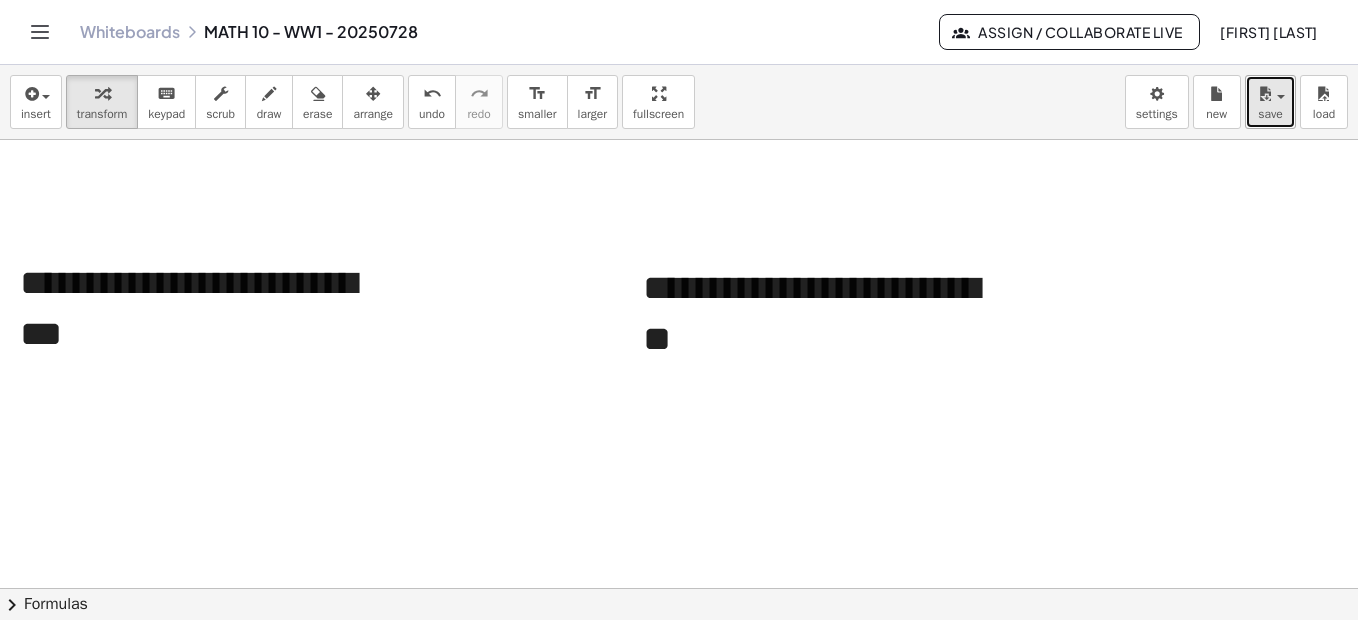 click at bounding box center [1270, 93] 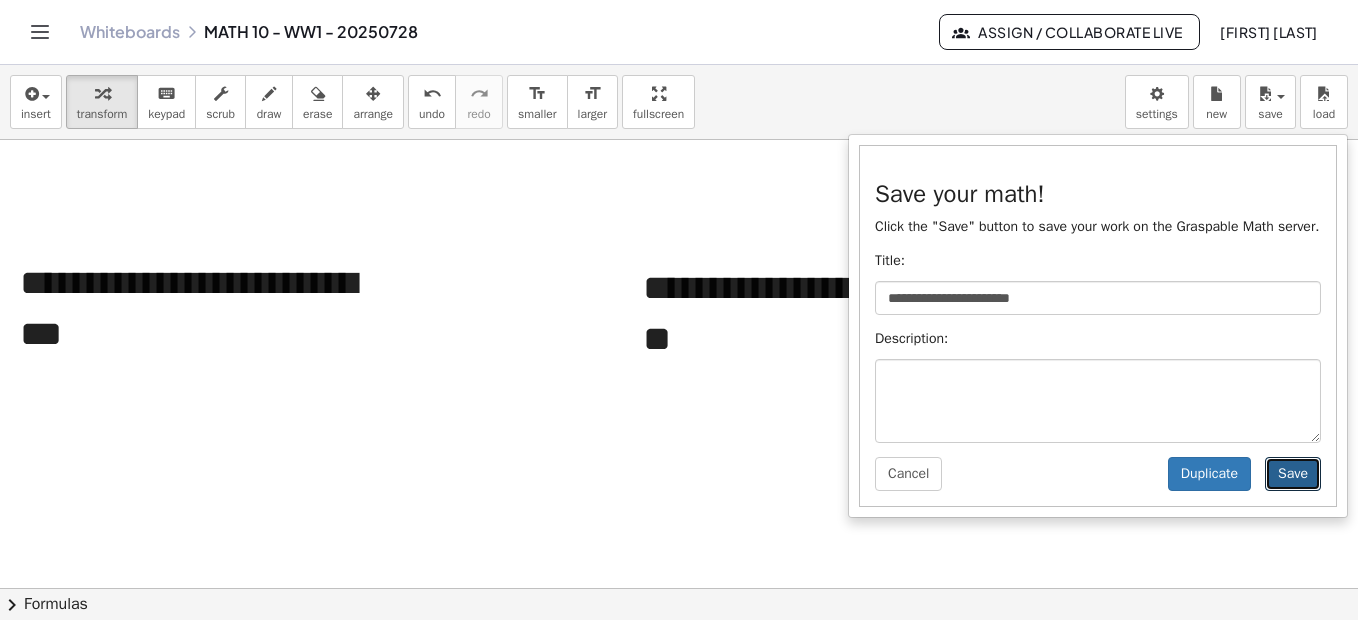 click on "Save" at bounding box center [1293, 474] 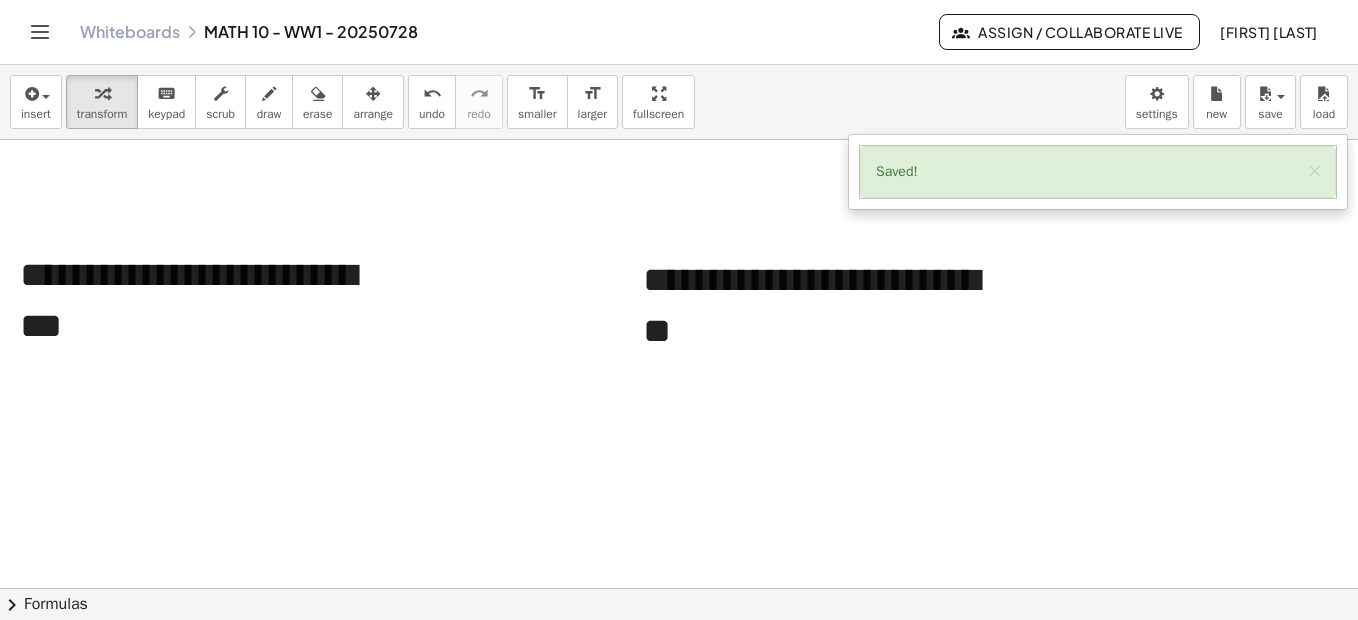 scroll, scrollTop: 248, scrollLeft: 0, axis: vertical 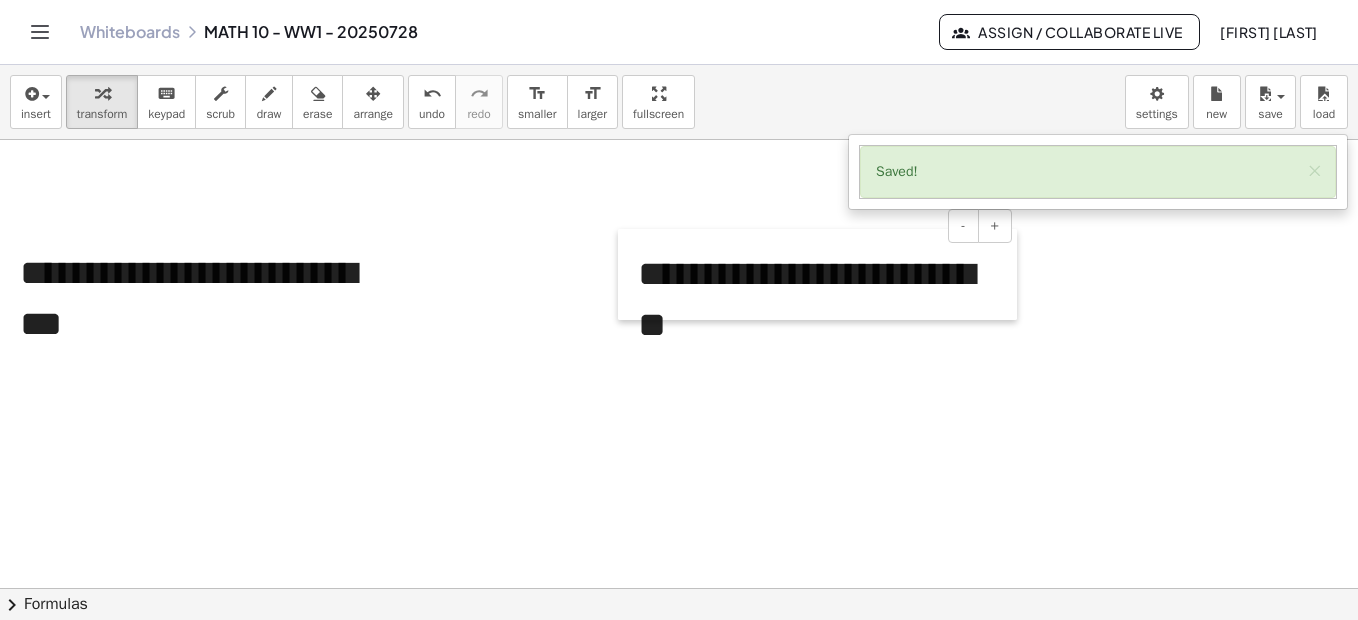 click at bounding box center [628, 274] 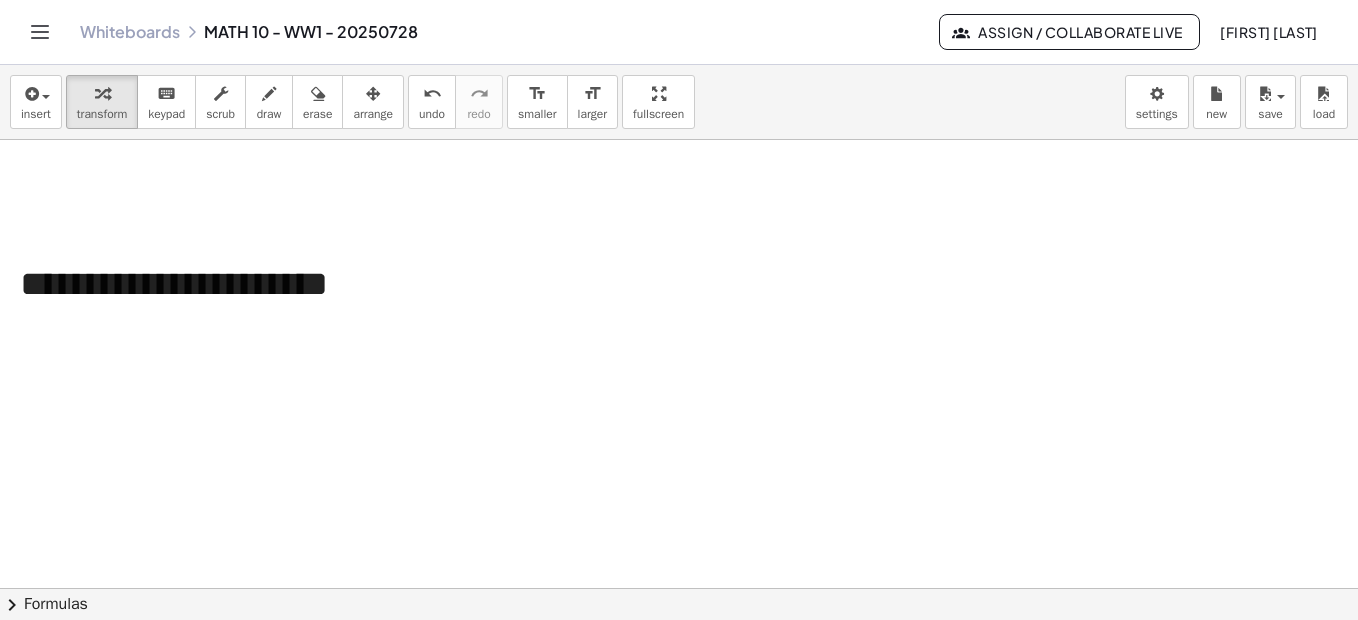 scroll, scrollTop: 633, scrollLeft: 0, axis: vertical 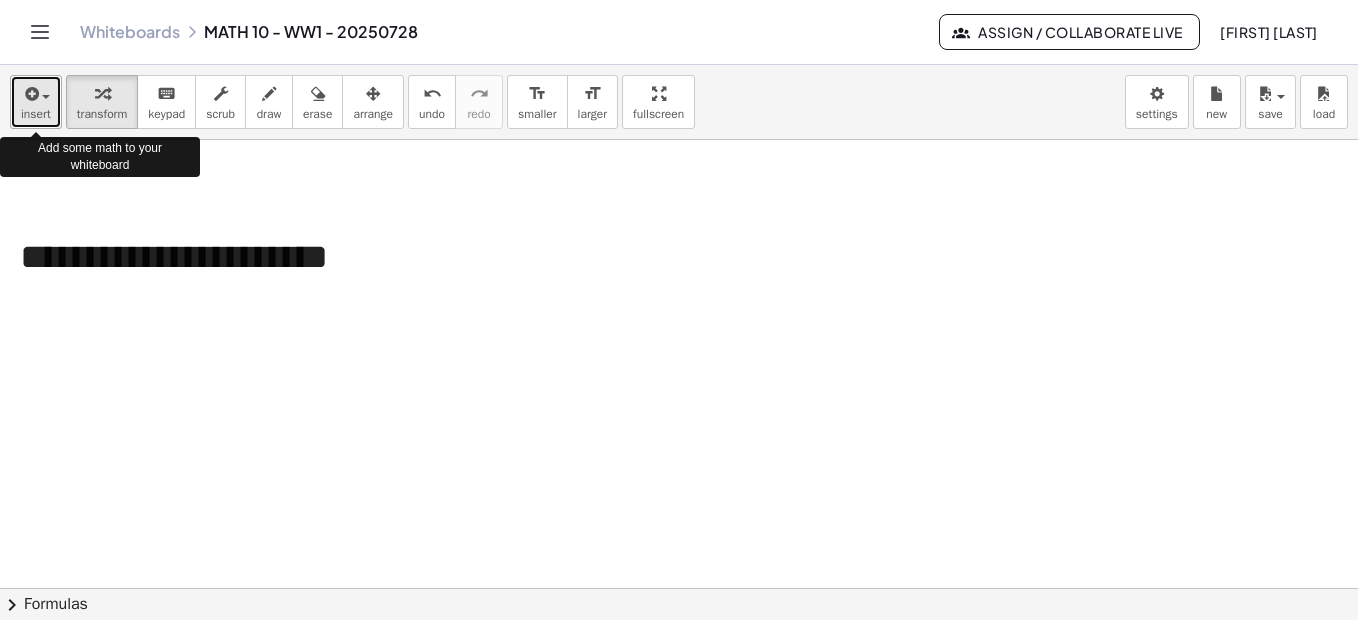 click on "insert" at bounding box center (36, 114) 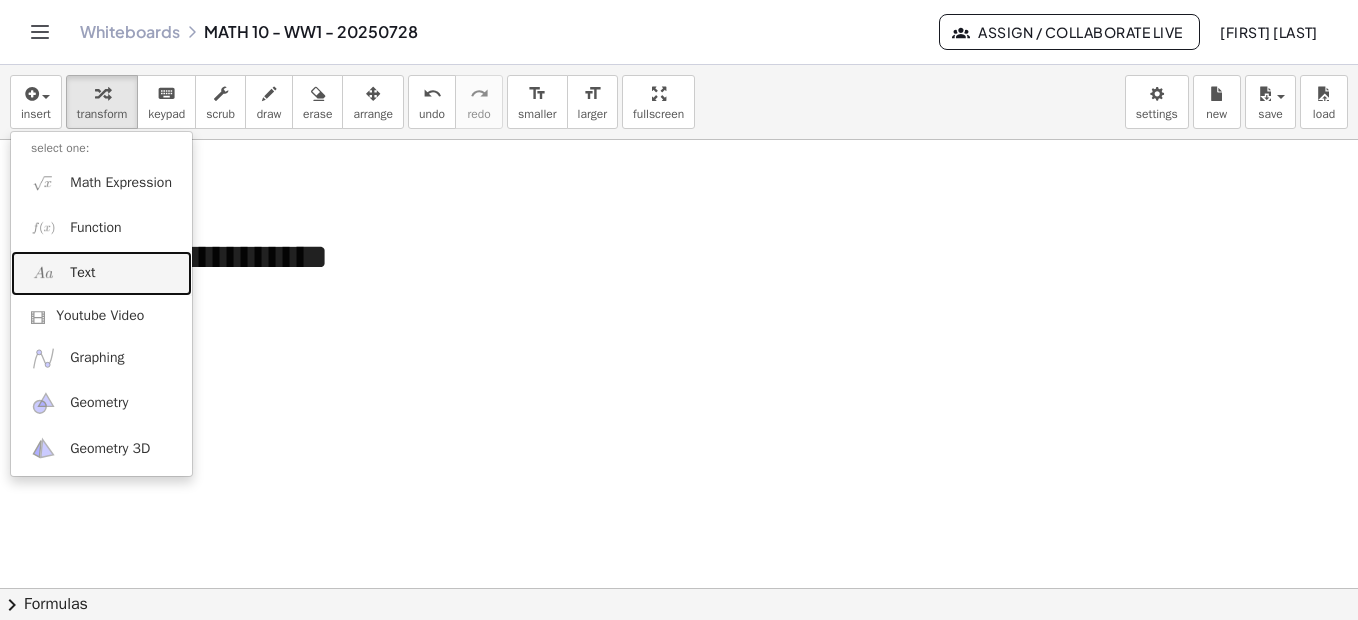 click on "Text" at bounding box center (101, 273) 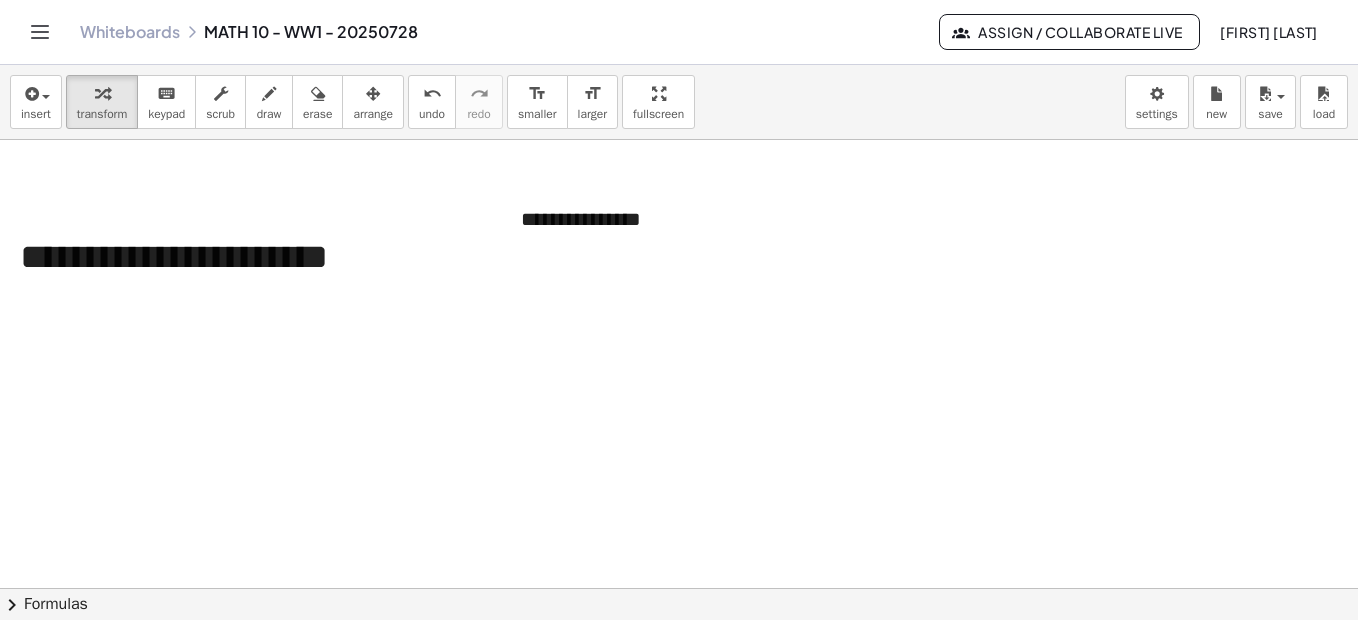 type 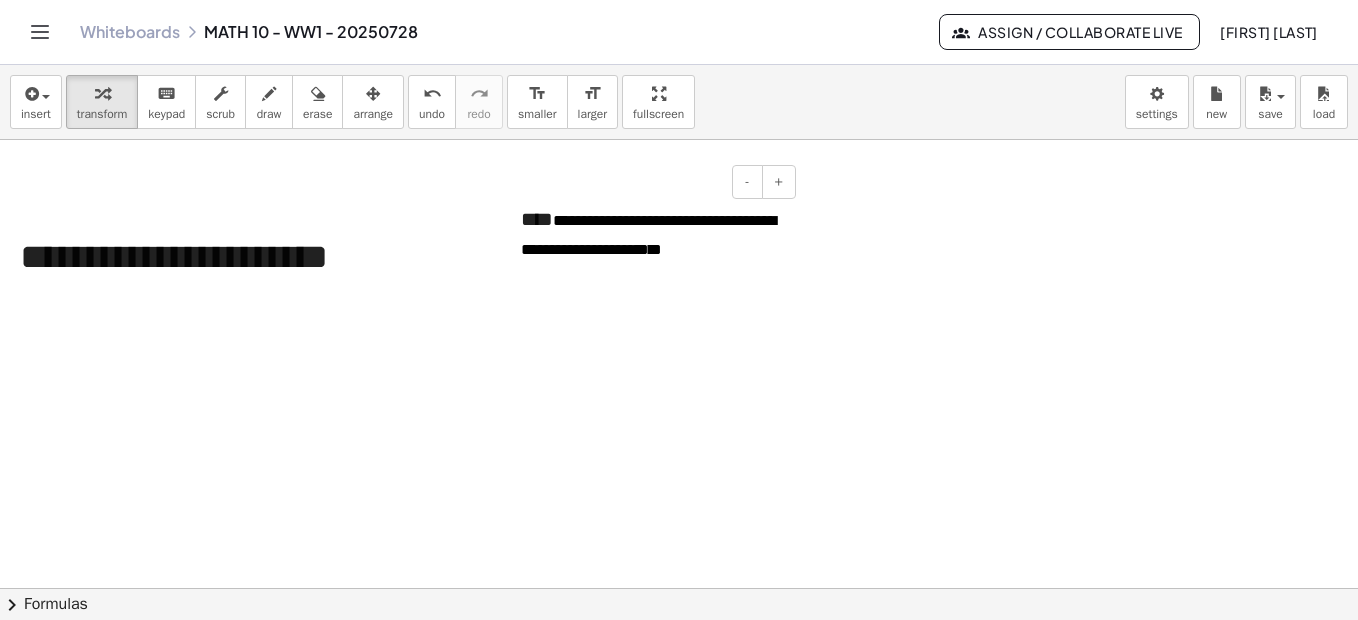 click on "**********" at bounding box center [585, 249] 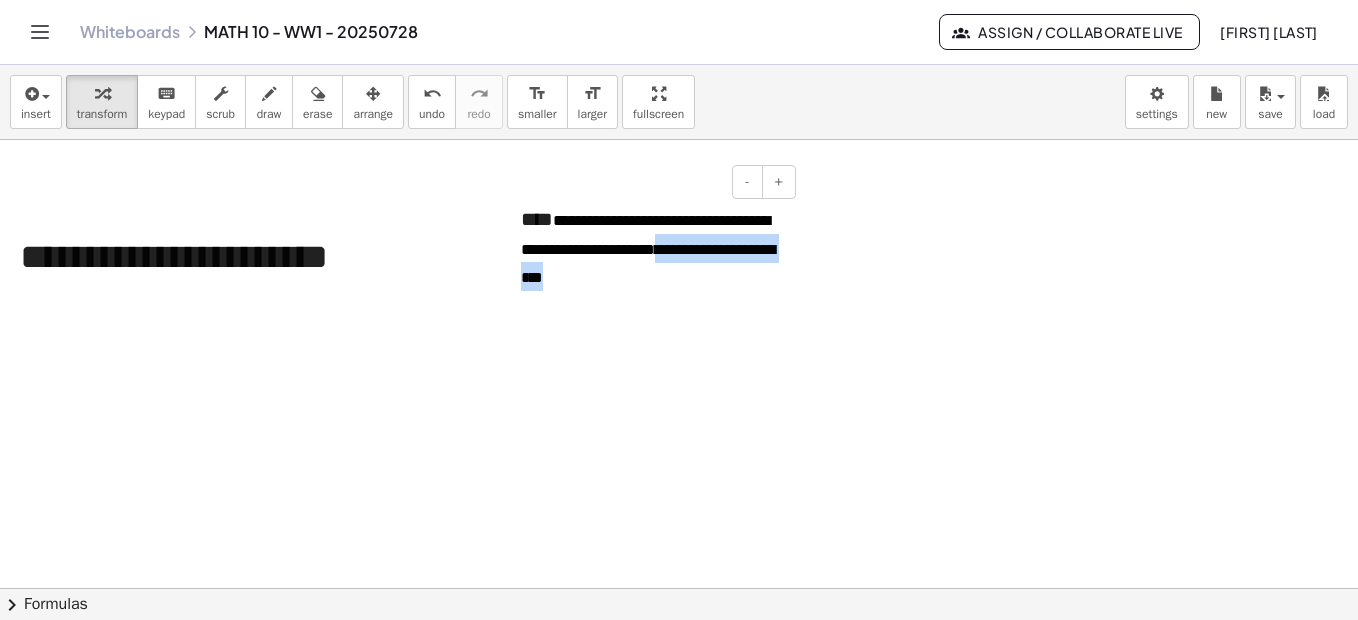 click on "**********" at bounding box center [651, 250] 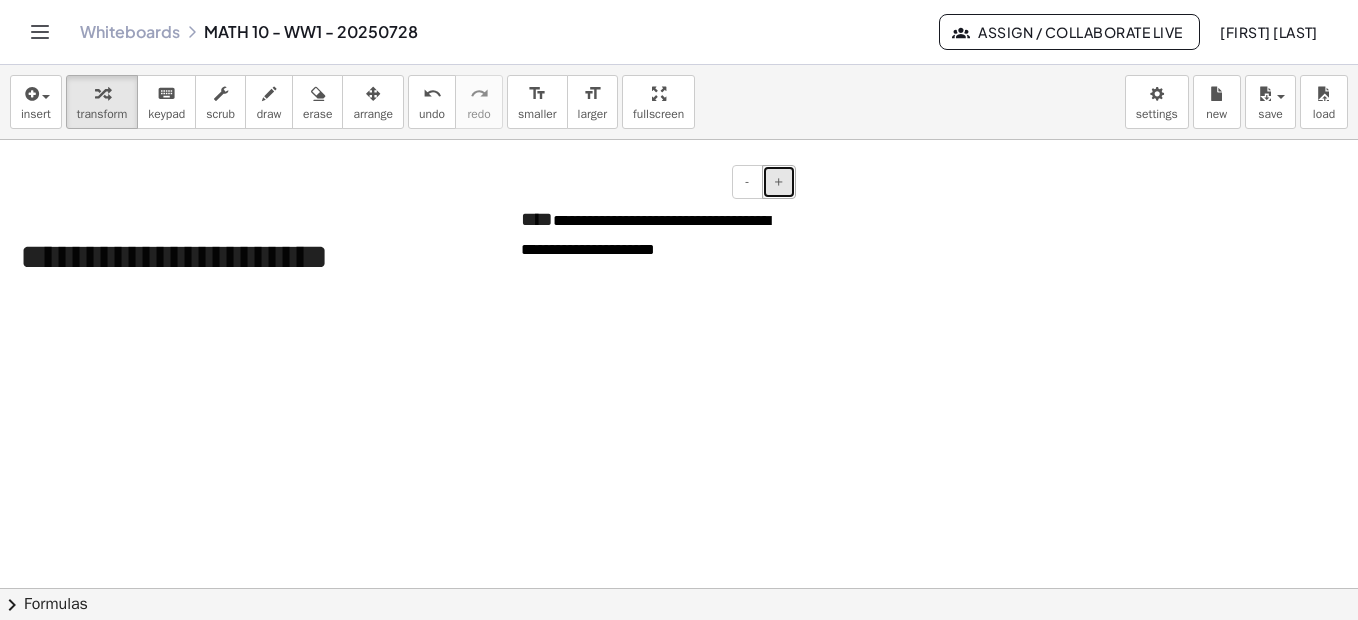 click on "+" at bounding box center (779, 182) 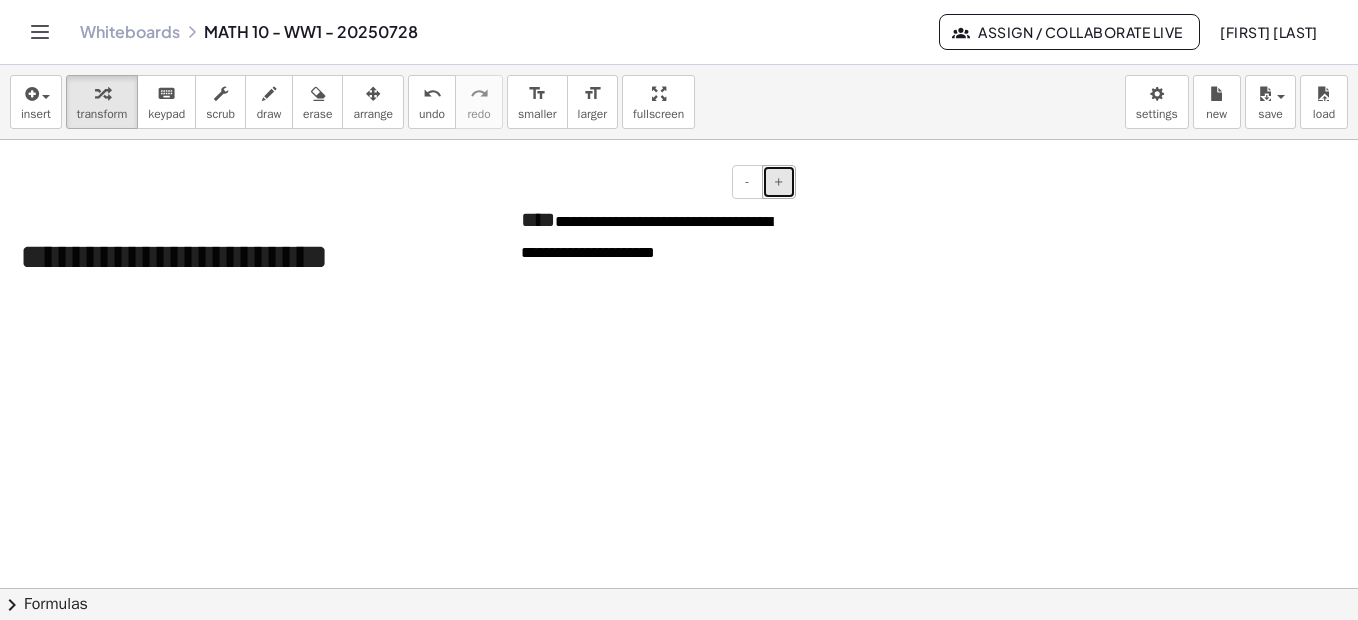 click on "+" at bounding box center [779, 182] 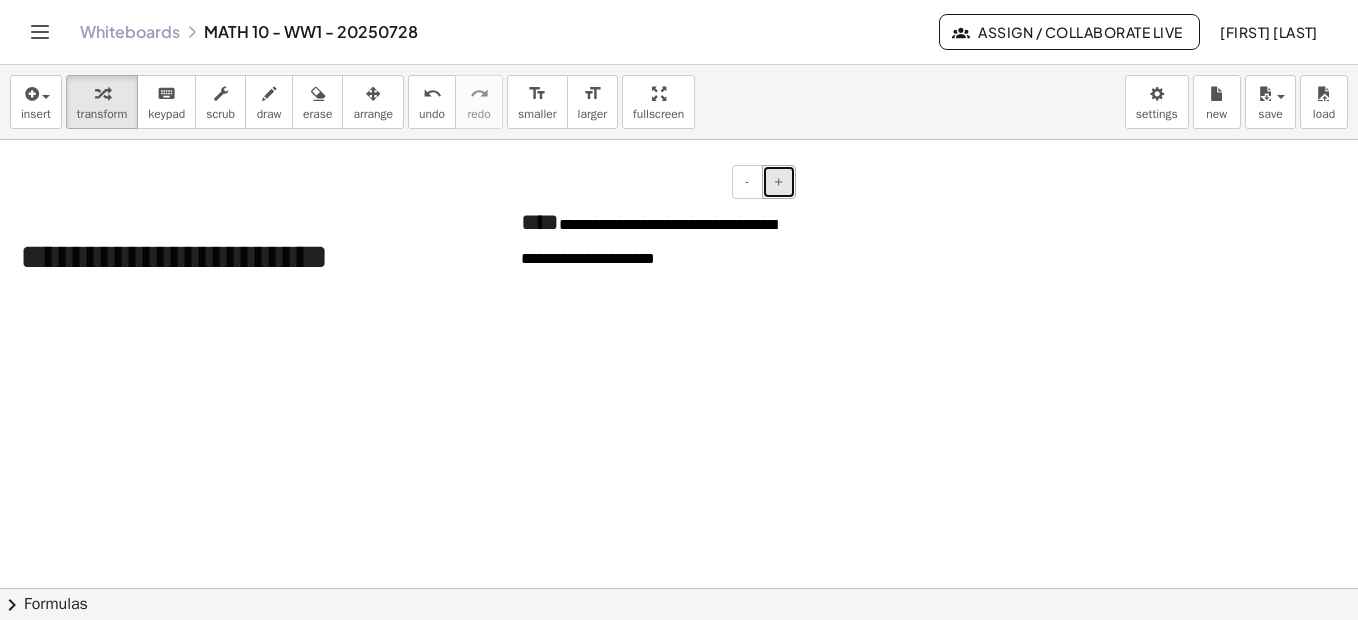 click on "+" at bounding box center (779, 182) 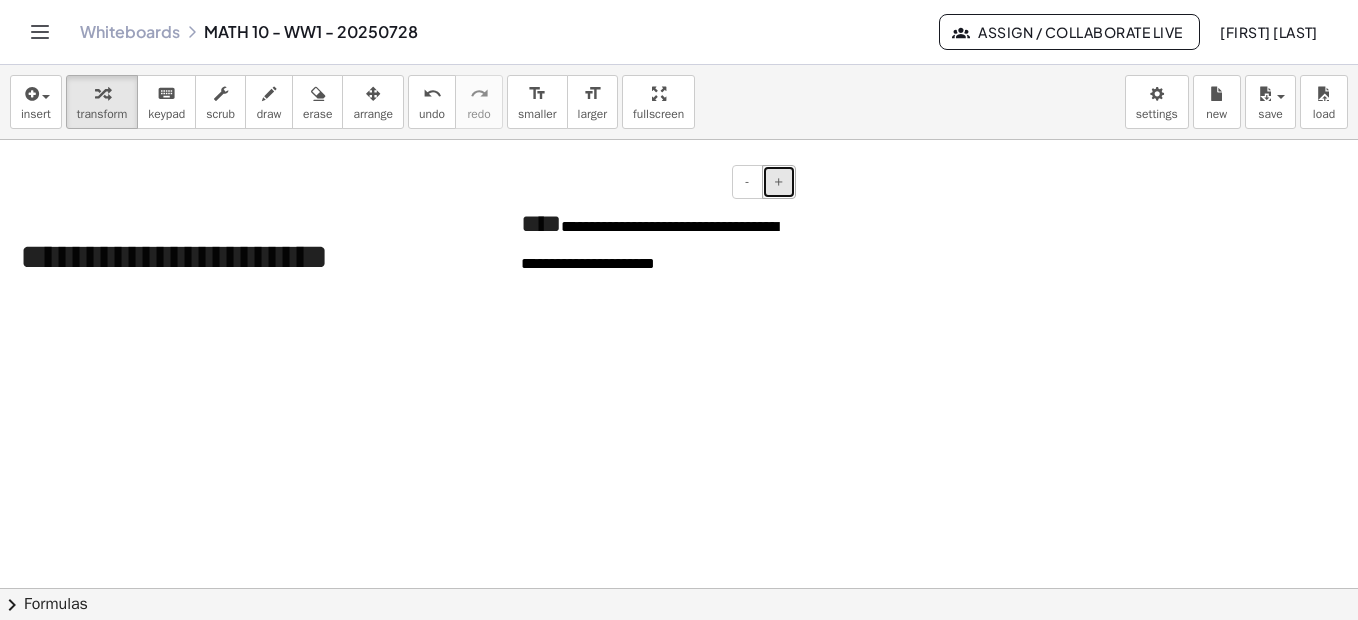 click on "+" at bounding box center (779, 182) 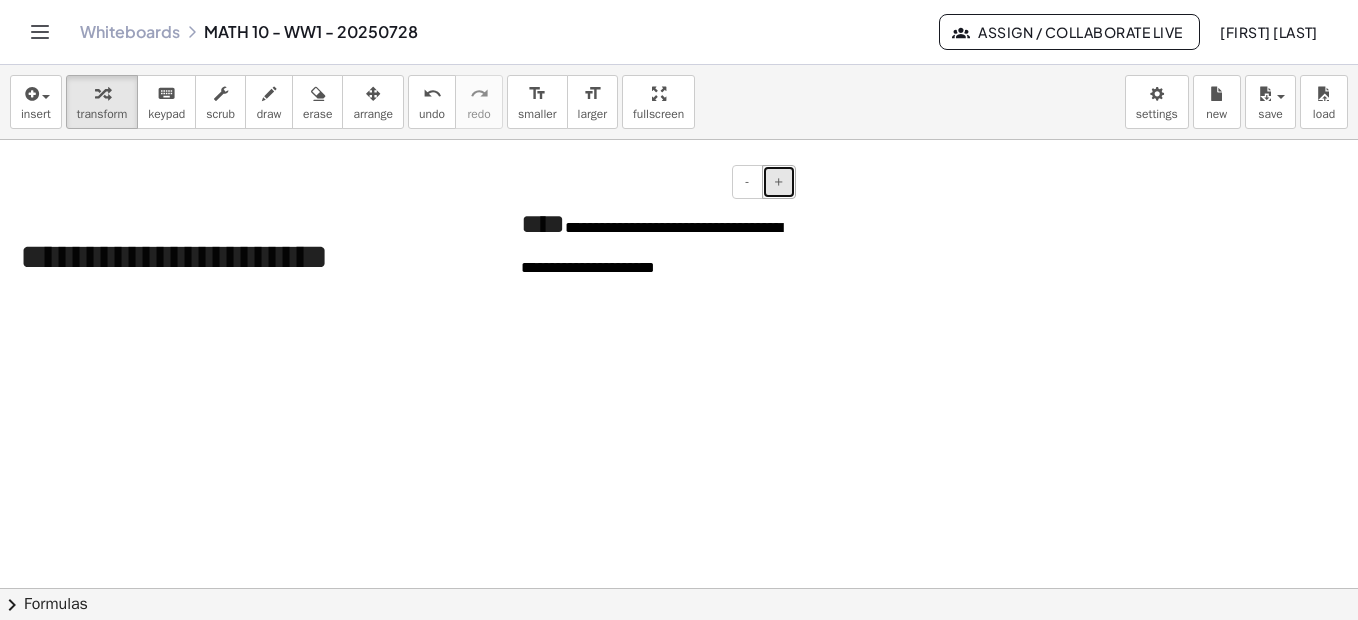 click on "+" at bounding box center [779, 182] 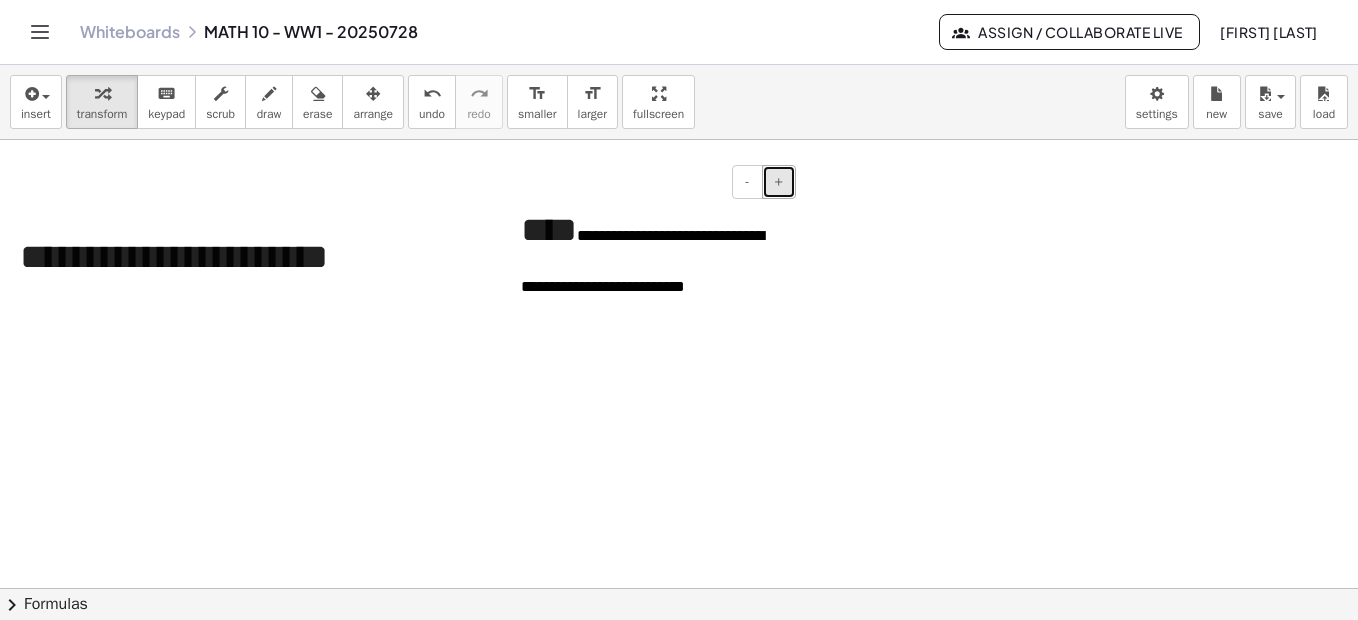 click on "+" at bounding box center (779, 182) 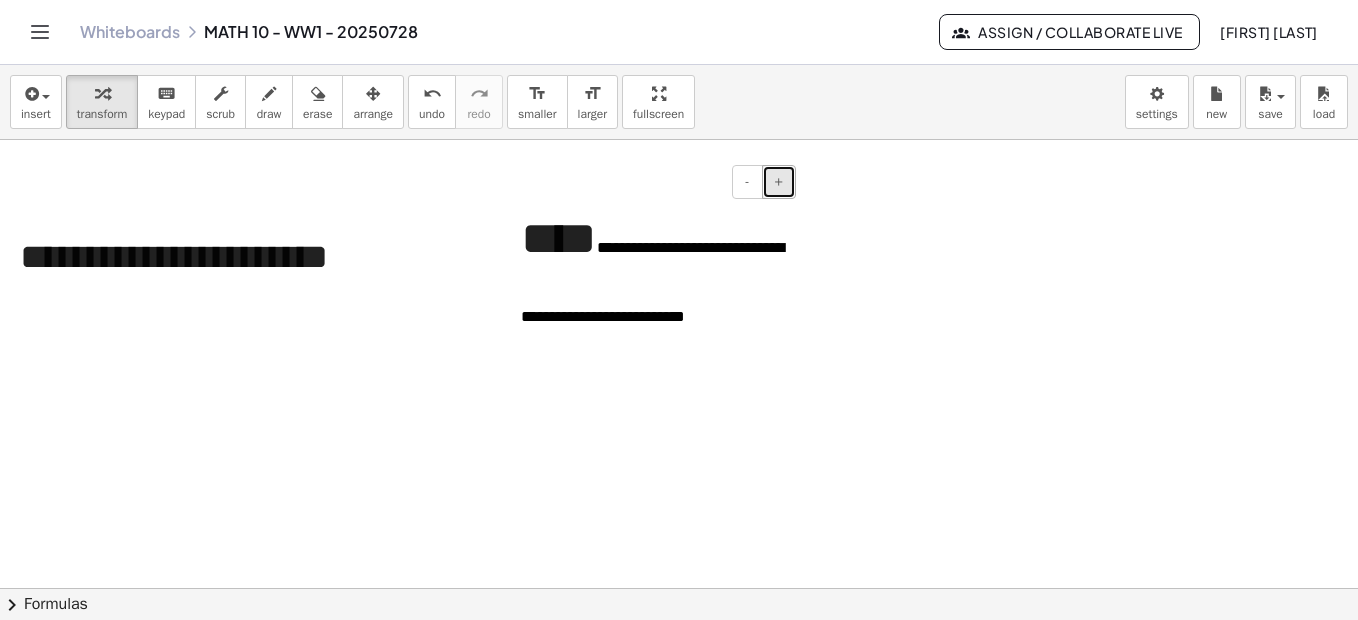 click on "+" at bounding box center [779, 182] 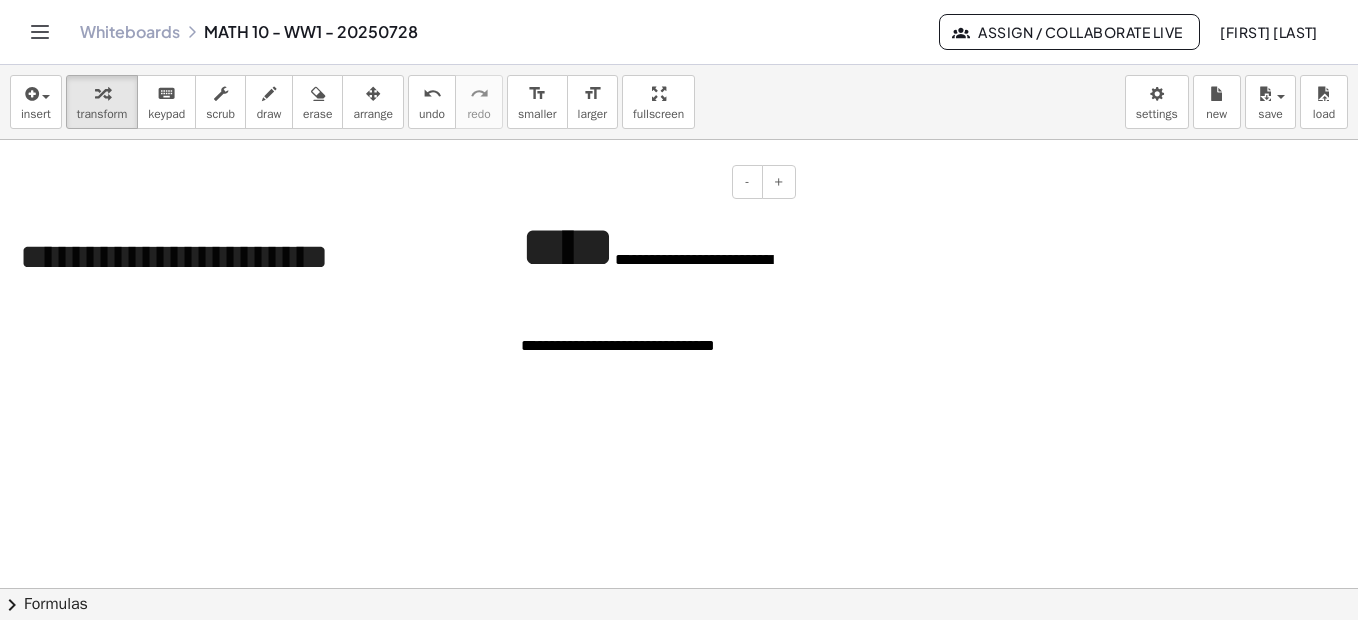 click on "**********" at bounding box center (666, 259) 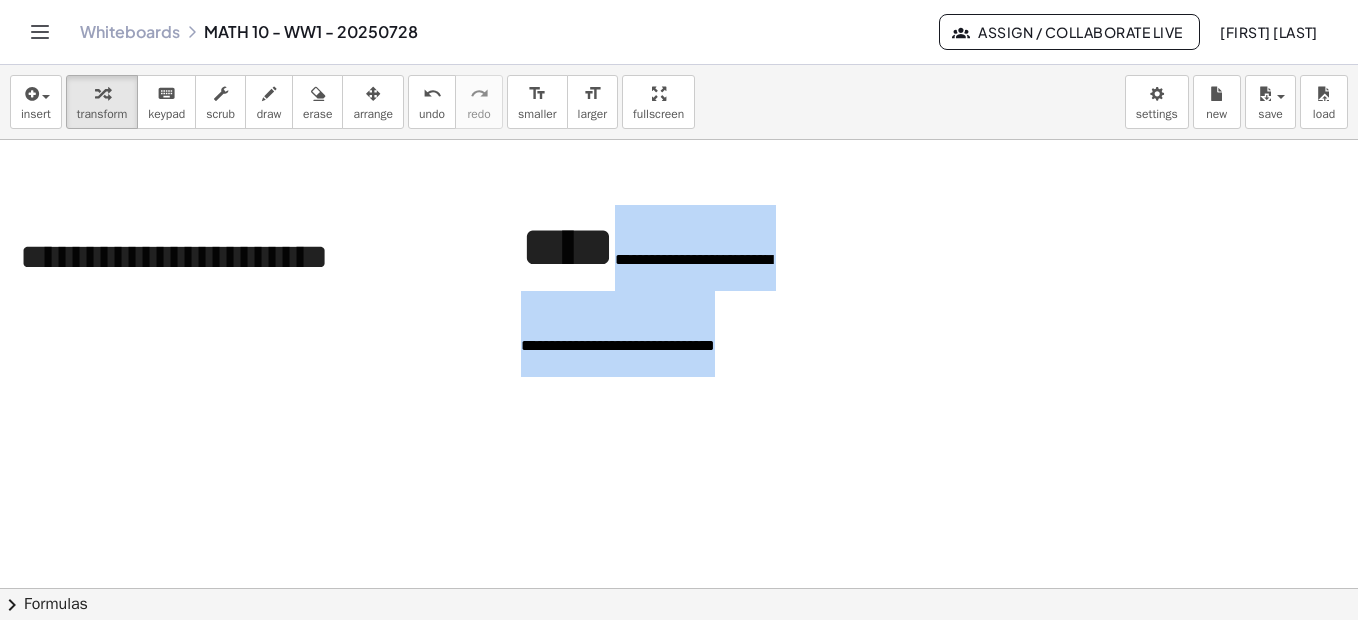 drag, startPoint x: 581, startPoint y: 270, endPoint x: 807, endPoint y: 395, distance: 258.26538 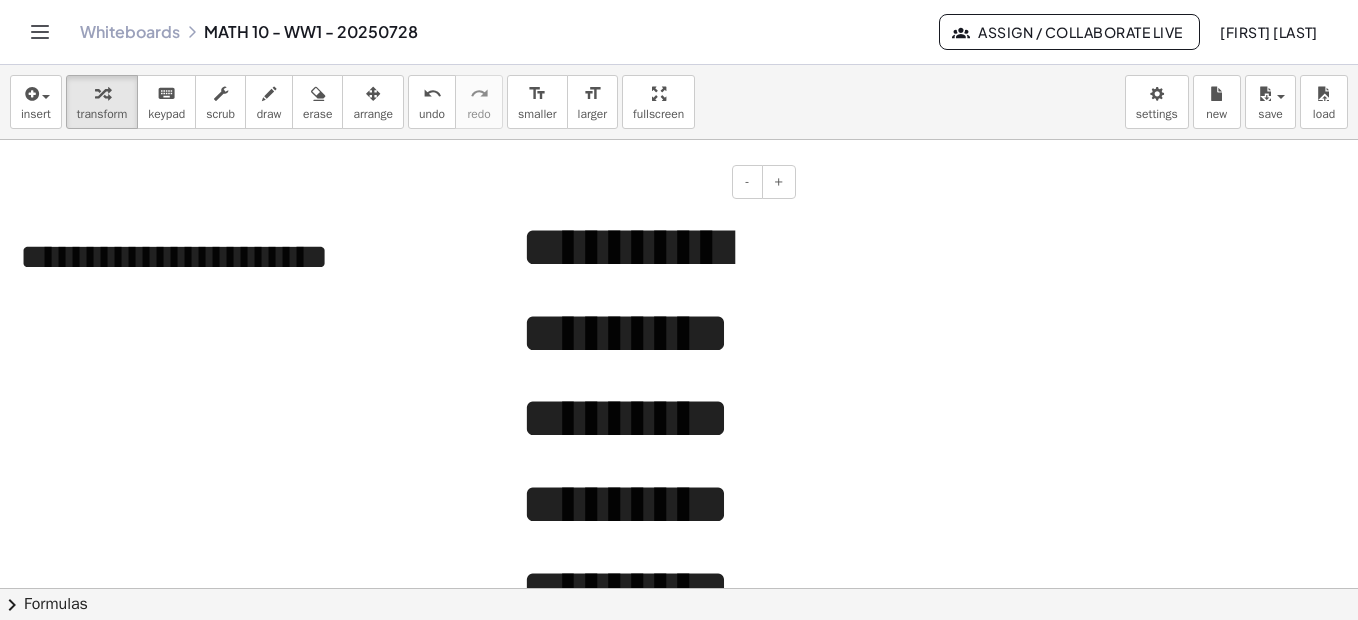 scroll, scrollTop: 847, scrollLeft: 0, axis: vertical 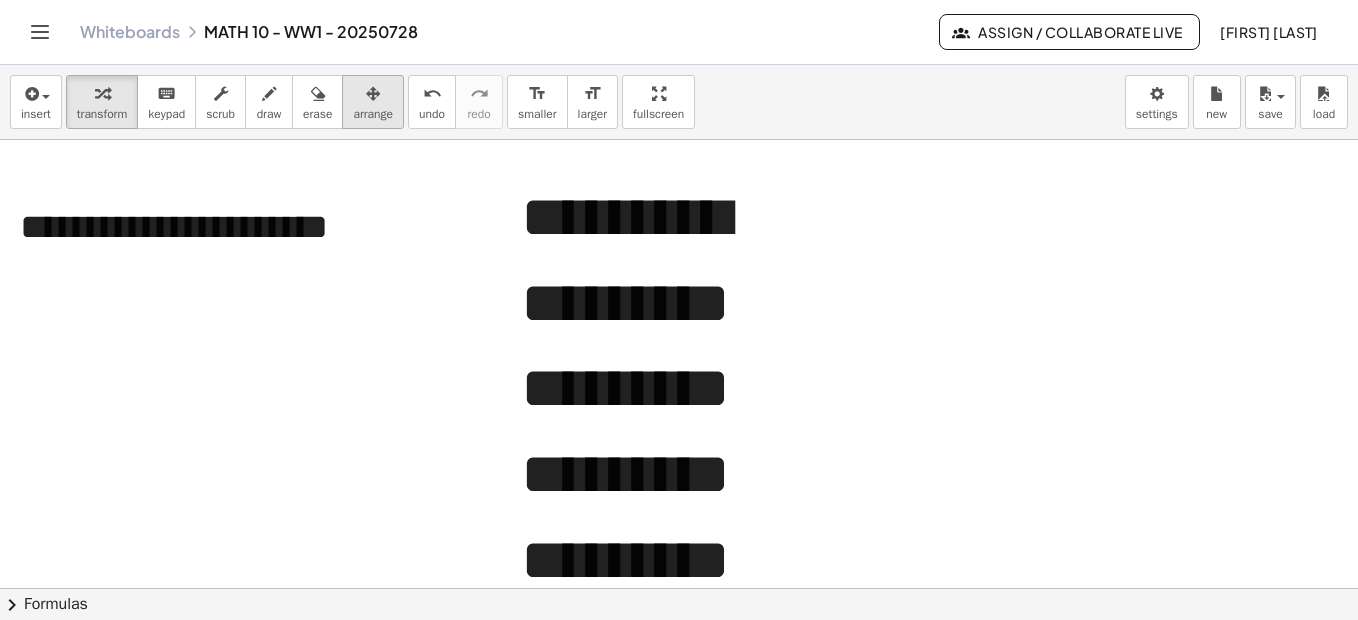 click on "arrange" at bounding box center (373, 114) 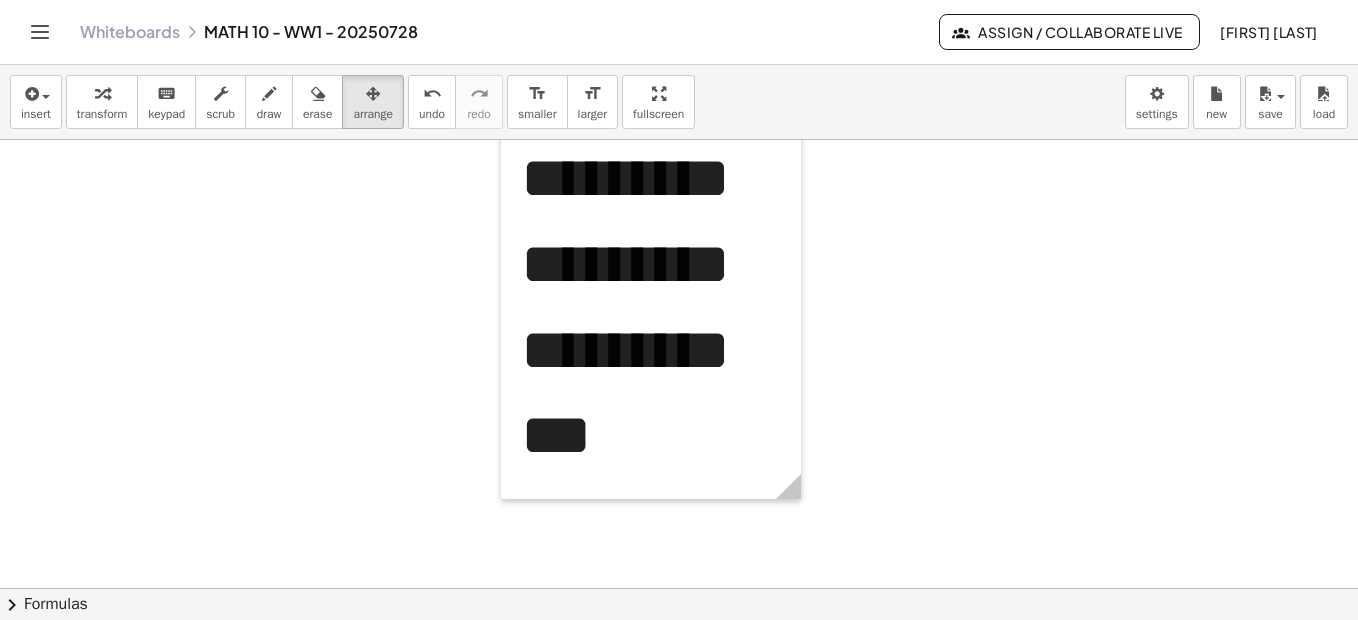 scroll, scrollTop: 954, scrollLeft: 0, axis: vertical 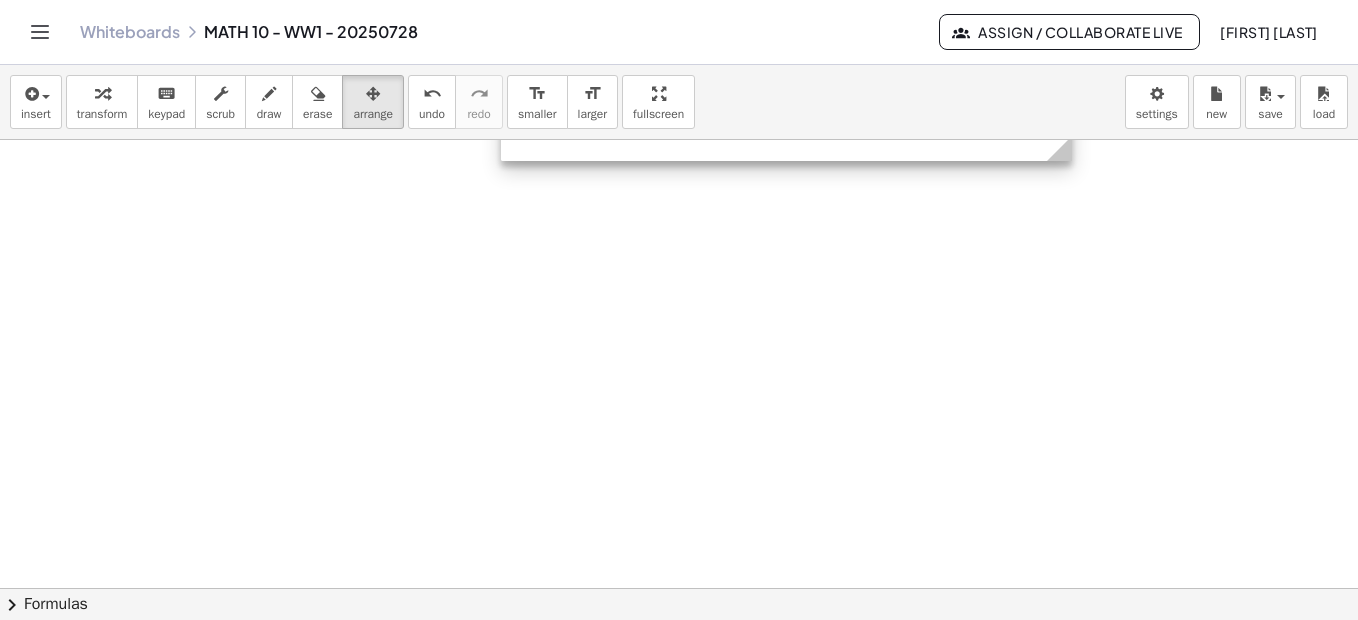 drag, startPoint x: 790, startPoint y: 496, endPoint x: 1061, endPoint y: 314, distance: 326.44296 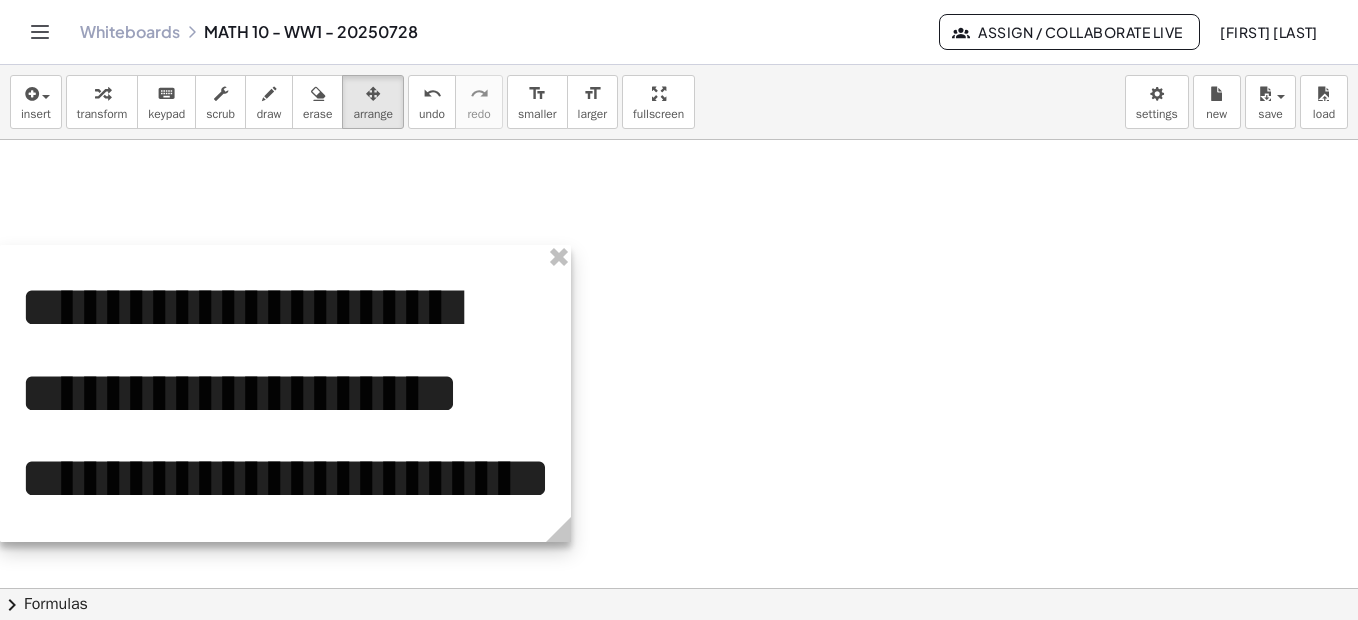 drag, startPoint x: 802, startPoint y: 147, endPoint x: 208, endPoint y: 530, distance: 706.7708 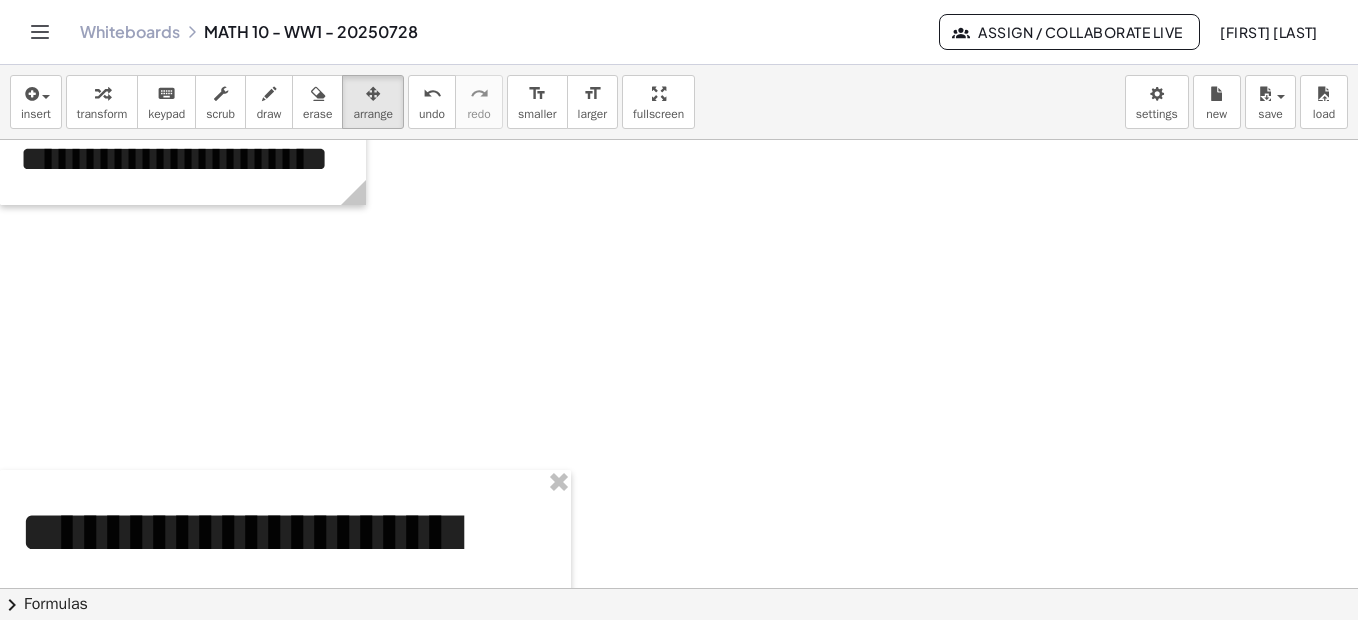 scroll, scrollTop: 700, scrollLeft: 0, axis: vertical 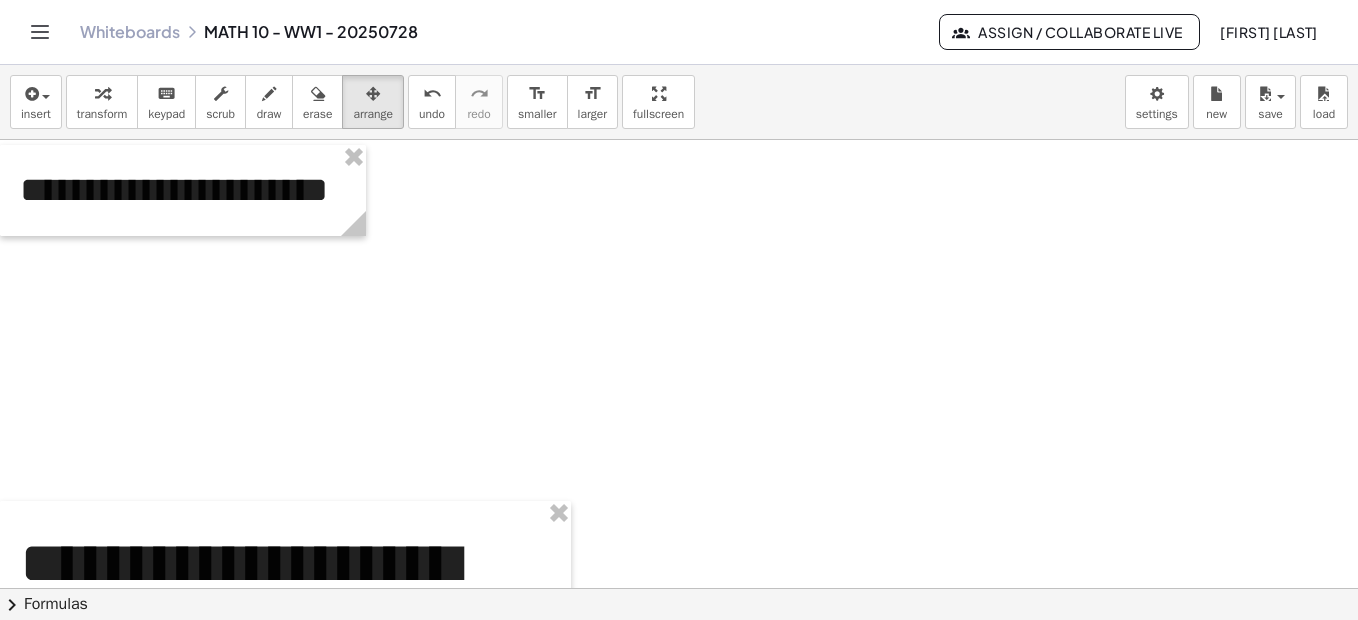 click at bounding box center [679, 336] 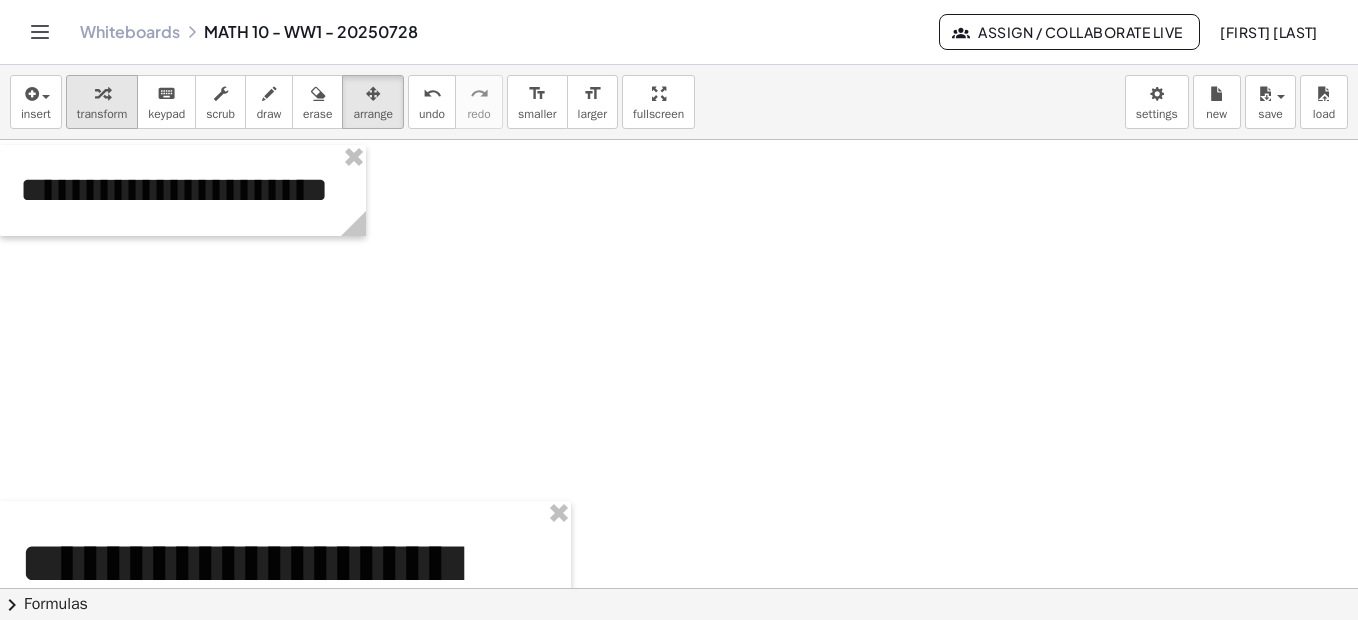 click at bounding box center (102, 94) 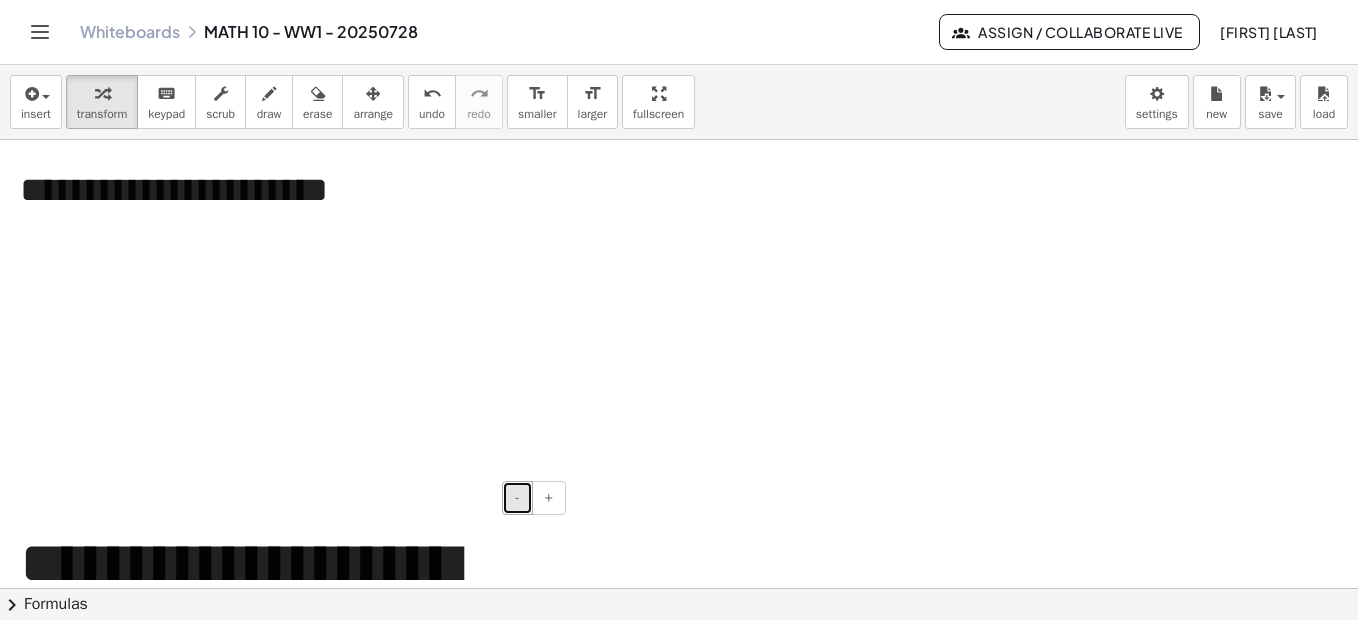 click on "-" at bounding box center [517, 498] 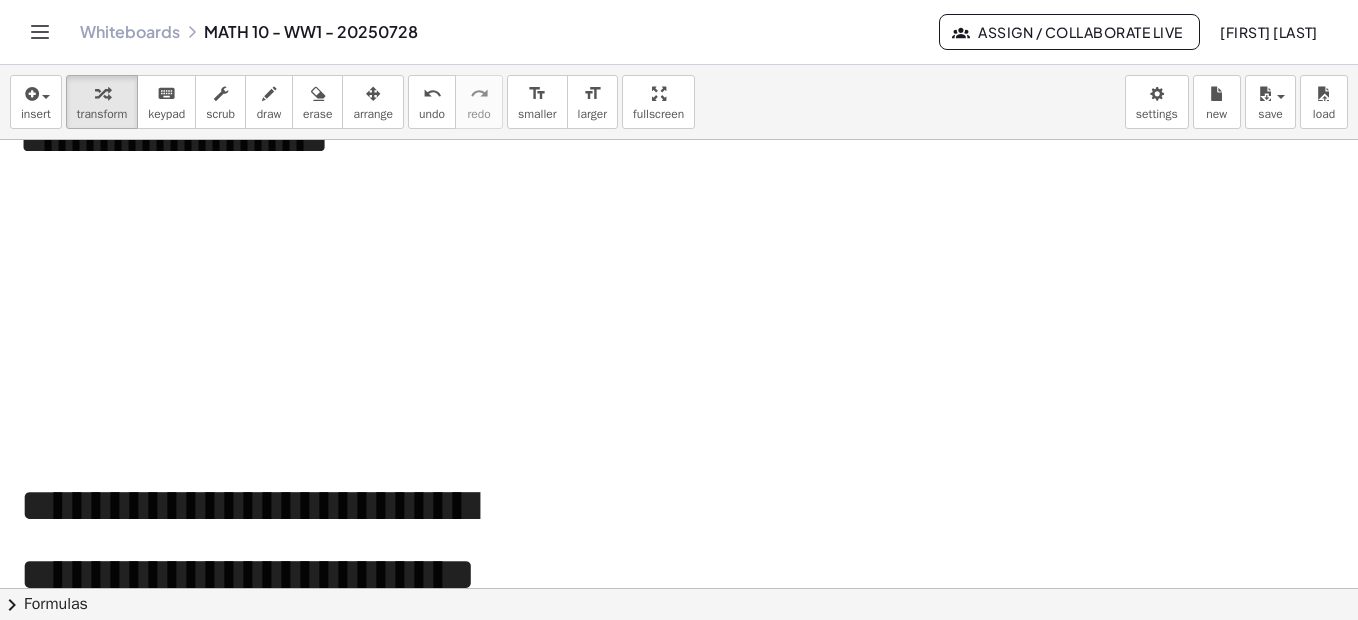 scroll, scrollTop: 784, scrollLeft: 0, axis: vertical 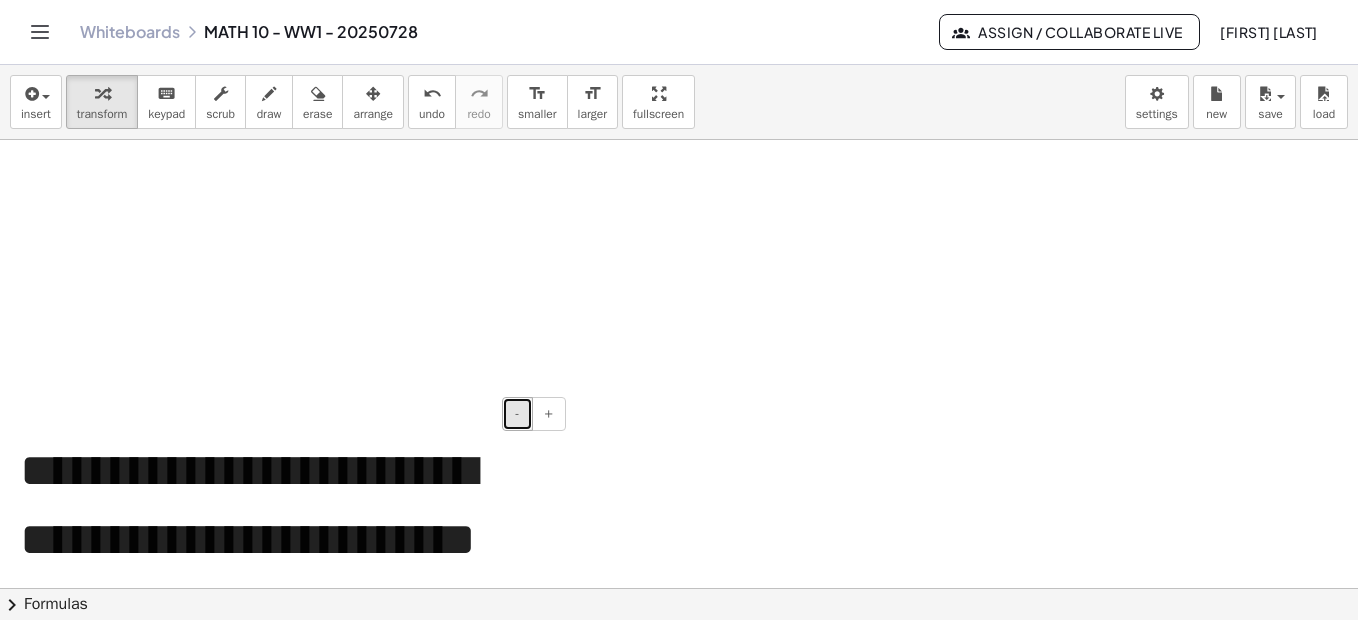 click on "-" at bounding box center (517, 414) 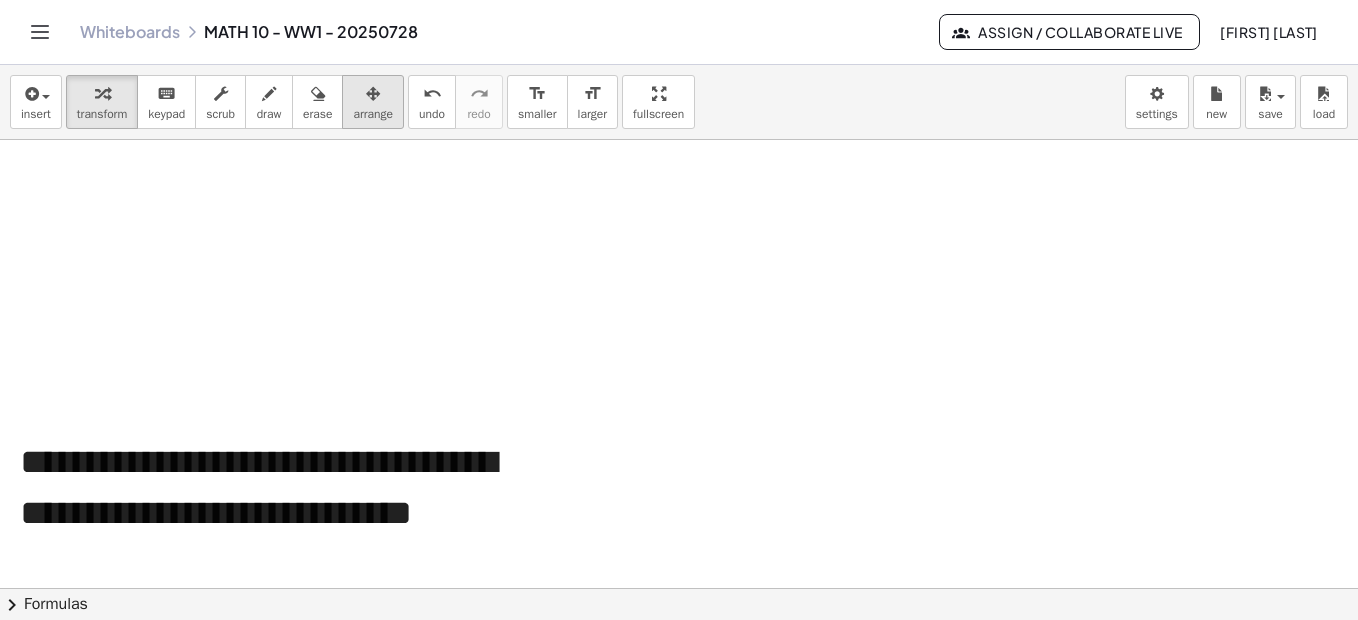 drag, startPoint x: 393, startPoint y: 109, endPoint x: 352, endPoint y: 160, distance: 65.43699 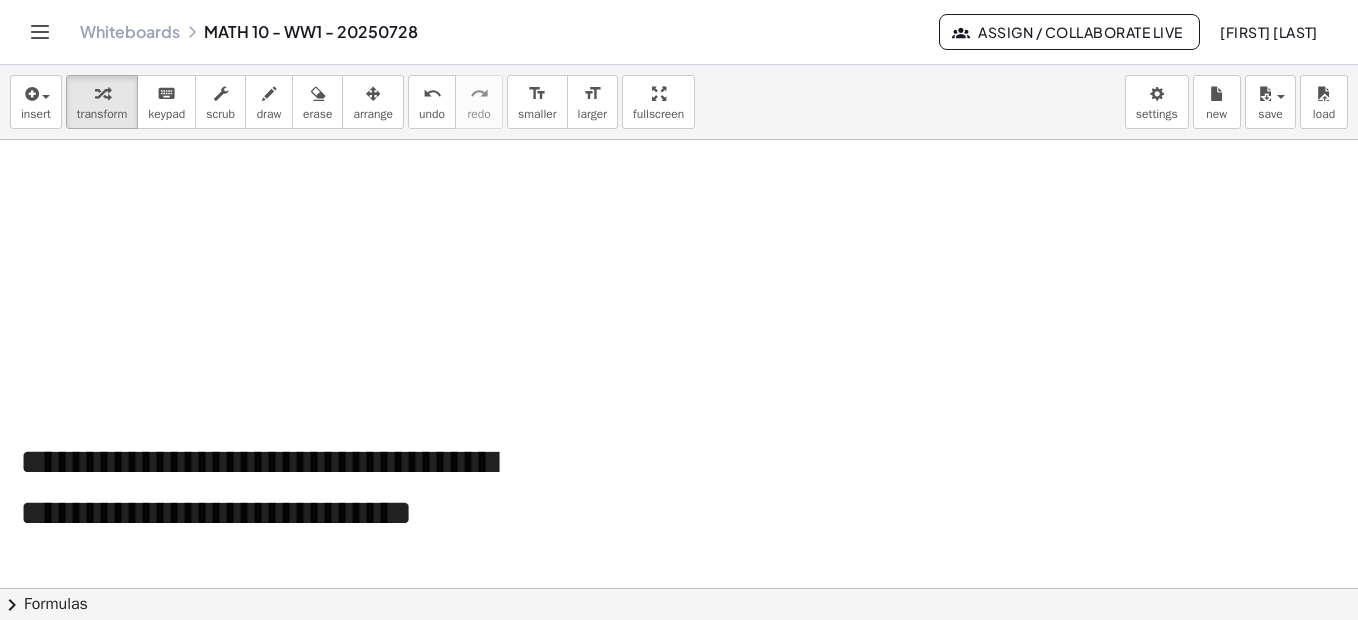 click on "arrange" at bounding box center (373, 114) 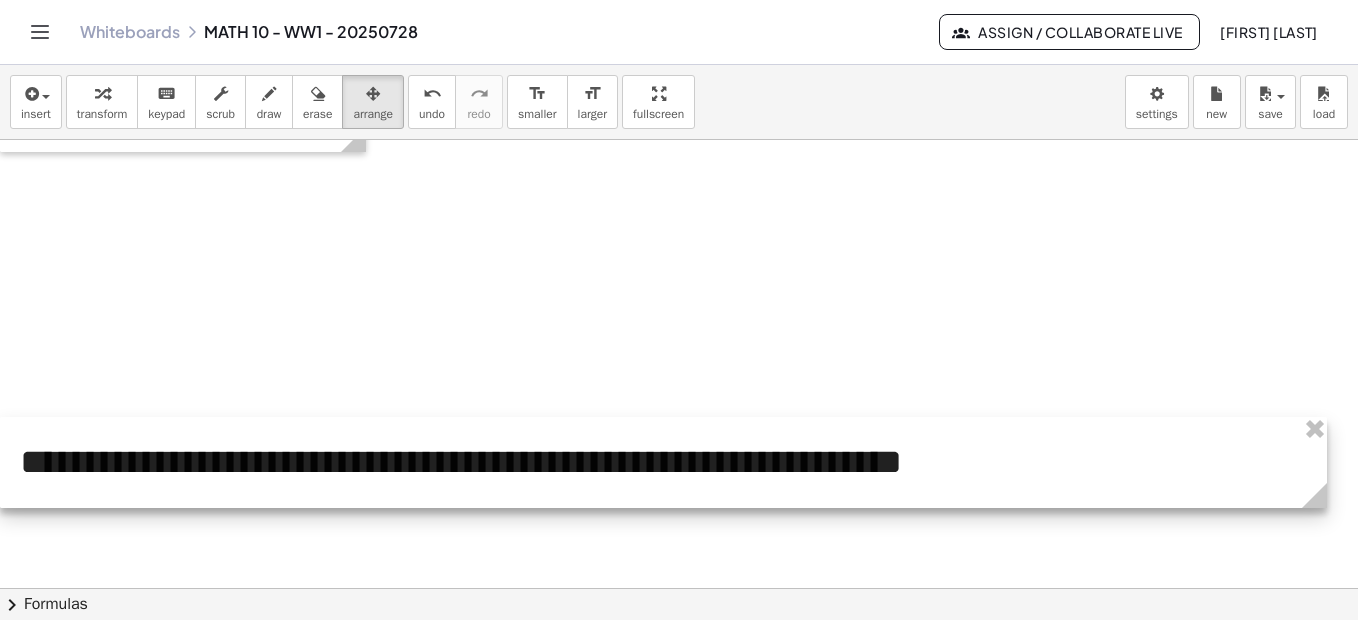 drag, startPoint x: 561, startPoint y: 544, endPoint x: 770, endPoint y: 516, distance: 210.86726 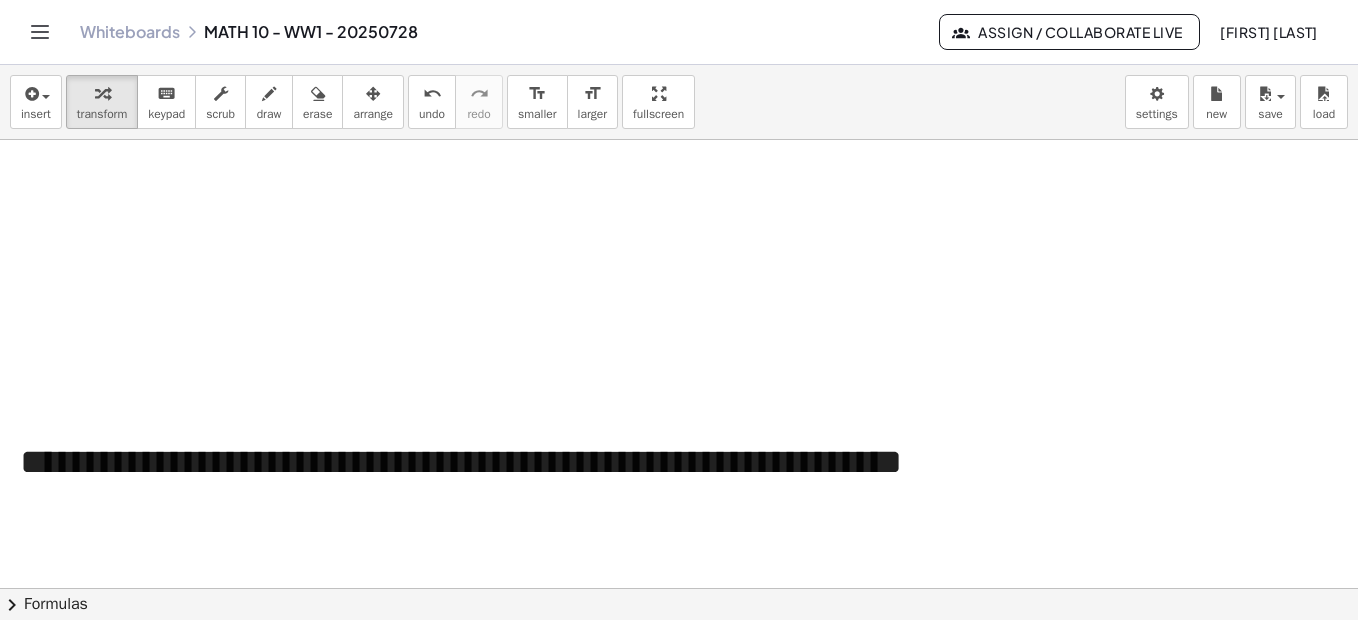 drag, startPoint x: 98, startPoint y: 110, endPoint x: 383, endPoint y: 448, distance: 442.11877 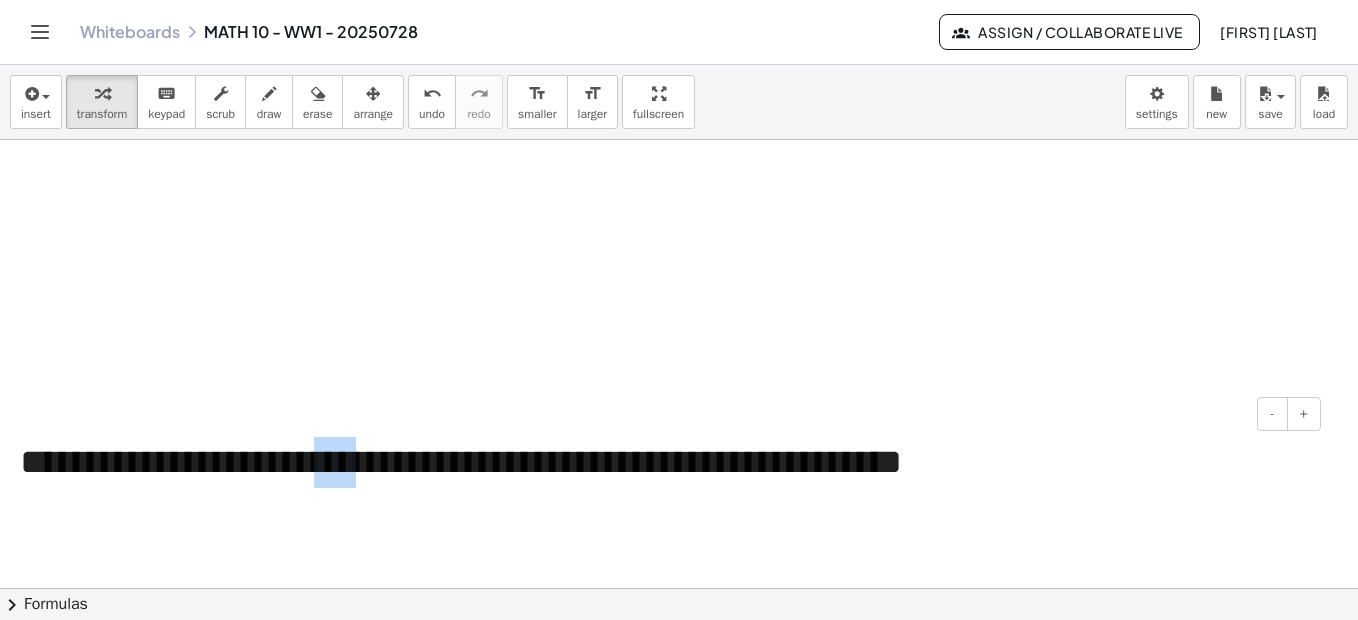 drag, startPoint x: 316, startPoint y: 471, endPoint x: 354, endPoint y: 468, distance: 38.118237 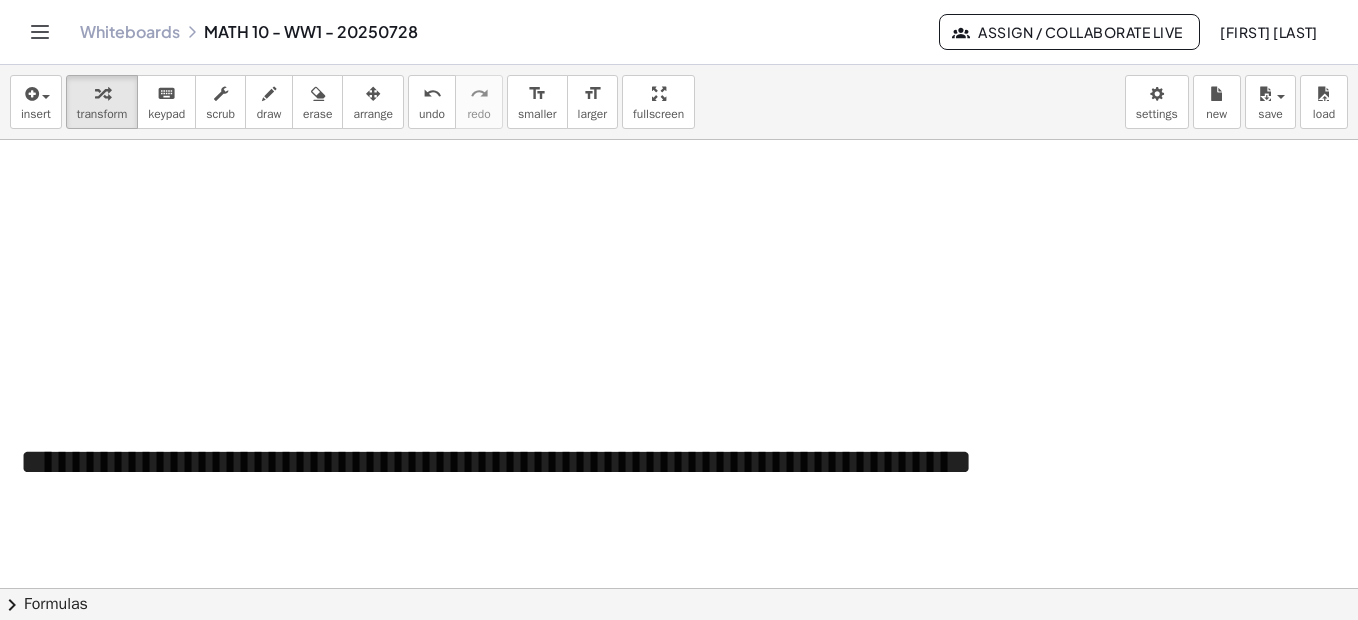 click on "chevron_right  Formulas" 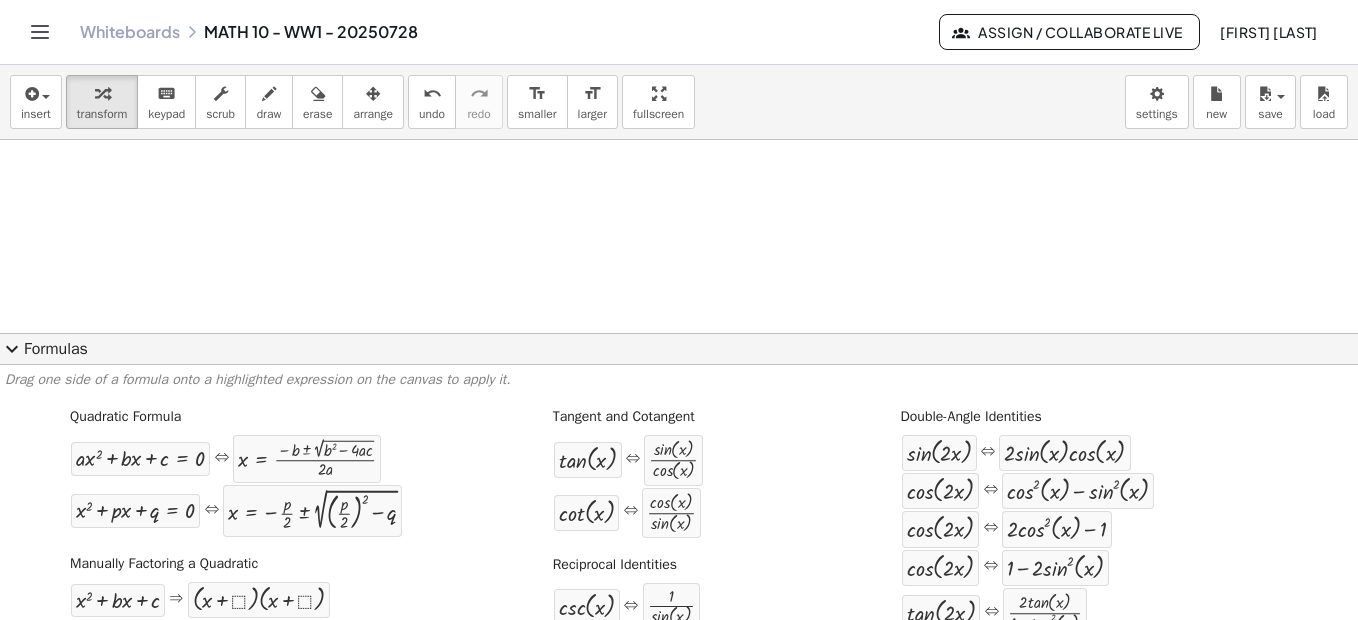 click on "expand_more  Formulas" 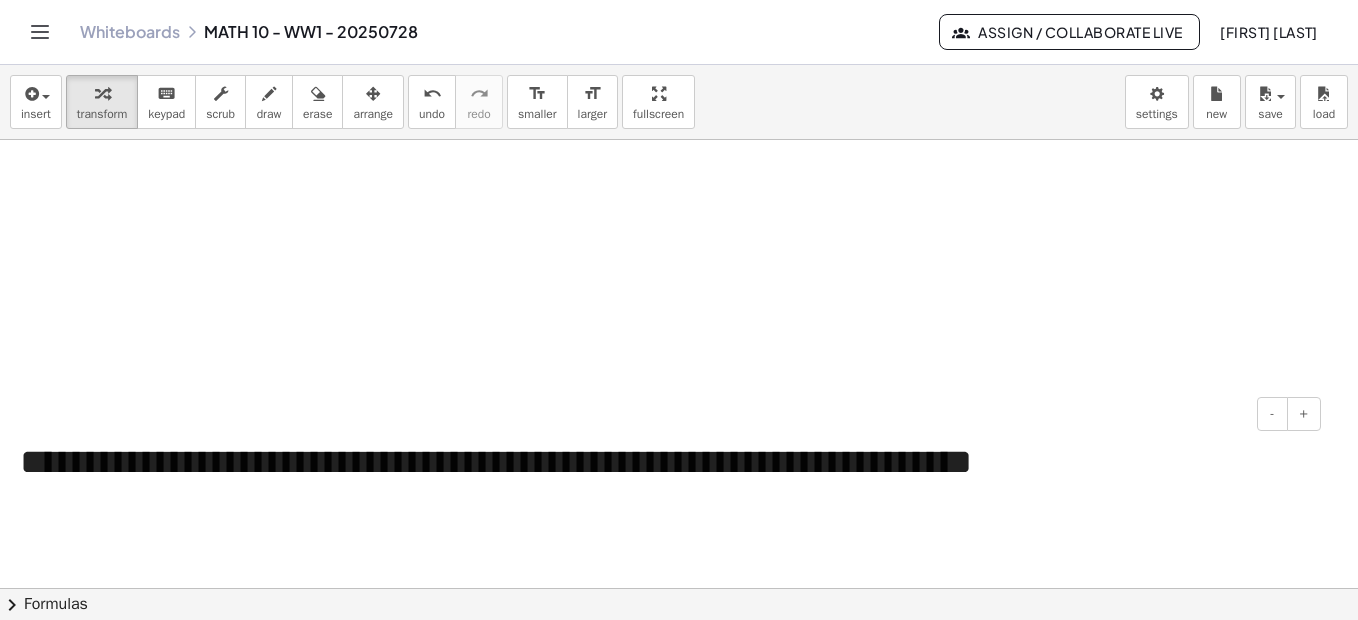 click on "**********" at bounding box center (663, 462) 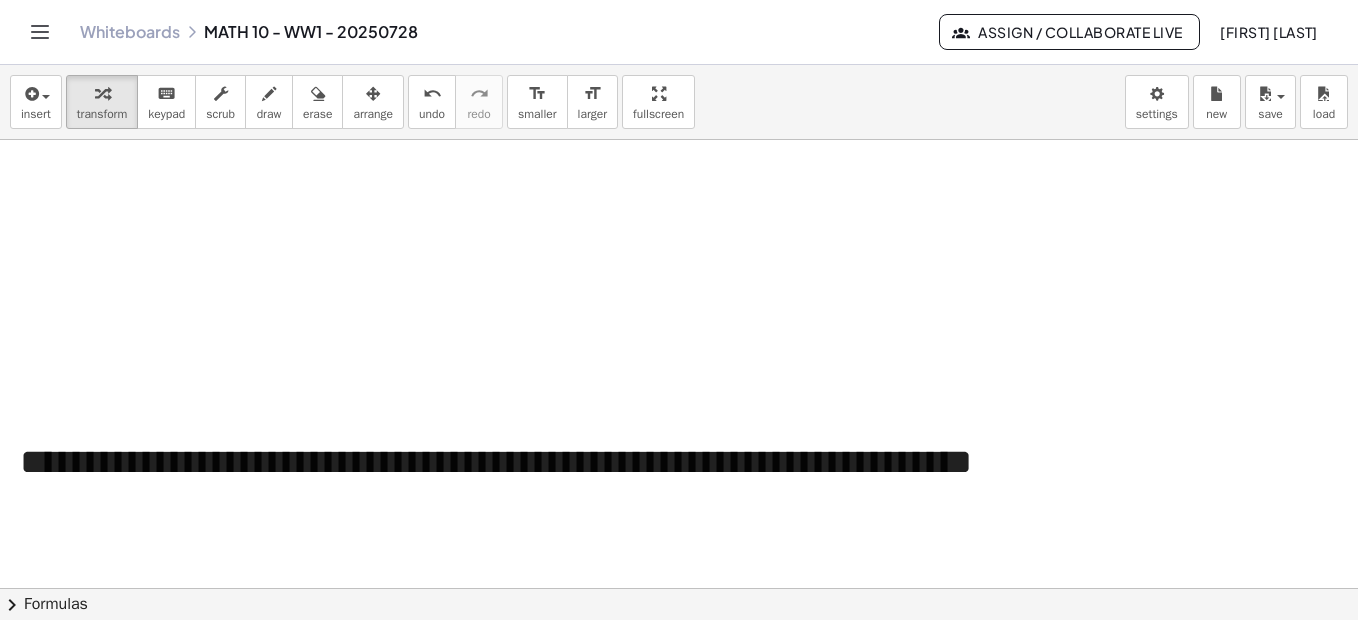 click at bounding box center (679, 252) 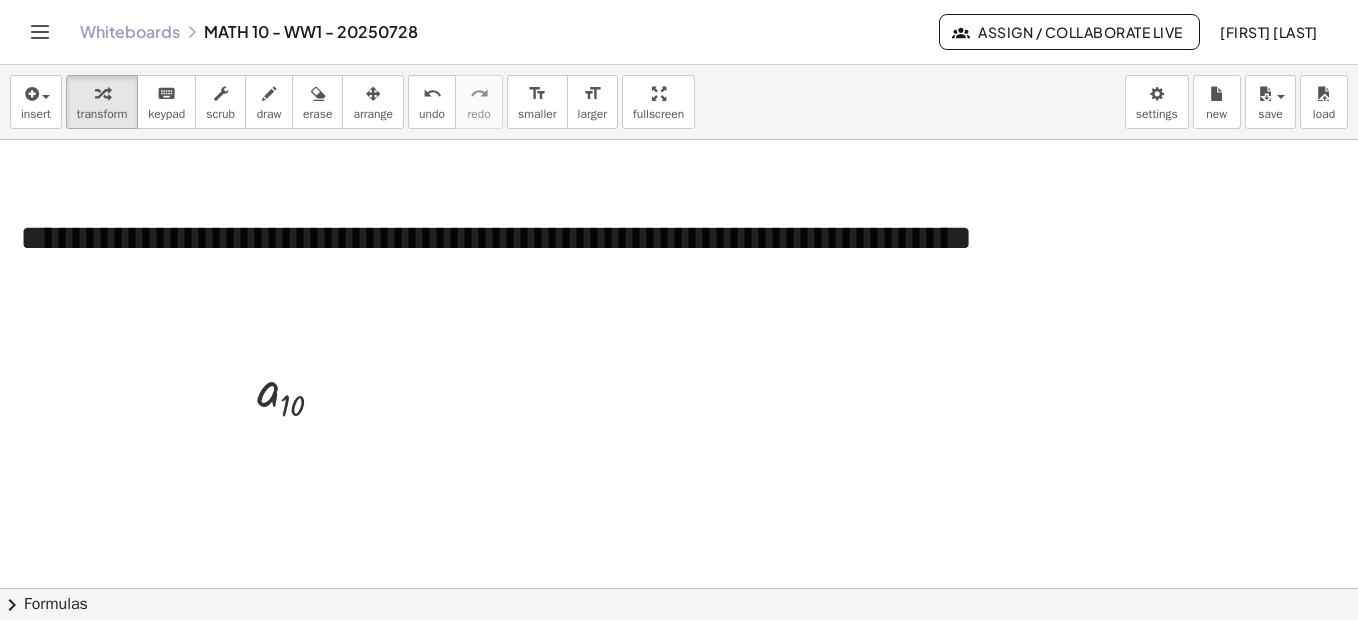 scroll, scrollTop: 985, scrollLeft: 0, axis: vertical 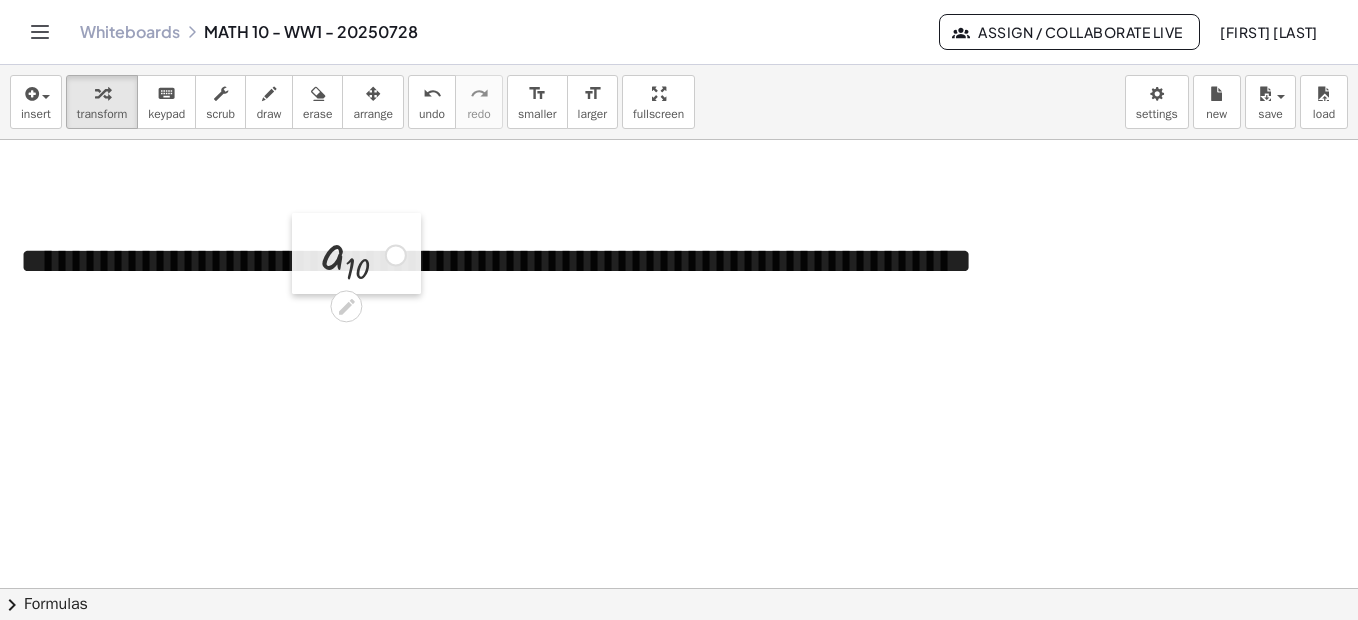 drag, startPoint x: 243, startPoint y: 401, endPoint x: 308, endPoint y: 241, distance: 172.69916 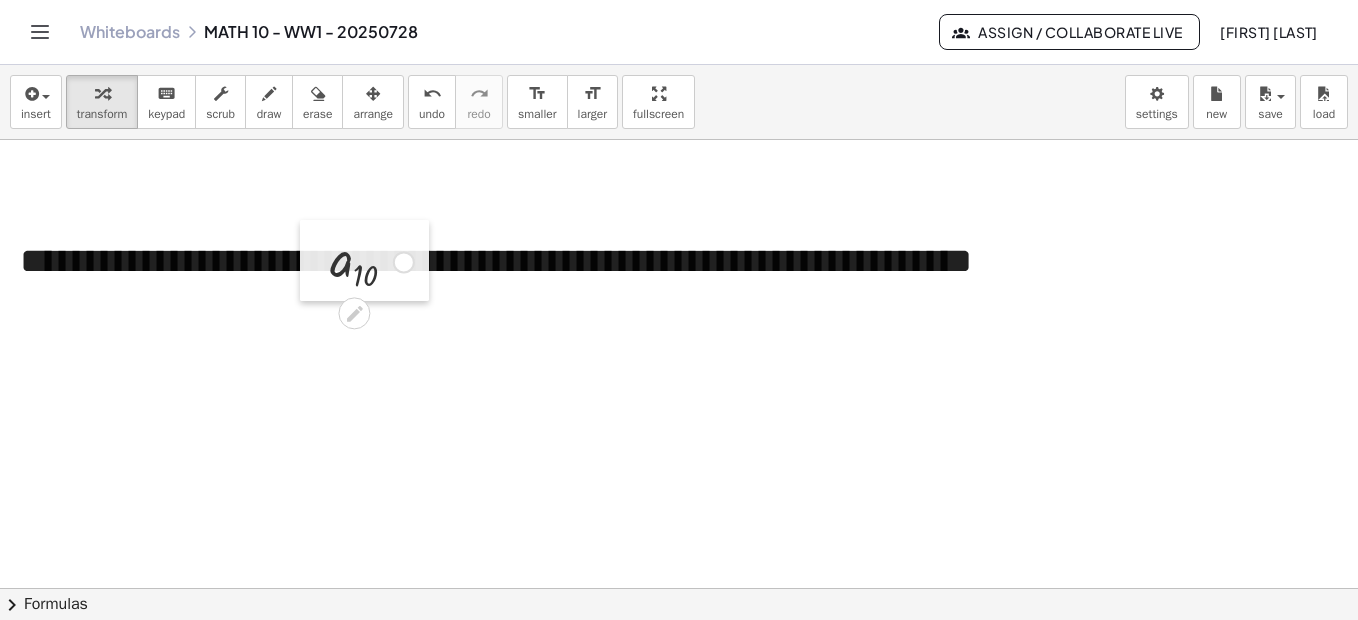 click at bounding box center (315, 260) 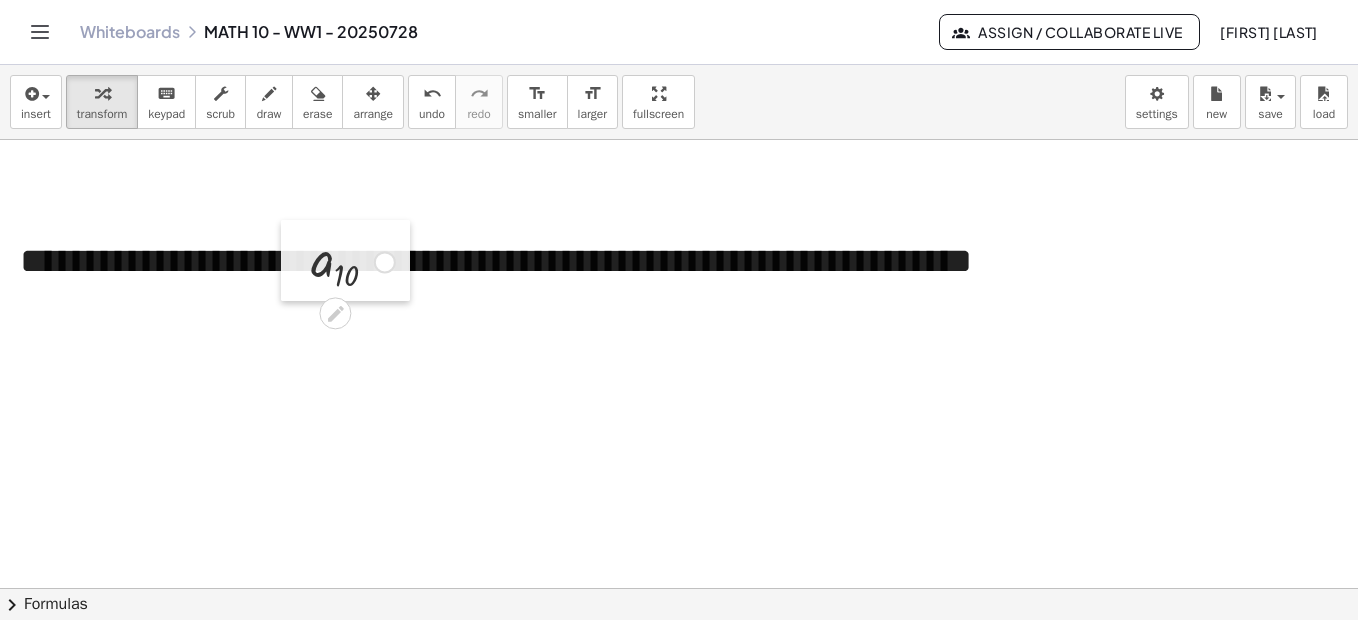 drag, startPoint x: 313, startPoint y: 251, endPoint x: 294, endPoint y: 251, distance: 19 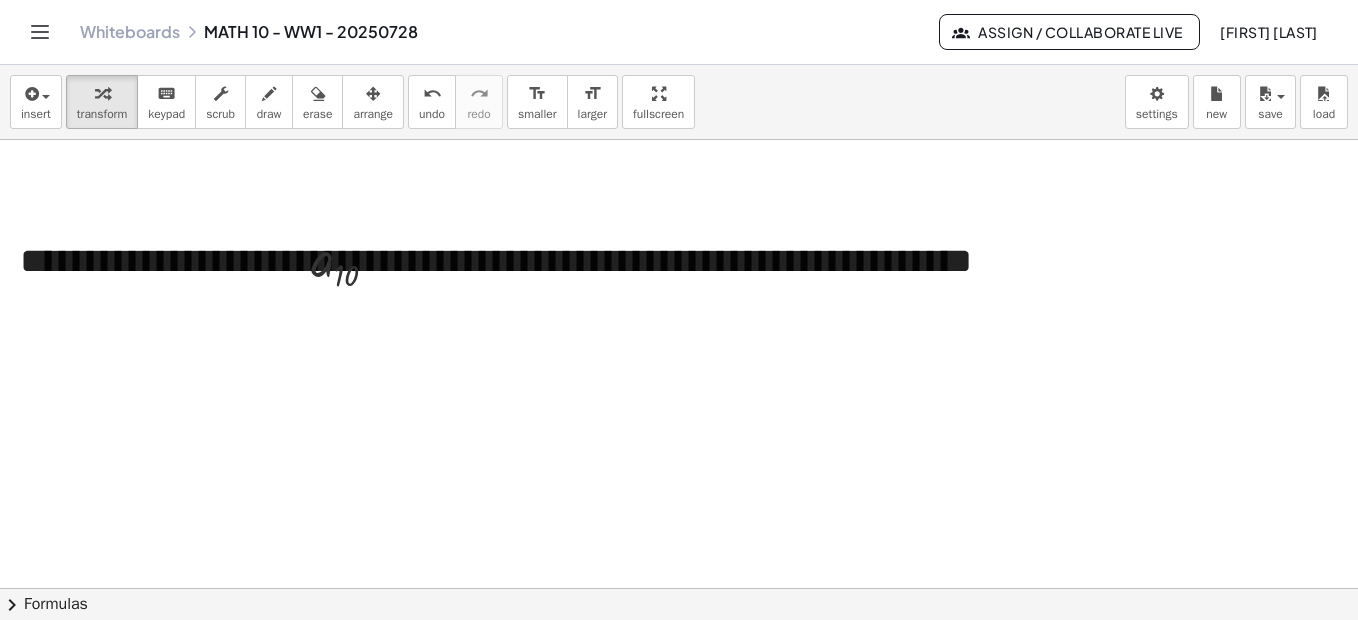 click at bounding box center [679, 51] 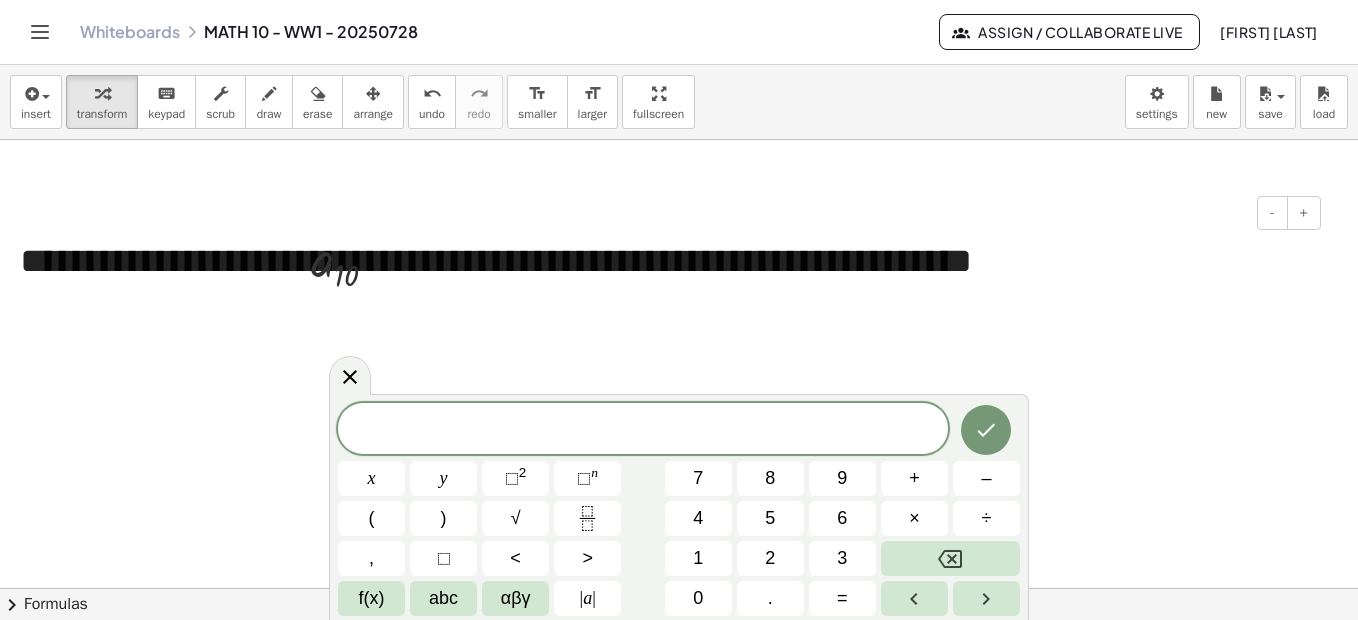 click on "**********" at bounding box center (663, 261) 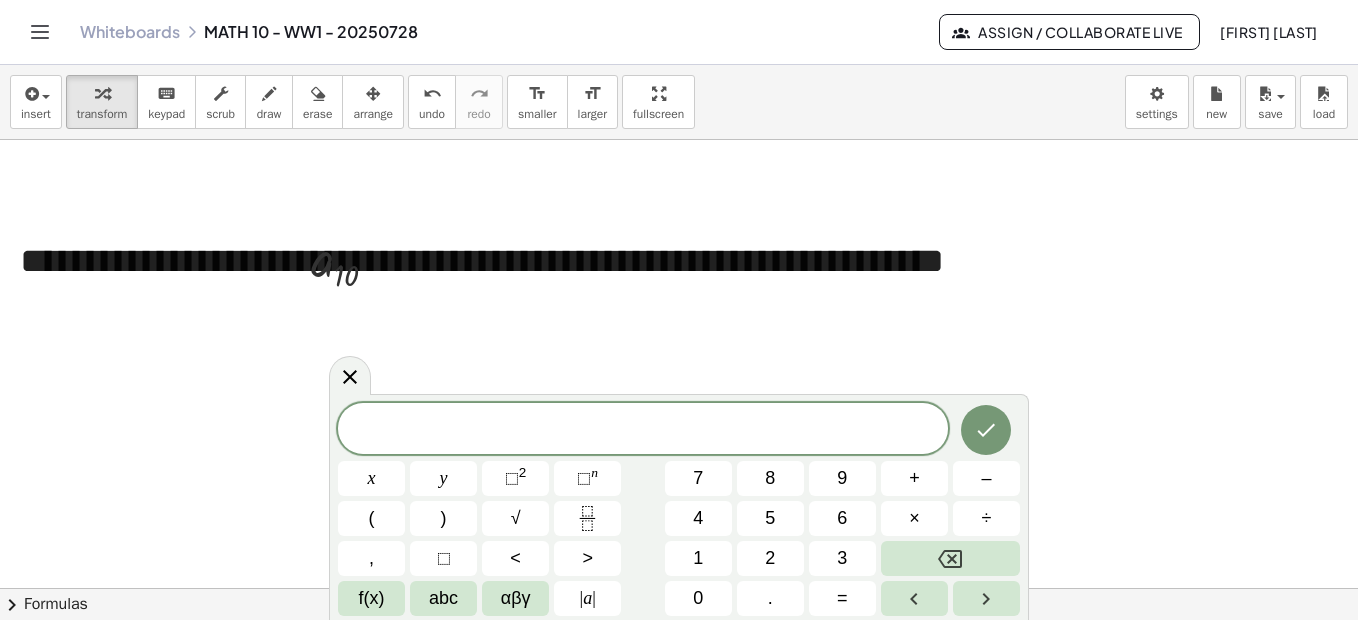 click at bounding box center (679, 51) 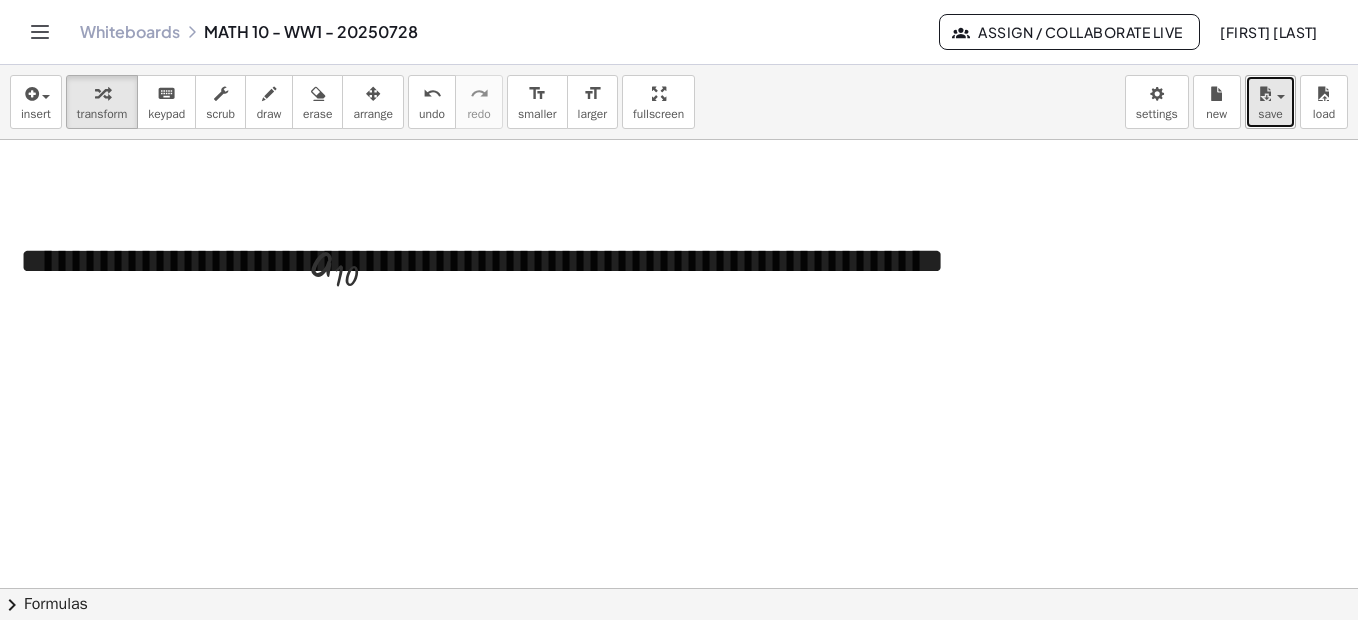 click on "save" at bounding box center (1270, 102) 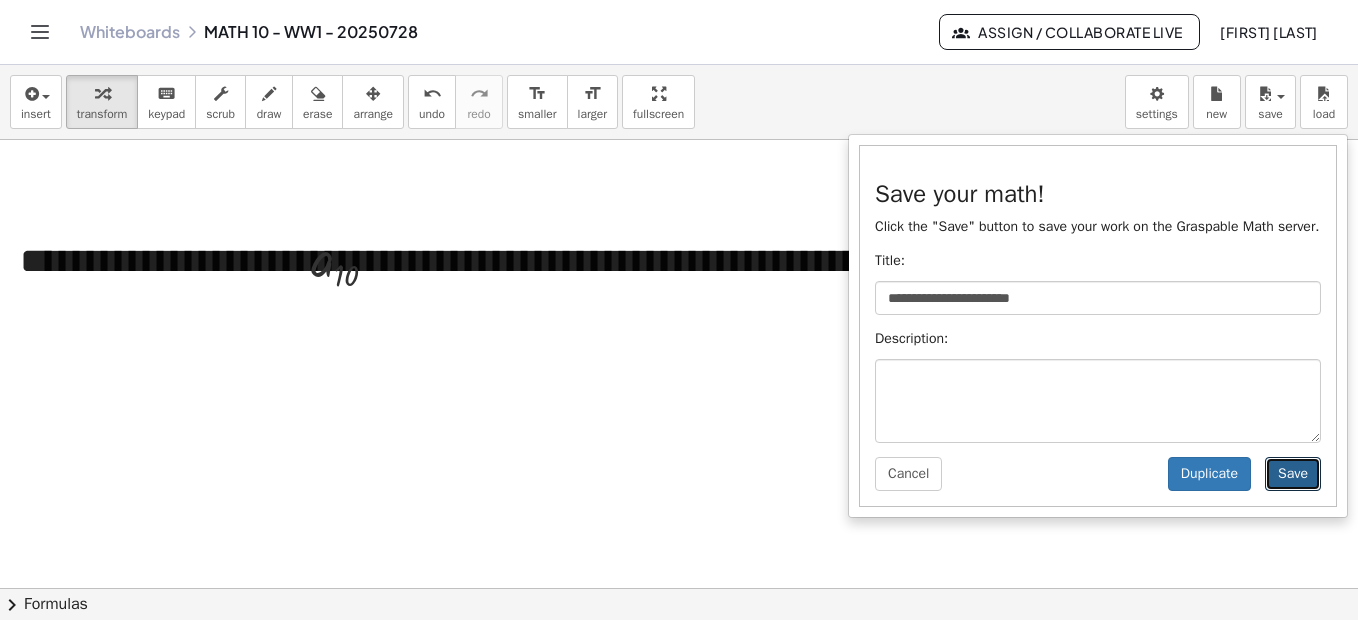 click on "Save" at bounding box center [1293, 474] 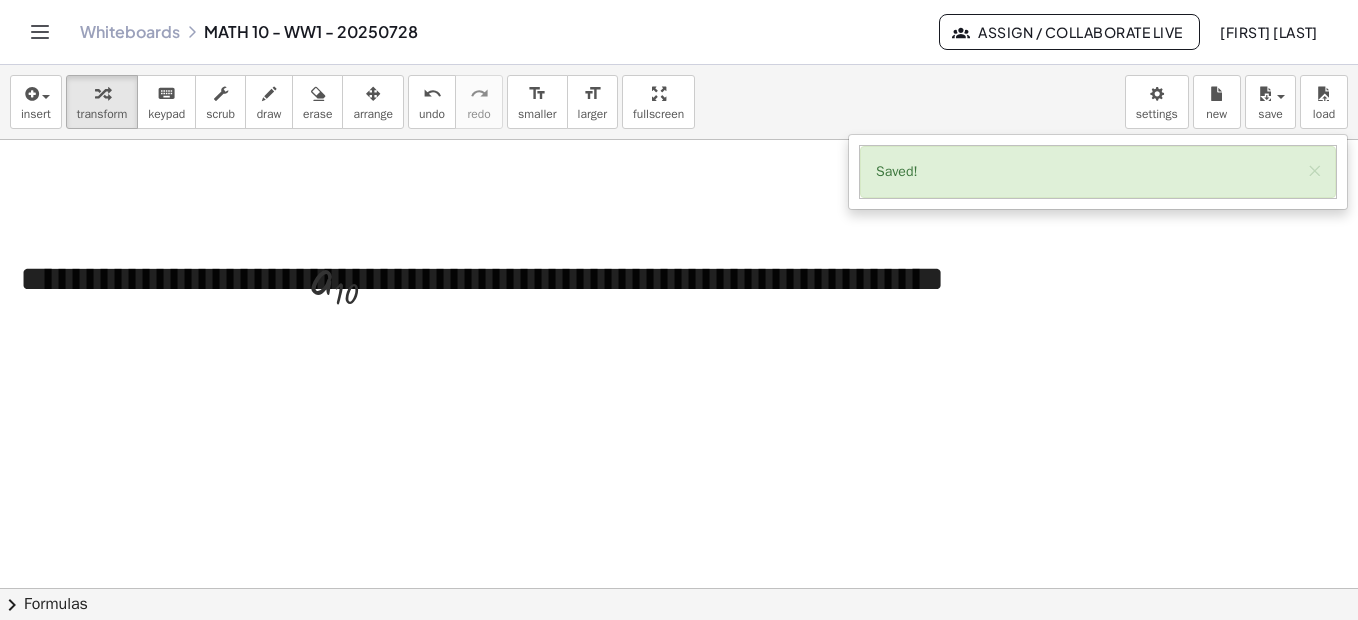 scroll, scrollTop: 976, scrollLeft: 0, axis: vertical 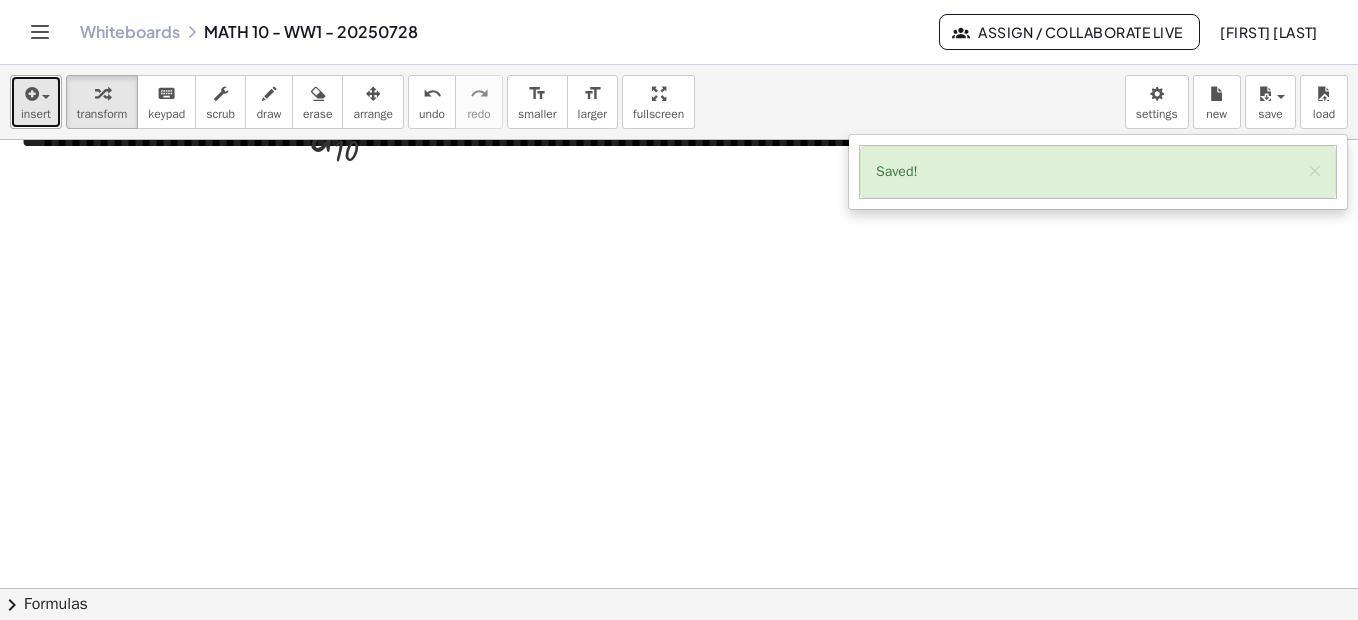 click on "insert" at bounding box center [36, 114] 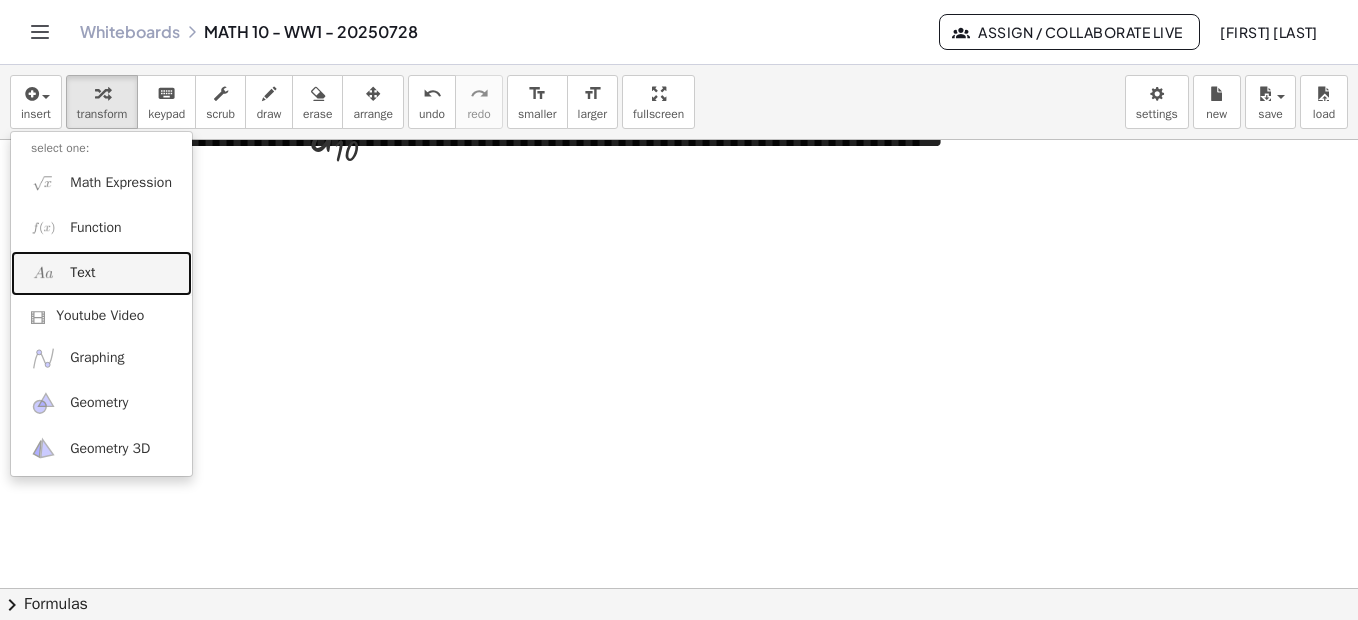 click on "Text" at bounding box center [82, 273] 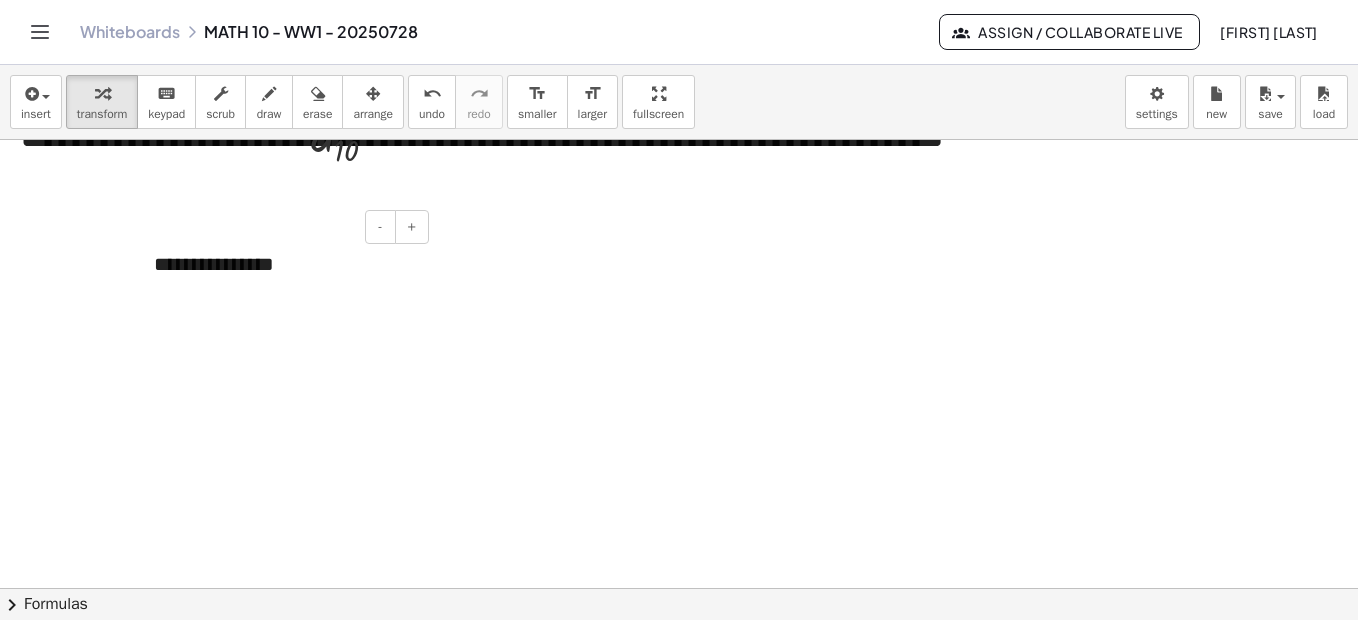 type 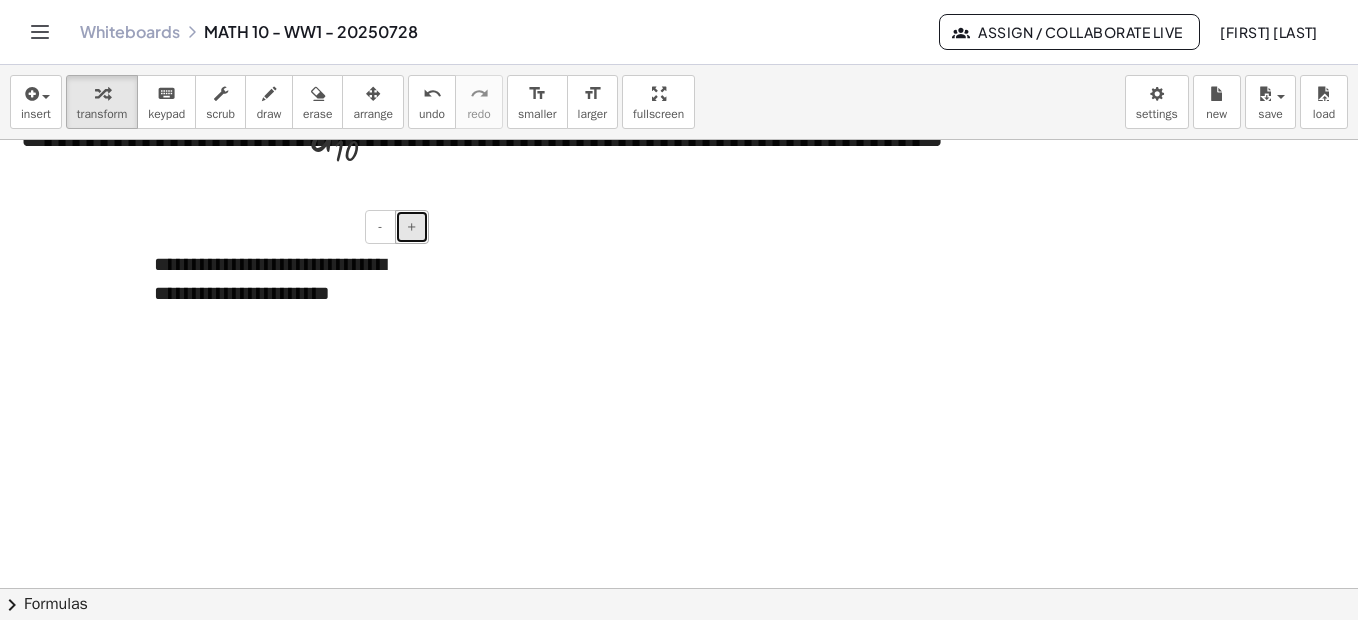 click on "+" at bounding box center [412, 226] 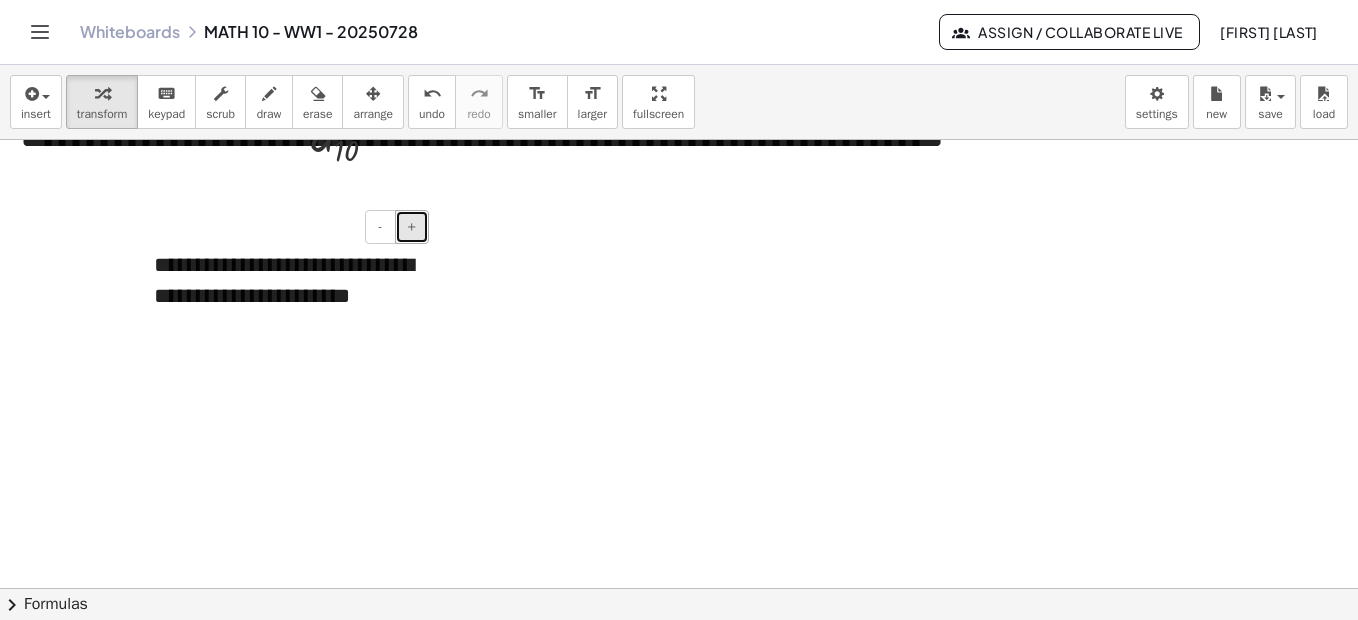click on "+" at bounding box center [412, 226] 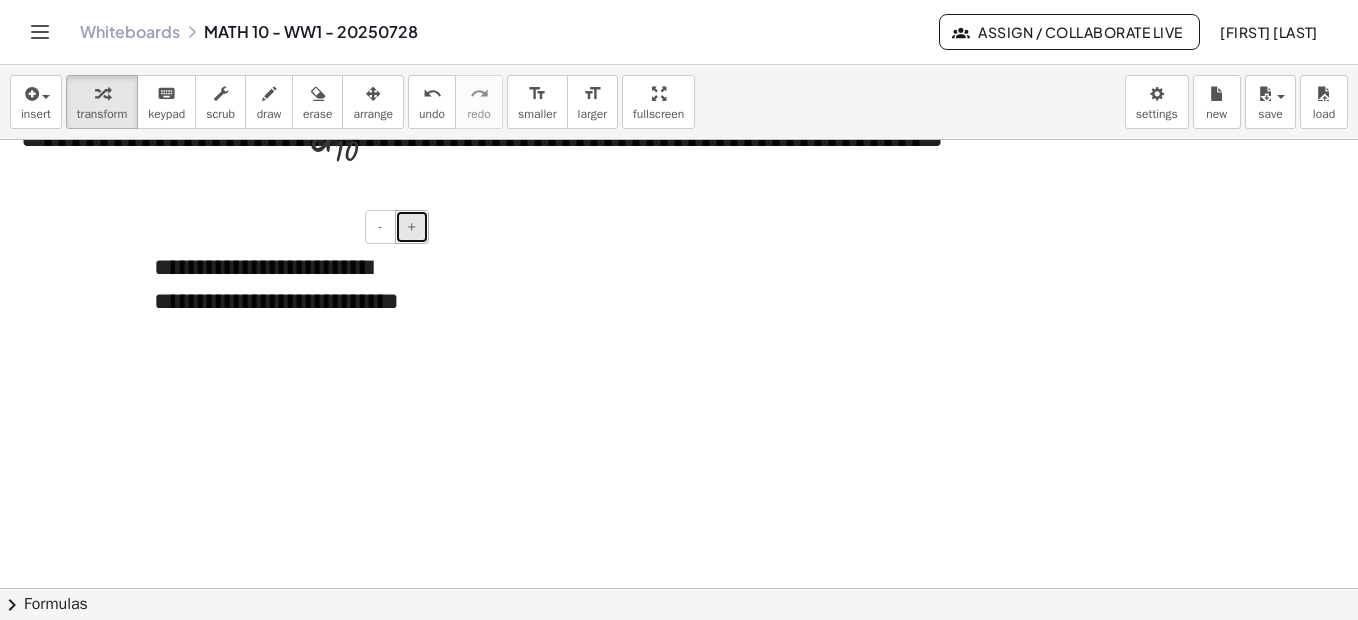 click on "+" at bounding box center (412, 226) 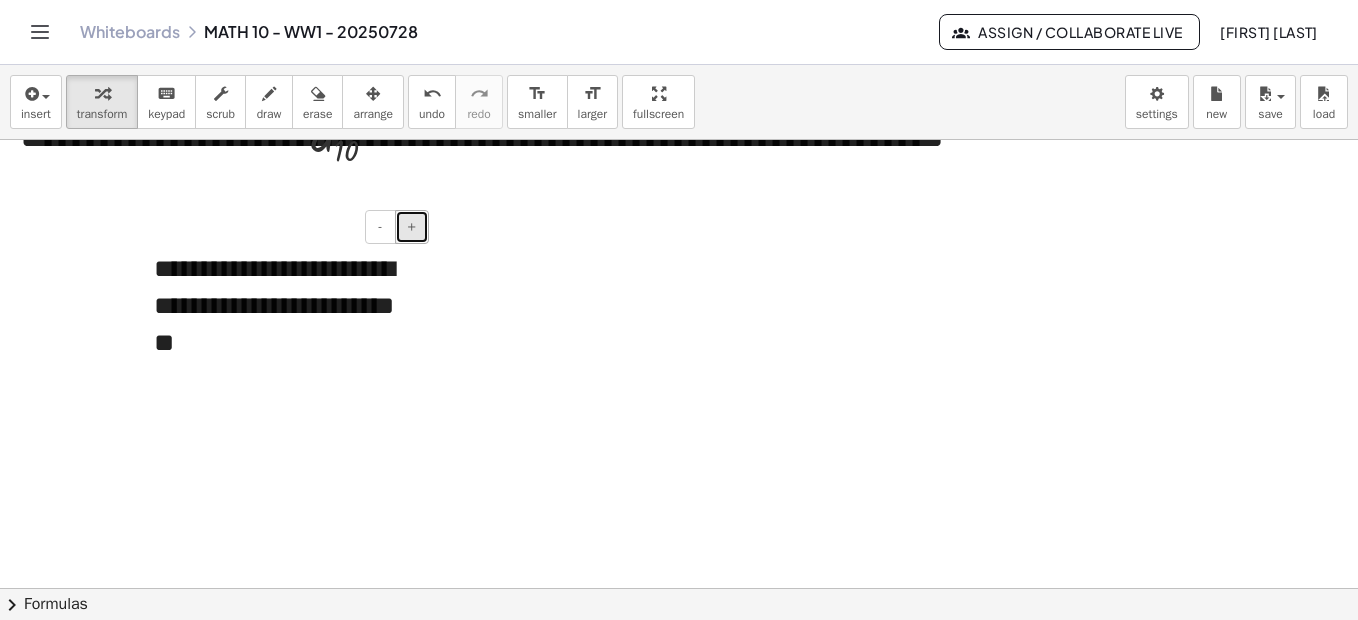 click on "+" at bounding box center (412, 226) 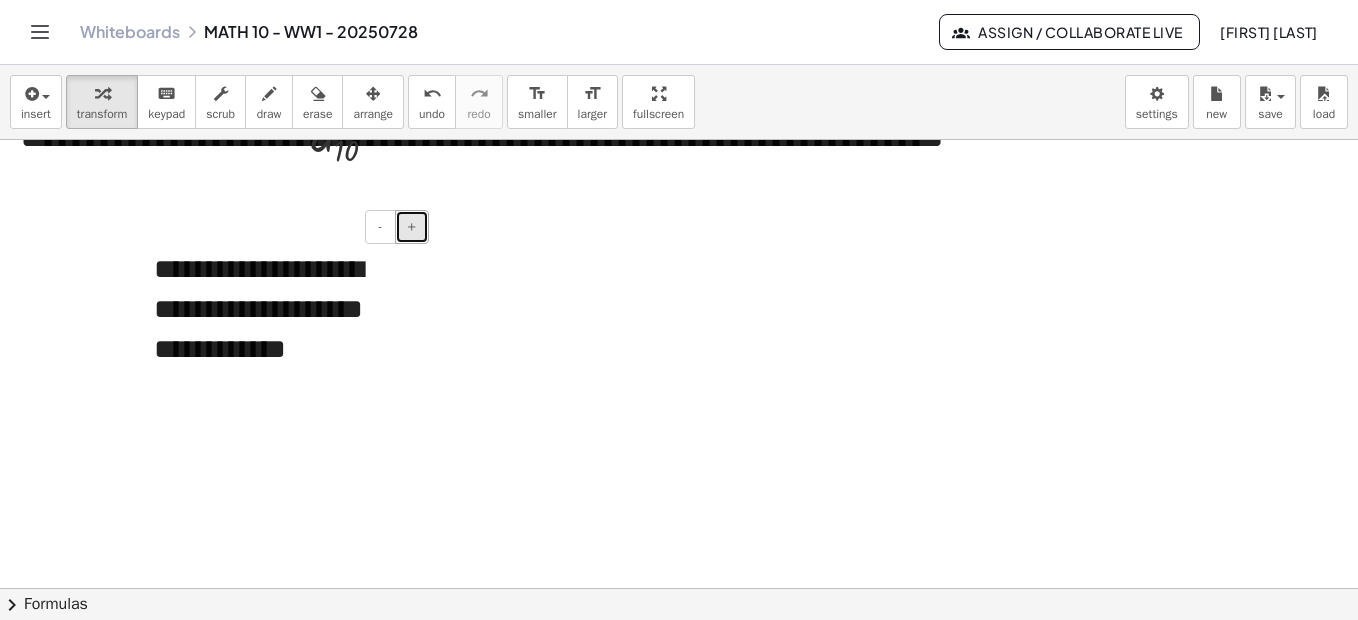 click on "+" at bounding box center (412, 226) 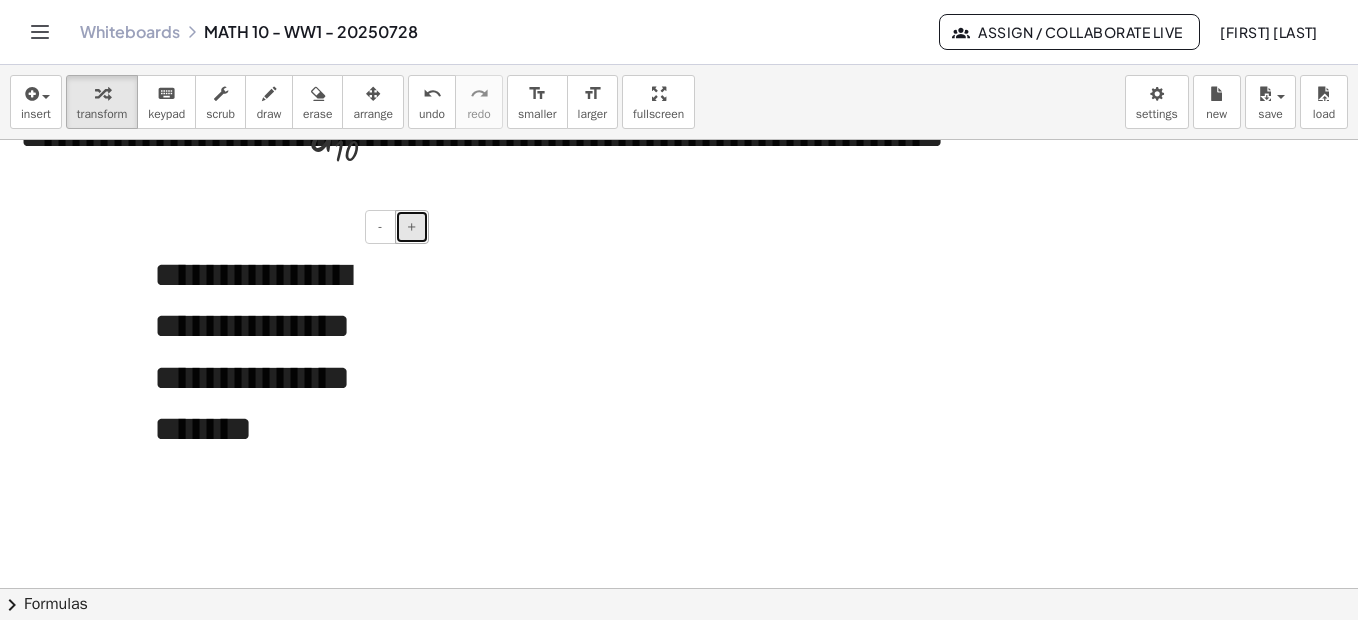 click on "+" at bounding box center (412, 226) 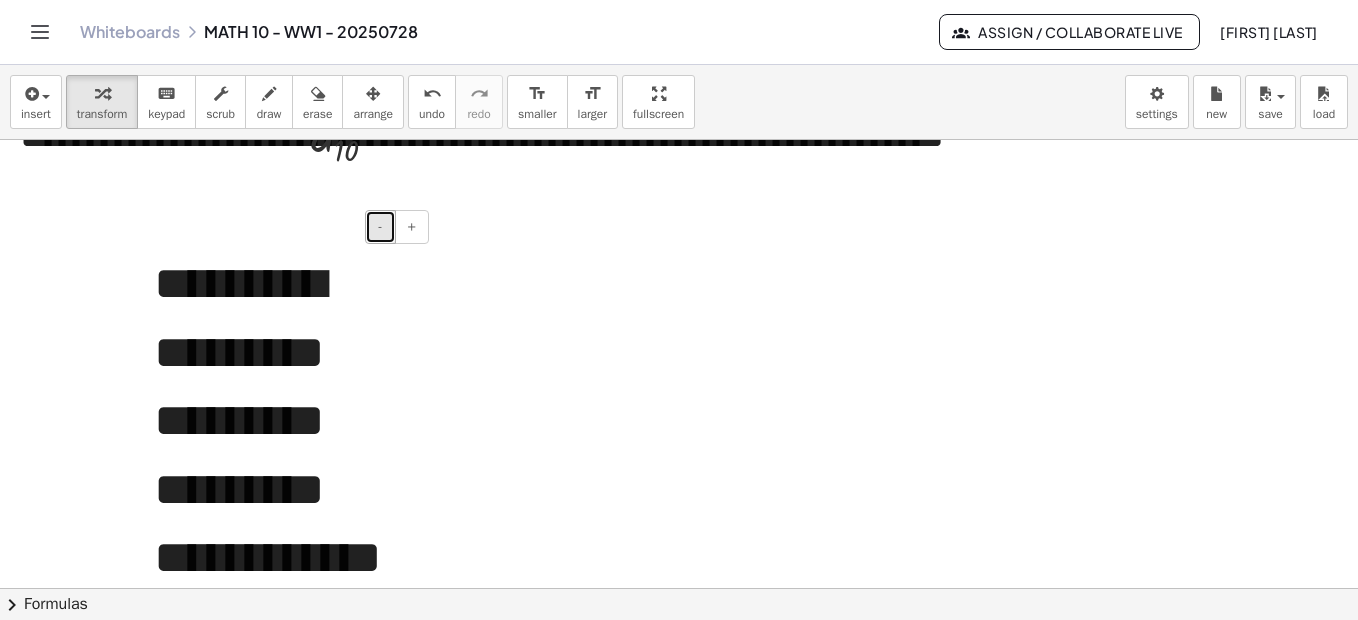 click on "-" at bounding box center [380, 227] 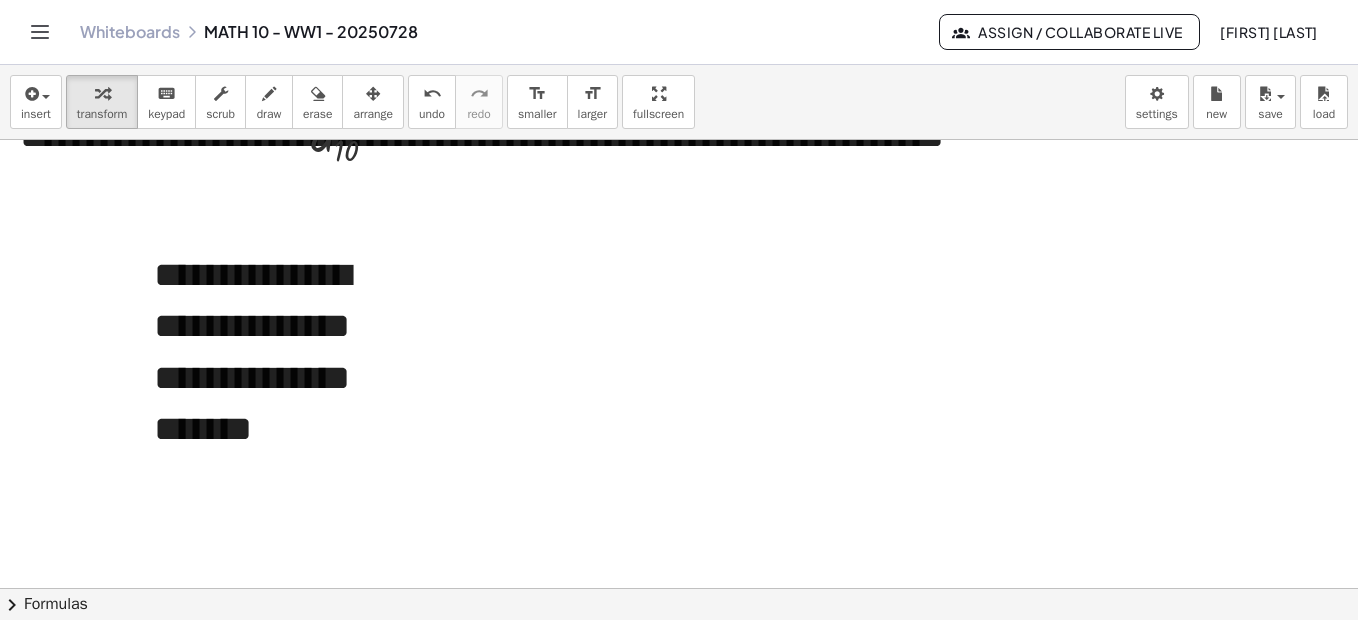 click at bounding box center (679, -74) 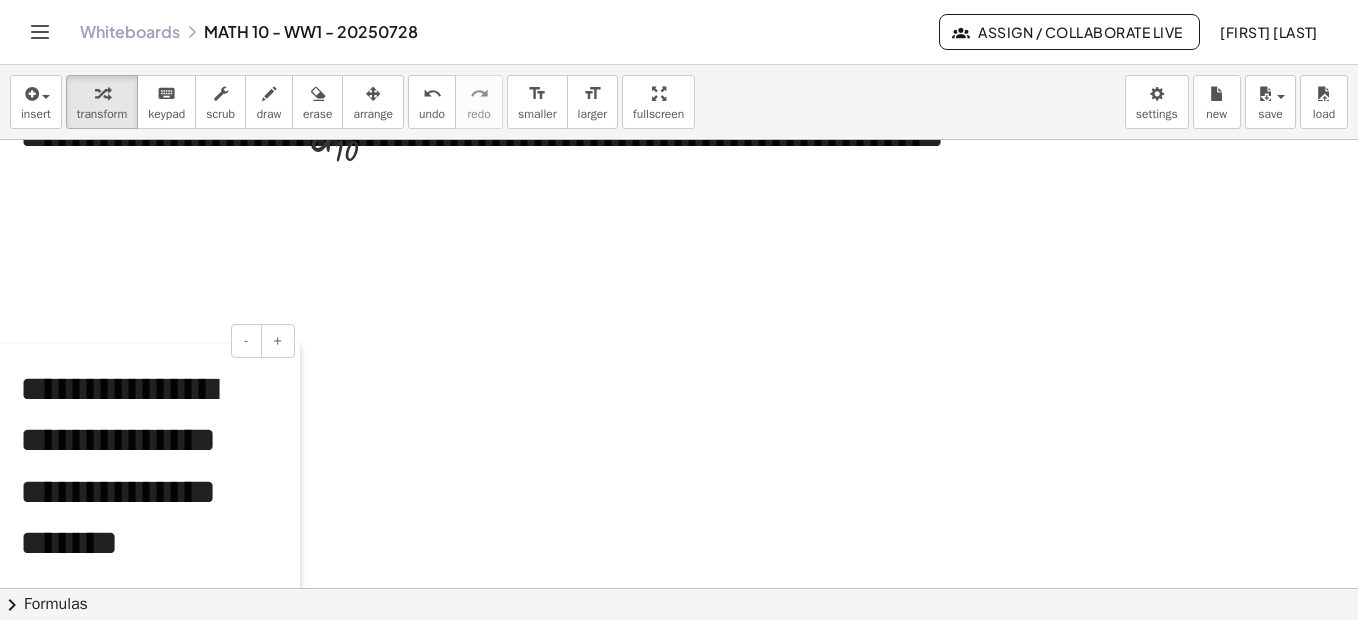 drag, startPoint x: 143, startPoint y: 263, endPoint x: -1, endPoint y: 377, distance: 183.66273 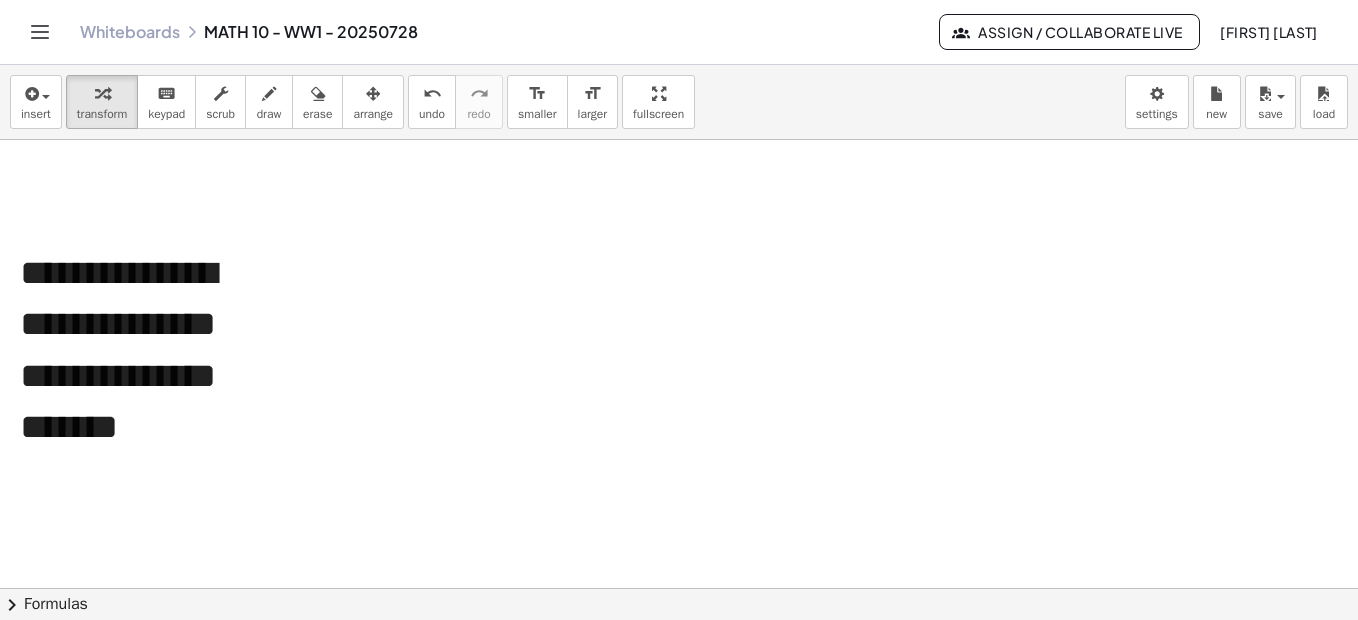 scroll, scrollTop: 1240, scrollLeft: 0, axis: vertical 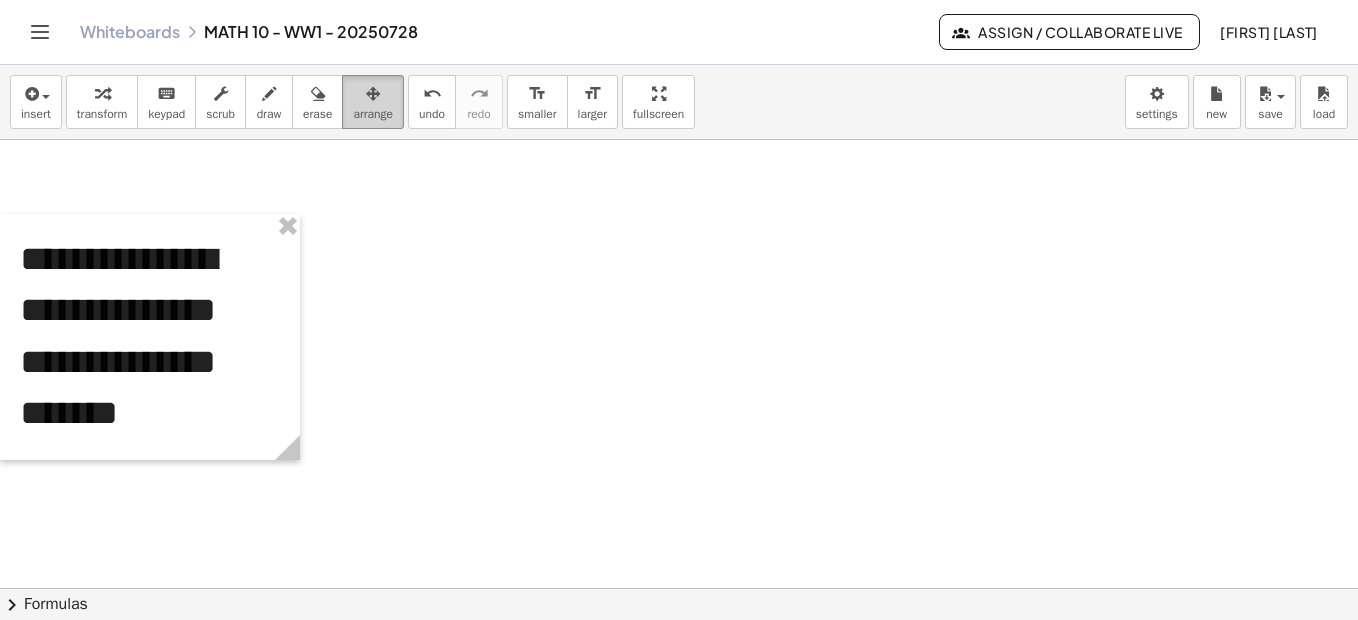 click on "arrange" at bounding box center (373, 114) 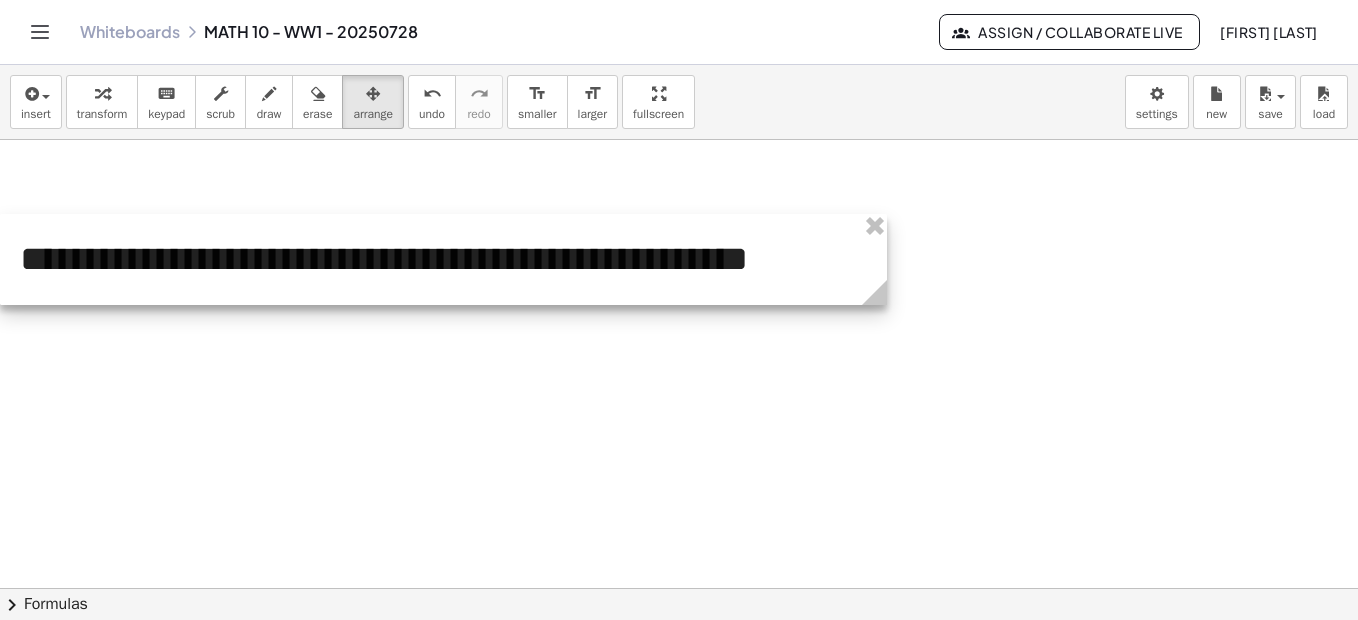 drag, startPoint x: 294, startPoint y: 456, endPoint x: 881, endPoint y: 421, distance: 588.04254 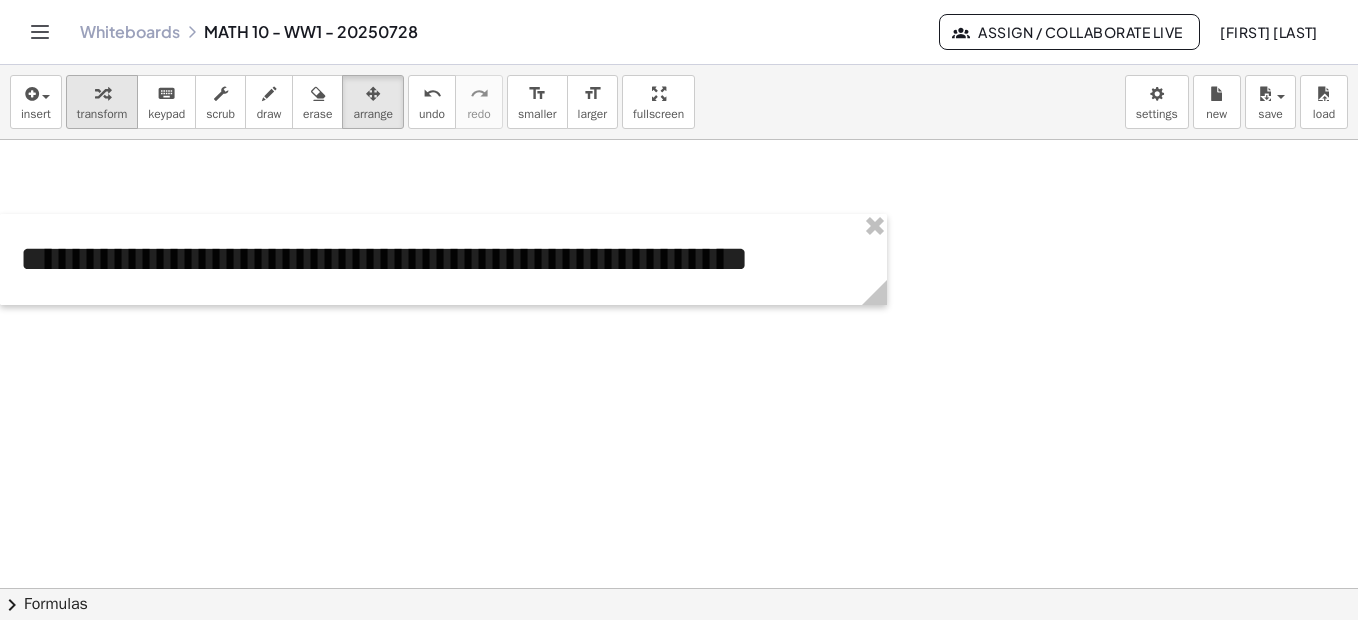 click at bounding box center (102, 94) 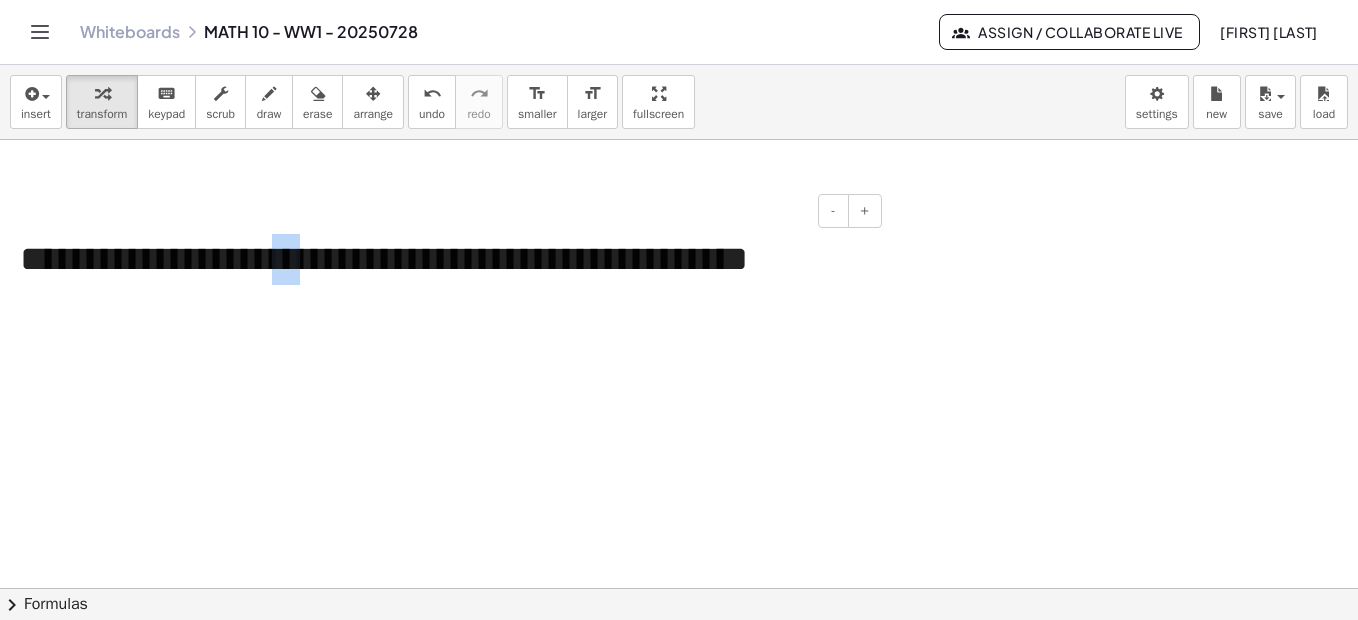 drag, startPoint x: 286, startPoint y: 258, endPoint x: 259, endPoint y: 259, distance: 27.018513 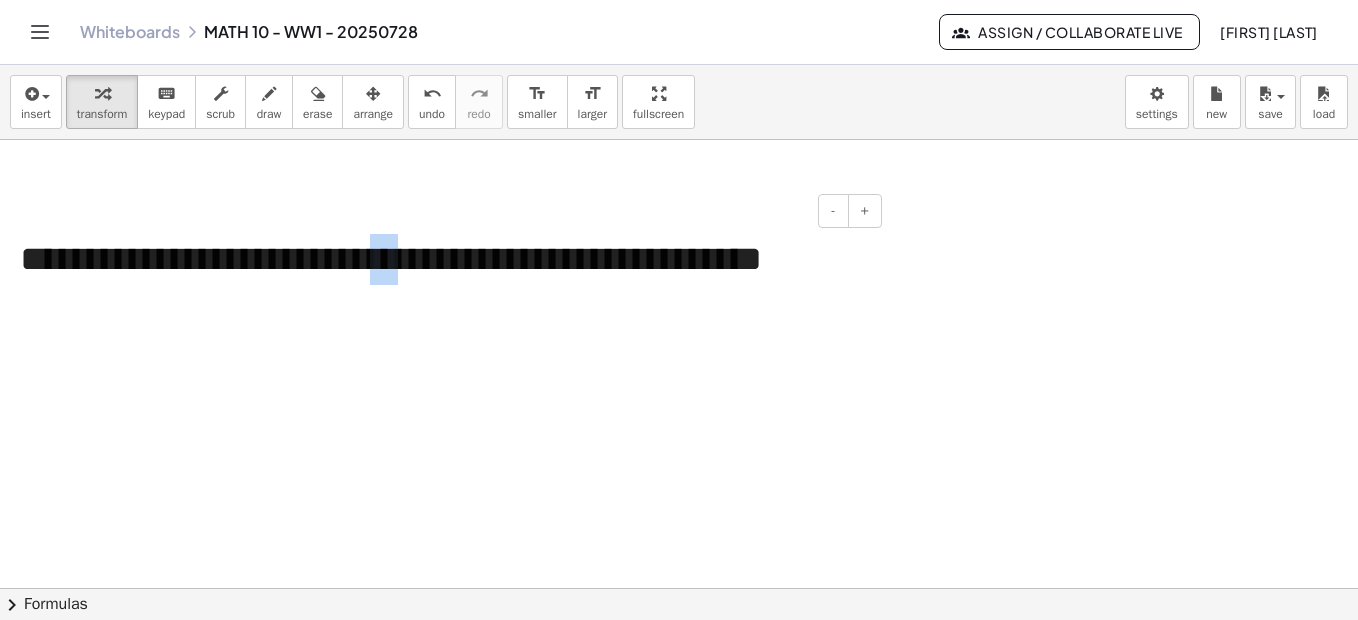 drag, startPoint x: 335, startPoint y: 264, endPoint x: 373, endPoint y: 271, distance: 38.63936 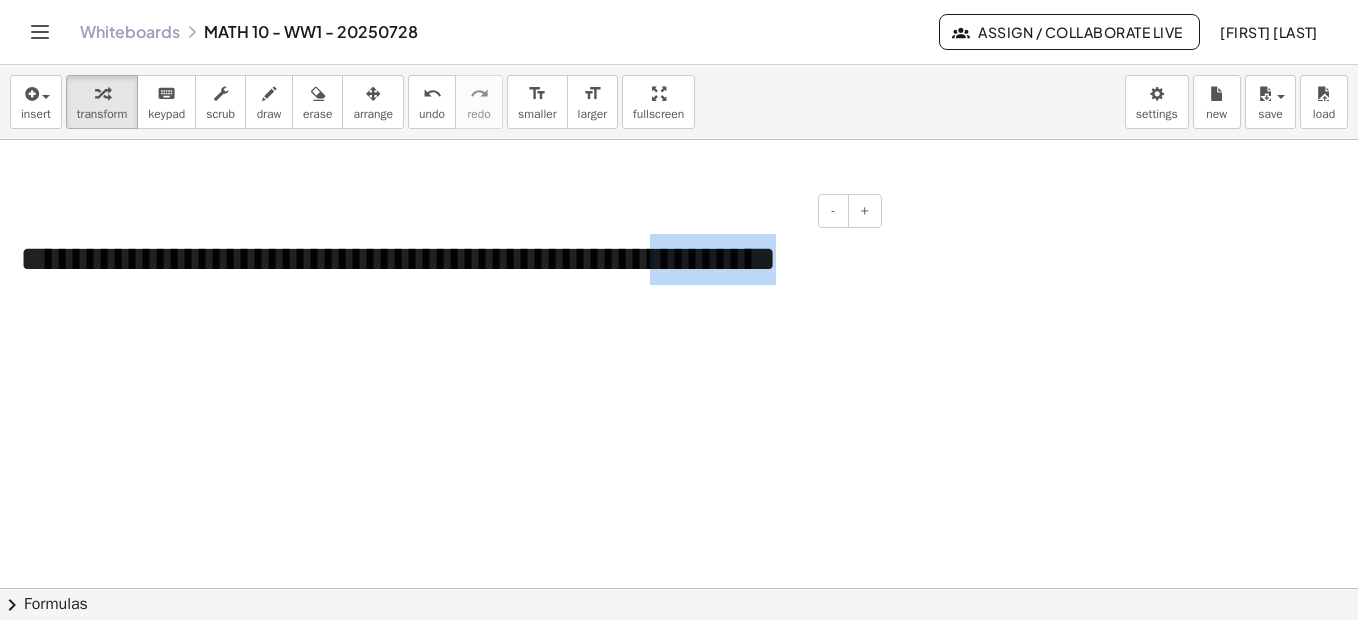 drag, startPoint x: 642, startPoint y: 264, endPoint x: 862, endPoint y: 275, distance: 220.27483 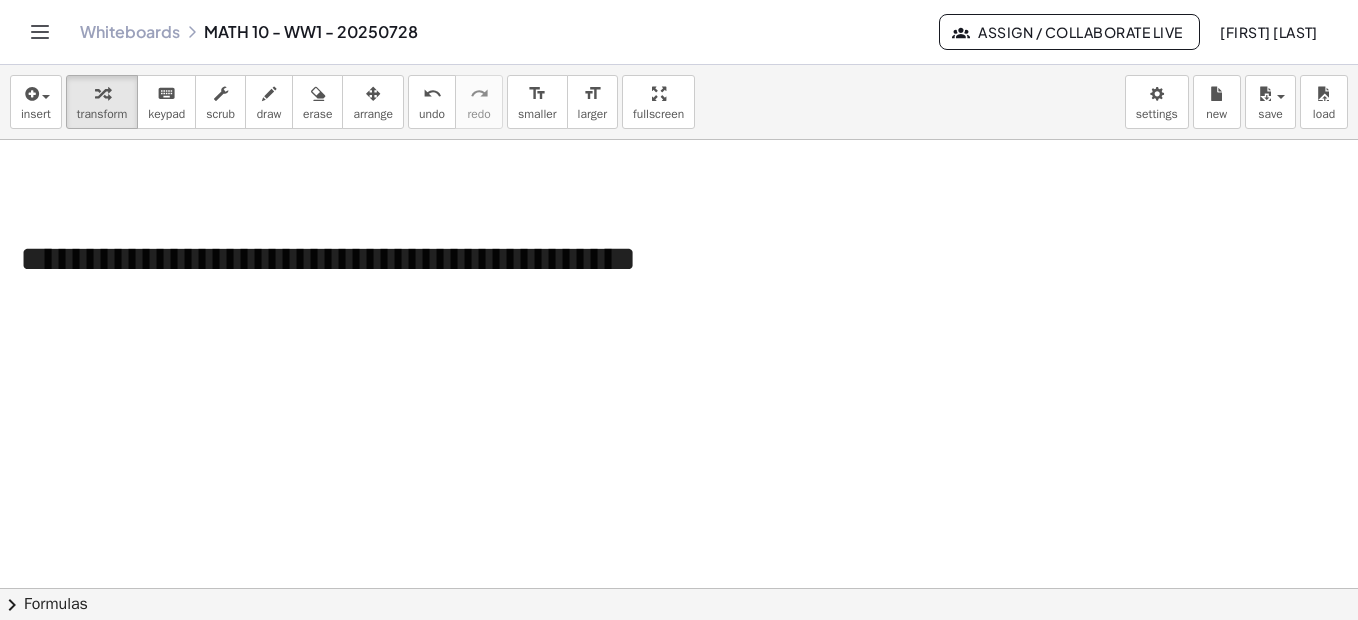 click at bounding box center (679, -204) 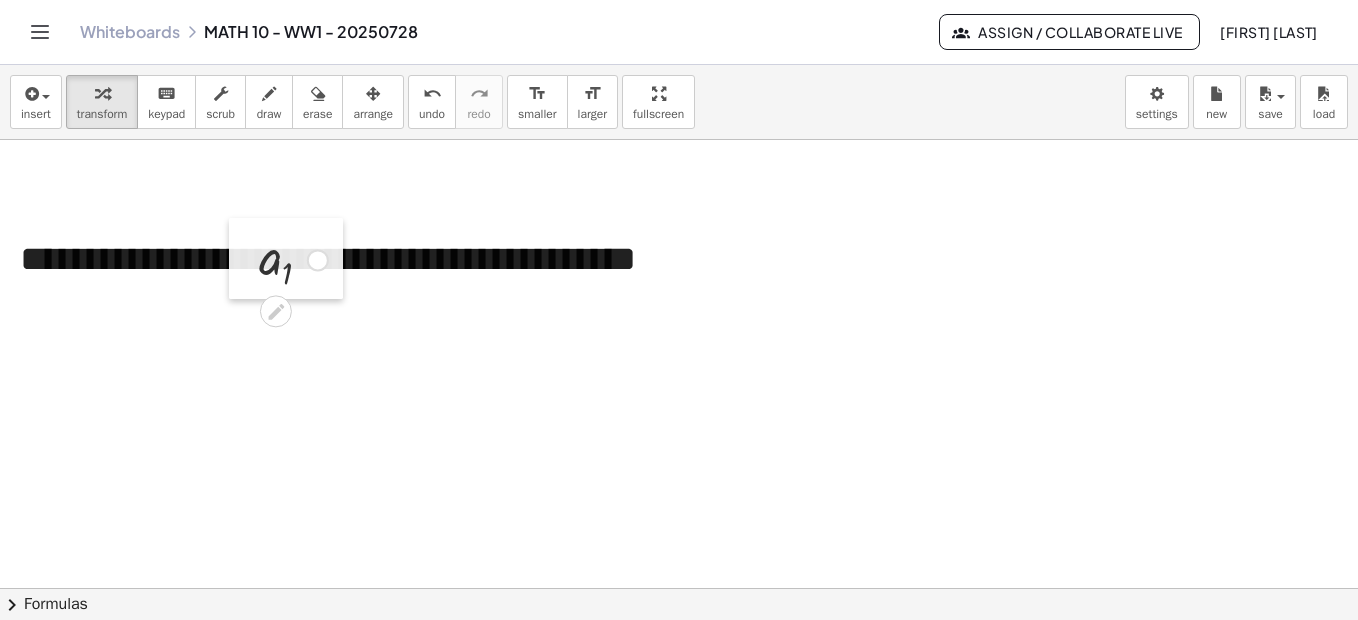 drag, startPoint x: 393, startPoint y: 428, endPoint x: 249, endPoint y: 250, distance: 228.95415 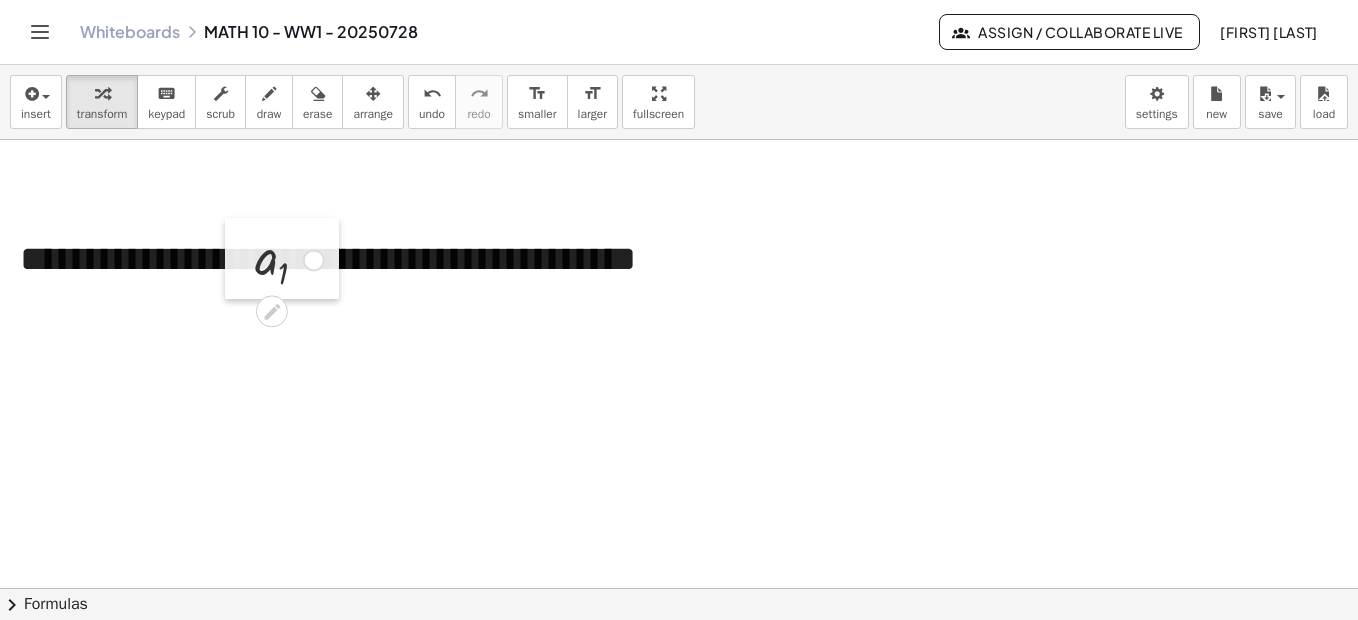 click at bounding box center [240, 258] 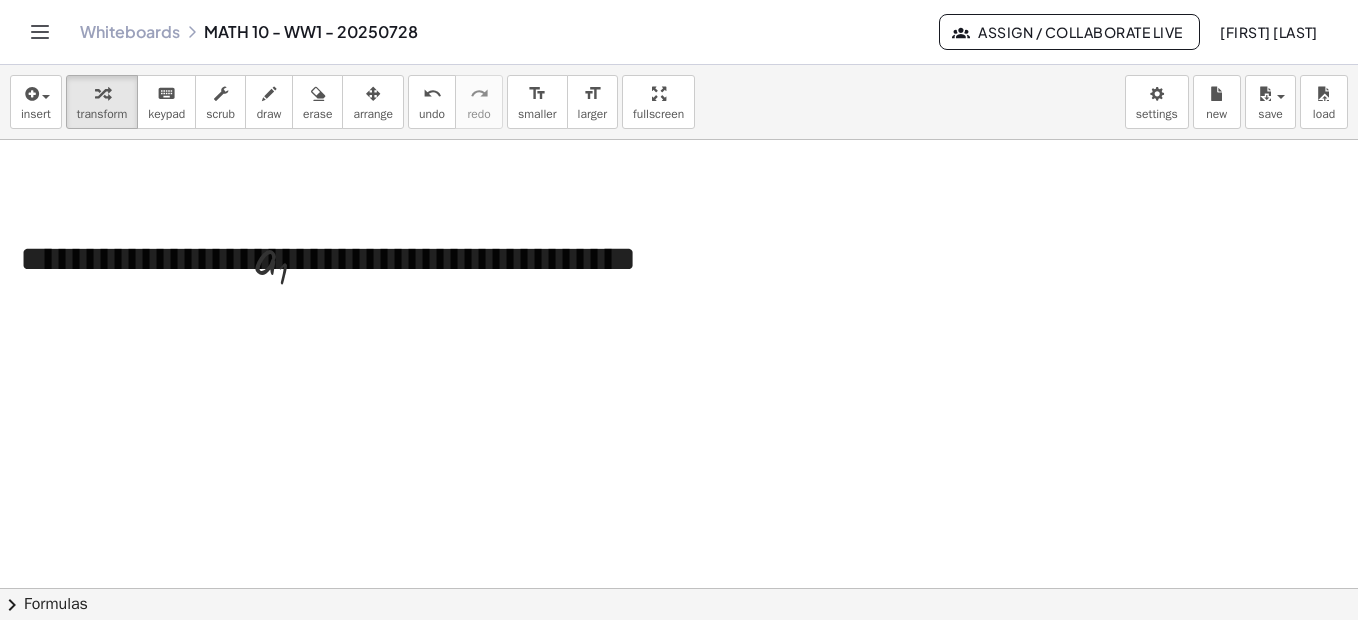 click at bounding box center (679, -204) 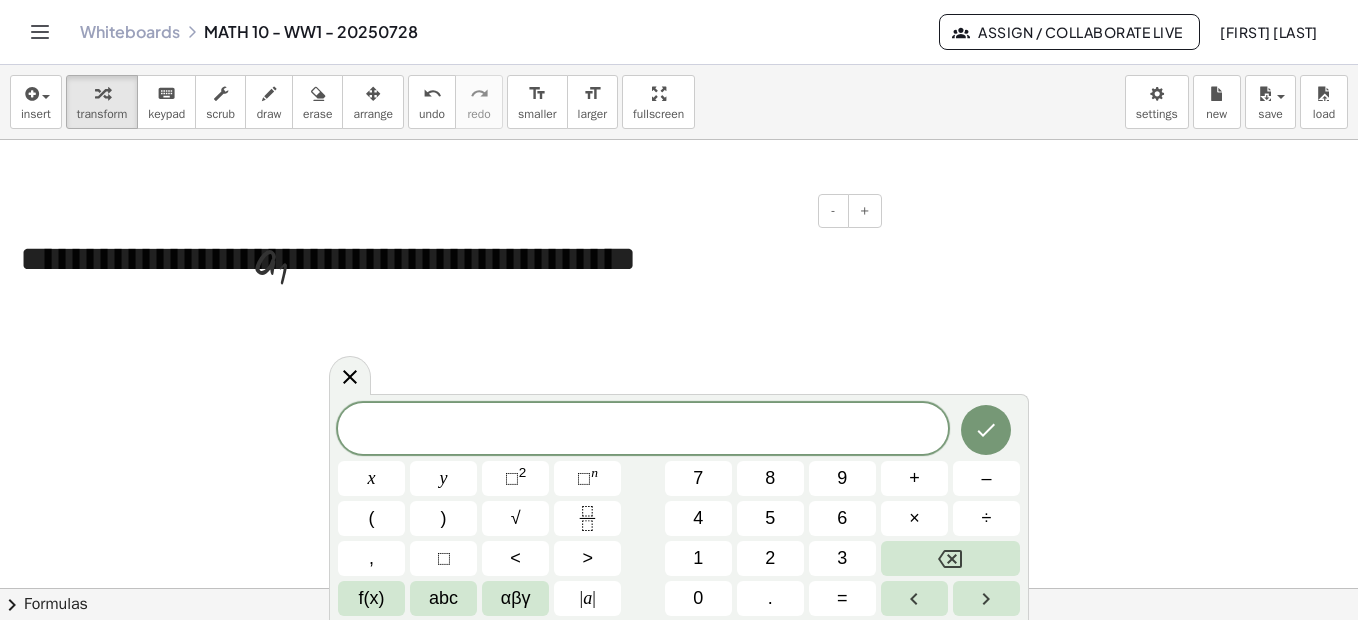 click on "**********" at bounding box center [443, 259] 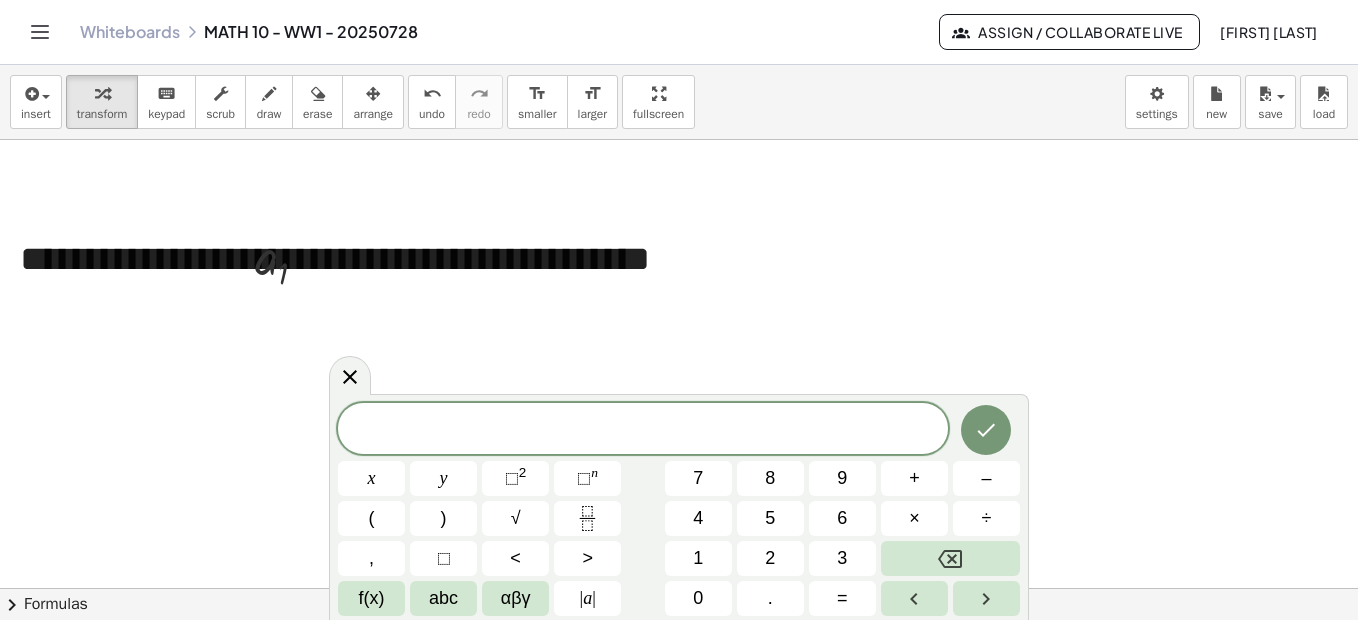 click at bounding box center [679, -204] 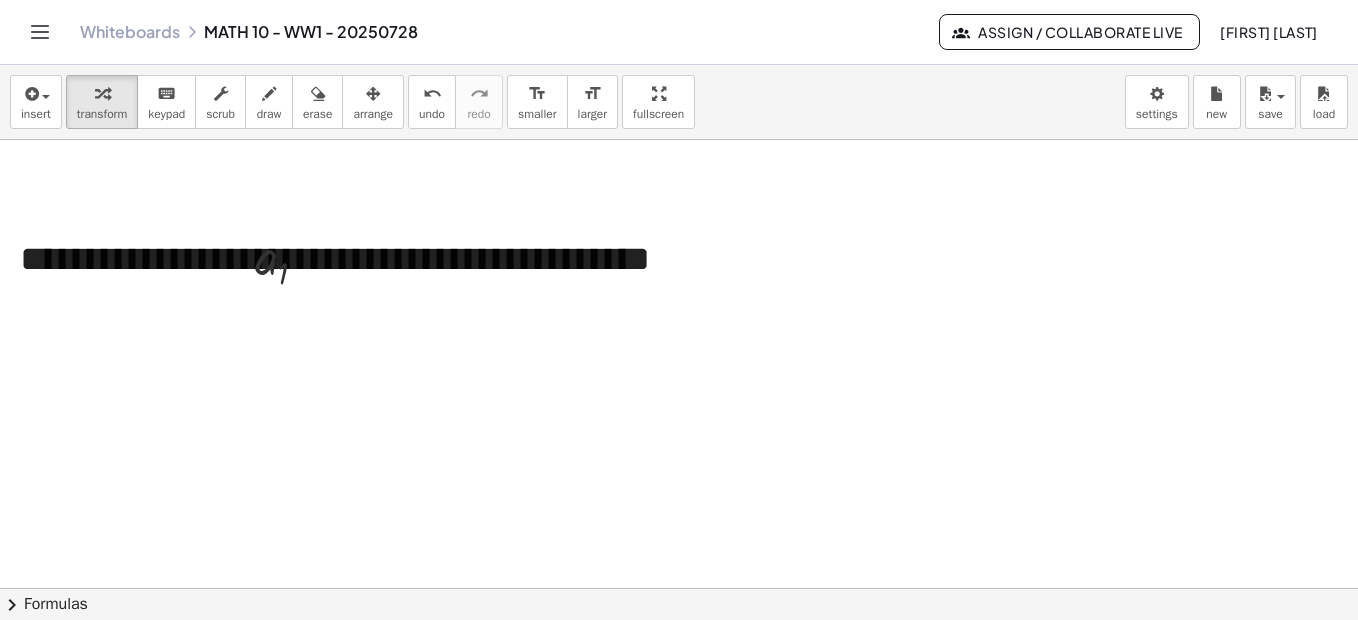 click at bounding box center [679, -204] 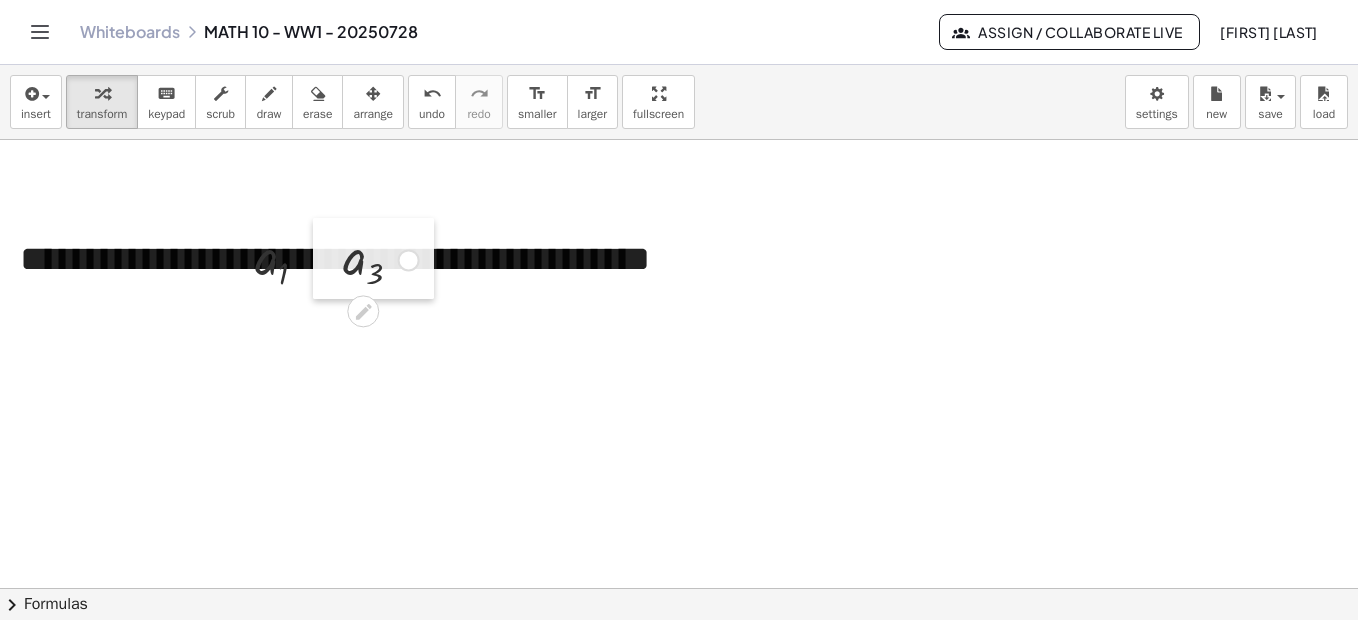 drag, startPoint x: 310, startPoint y: 374, endPoint x: 328, endPoint y: 256, distance: 119.36499 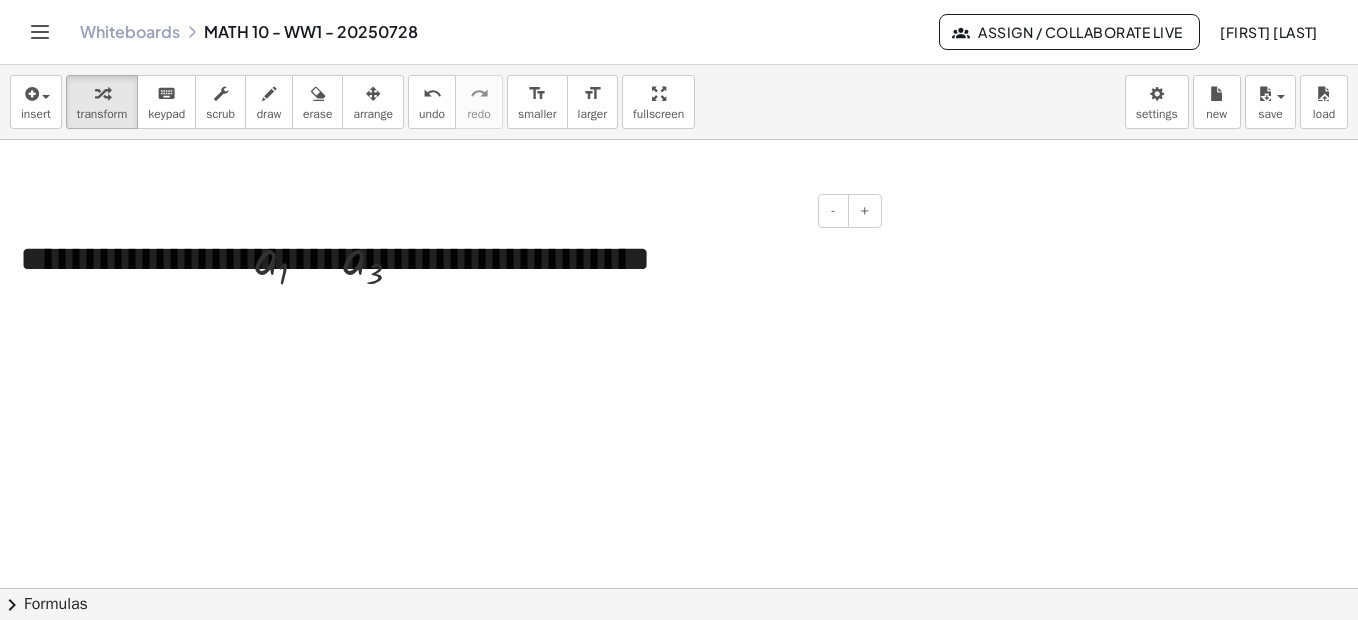 click on "**********" at bounding box center [443, 259] 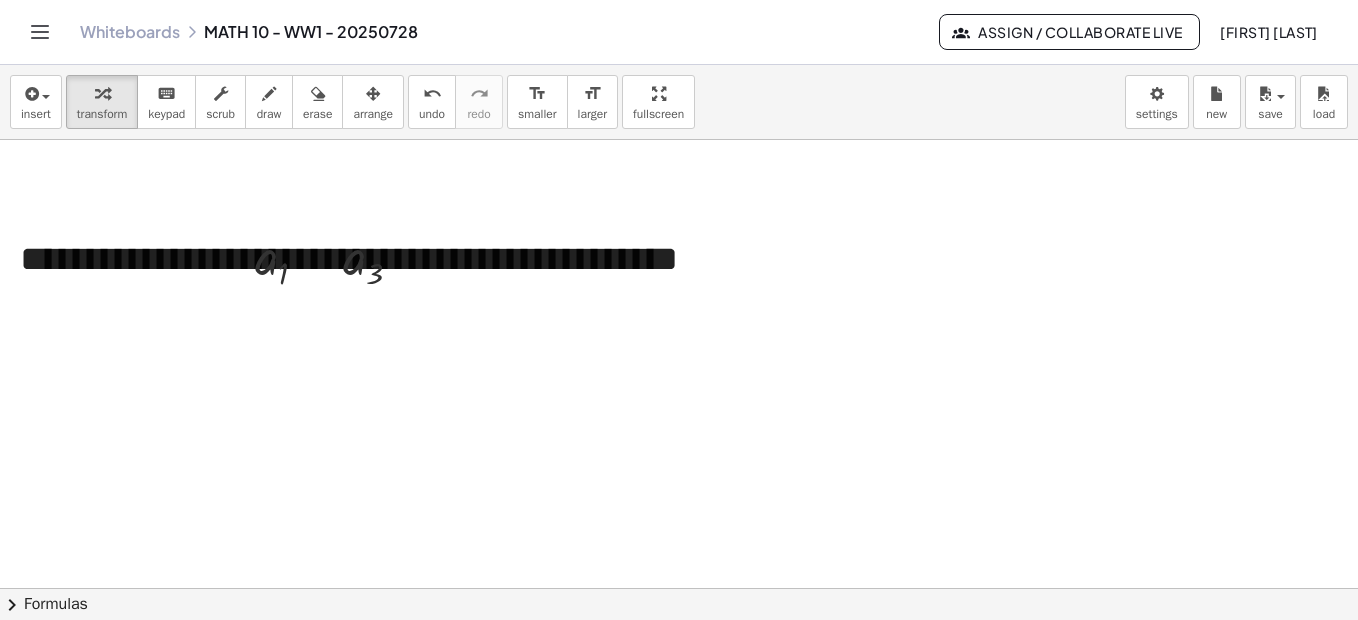 click at bounding box center [679, -204] 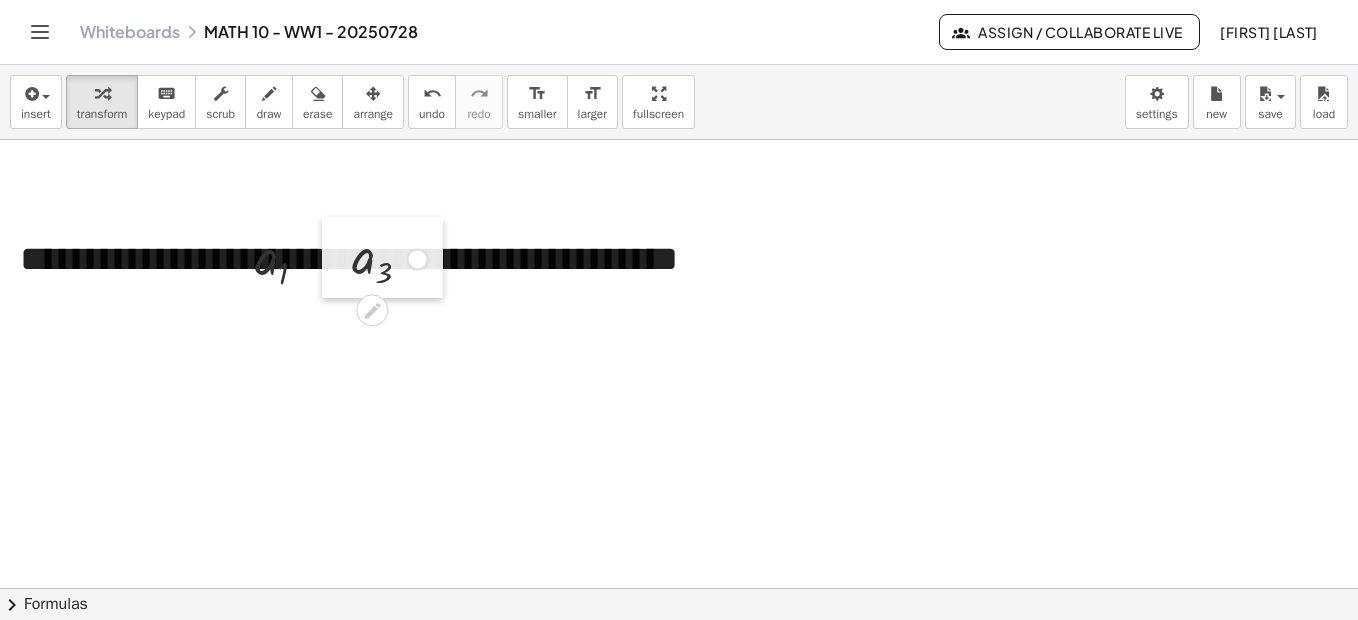 click at bounding box center (337, 257) 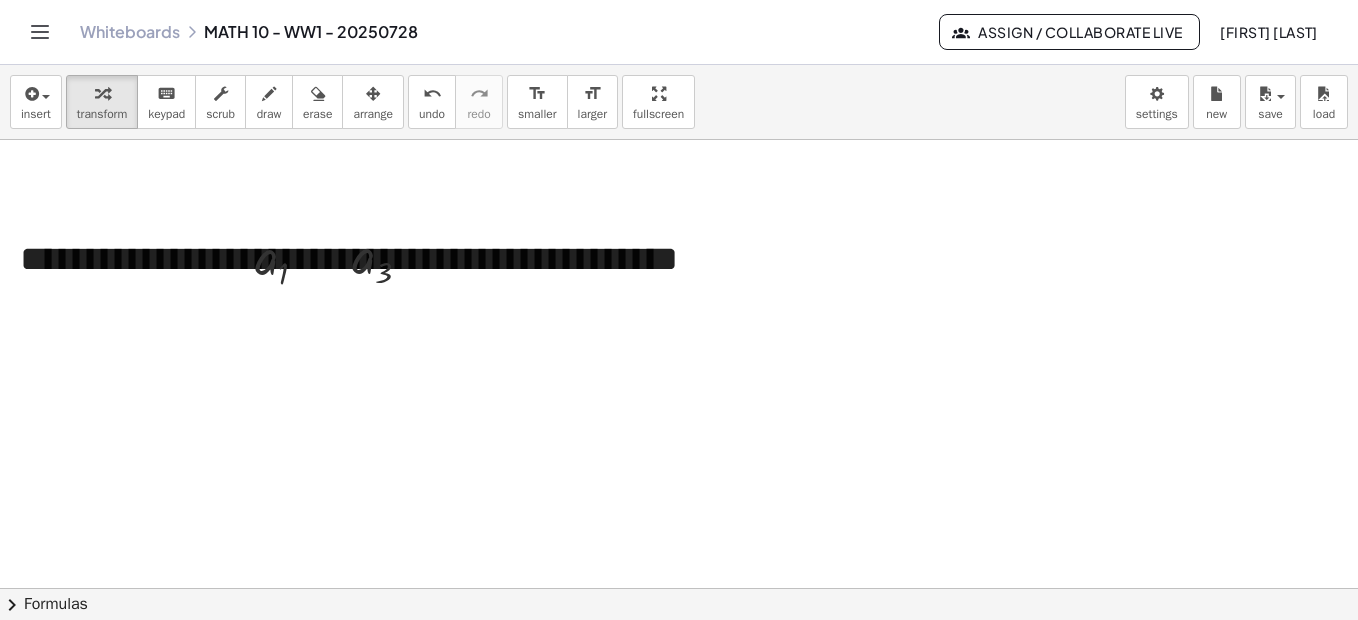 click at bounding box center [679, -204] 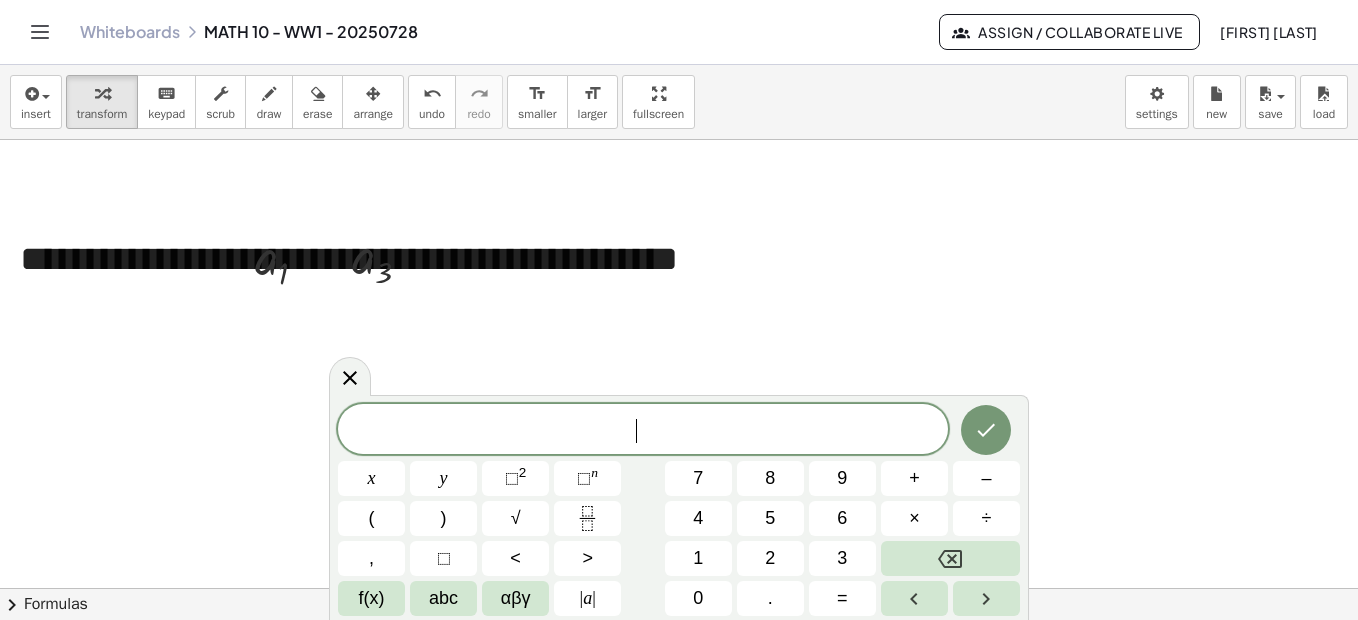 click on "​" at bounding box center [643, 431] 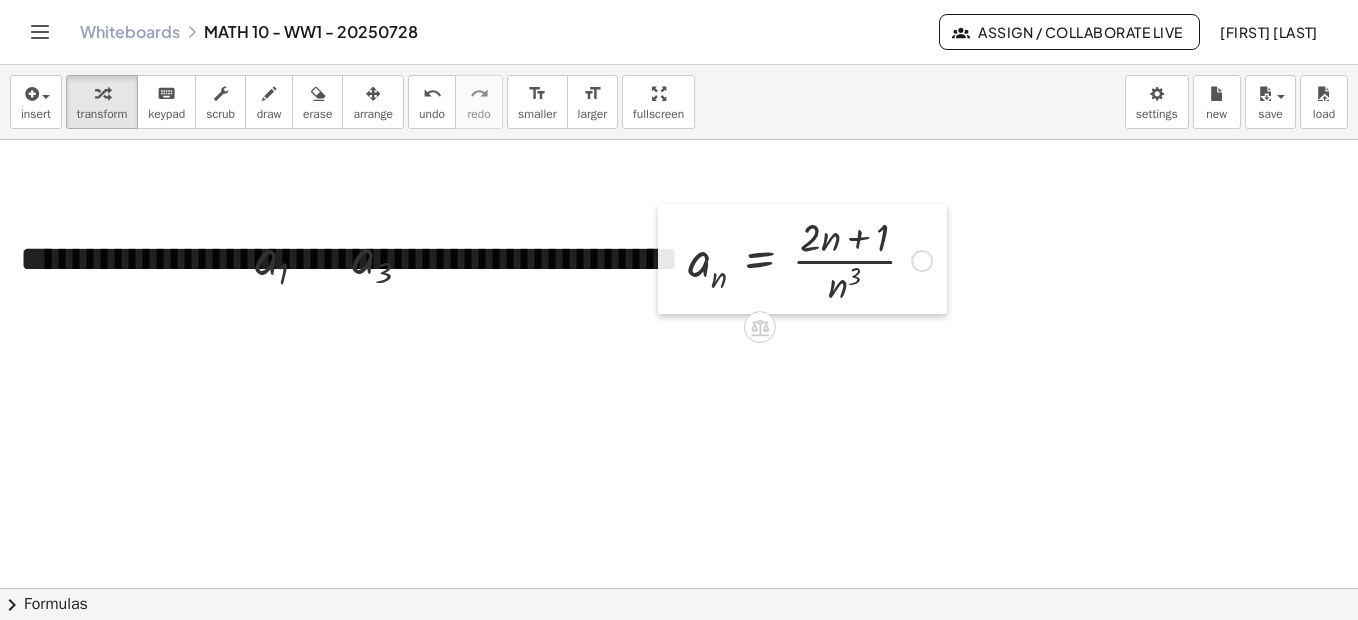 drag, startPoint x: 544, startPoint y: 453, endPoint x: 682, endPoint y: 242, distance: 252.121 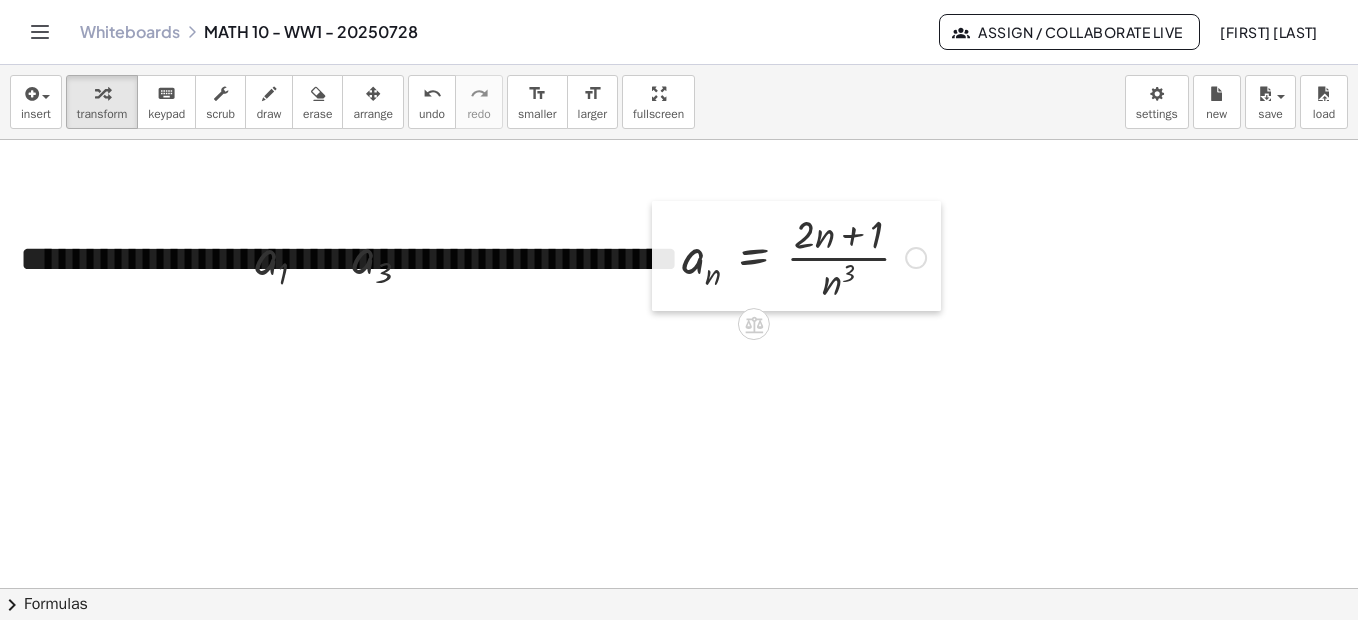 click at bounding box center [667, 256] 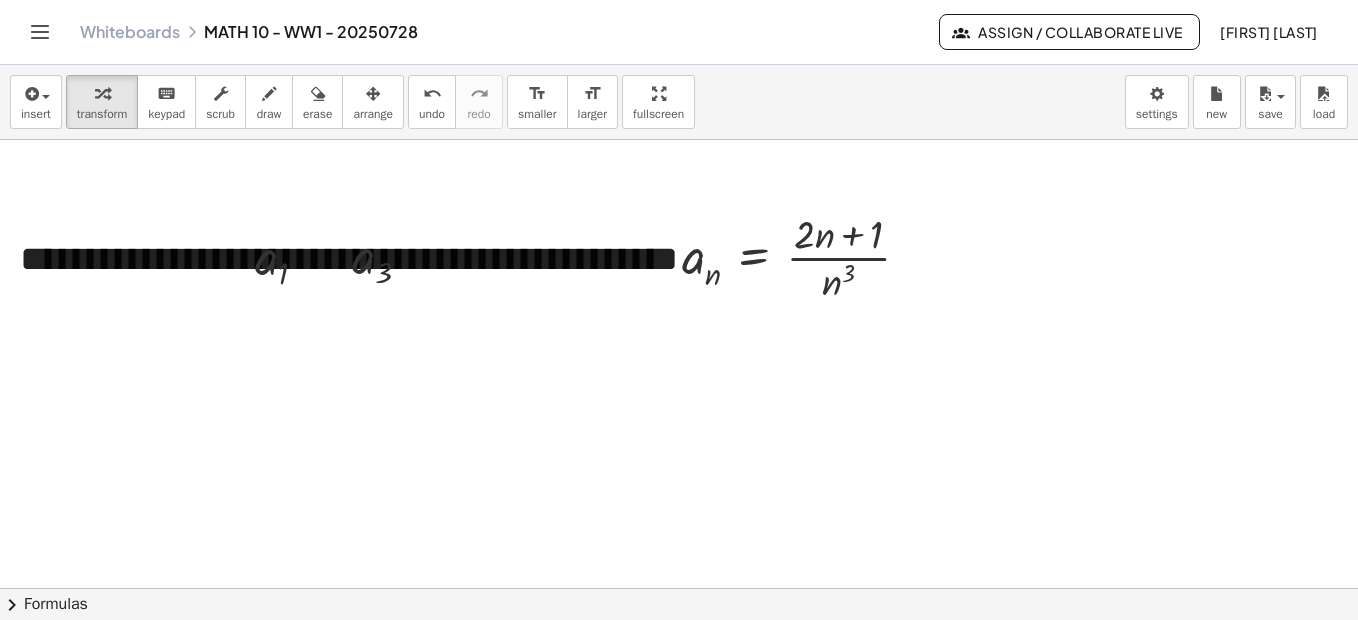click at bounding box center (679, -204) 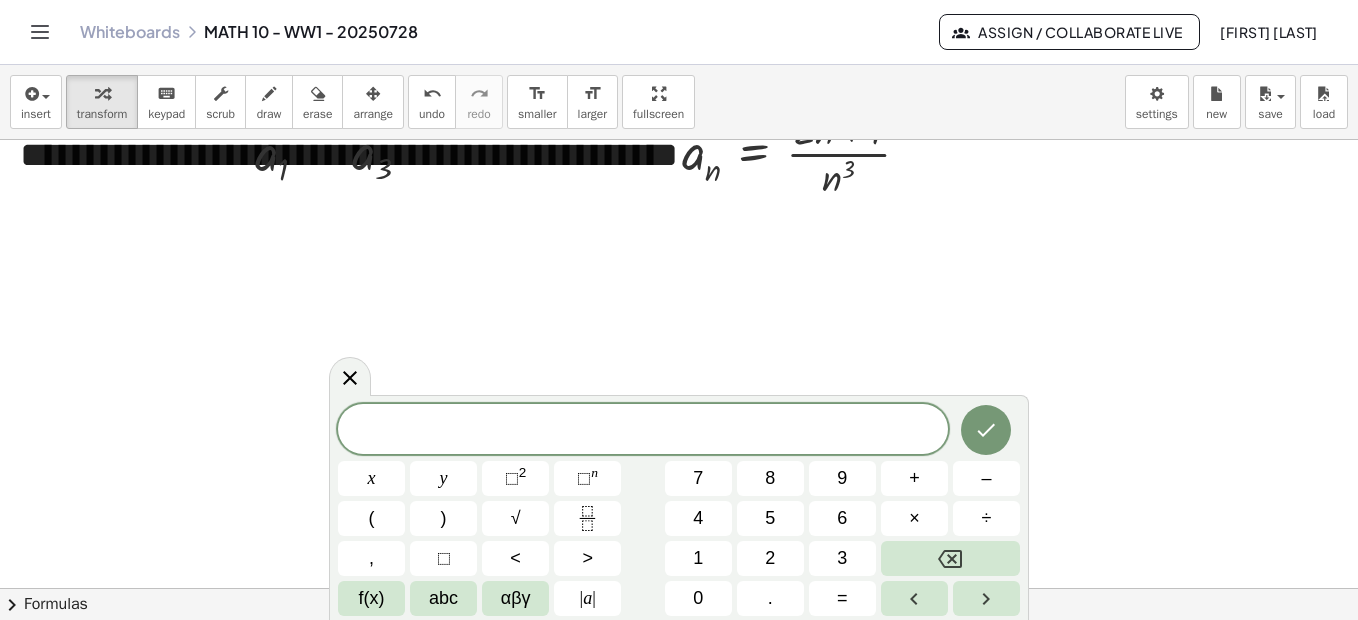 scroll, scrollTop: 1317, scrollLeft: 0, axis: vertical 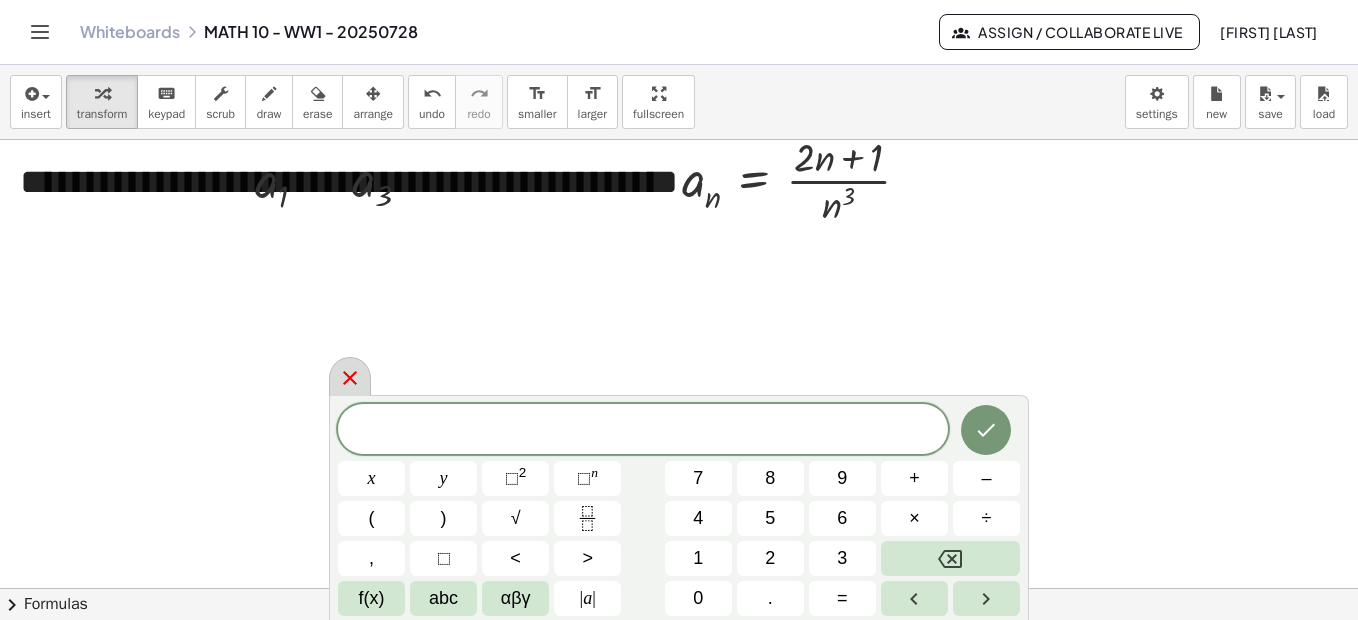 click at bounding box center (350, 376) 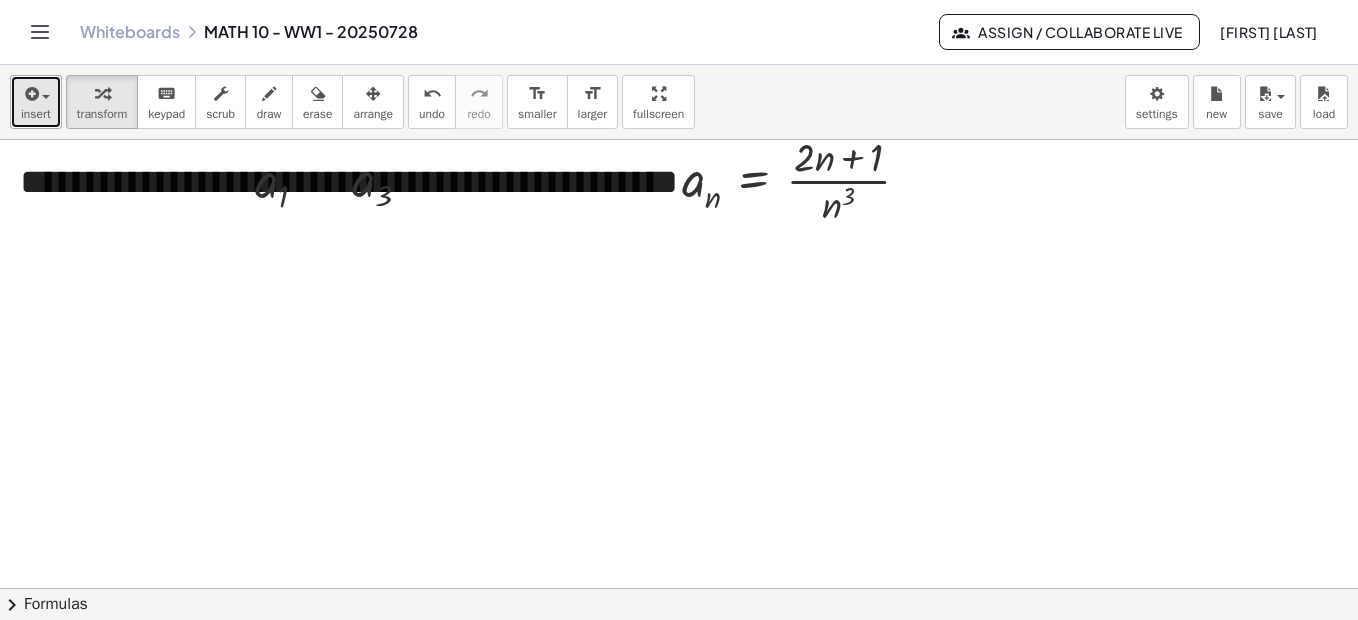 click on "insert" at bounding box center [36, 114] 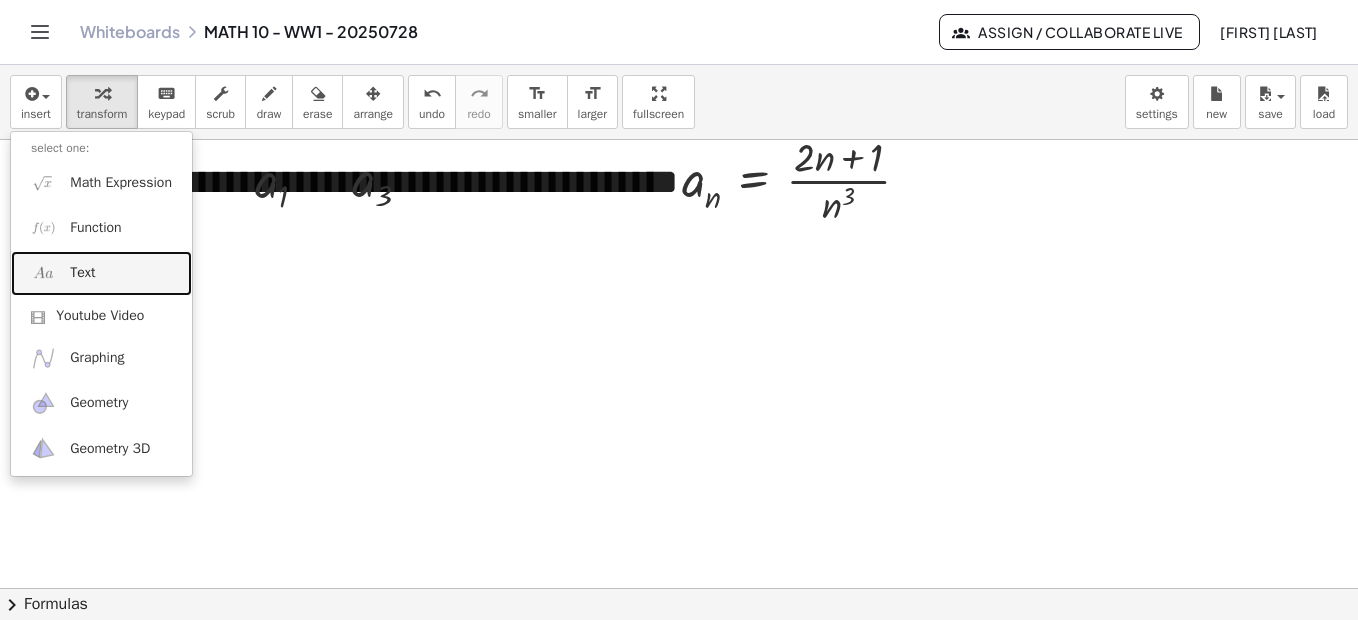 click on "Text" at bounding box center [82, 273] 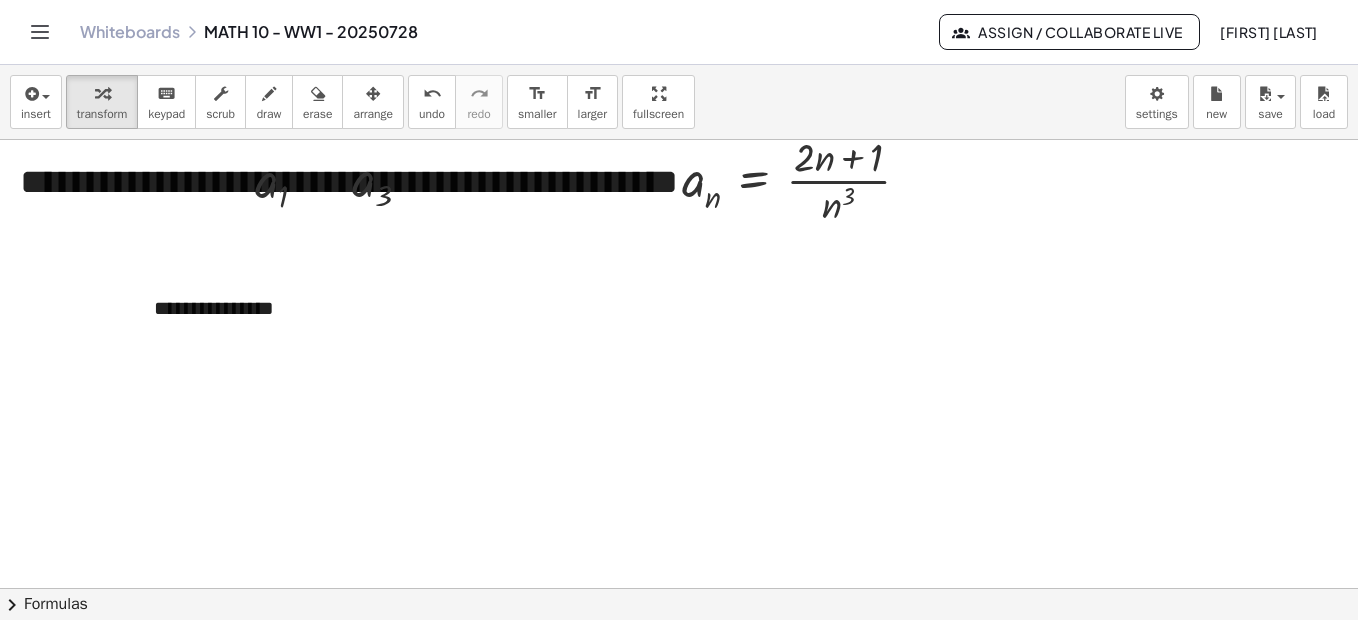 type 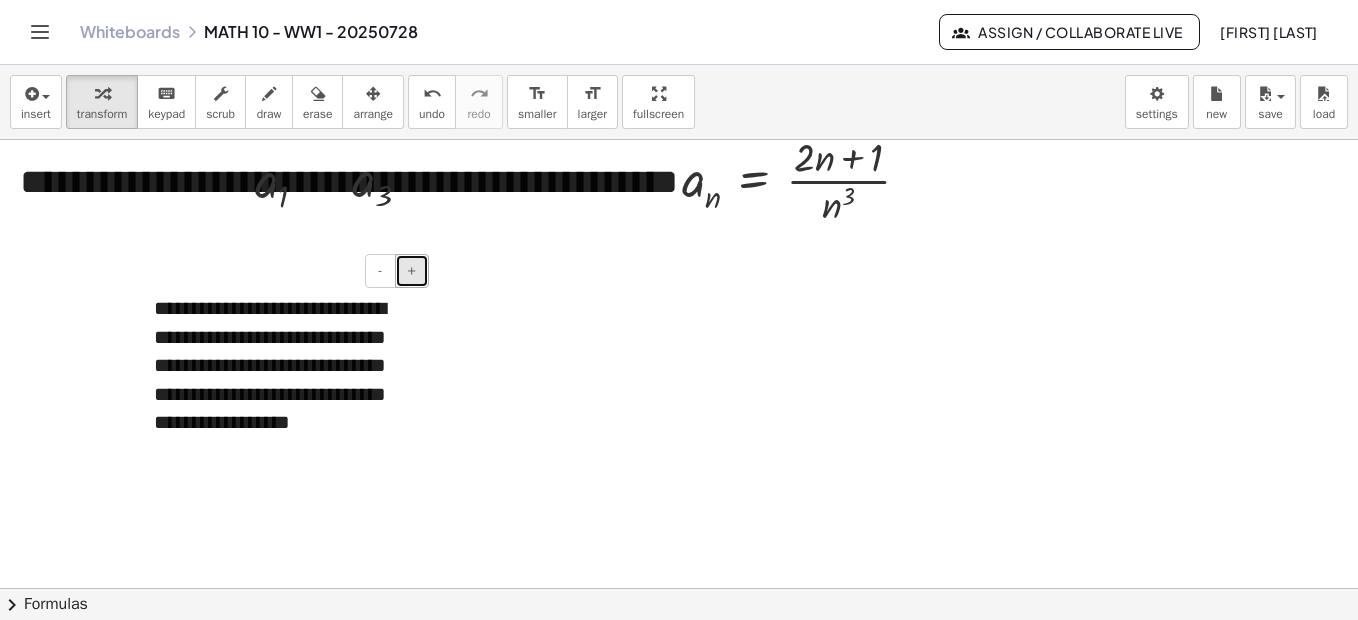 click on "+" at bounding box center [412, 270] 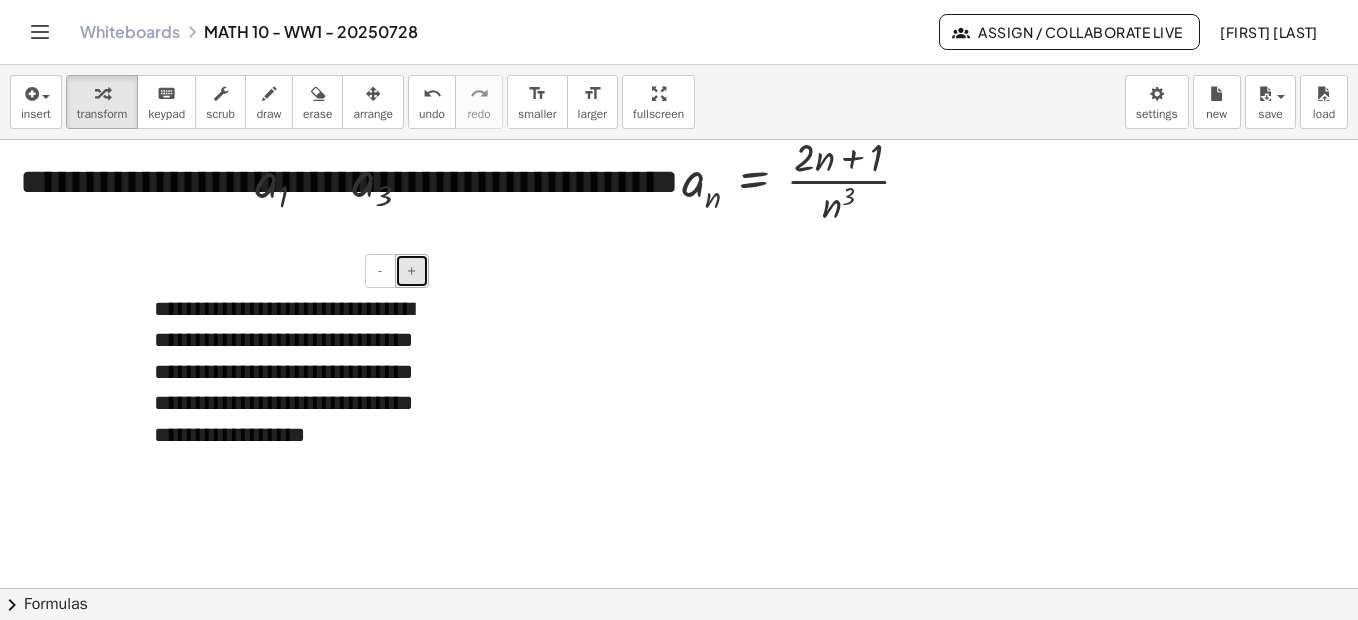 click on "+" at bounding box center [412, 270] 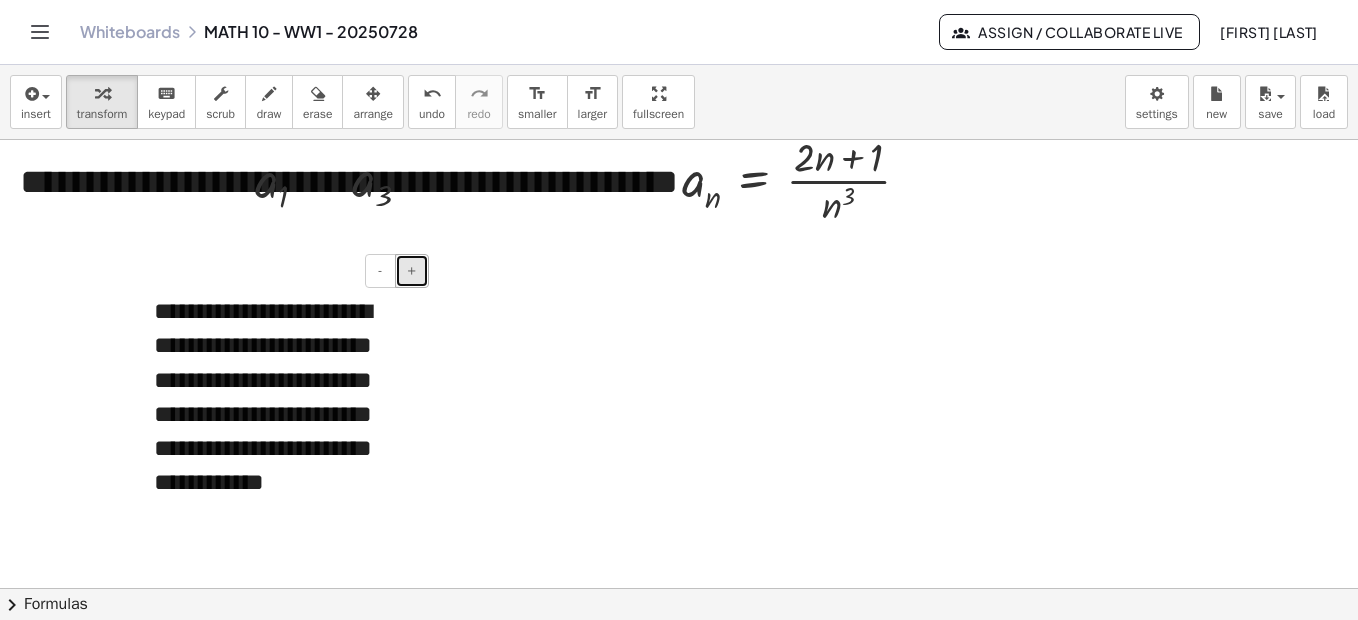 click on "+" at bounding box center [412, 270] 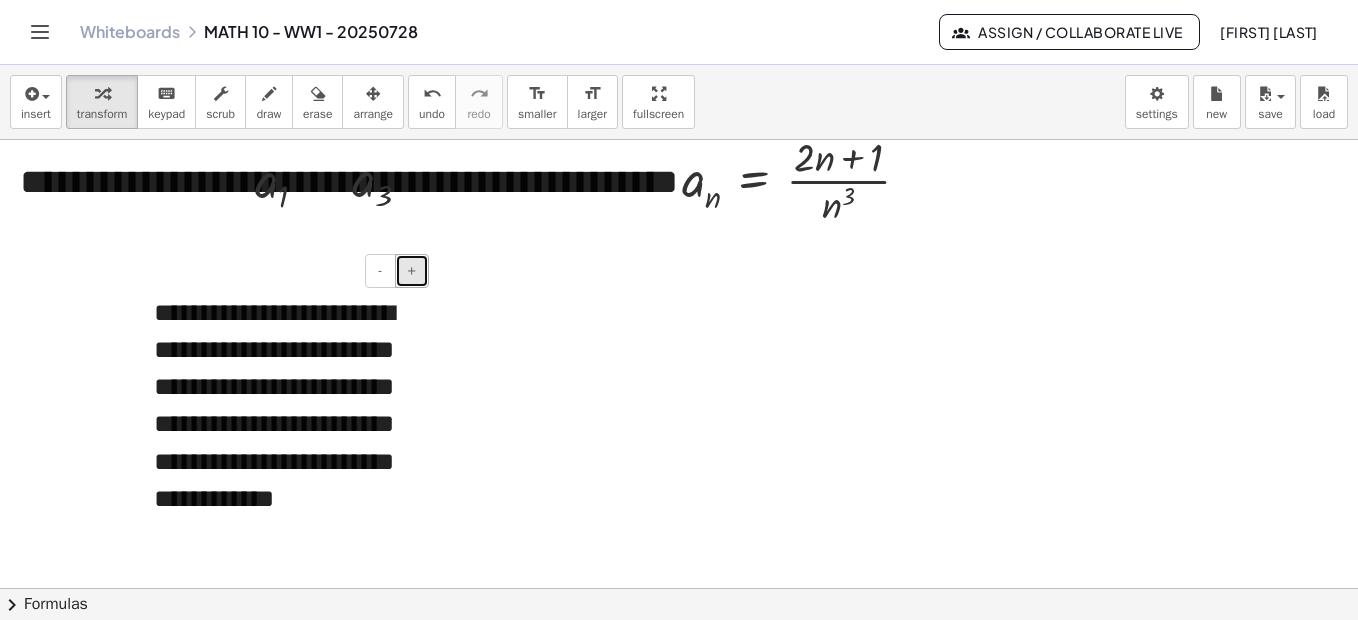 click on "+" at bounding box center (412, 270) 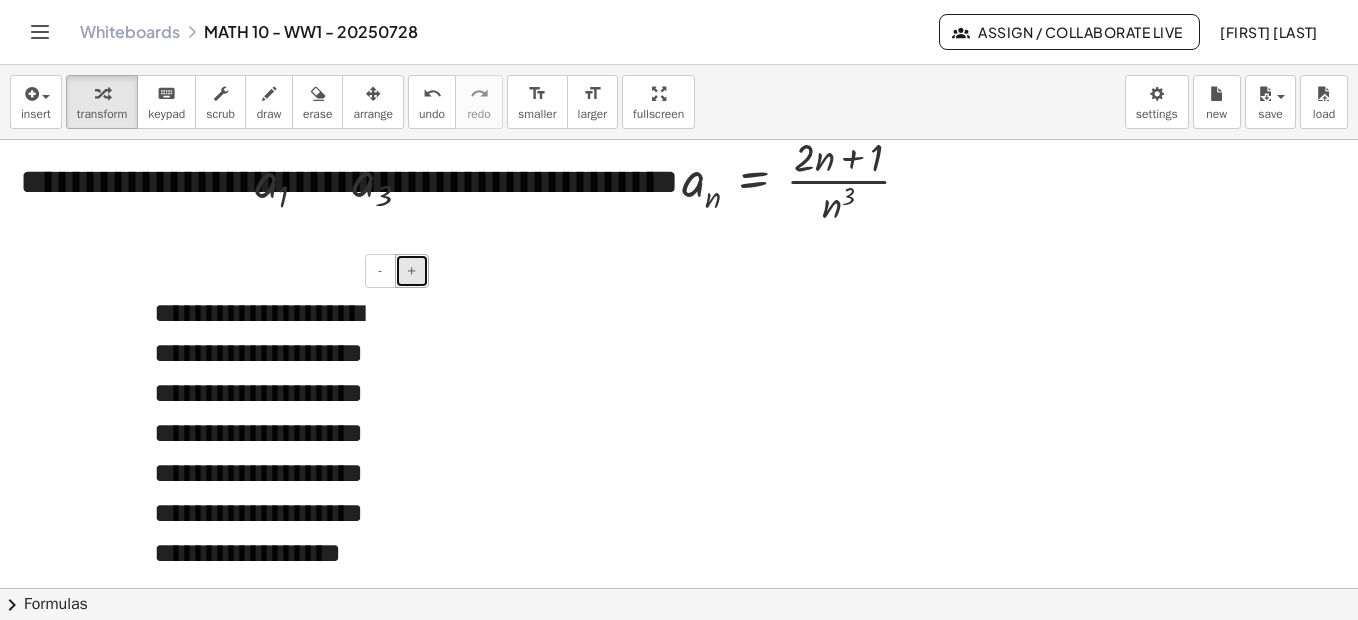 click on "+" at bounding box center [412, 270] 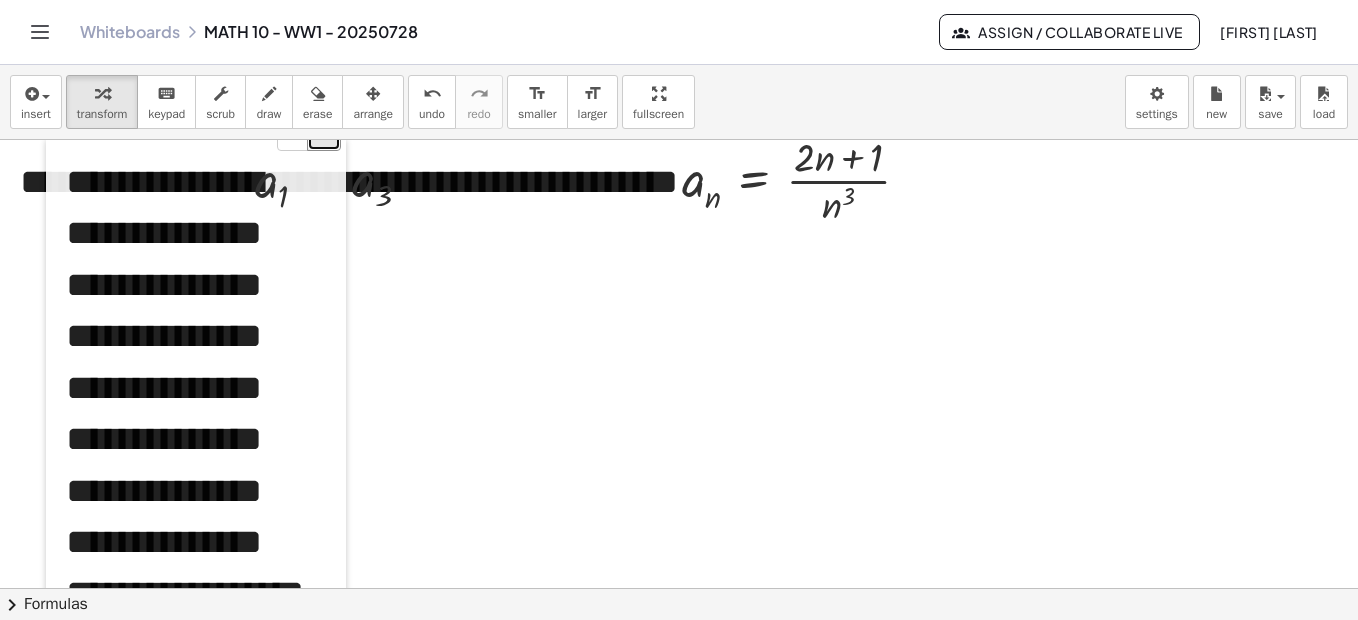 drag, startPoint x: 150, startPoint y: 307, endPoint x: 62, endPoint y: 170, distance: 162.82812 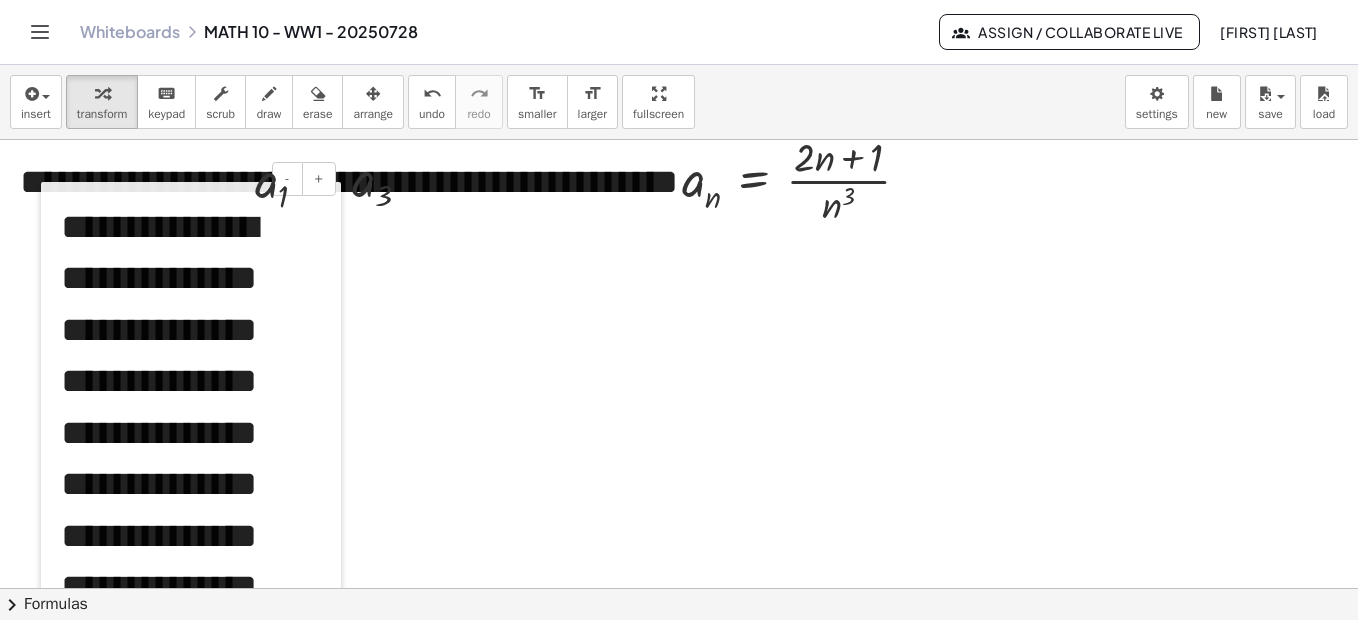 drag, startPoint x: 56, startPoint y: 167, endPoint x: 51, endPoint y: 213, distance: 46.270943 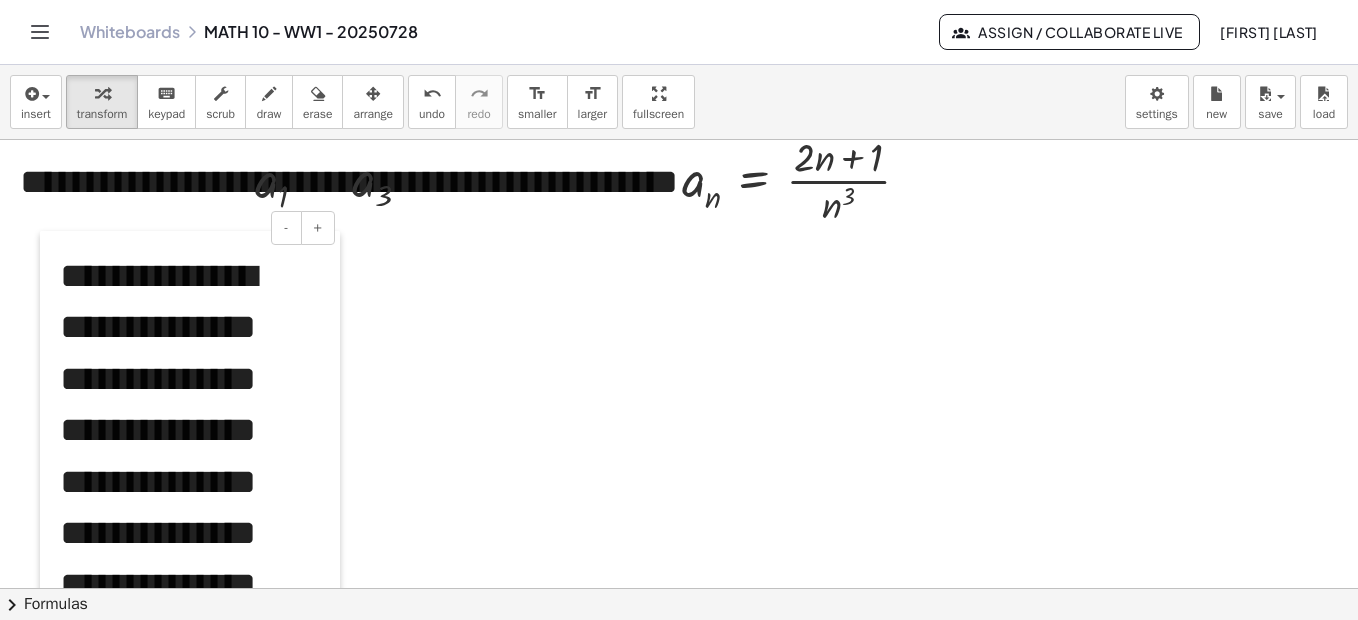 drag, startPoint x: 51, startPoint y: 213, endPoint x: 50, endPoint y: 261, distance: 48.010414 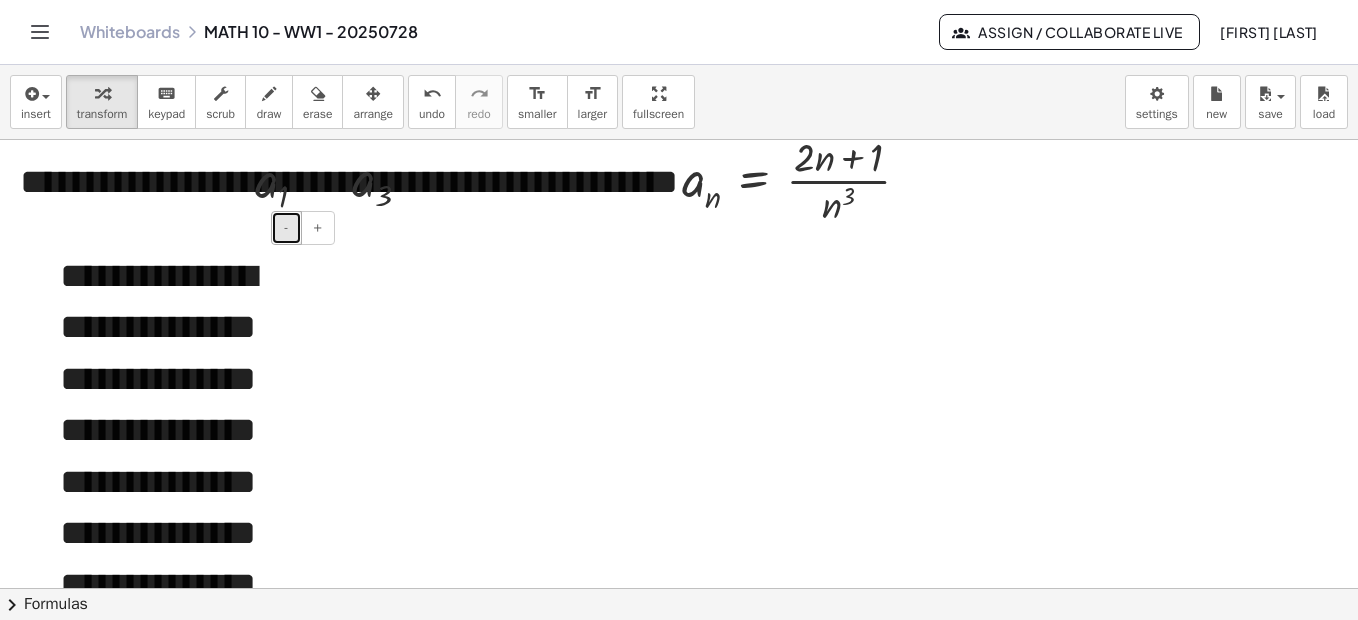 click on "-" at bounding box center [286, 228] 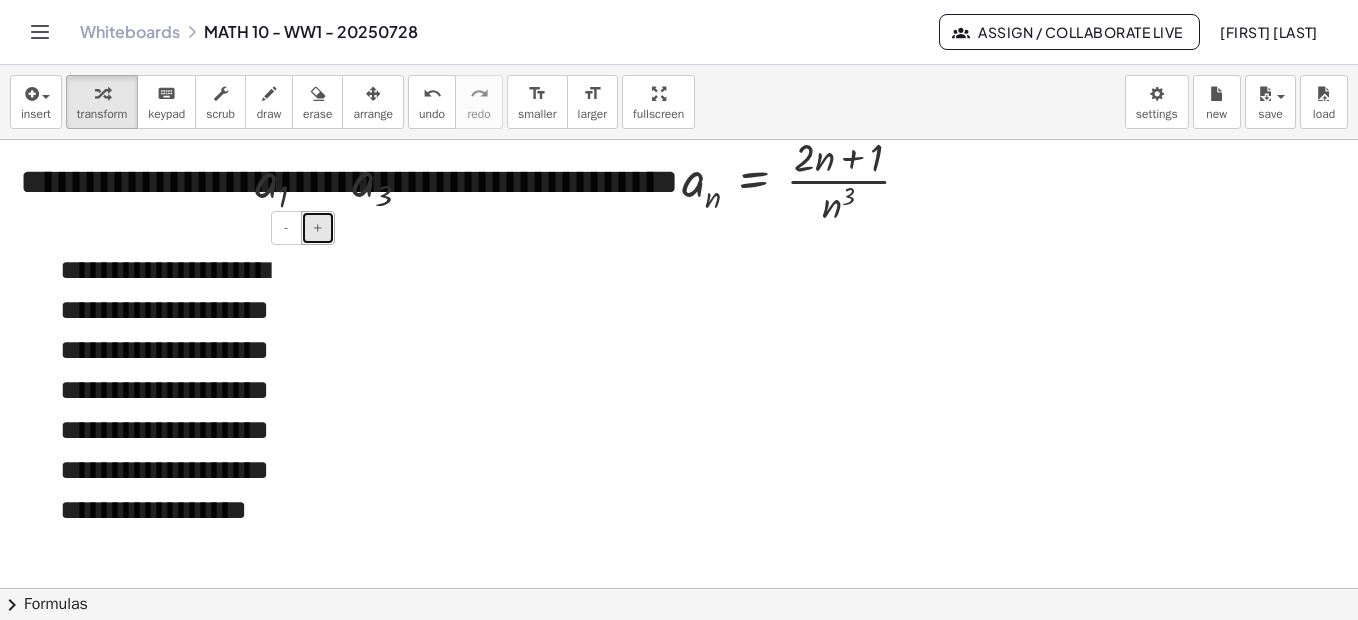 click on "+" at bounding box center [318, 227] 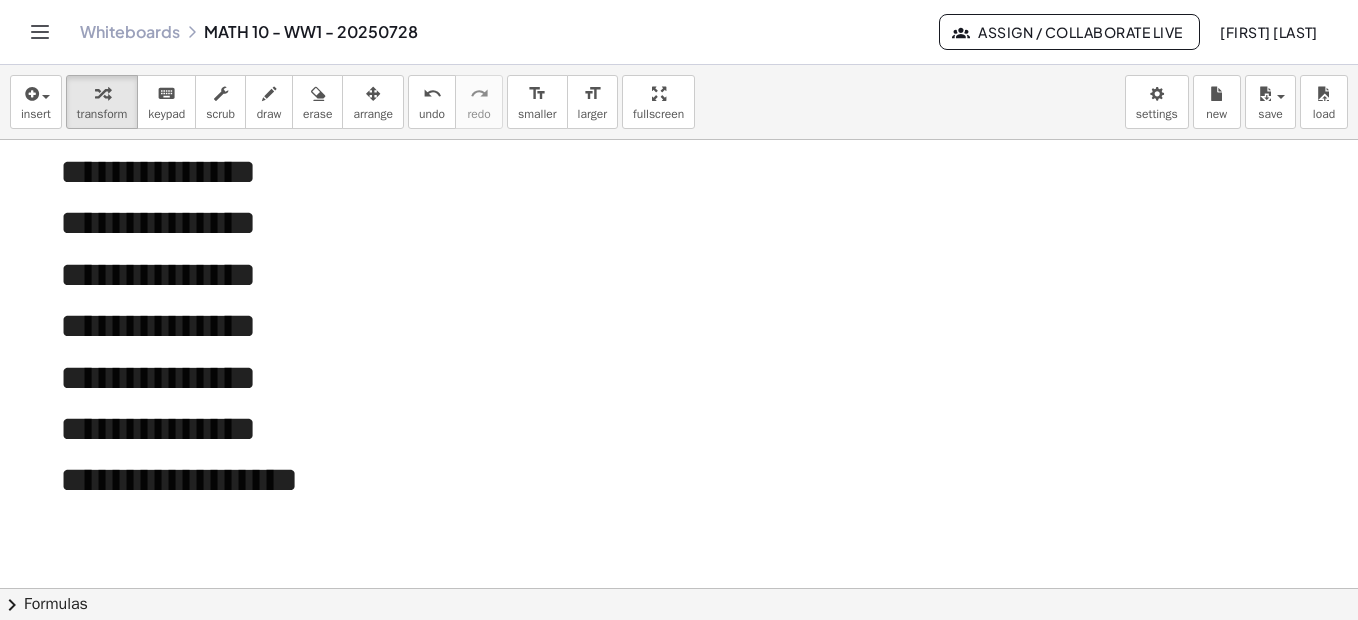 scroll, scrollTop: 1518, scrollLeft: 0, axis: vertical 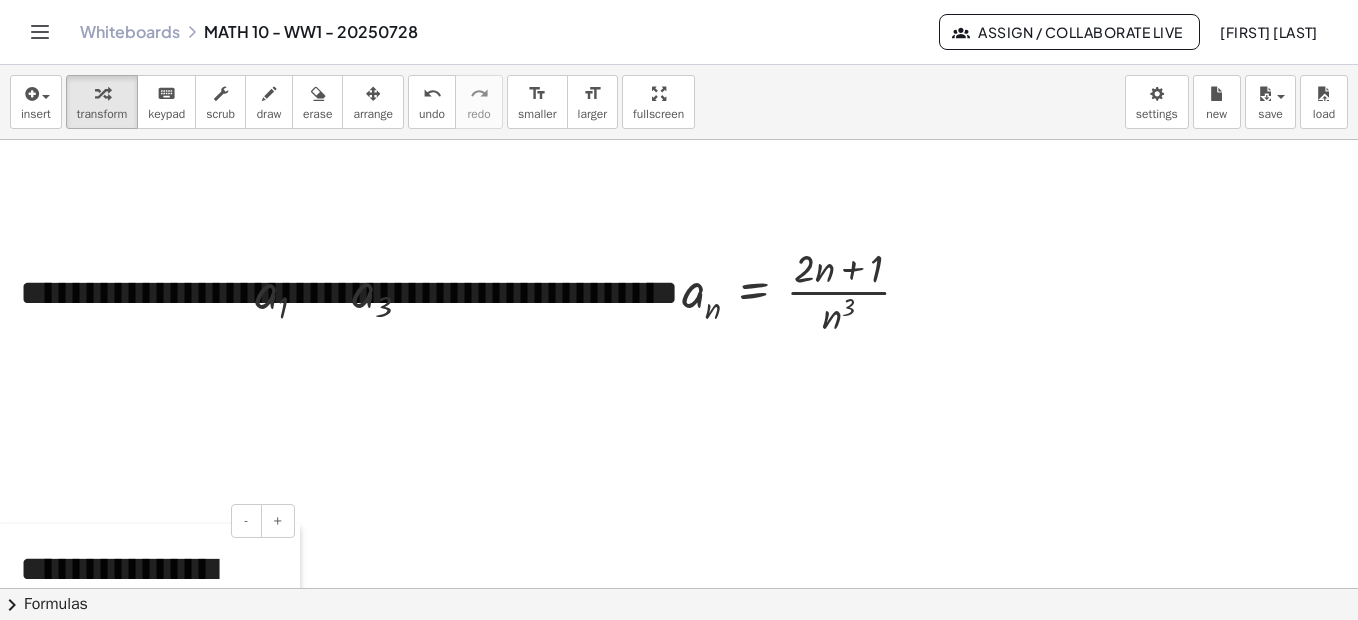drag, startPoint x: 59, startPoint y: 379, endPoint x: 11, endPoint y: 561, distance: 188.22327 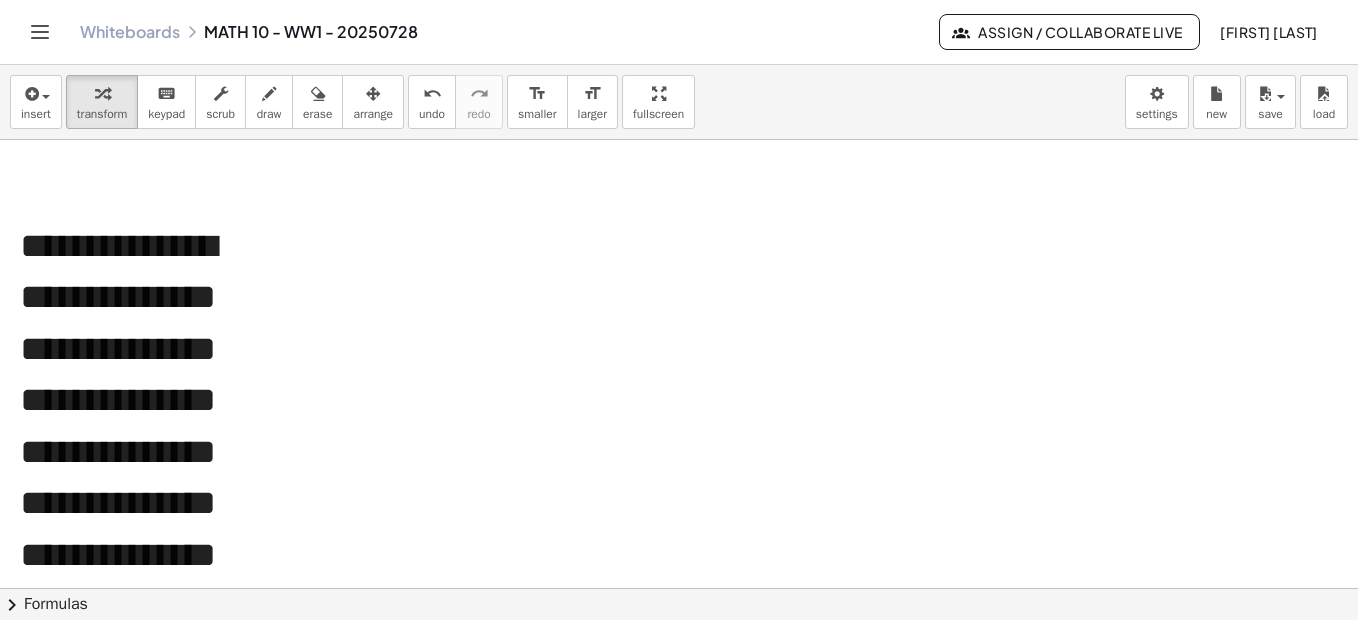 scroll, scrollTop: 1585, scrollLeft: 0, axis: vertical 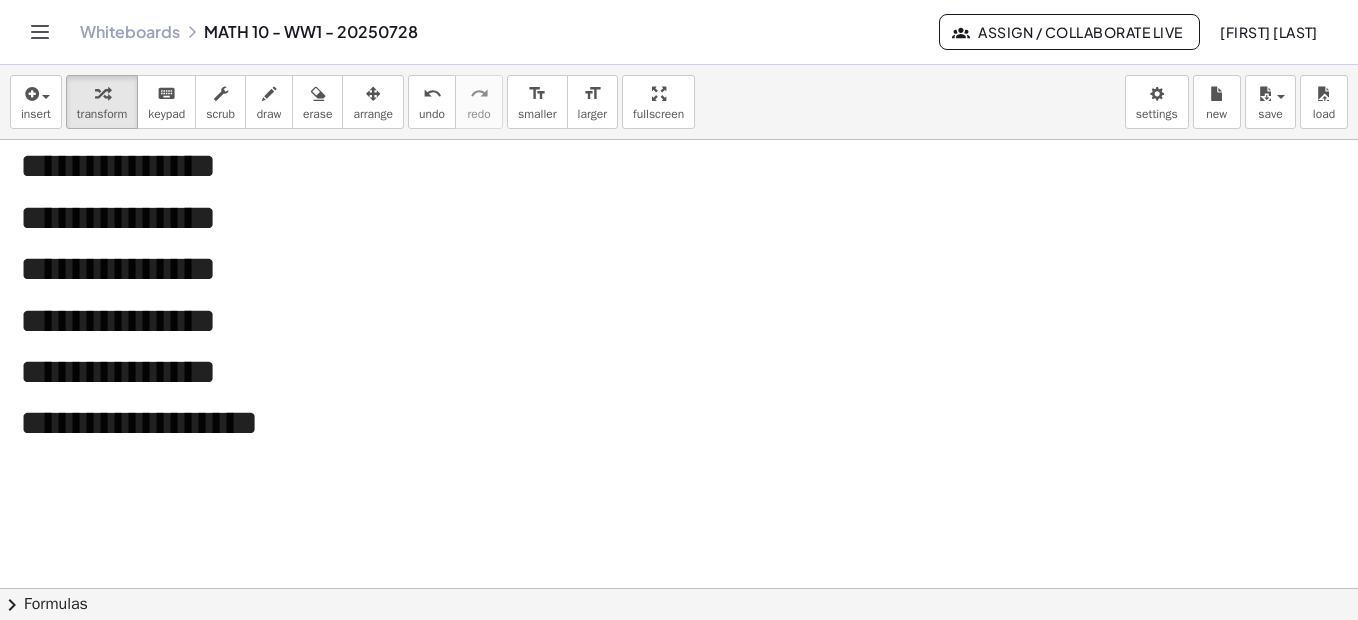 click on "**********" at bounding box center (150, 244) 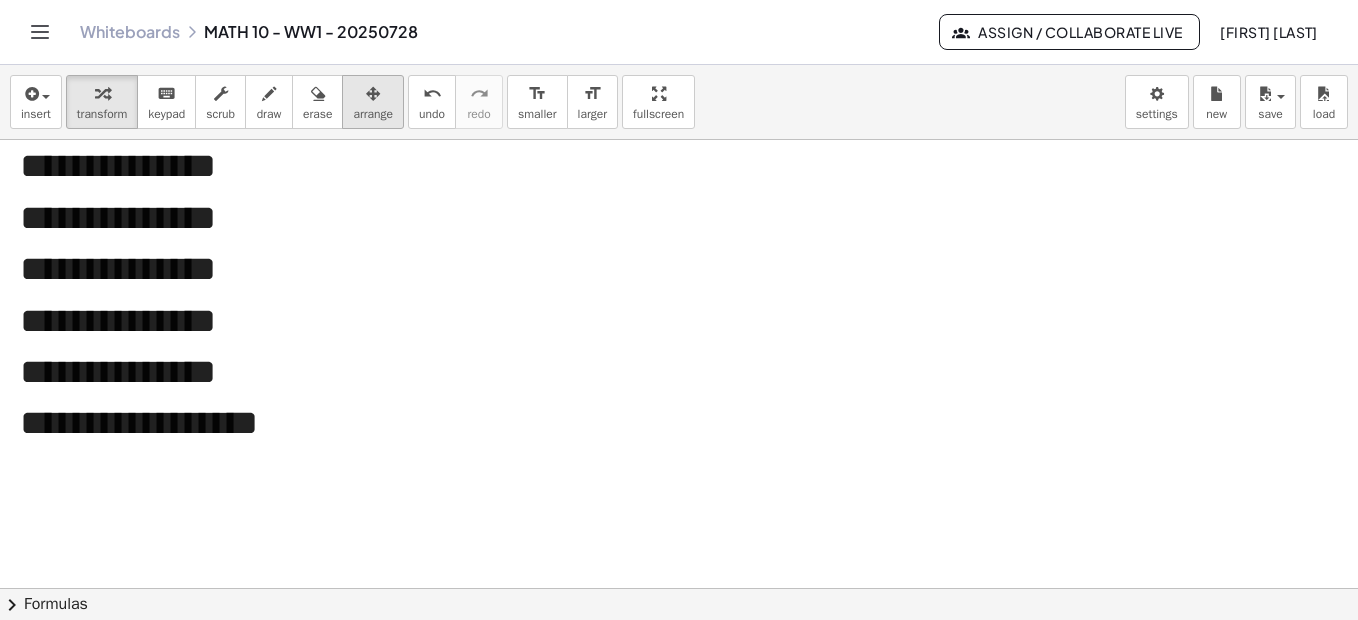 click at bounding box center (373, 93) 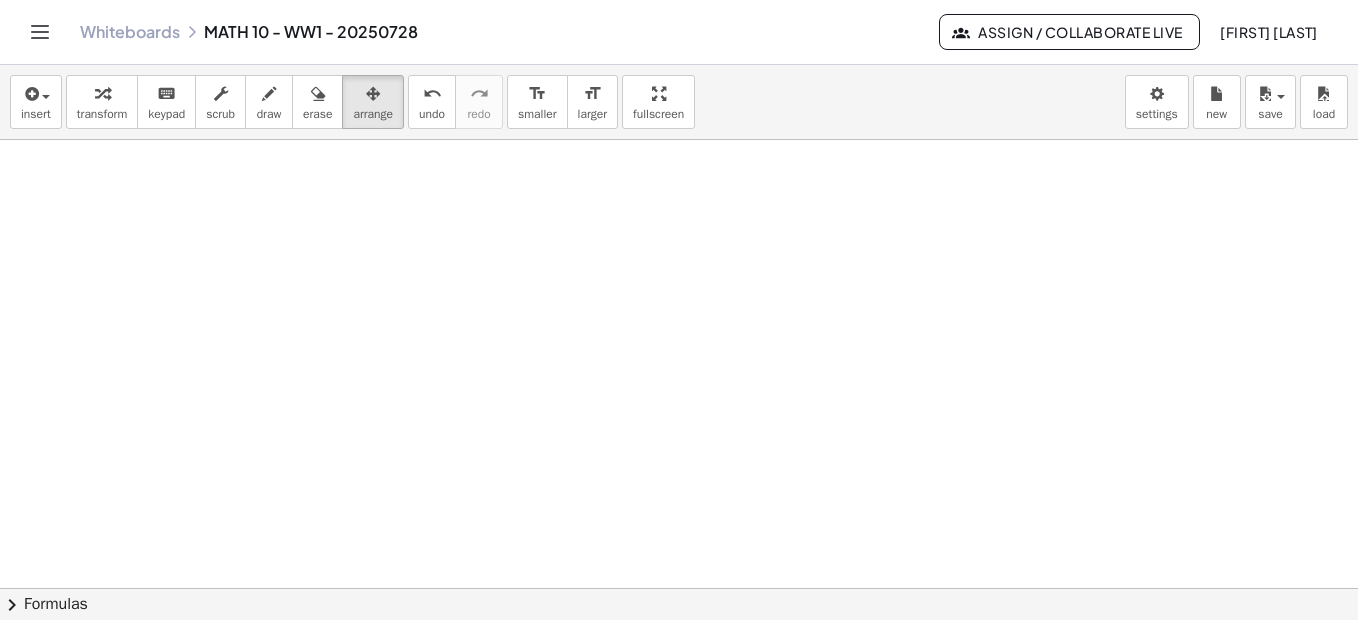 drag, startPoint x: 293, startPoint y: 508, endPoint x: 1312, endPoint y: 224, distance: 1057.836 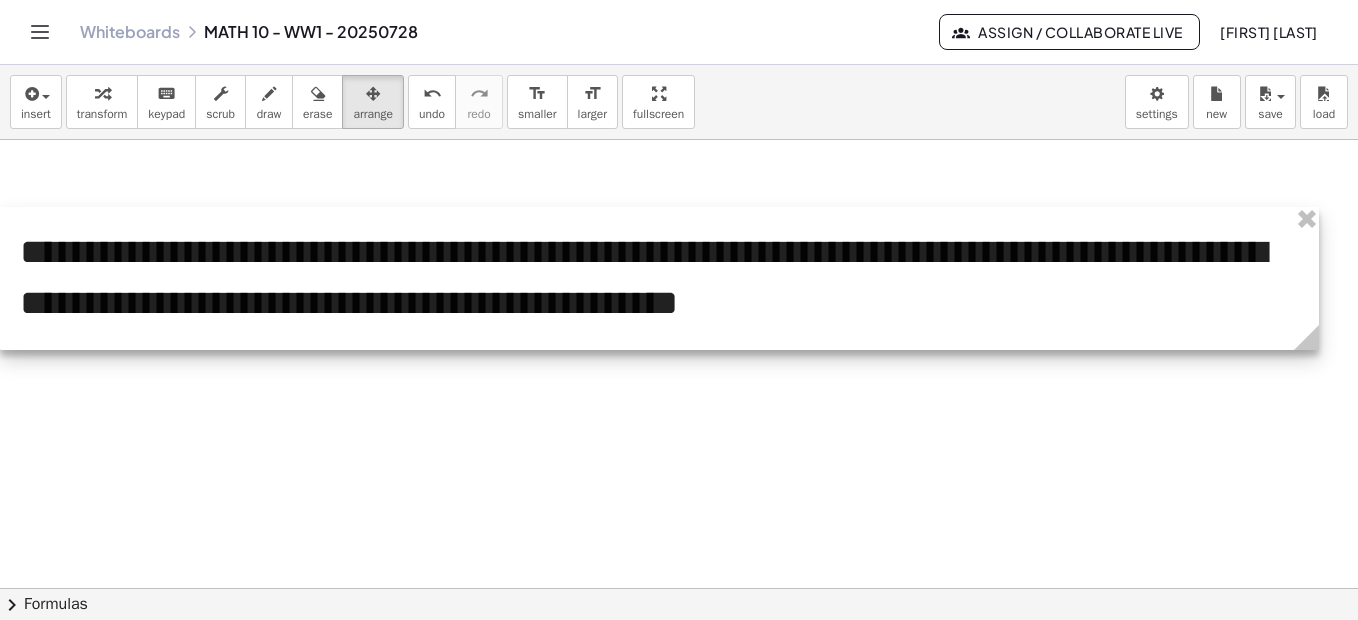 scroll, scrollTop: 1390, scrollLeft: 0, axis: vertical 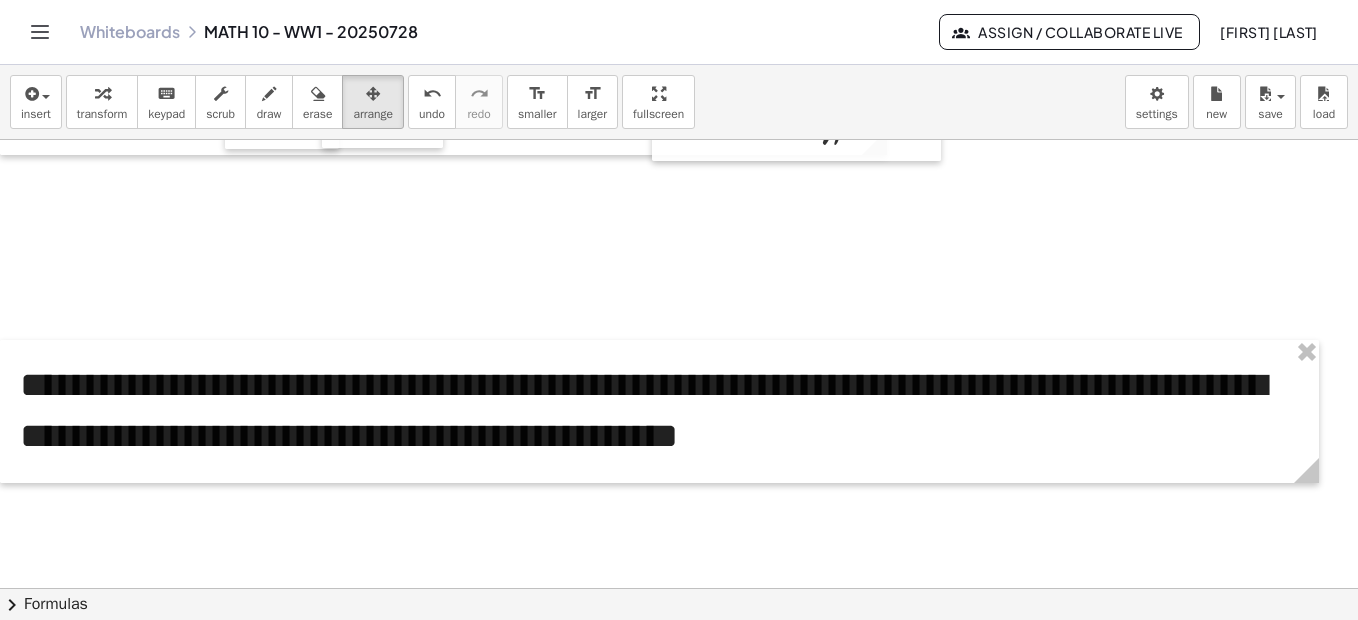 click at bounding box center [679, -130] 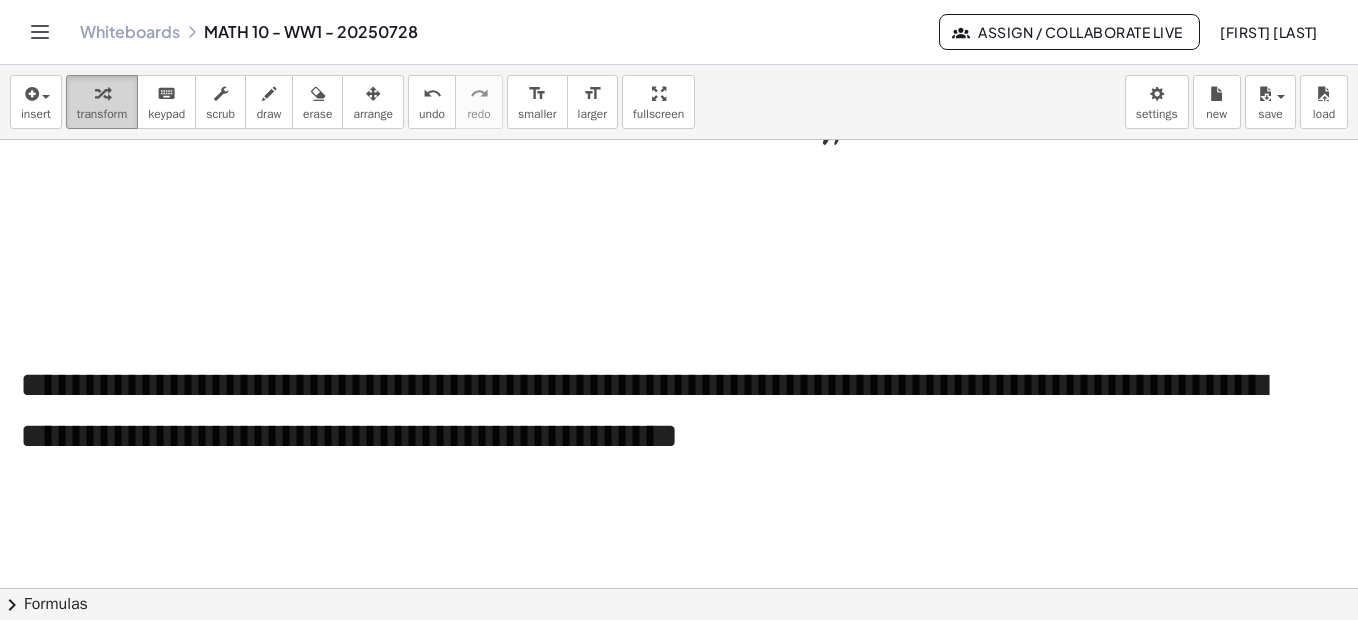 click at bounding box center [102, 94] 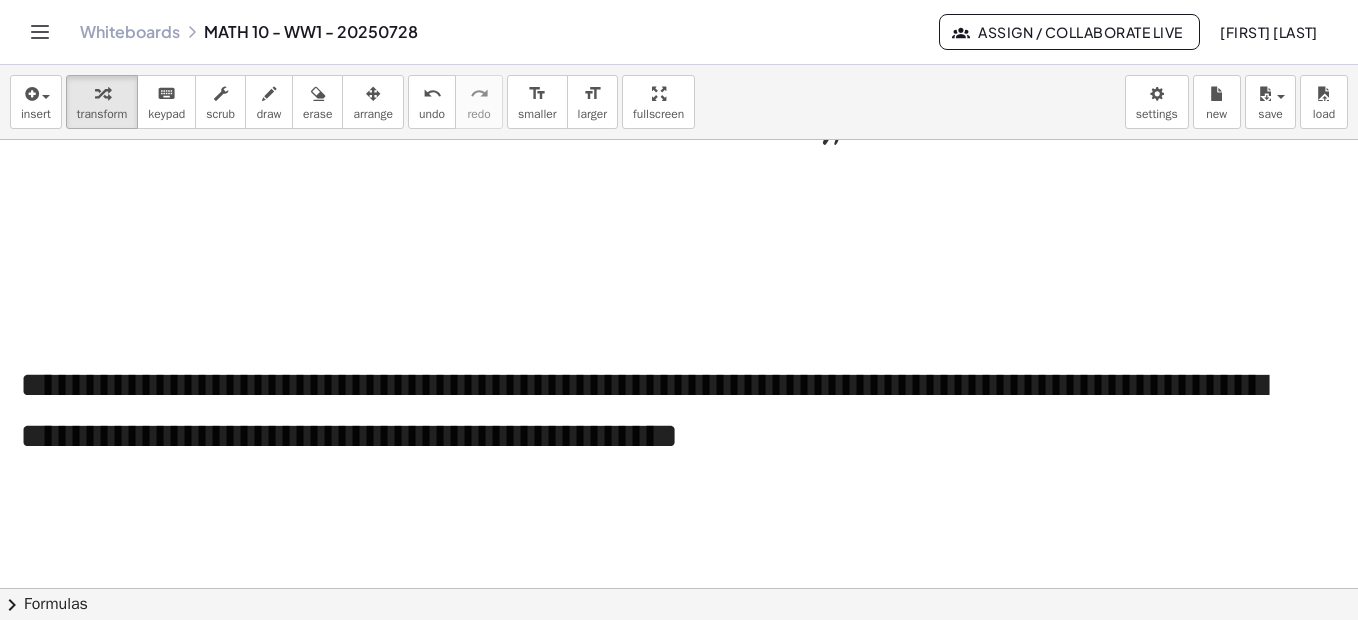 click at bounding box center (679, -130) 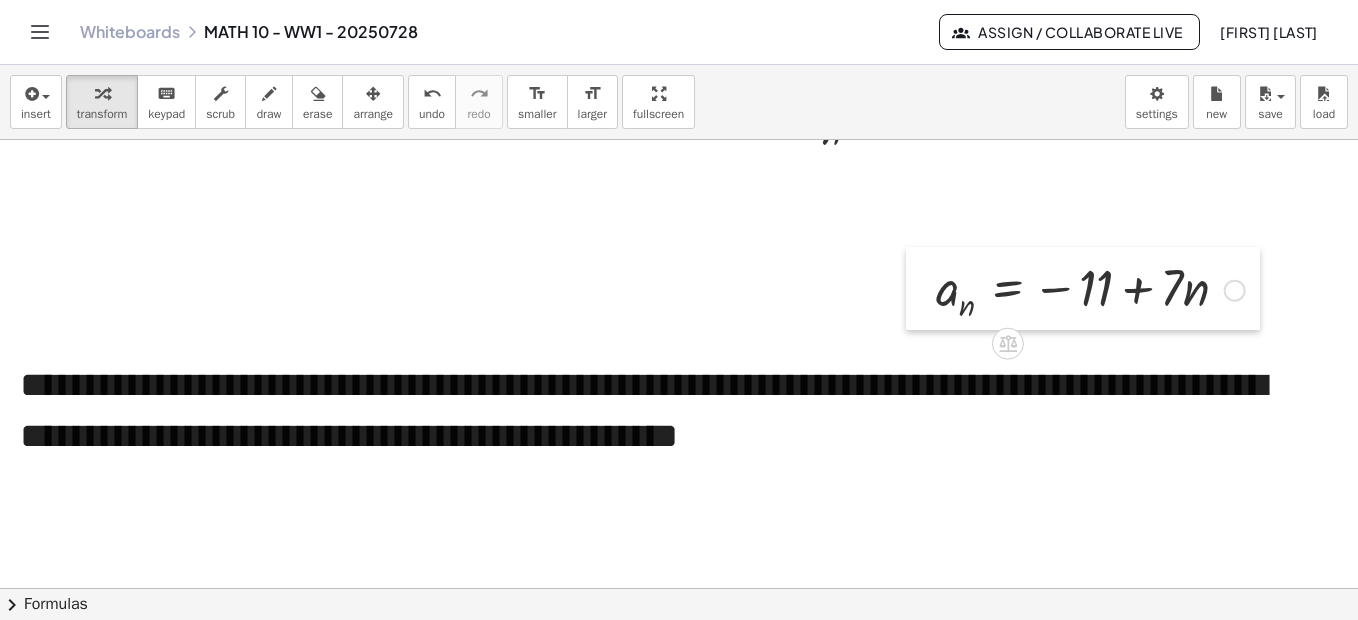 drag, startPoint x: 197, startPoint y: 532, endPoint x: 918, endPoint y: 283, distance: 762.7857 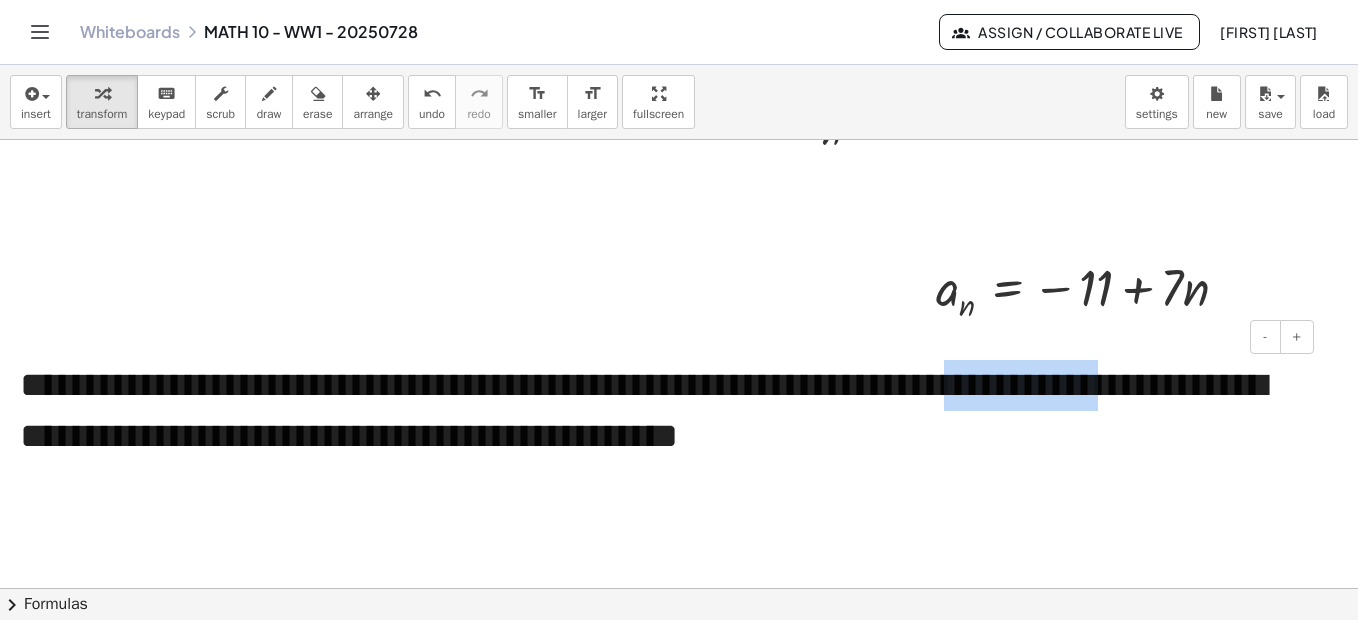 drag, startPoint x: 1030, startPoint y: 387, endPoint x: 1219, endPoint y: 401, distance: 189.5178 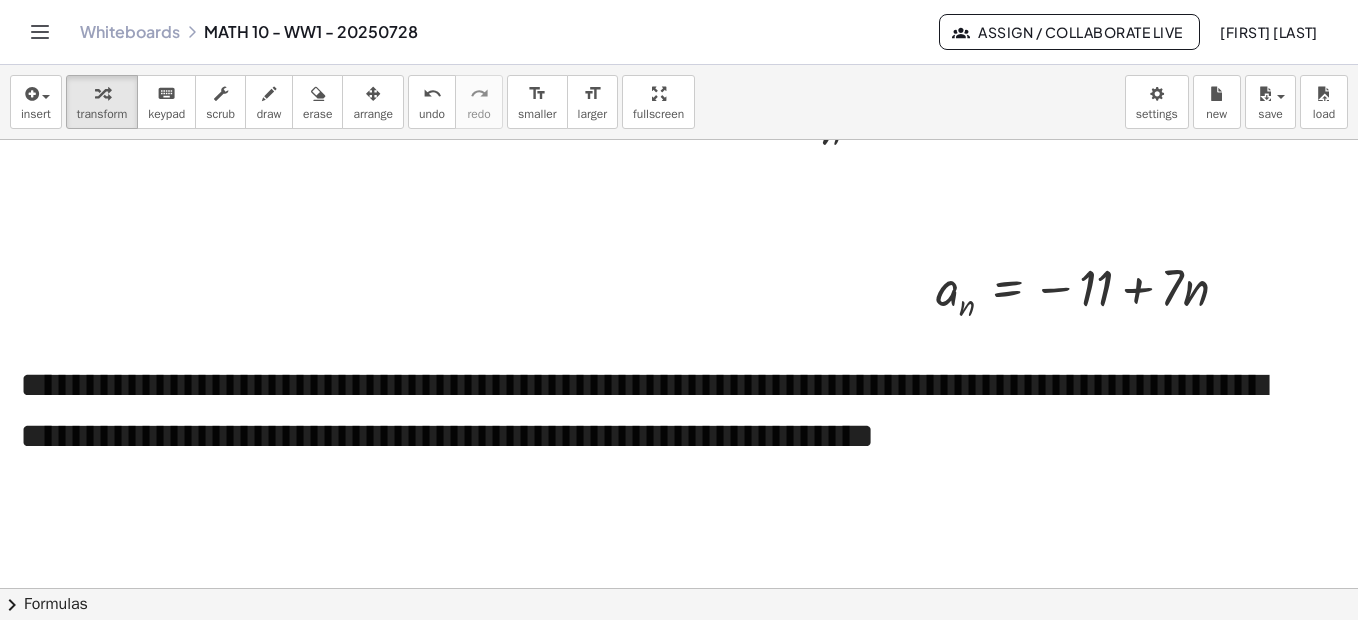 click at bounding box center [679, -130] 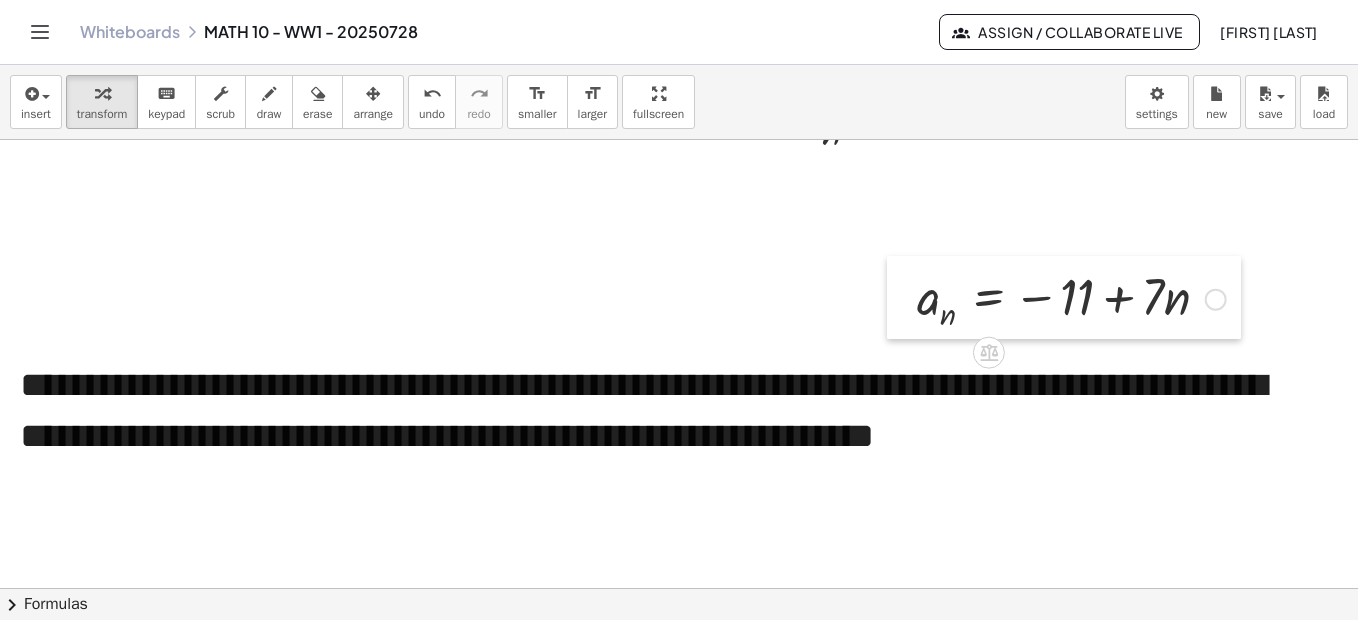 drag, startPoint x: 906, startPoint y: 261, endPoint x: 887, endPoint y: 270, distance: 21.023796 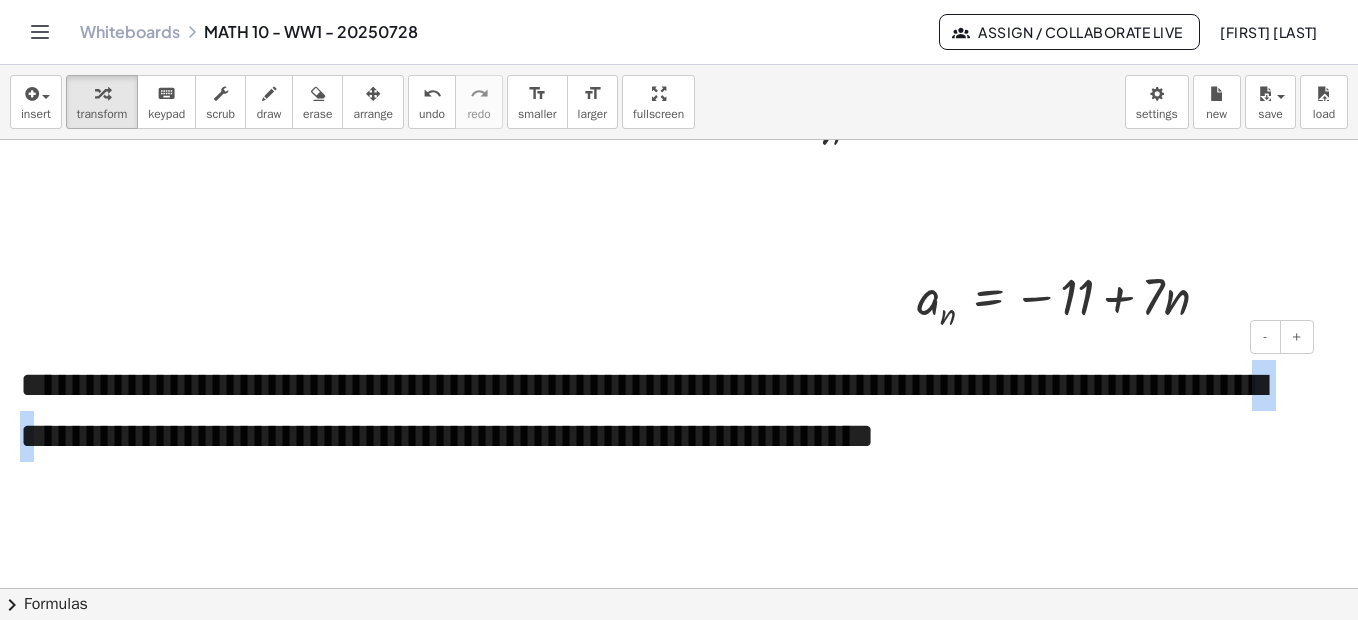 drag, startPoint x: 1243, startPoint y: 396, endPoint x: 1274, endPoint y: 402, distance: 31.575306 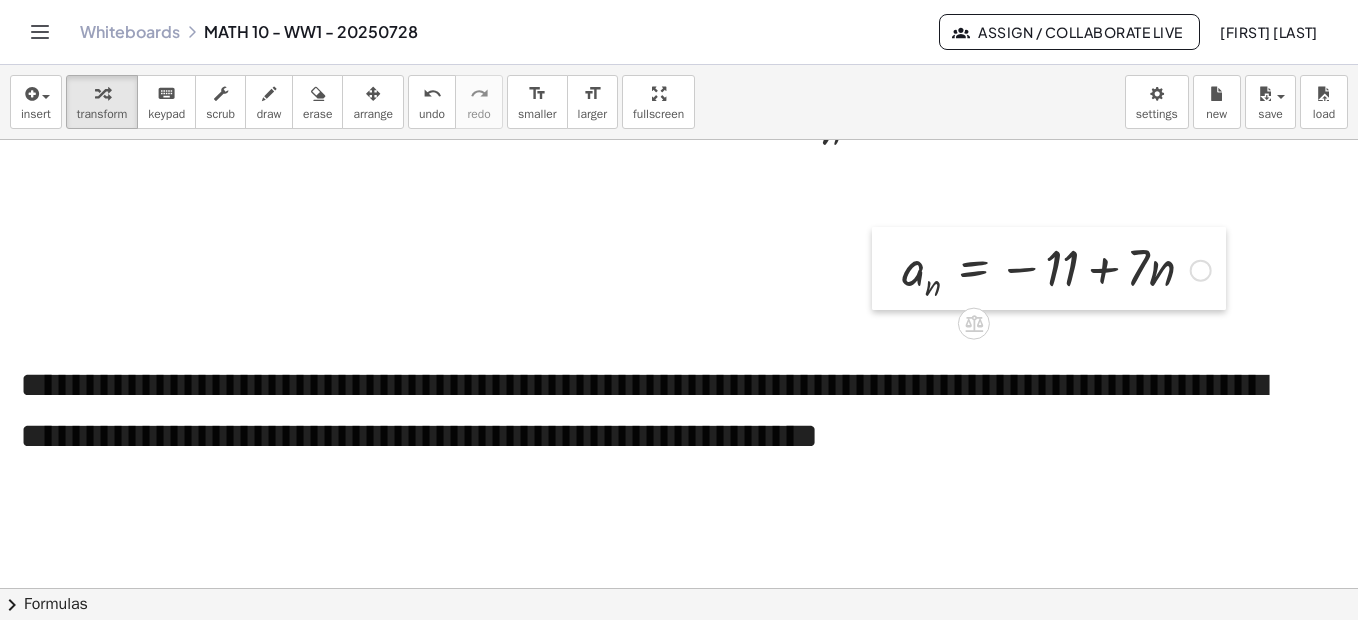 drag, startPoint x: 897, startPoint y: 298, endPoint x: 882, endPoint y: 269, distance: 32.649654 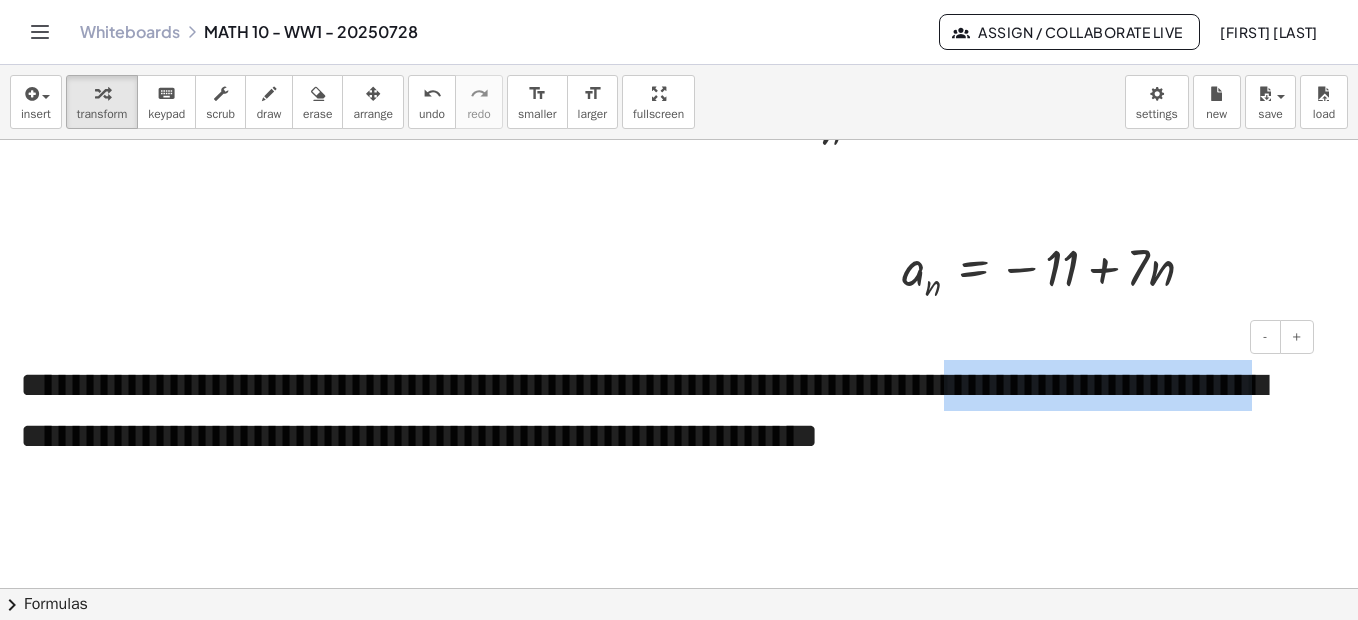 drag, startPoint x: 1029, startPoint y: 387, endPoint x: 1284, endPoint y: 409, distance: 255.94727 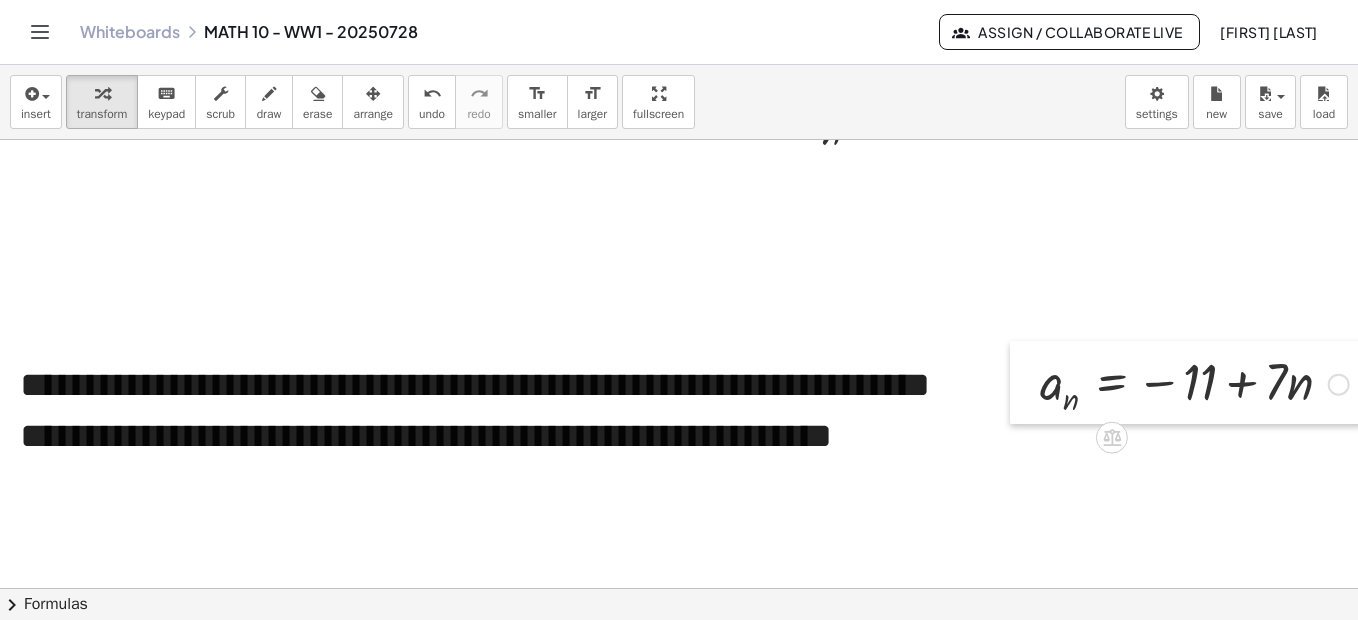 drag, startPoint x: 889, startPoint y: 261, endPoint x: 1027, endPoint y: 375, distance: 178.99721 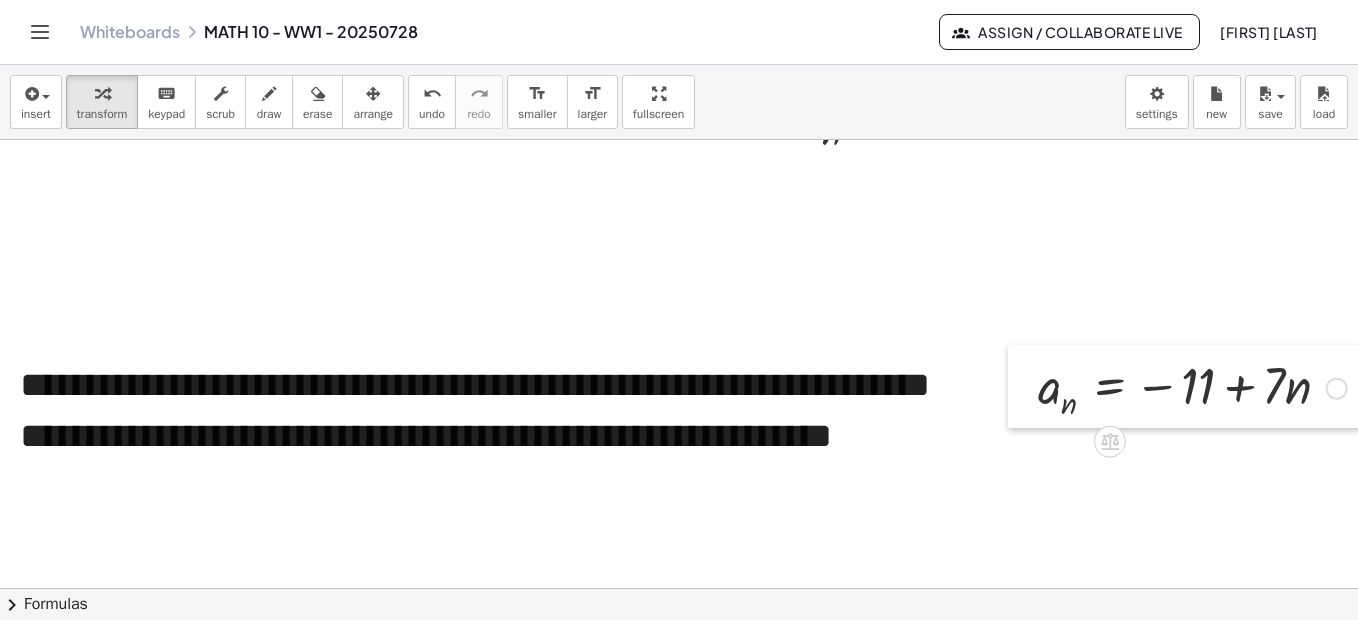 click at bounding box center [1023, 386] 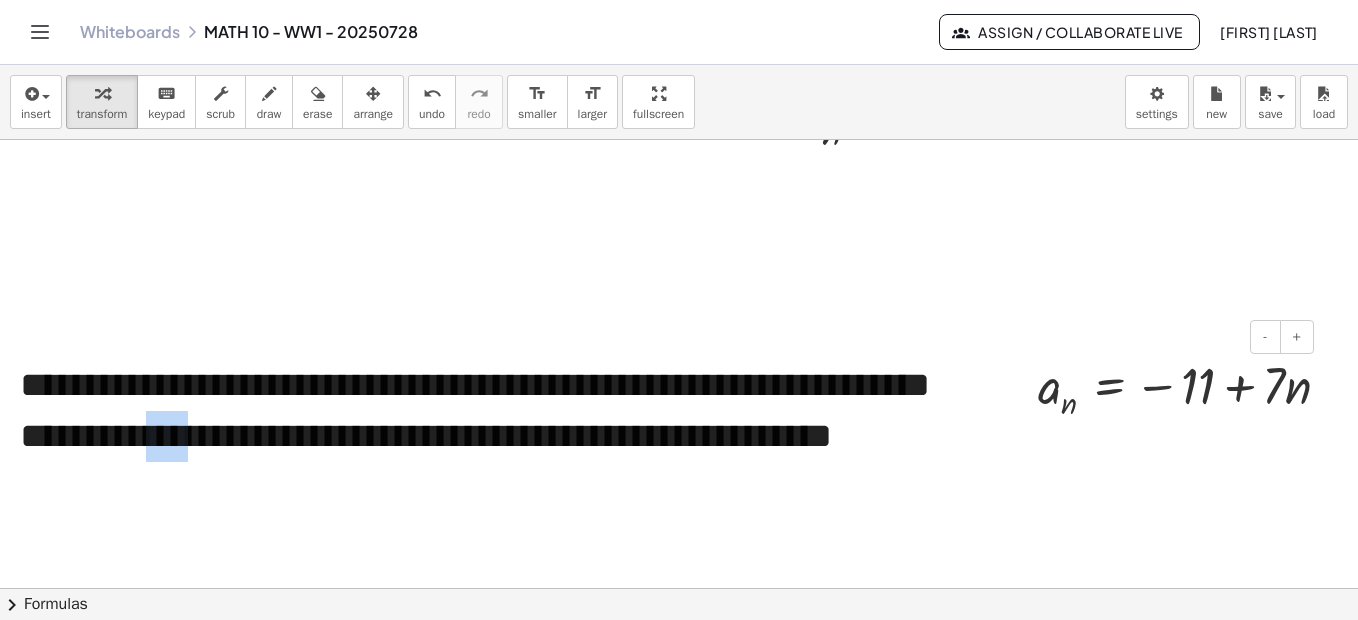 drag, startPoint x: 161, startPoint y: 442, endPoint x: 213, endPoint y: 440, distance: 52.03845 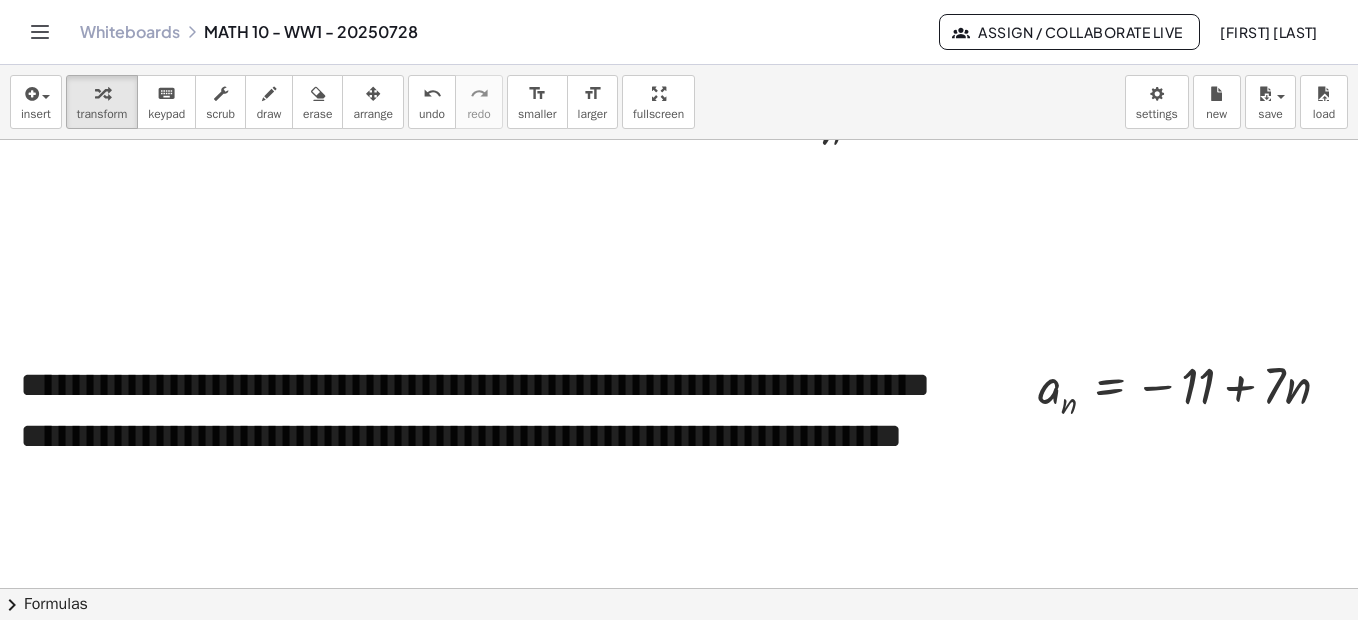 click at bounding box center [684, -130] 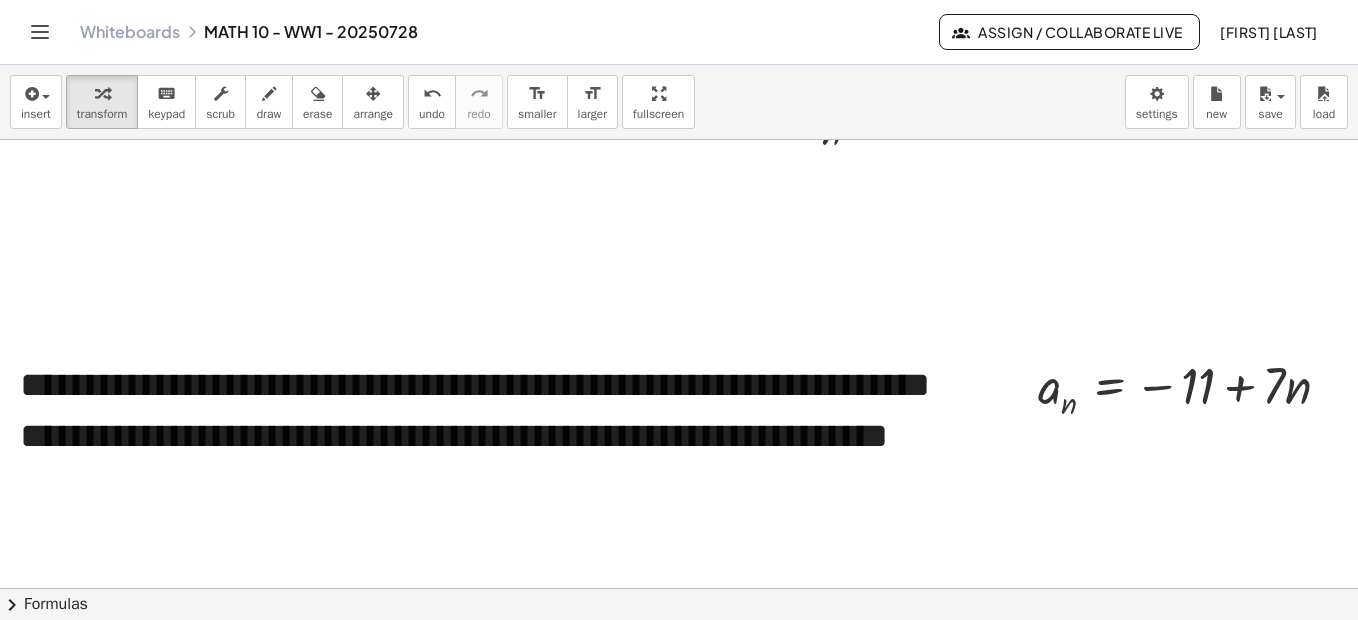 click at bounding box center (684, -130) 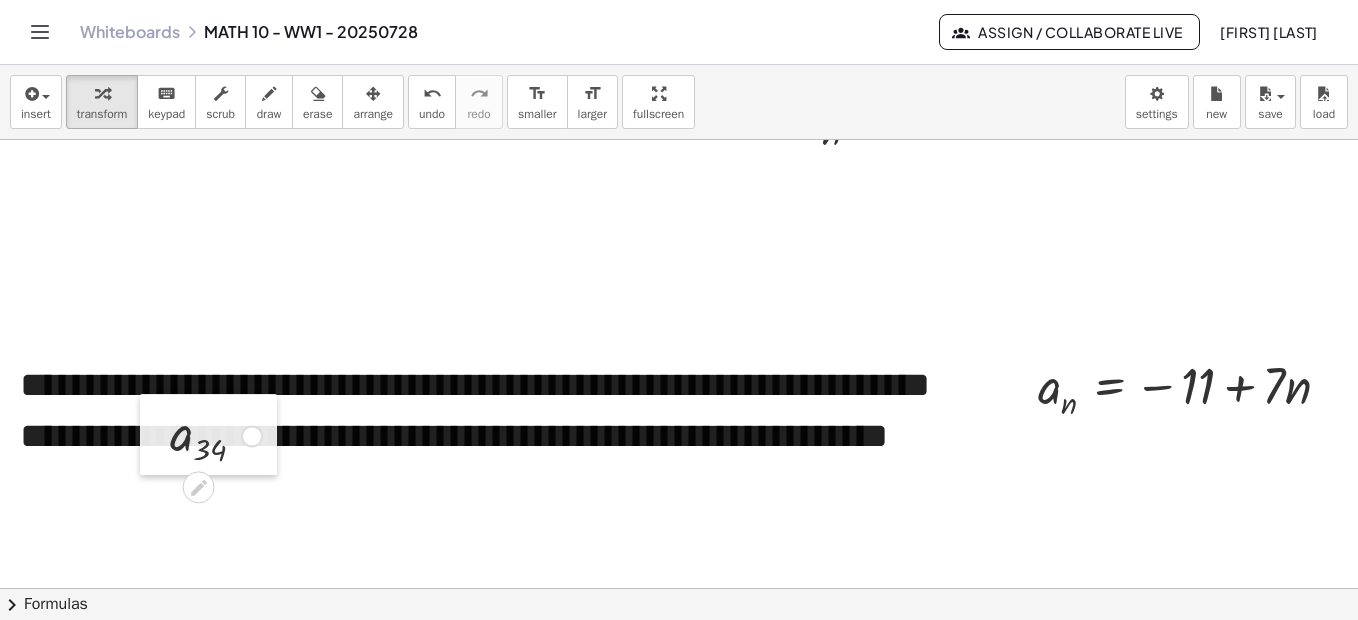 drag, startPoint x: 288, startPoint y: 554, endPoint x: 163, endPoint y: 411, distance: 189.93156 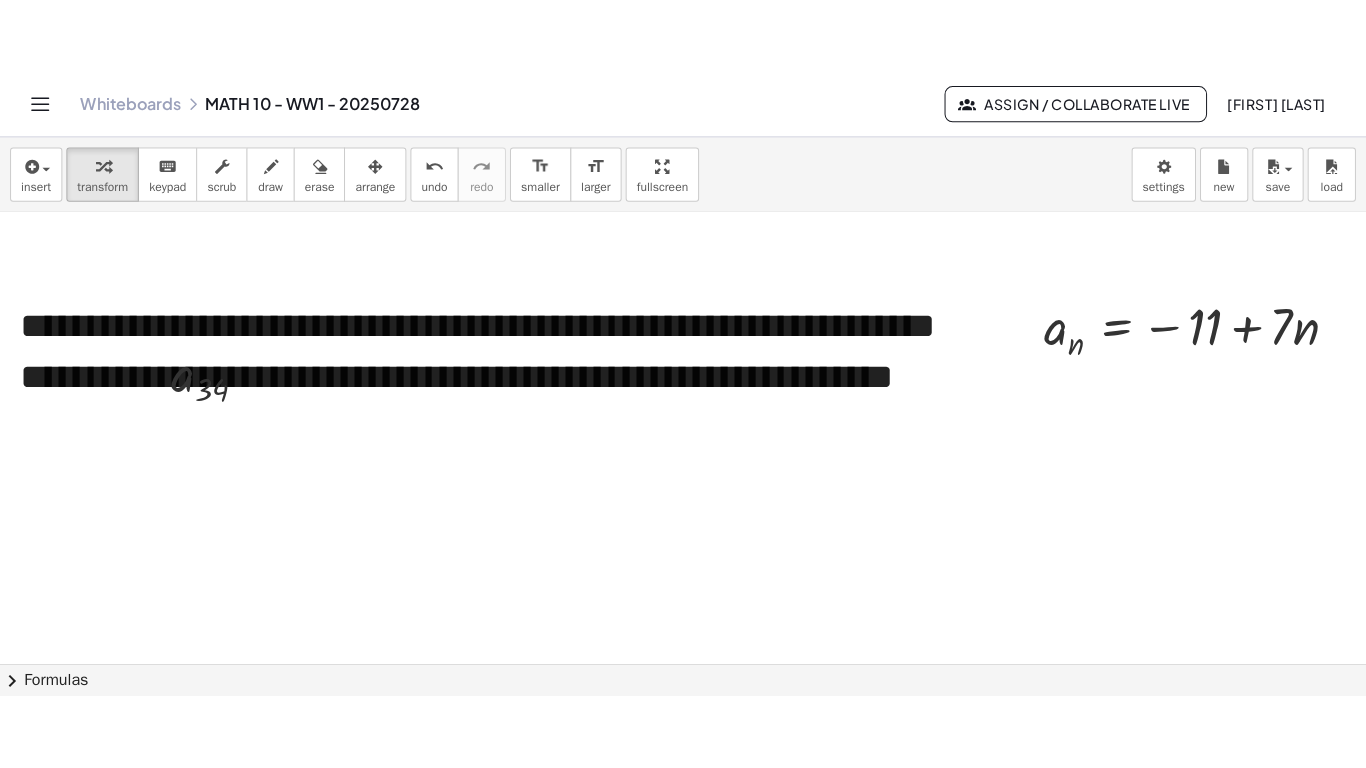 scroll, scrollTop: 1506, scrollLeft: 0, axis: vertical 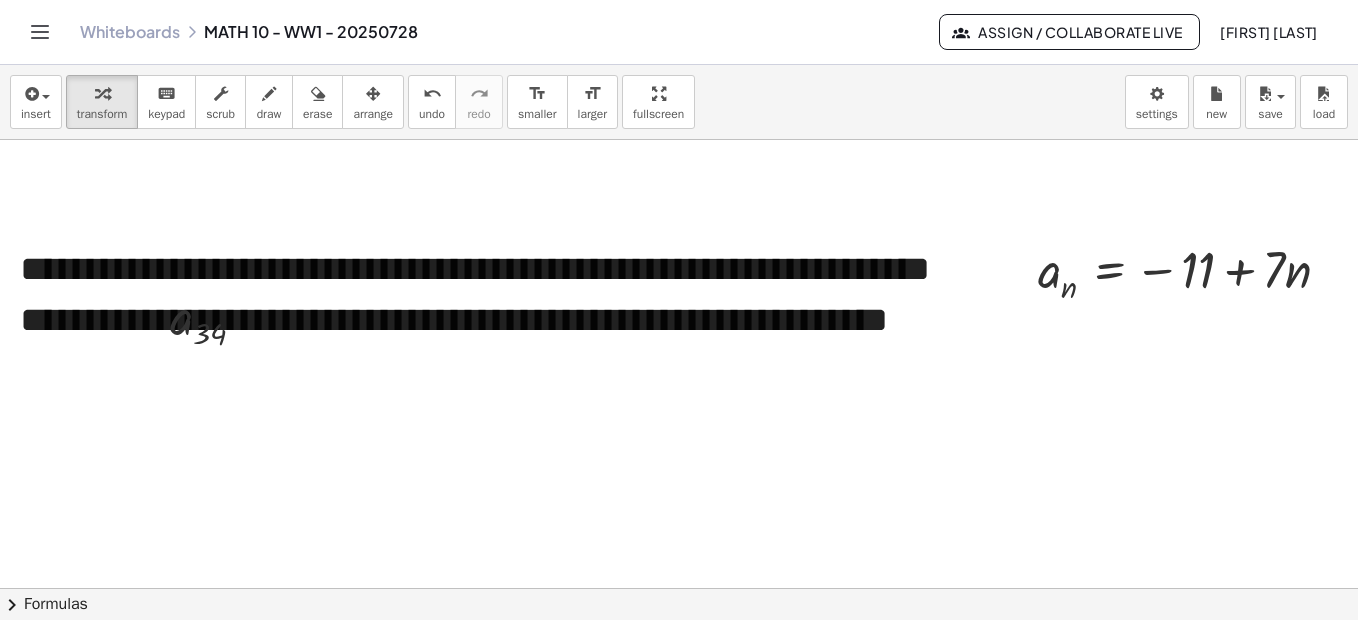 drag, startPoint x: 667, startPoint y: 110, endPoint x: 671, endPoint y: 214, distance: 104.0769 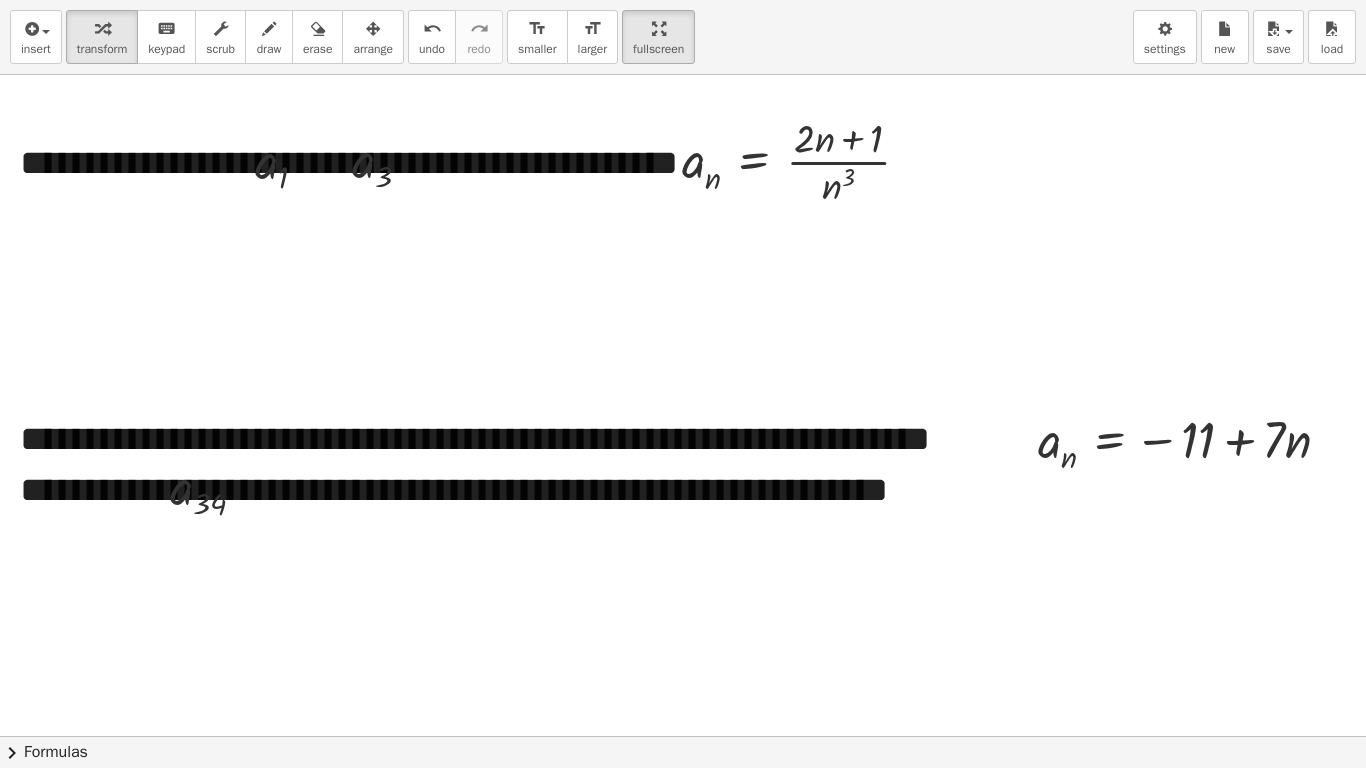 scroll, scrollTop: 1289, scrollLeft: 0, axis: vertical 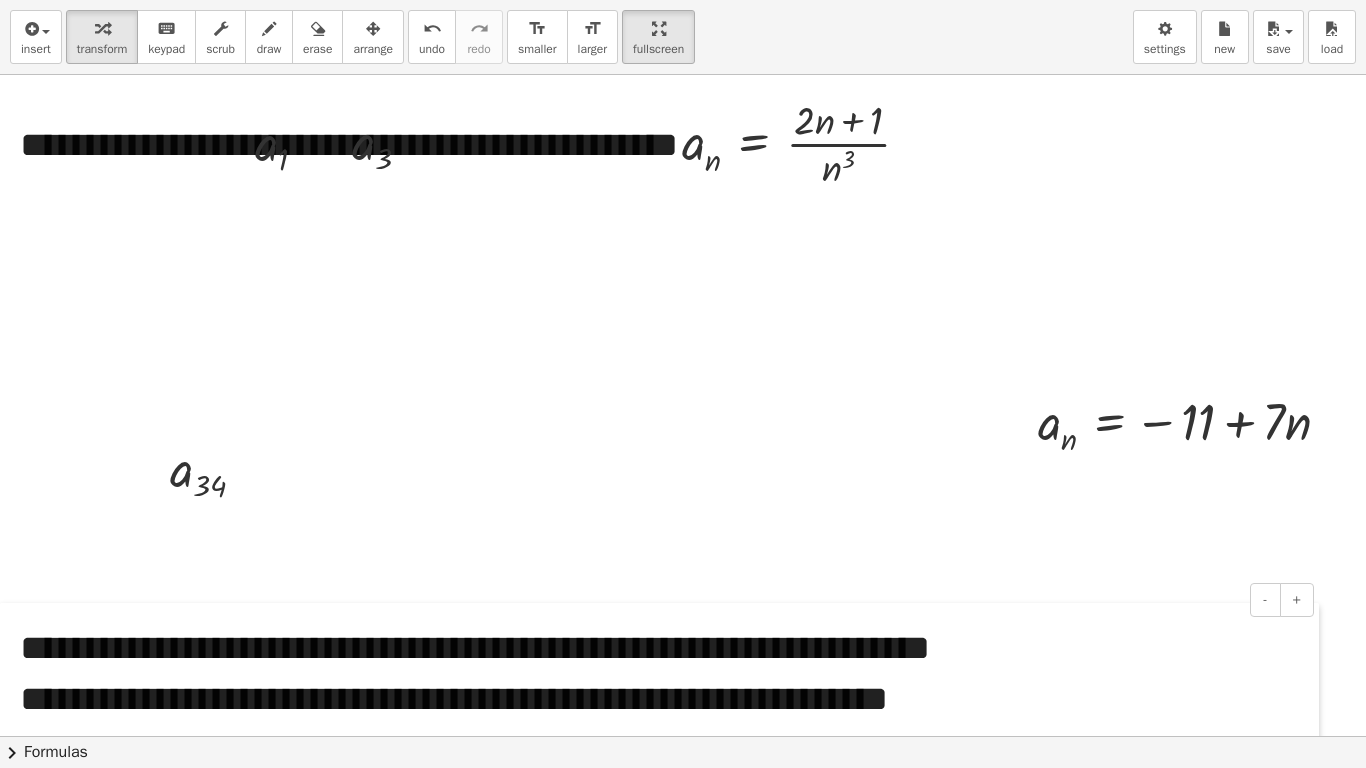 drag, startPoint x: 15, startPoint y: 406, endPoint x: 4, endPoint y: 633, distance: 227.26636 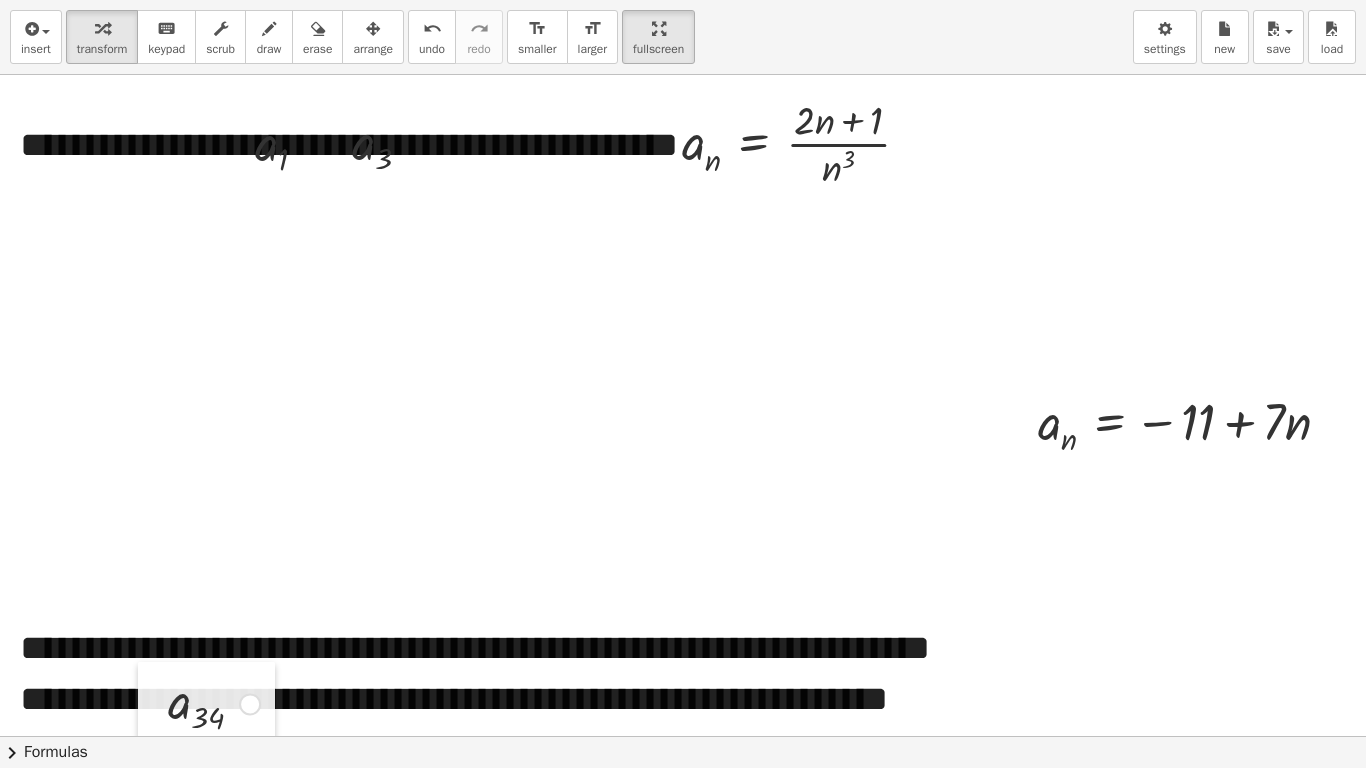 drag, startPoint x: 153, startPoint y: 453, endPoint x: 151, endPoint y: 685, distance: 232.00862 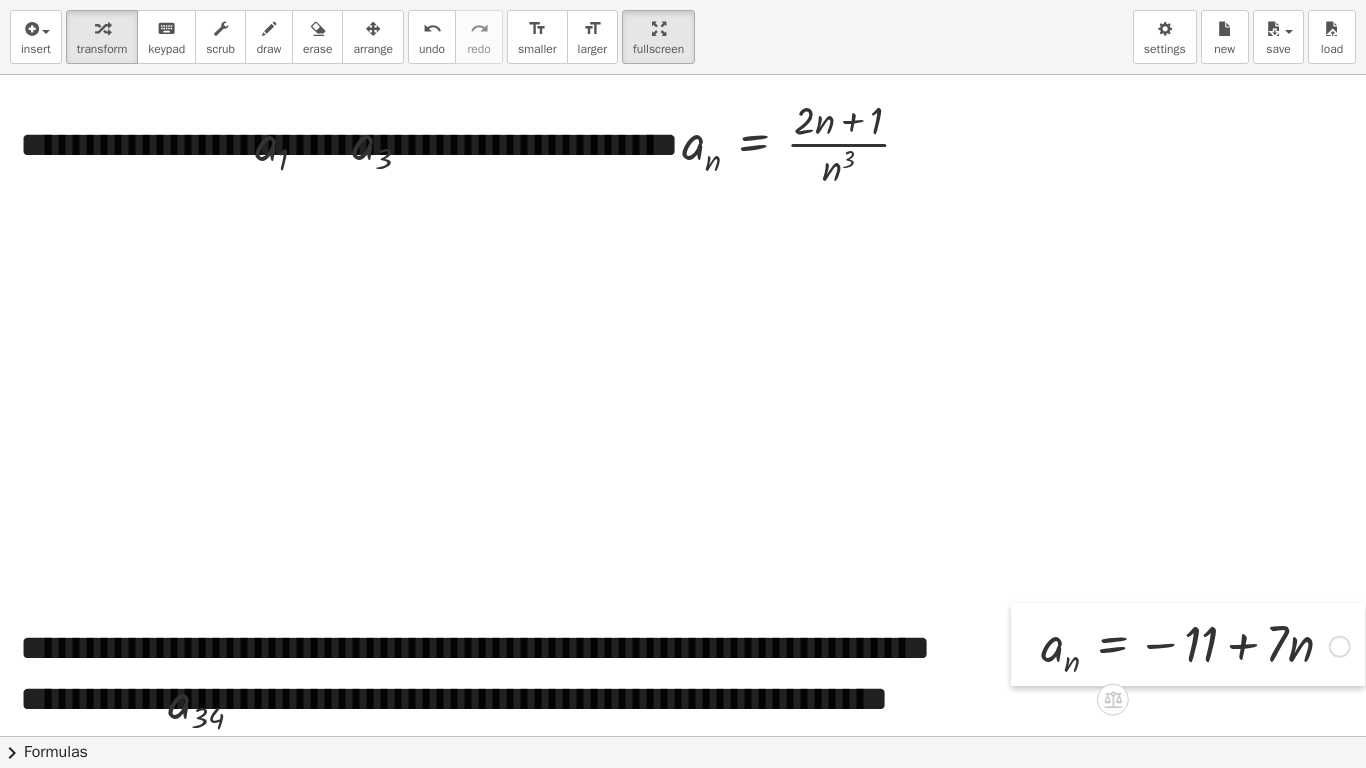 drag, startPoint x: 1022, startPoint y: 413, endPoint x: 1025, endPoint y: 635, distance: 222.02026 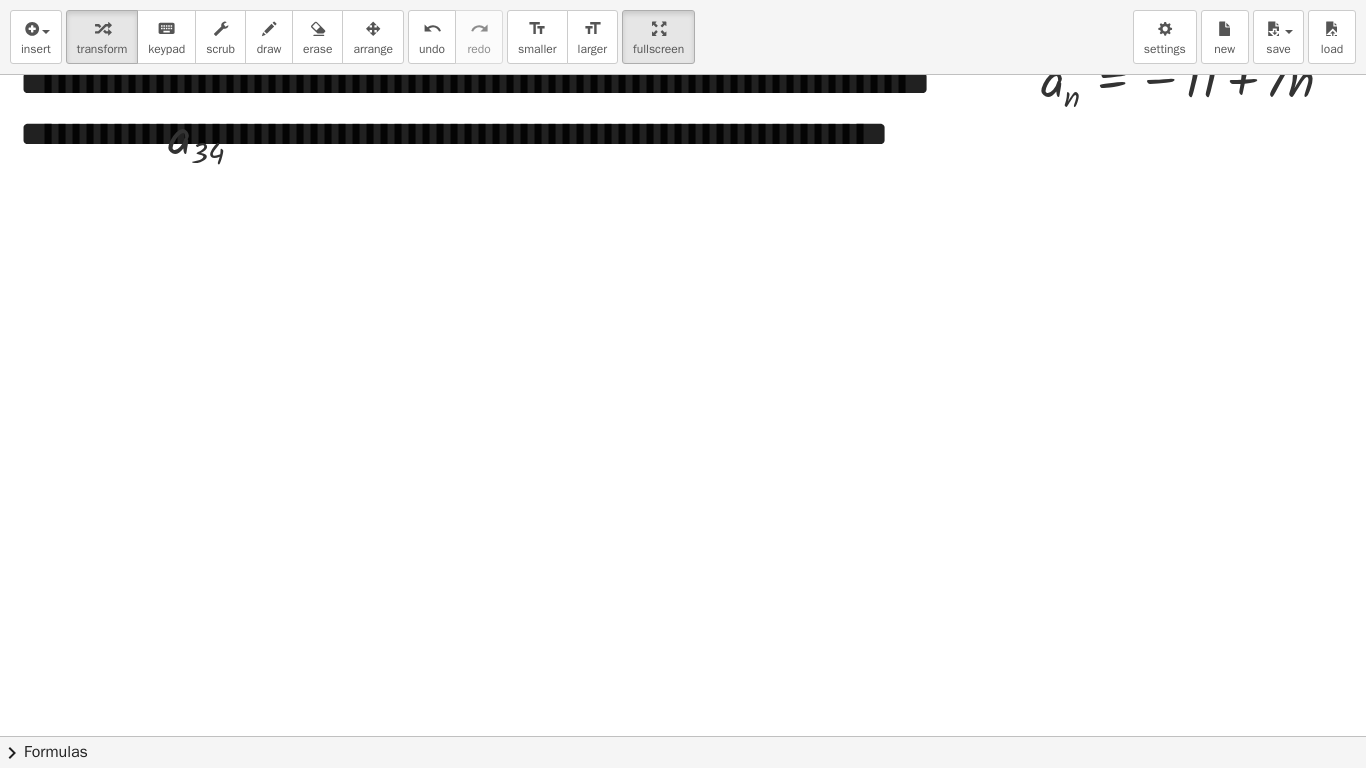 scroll, scrollTop: 1819, scrollLeft: 0, axis: vertical 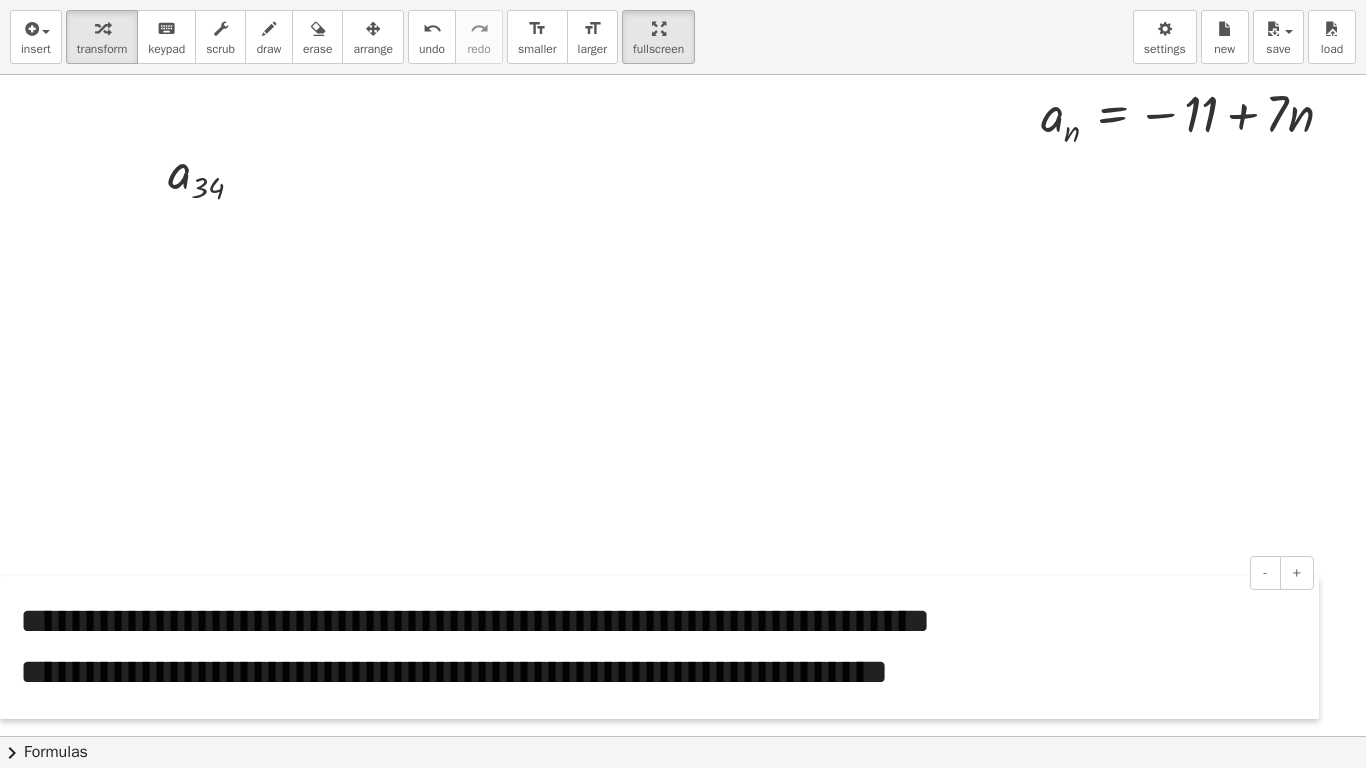 drag, startPoint x: 11, startPoint y: 100, endPoint x: 1, endPoint y: 603, distance: 503.0994 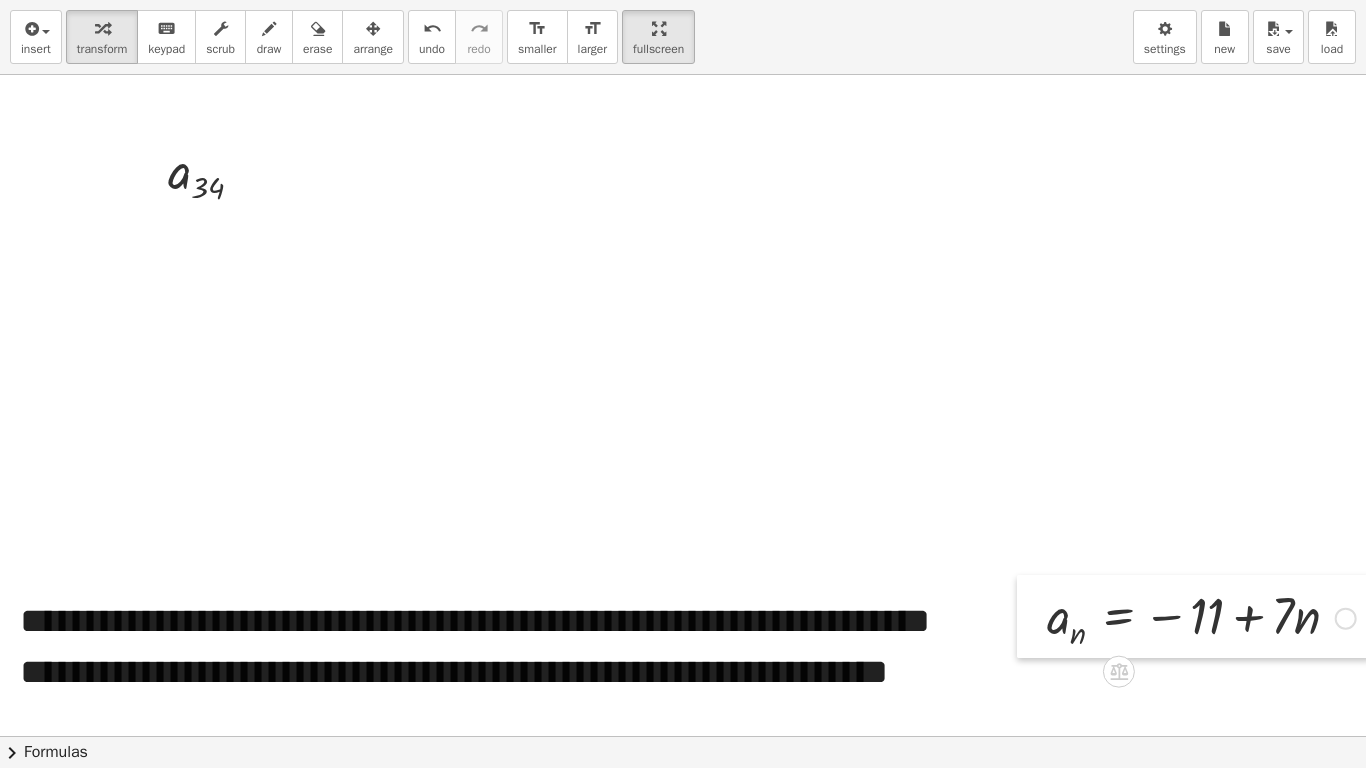 drag, startPoint x: 1048, startPoint y: 210, endPoint x: 1040, endPoint y: 600, distance: 390.08203 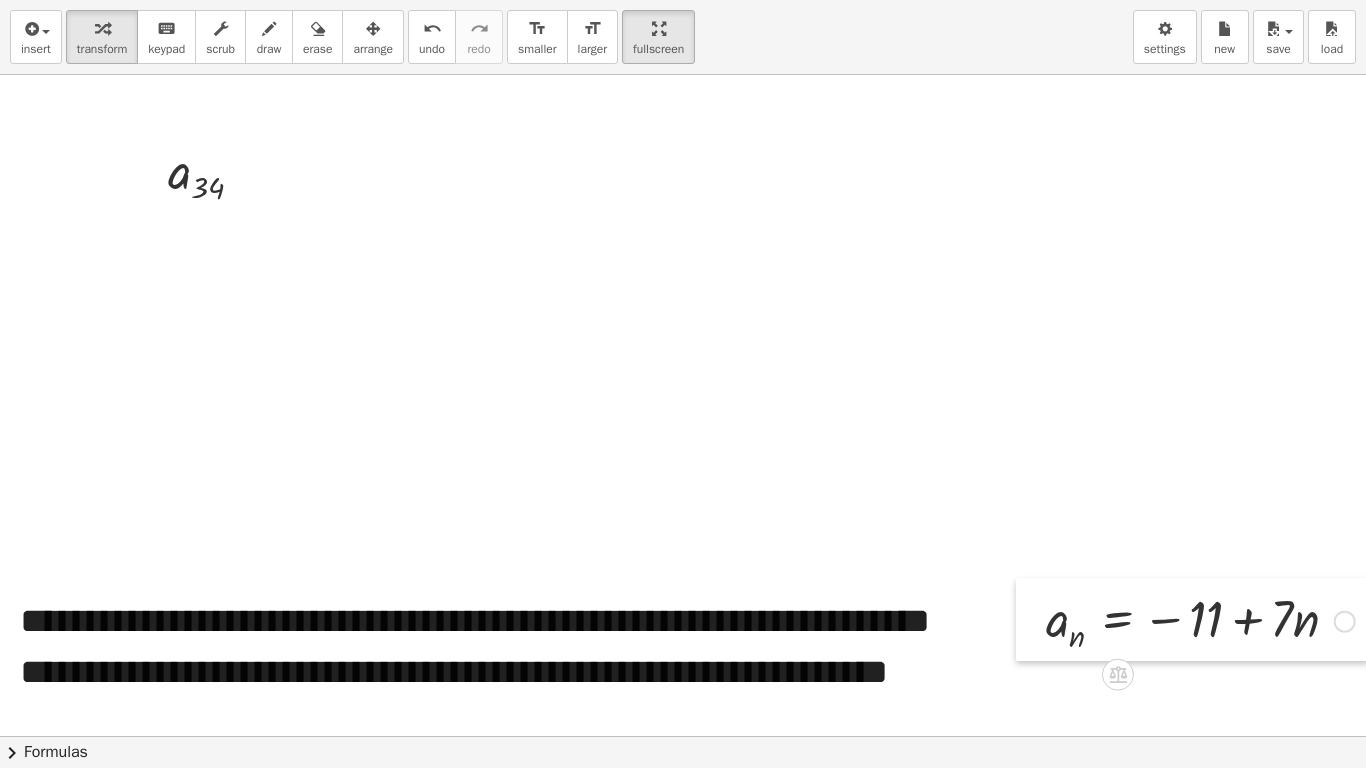 click at bounding box center [1031, 619] 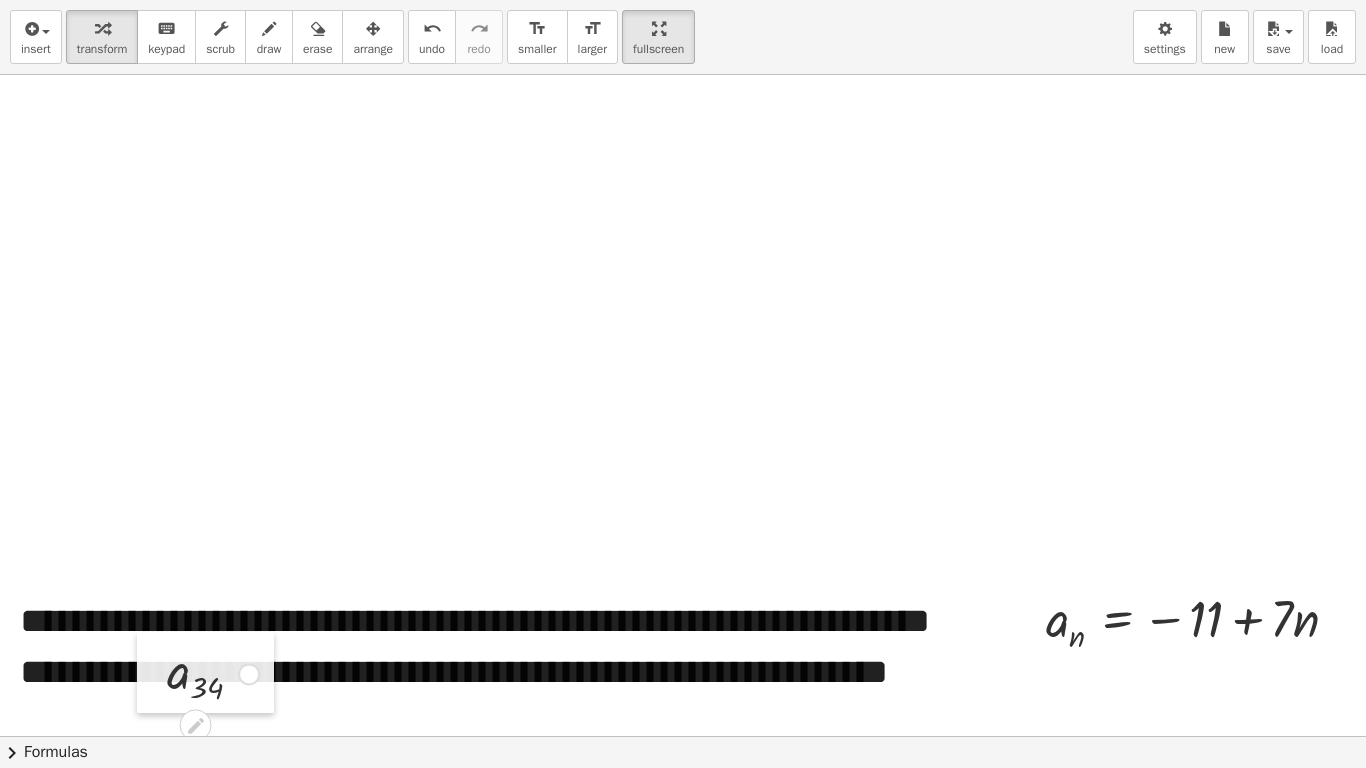 drag, startPoint x: 154, startPoint y: 180, endPoint x: 157, endPoint y: 652, distance: 472.00952 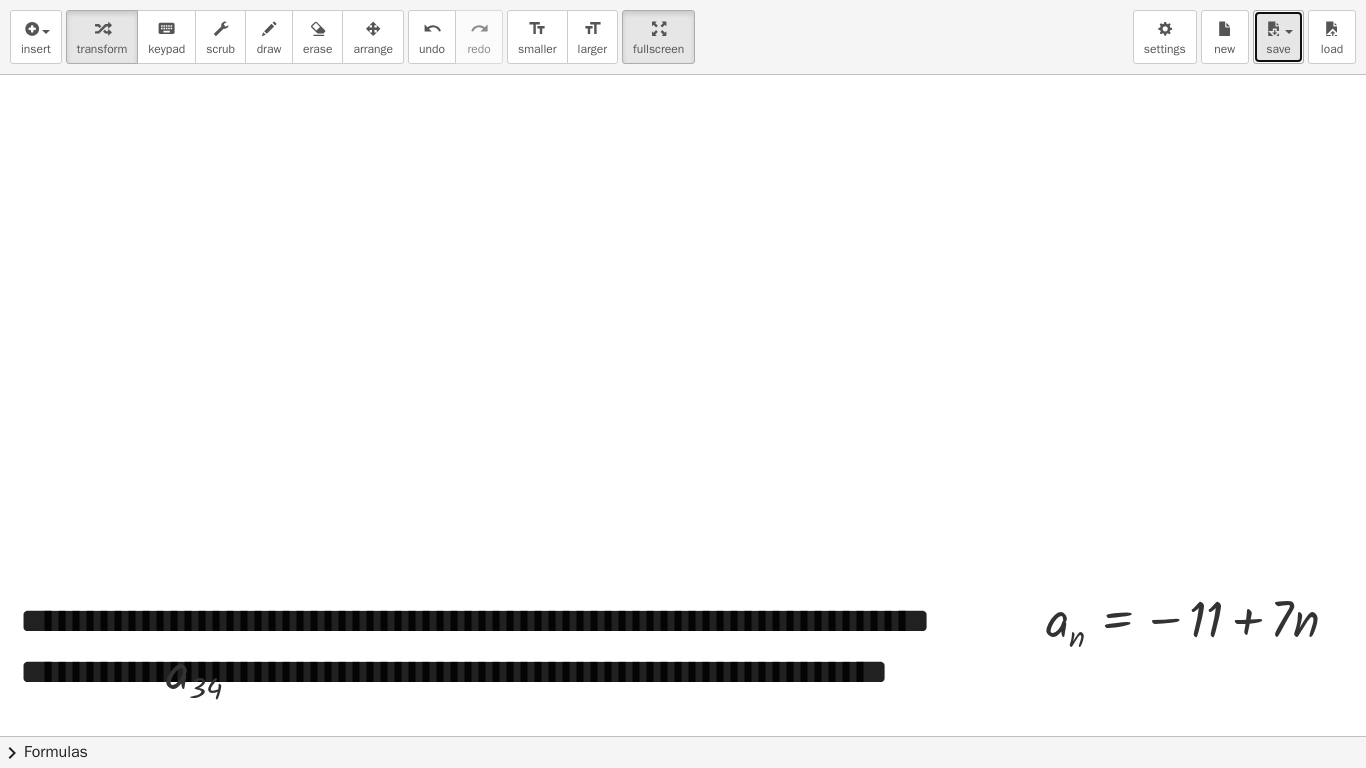 click at bounding box center (1273, 29) 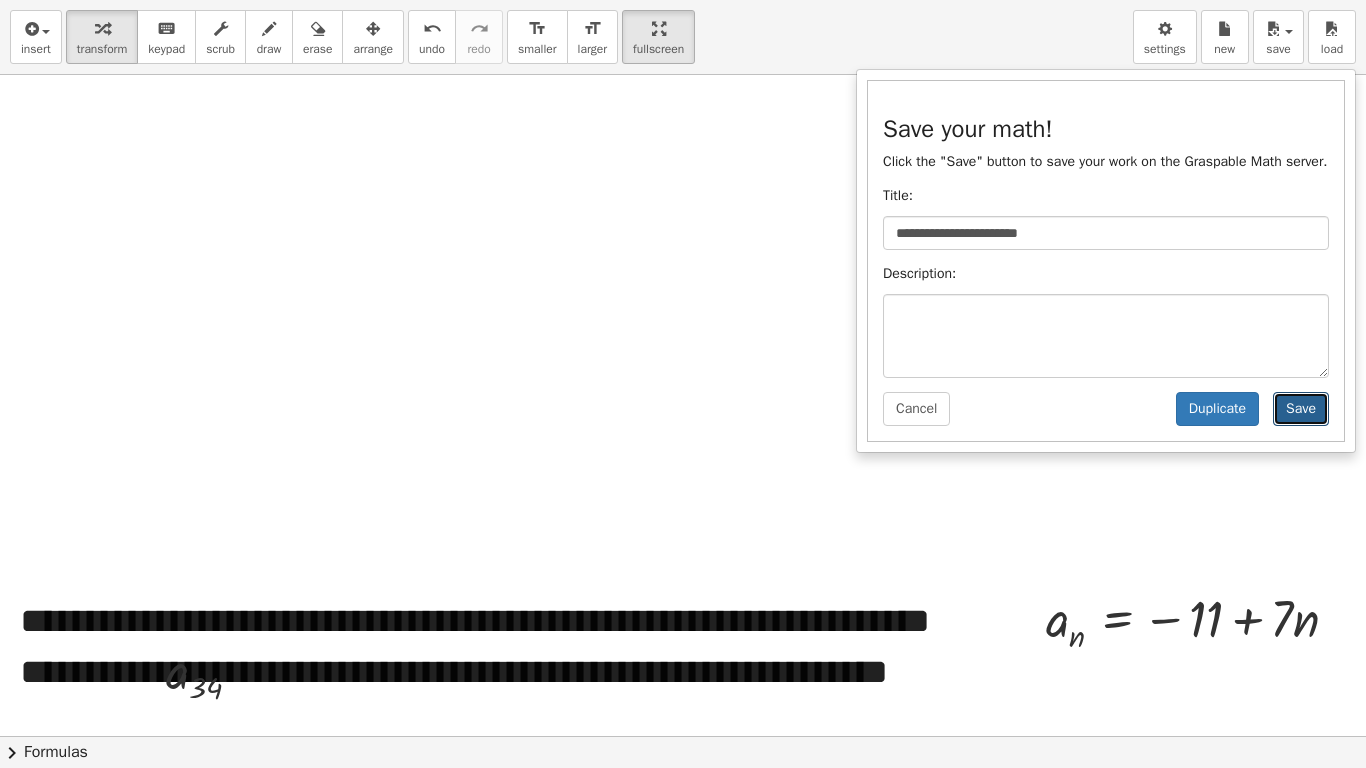 click on "Save" at bounding box center (1301, 409) 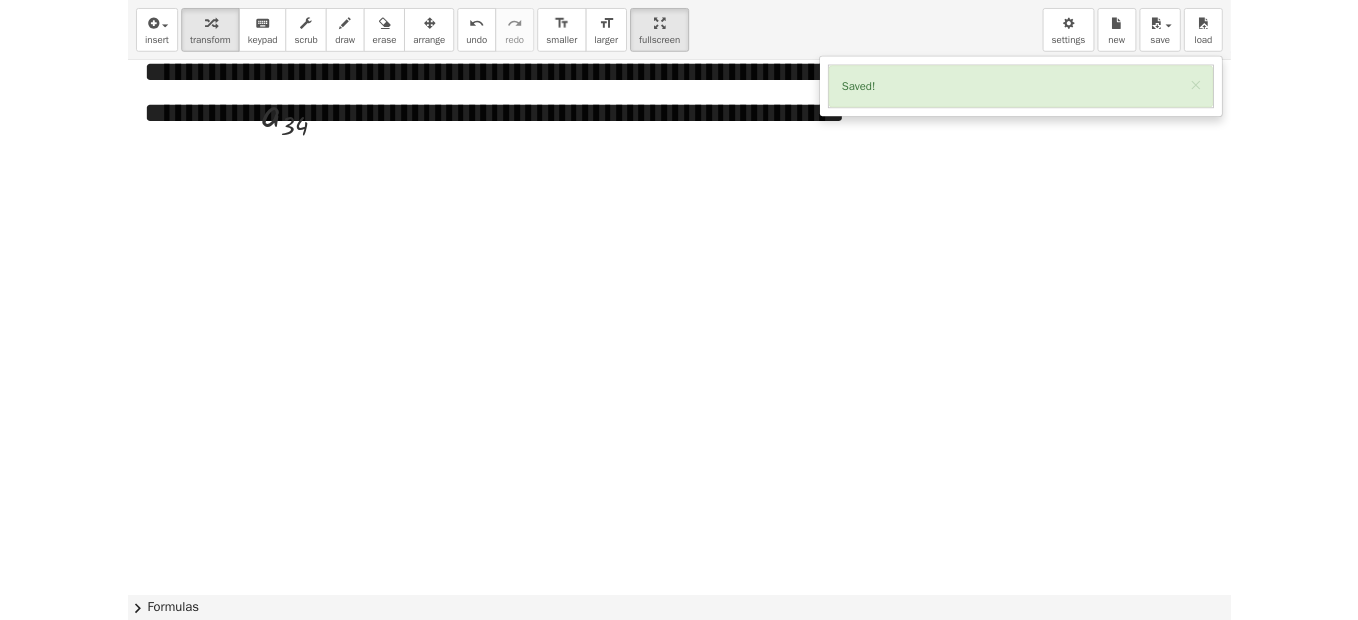 scroll, scrollTop: 2334, scrollLeft: 0, axis: vertical 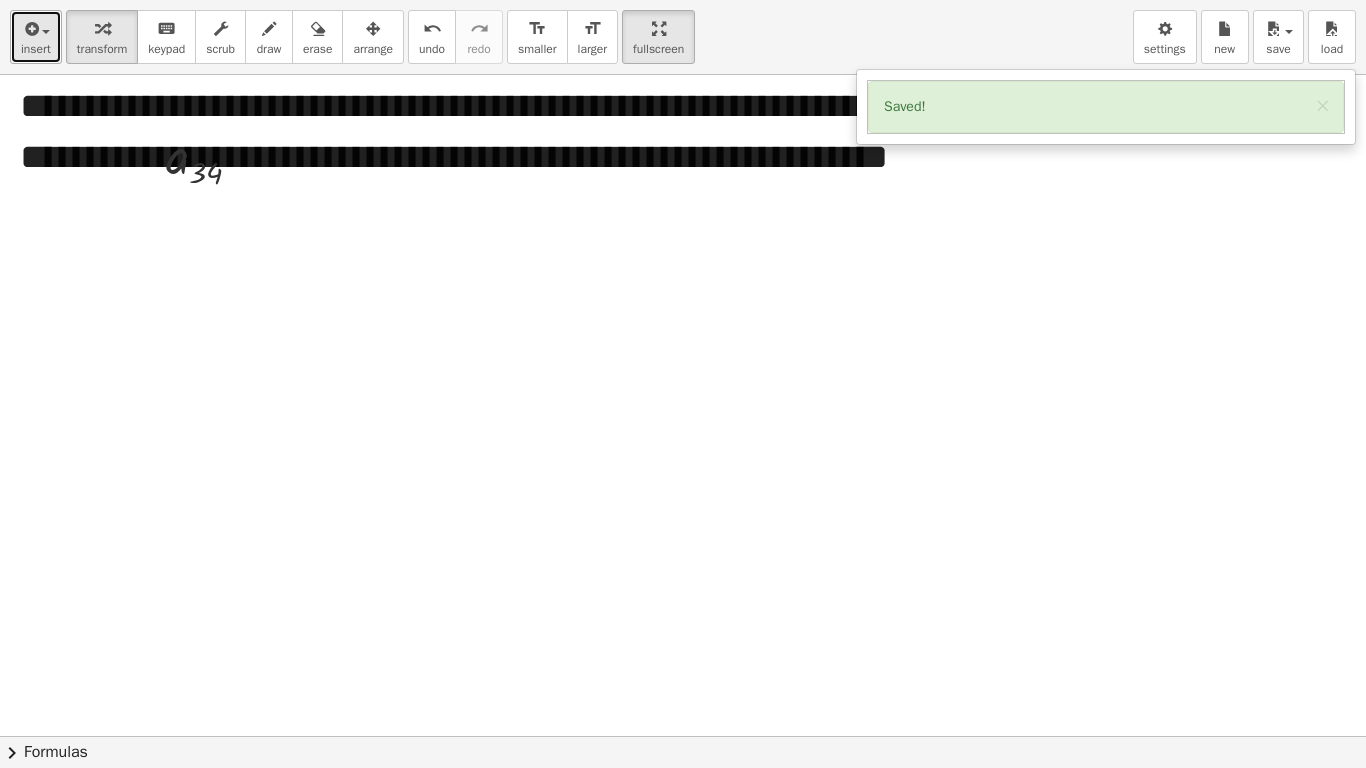 click at bounding box center [30, 29] 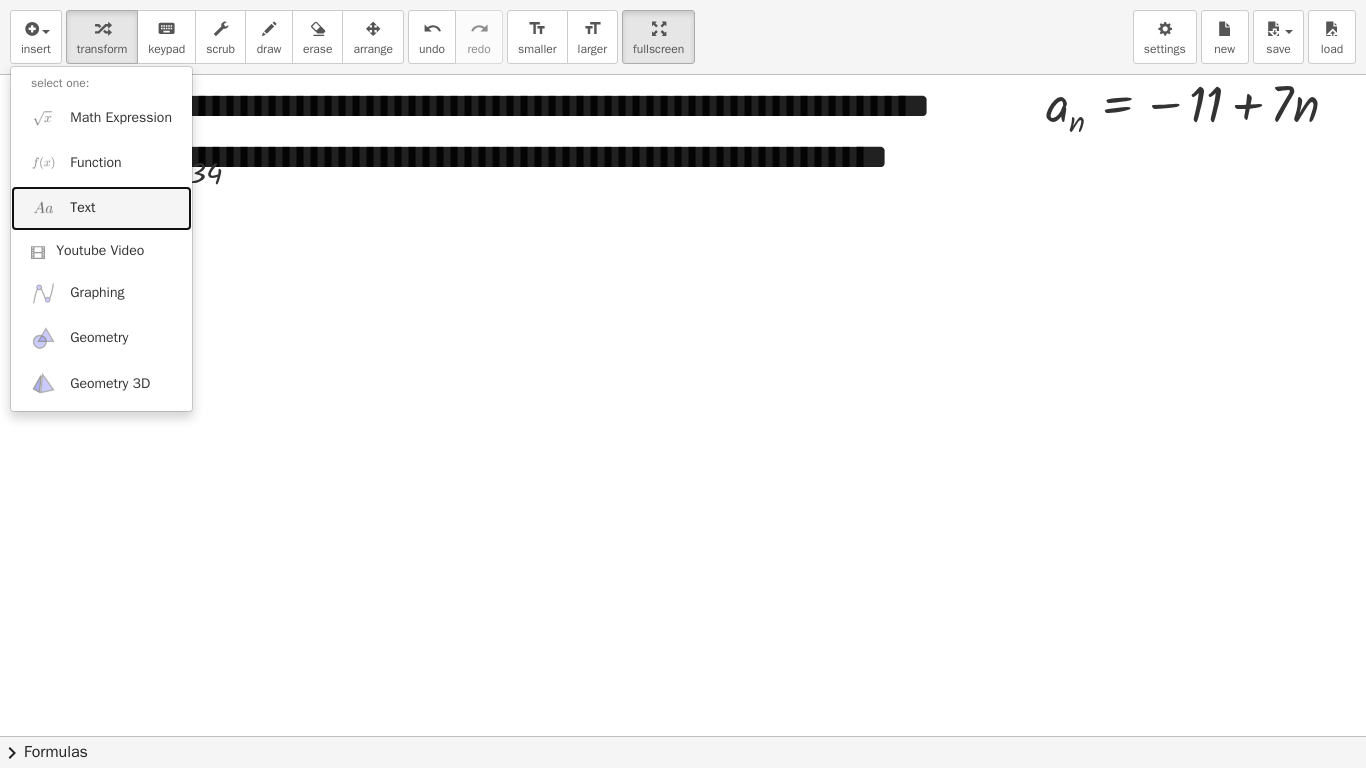 click on "Text" at bounding box center (82, 208) 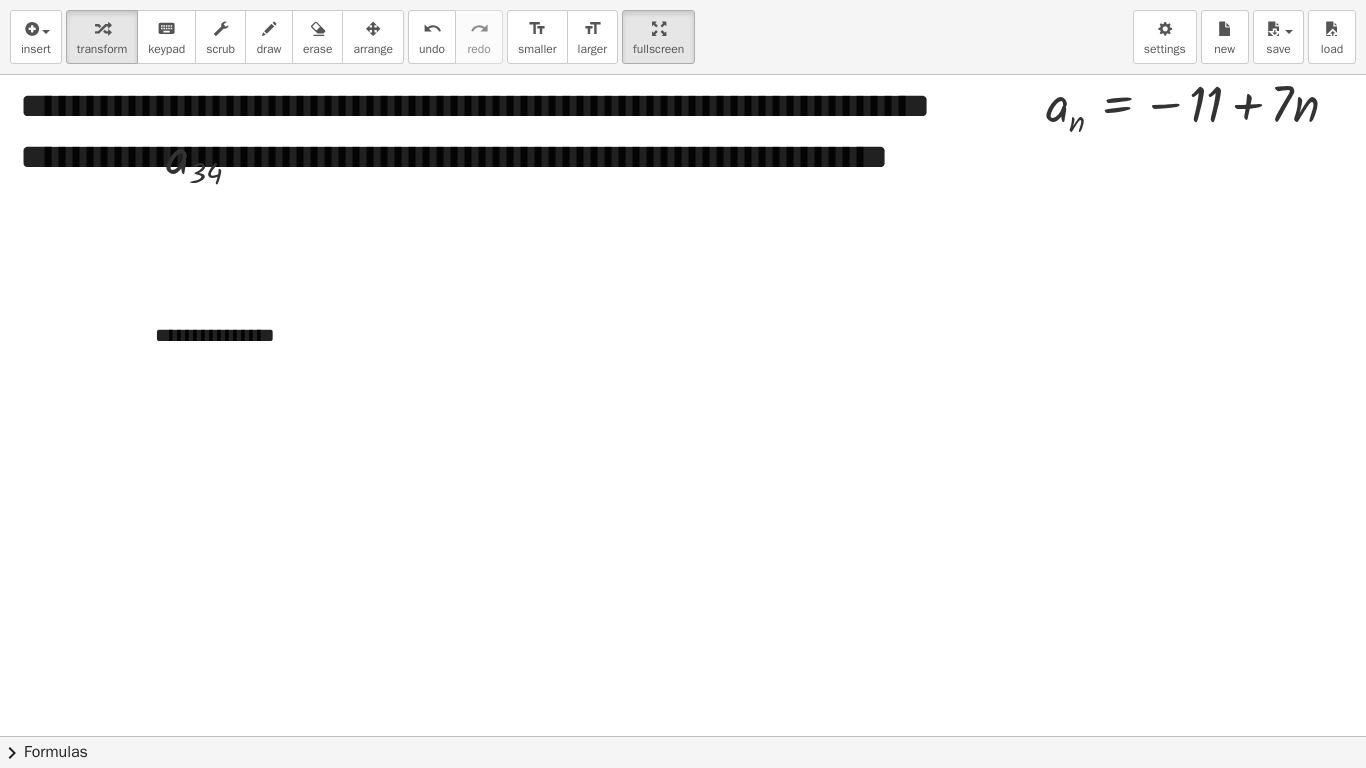 type 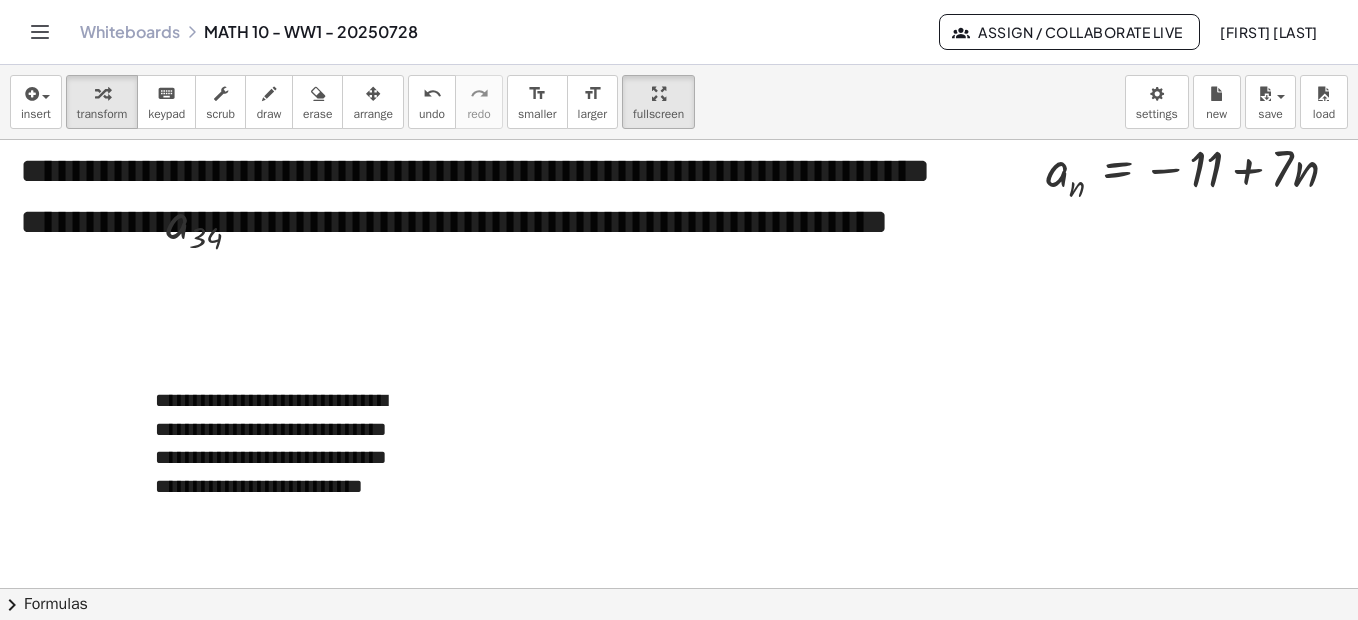 click at bounding box center (688, -542) 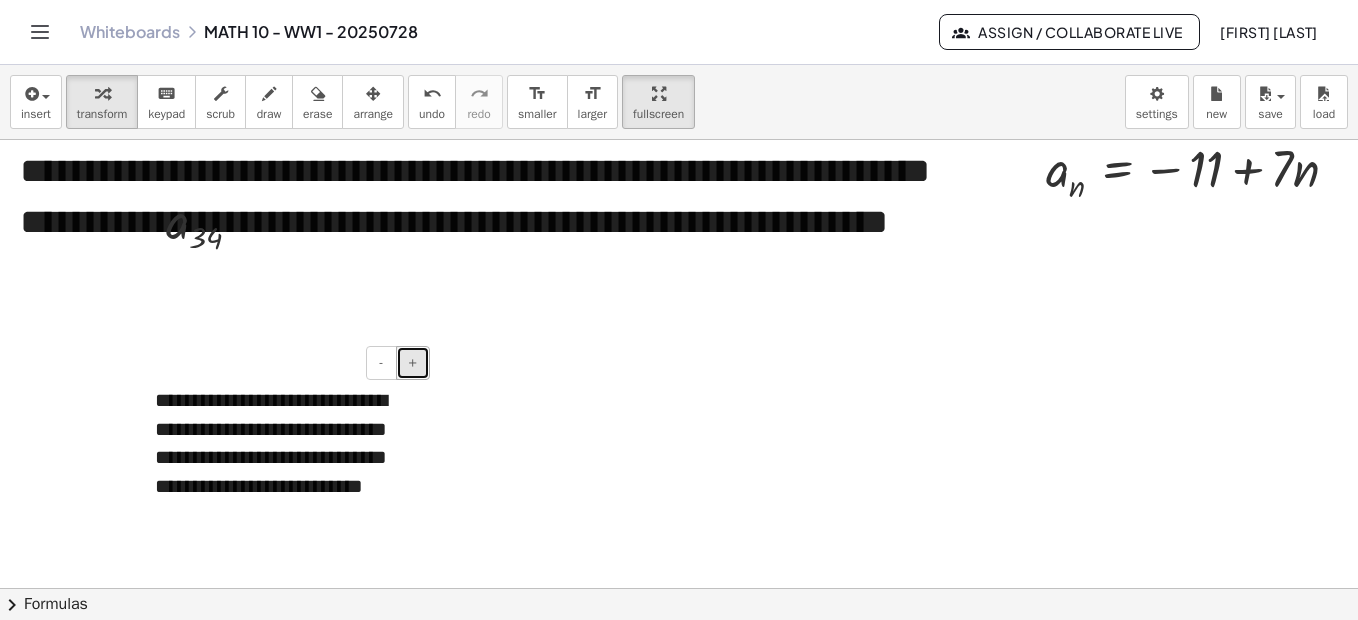 click on "+" at bounding box center [413, 362] 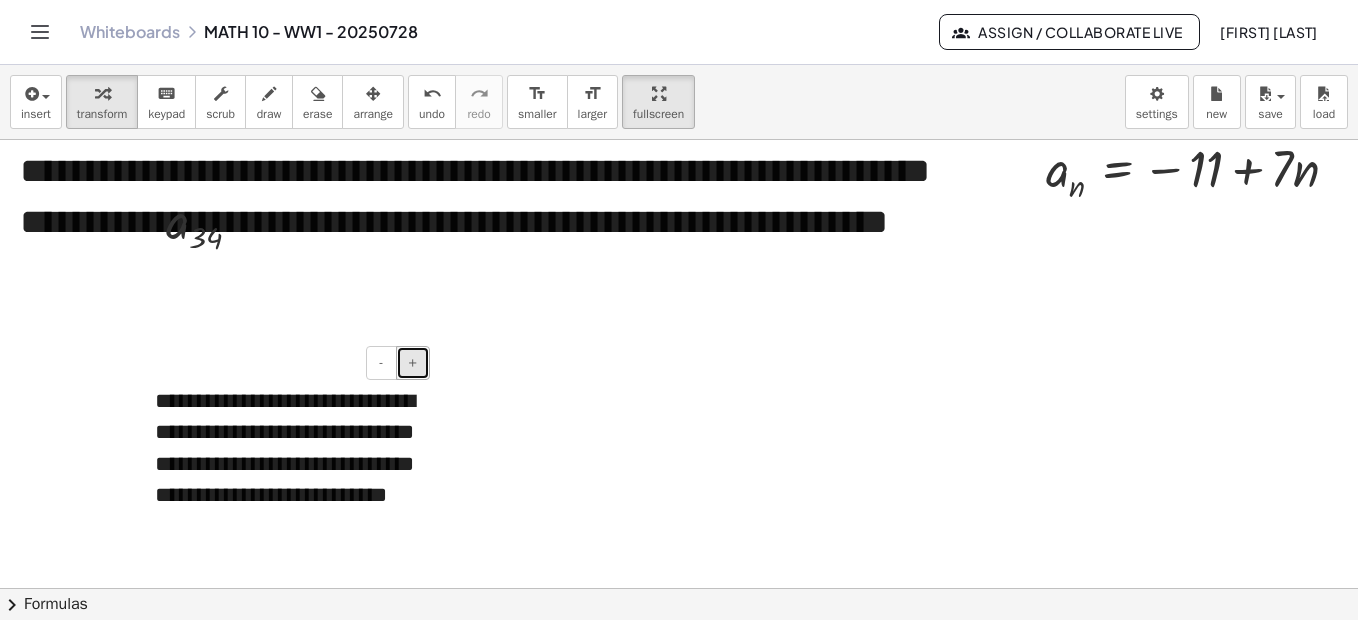 click on "+" at bounding box center [413, 362] 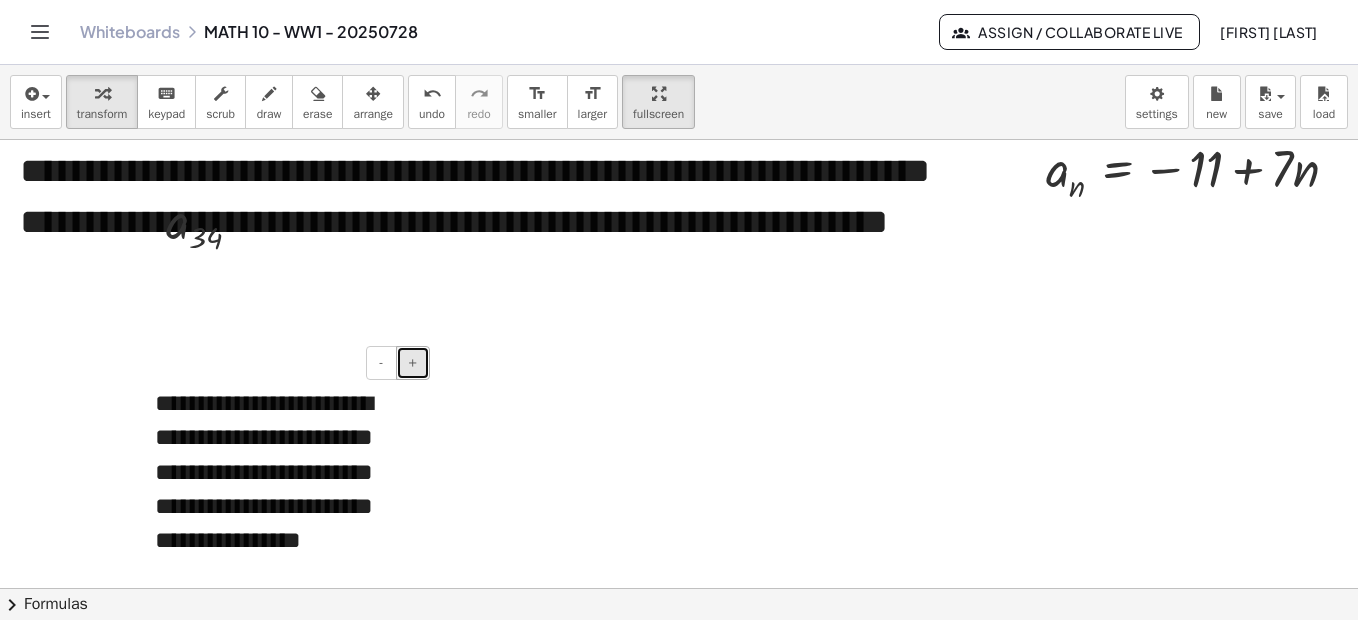 click on "+" at bounding box center (413, 362) 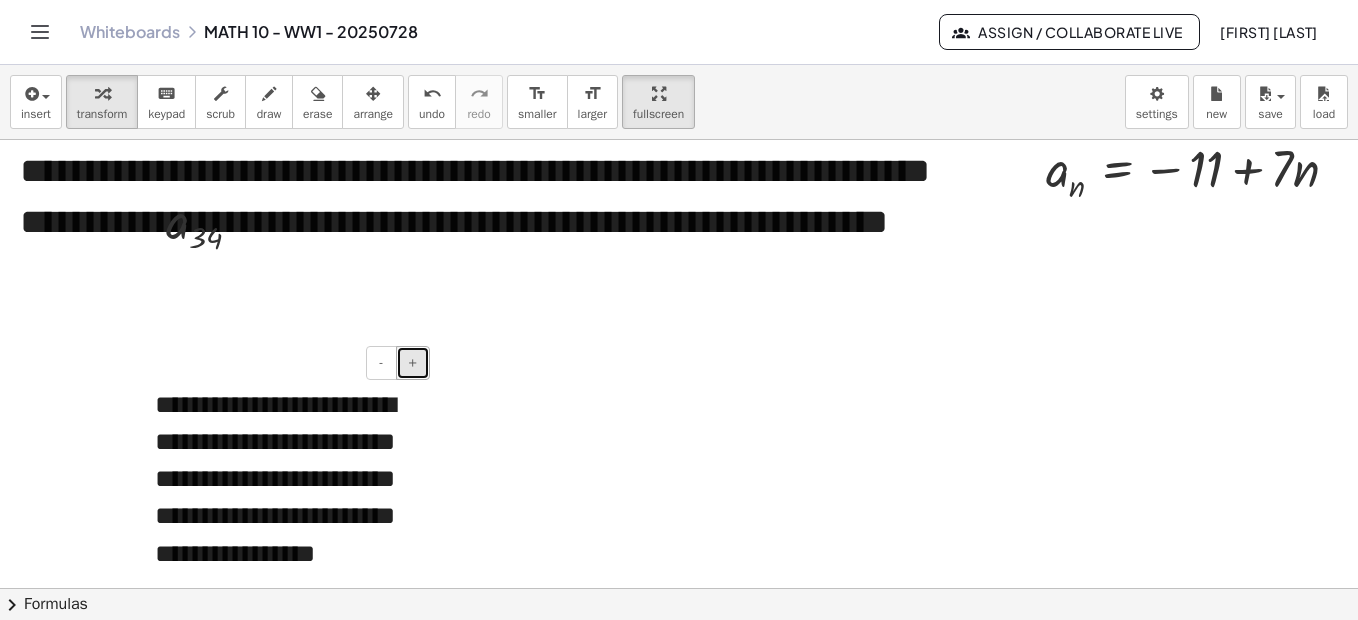 click on "+" at bounding box center (413, 362) 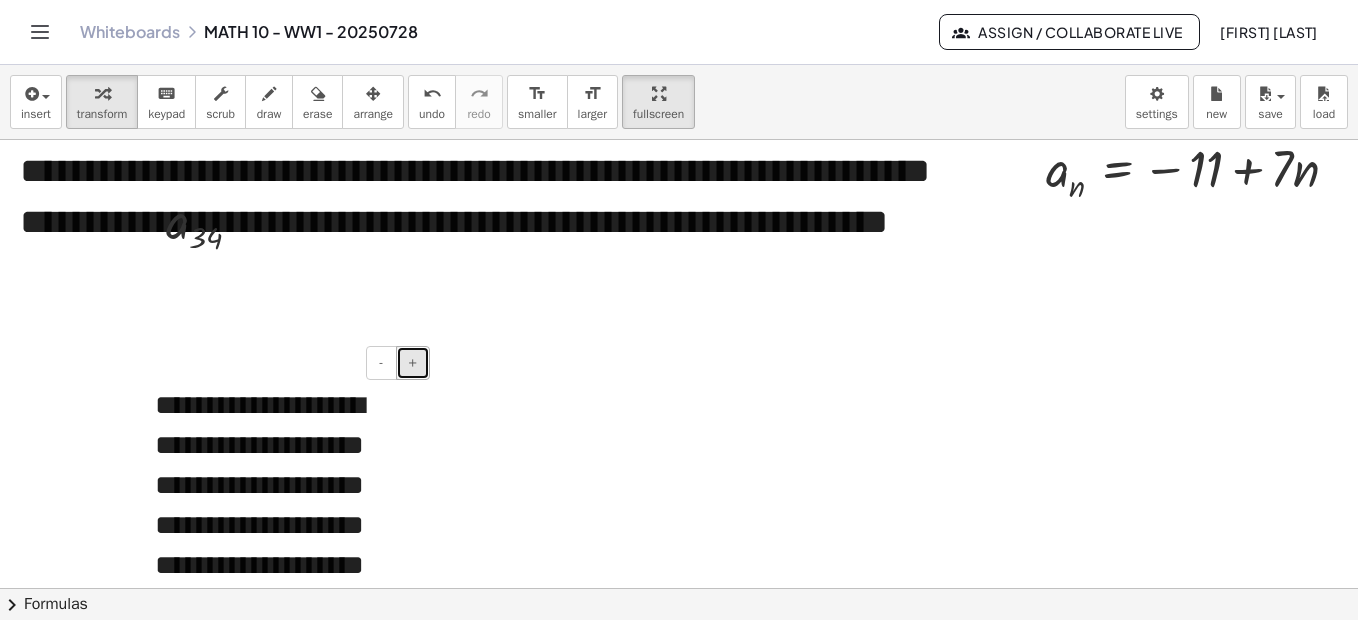click on "+" at bounding box center (413, 362) 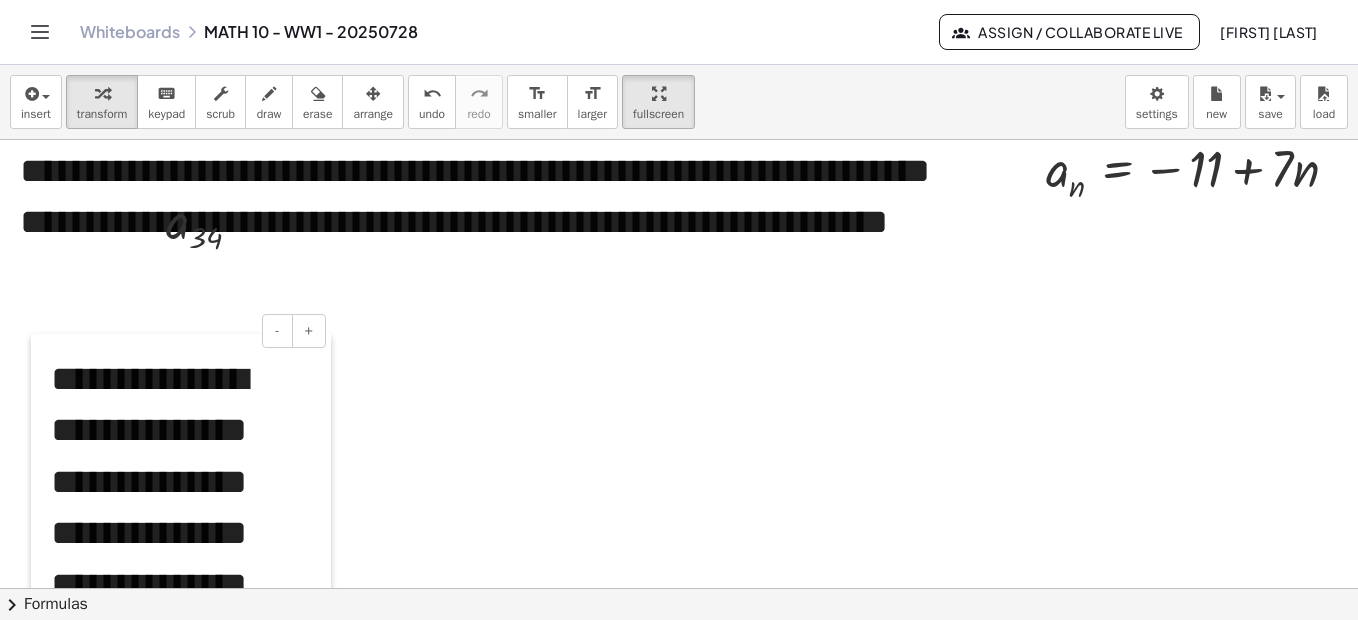 drag, startPoint x: 142, startPoint y: 397, endPoint x: 36, endPoint y: 365, distance: 110.724884 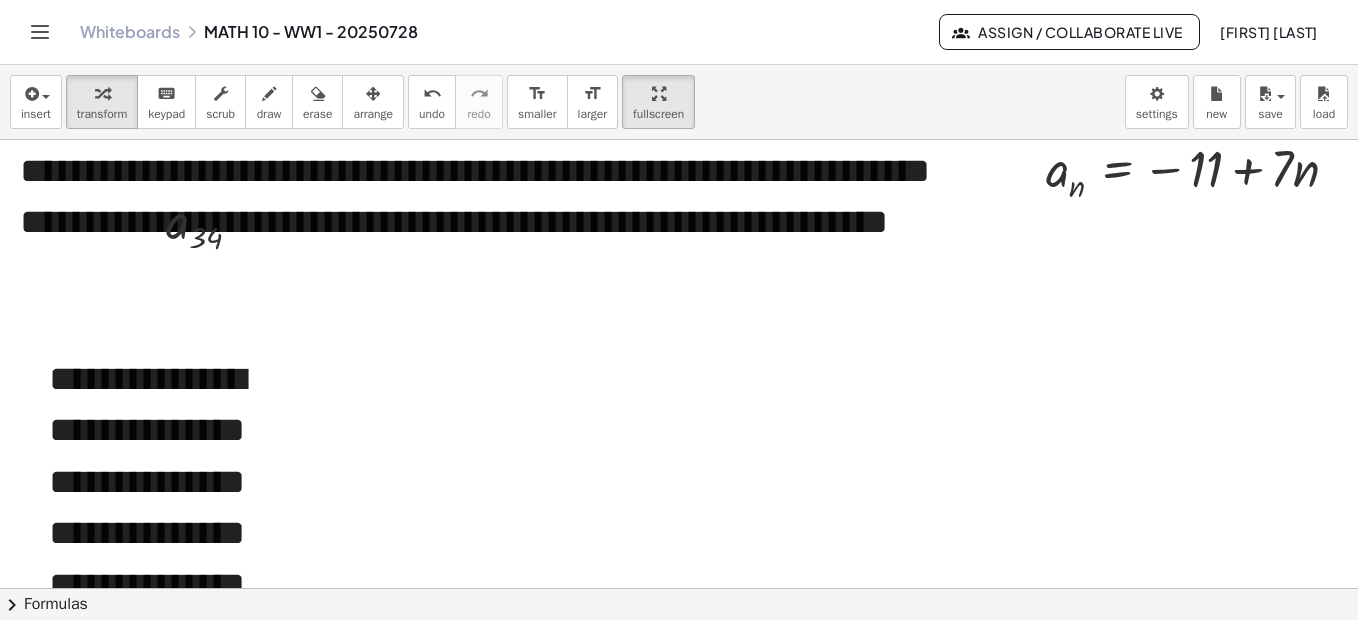 click at bounding box center (688, -542) 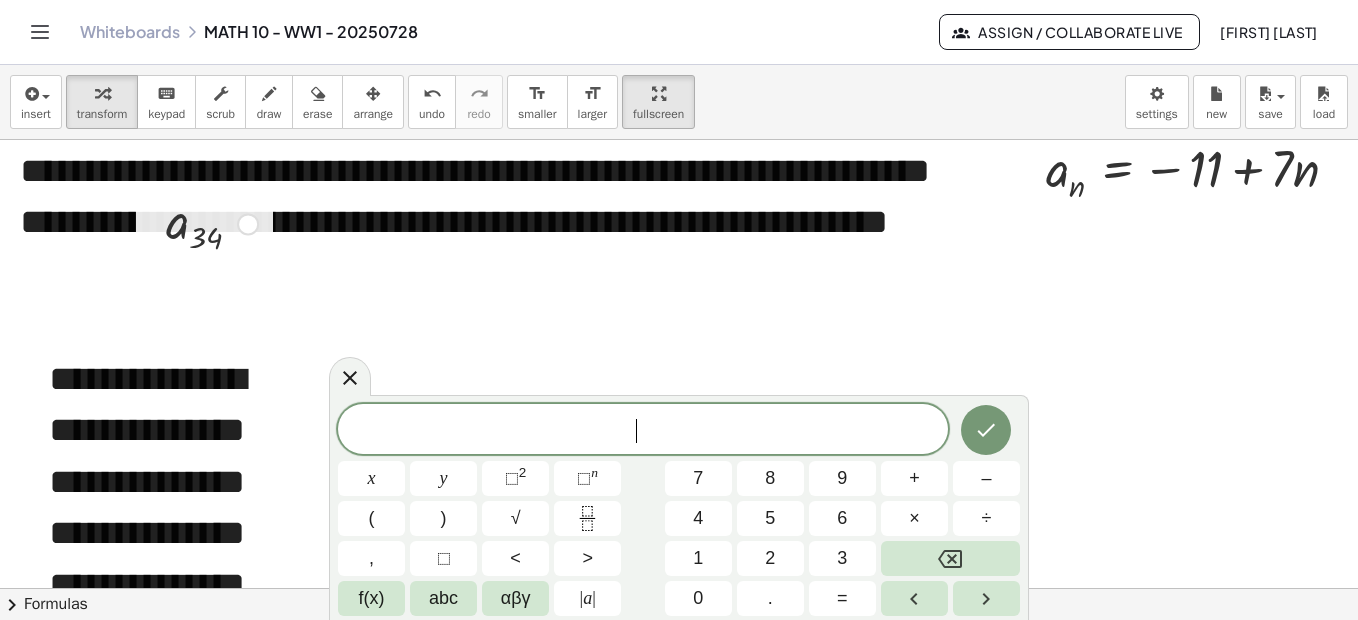 click at bounding box center [151, 222] 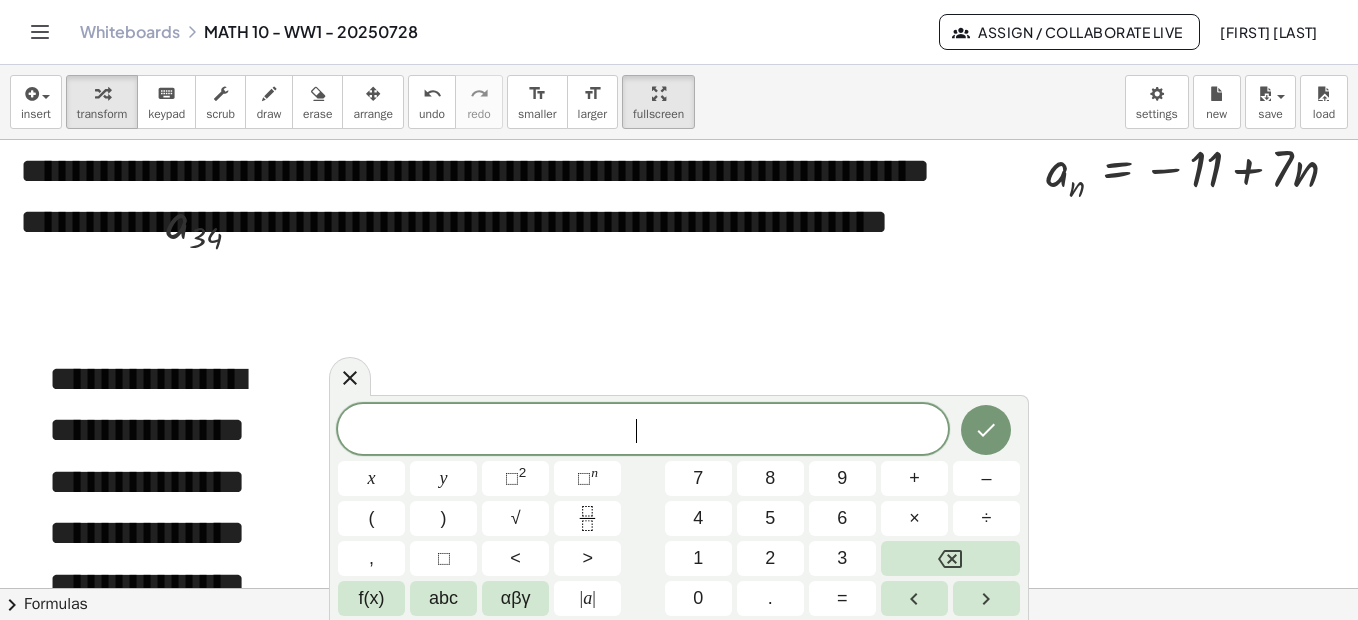 click on "**********" at bounding box center (659, 222) 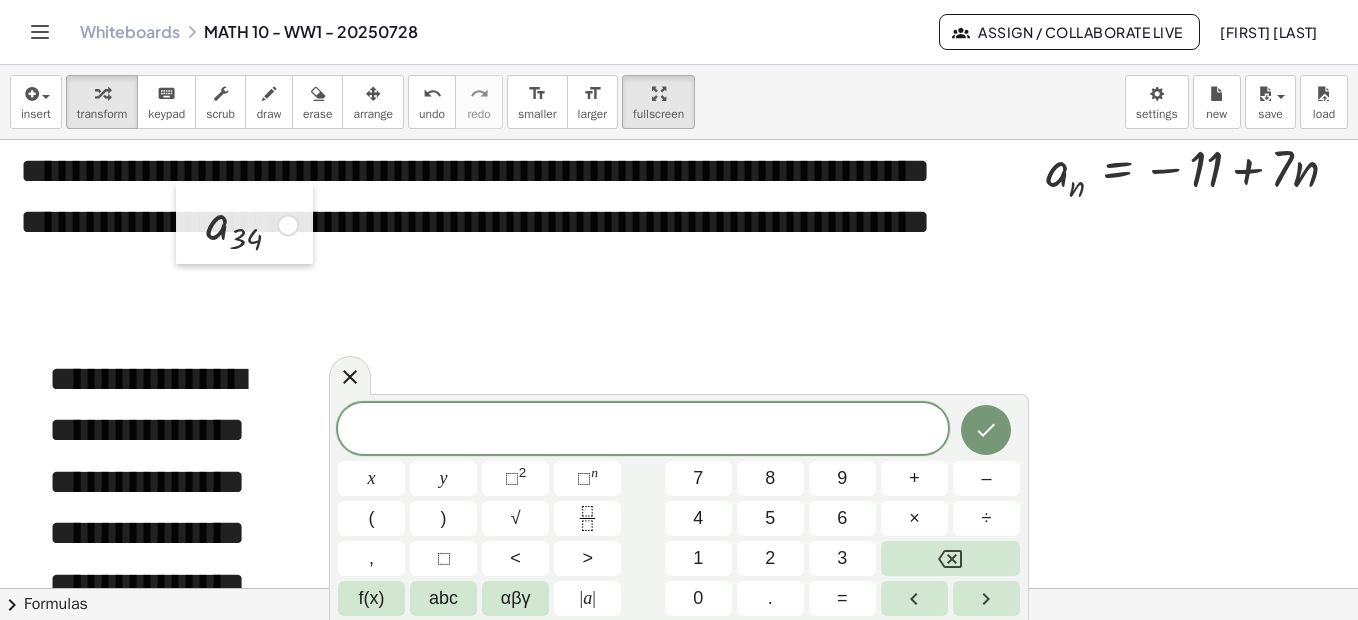drag, startPoint x: 161, startPoint y: 219, endPoint x: 201, endPoint y: 220, distance: 40.012497 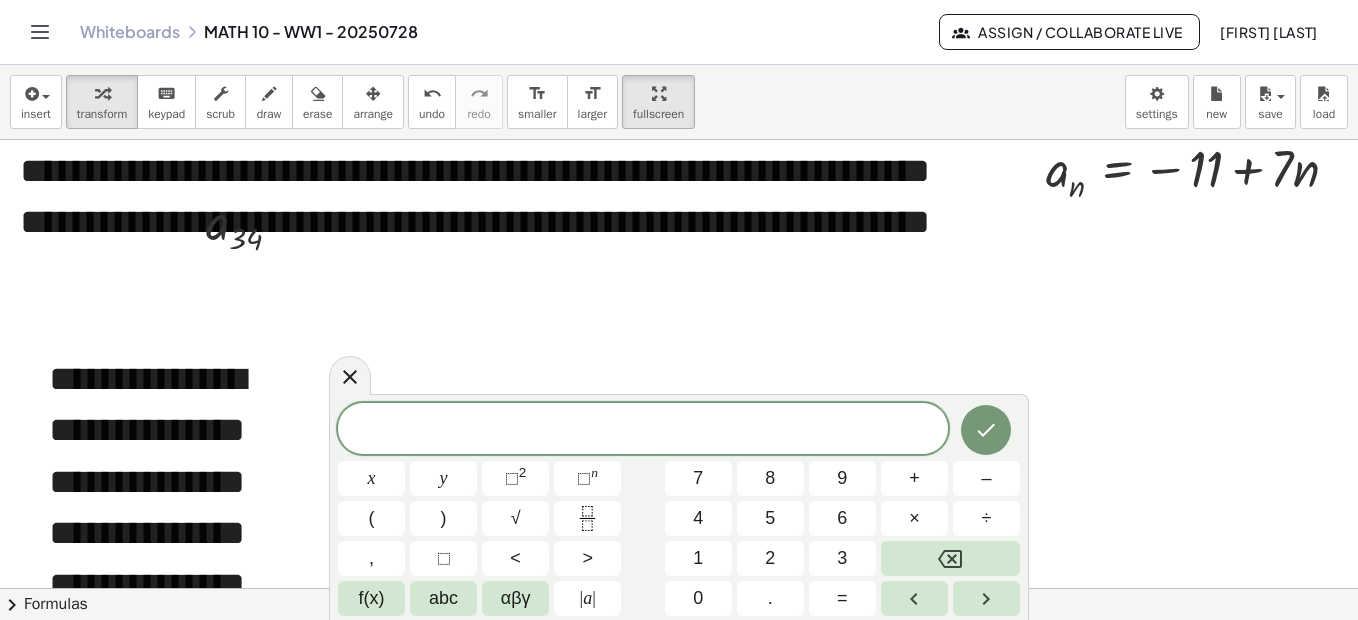 drag, startPoint x: 356, startPoint y: 235, endPoint x: 413, endPoint y: 222, distance: 58.463665 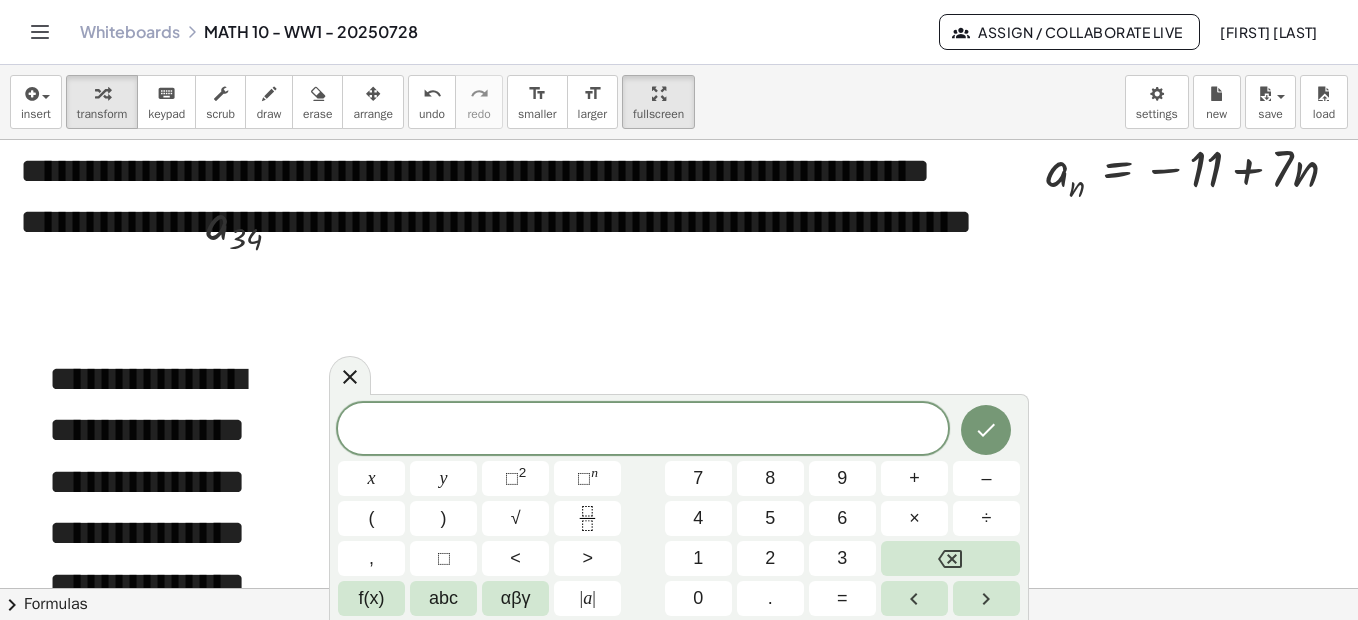 click on "**********" at bounding box center [659, 222] 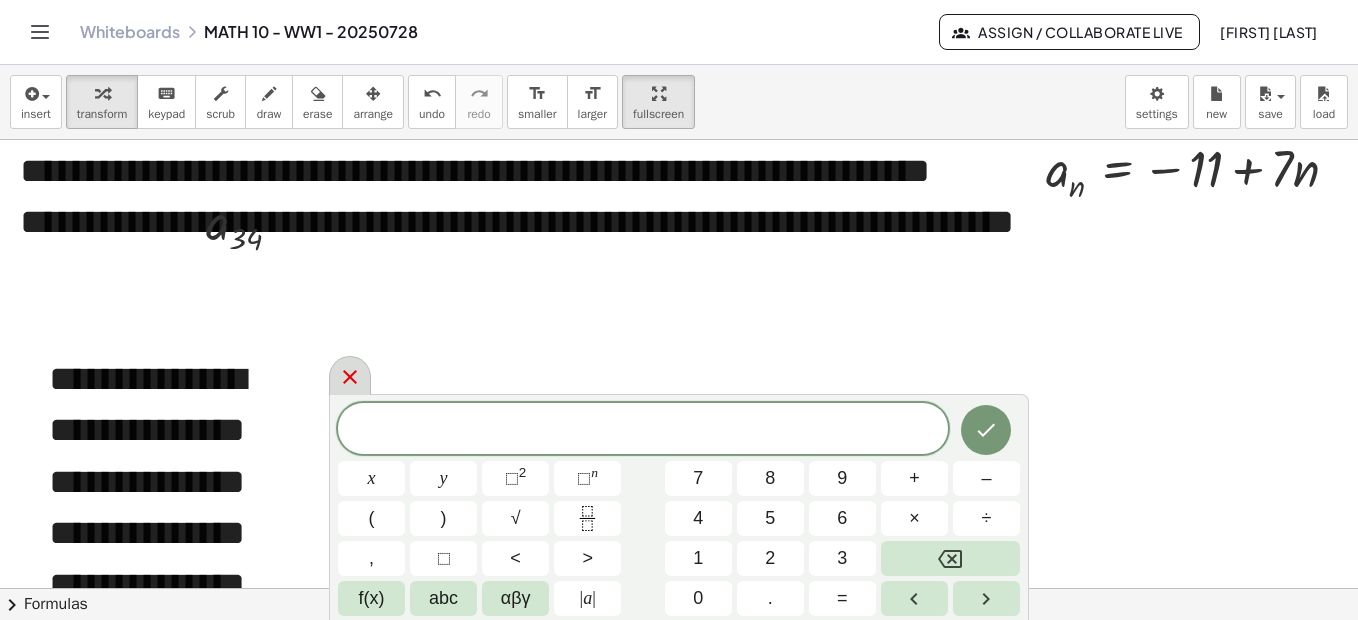 click 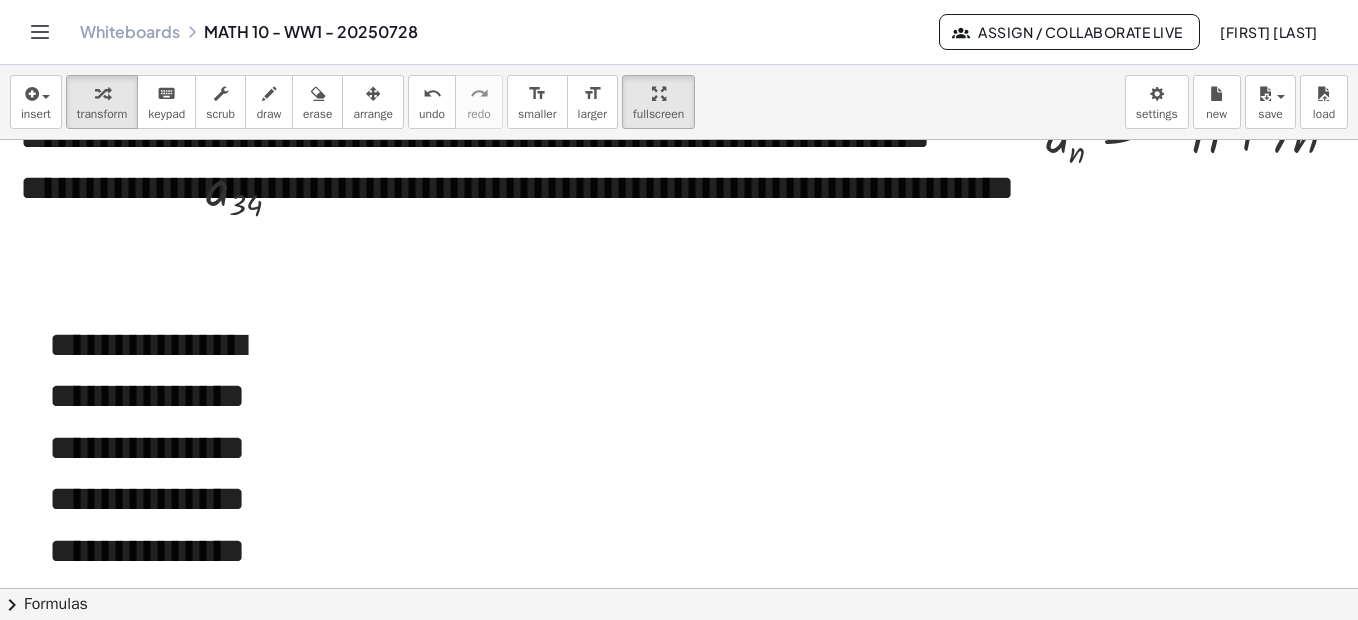 scroll, scrollTop: 2411, scrollLeft: 0, axis: vertical 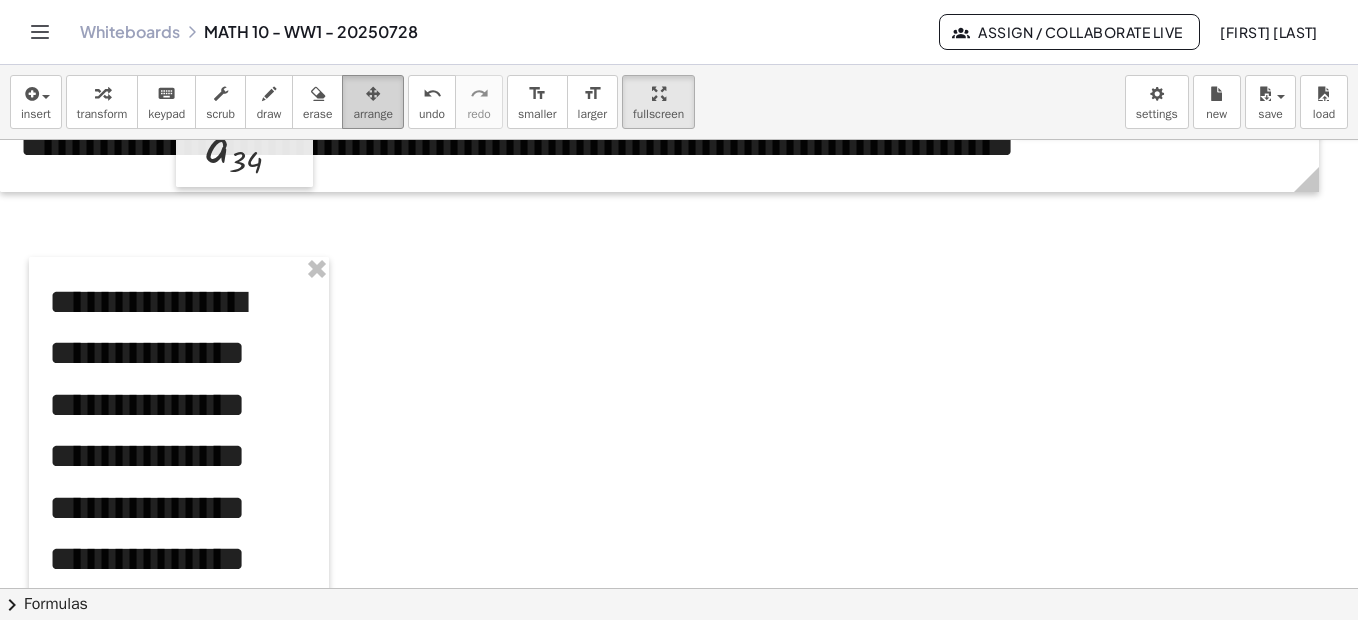 click on "arrange" at bounding box center (373, 114) 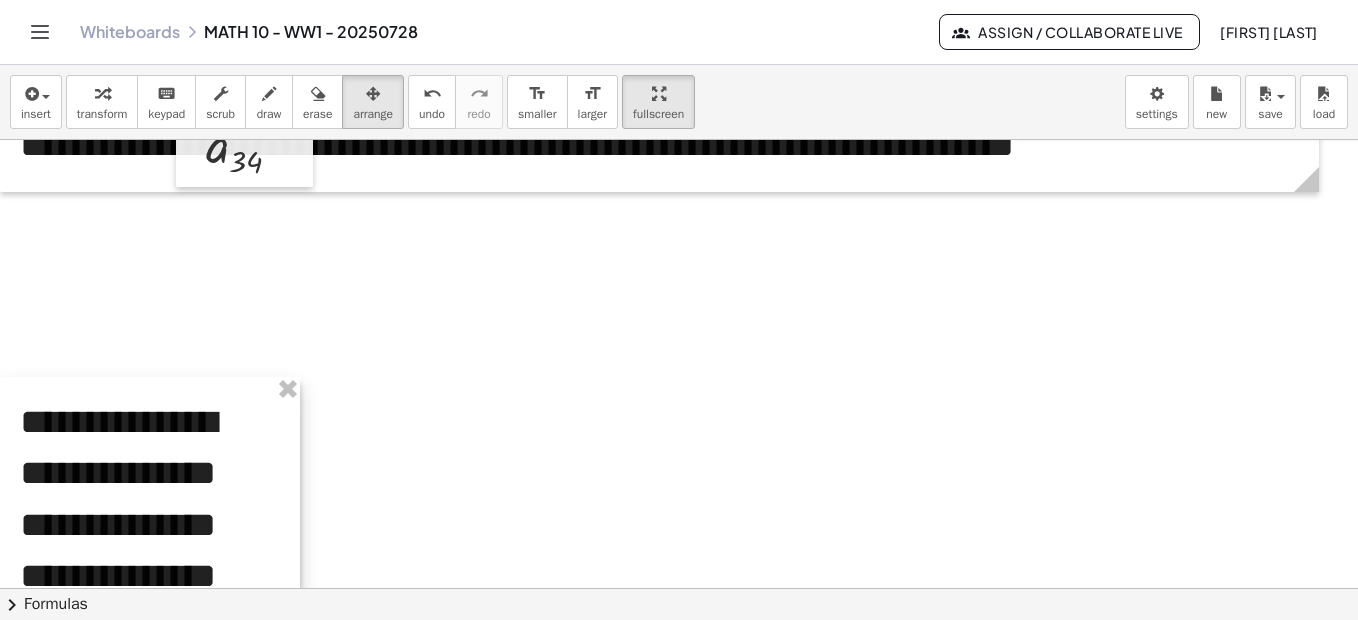 drag, startPoint x: 52, startPoint y: 288, endPoint x: 21, endPoint y: 408, distance: 123.9395 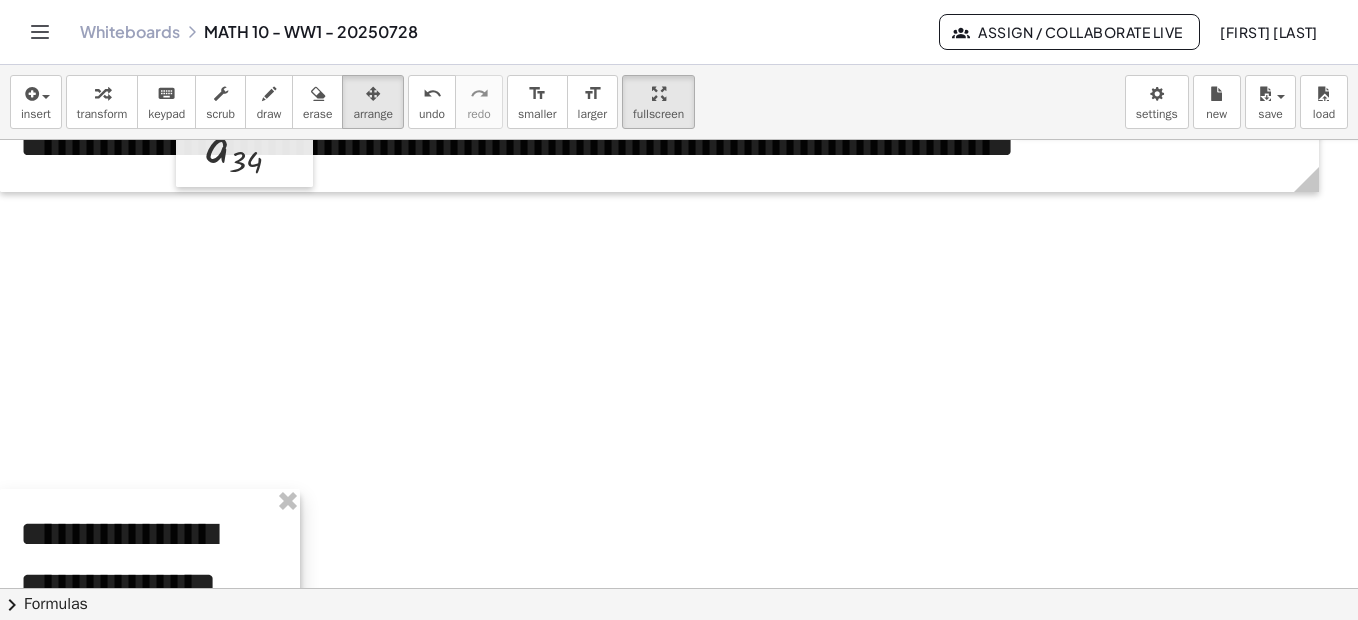 drag, startPoint x: 139, startPoint y: 400, endPoint x: 73, endPoint y: 512, distance: 130 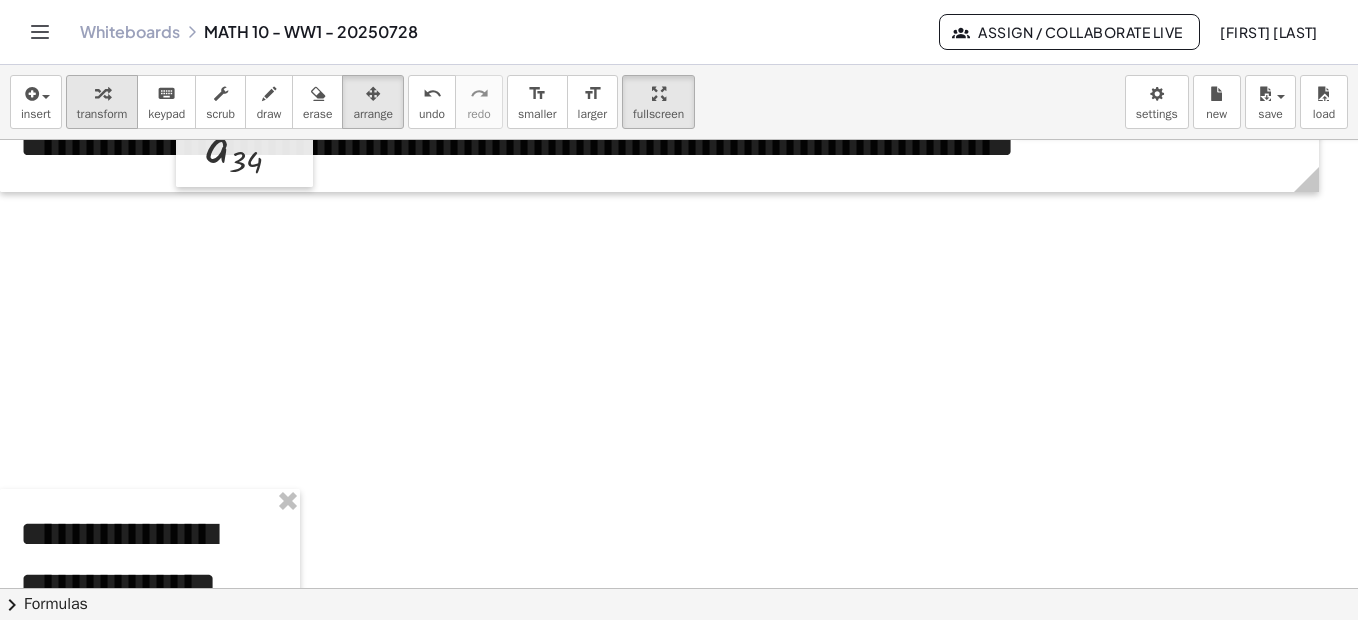 click on "transform" at bounding box center (102, 114) 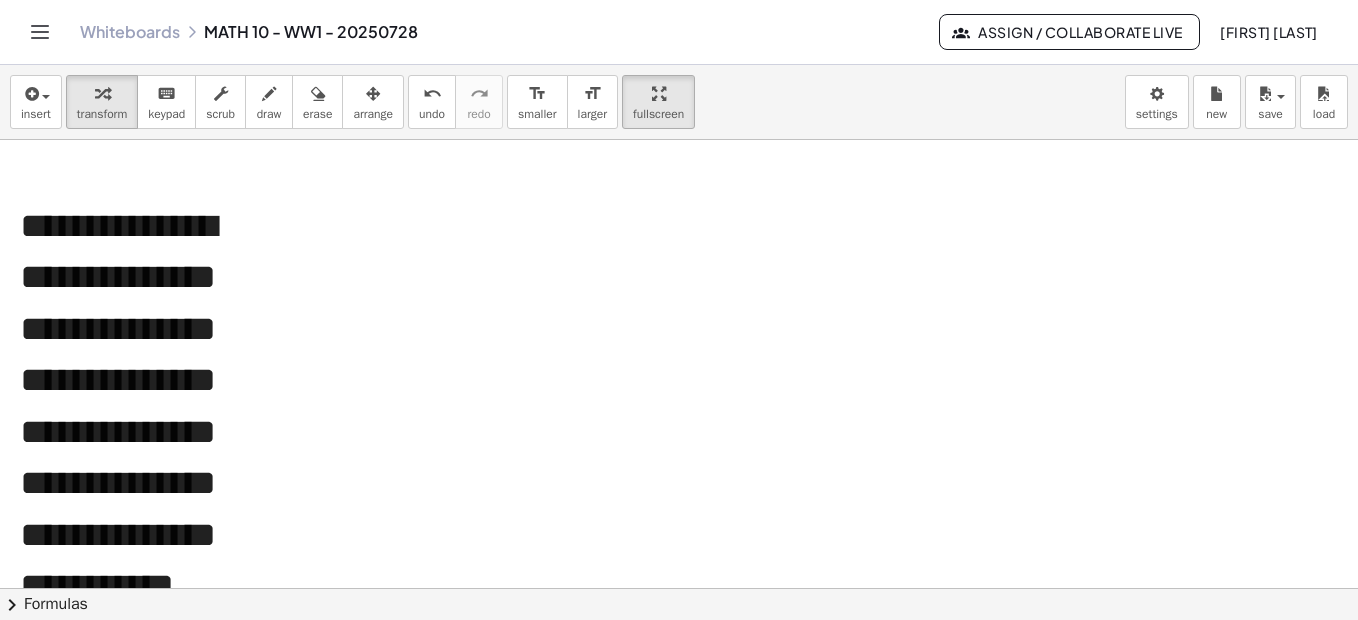 scroll, scrollTop: 2710, scrollLeft: 0, axis: vertical 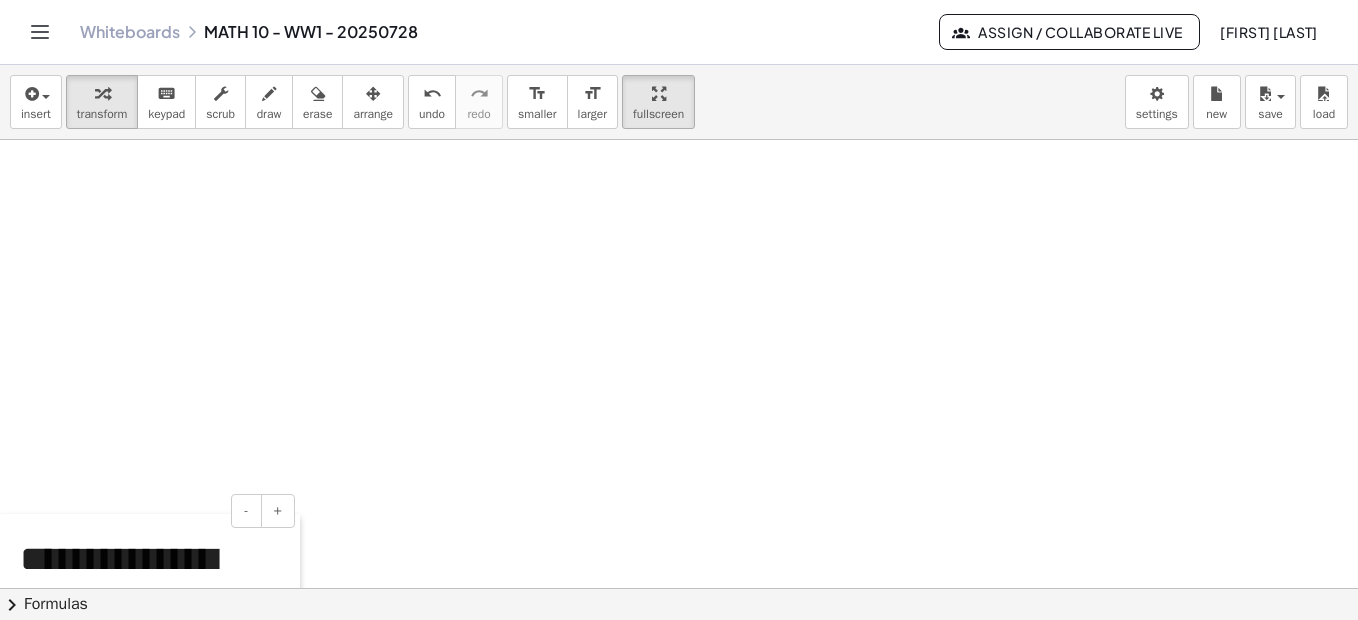 drag, startPoint x: 14, startPoint y: 236, endPoint x: 138, endPoint y: 553, distance: 340.3895 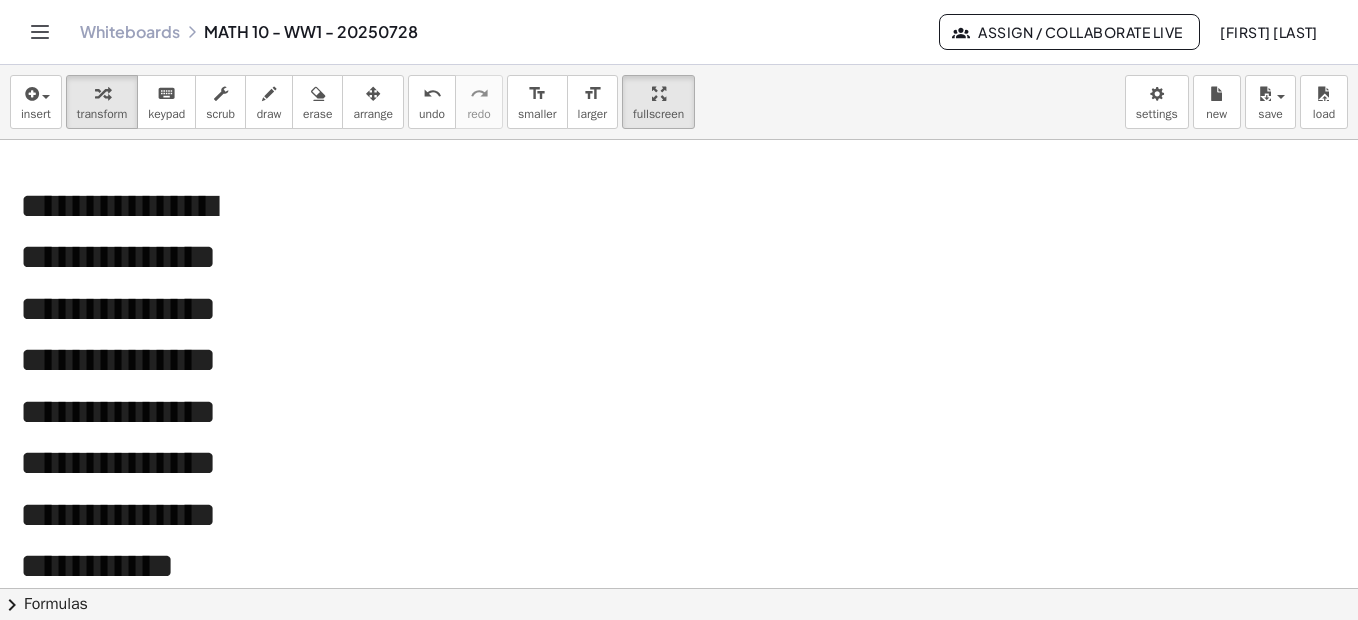 scroll, scrollTop: 3128, scrollLeft: 0, axis: vertical 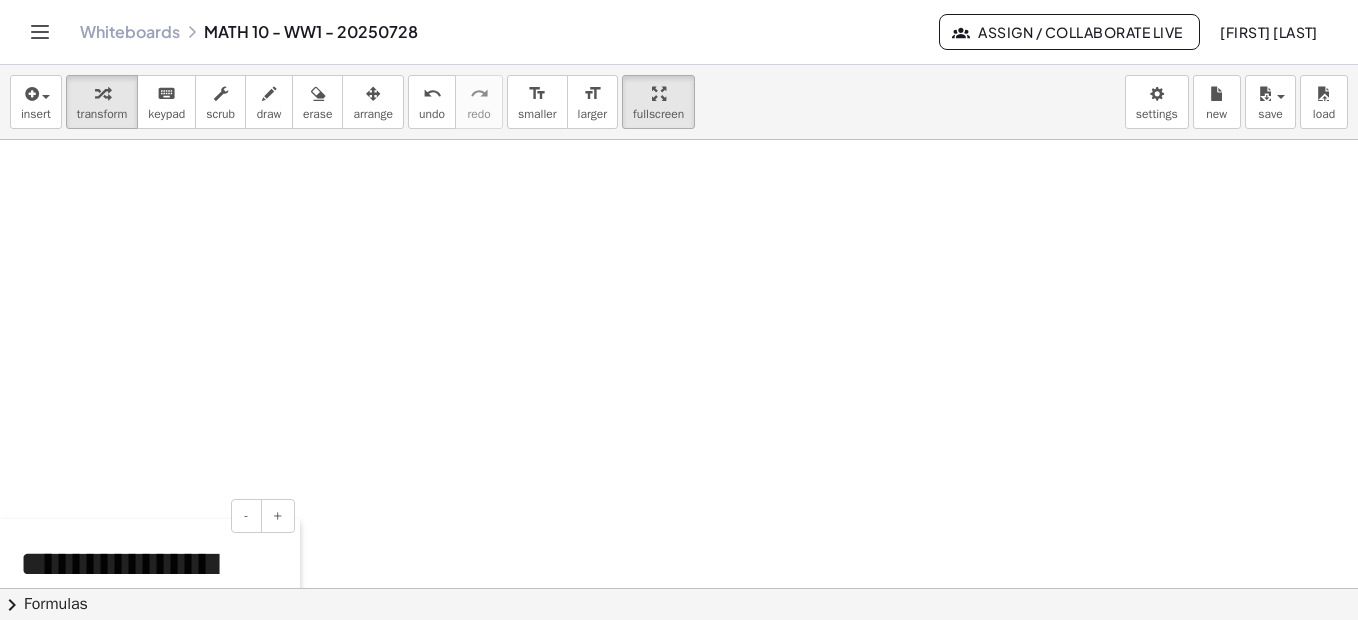 drag, startPoint x: 12, startPoint y: 146, endPoint x: 9, endPoint y: 561, distance: 415.01083 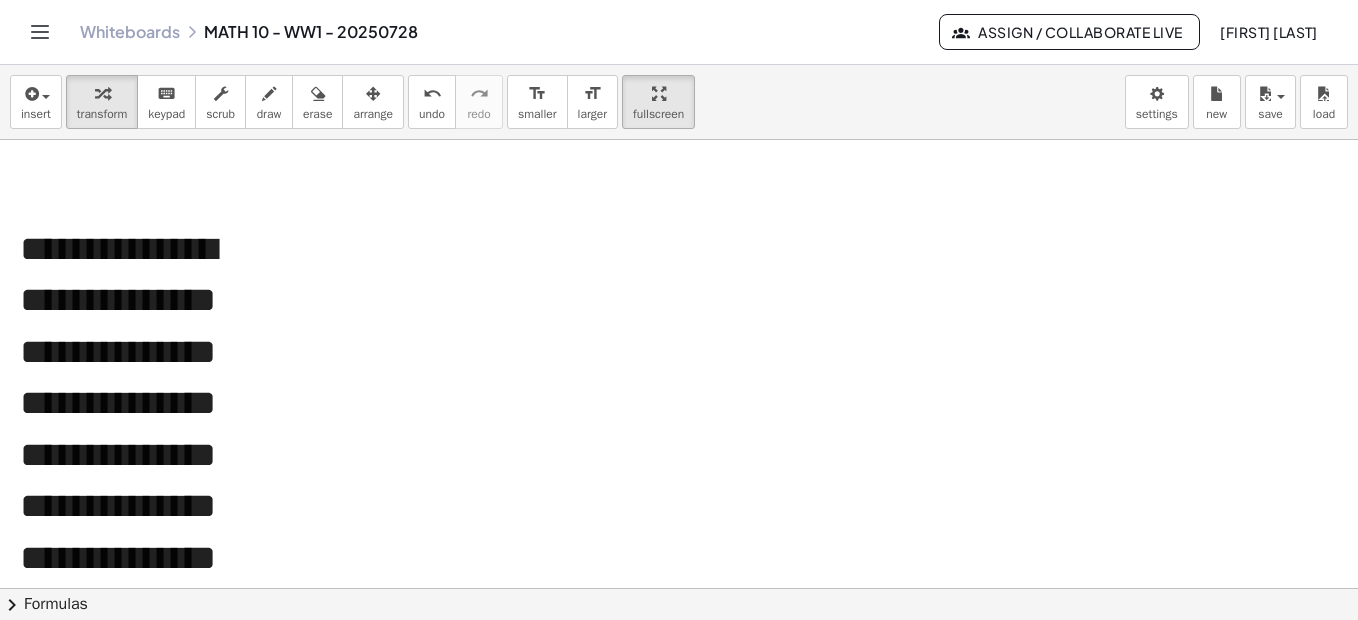 scroll, scrollTop: 3491, scrollLeft: 0, axis: vertical 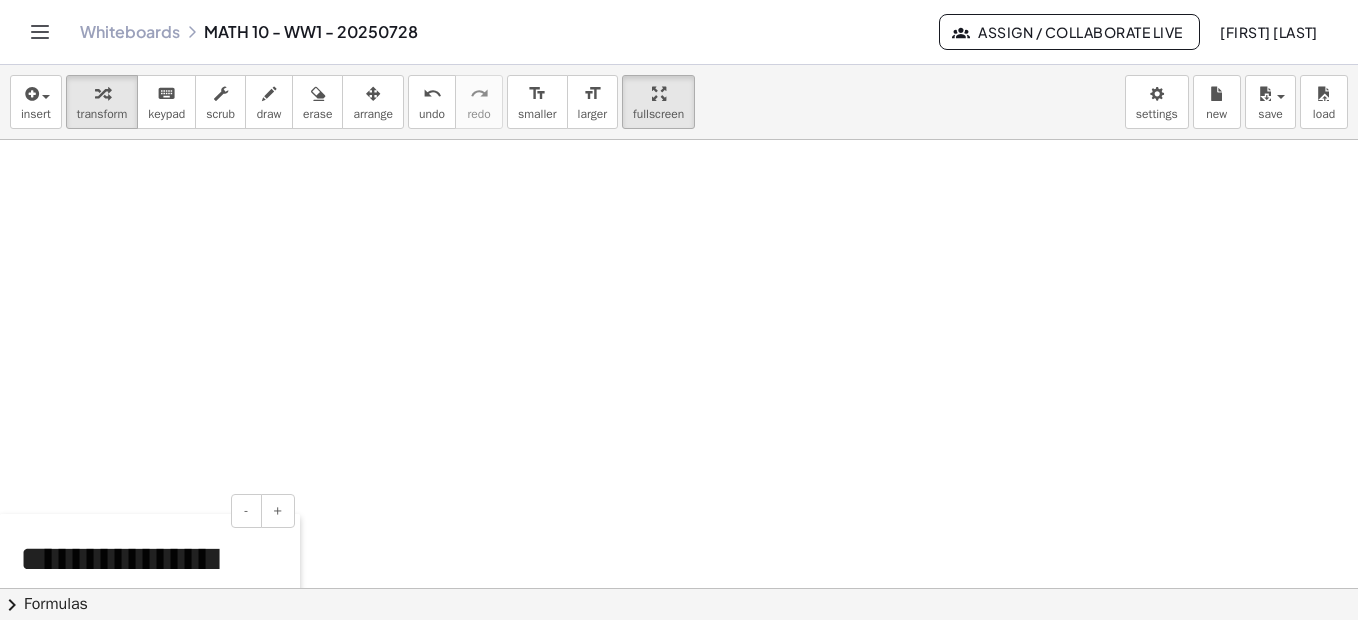 drag, startPoint x: 11, startPoint y: 191, endPoint x: 5, endPoint y: 553, distance: 362.0497 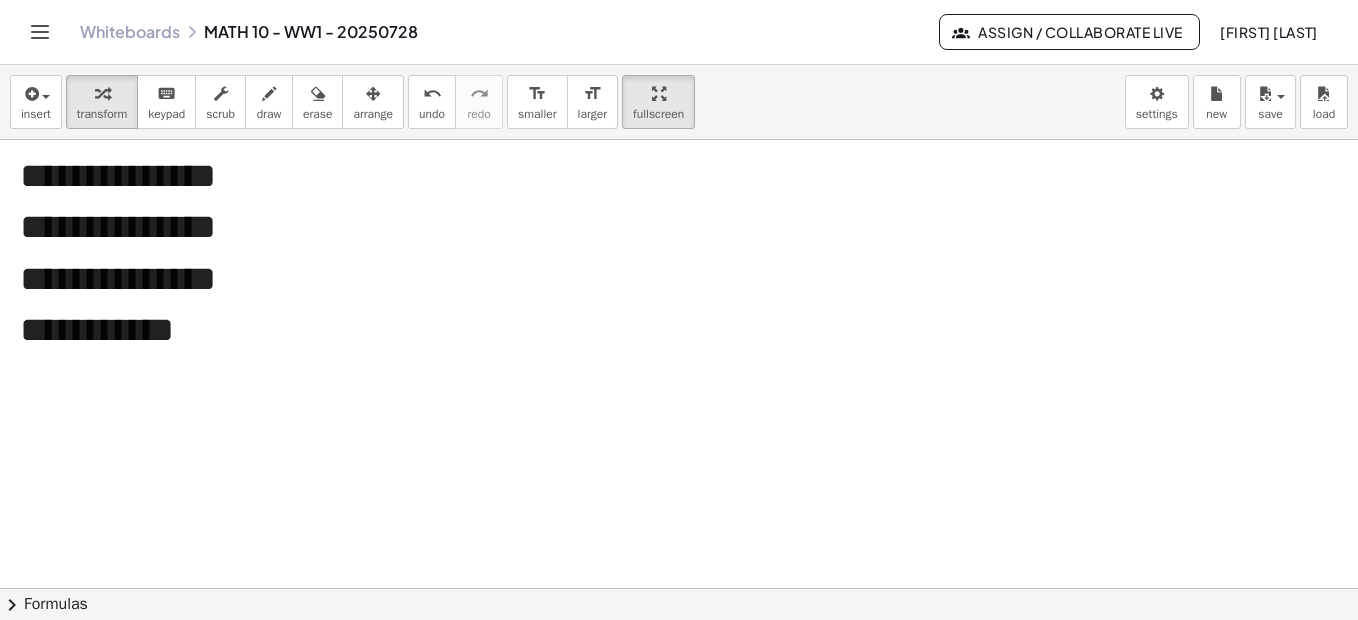 scroll, scrollTop: 4093, scrollLeft: 0, axis: vertical 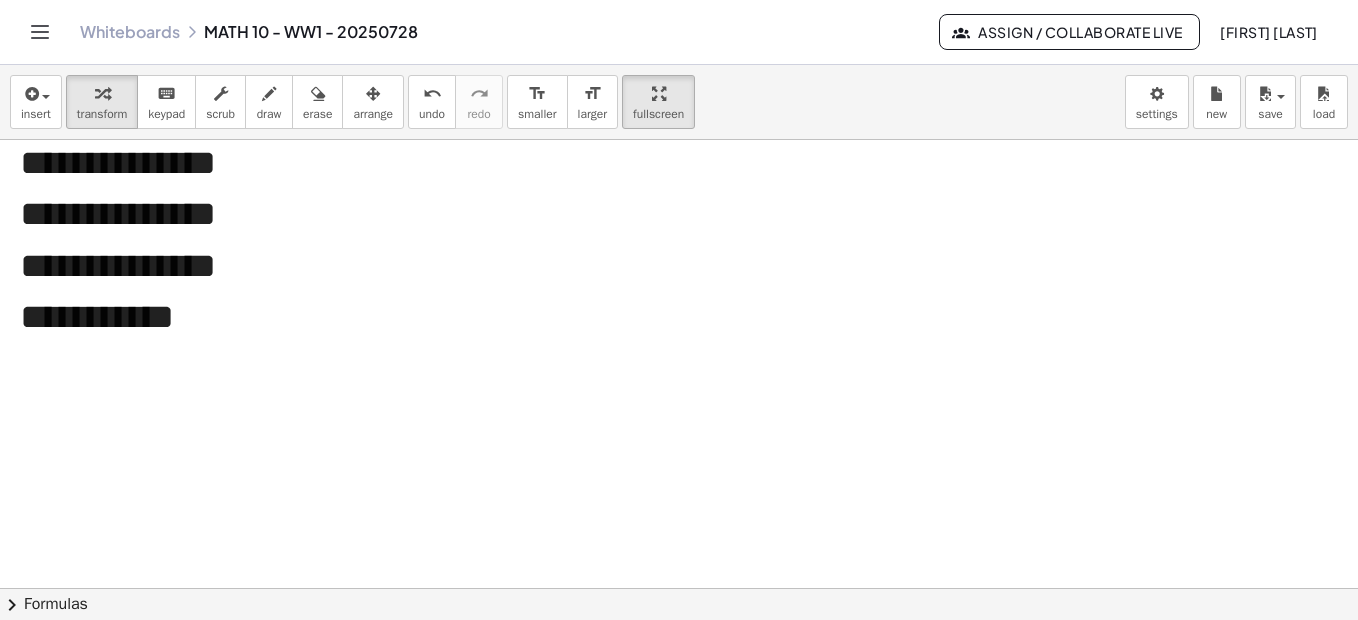 click on "**********" at bounding box center (150, 163) 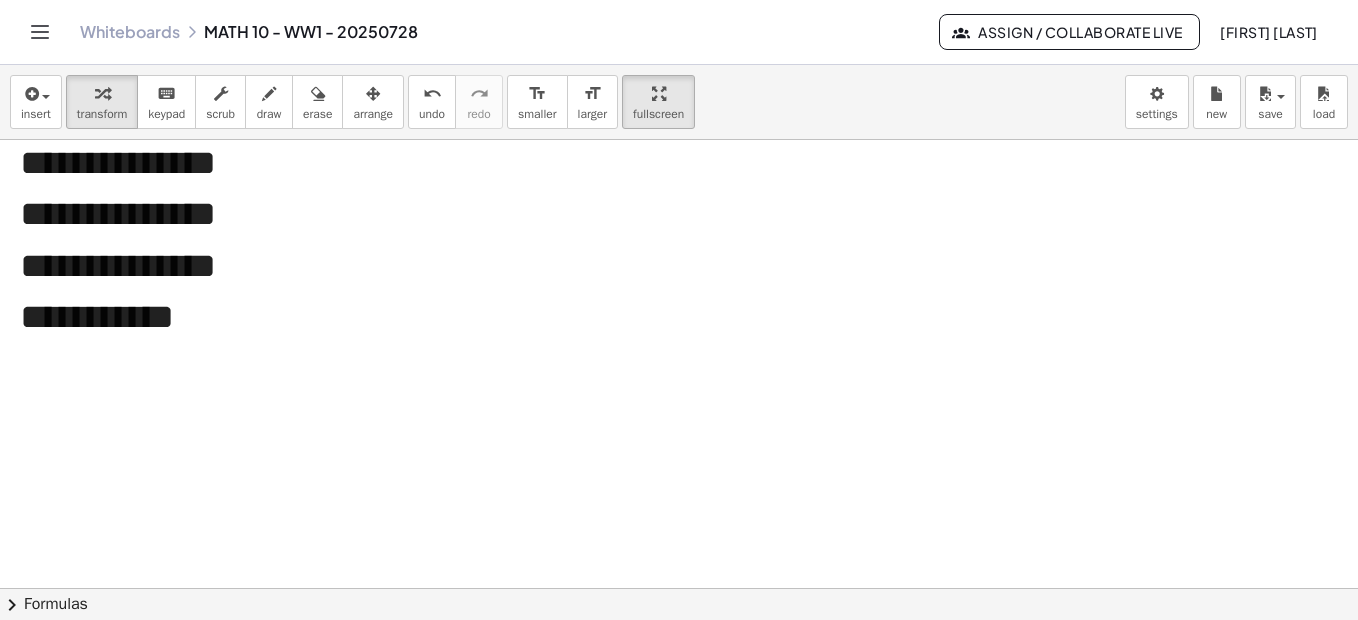 click at bounding box center [688, -1489] 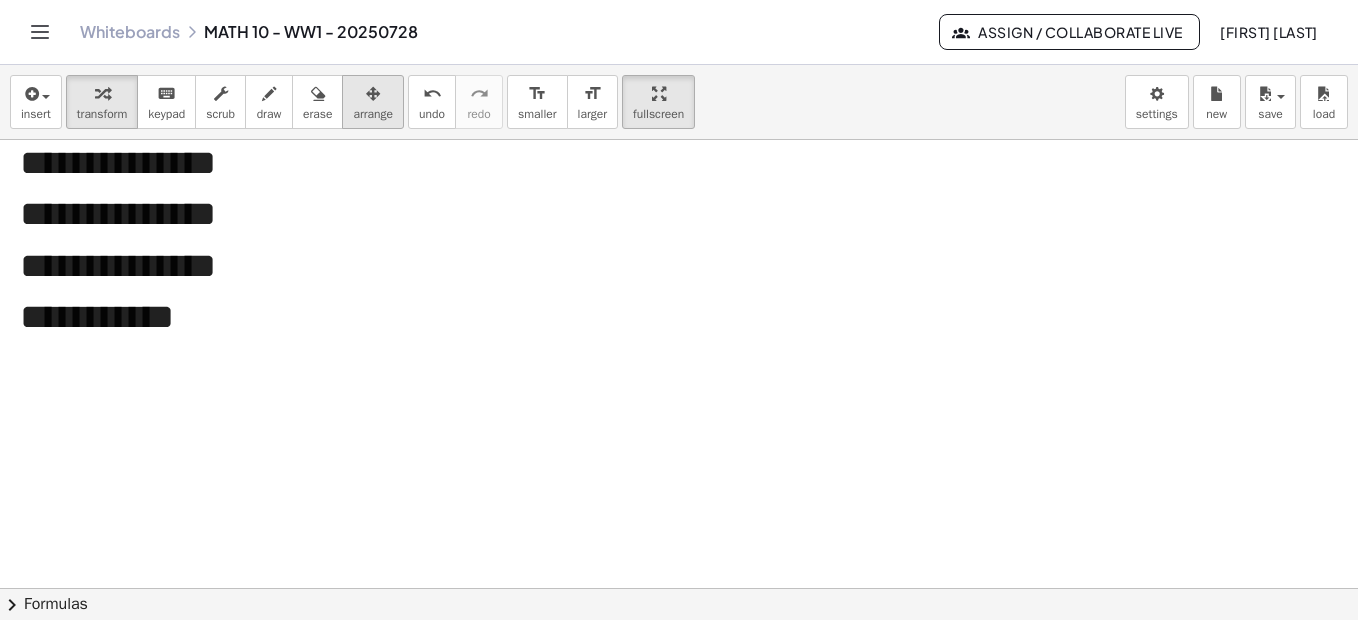 click on "arrange" at bounding box center [373, 102] 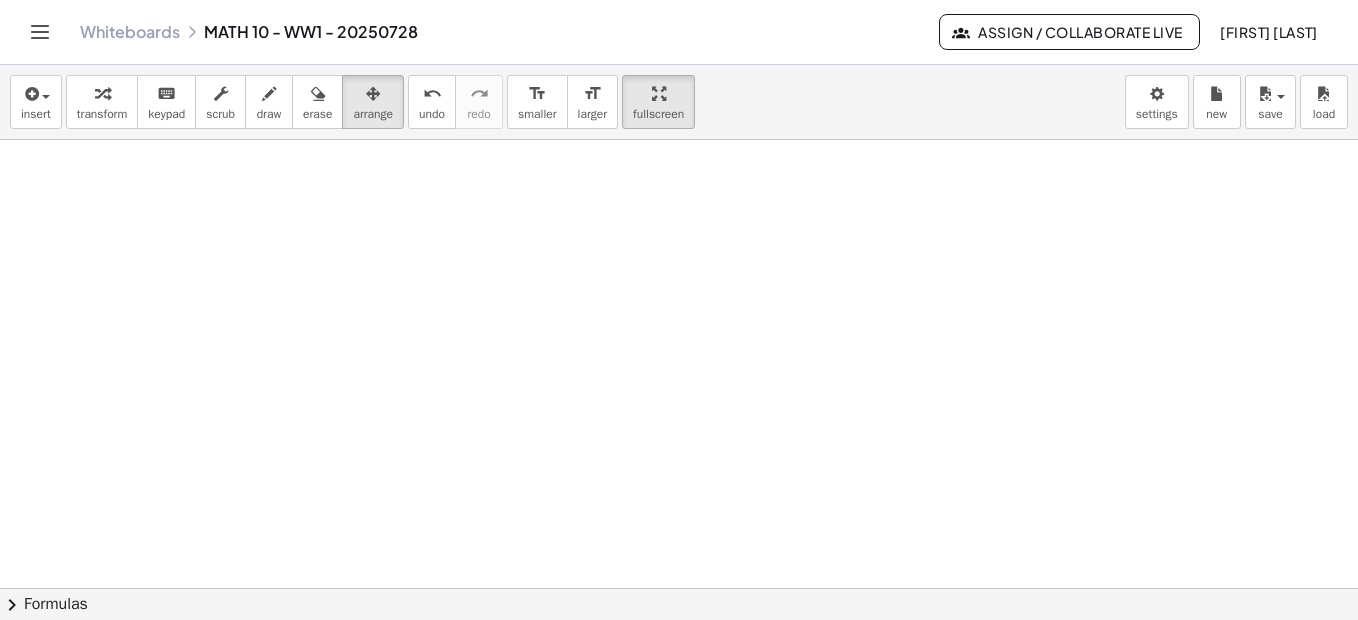 drag, startPoint x: 299, startPoint y: 408, endPoint x: 1328, endPoint y: 335, distance: 1031.5862 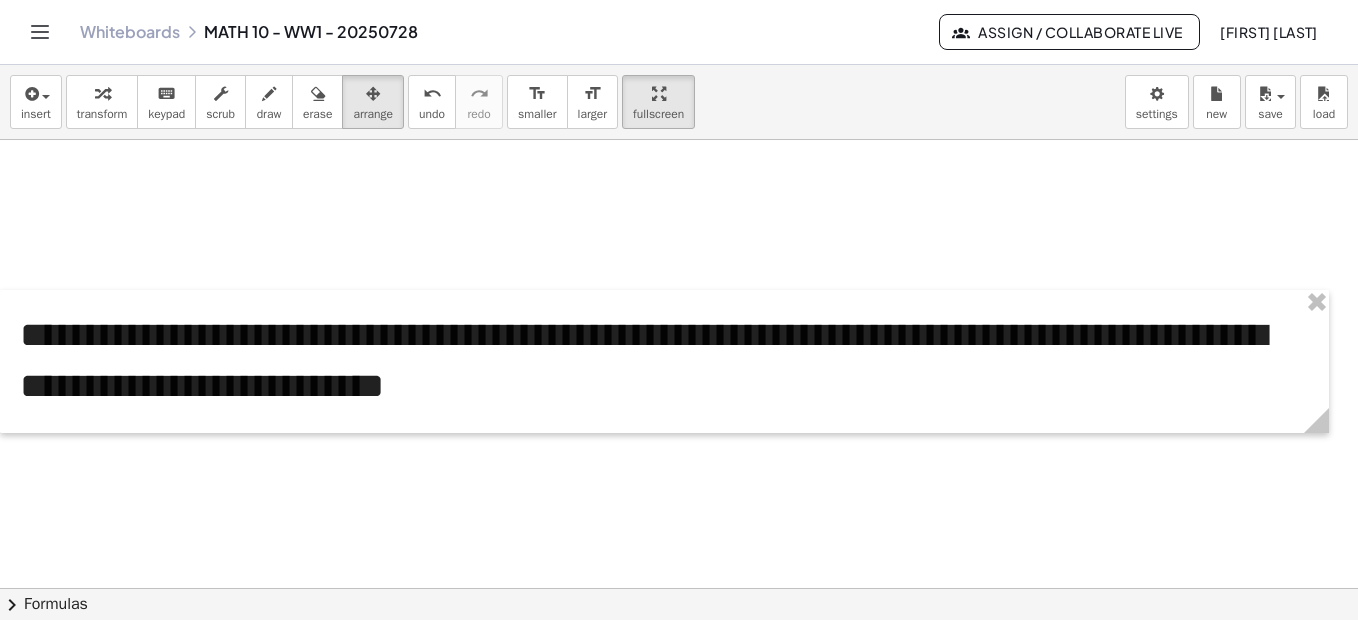 click at bounding box center (688, -1335) 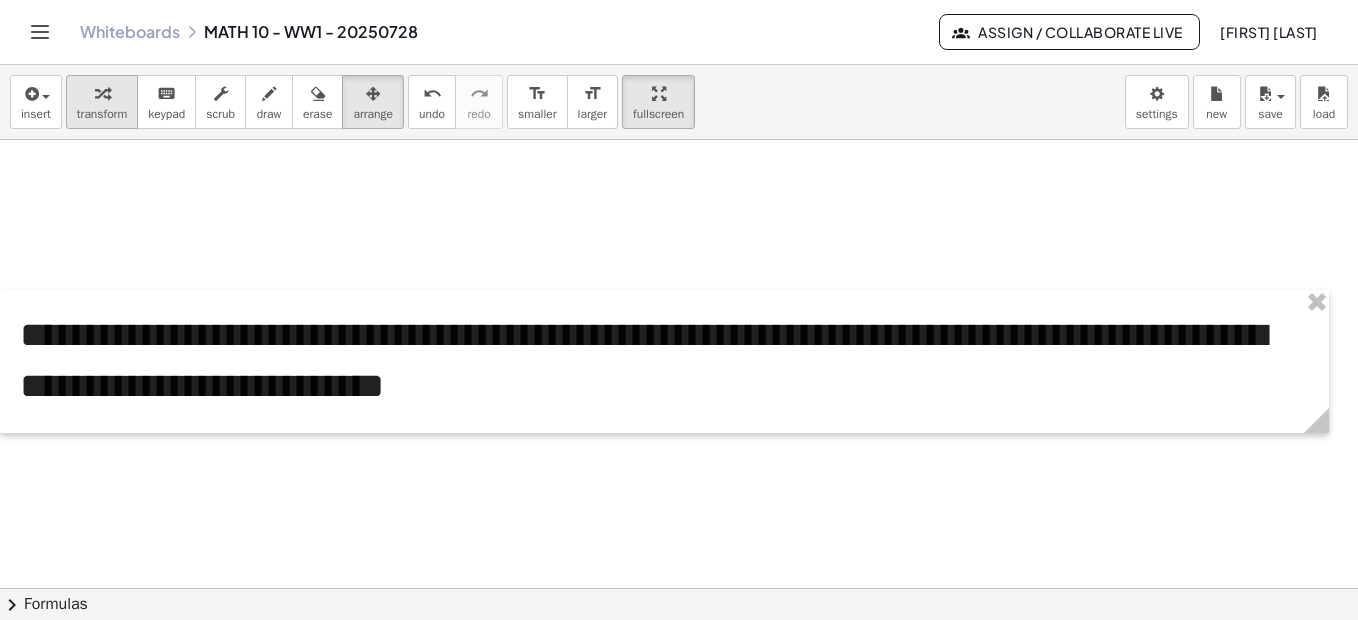 click on "transform" at bounding box center [102, 114] 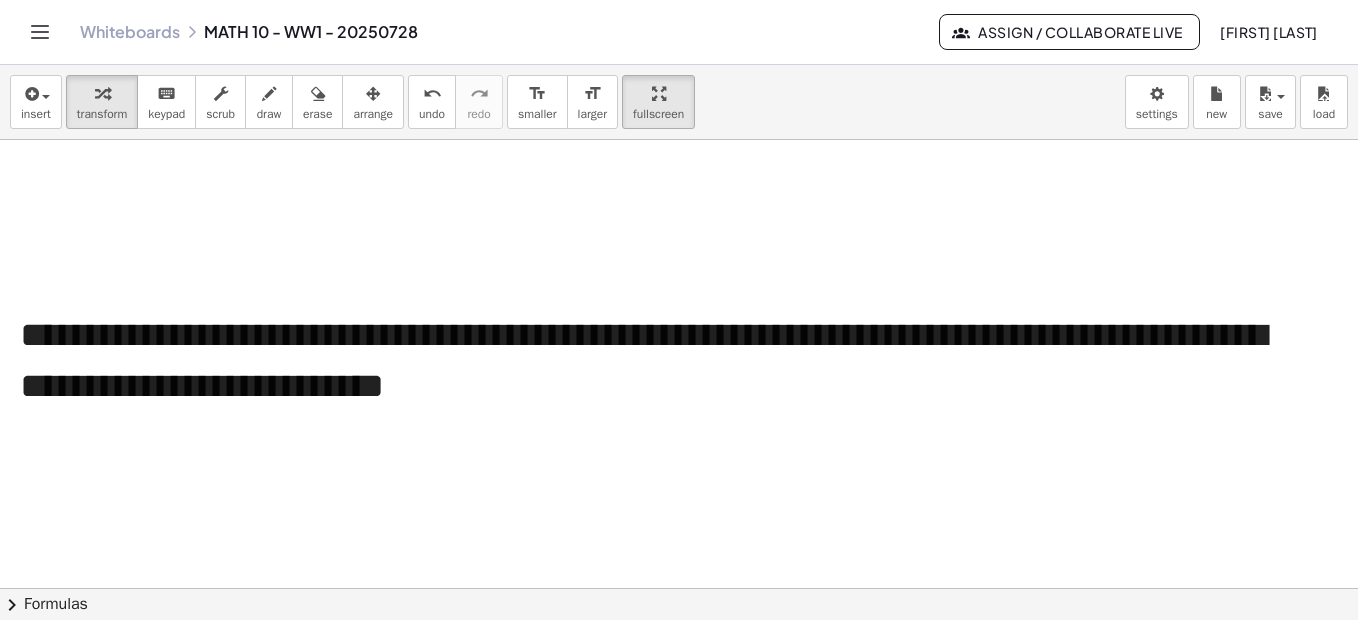 click at bounding box center (688, -1335) 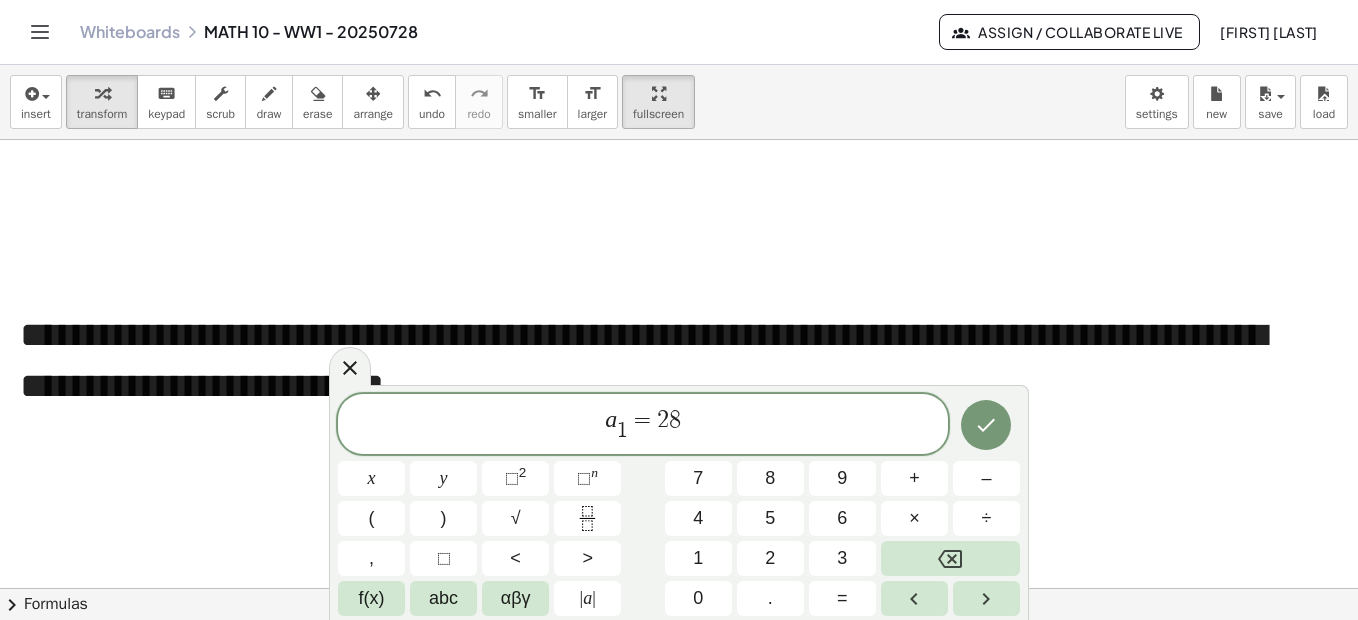 drag, startPoint x: 230, startPoint y: 480, endPoint x: 270, endPoint y: 464, distance: 43.081318 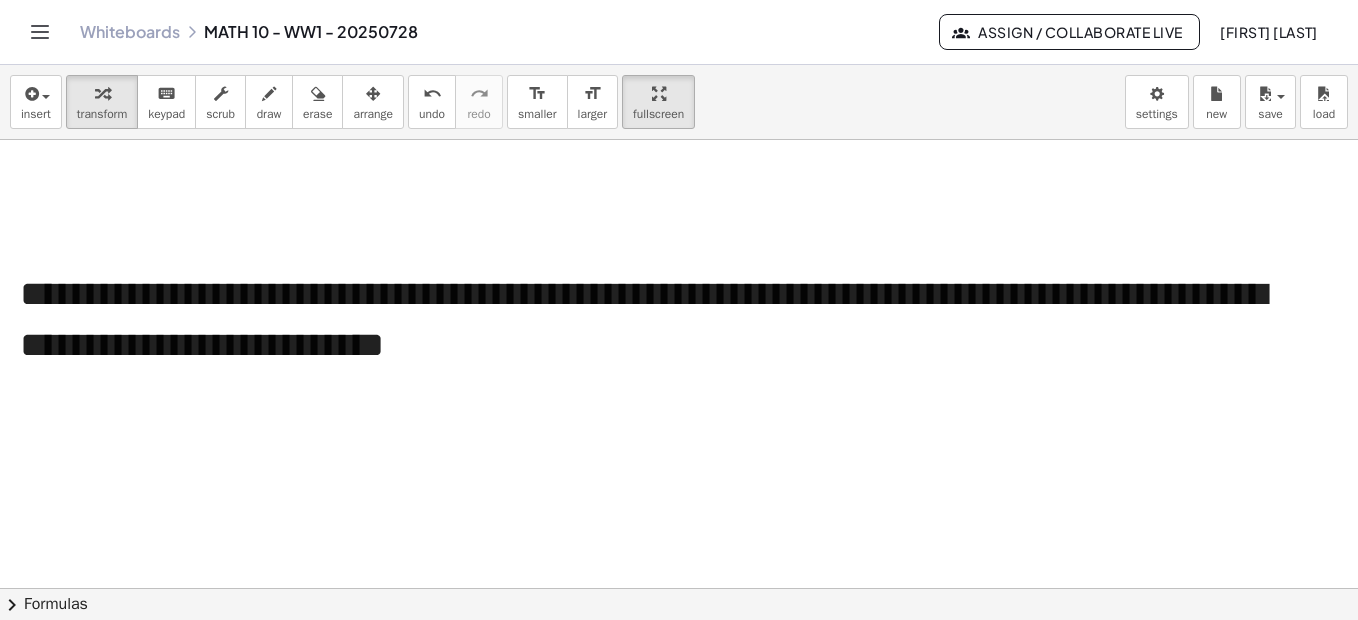 scroll, scrollTop: 3744, scrollLeft: 0, axis: vertical 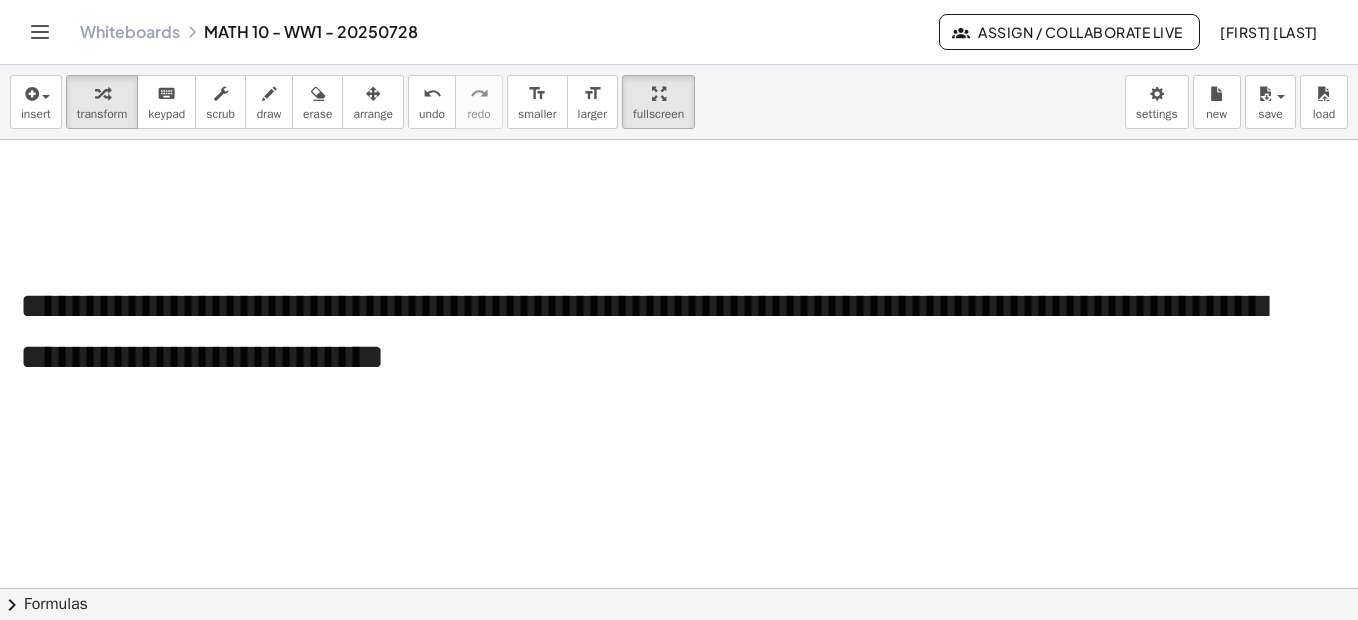 click at bounding box center [688, -1364] 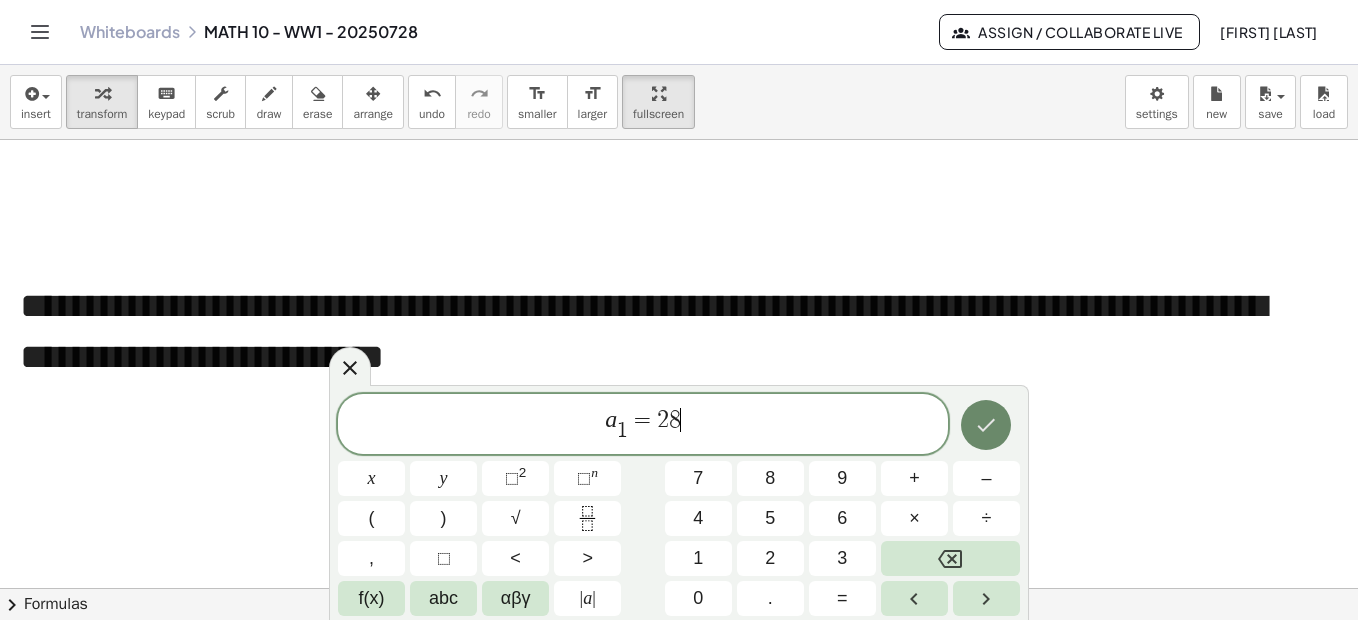 click 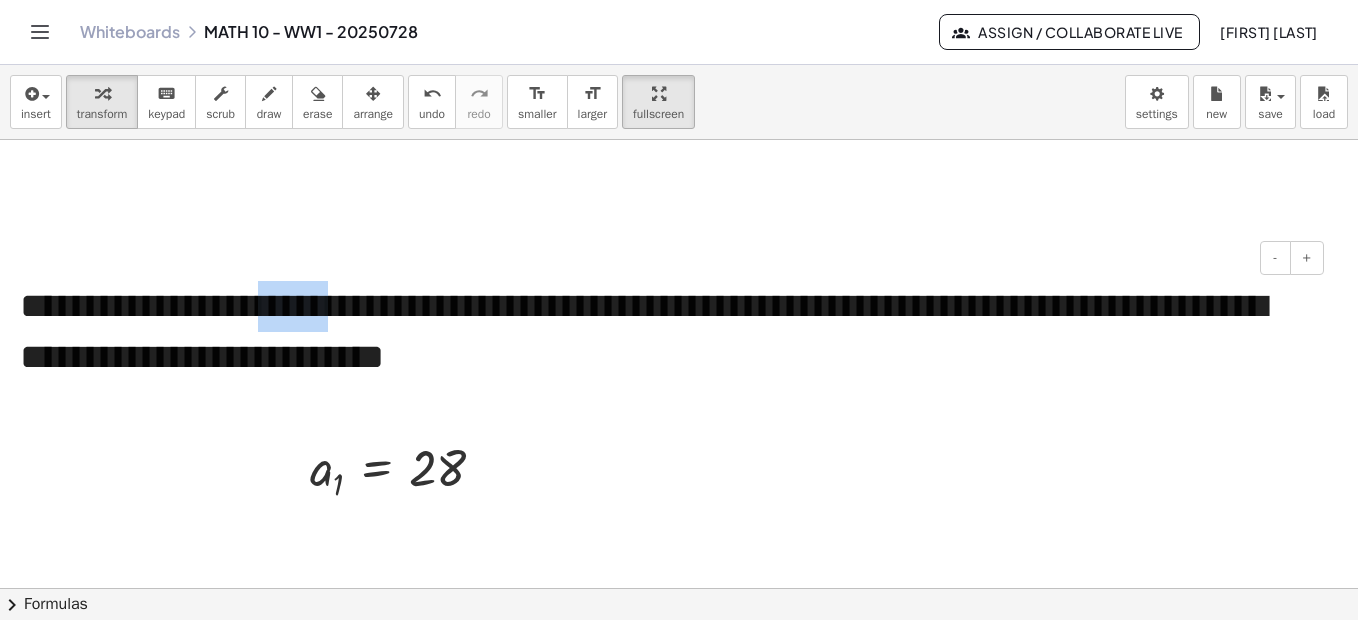 drag, startPoint x: 274, startPoint y: 304, endPoint x: 363, endPoint y: 312, distance: 89.358826 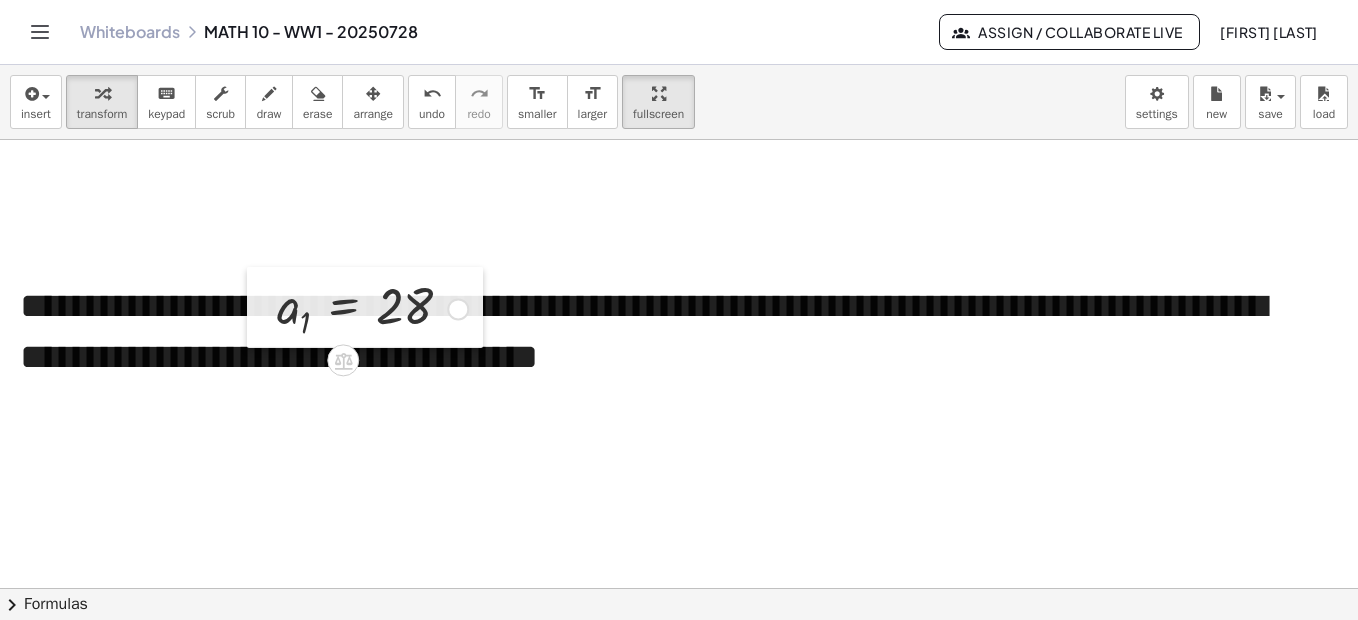 drag, startPoint x: 295, startPoint y: 442, endPoint x: 262, endPoint y: 280, distance: 165.32695 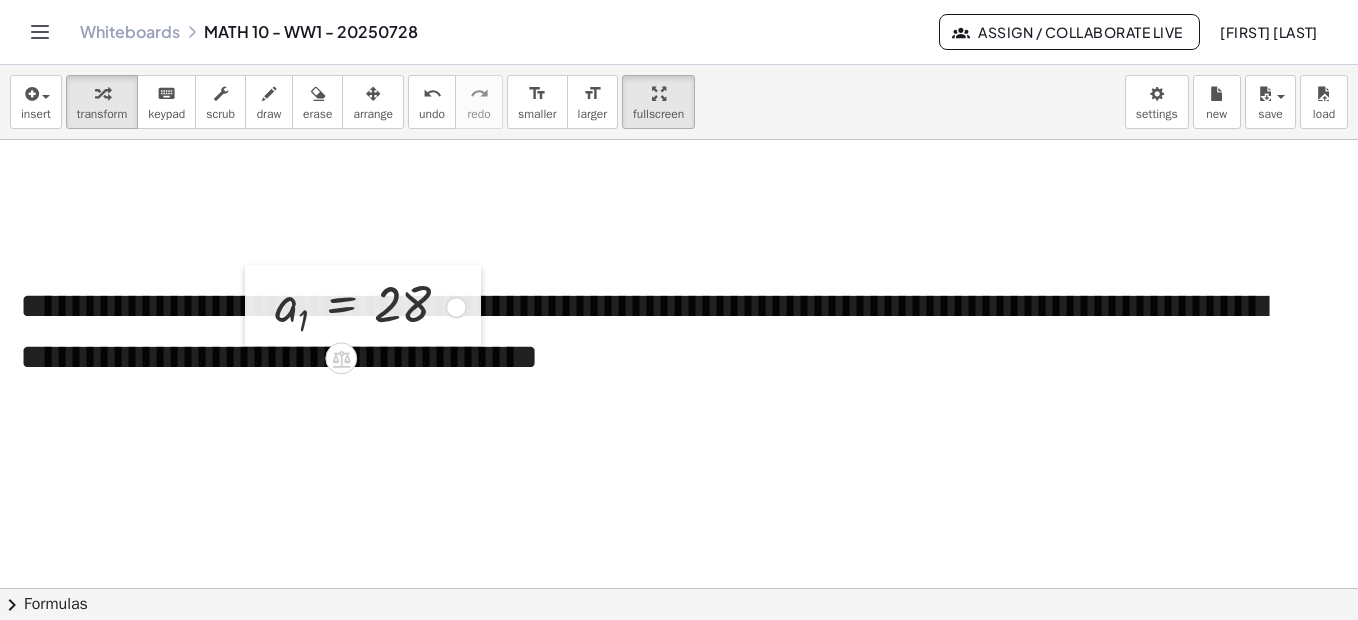 click at bounding box center [260, 305] 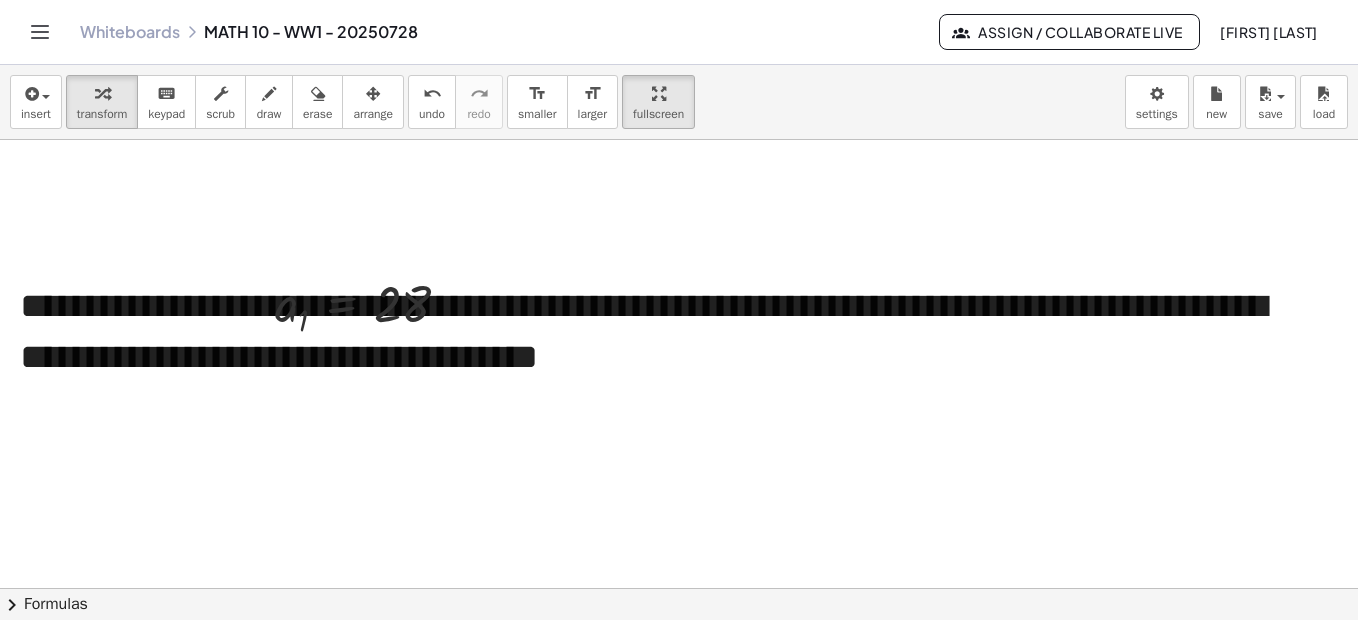click at bounding box center [688, -1364] 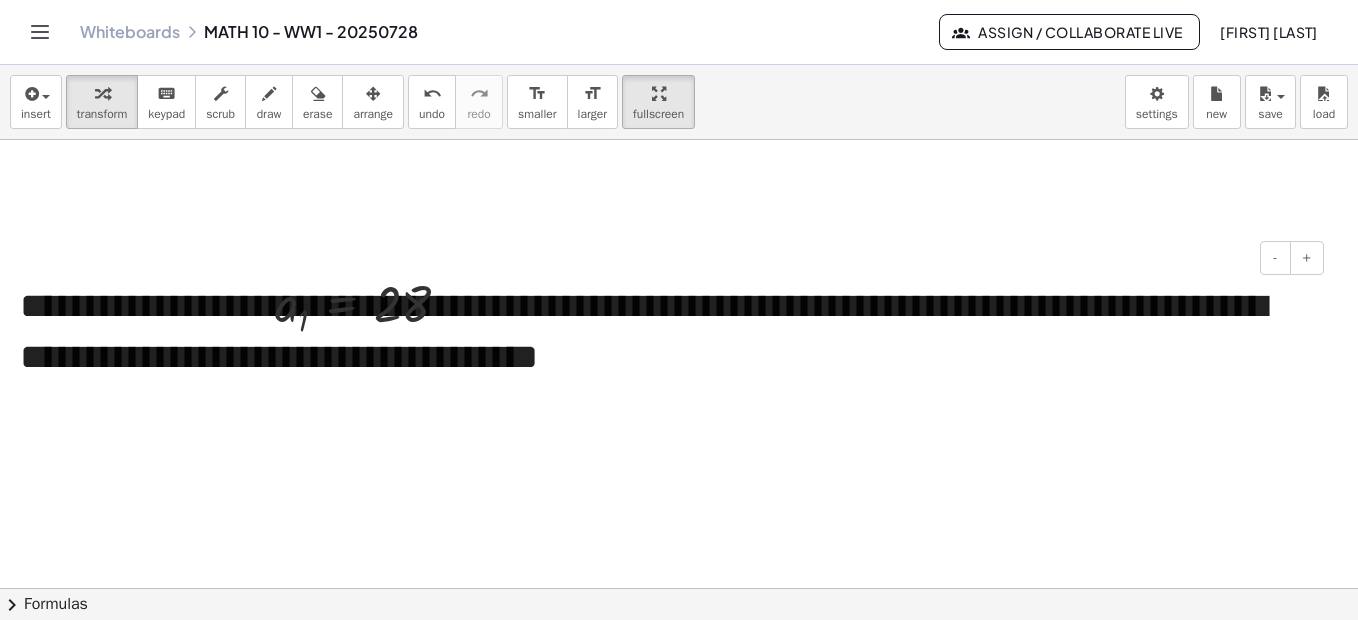 click on "**********" at bounding box center [664, 332] 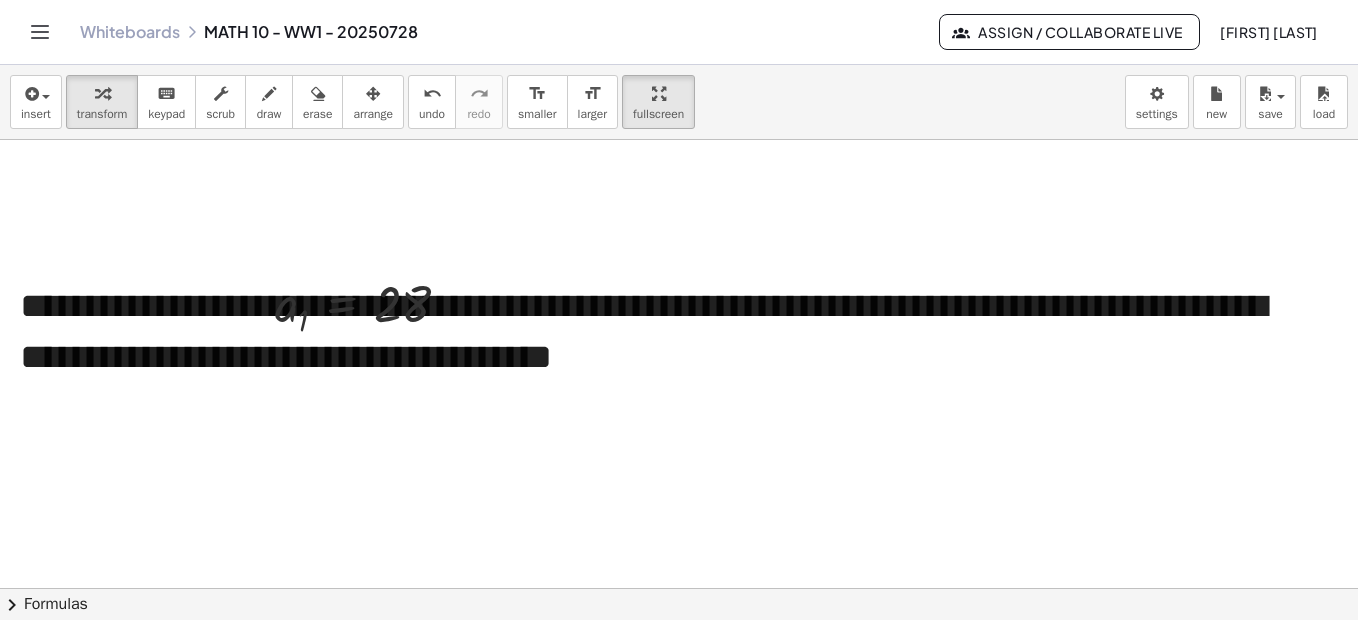click at bounding box center [688, -1364] 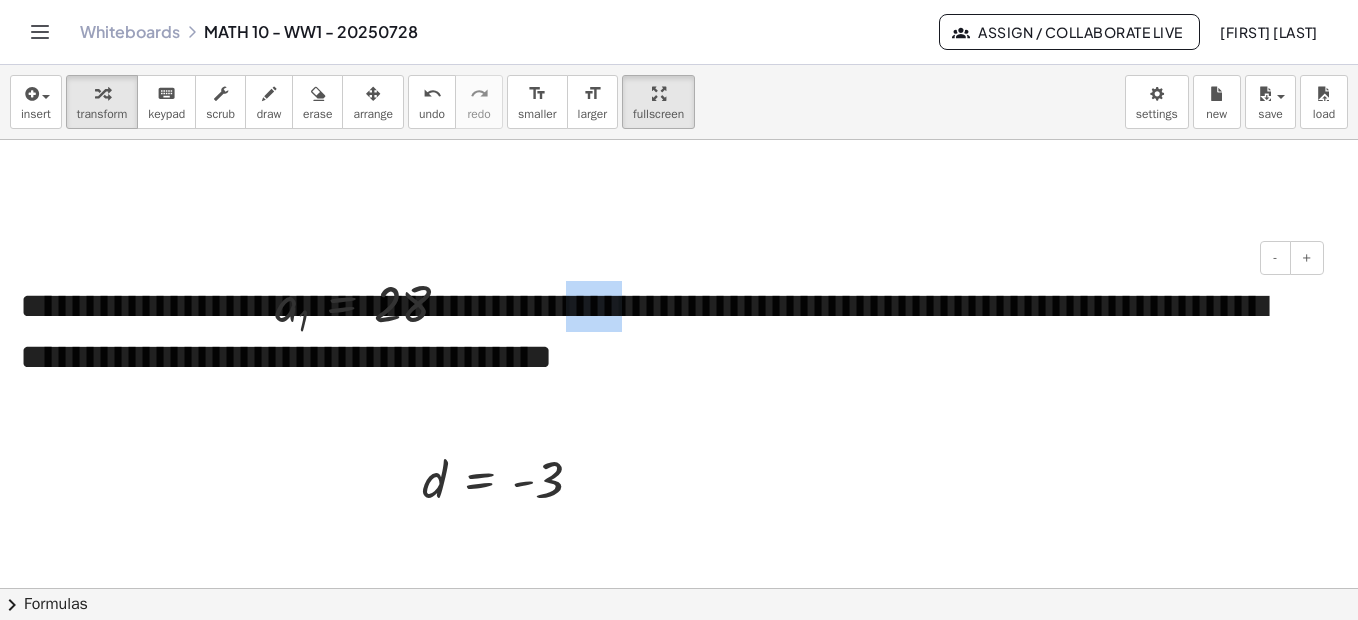 drag, startPoint x: 516, startPoint y: 307, endPoint x: 588, endPoint y: 310, distance: 72.06247 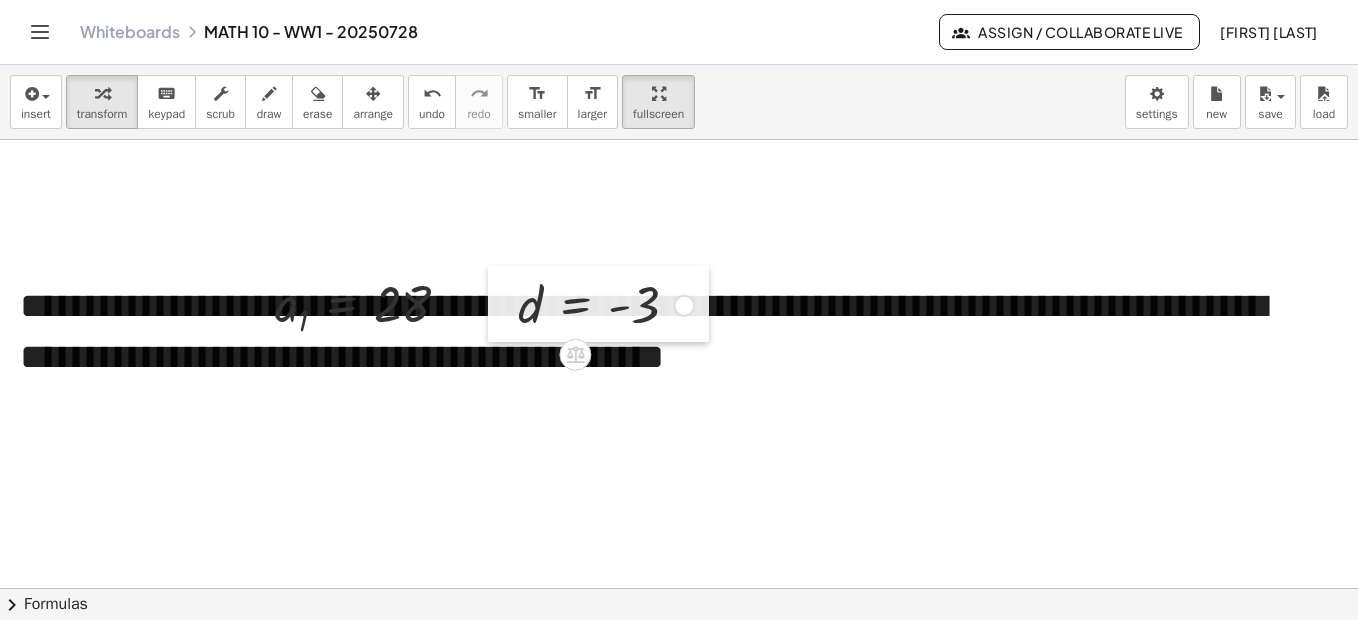 drag, startPoint x: 407, startPoint y: 465, endPoint x: 503, endPoint y: 290, distance: 199.60211 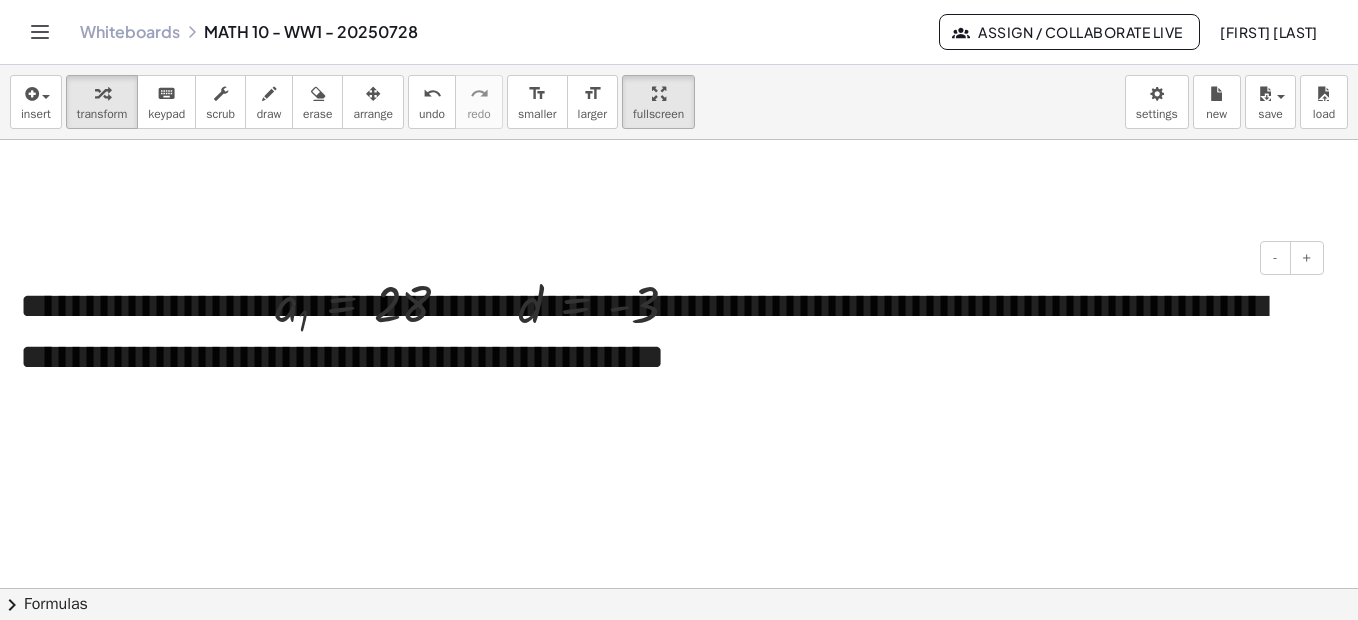 click on "**********" at bounding box center [664, 332] 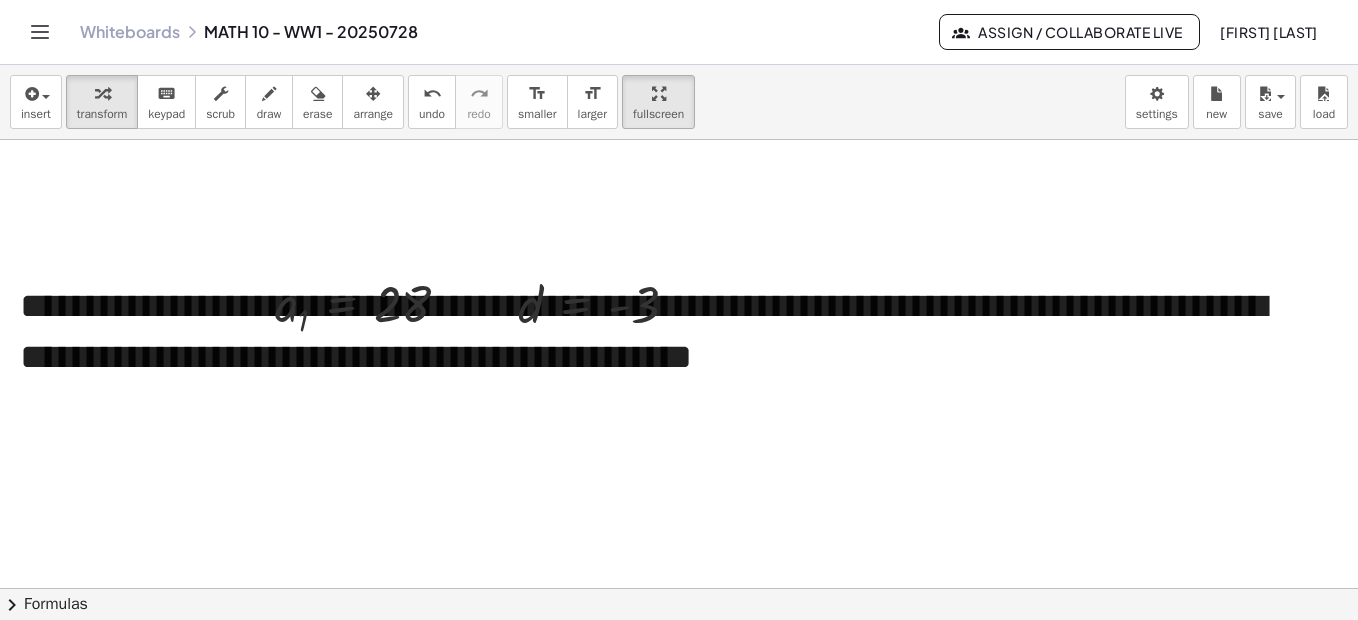 click at bounding box center (688, -1364) 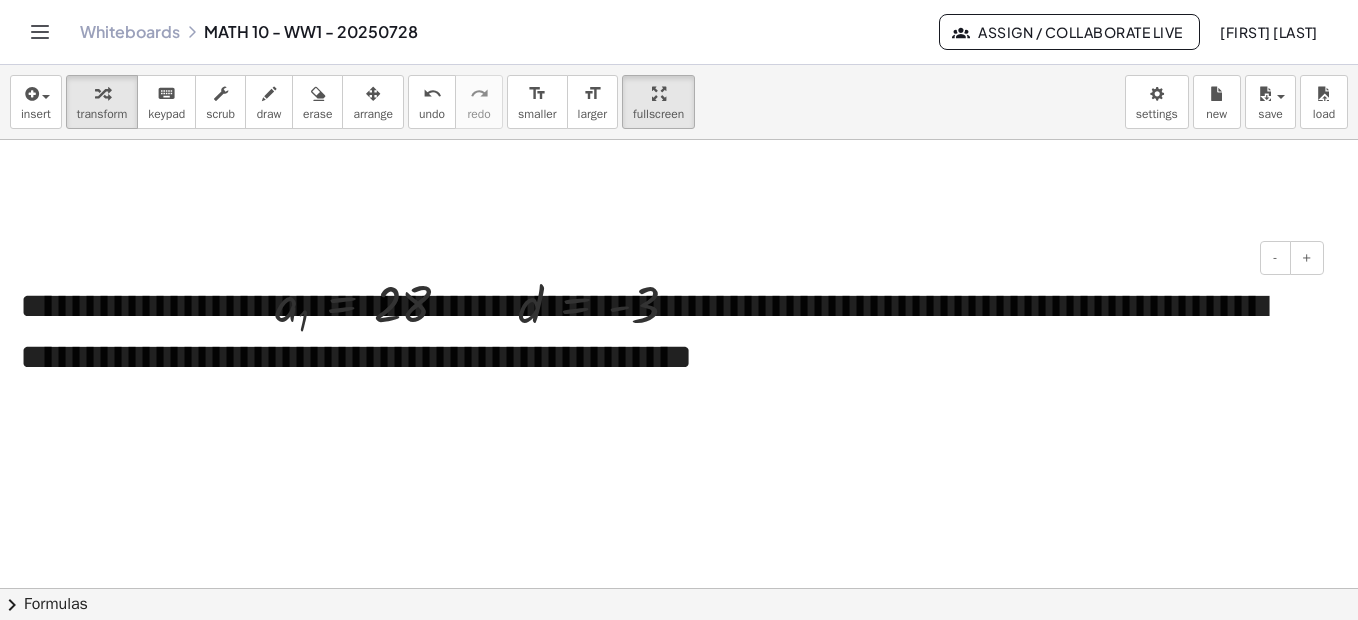 click on "**********" at bounding box center [664, 332] 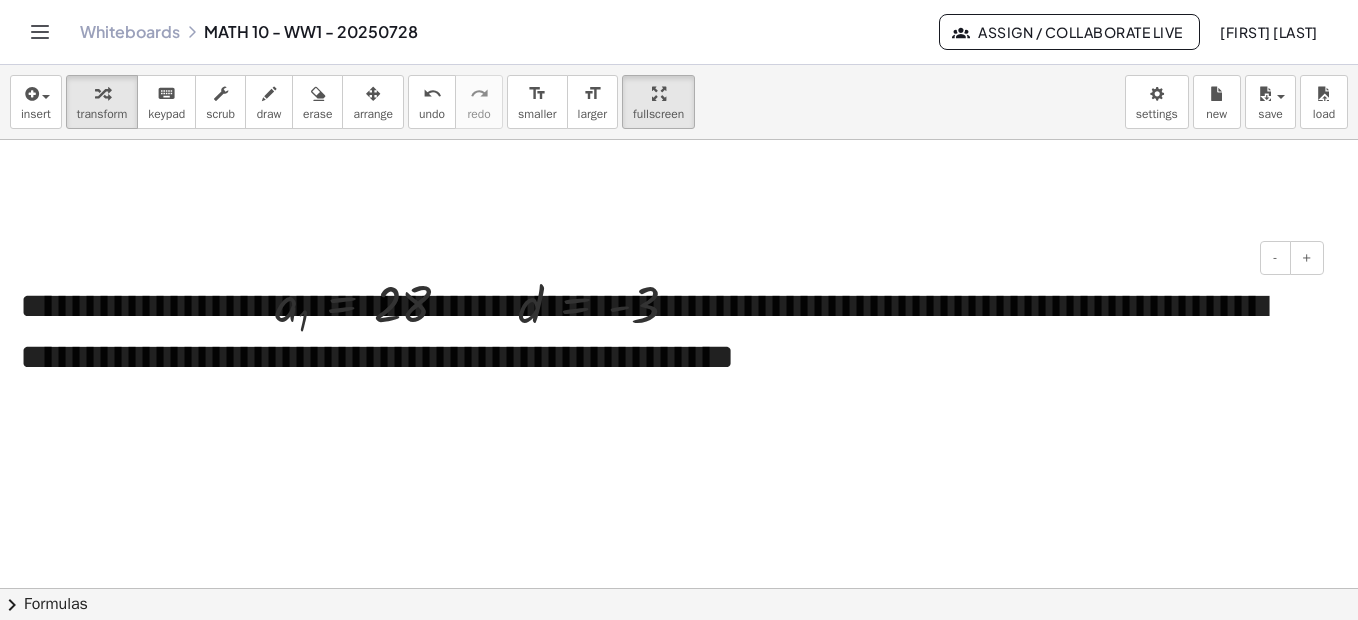 click on "**********" at bounding box center [664, 332] 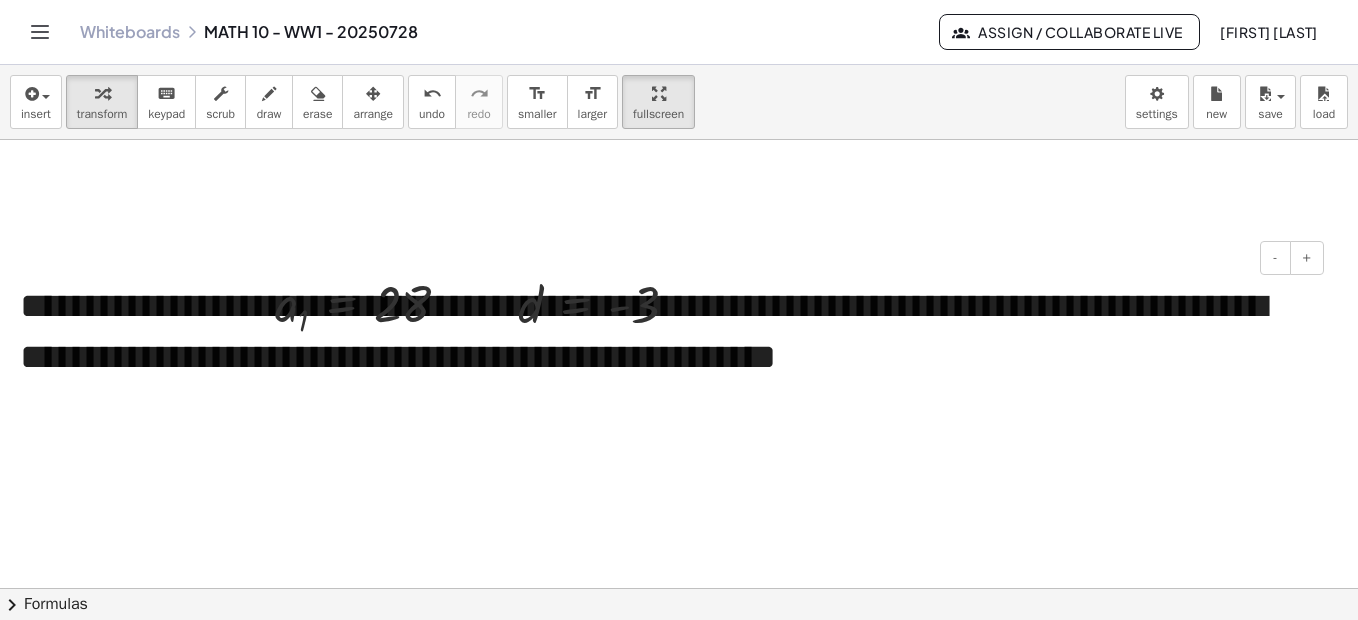 click on "**********" at bounding box center [664, 332] 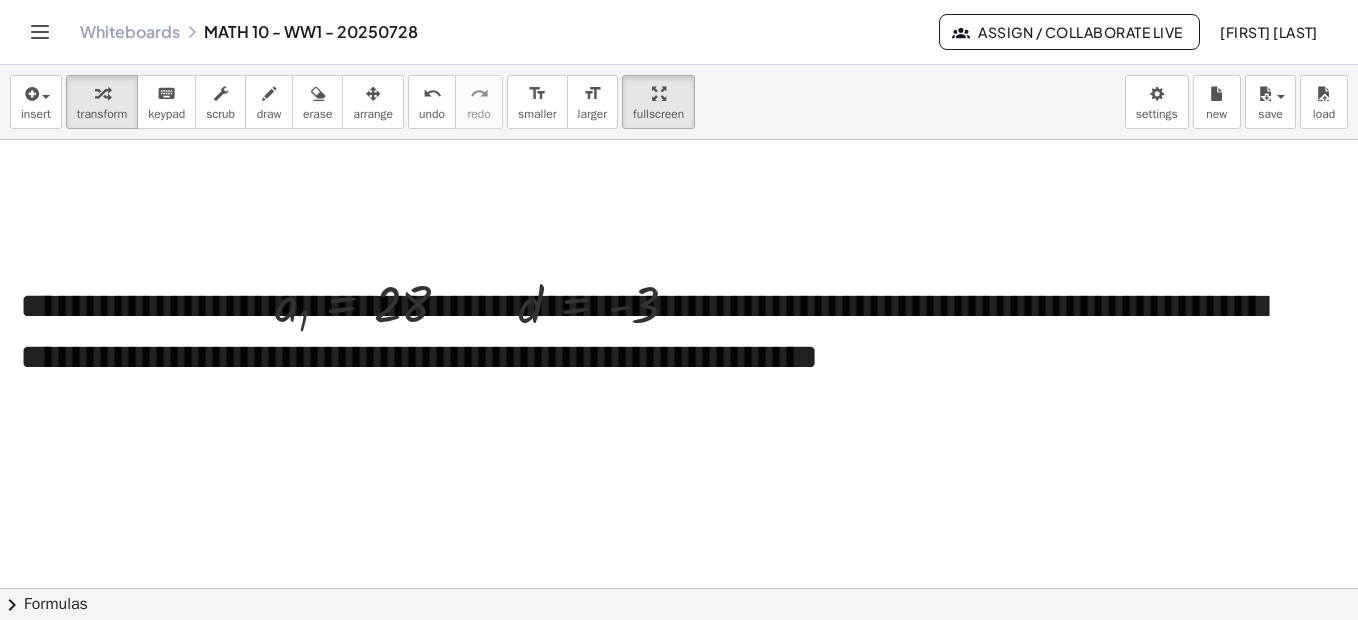 click at bounding box center (688, -1364) 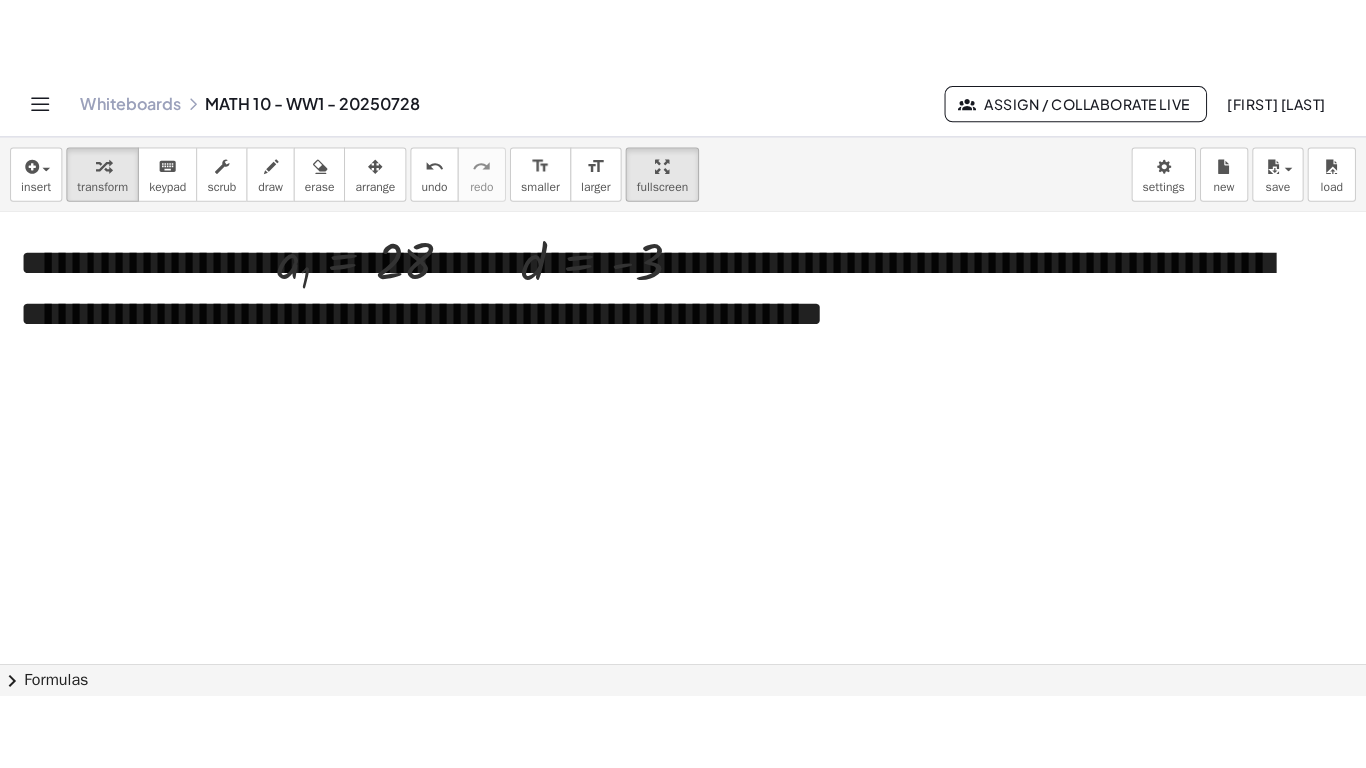 scroll, scrollTop: 3848, scrollLeft: 0, axis: vertical 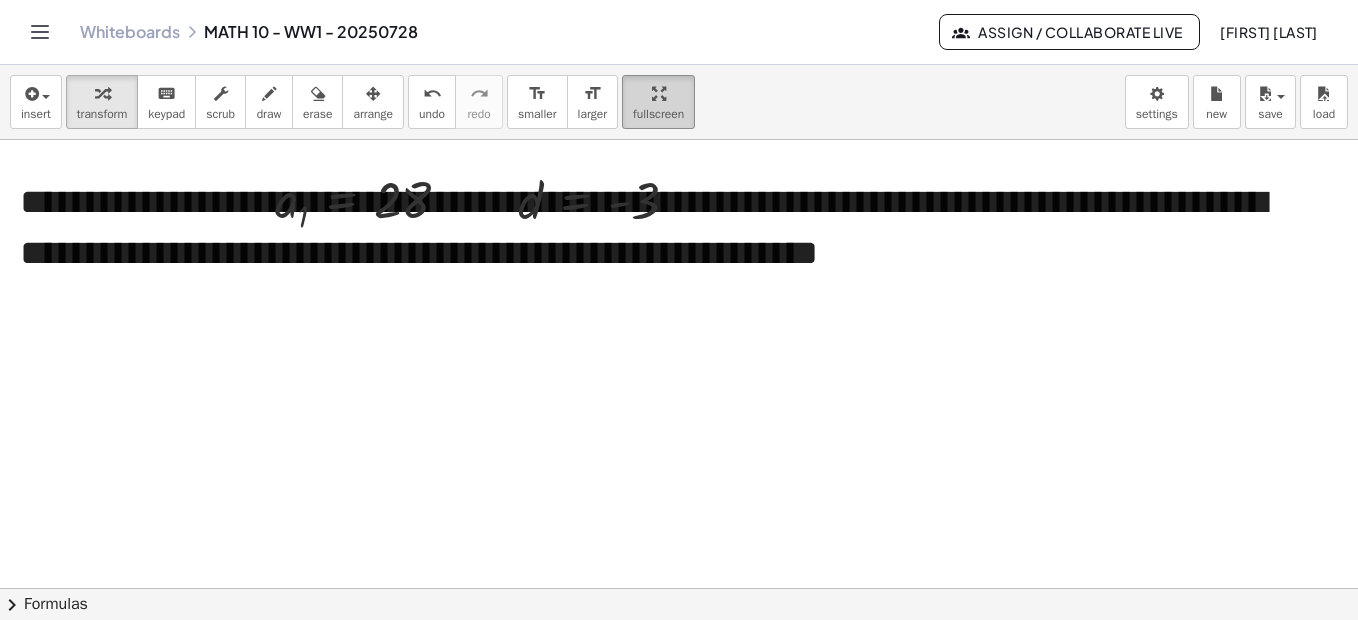 click on "fullscreen" at bounding box center (658, 102) 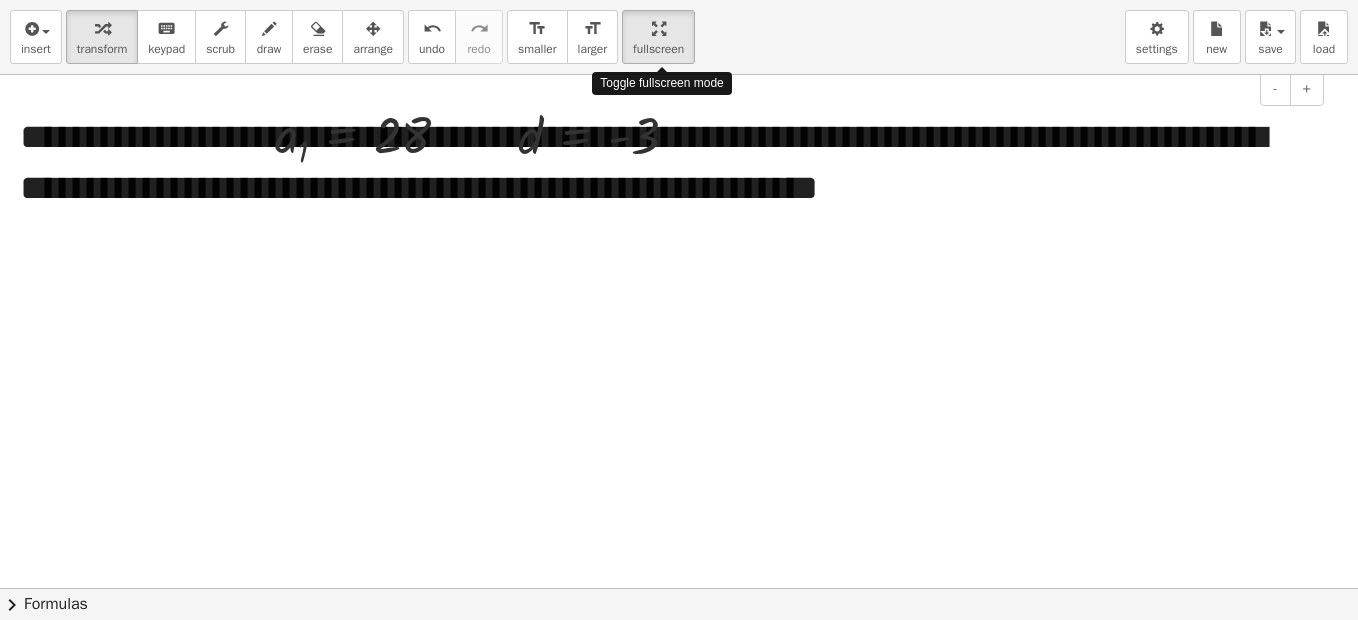 click on "**********" at bounding box center (679, 310) 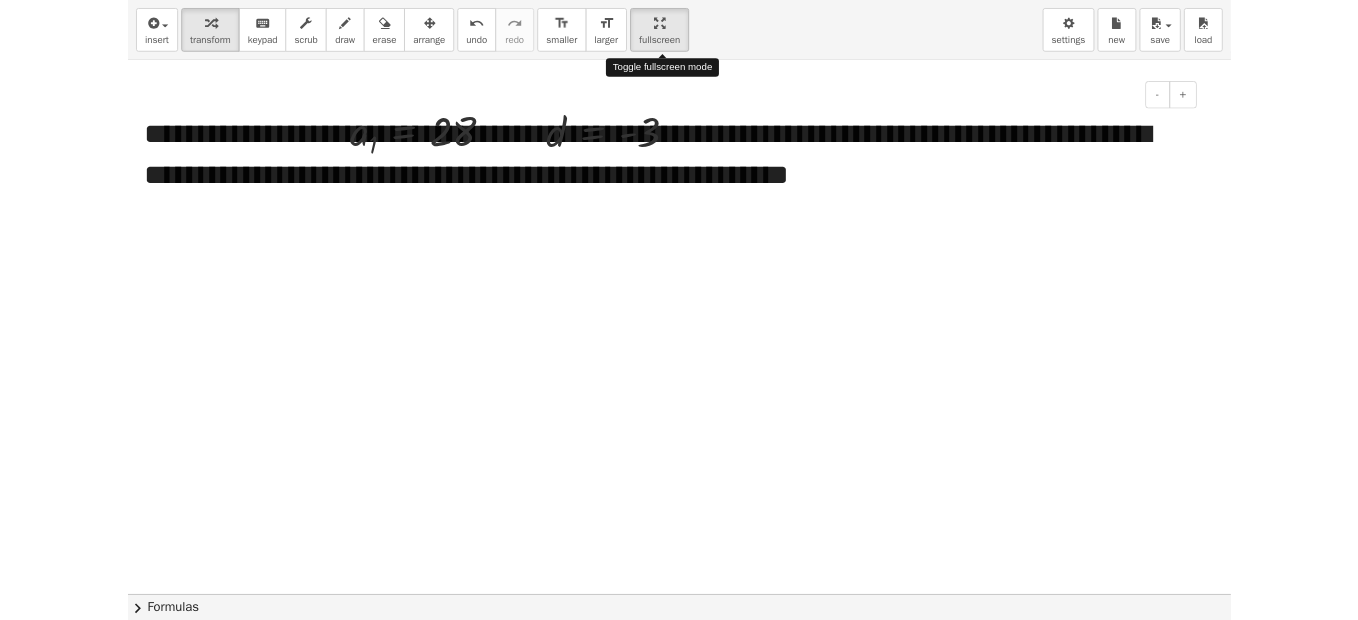 scroll, scrollTop: 3834, scrollLeft: 0, axis: vertical 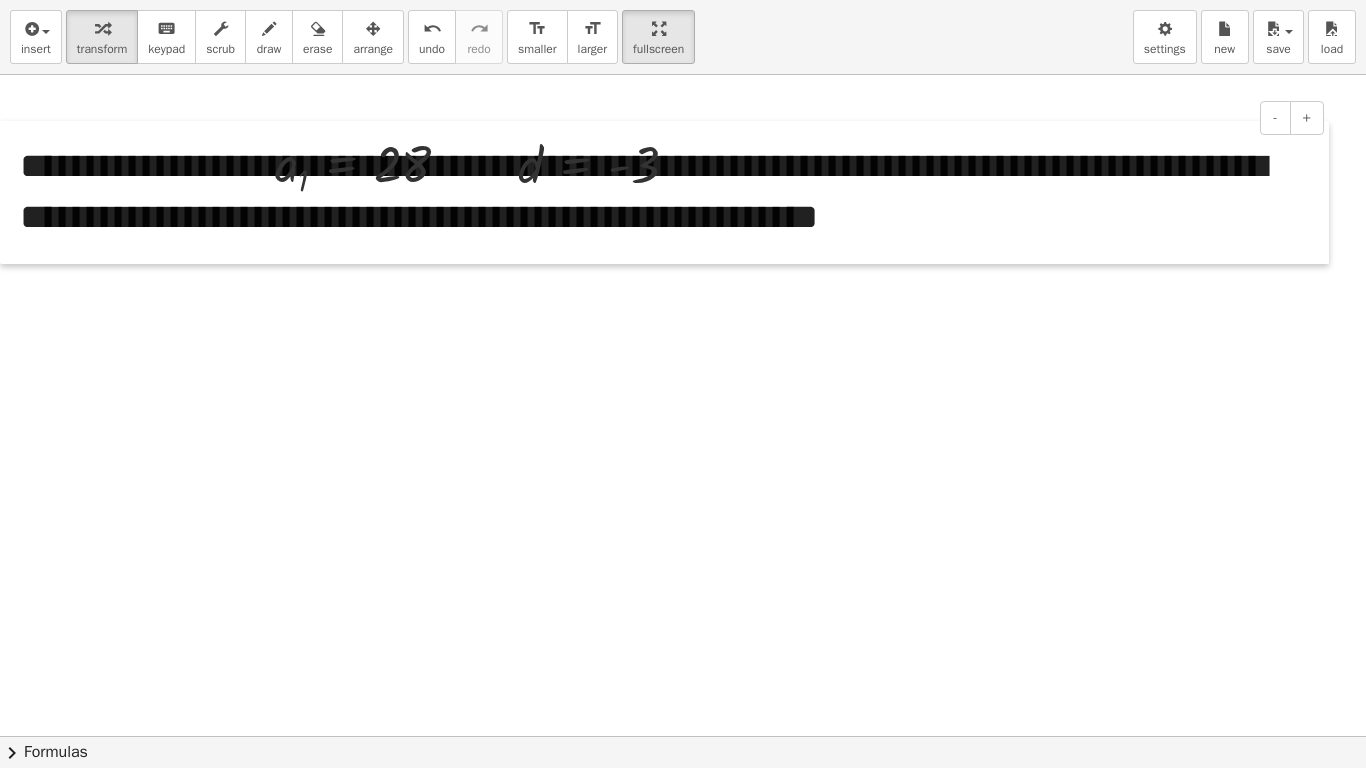 click at bounding box center [10, 192] 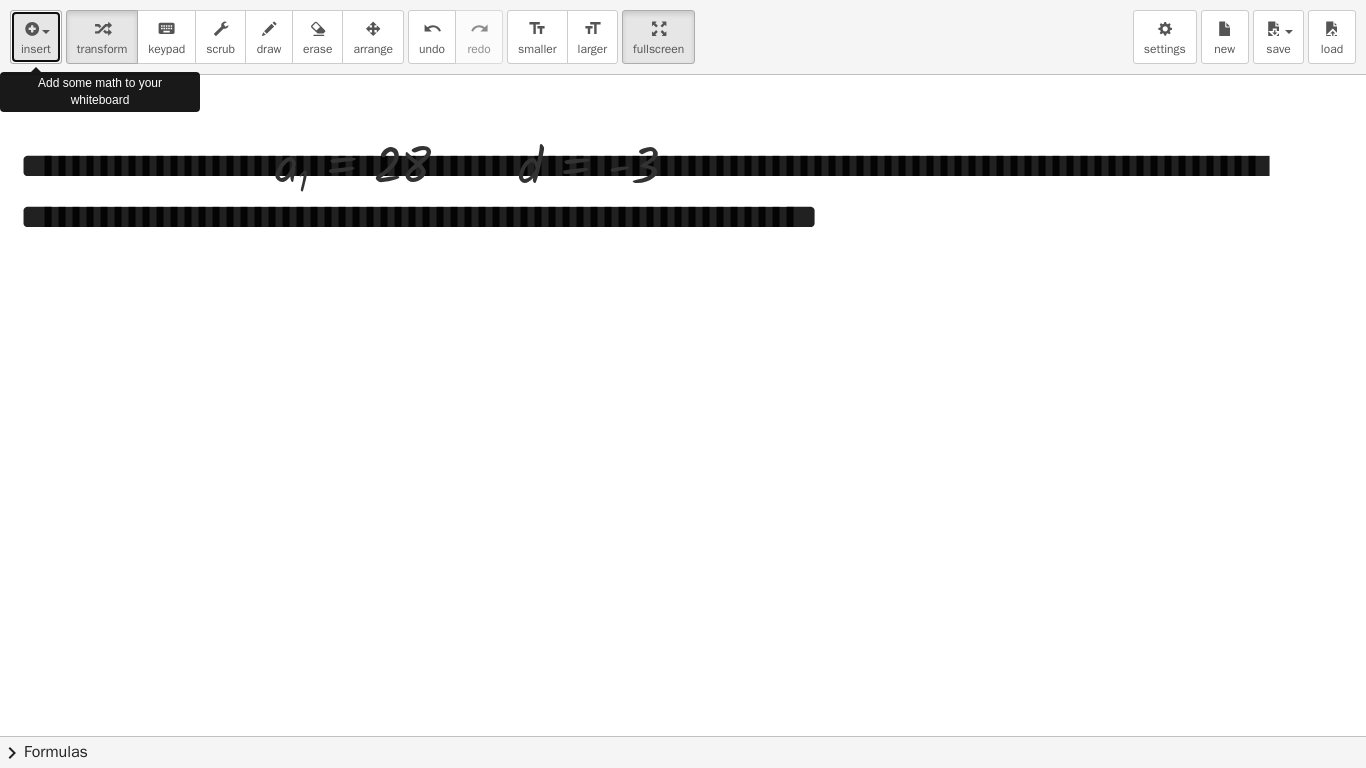 click on "insert" at bounding box center (36, 49) 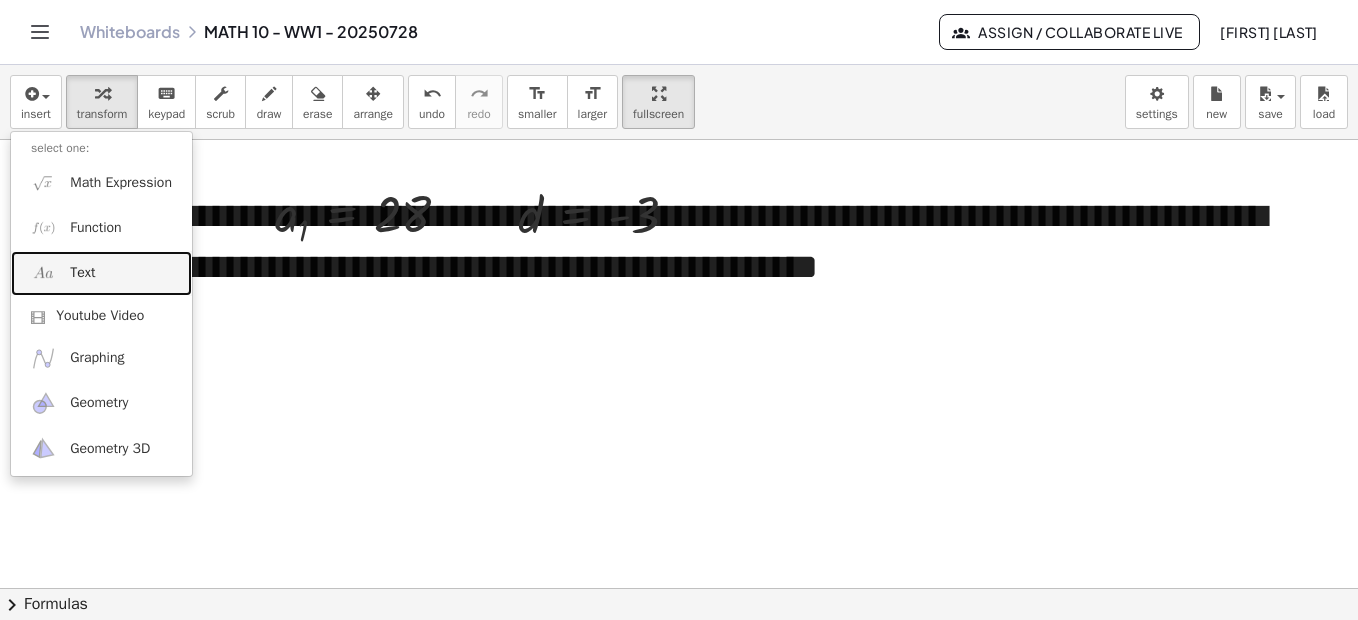 click on "Text" at bounding box center (82, 273) 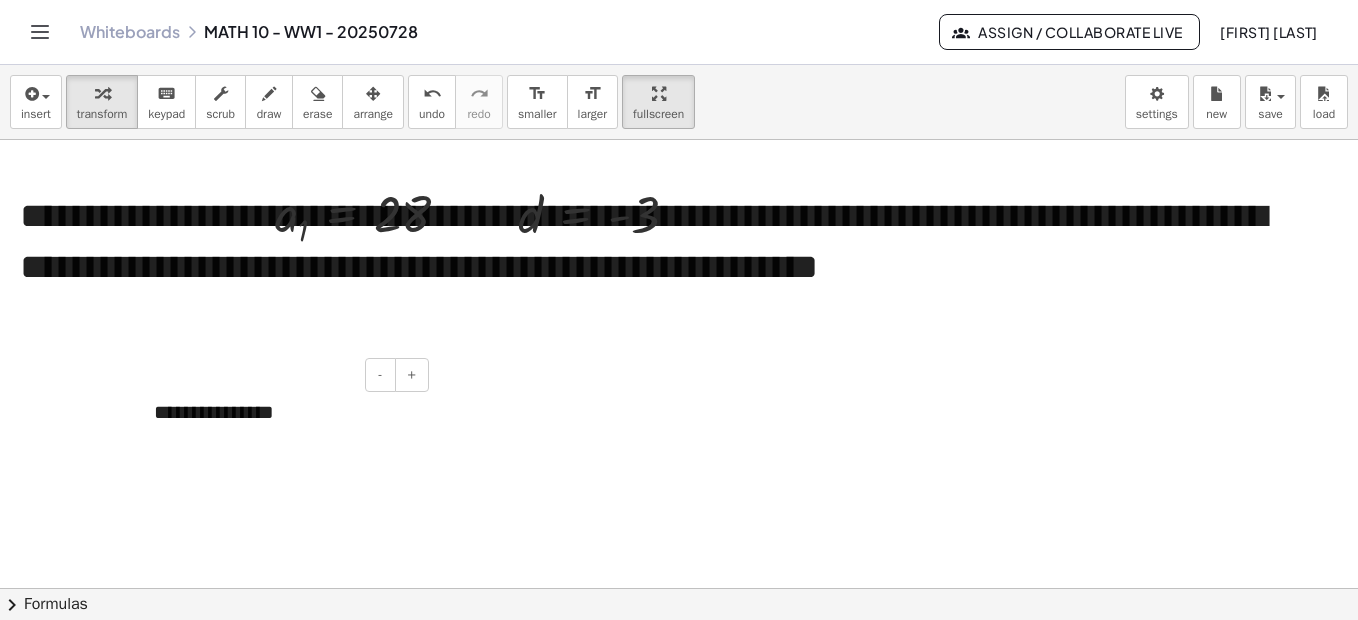 type 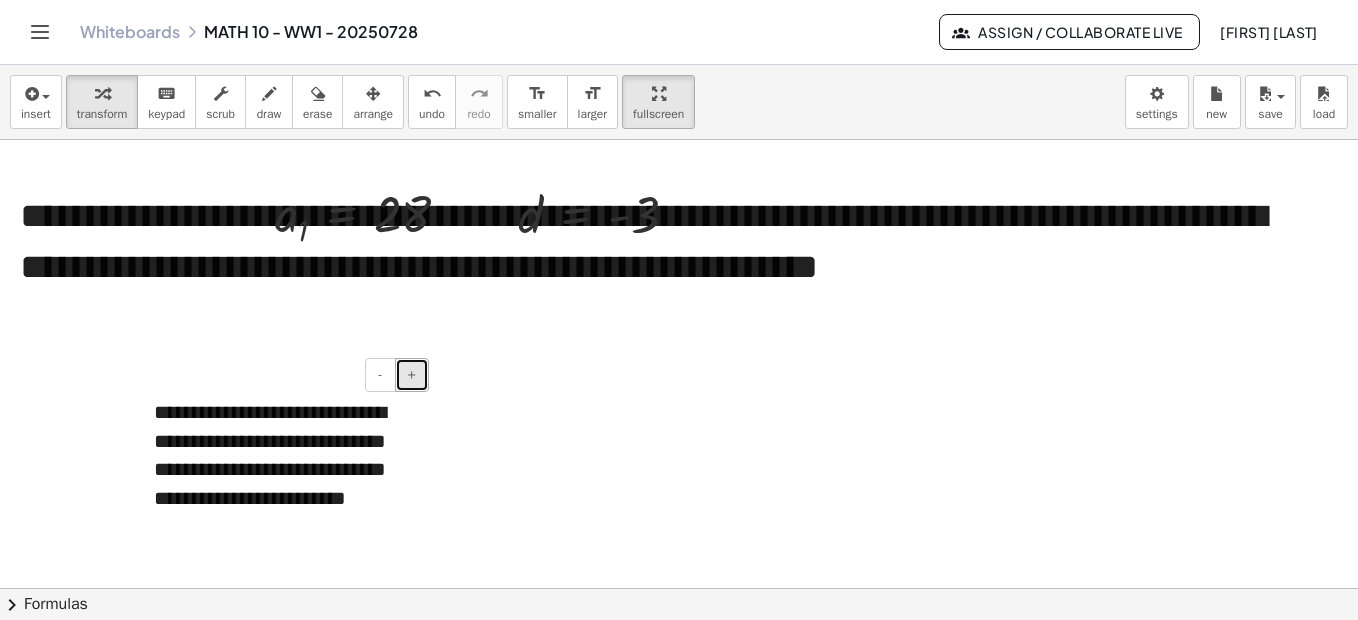 click on "+" at bounding box center (412, 375) 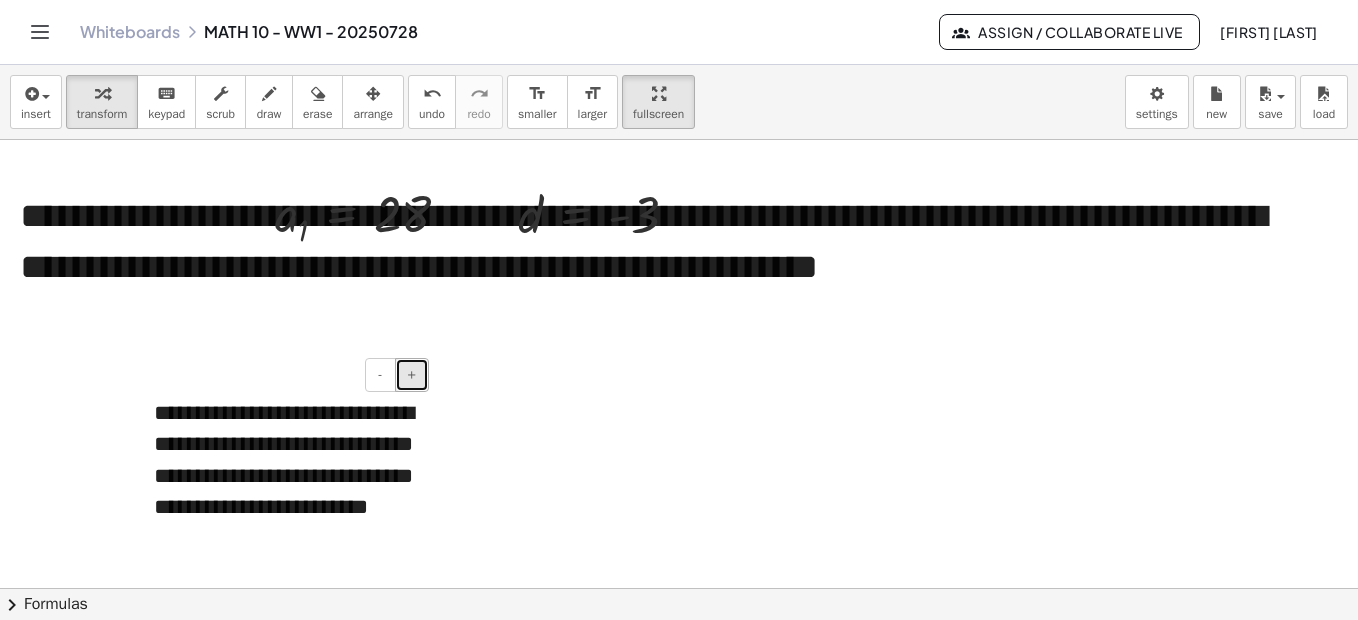 click on "+" at bounding box center [412, 375] 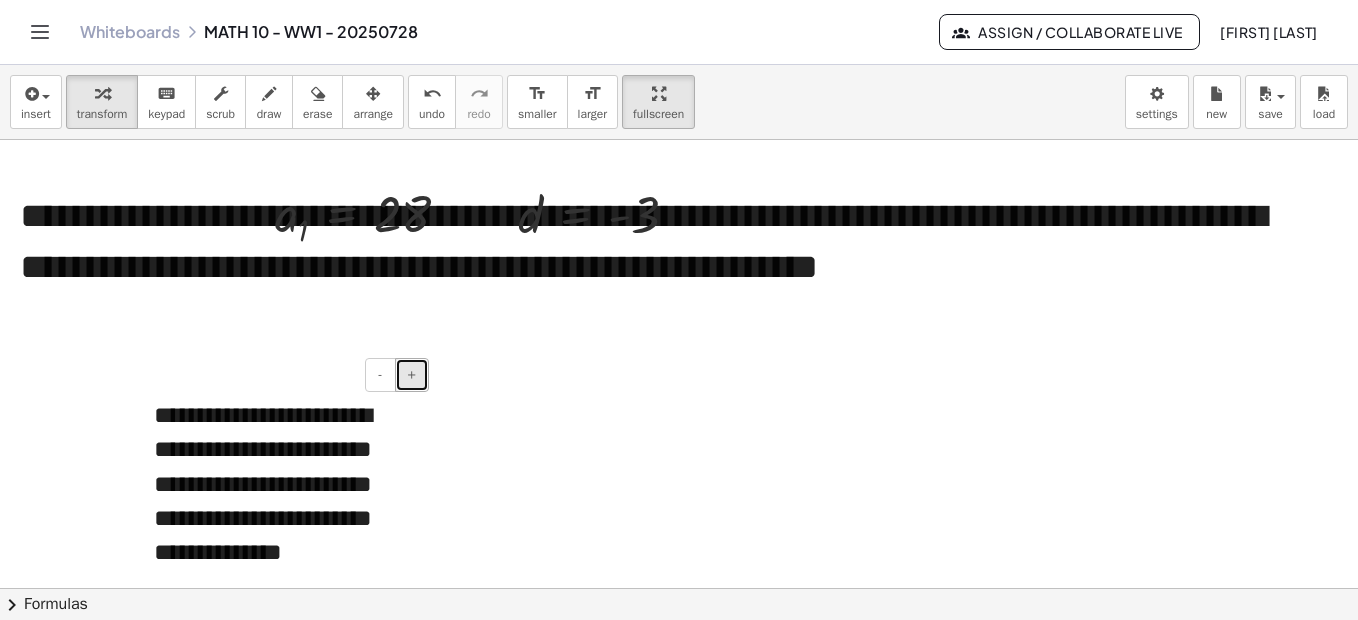 click on "+" at bounding box center (412, 375) 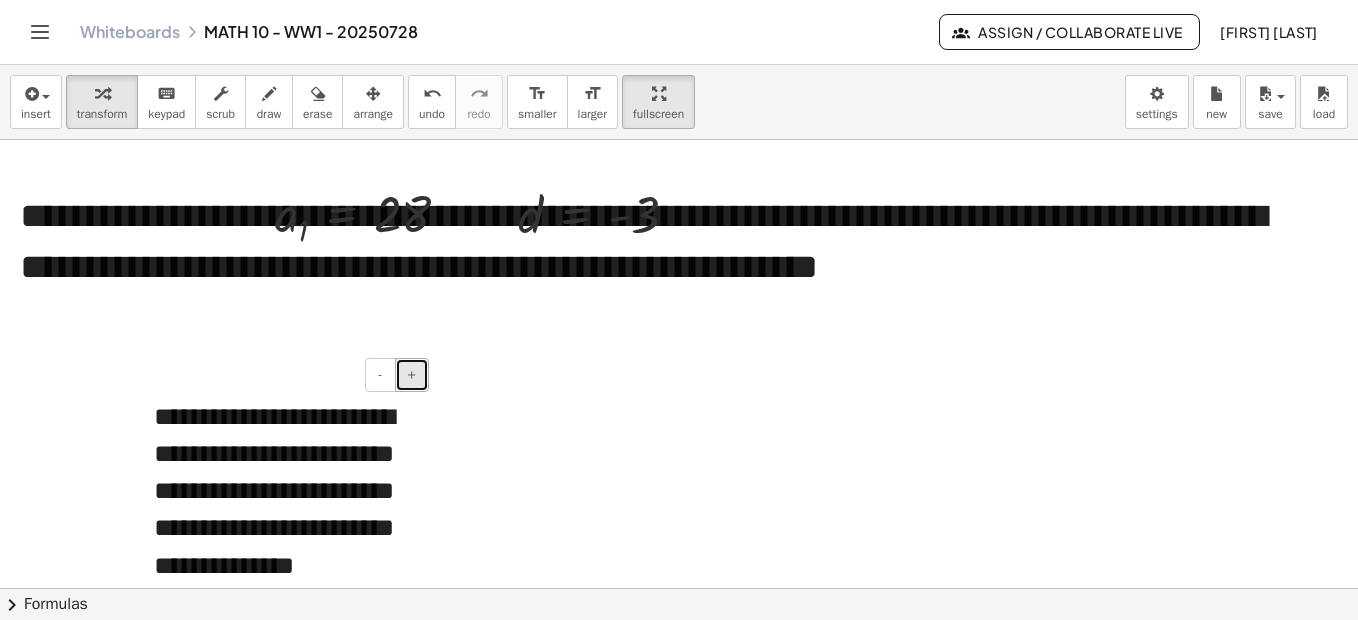 click on "+" at bounding box center (412, 375) 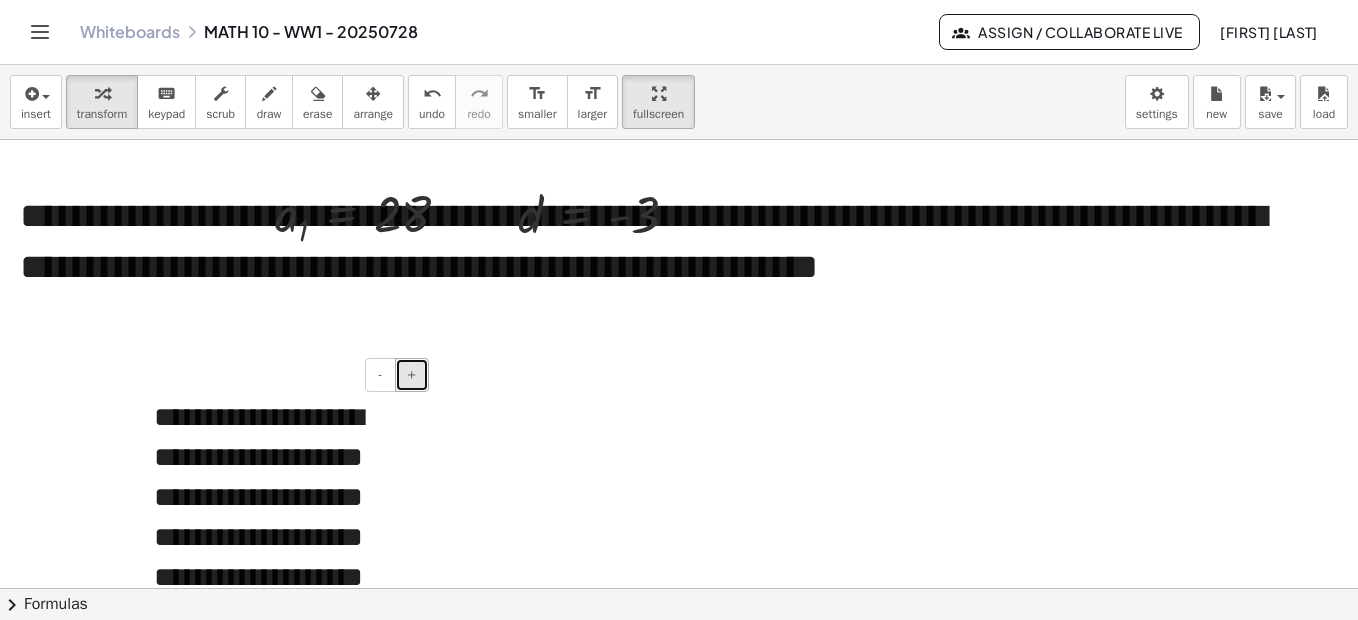 click on "+" at bounding box center [412, 375] 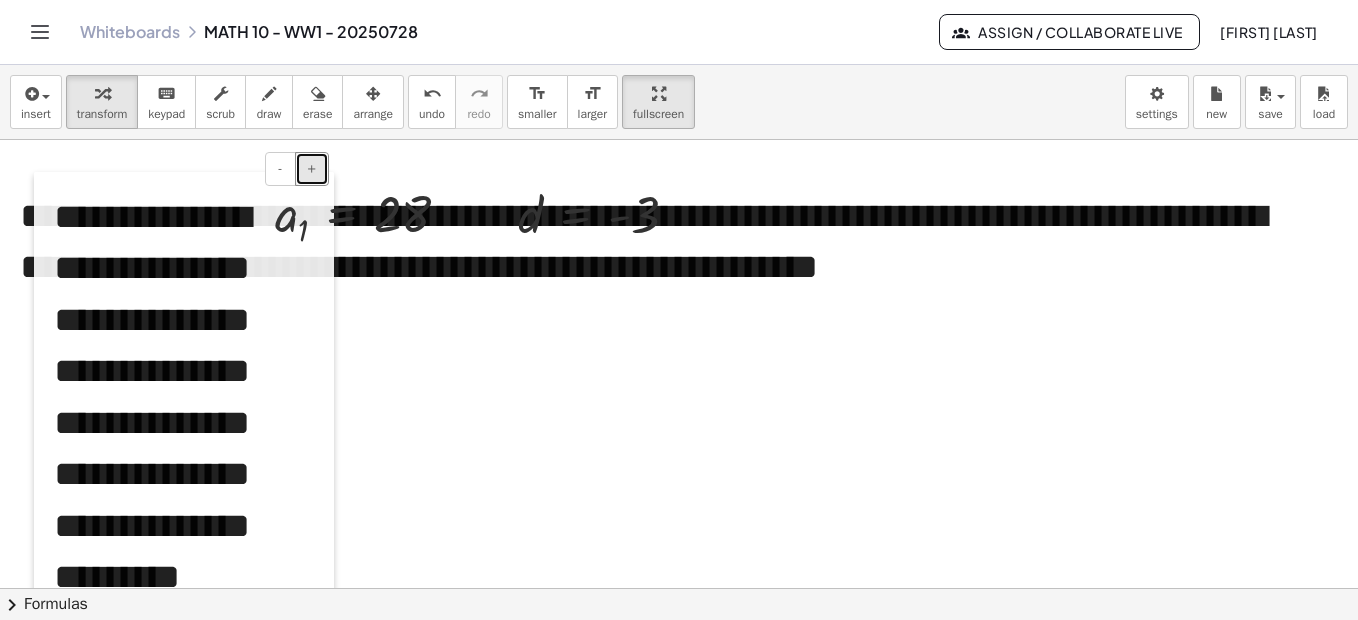 drag, startPoint x: 146, startPoint y: 408, endPoint x: 46, endPoint y: 202, distance: 228.98909 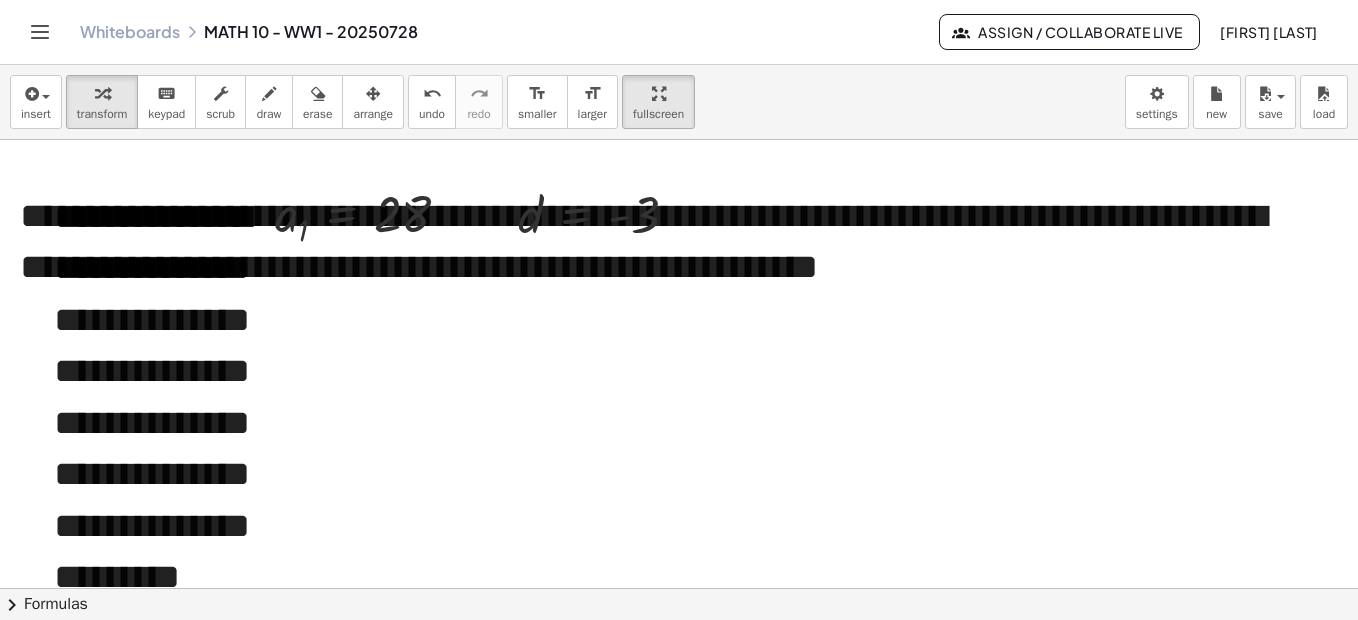 click at bounding box center [688, -1454] 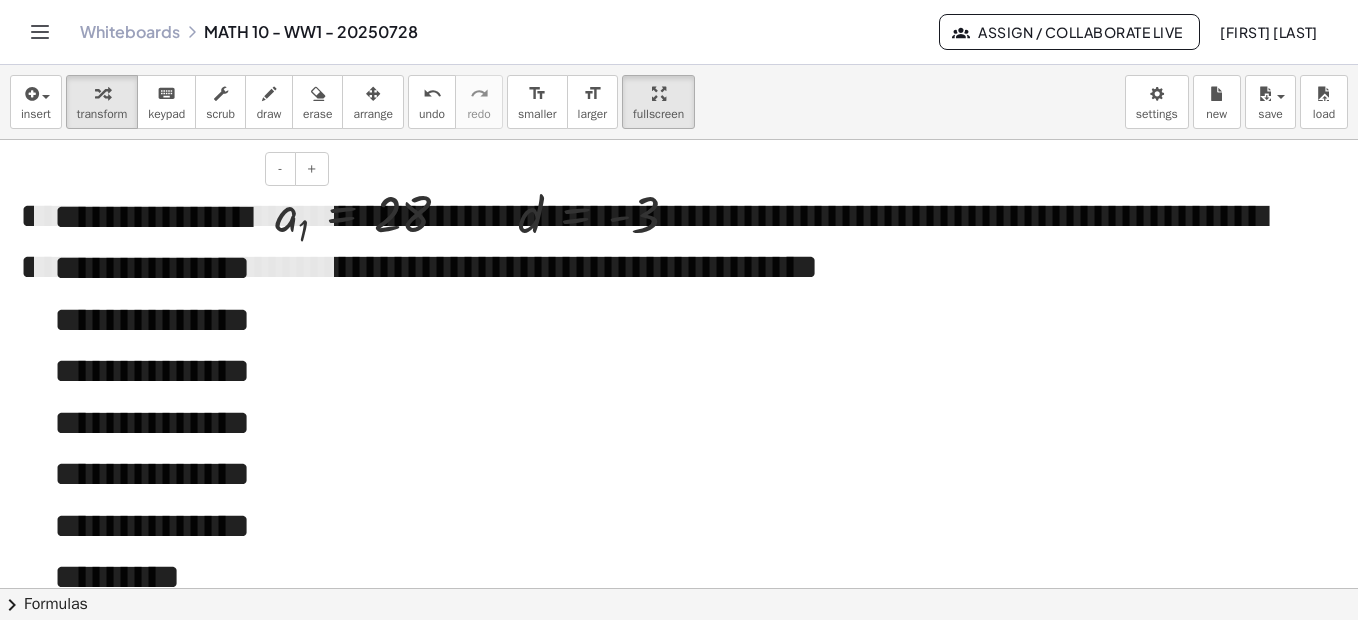 click on "**********" at bounding box center [184, 397] 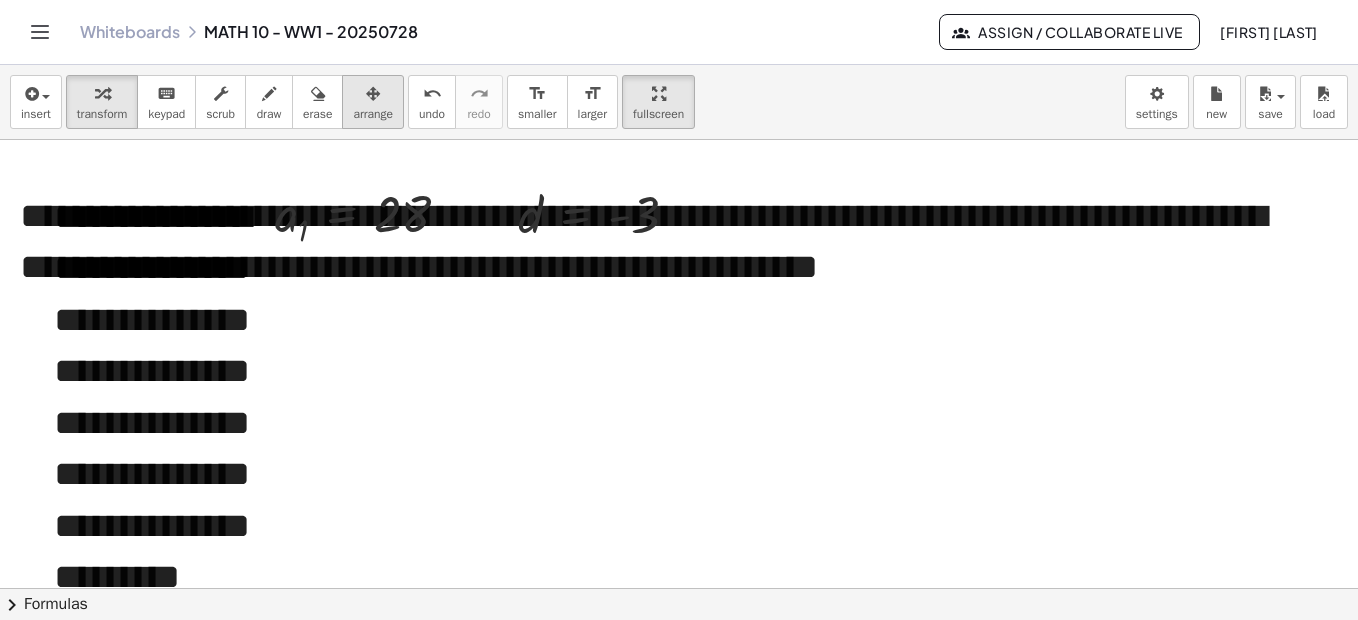 click at bounding box center [373, 93] 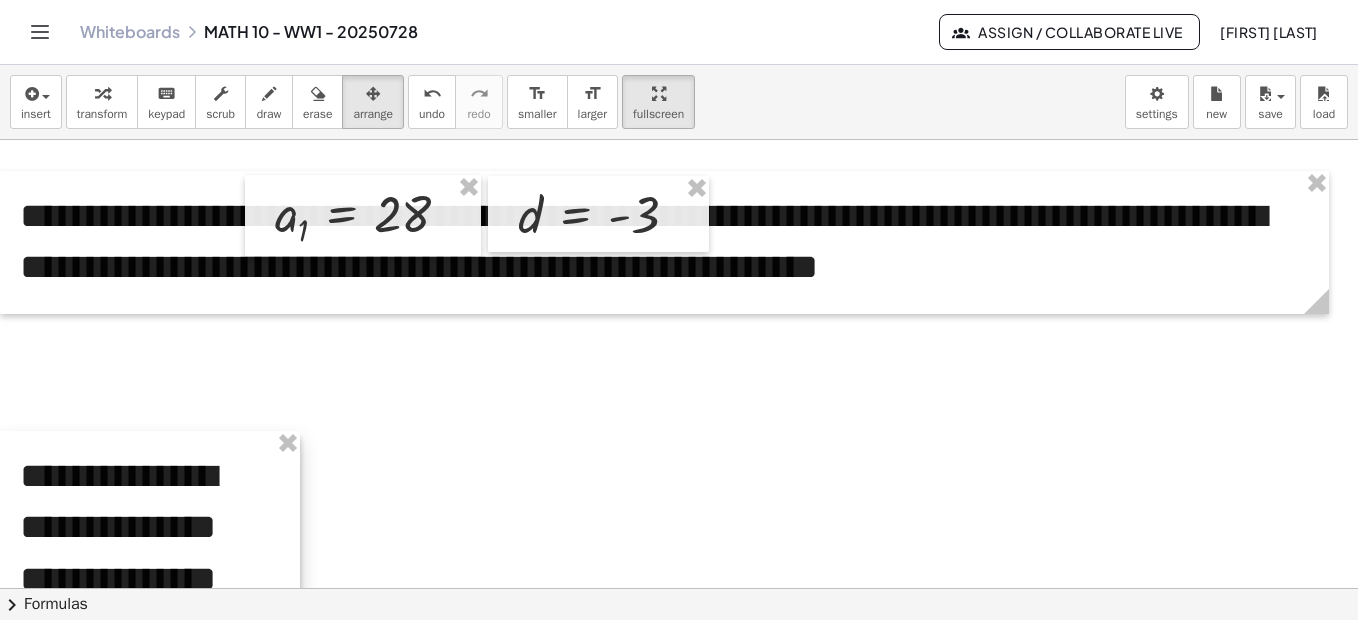 drag, startPoint x: 56, startPoint y: 194, endPoint x: 24, endPoint y: 451, distance: 258.98456 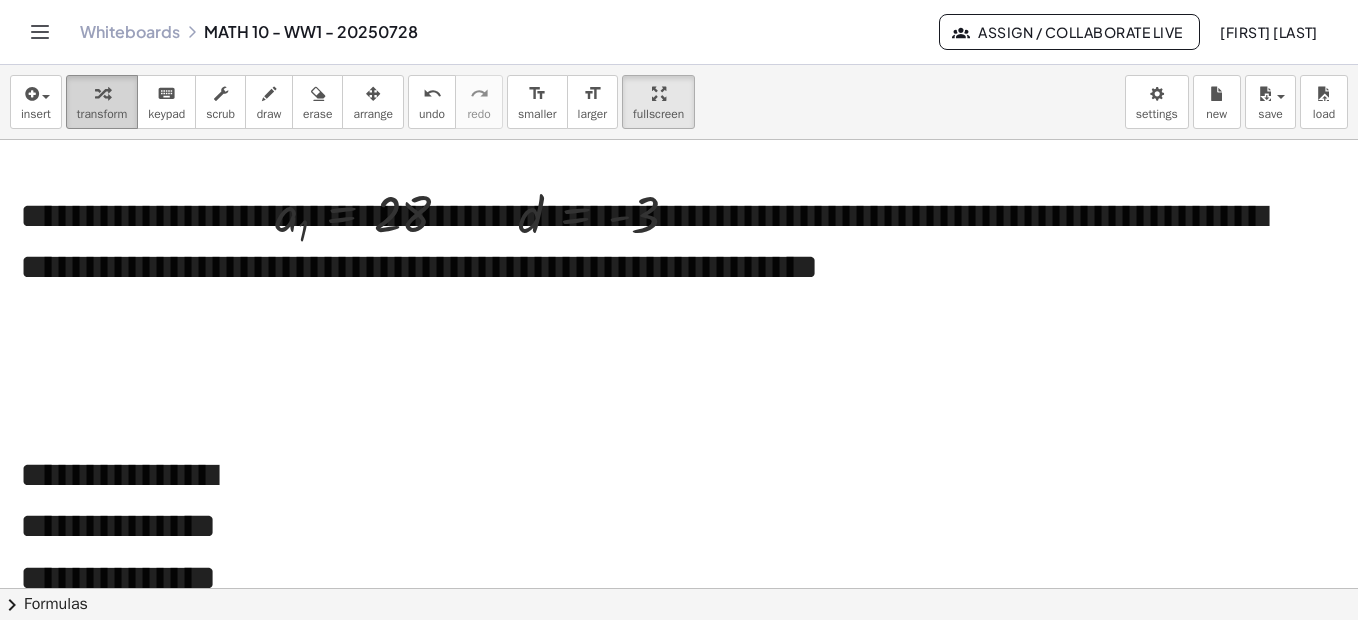 click on "transform" at bounding box center (102, 114) 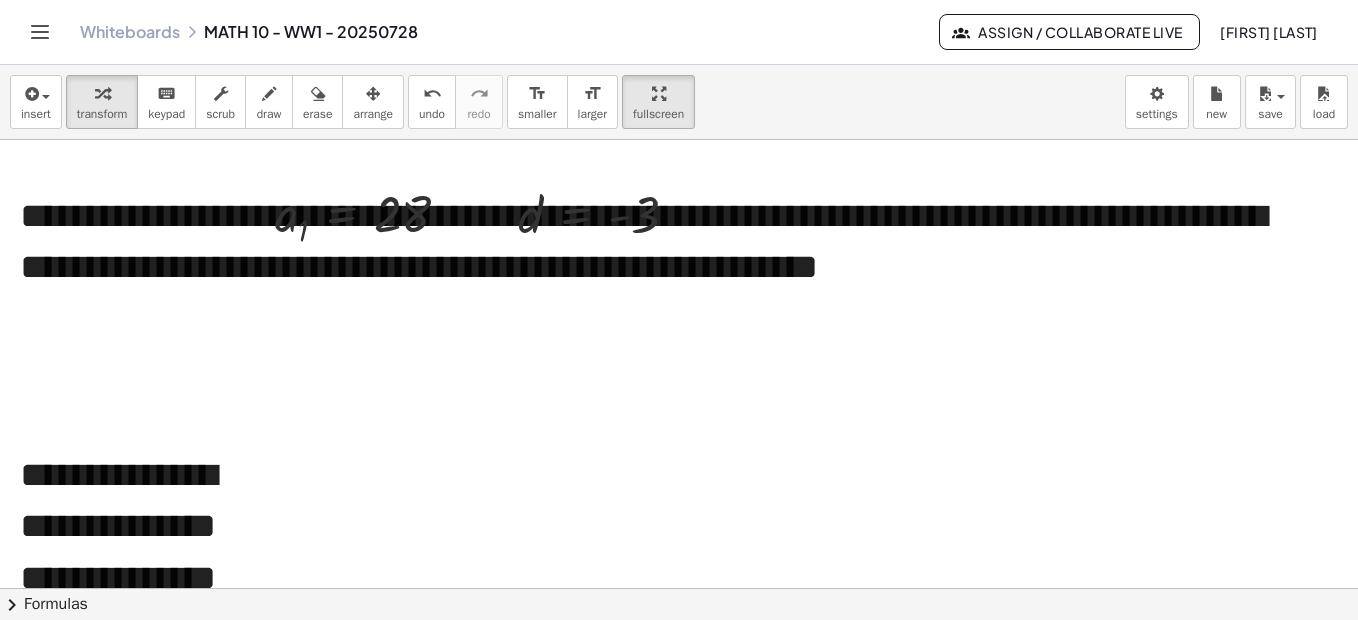 scroll, scrollTop: 4147, scrollLeft: 0, axis: vertical 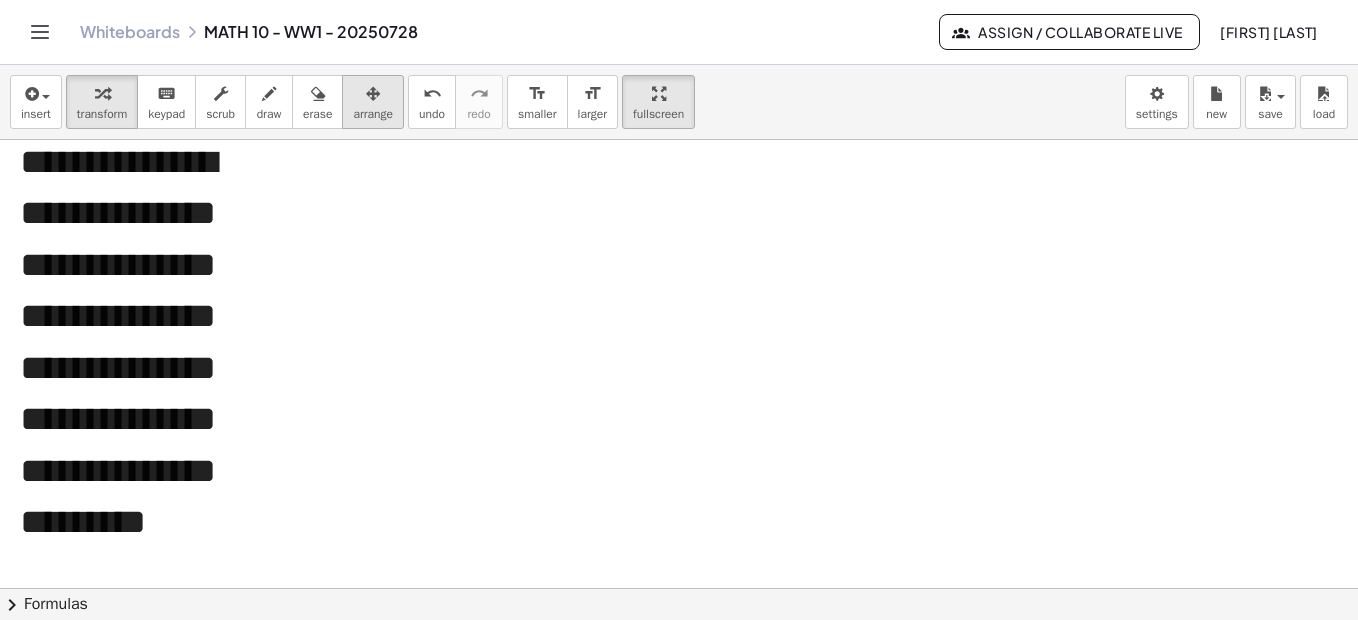 click at bounding box center (373, 93) 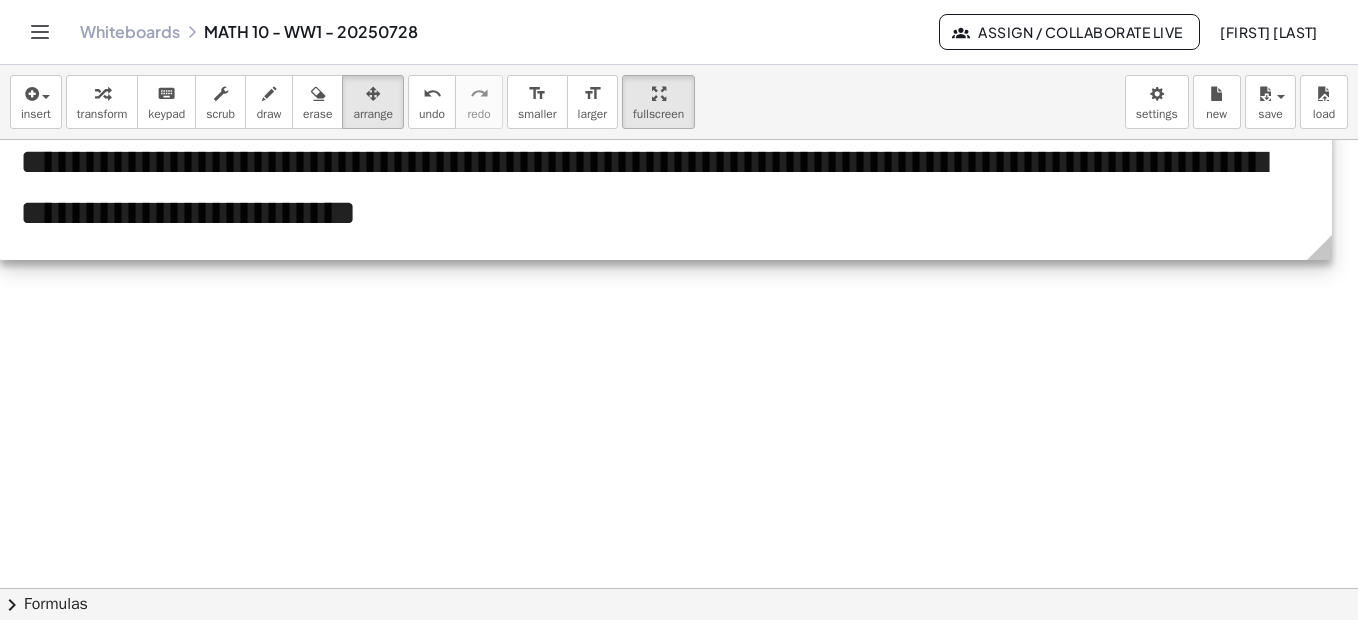 drag, startPoint x: 289, startPoint y: 555, endPoint x: 1321, endPoint y: 457, distance: 1036.6427 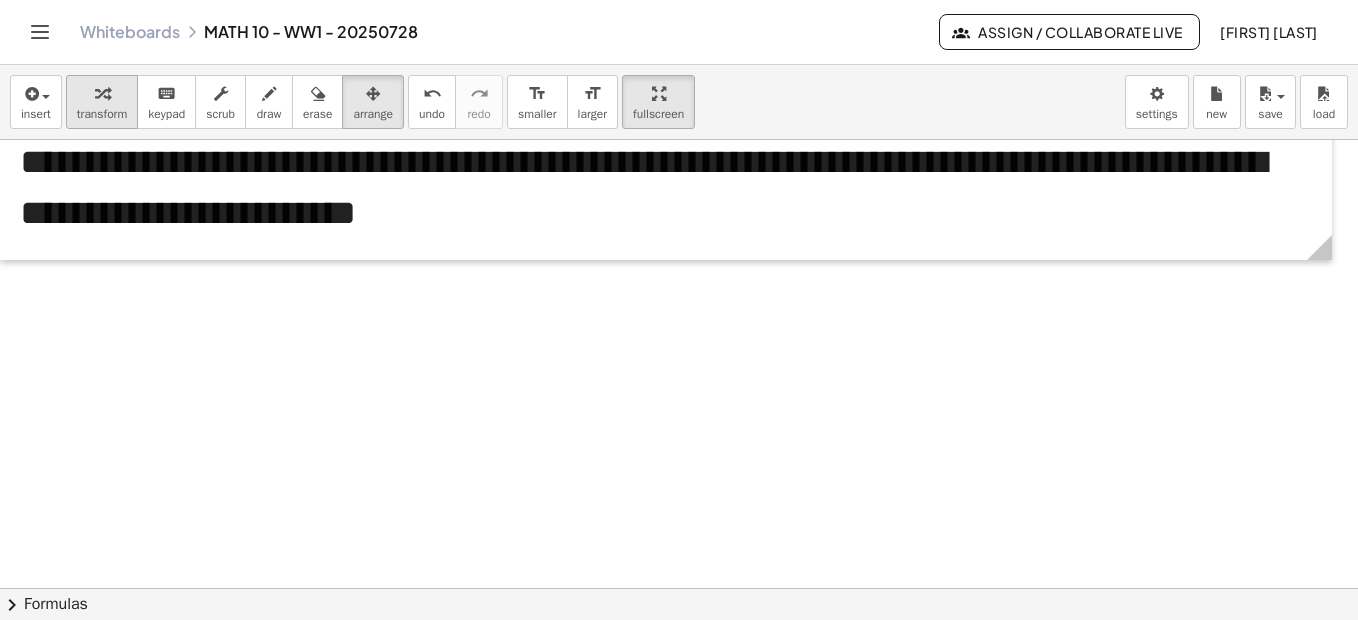 click on "transform" at bounding box center [102, 114] 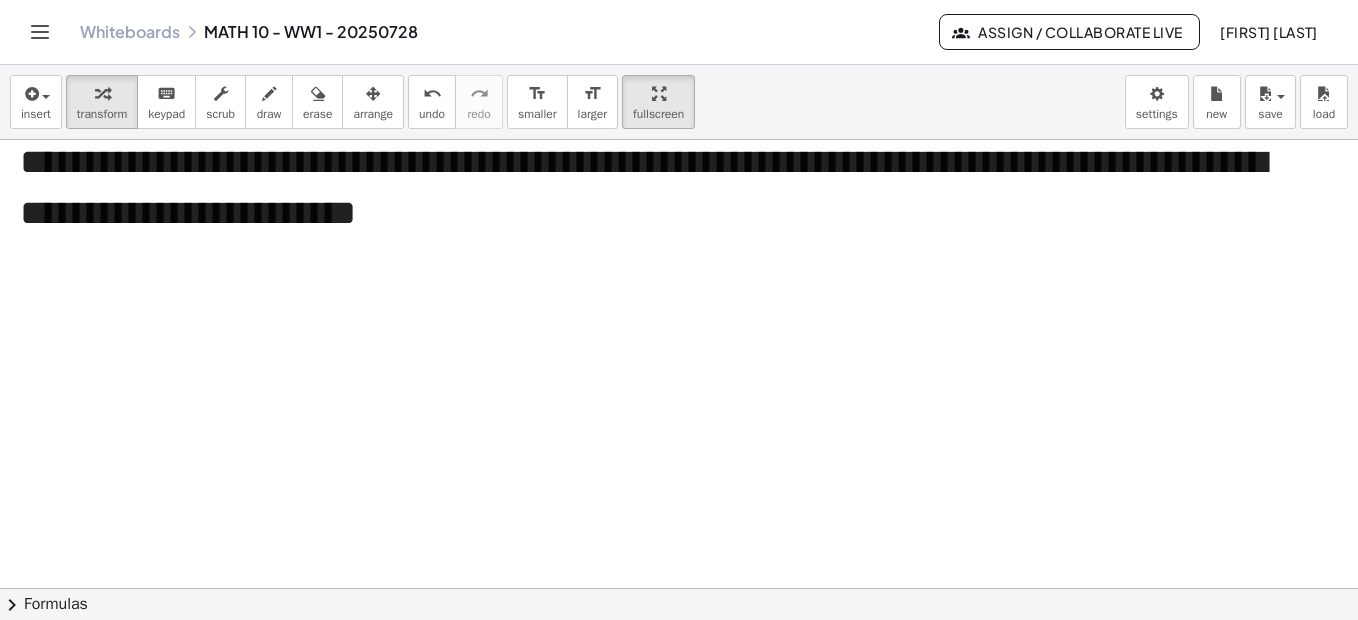 click at bounding box center [688, -1543] 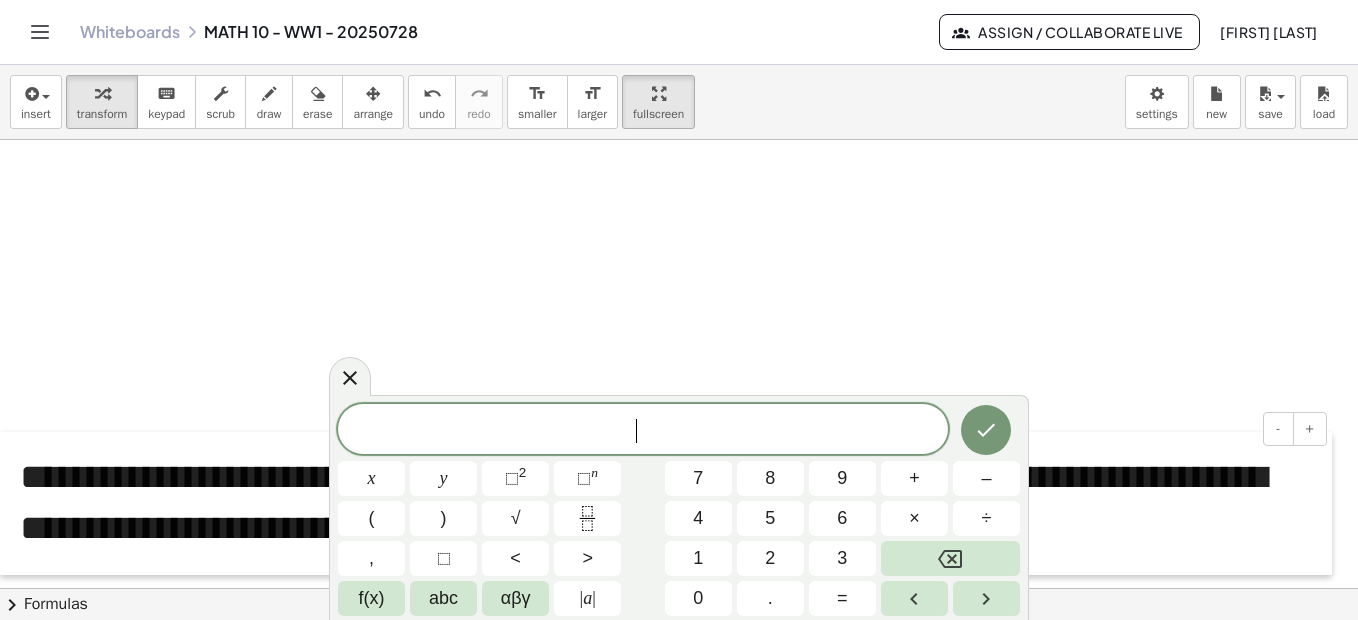 drag, startPoint x: 18, startPoint y: 161, endPoint x: 0, endPoint y: 474, distance: 313.51715 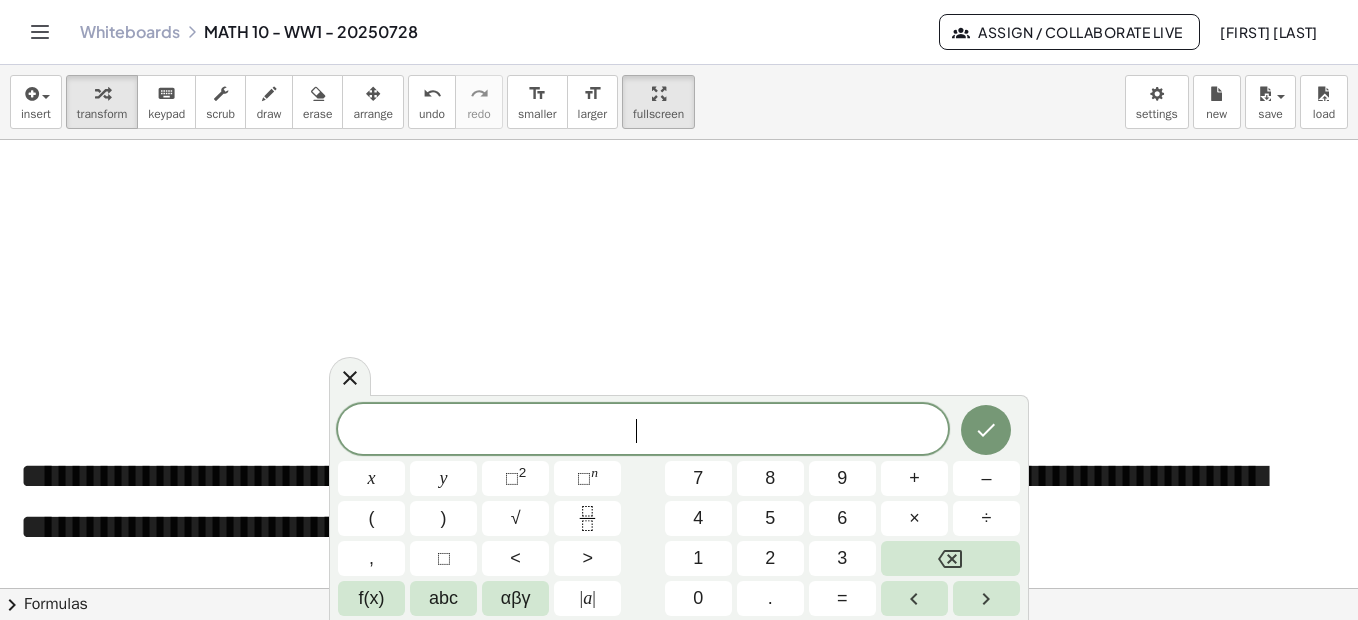 click at bounding box center (688, -1543) 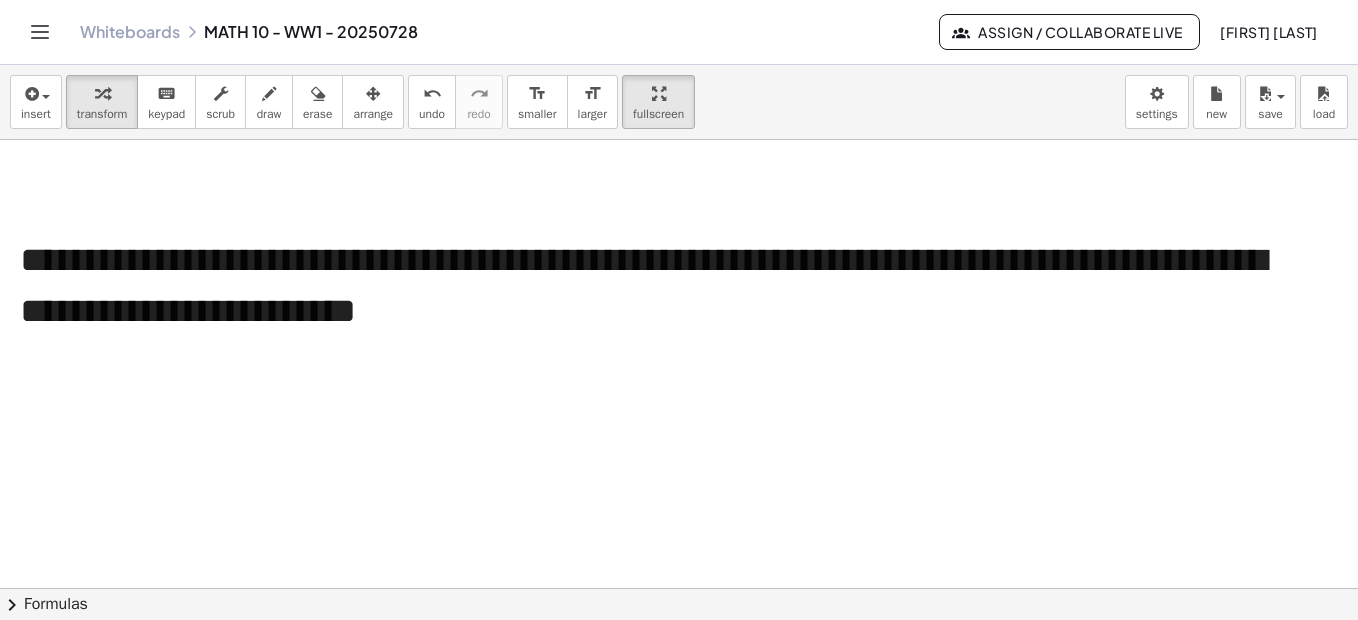 scroll, scrollTop: 4389, scrollLeft: 0, axis: vertical 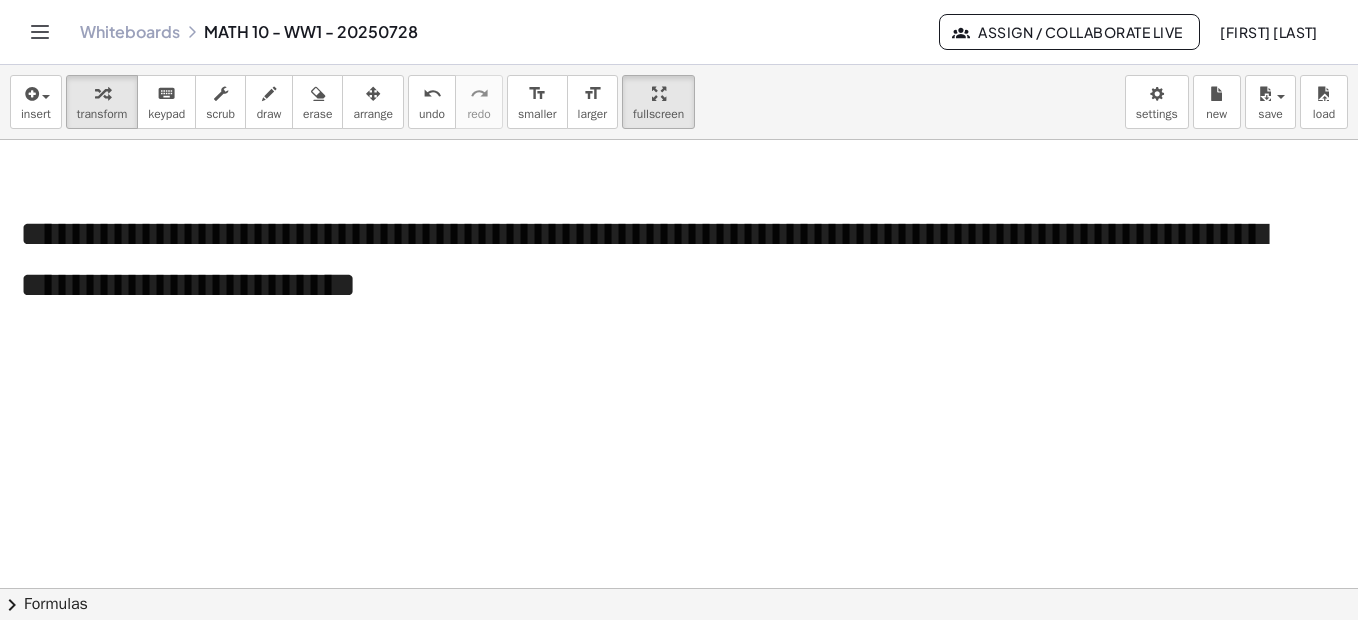 click at bounding box center [688, -1785] 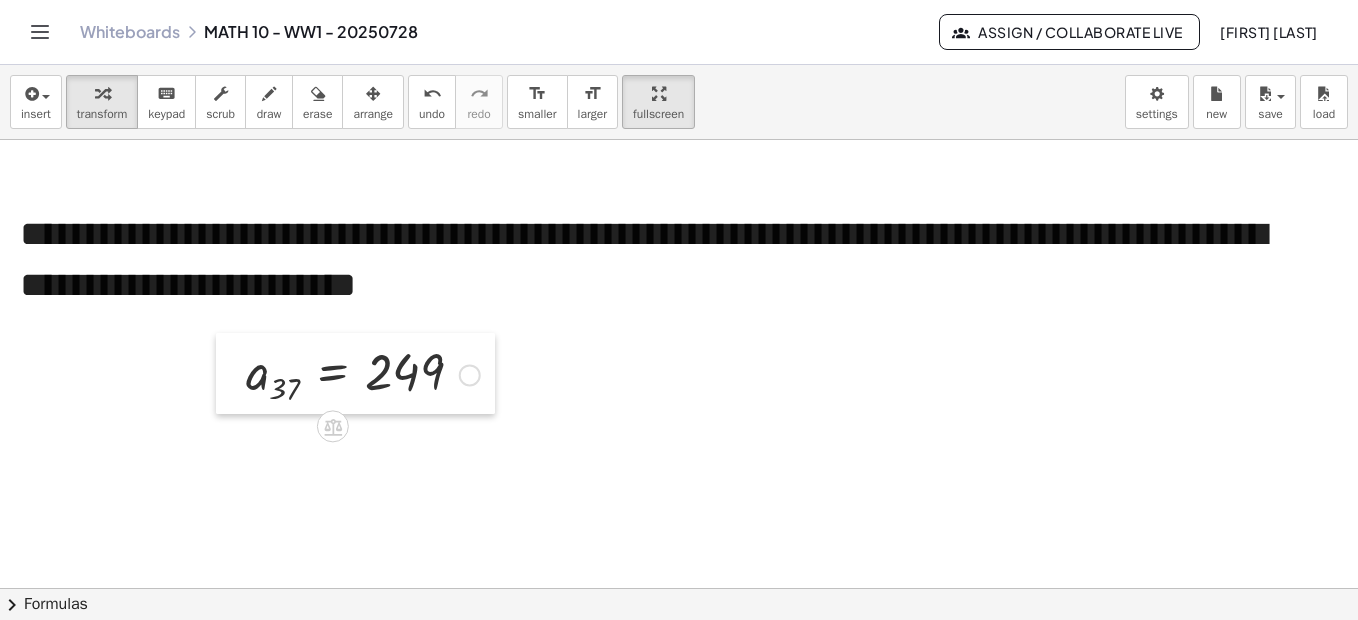 drag, startPoint x: 337, startPoint y: 496, endPoint x: 227, endPoint y: 347, distance: 185.20529 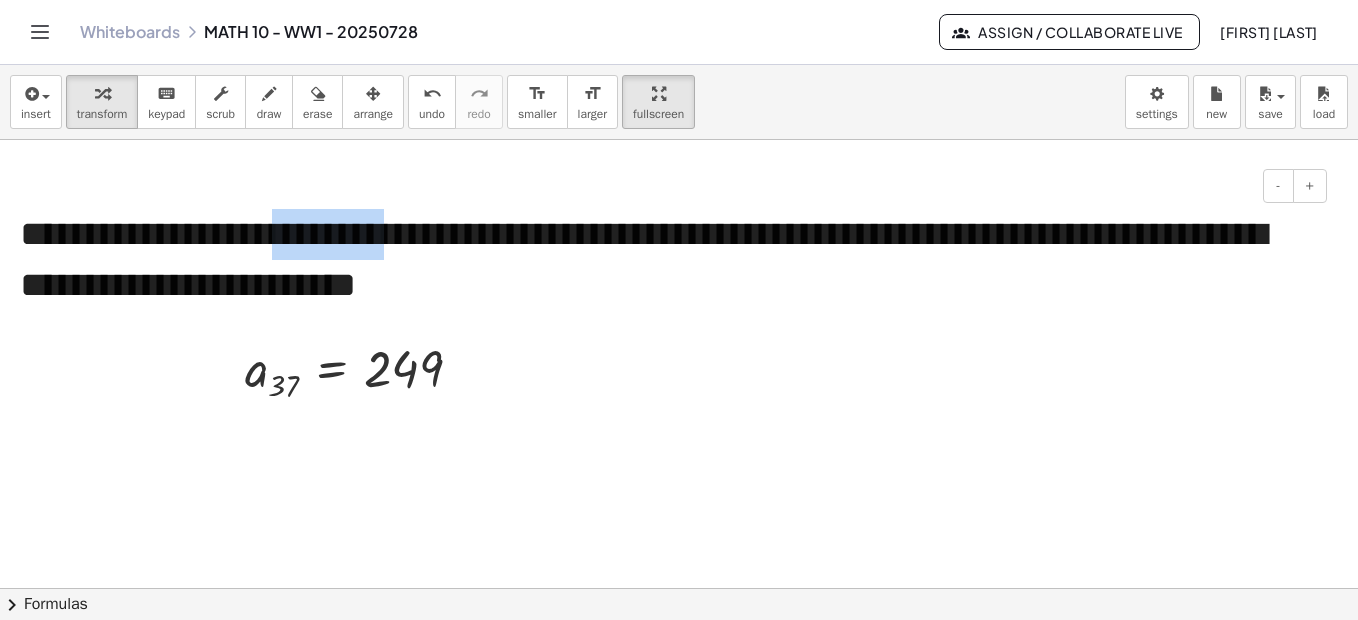 drag, startPoint x: 283, startPoint y: 230, endPoint x: 427, endPoint y: 244, distance: 144.67896 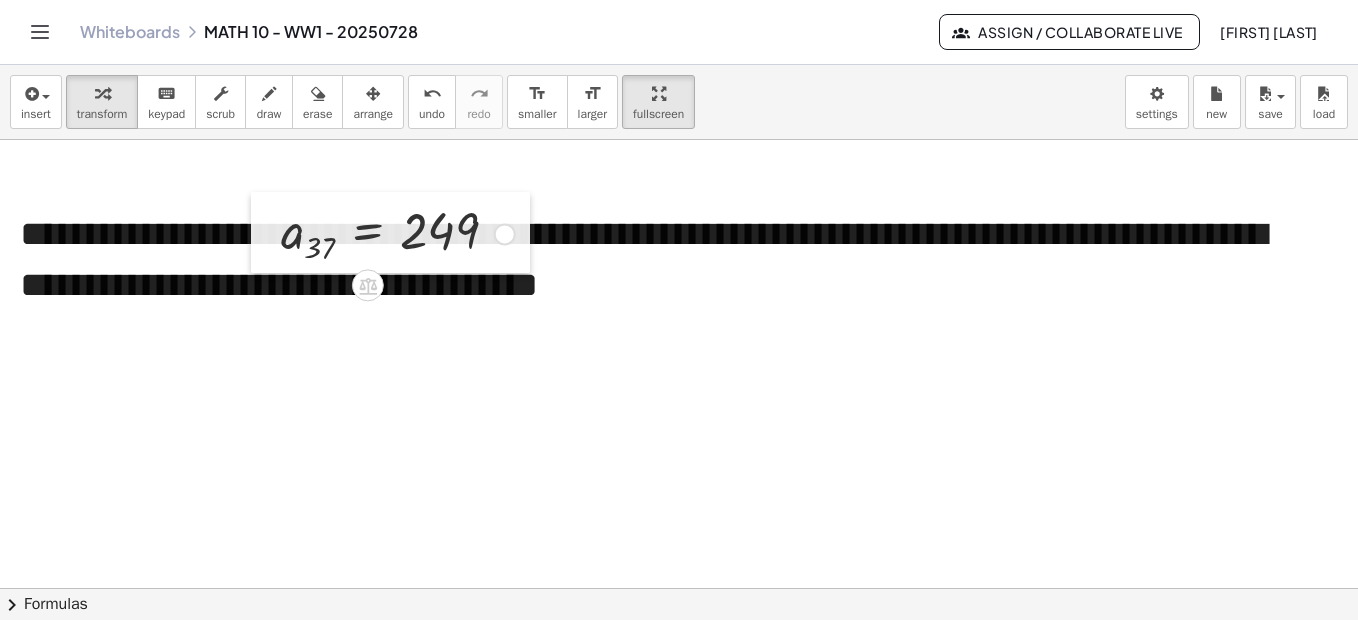 drag, startPoint x: 223, startPoint y: 336, endPoint x: 259, endPoint y: 198, distance: 142.61838 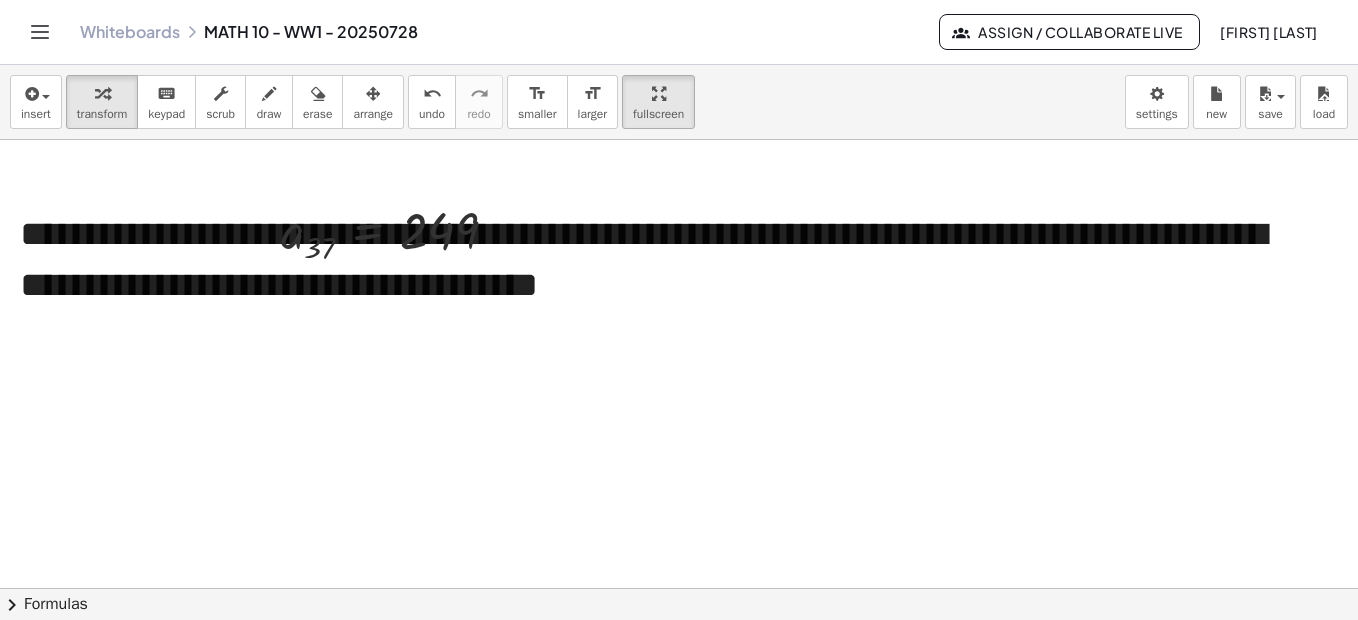 click at bounding box center (688, -1785) 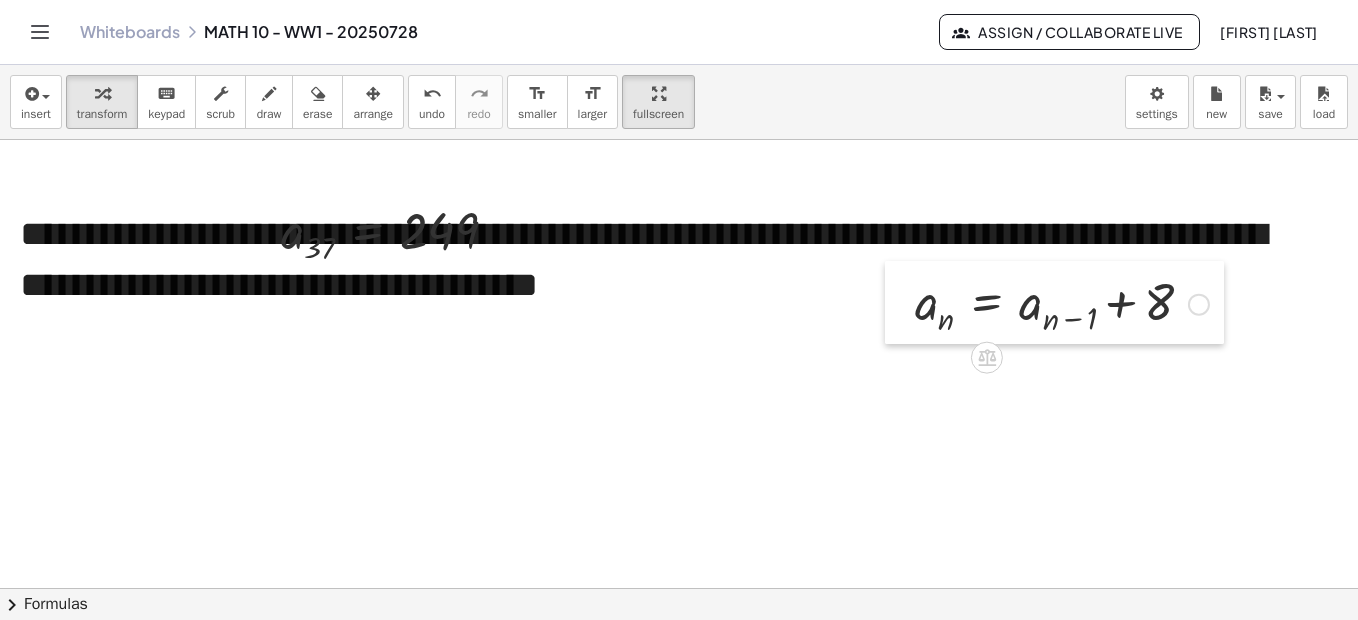 drag, startPoint x: 329, startPoint y: 427, endPoint x: 896, endPoint y: 283, distance: 585 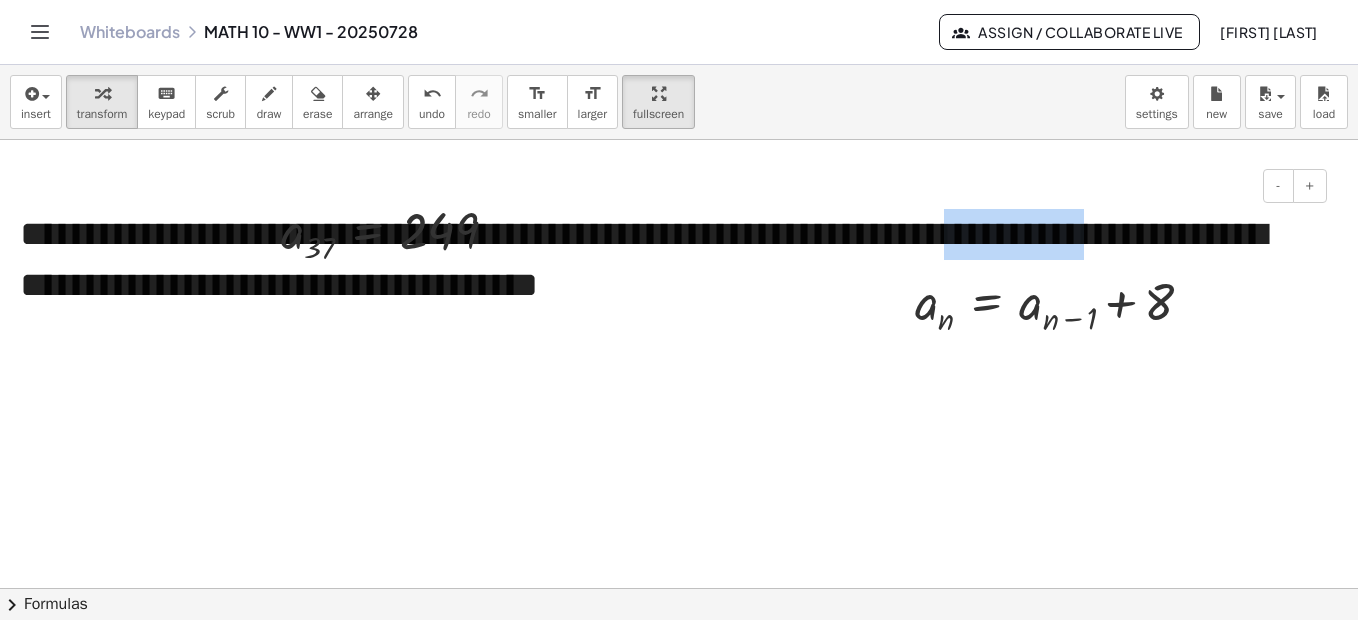 drag, startPoint x: 914, startPoint y: 233, endPoint x: 1095, endPoint y: 242, distance: 181.22362 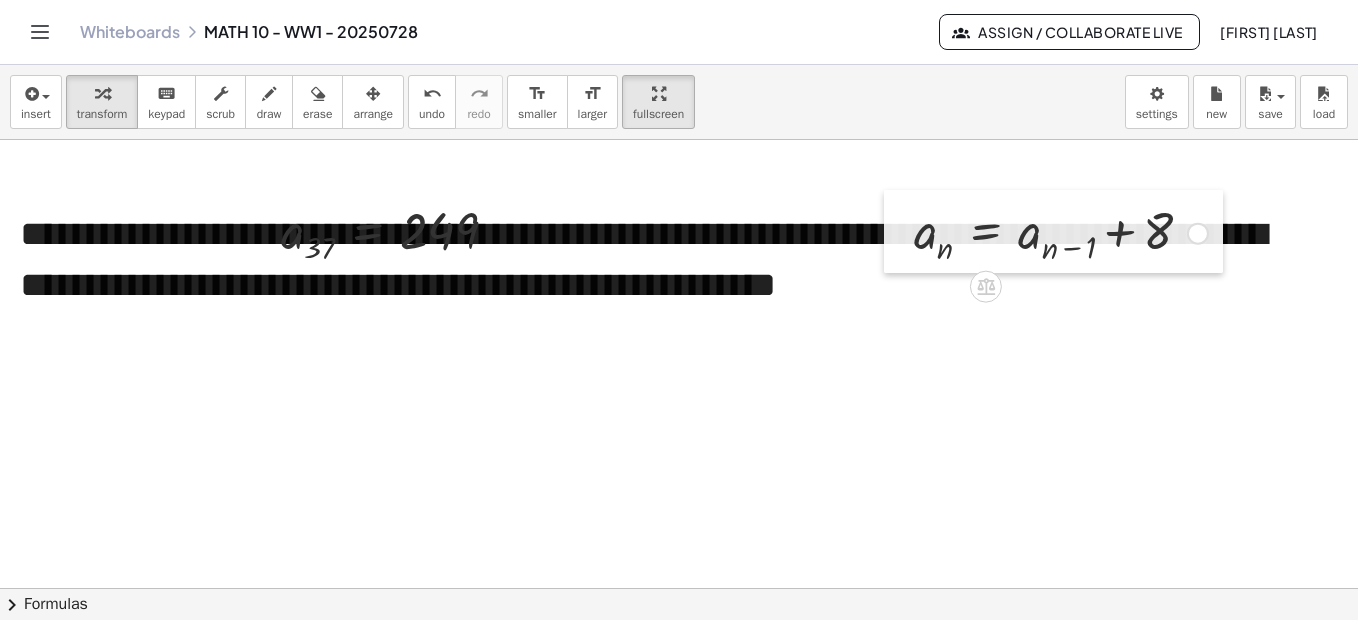 drag, startPoint x: 904, startPoint y: 284, endPoint x: 903, endPoint y: 213, distance: 71.00704 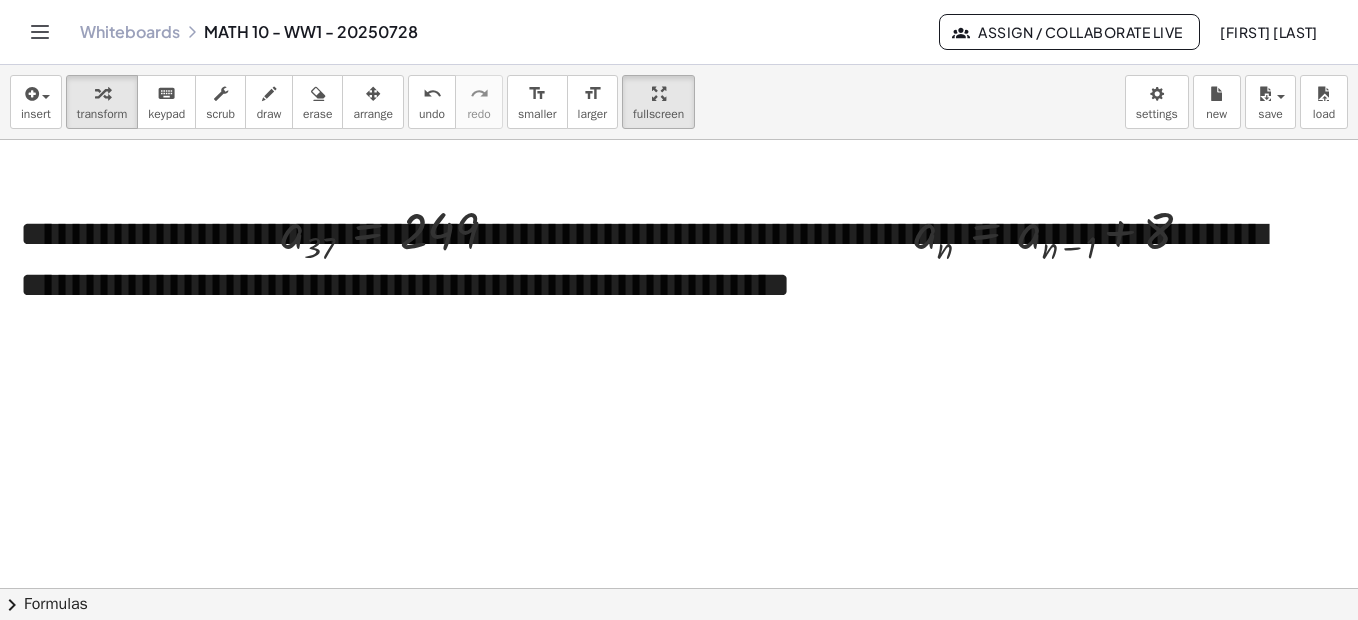 click at bounding box center [688, -1785] 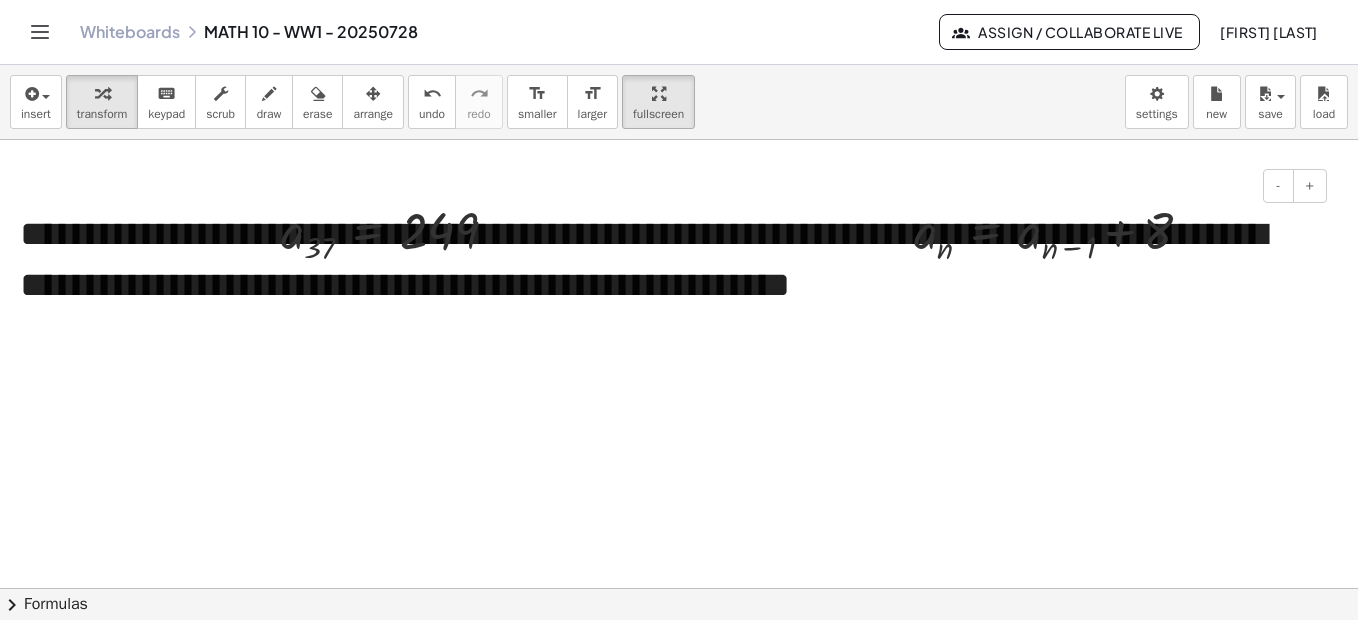 click on "**********" at bounding box center [666, 260] 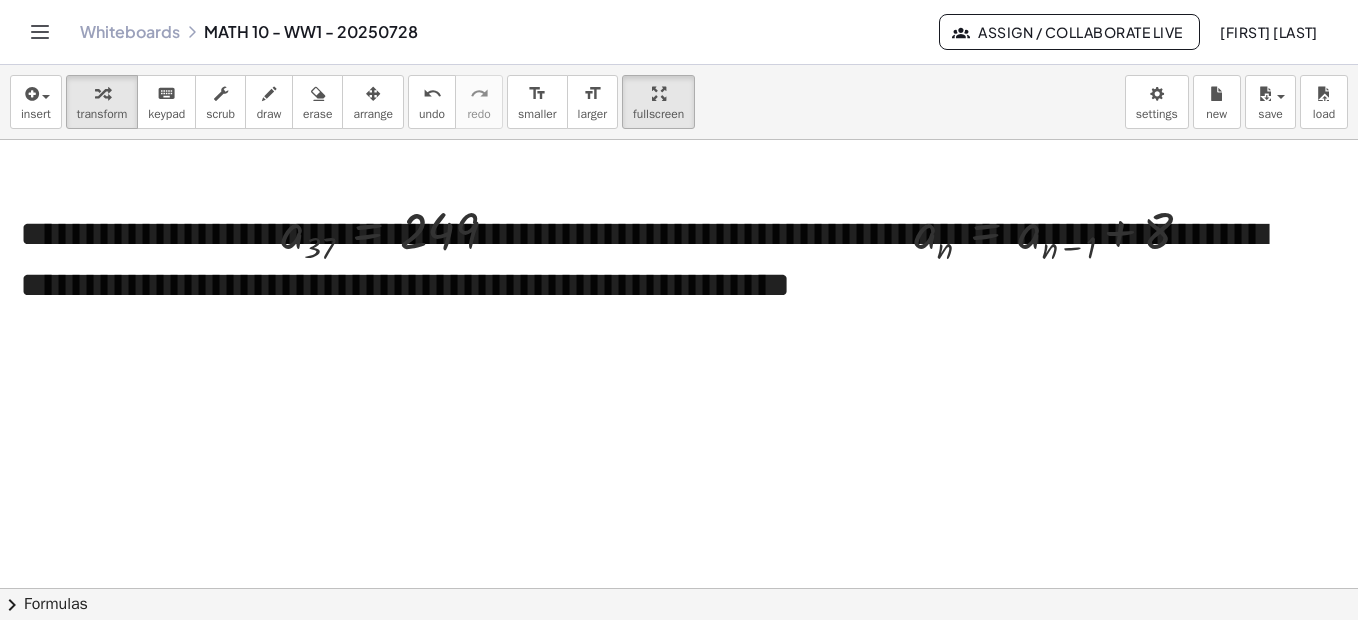 drag, startPoint x: 1204, startPoint y: 363, endPoint x: 1184, endPoint y: 247, distance: 117.71151 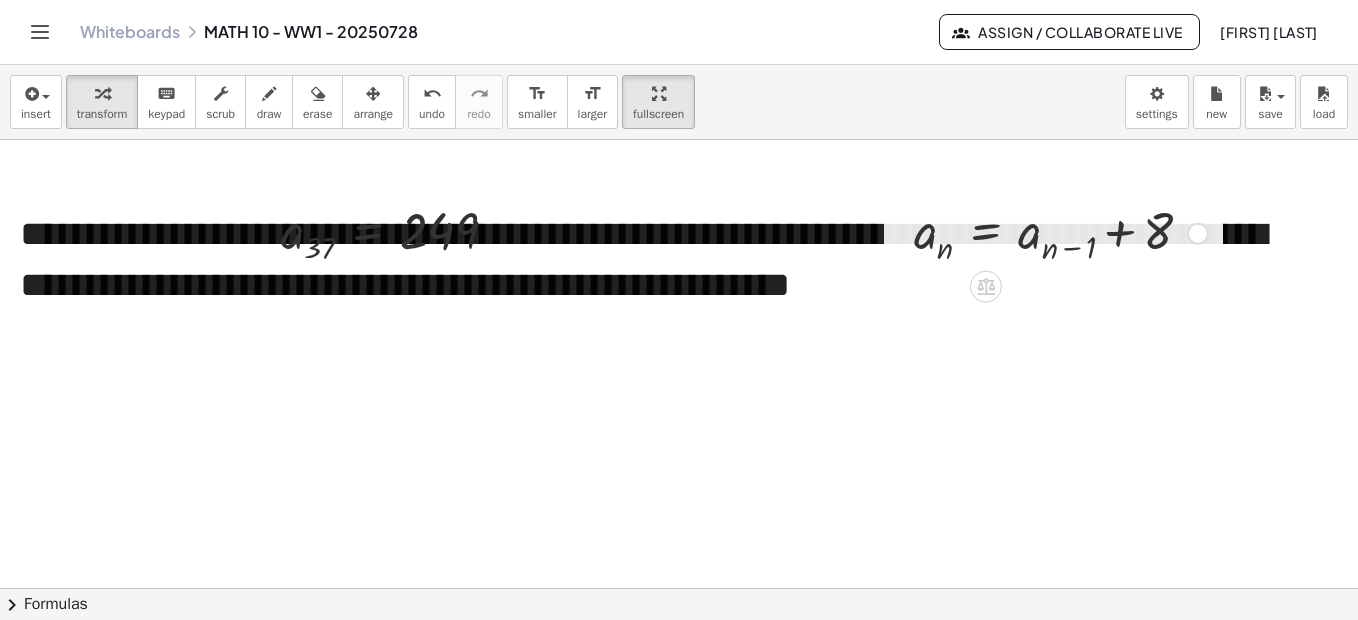 drag, startPoint x: 1184, startPoint y: 247, endPoint x: 1195, endPoint y: 249, distance: 11.18034 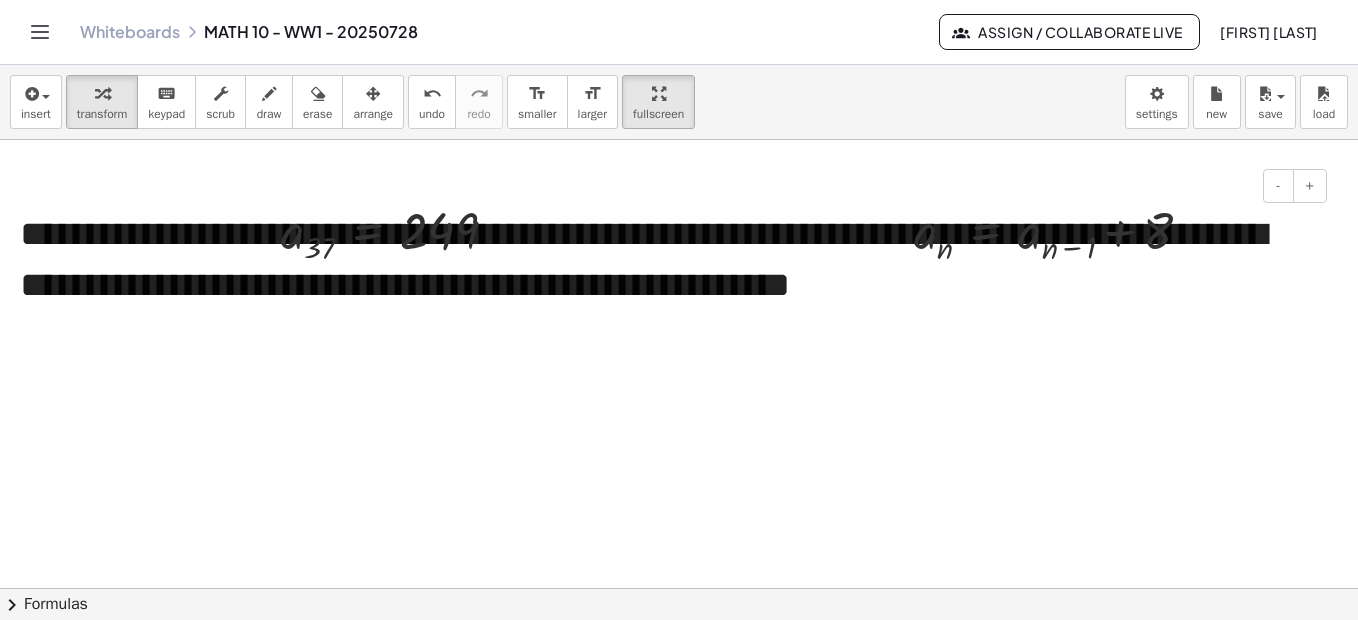 click on "**********" at bounding box center [666, 260] 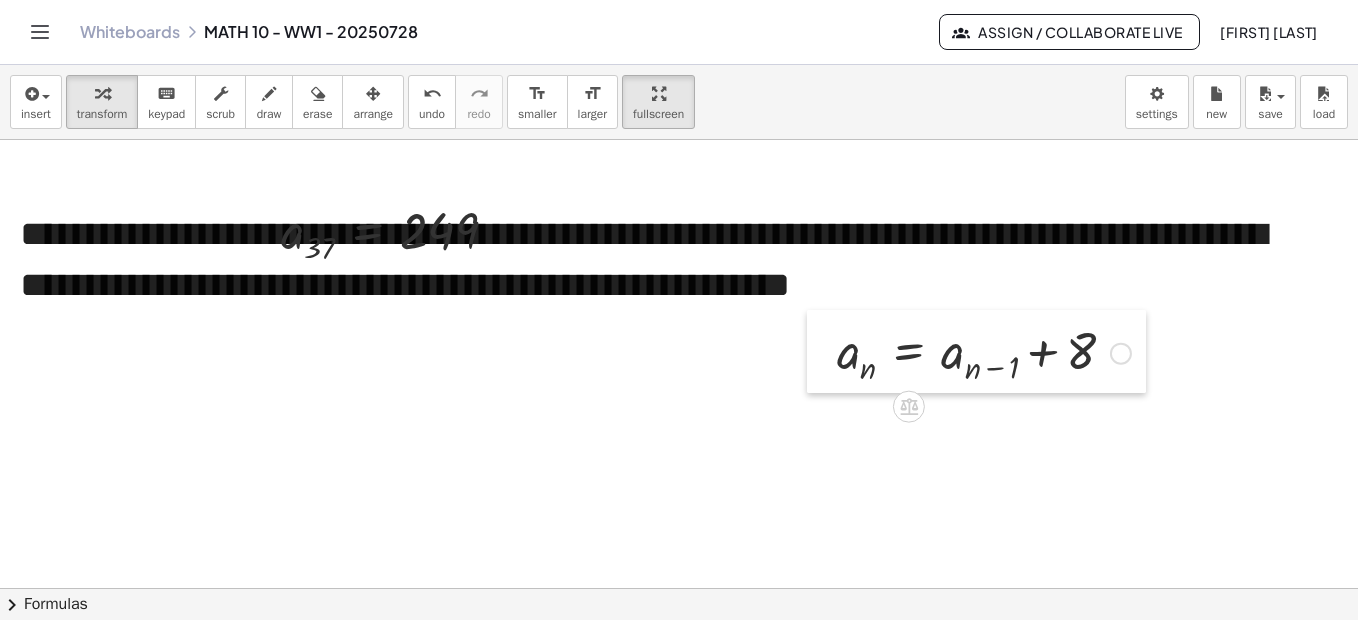 drag, startPoint x: 895, startPoint y: 218, endPoint x: 1000, endPoint y: 254, distance: 111 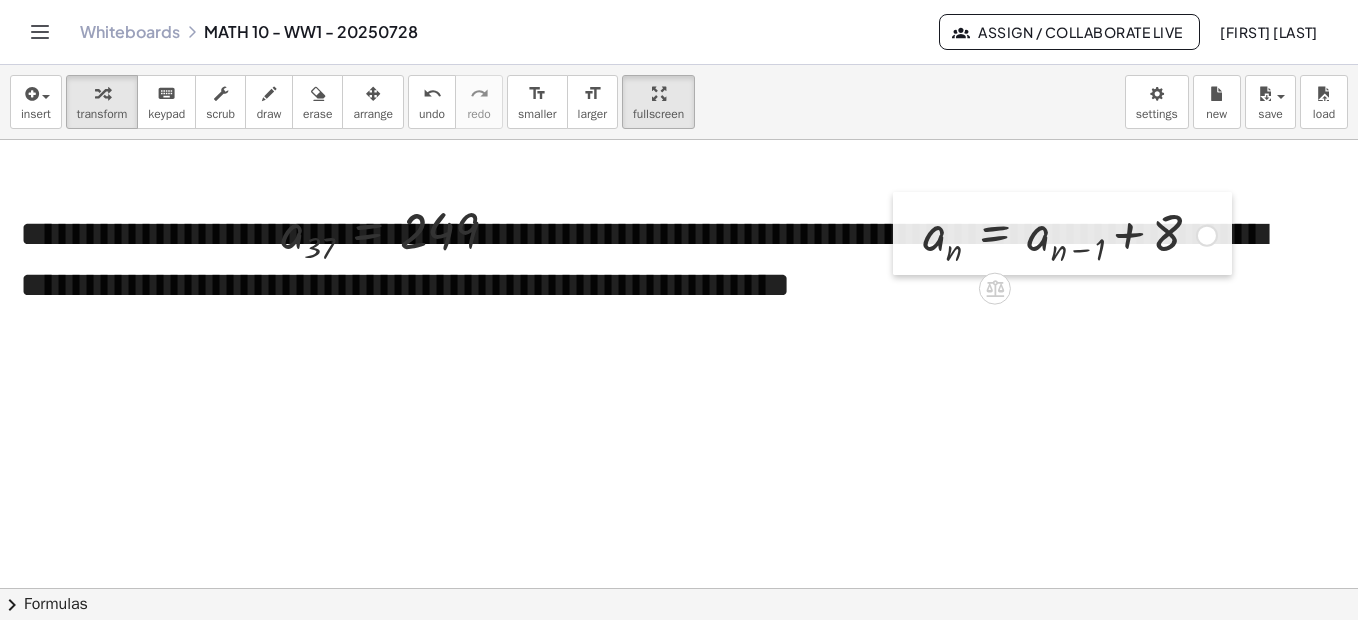 drag, startPoint x: 826, startPoint y: 336, endPoint x: 911, endPoint y: 220, distance: 143.8089 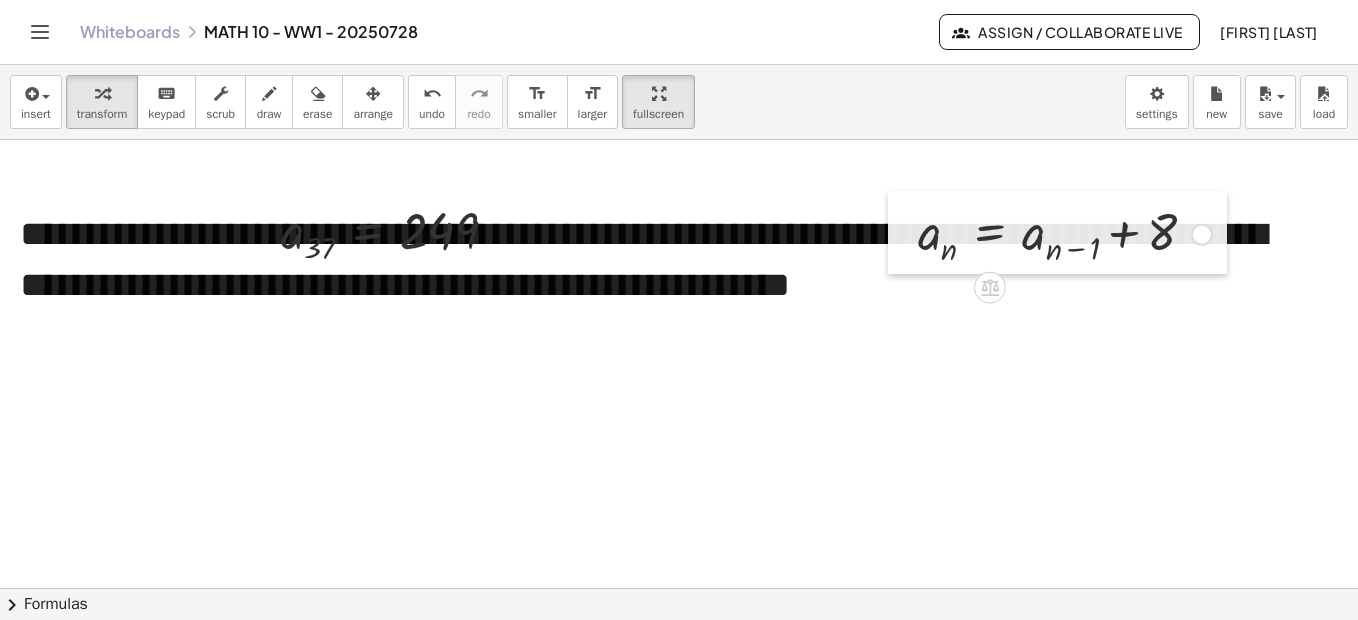 click at bounding box center (903, 232) 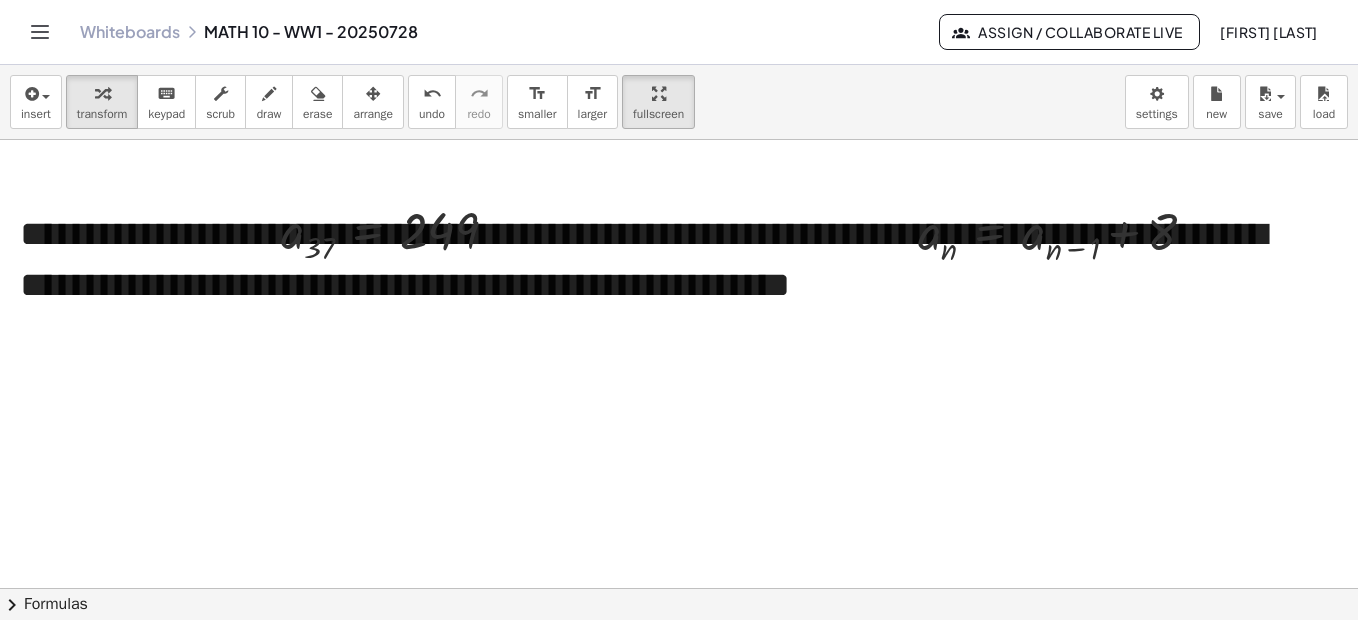 click at bounding box center [688, -1785] 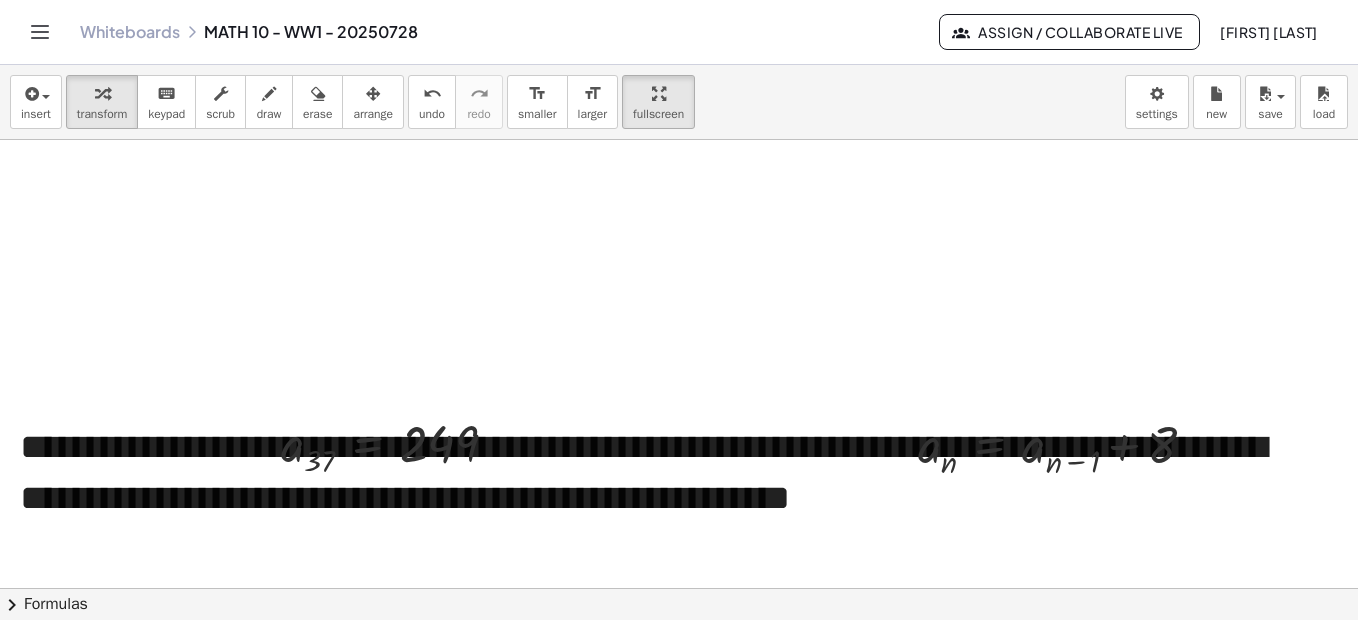 scroll, scrollTop: 4467, scrollLeft: 0, axis: vertical 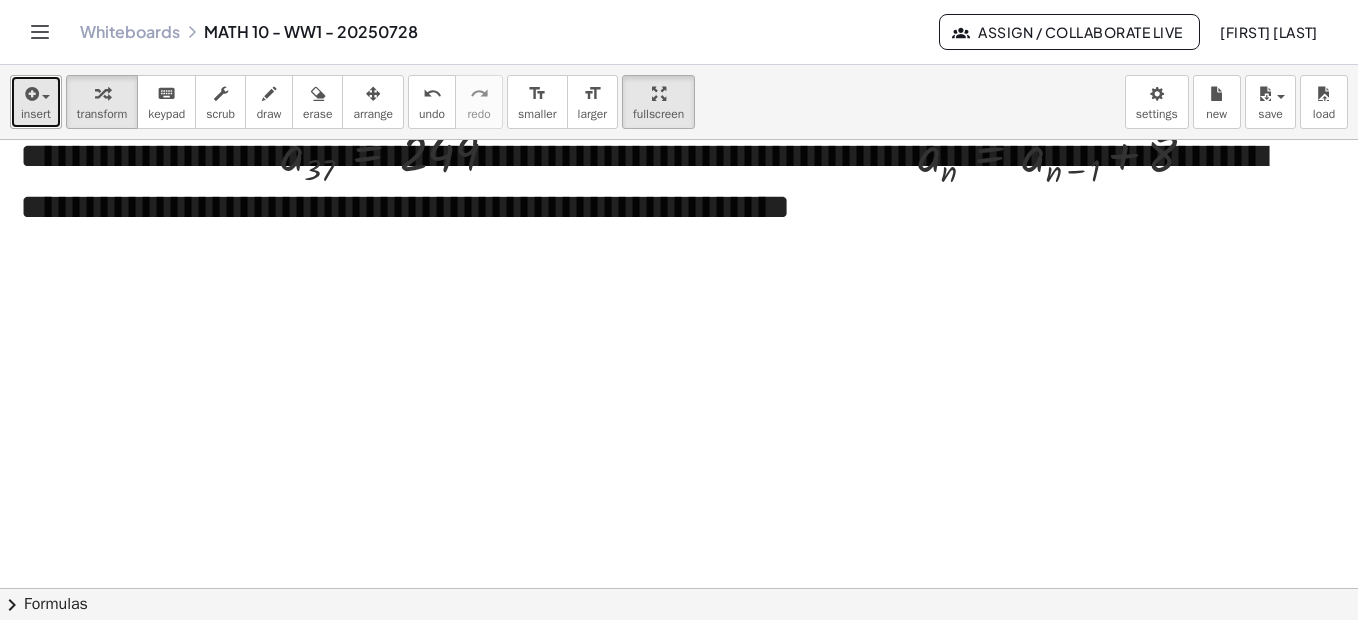 click at bounding box center [36, 93] 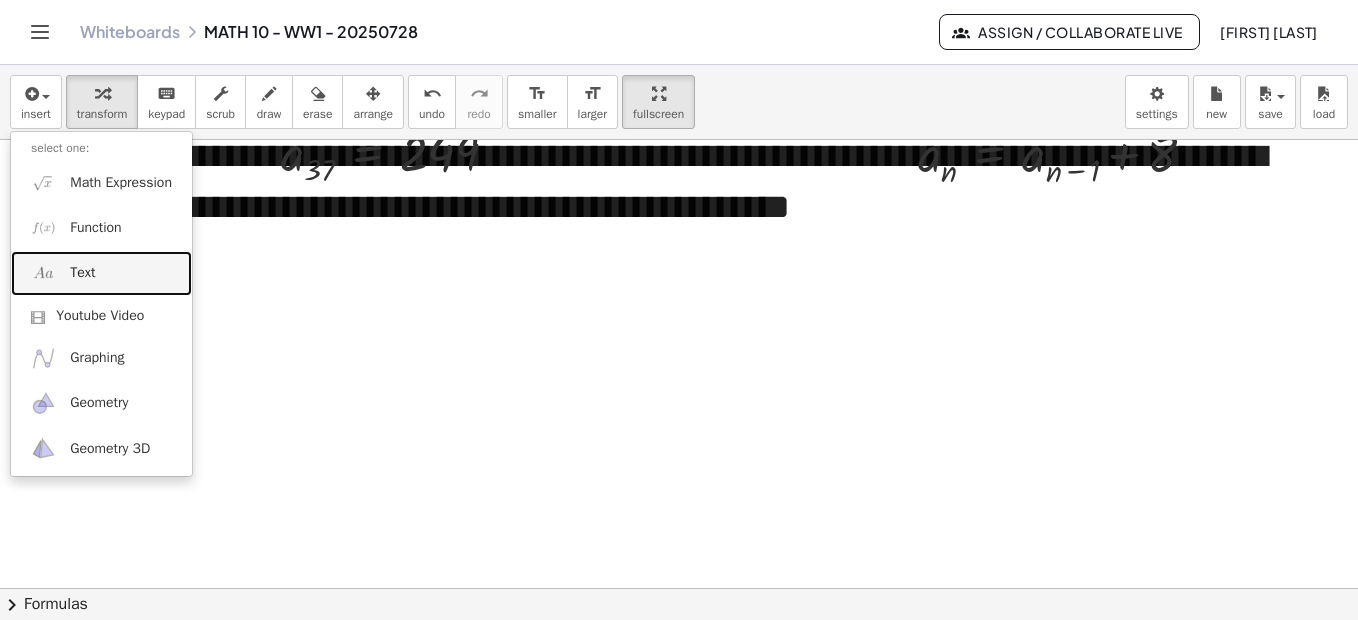 click on "Text" at bounding box center (82, 273) 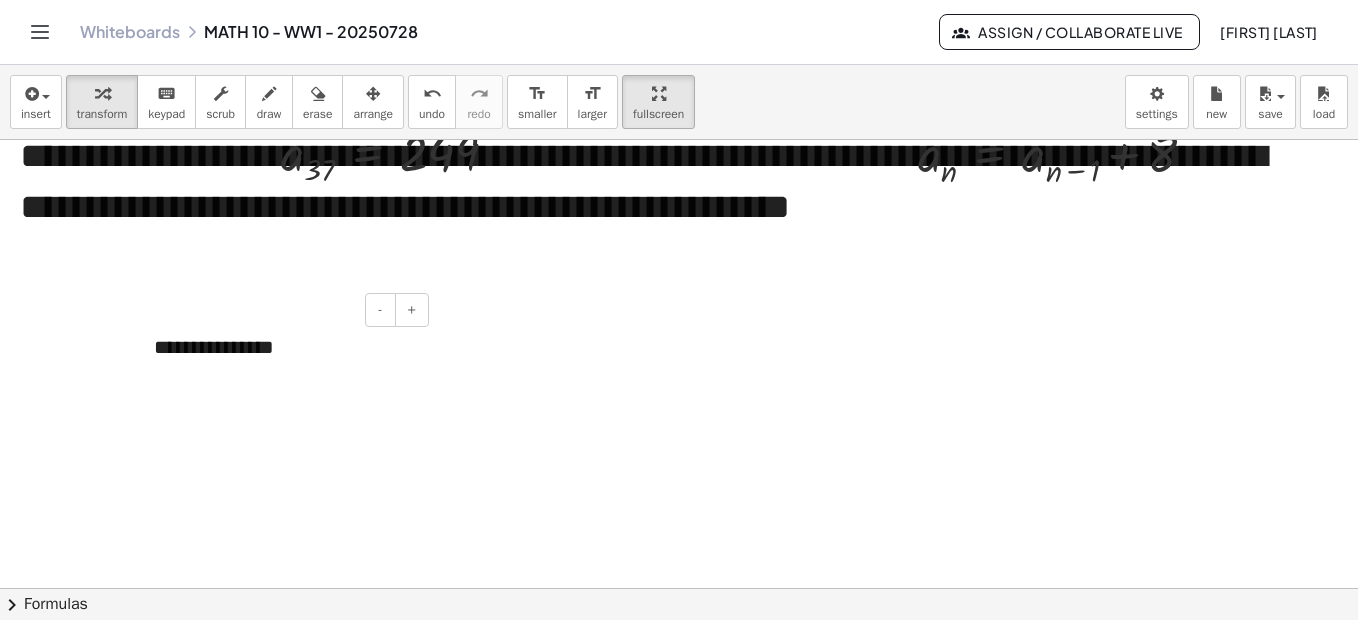 type 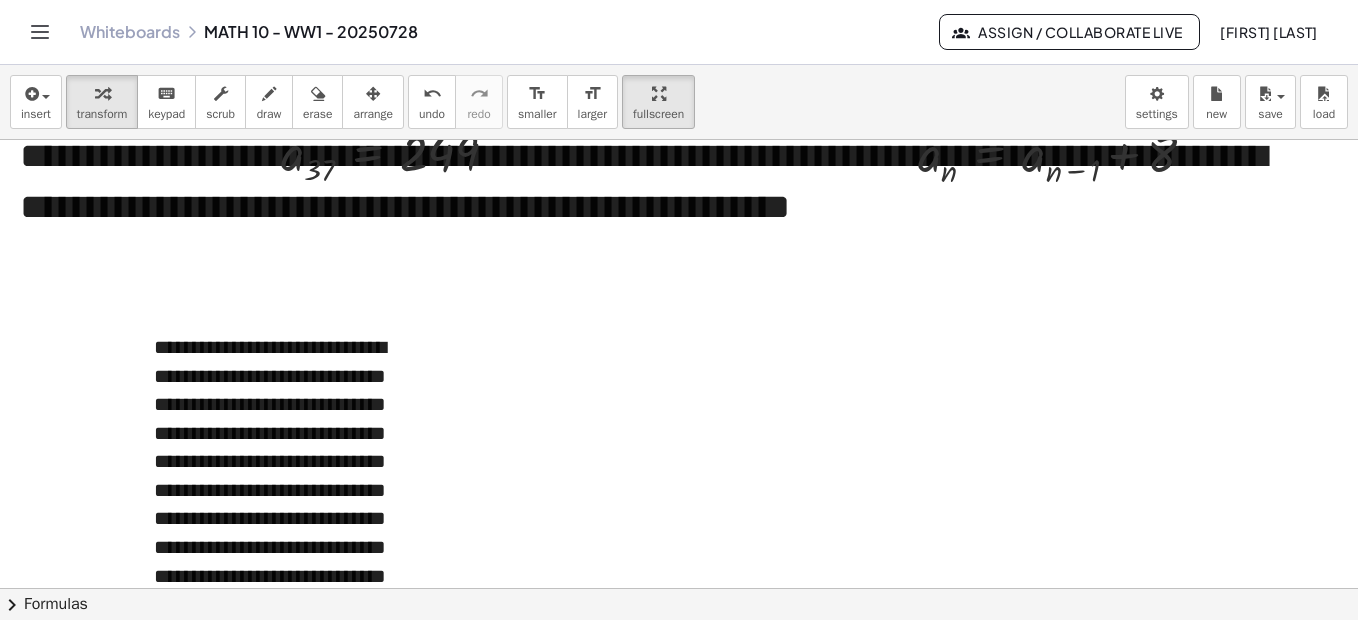 scroll, scrollTop: 4569, scrollLeft: 0, axis: vertical 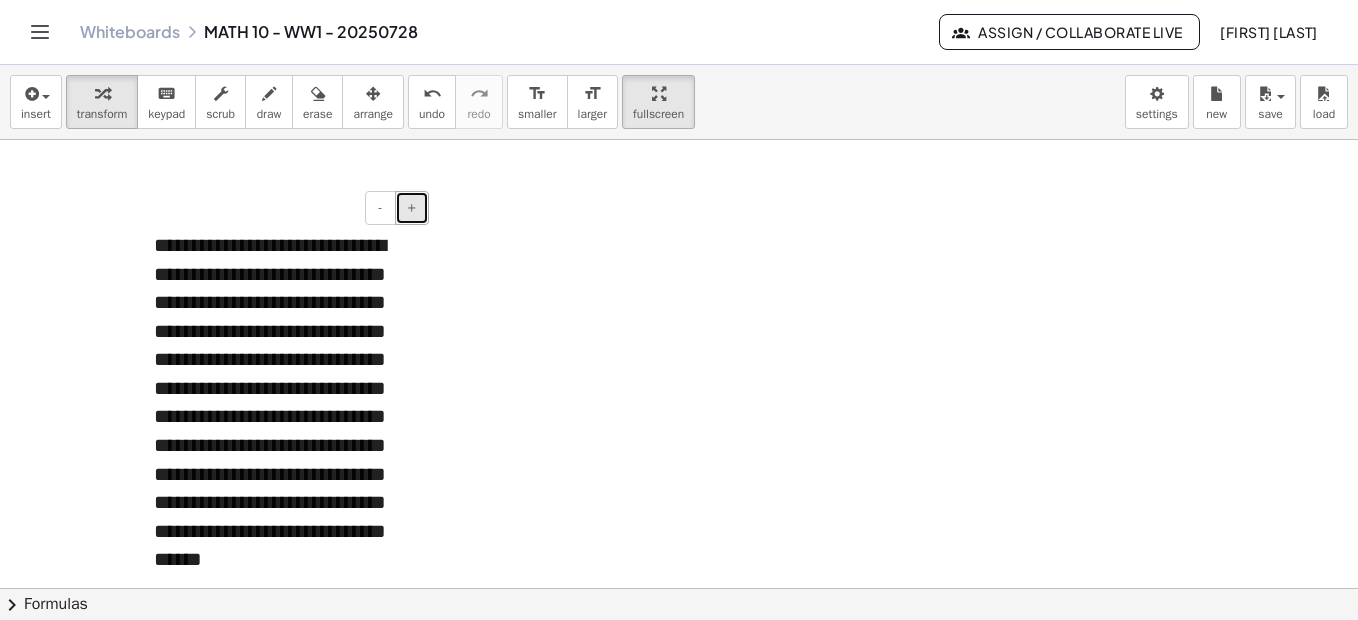 click on "+" at bounding box center (412, 207) 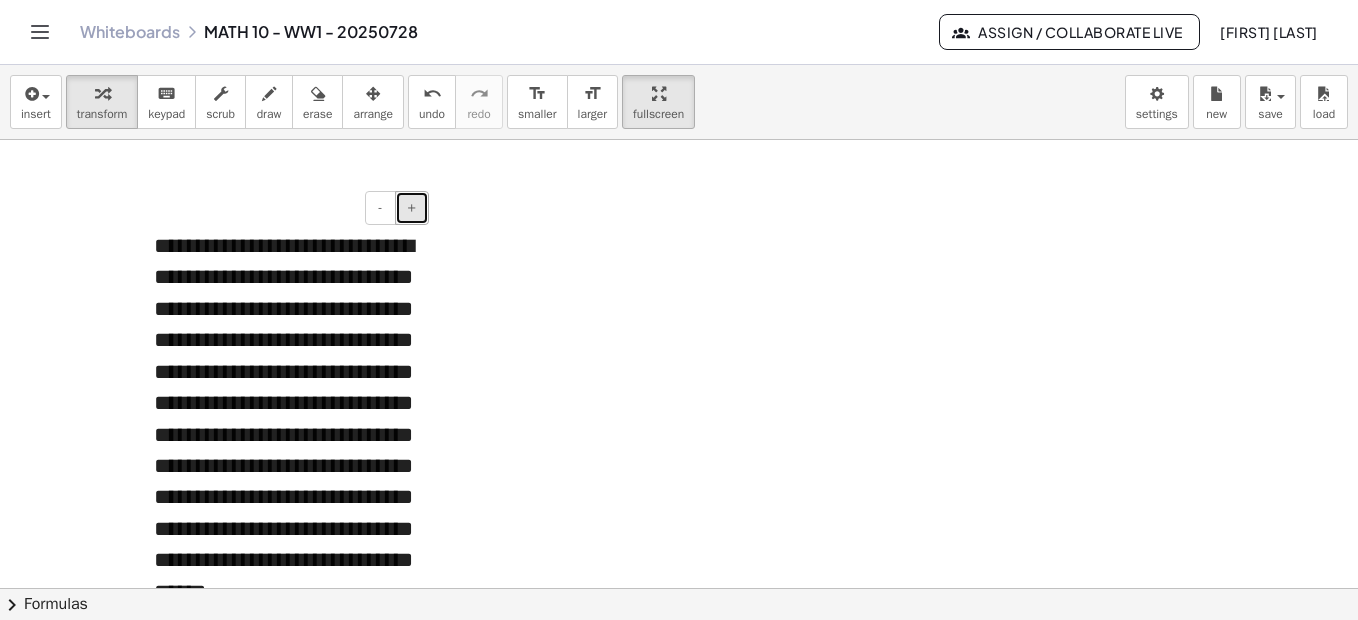 click on "+" at bounding box center [412, 207] 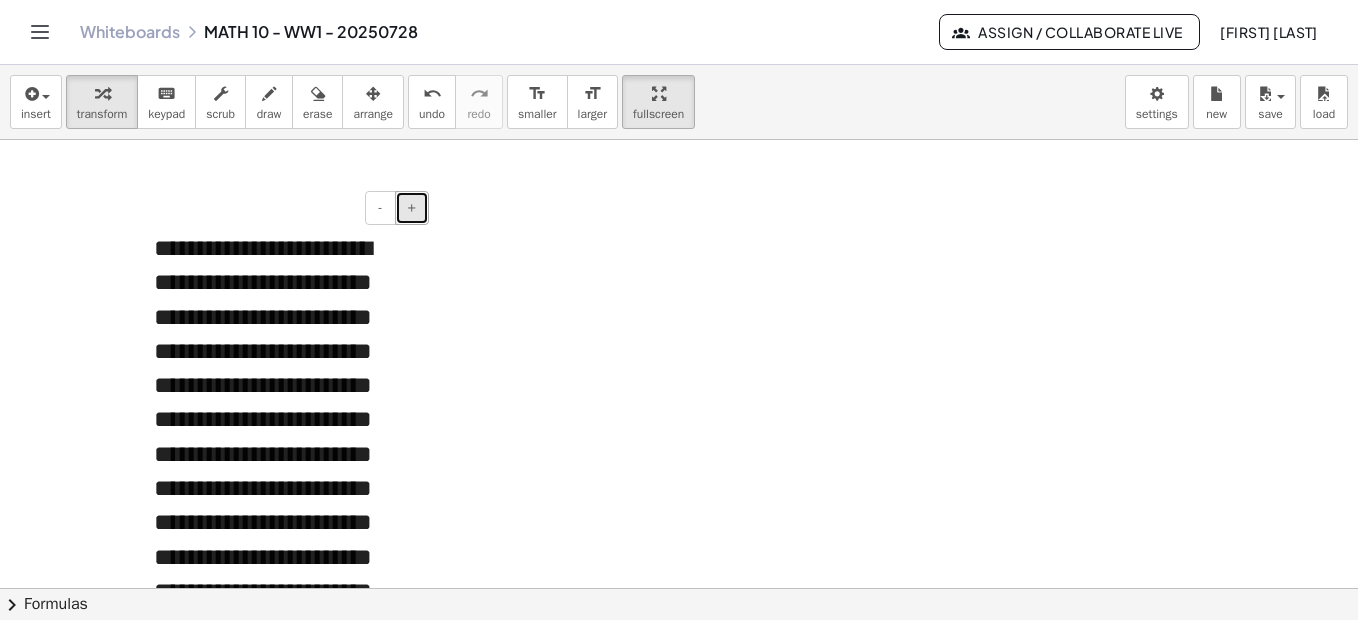 click on "+" at bounding box center (412, 207) 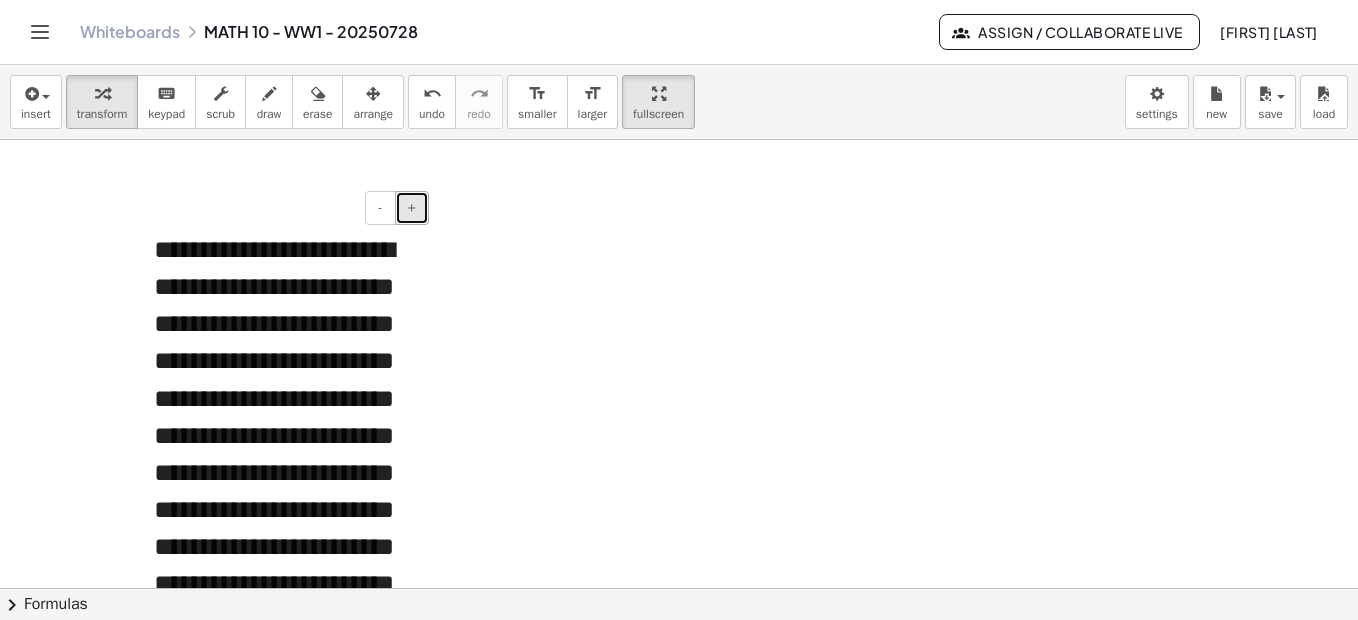 click on "+" at bounding box center [412, 207] 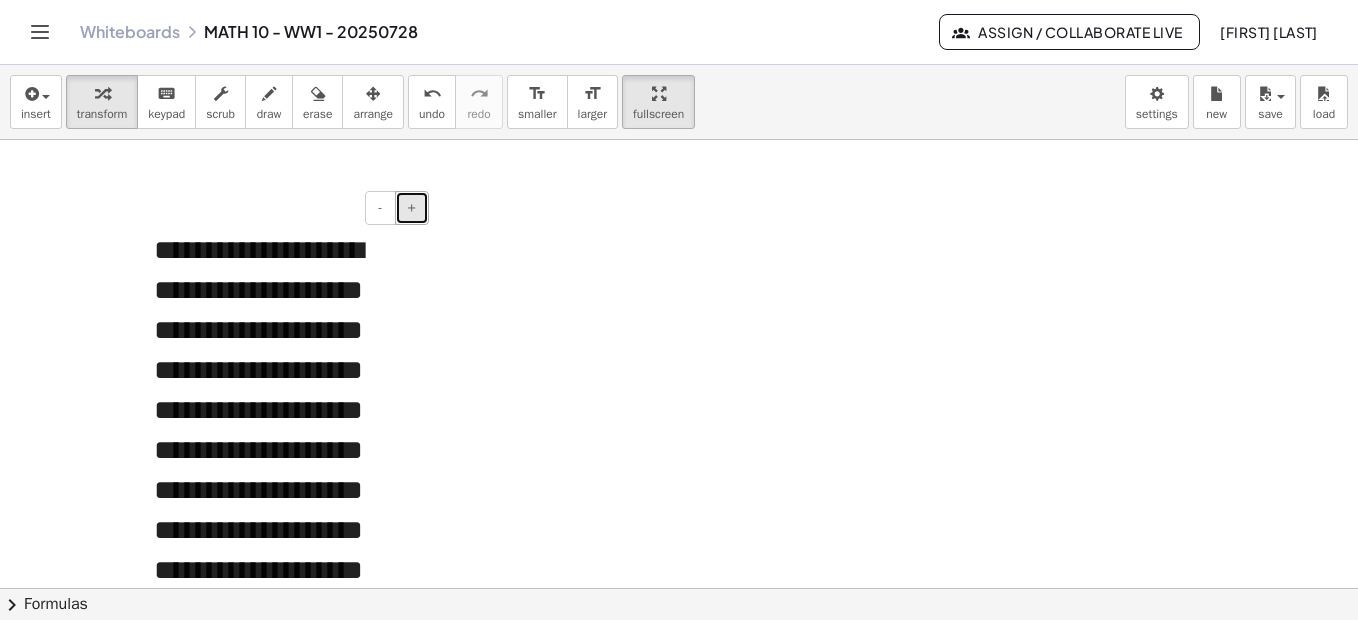 click on "+" at bounding box center (412, 207) 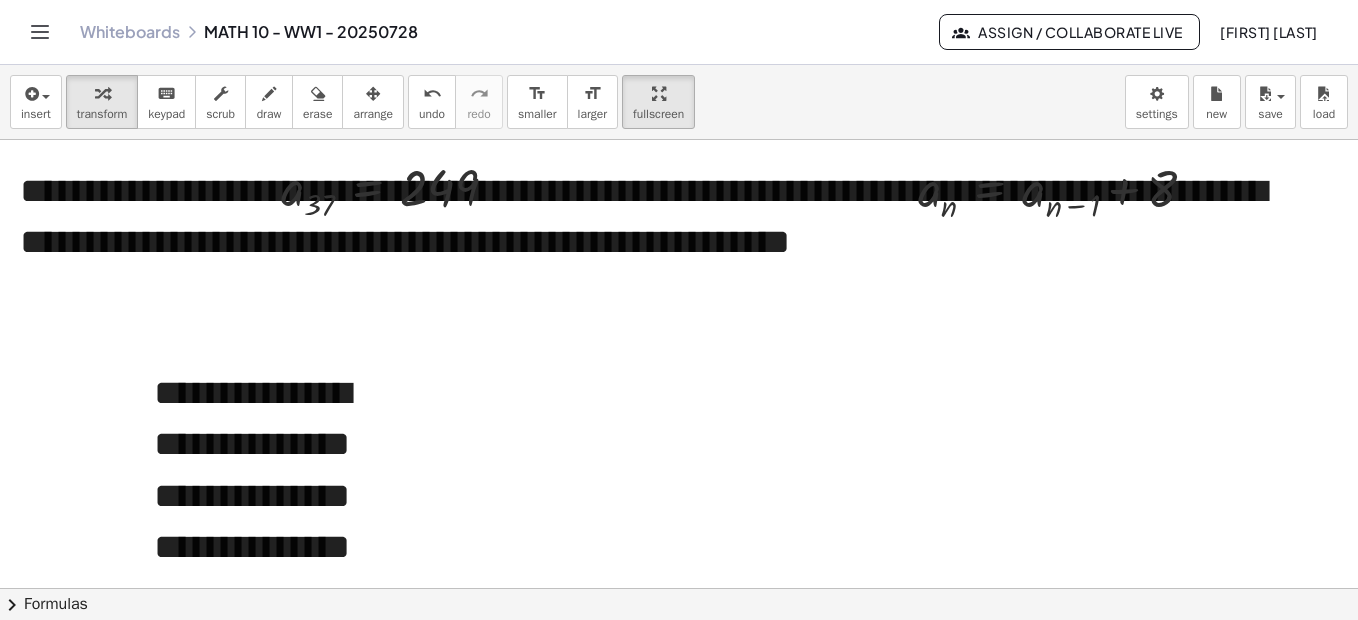 scroll, scrollTop: 4417, scrollLeft: 0, axis: vertical 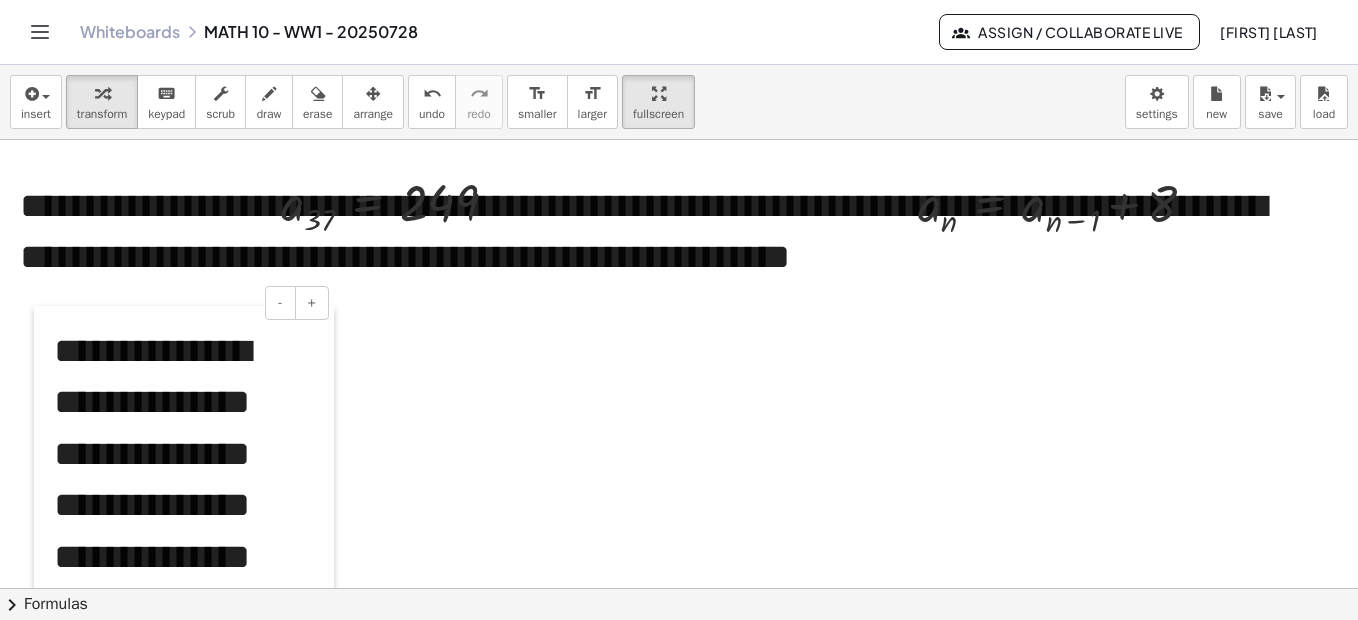 drag, startPoint x: 146, startPoint y: 395, endPoint x: 46, endPoint y: 338, distance: 115.1043 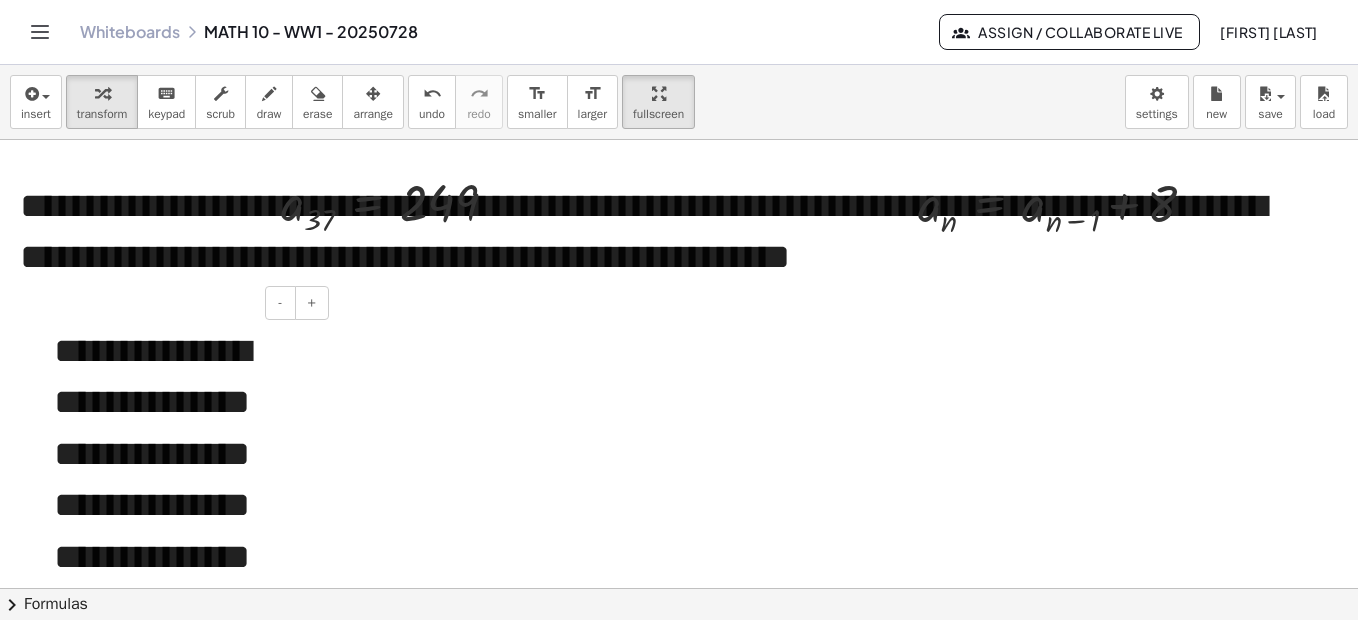 click on "**********" at bounding box center (184, 943) 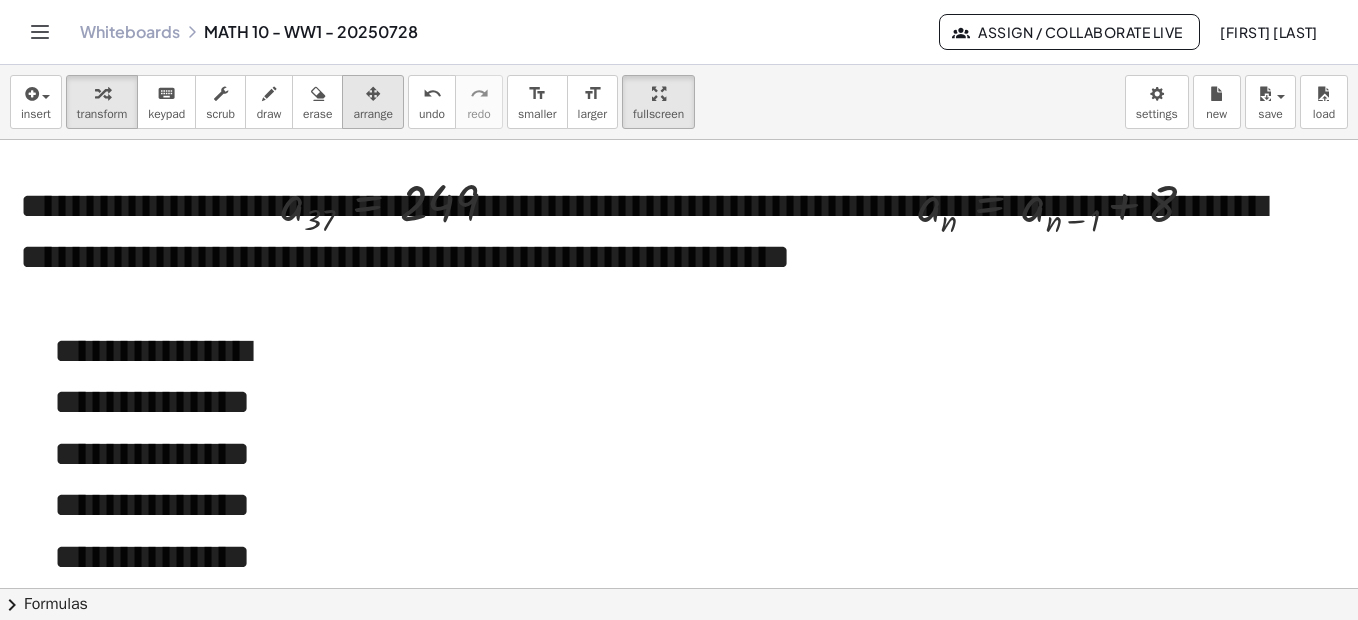 click at bounding box center [373, 94] 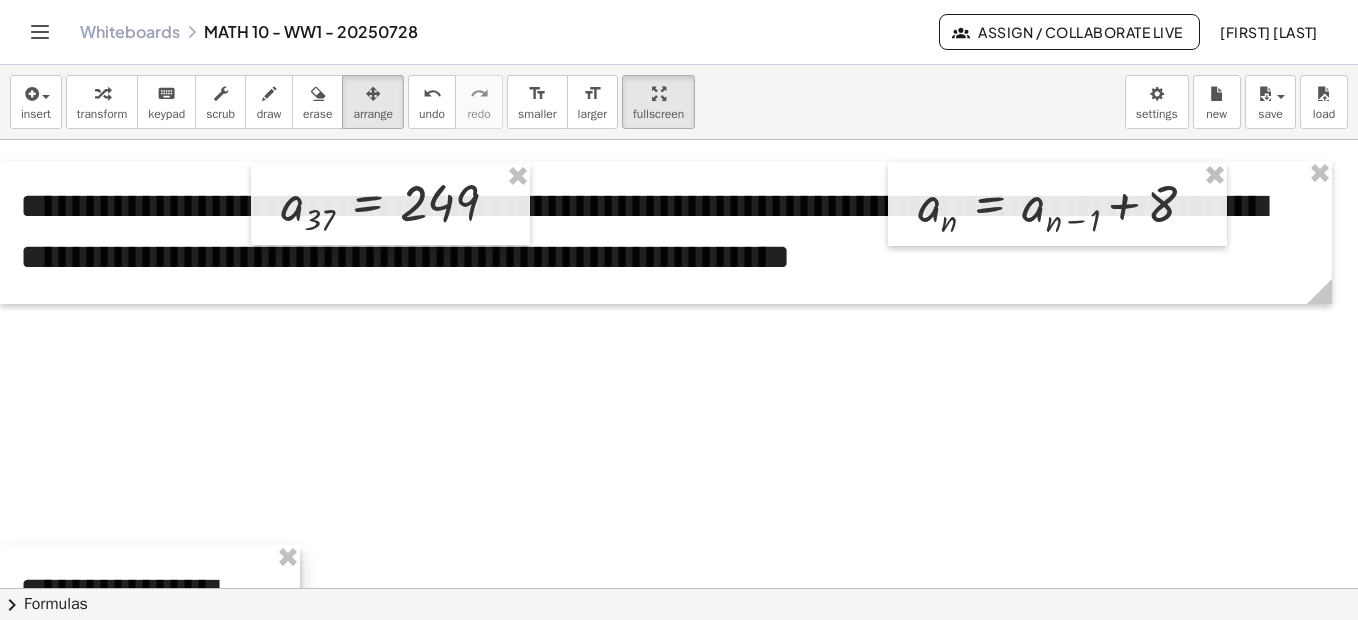 drag, startPoint x: 224, startPoint y: 324, endPoint x: 90, endPoint y: 563, distance: 274.00183 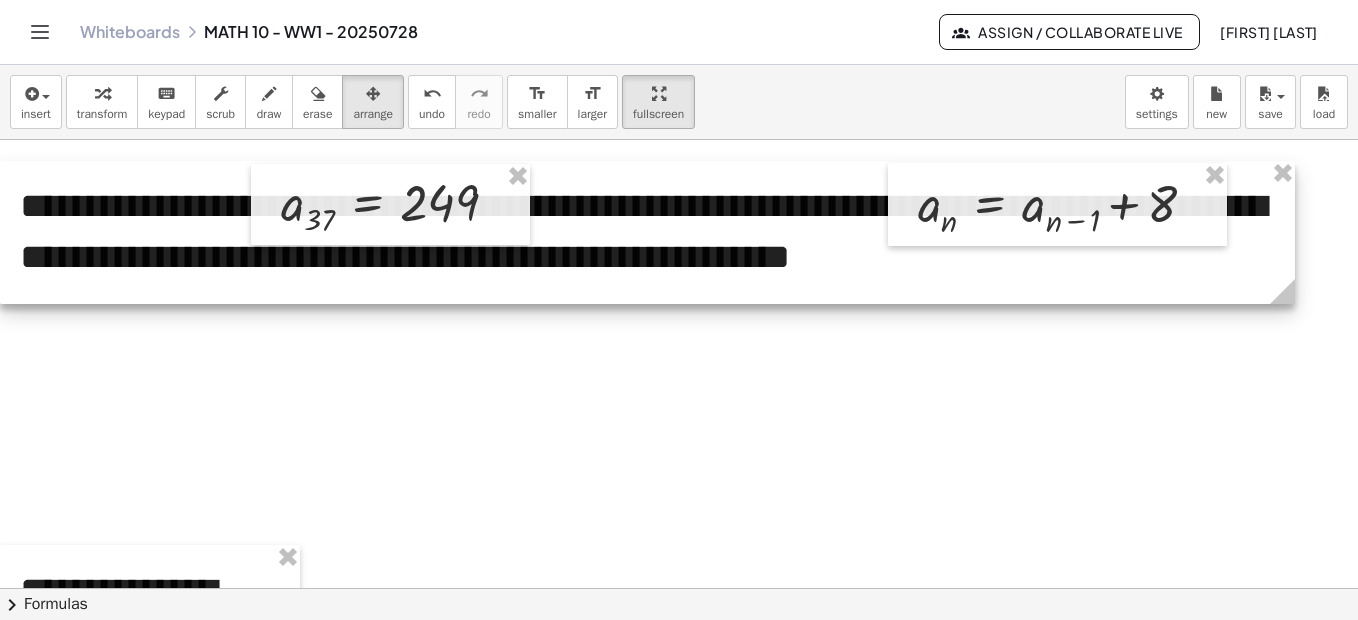 drag, startPoint x: 1321, startPoint y: 291, endPoint x: 1284, endPoint y: 291, distance: 37 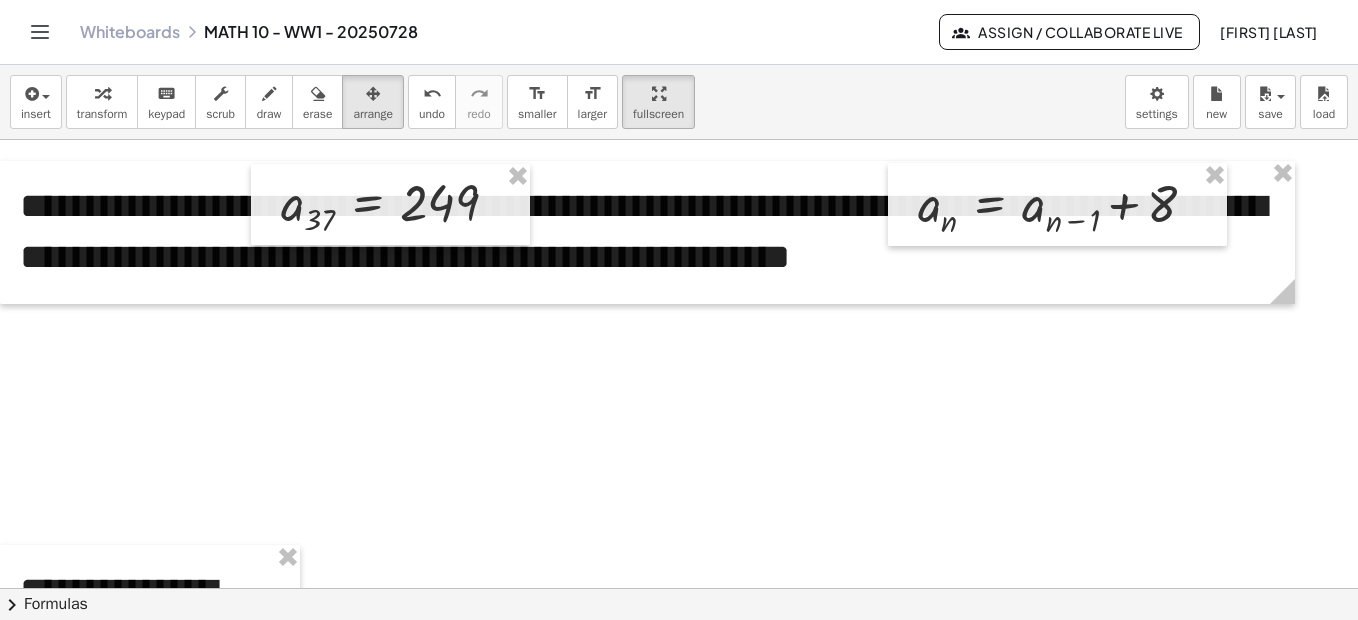 click at bounding box center (688, -1227) 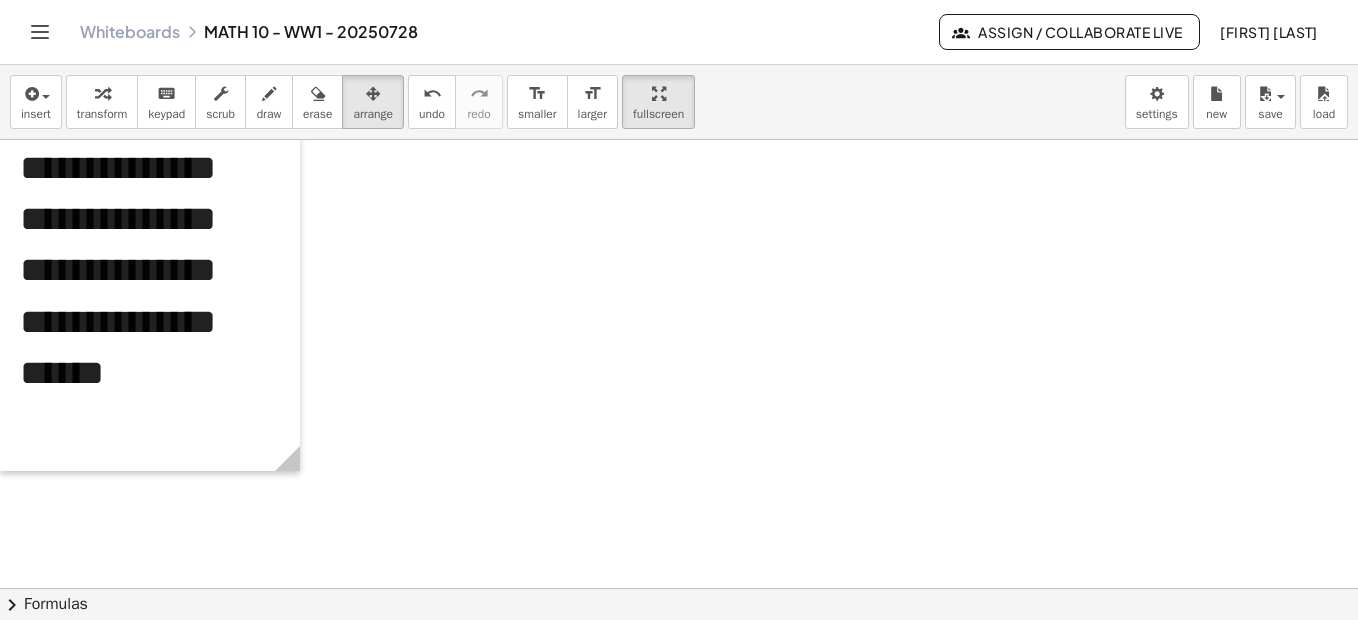 scroll, scrollTop: 6008, scrollLeft: 0, axis: vertical 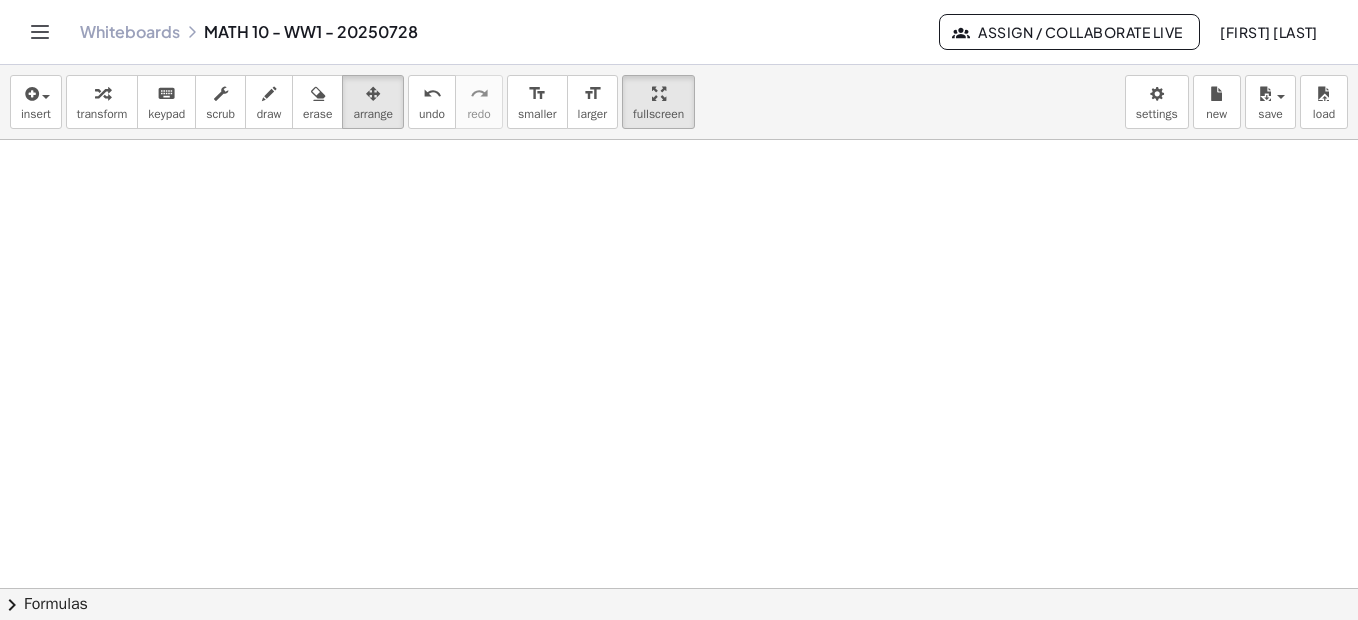 drag, startPoint x: 295, startPoint y: 225, endPoint x: 1240, endPoint y: 219, distance: 945.01904 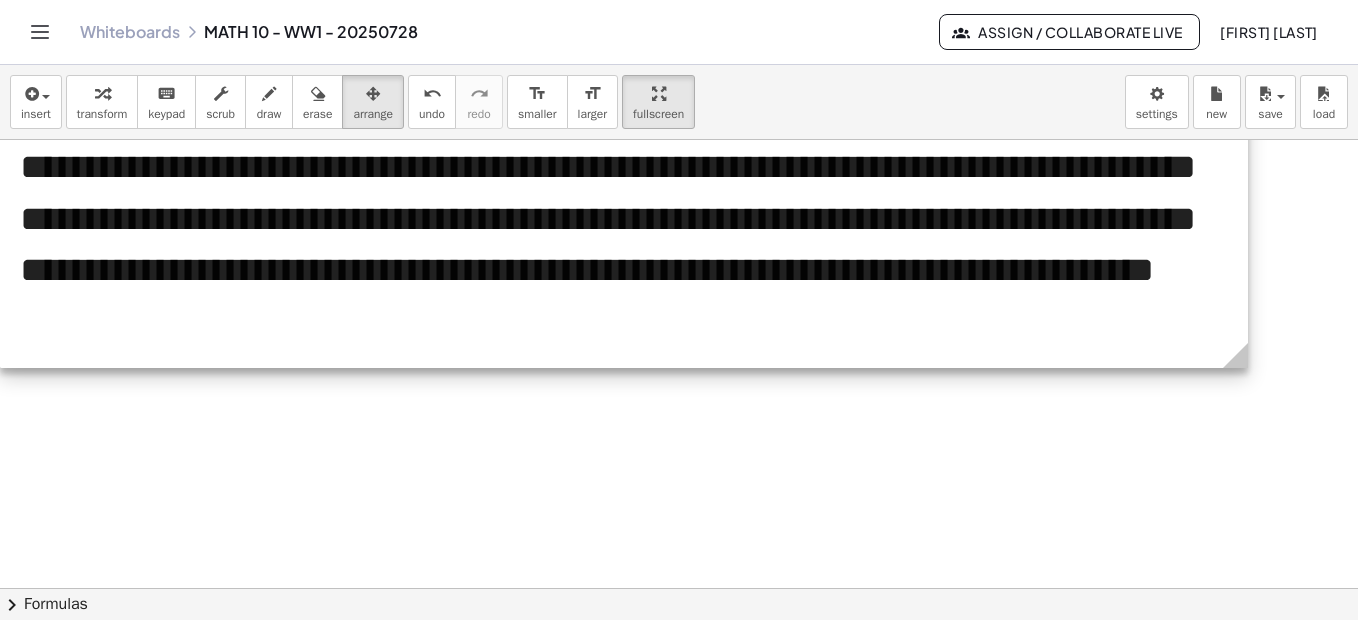 scroll, scrollTop: 4874, scrollLeft: 0, axis: vertical 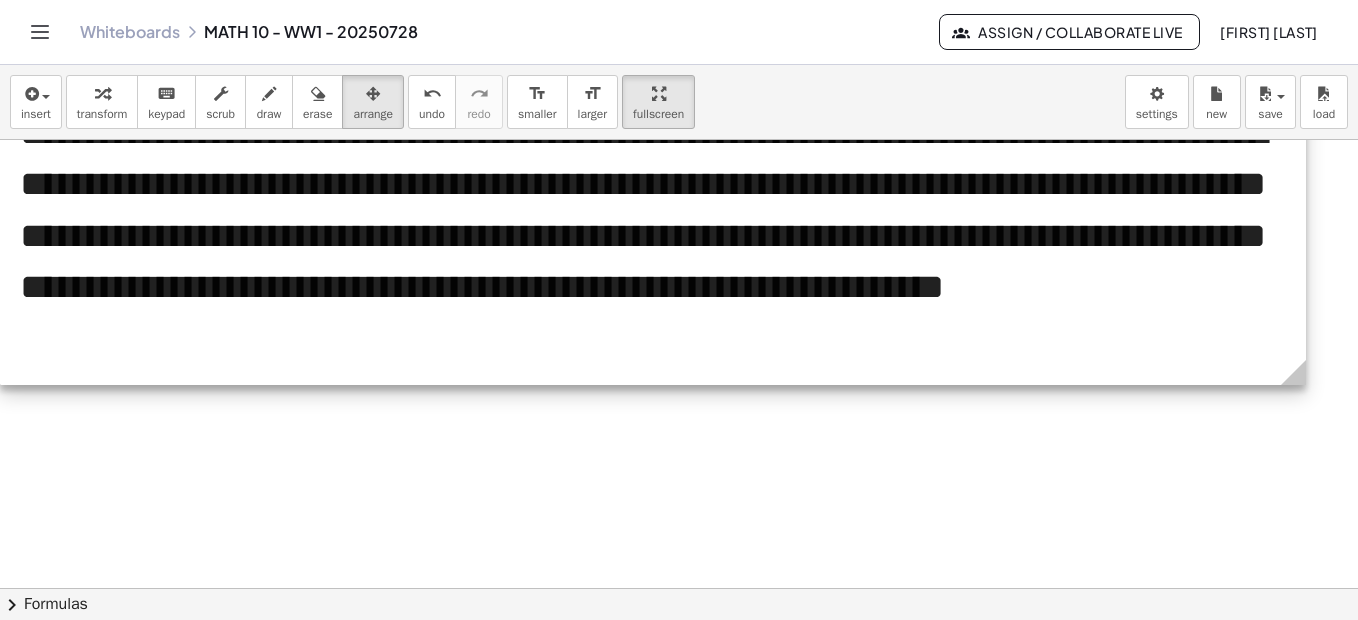 drag, startPoint x: 1244, startPoint y: 376, endPoint x: 1316, endPoint y: 352, distance: 75.89466 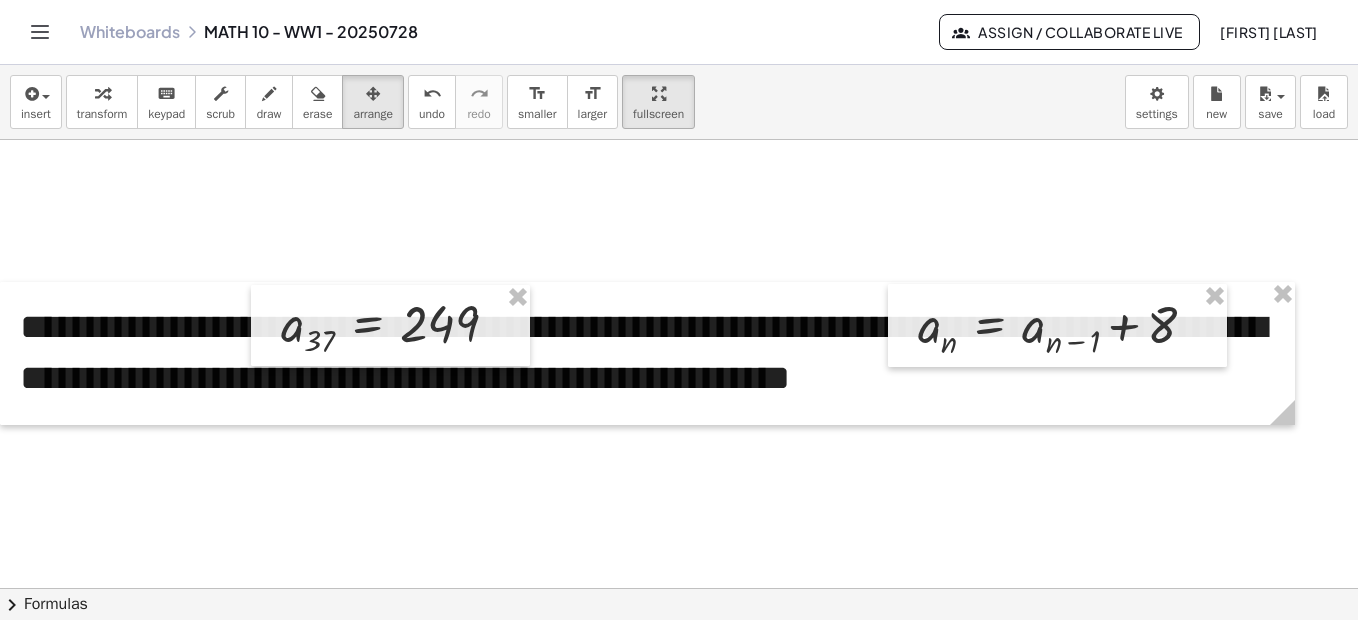 scroll, scrollTop: 4243, scrollLeft: 0, axis: vertical 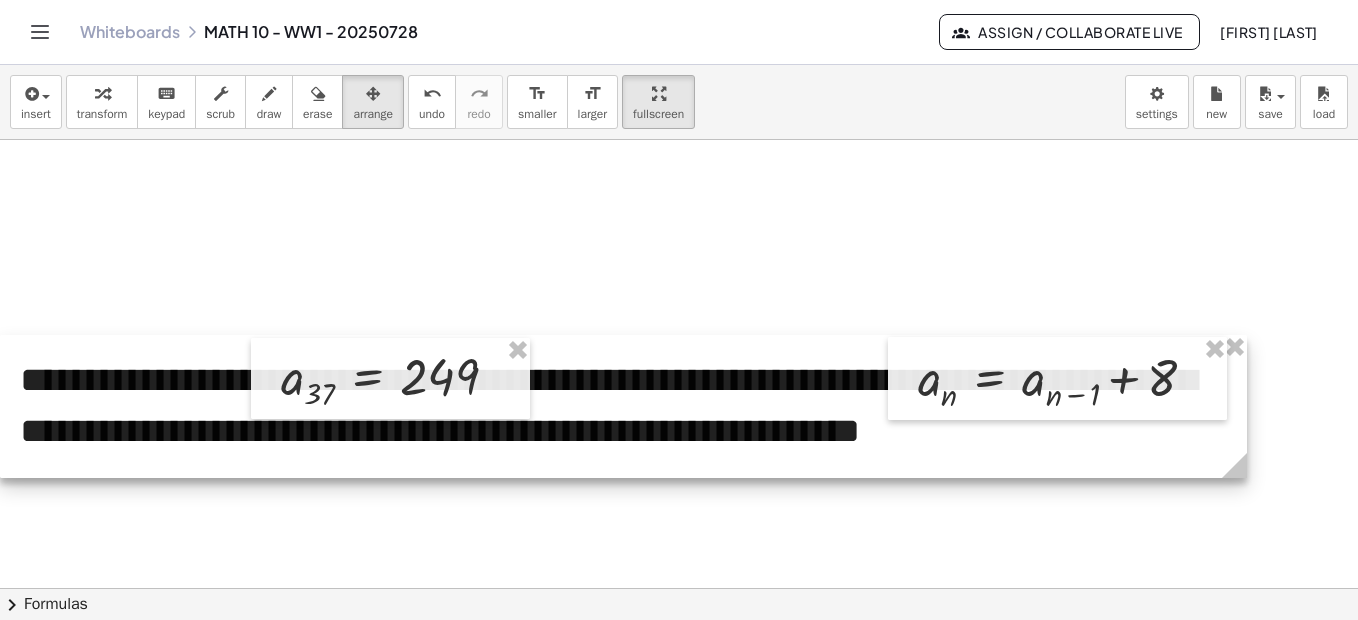 drag, startPoint x: 1282, startPoint y: 456, endPoint x: 1234, endPoint y: 459, distance: 48.09366 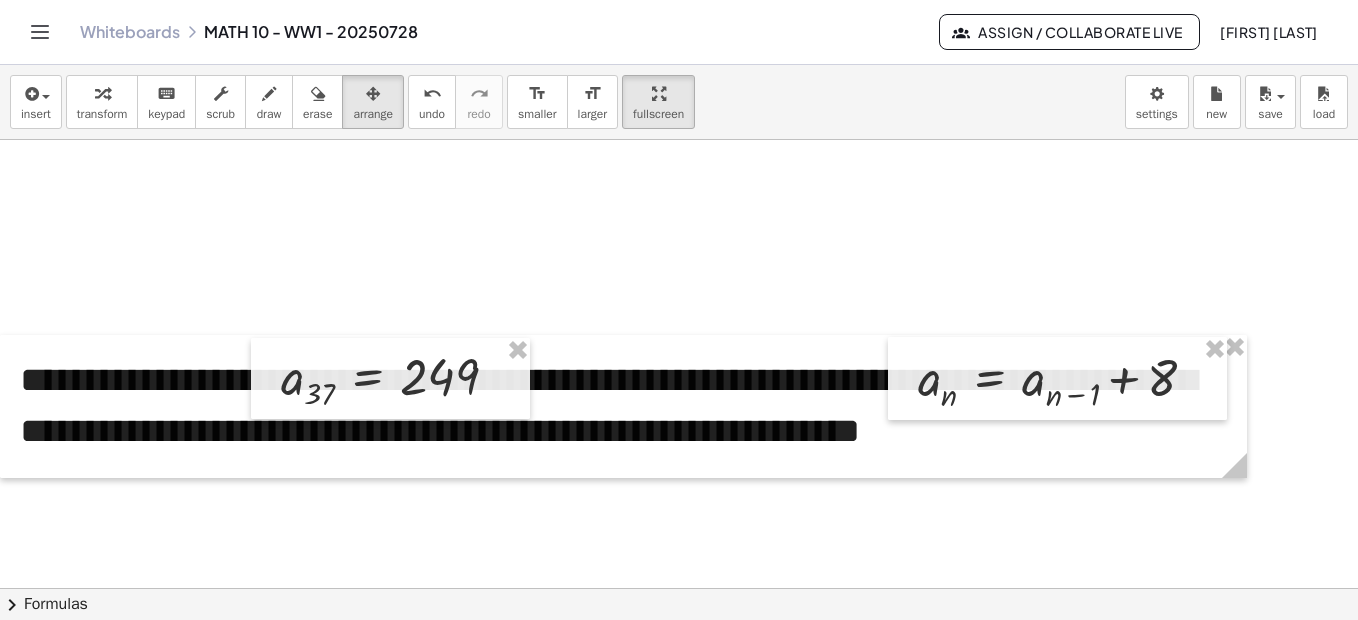 click at bounding box center [688, -1415] 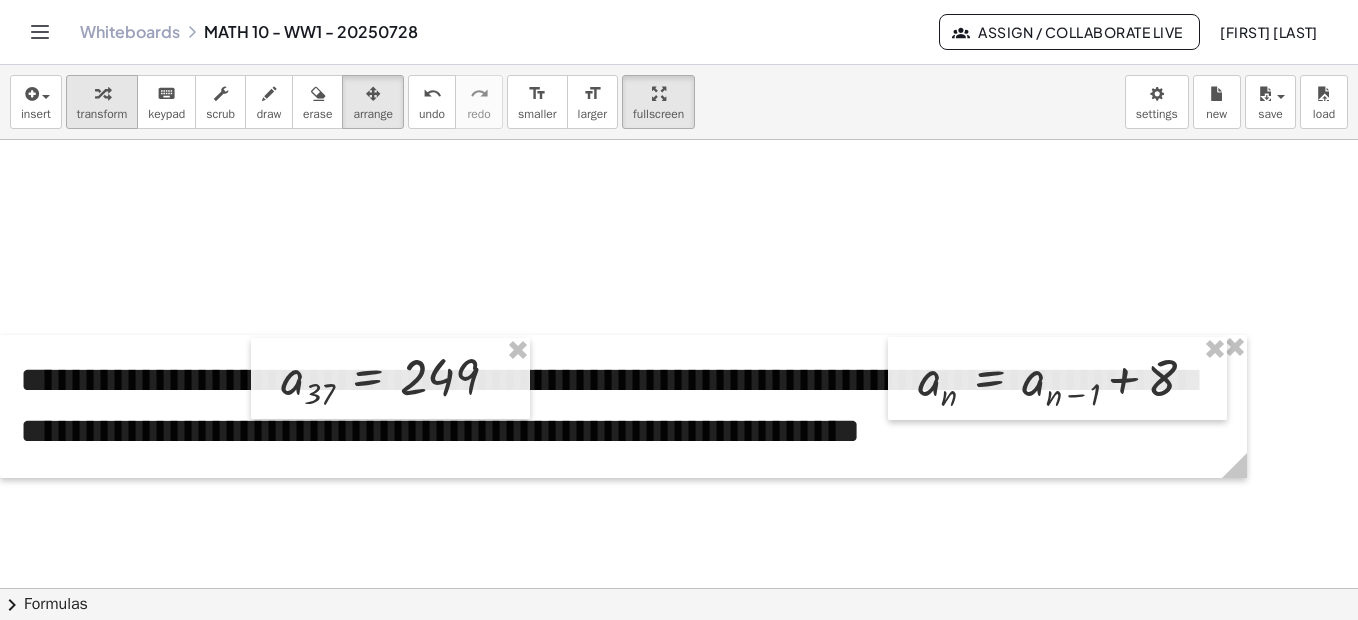 click at bounding box center (102, 93) 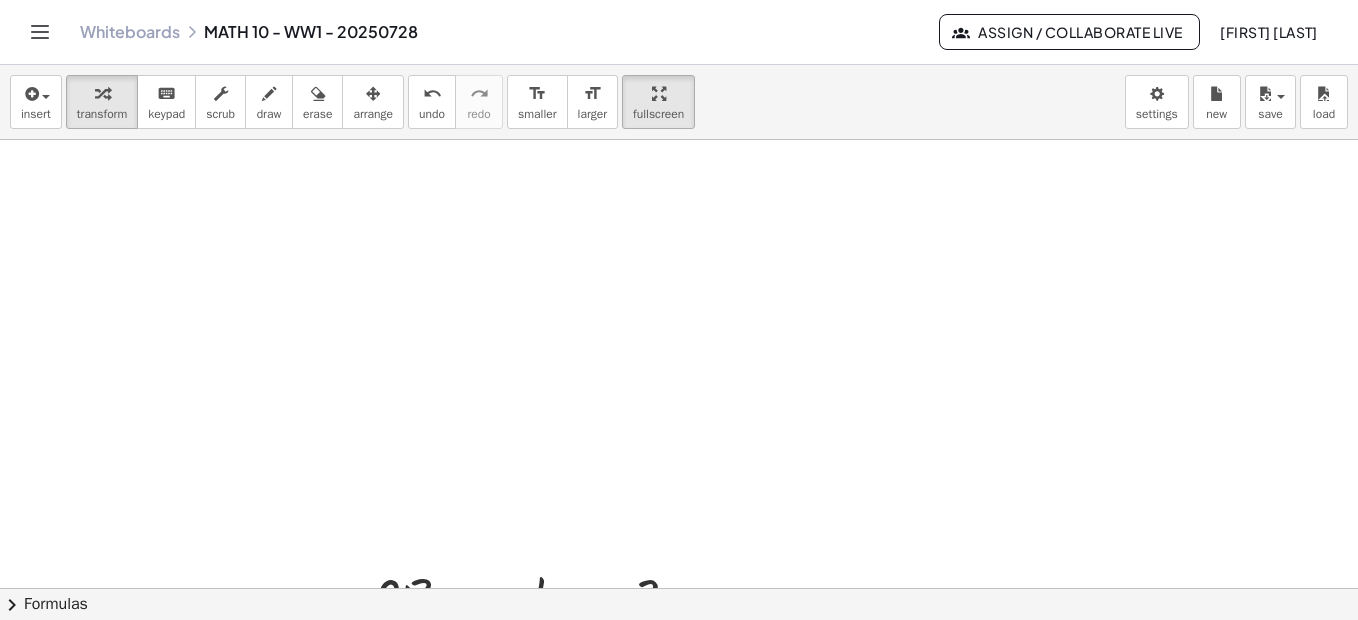 scroll, scrollTop: 3812, scrollLeft: 0, axis: vertical 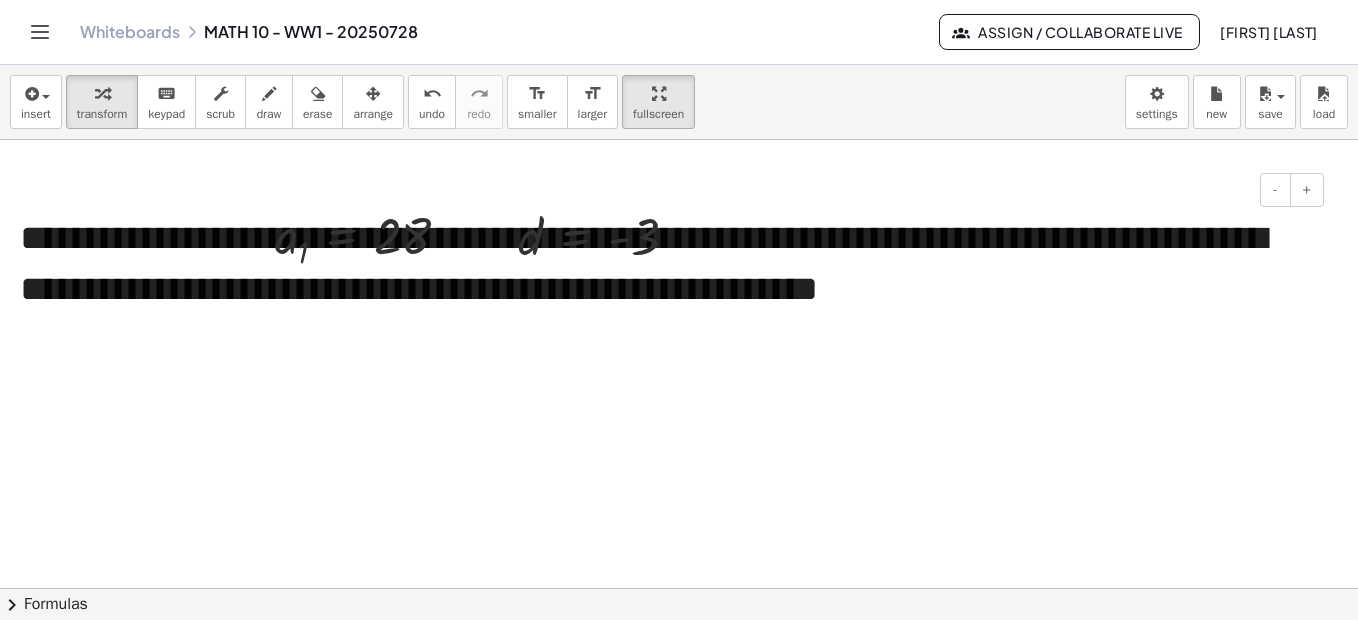 click on "**********" at bounding box center (664, 264) 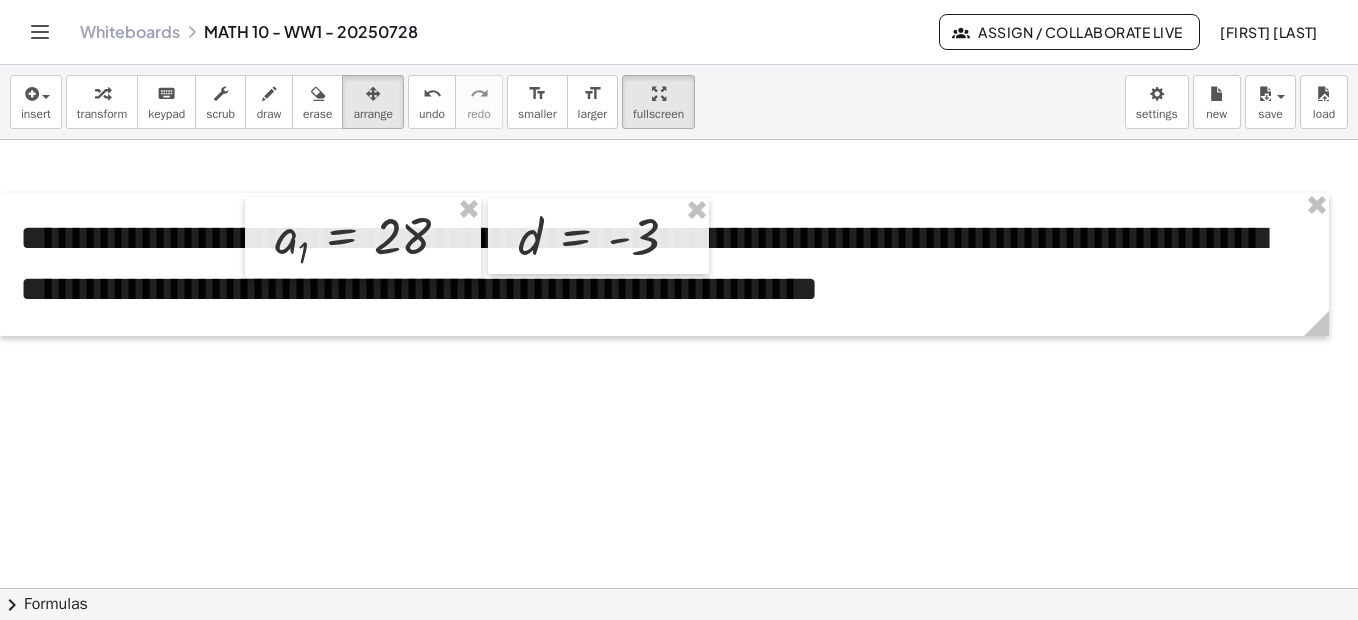 drag, startPoint x: 372, startPoint y: 118, endPoint x: 545, endPoint y: 162, distance: 178.5077 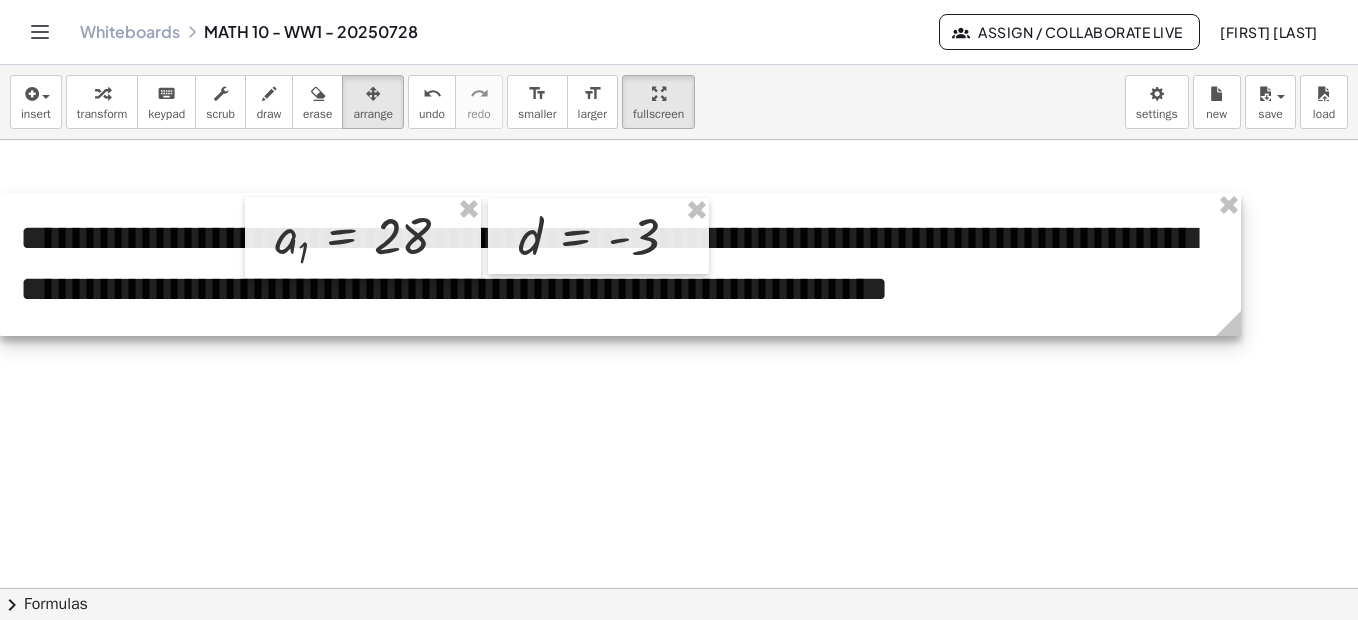 drag, startPoint x: 1324, startPoint y: 336, endPoint x: 1236, endPoint y: 340, distance: 88.09086 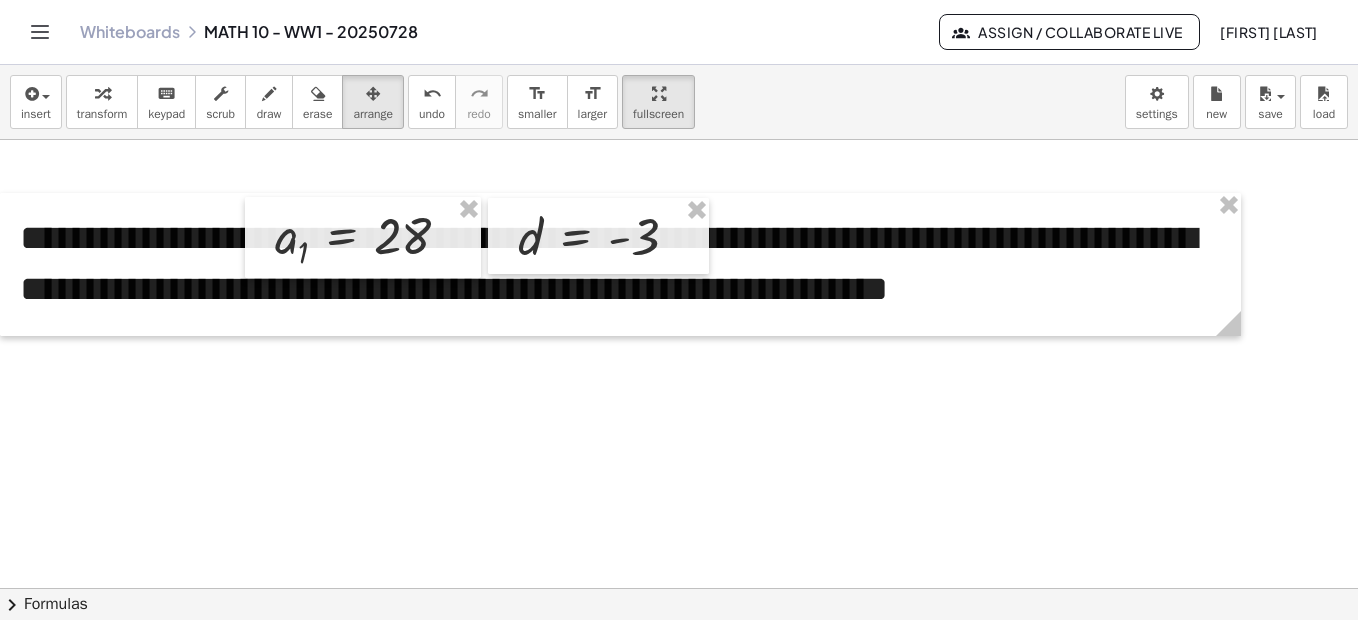 click at bounding box center [688, -984] 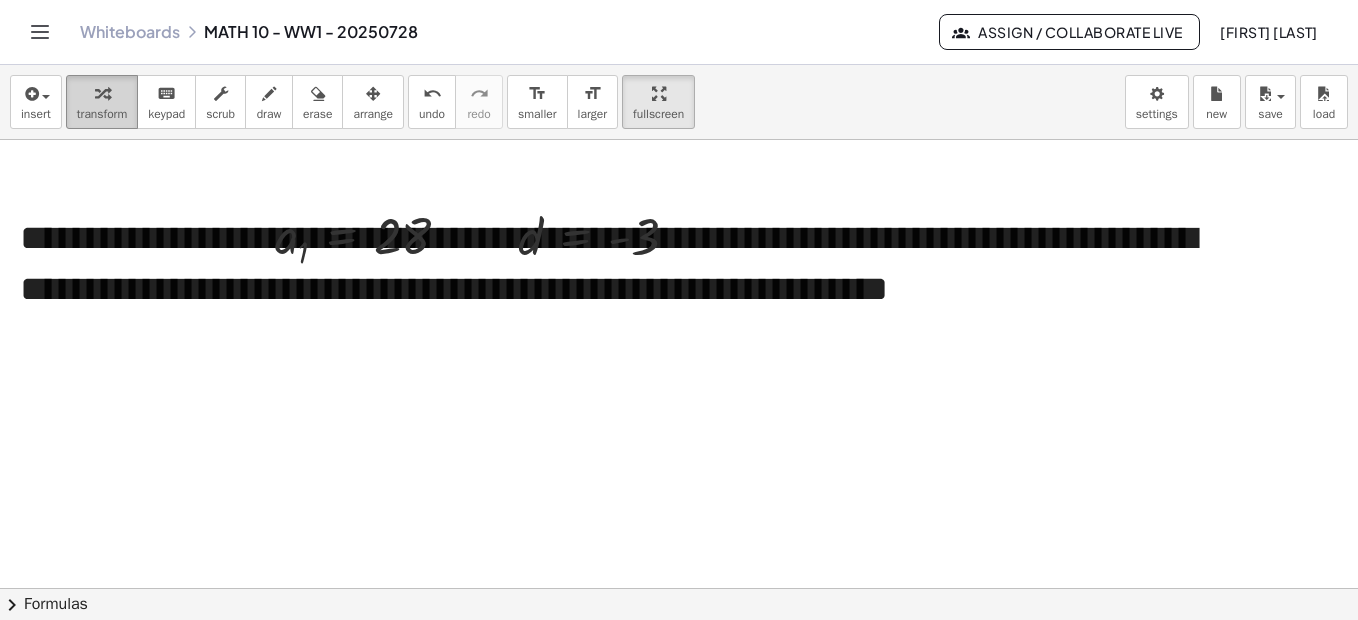 click at bounding box center [102, 93] 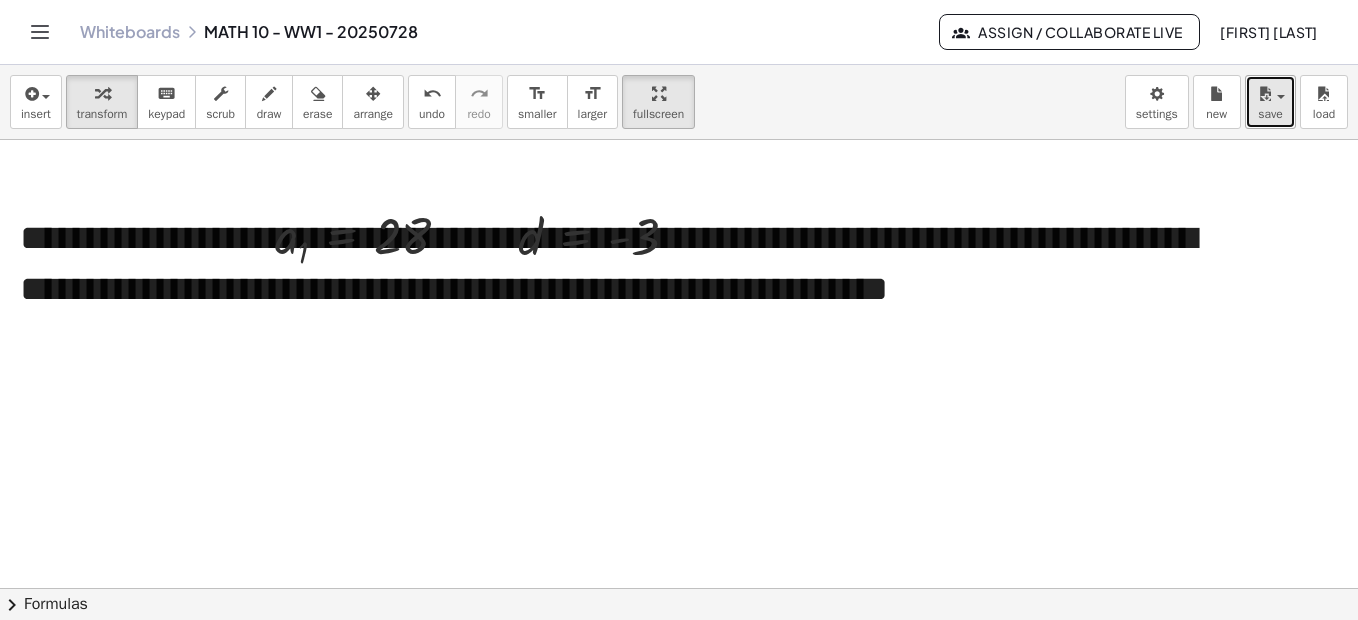 click on "save" at bounding box center [1270, 114] 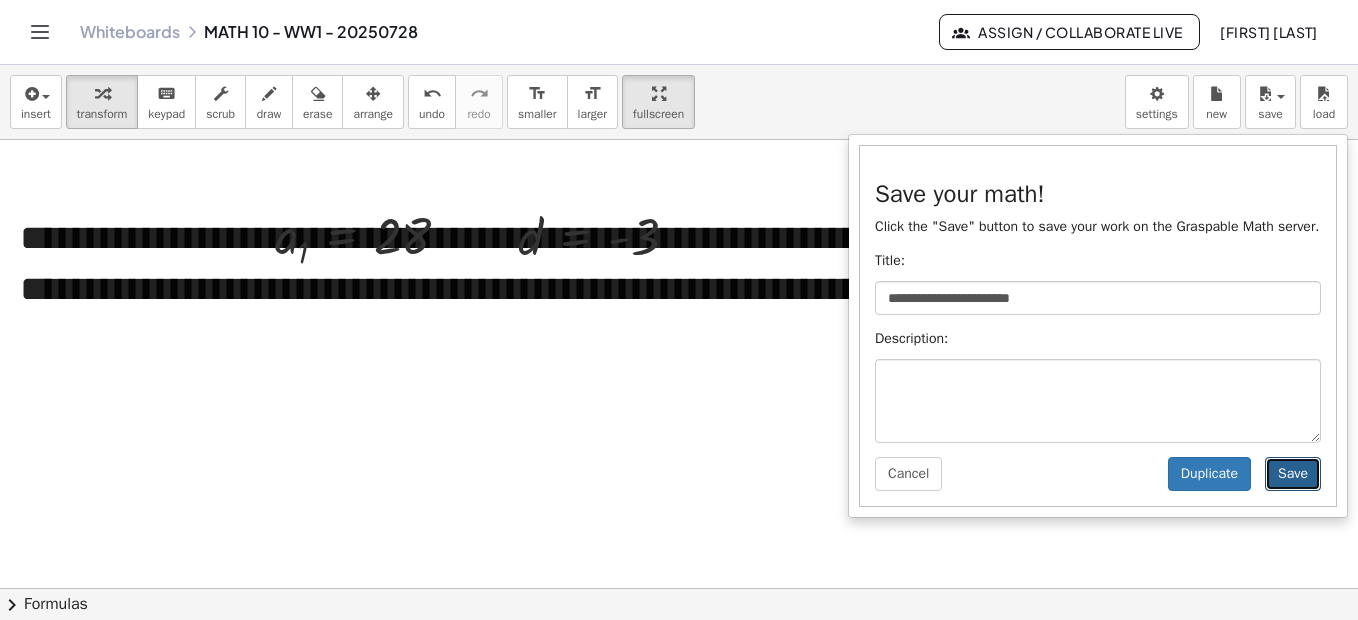 click on "Save" at bounding box center (1293, 474) 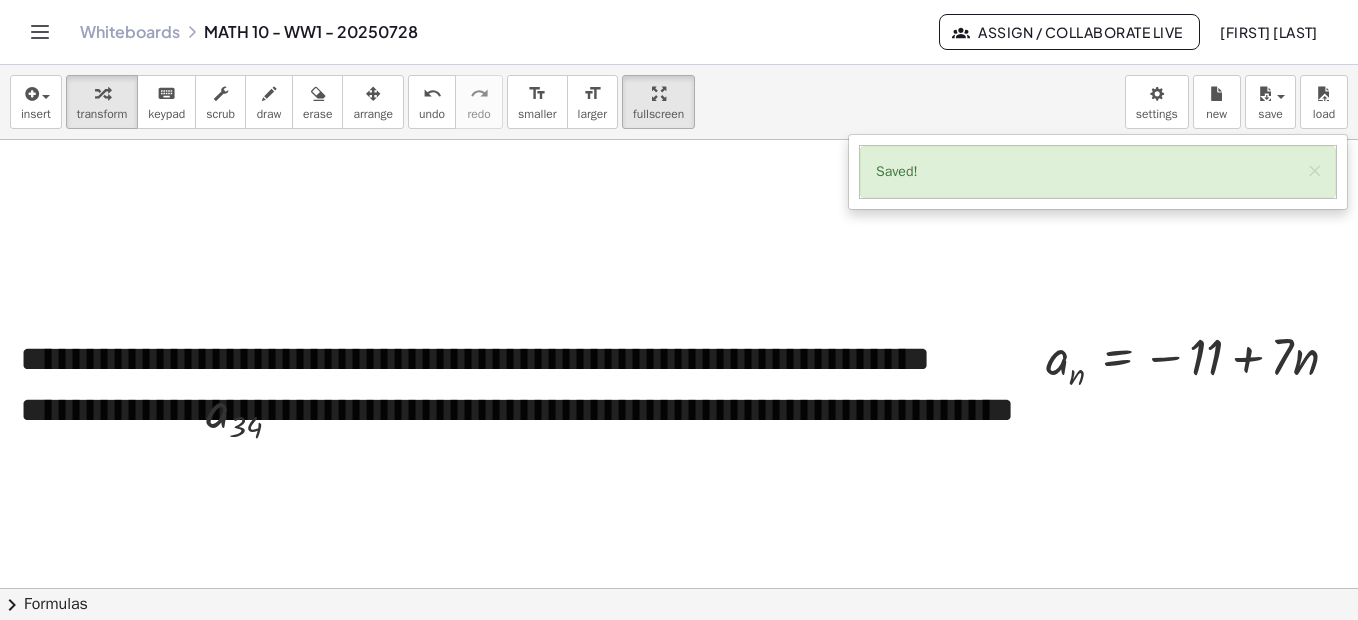 scroll, scrollTop: 2202, scrollLeft: 0, axis: vertical 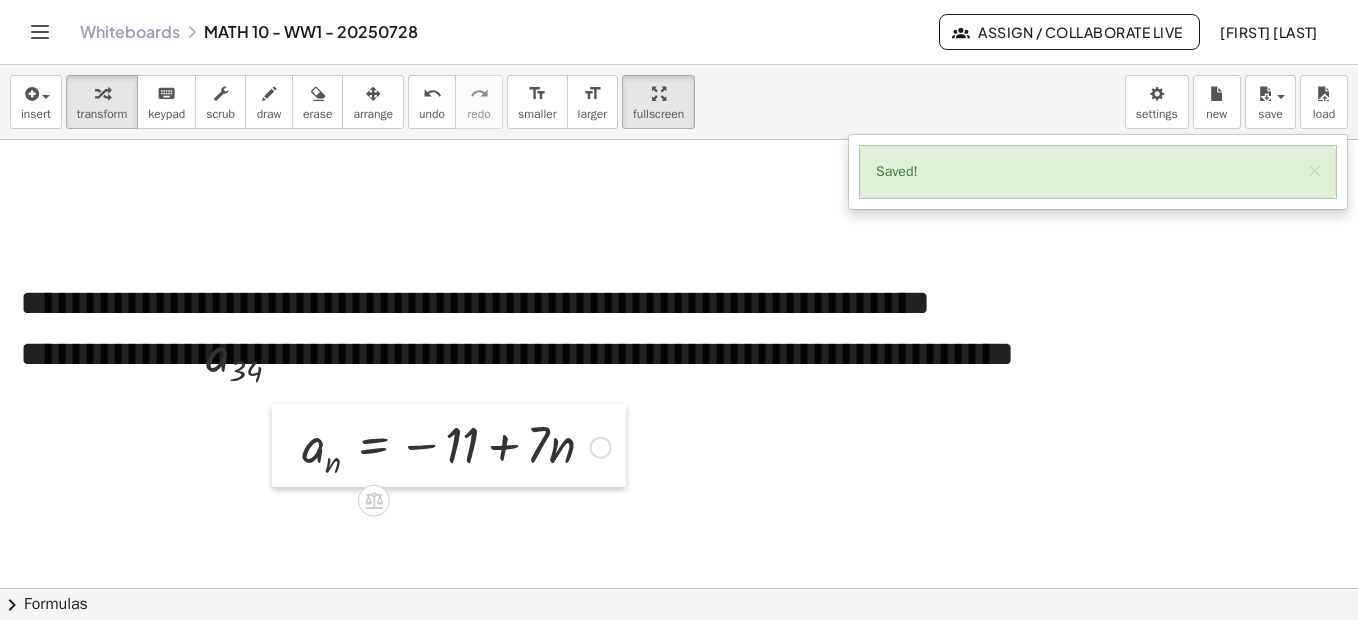 drag, startPoint x: 1030, startPoint y: 285, endPoint x: 286, endPoint y: 429, distance: 757.8074 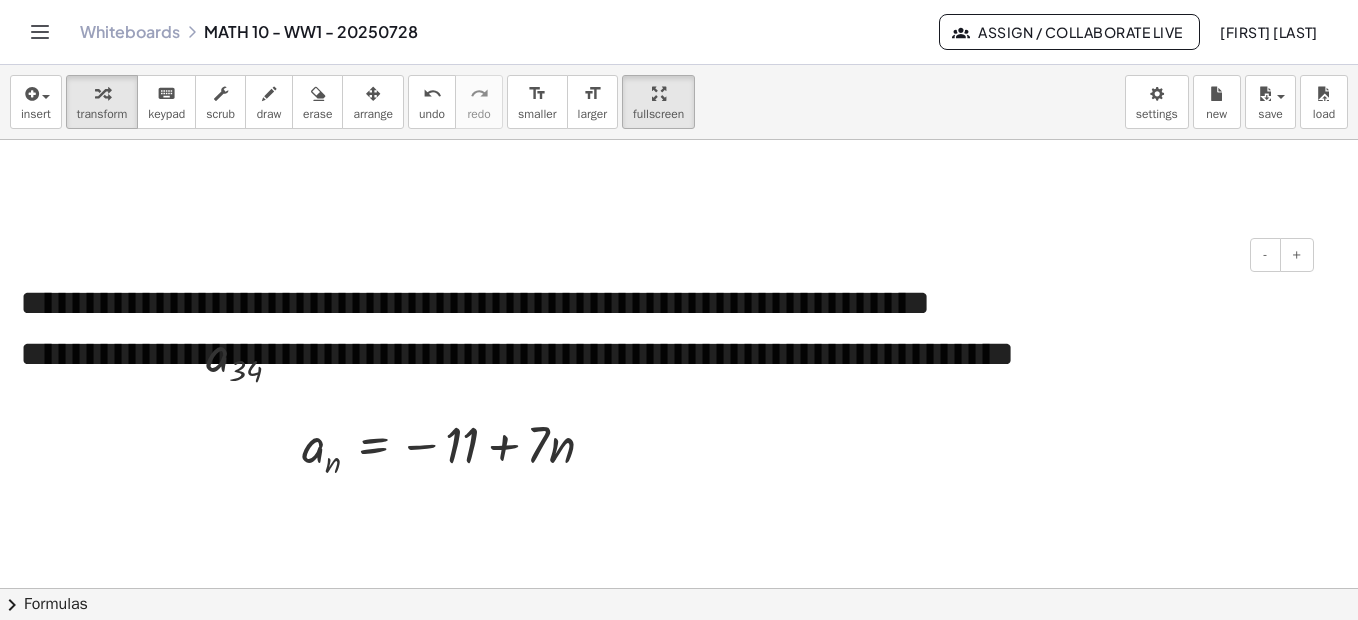 click on "**********" at bounding box center (659, 354) 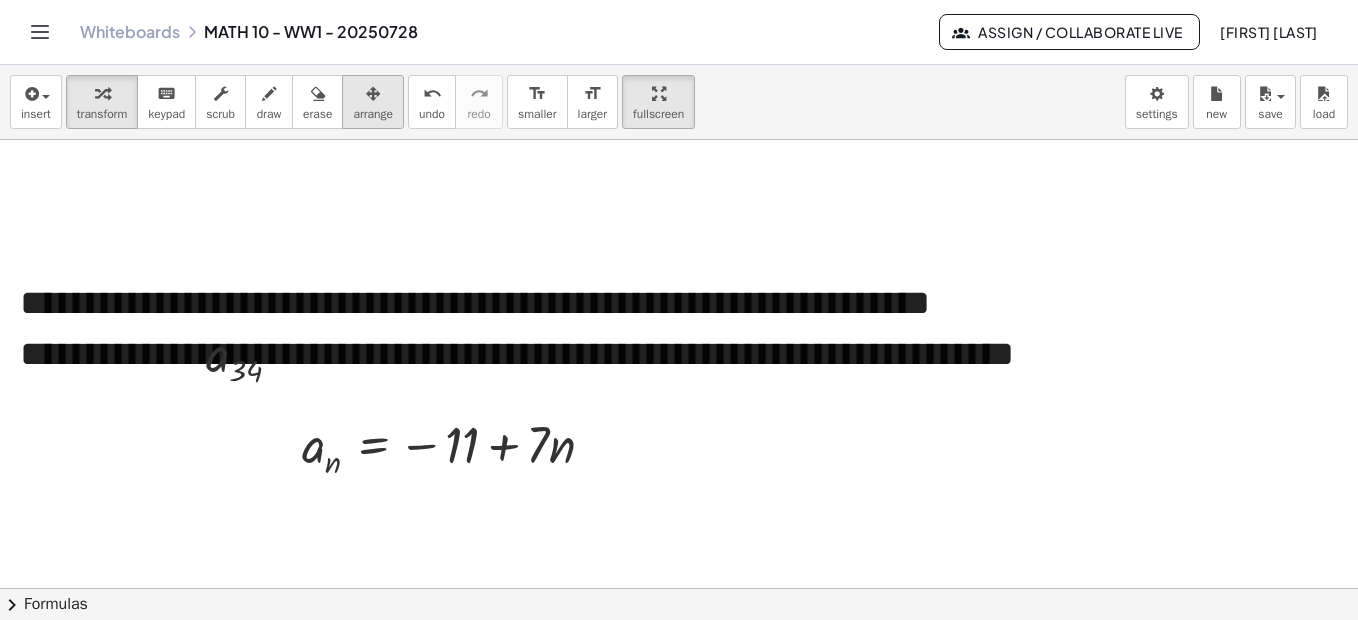 click on "arrange" at bounding box center (373, 114) 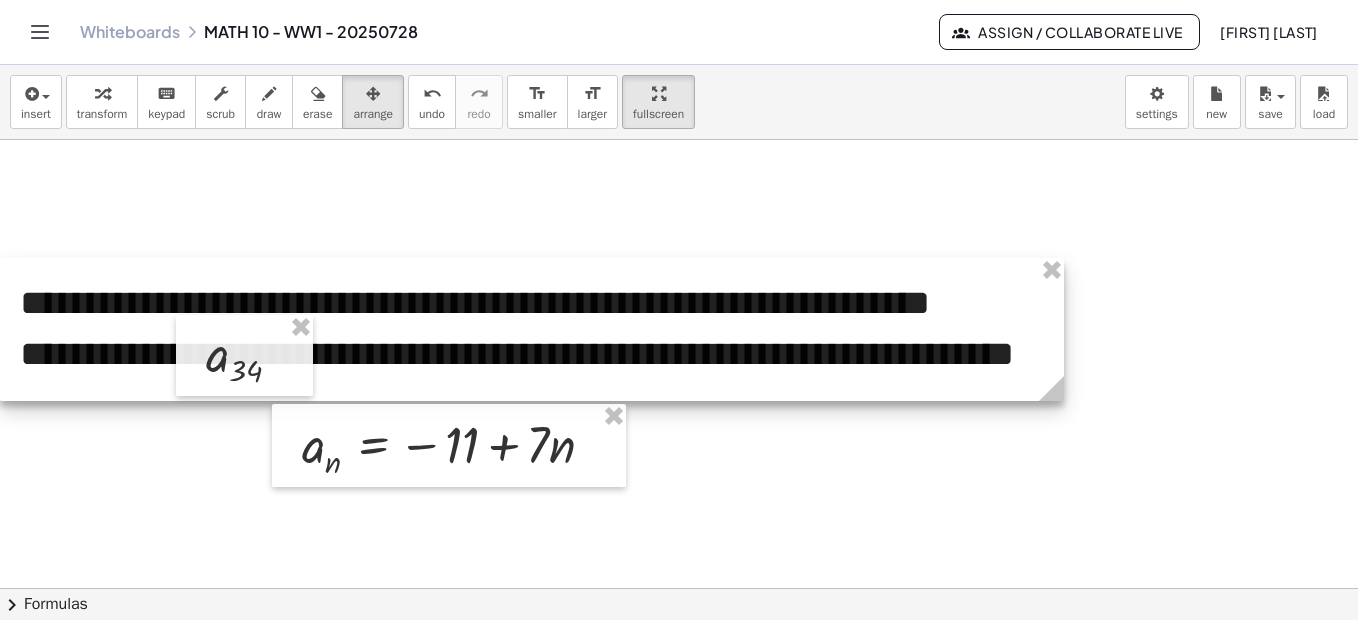 drag, startPoint x: 1314, startPoint y: 397, endPoint x: 1059, endPoint y: 411, distance: 255.38402 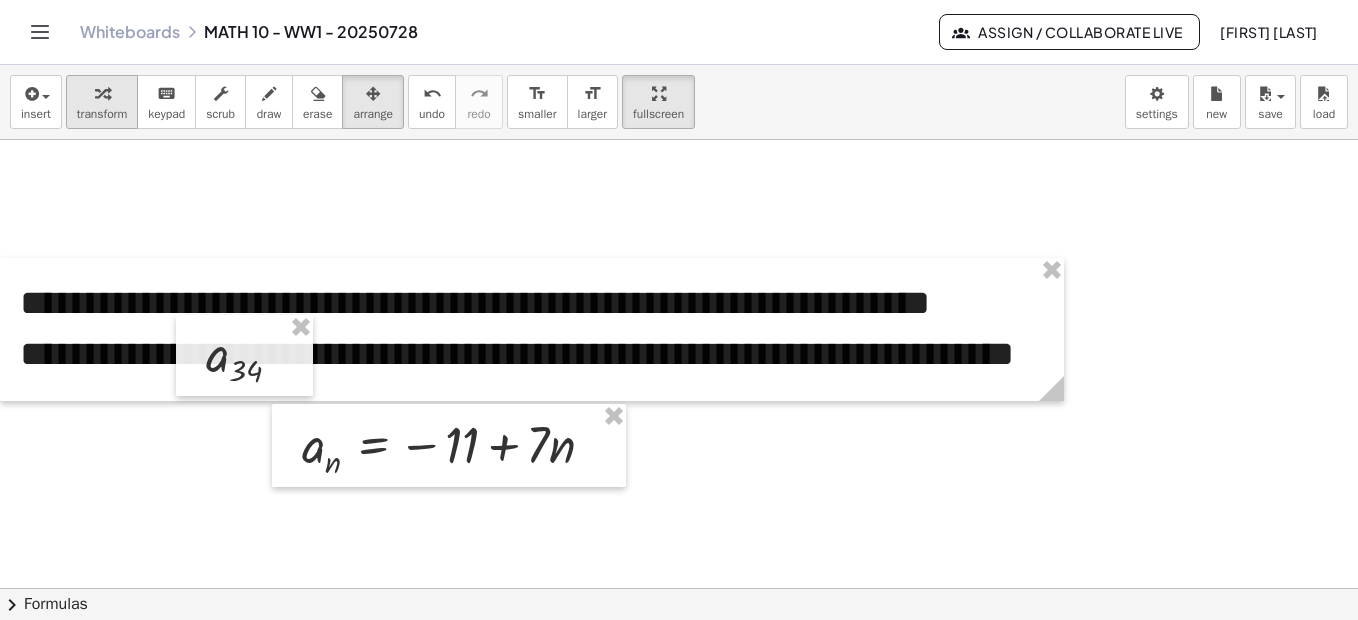 click at bounding box center [102, 94] 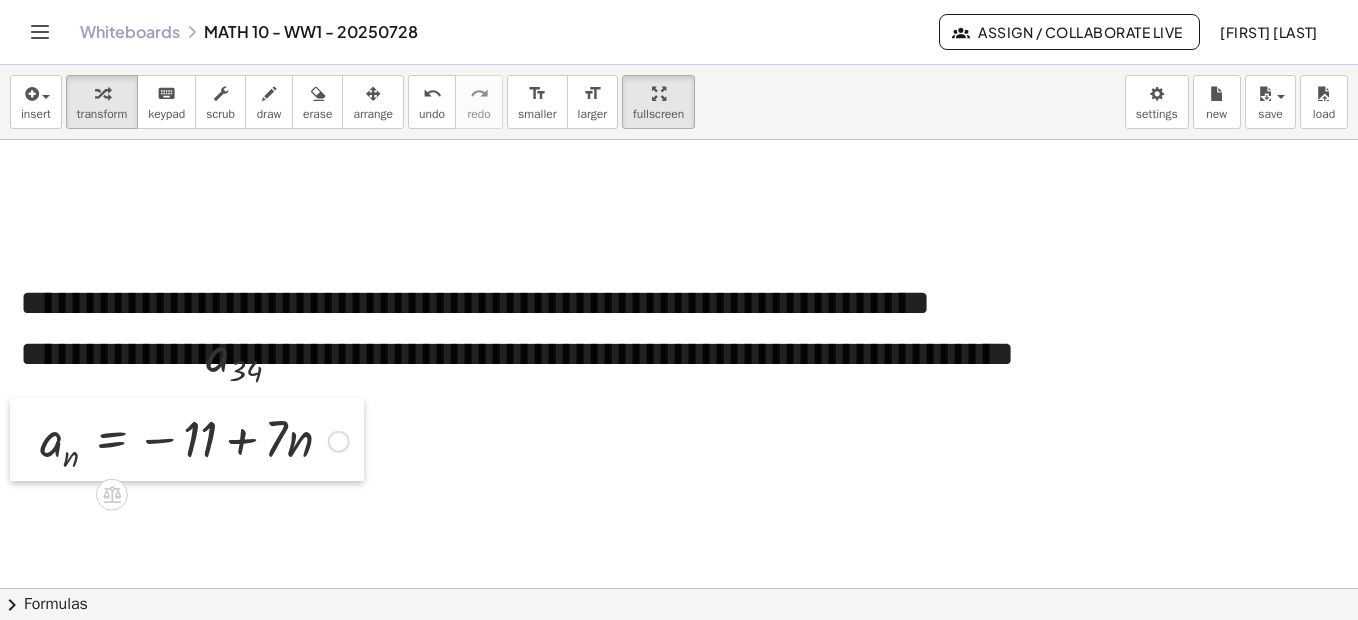drag, startPoint x: 292, startPoint y: 435, endPoint x: 30, endPoint y: 429, distance: 262.0687 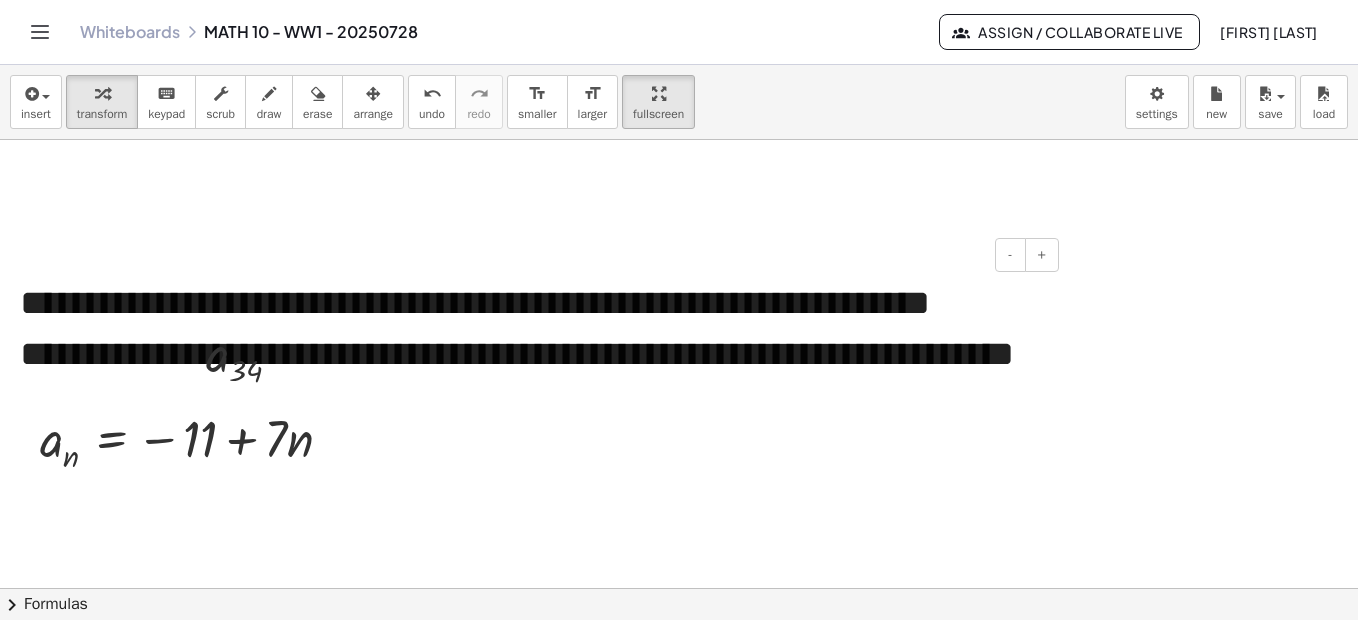 click on "**********" at bounding box center [532, 354] 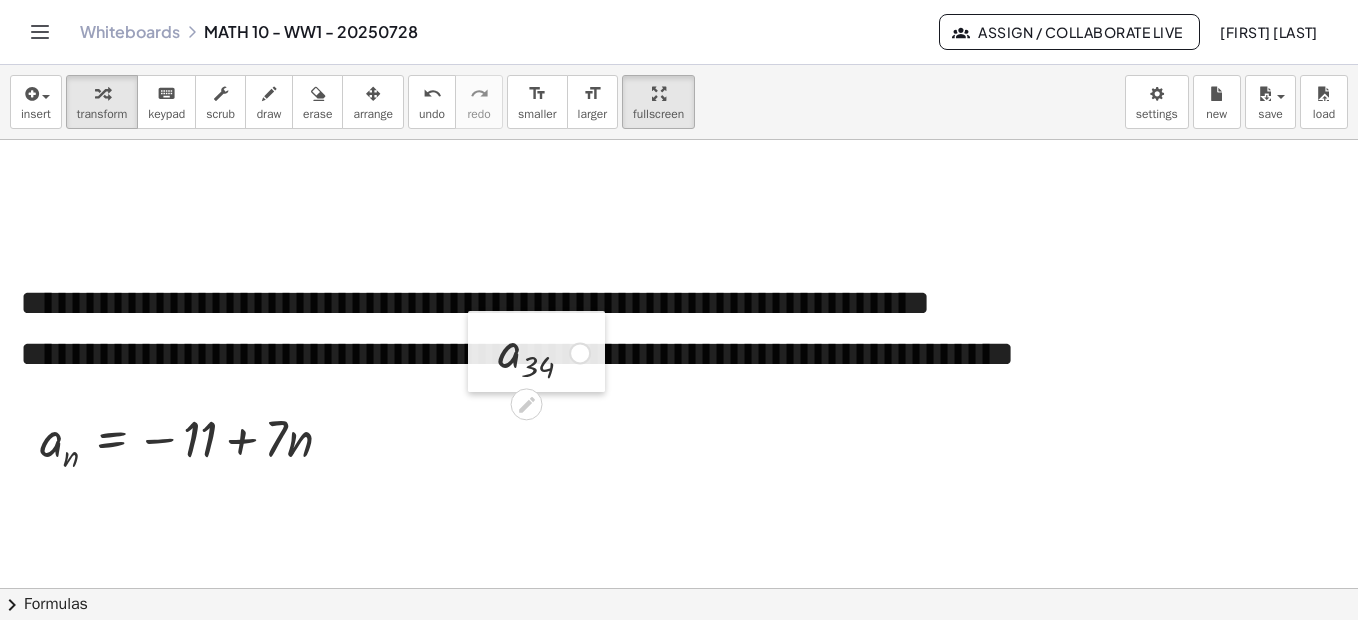 drag, startPoint x: 191, startPoint y: 353, endPoint x: 483, endPoint y: 349, distance: 292.0274 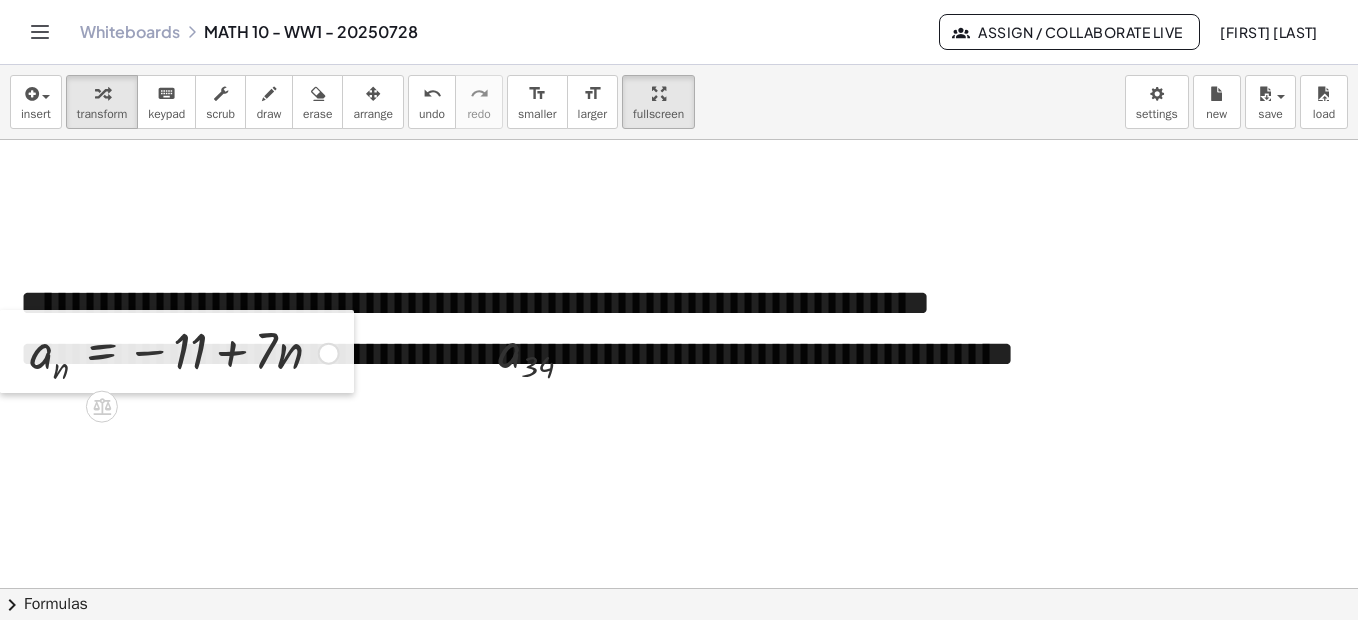 drag, startPoint x: 35, startPoint y: 415, endPoint x: 5, endPoint y: 327, distance: 92.973114 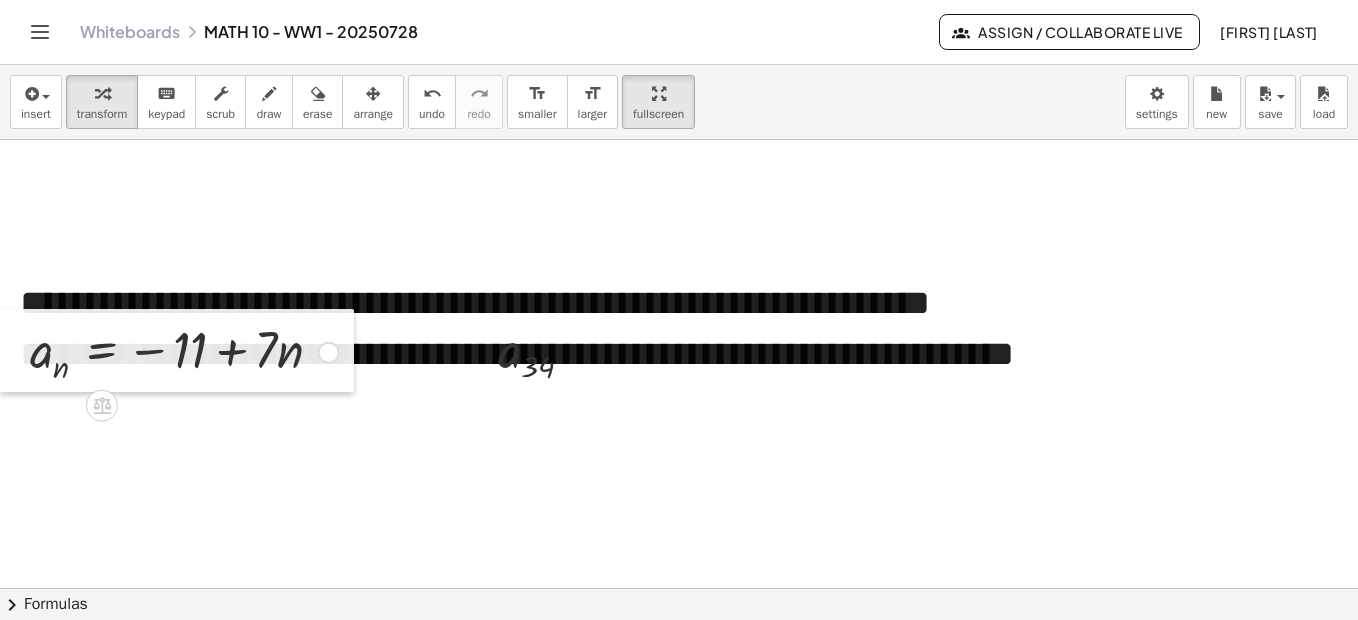 click at bounding box center [15, 350] 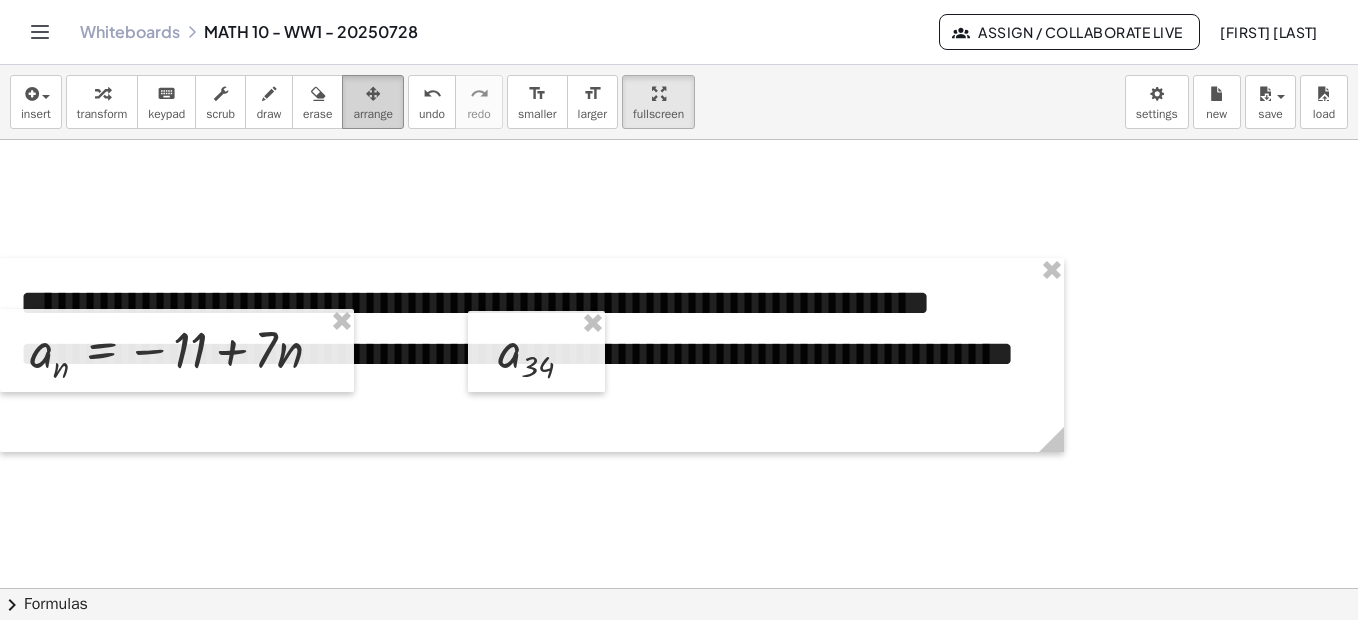 click at bounding box center (373, 94) 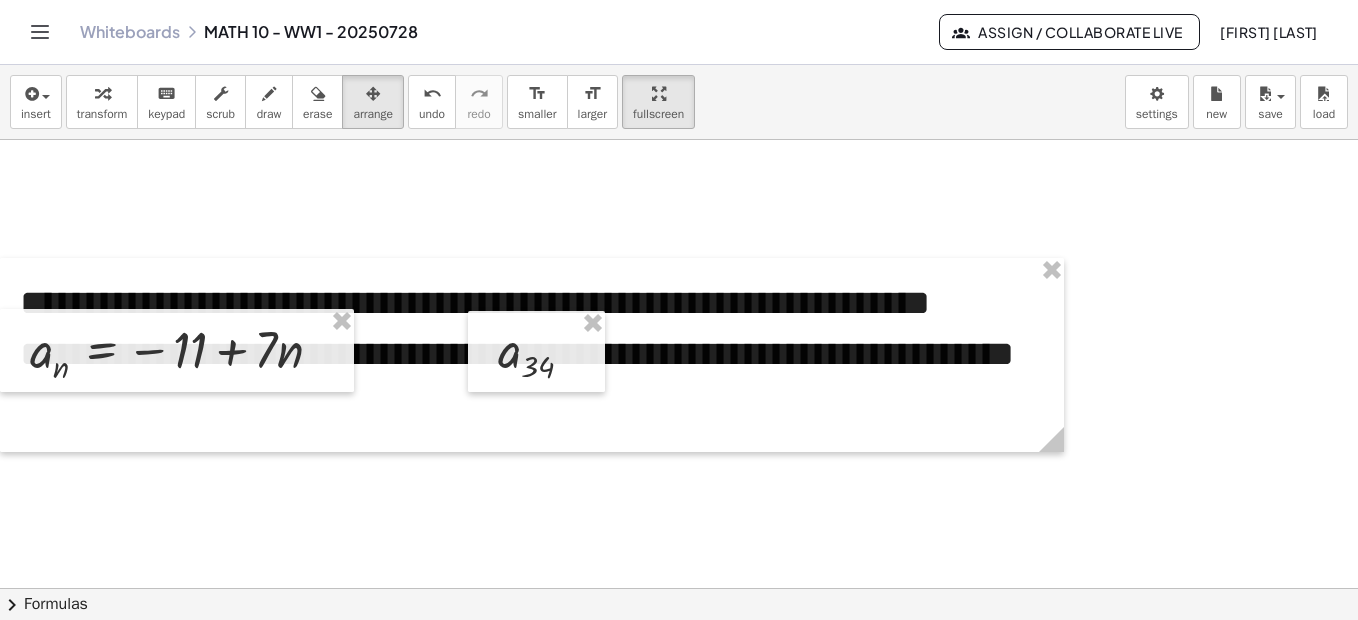 click at bounding box center [688, 626] 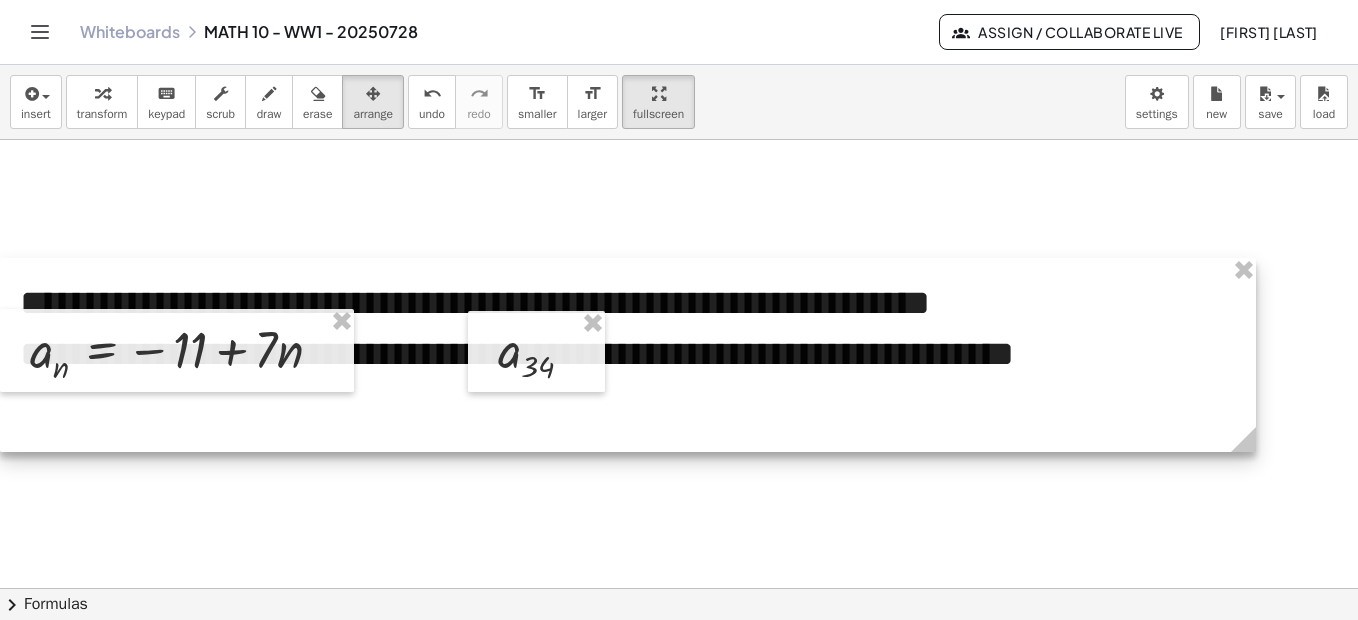 drag, startPoint x: 1053, startPoint y: 444, endPoint x: 1245, endPoint y: 434, distance: 192.26024 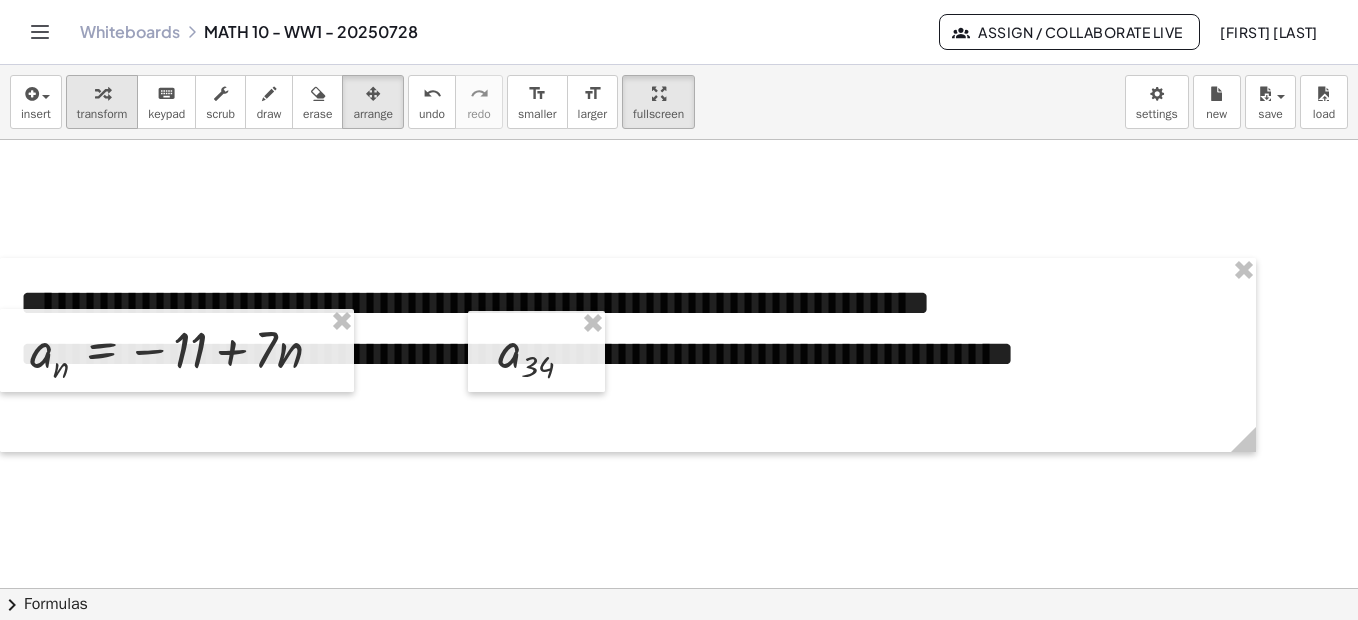 click on "transform" at bounding box center [102, 114] 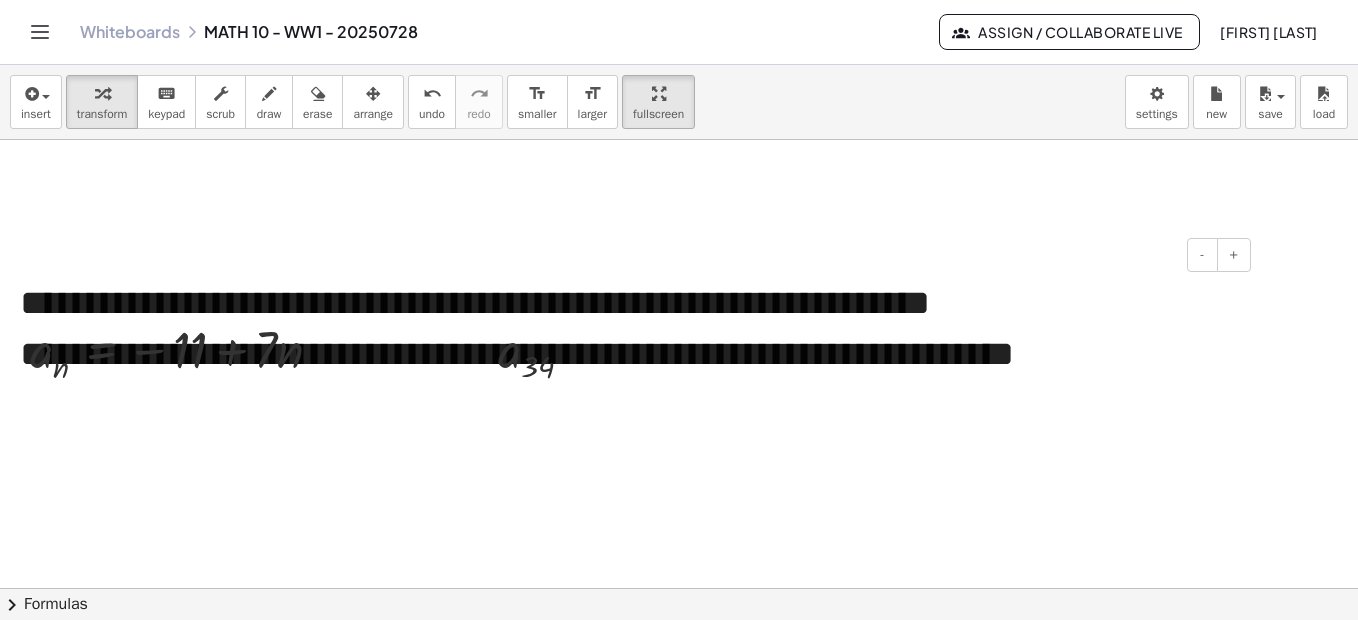click on "**********" at bounding box center (628, 380) 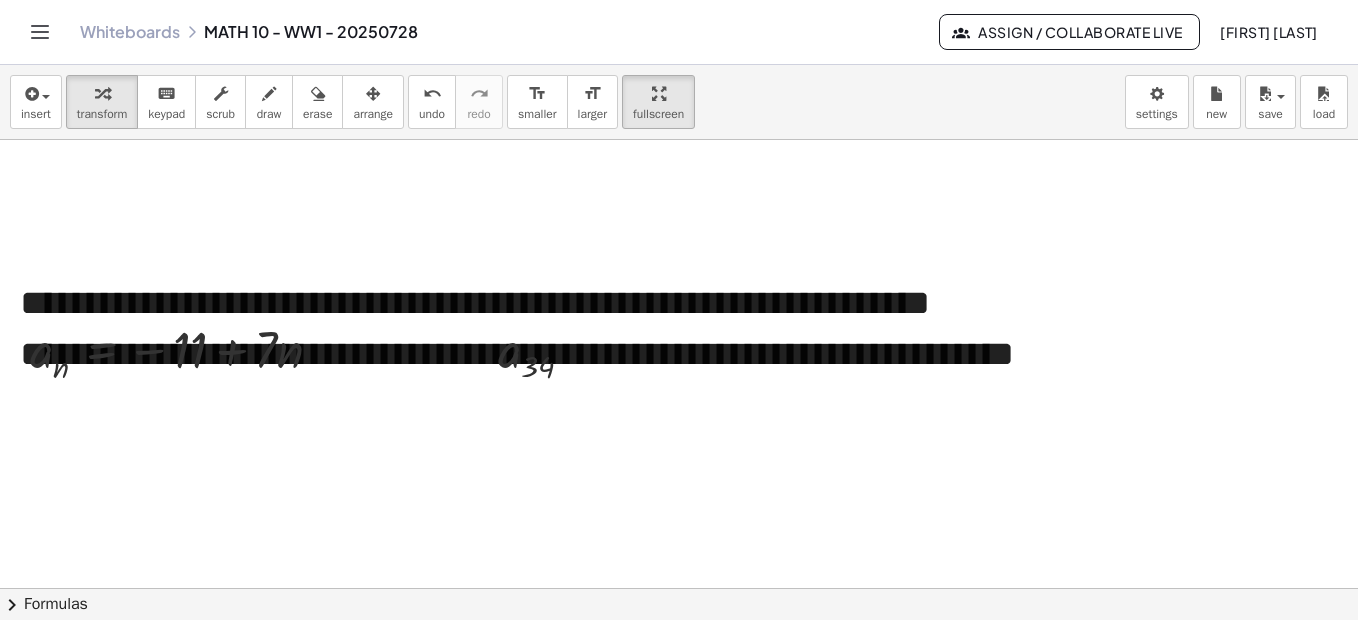 click at bounding box center (688, 626) 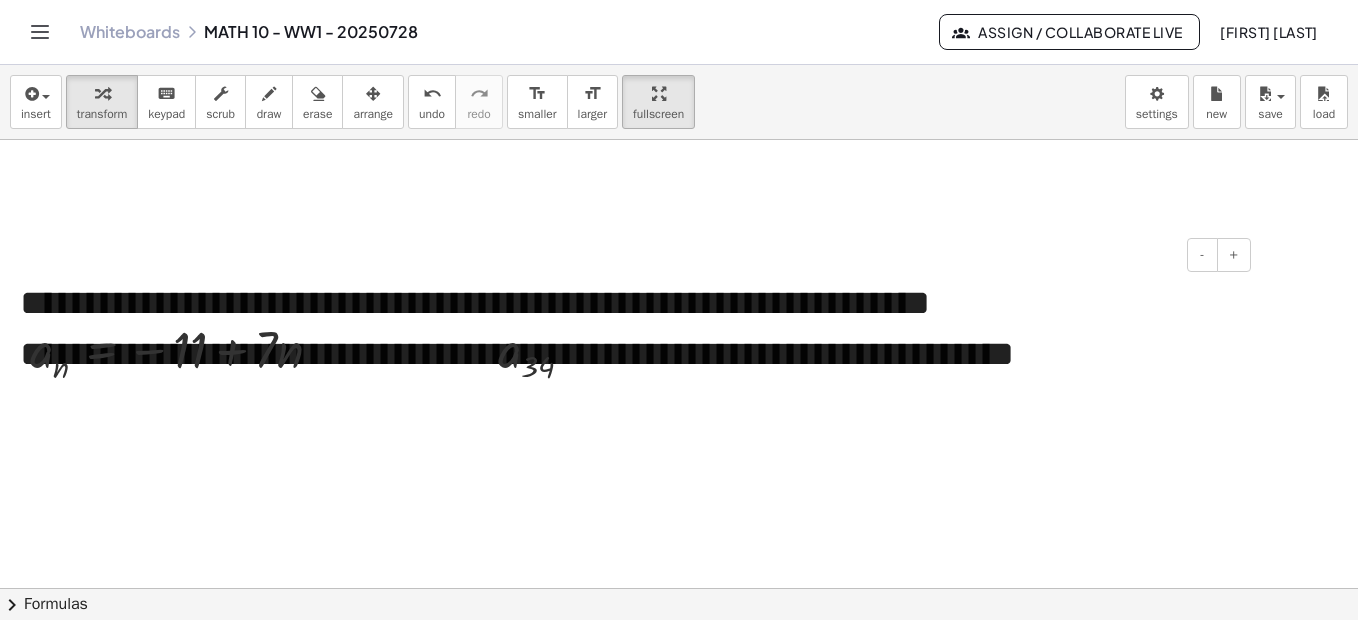 click on "**********" at bounding box center (628, 380) 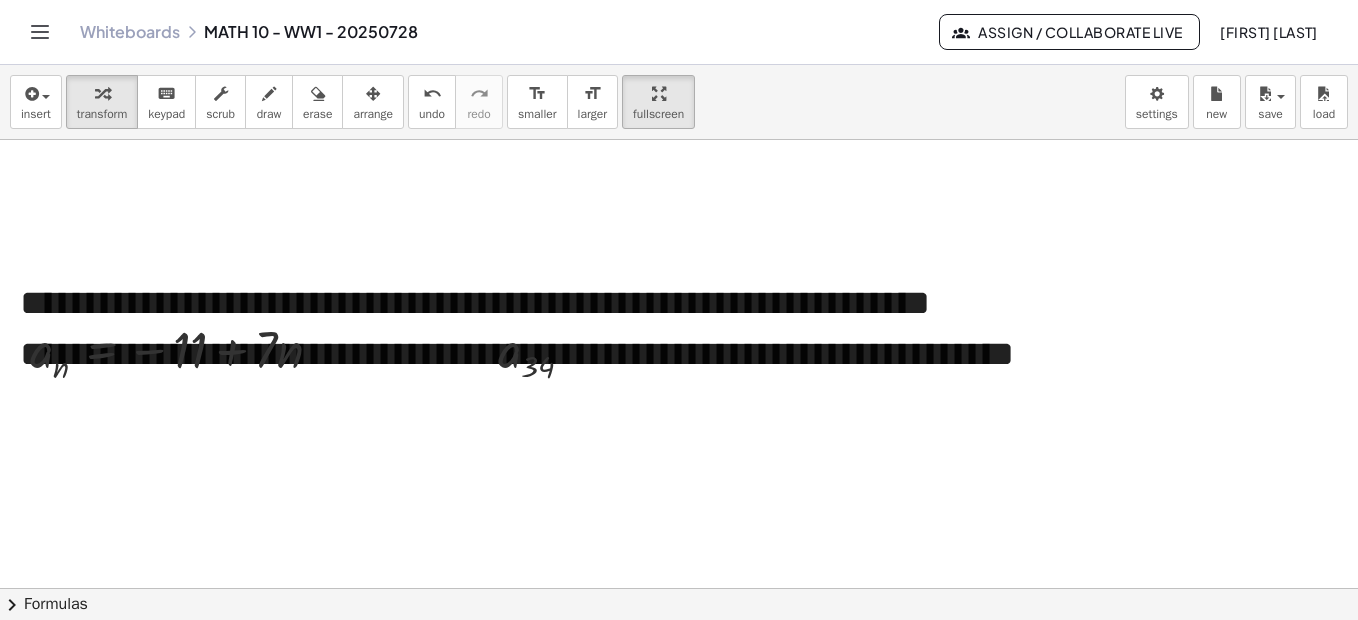 click at bounding box center (688, 626) 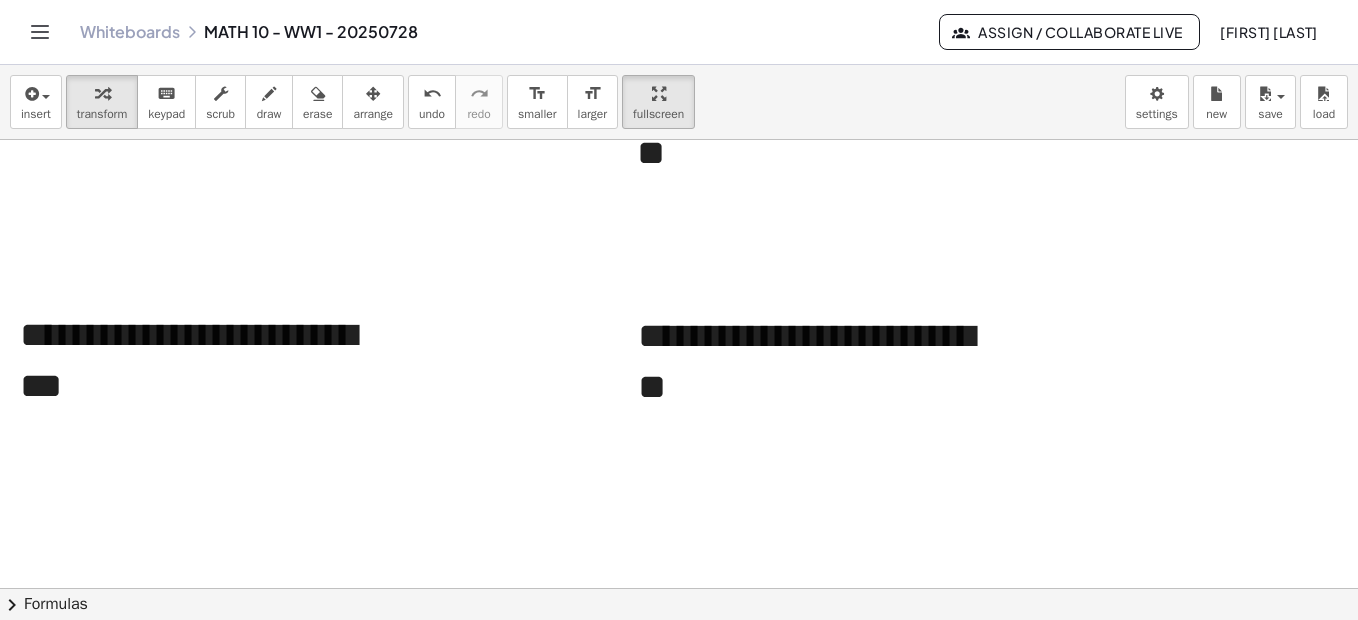 scroll, scrollTop: 60, scrollLeft: 0, axis: vertical 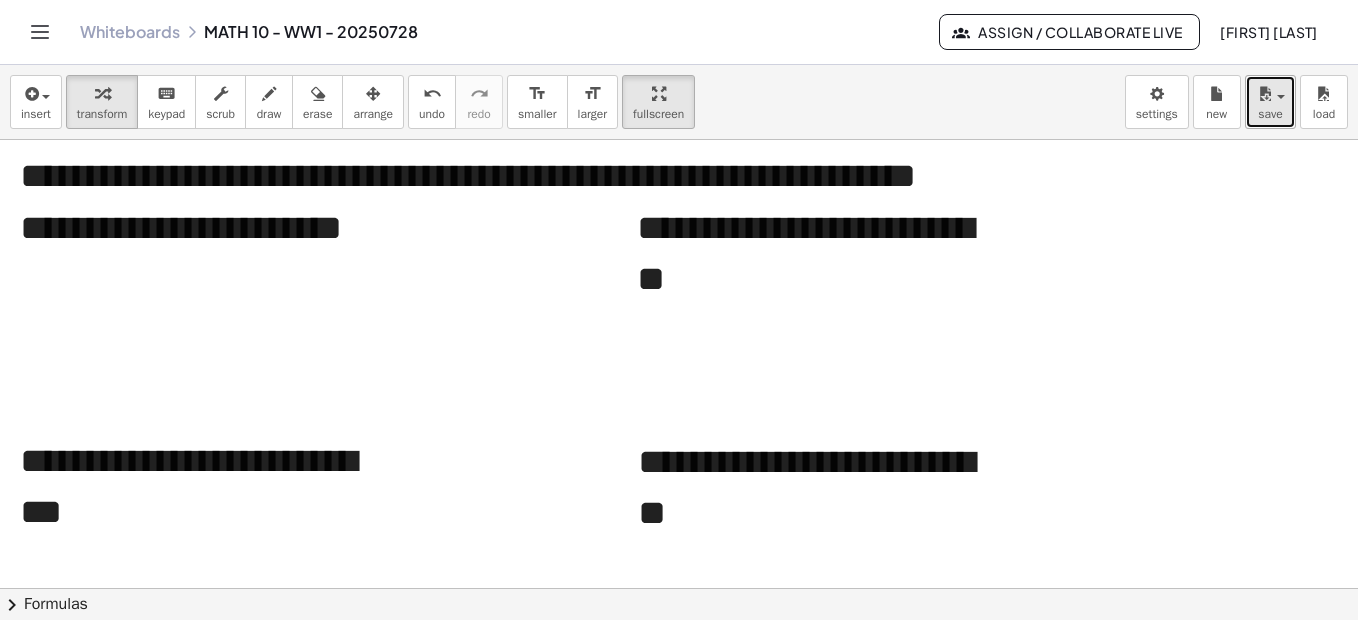 drag, startPoint x: 1270, startPoint y: 87, endPoint x: 1258, endPoint y: 123, distance: 37.94733 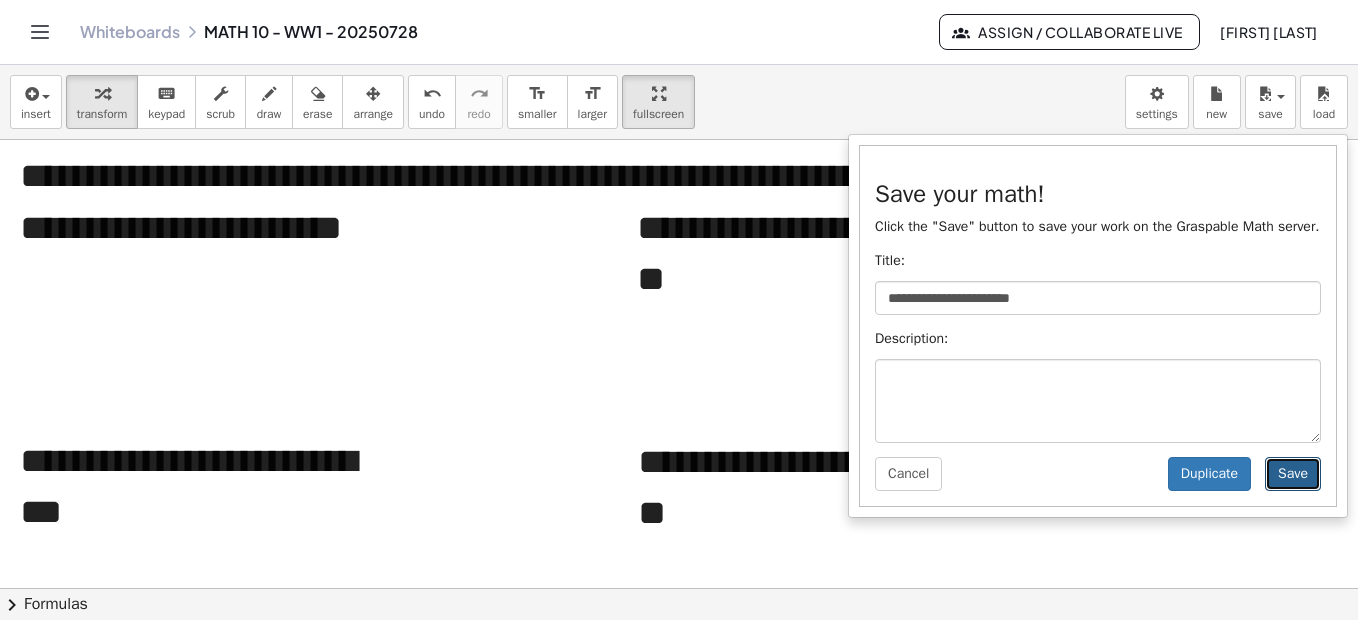 click on "Save" at bounding box center (1293, 474) 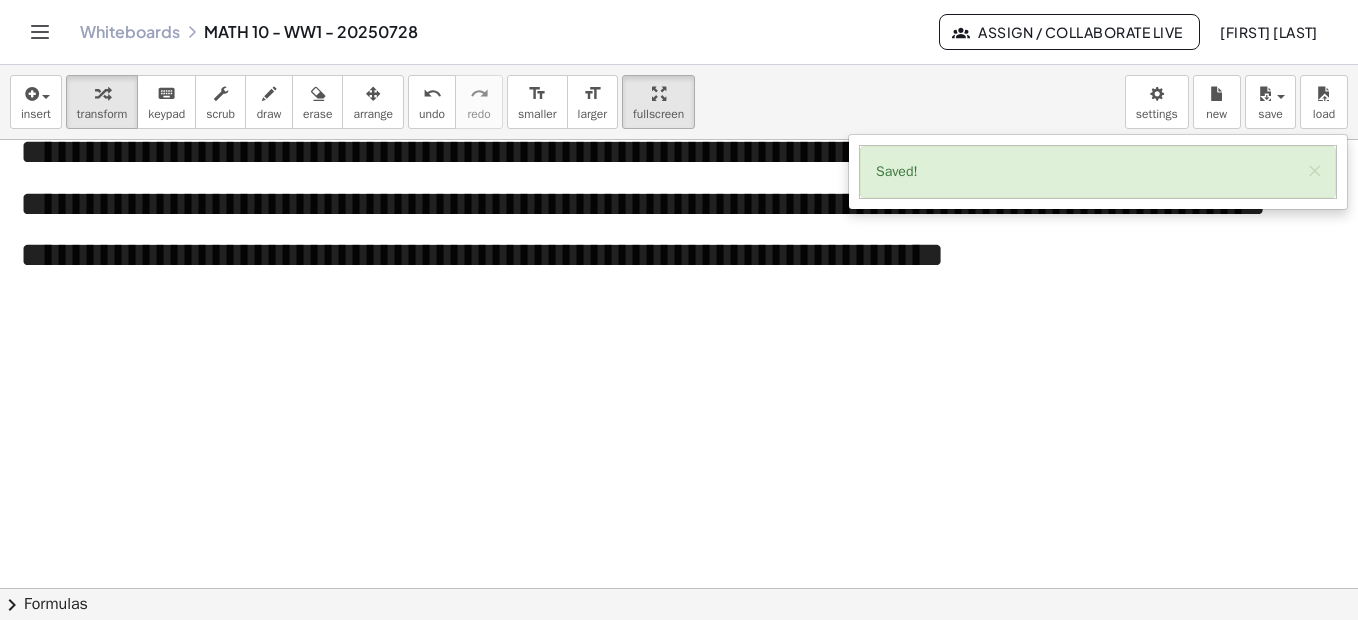 scroll, scrollTop: 4943, scrollLeft: 0, axis: vertical 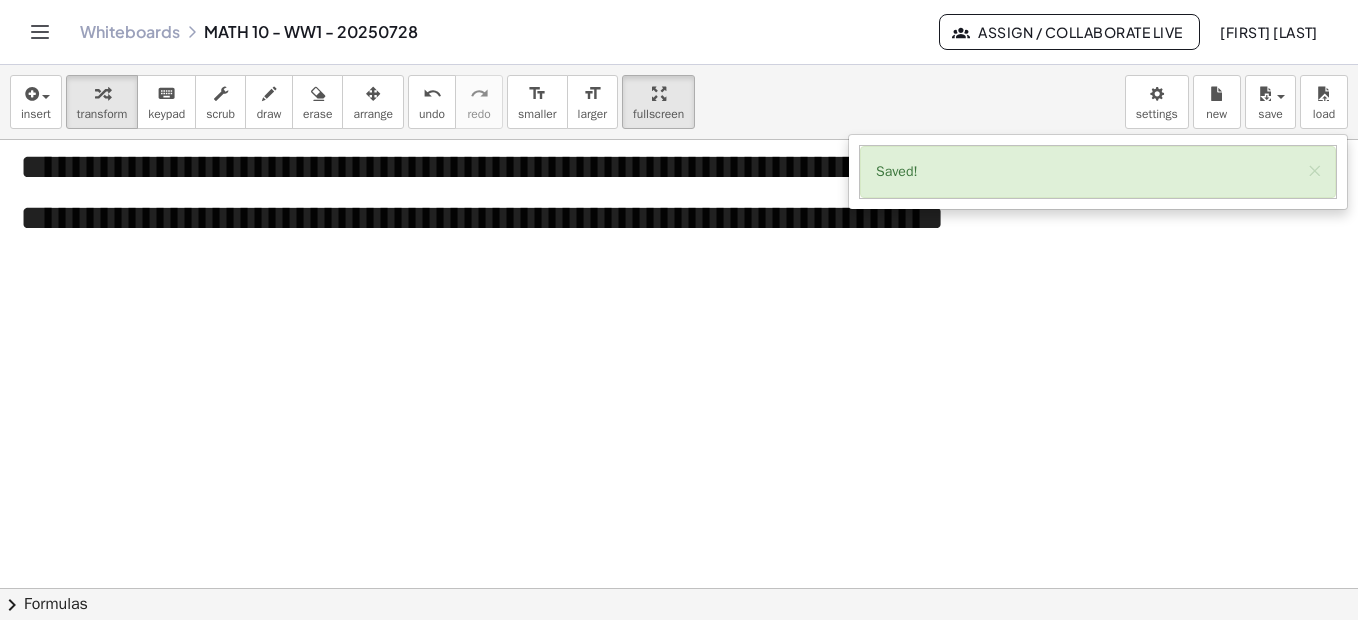 click on "**********" at bounding box center (653, 167) 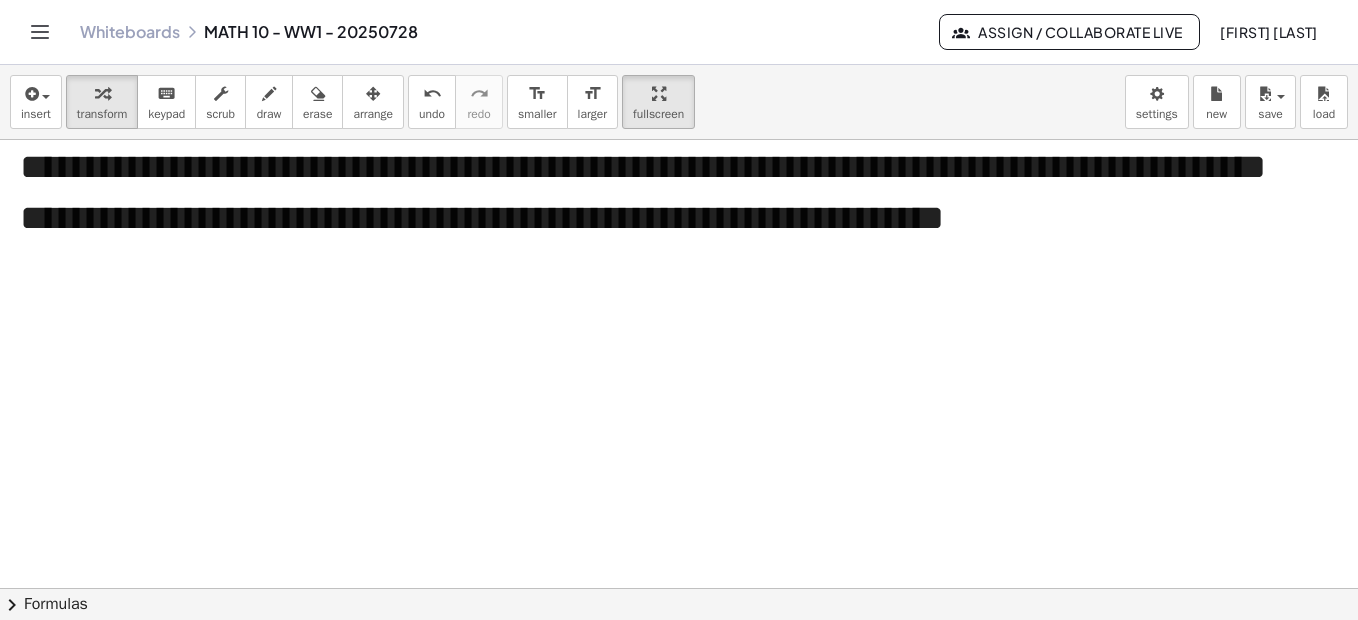 click at bounding box center (688, -1891) 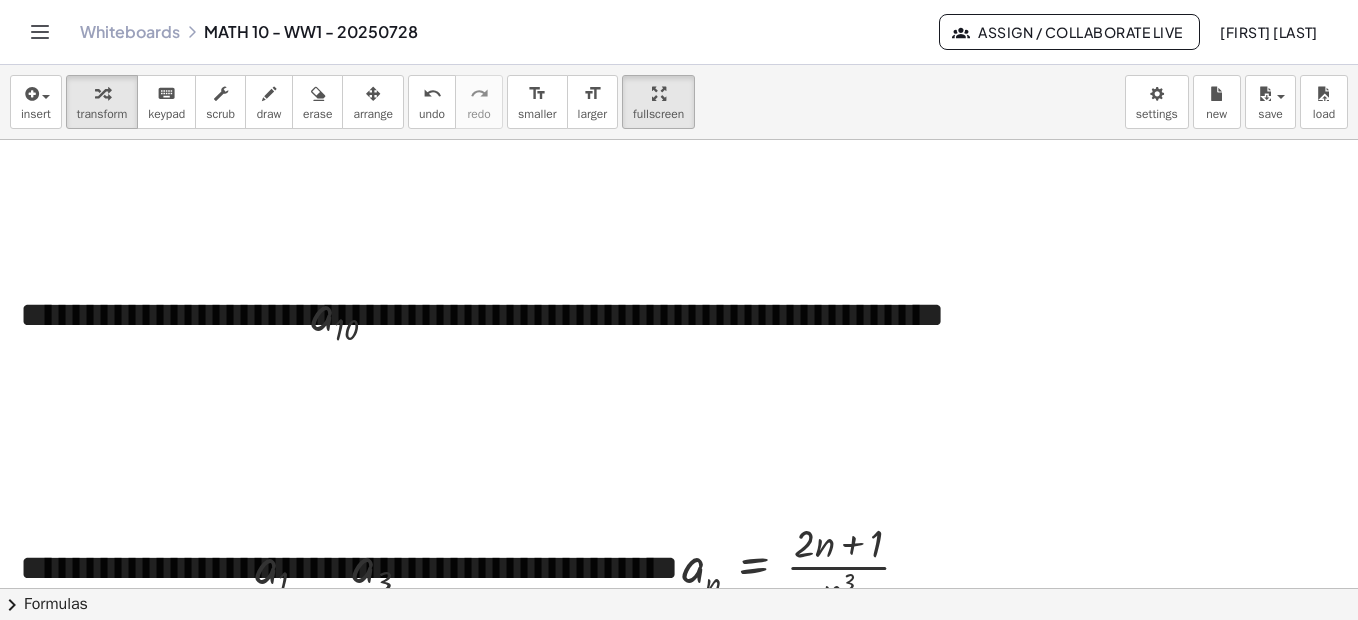 scroll, scrollTop: 889, scrollLeft: 0, axis: vertical 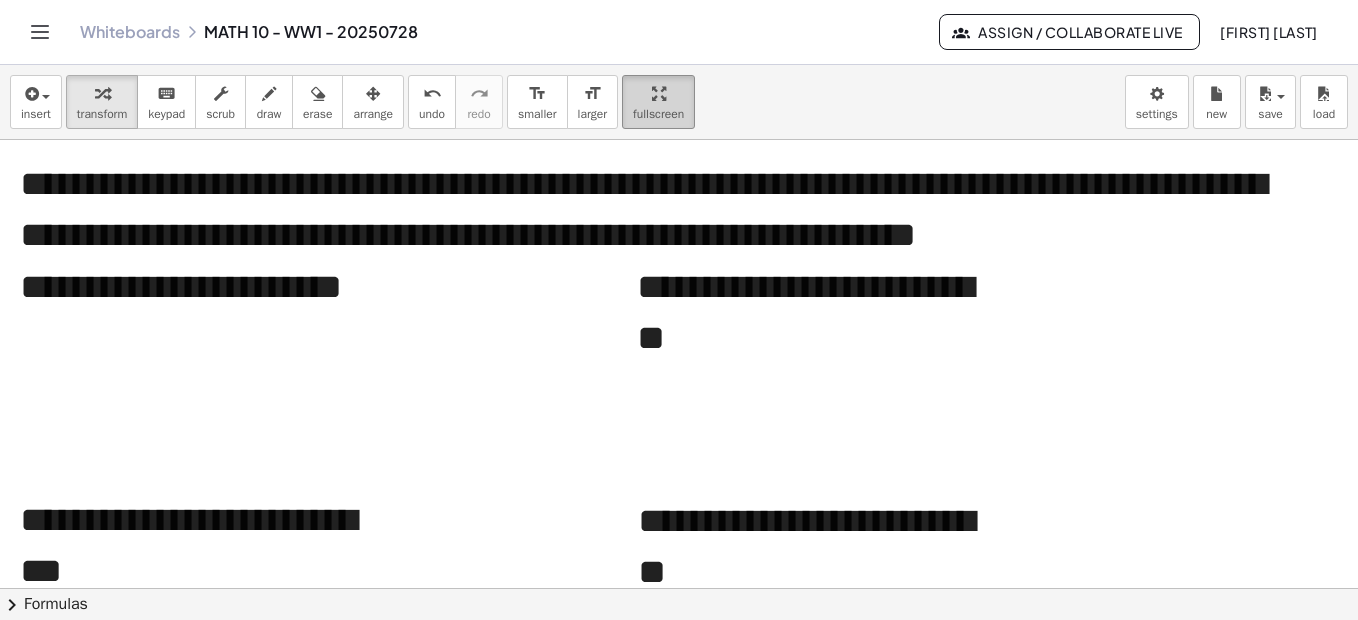 click at bounding box center [658, 93] 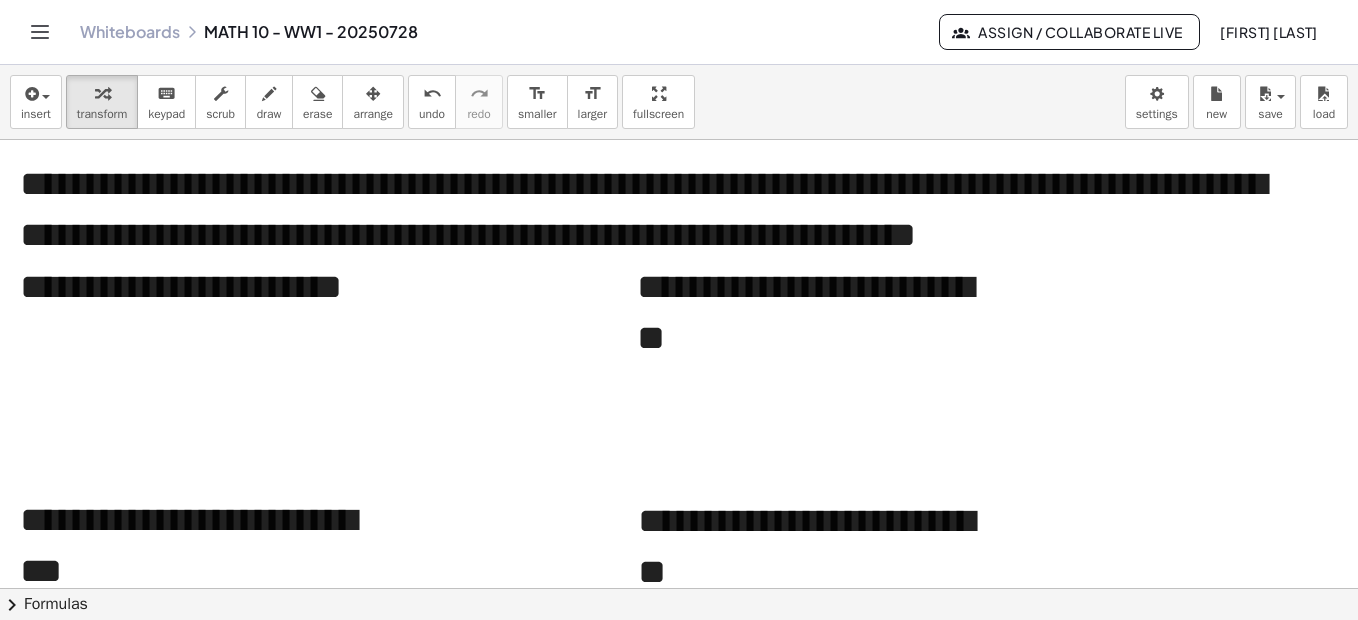 click on "**********" at bounding box center [679, 342] 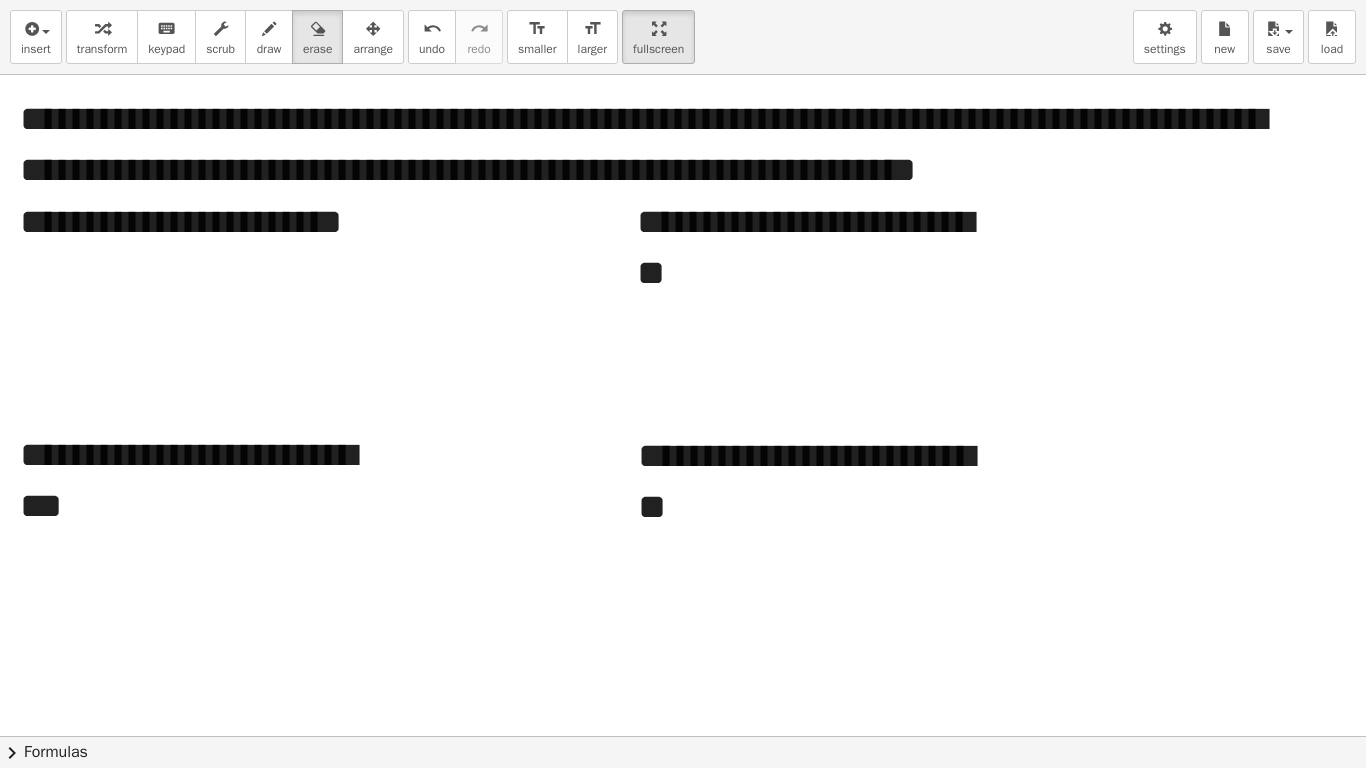 drag, startPoint x: 685, startPoint y: 47, endPoint x: 681, endPoint y: -57, distance: 104.0769 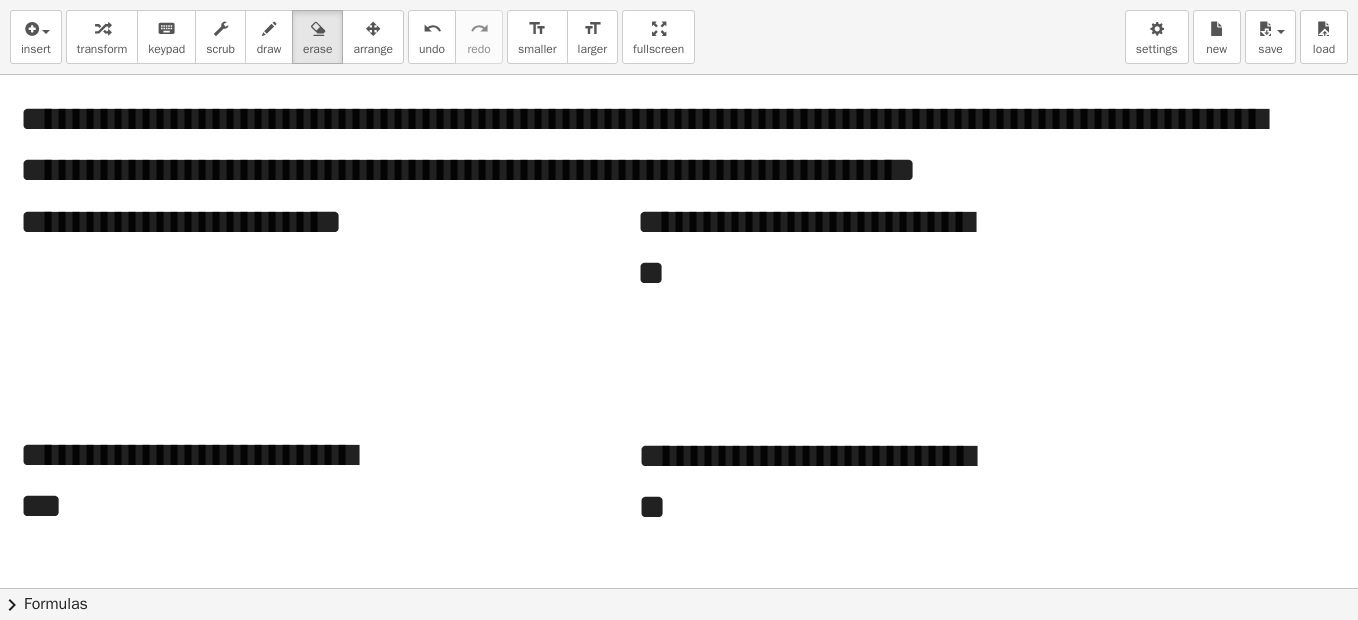 click on "**********" at bounding box center [679, 310] 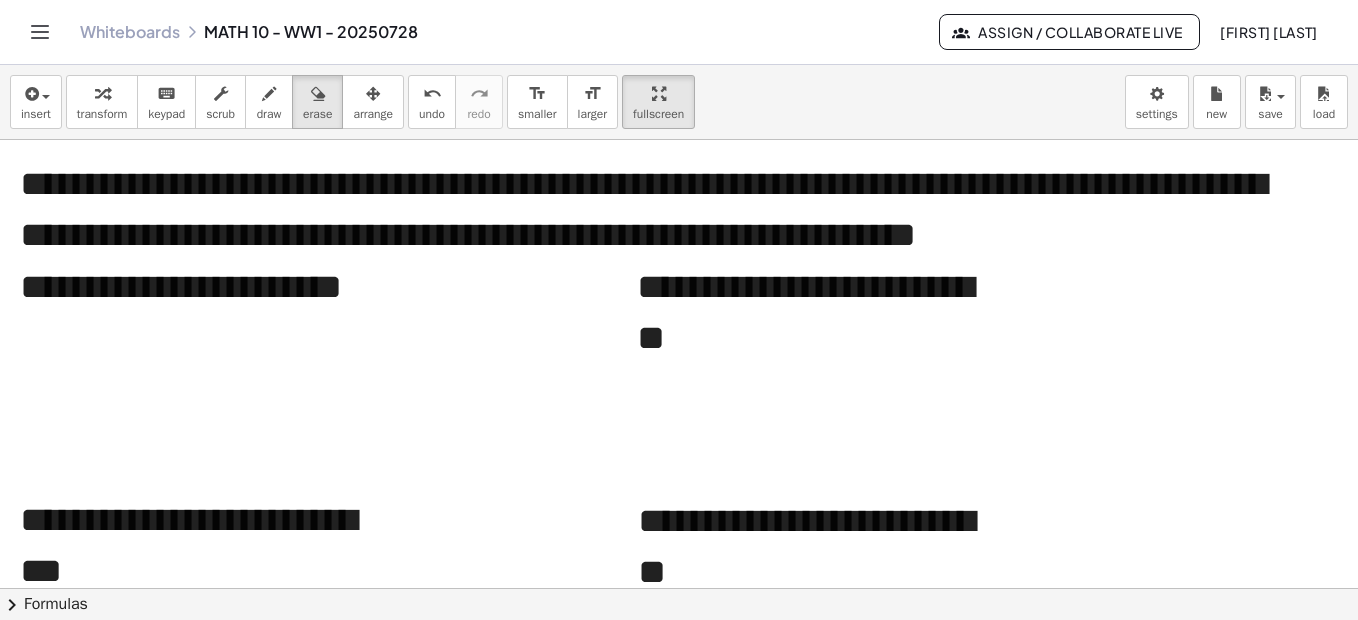 click on "Whiteboards" 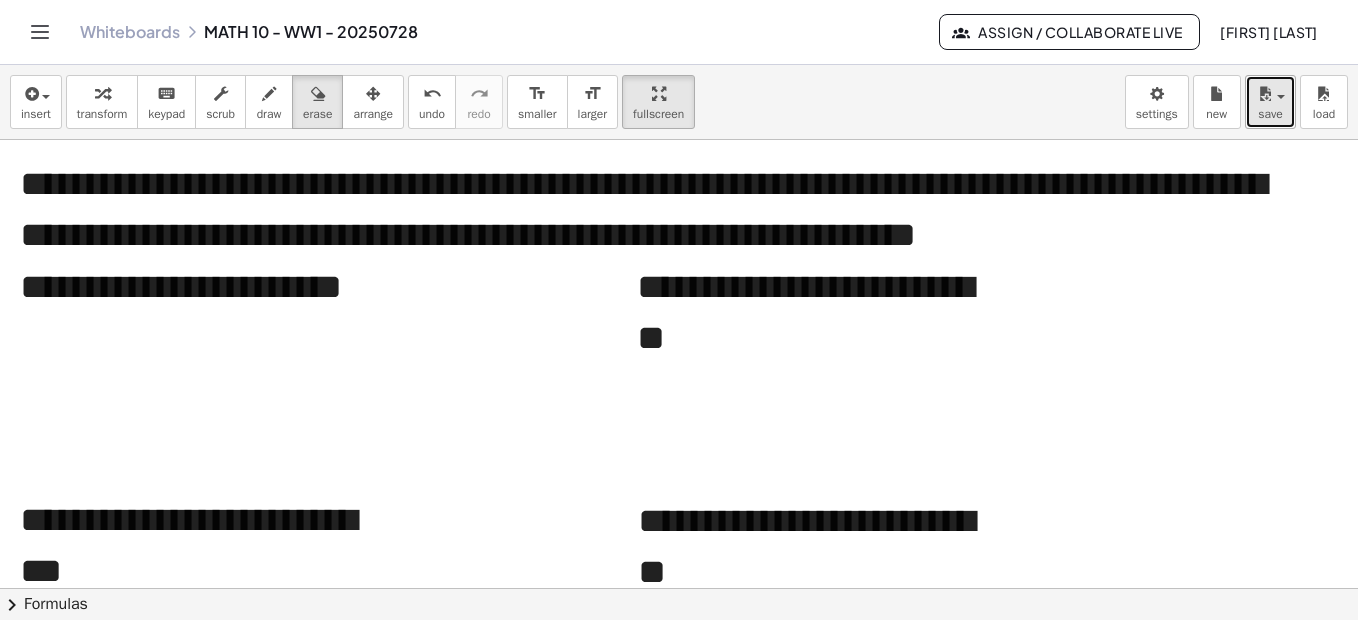 click at bounding box center (1270, 93) 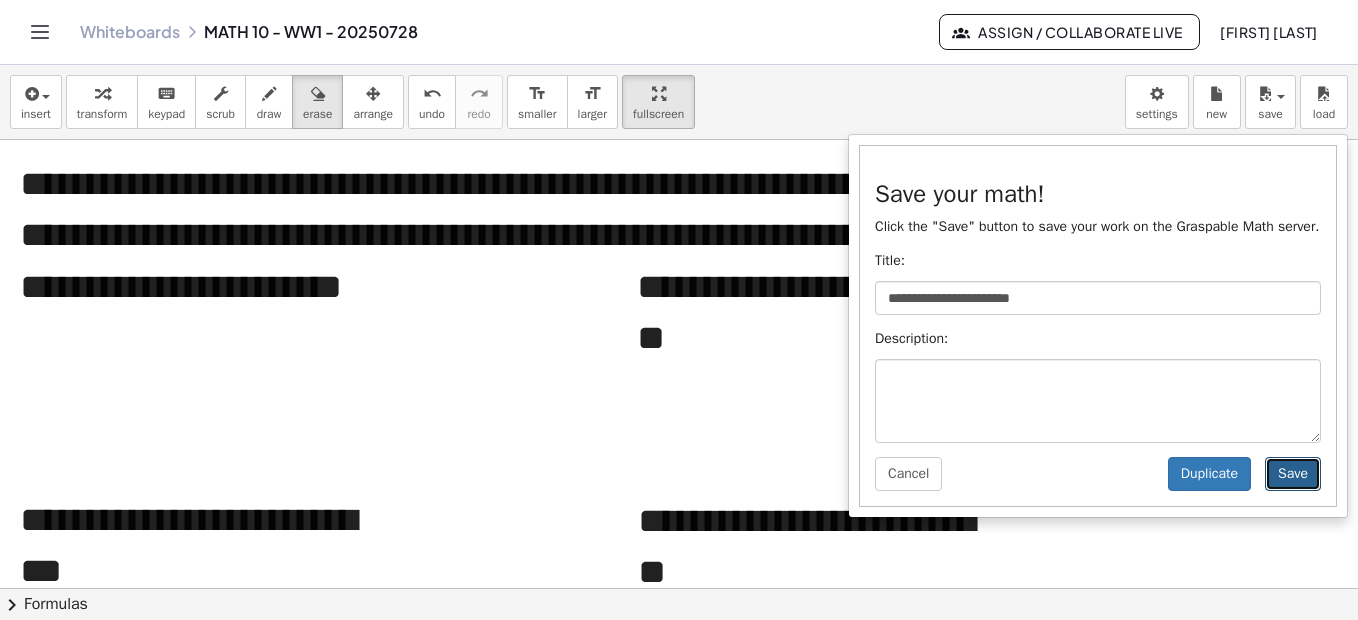 click on "Save" at bounding box center [1293, 474] 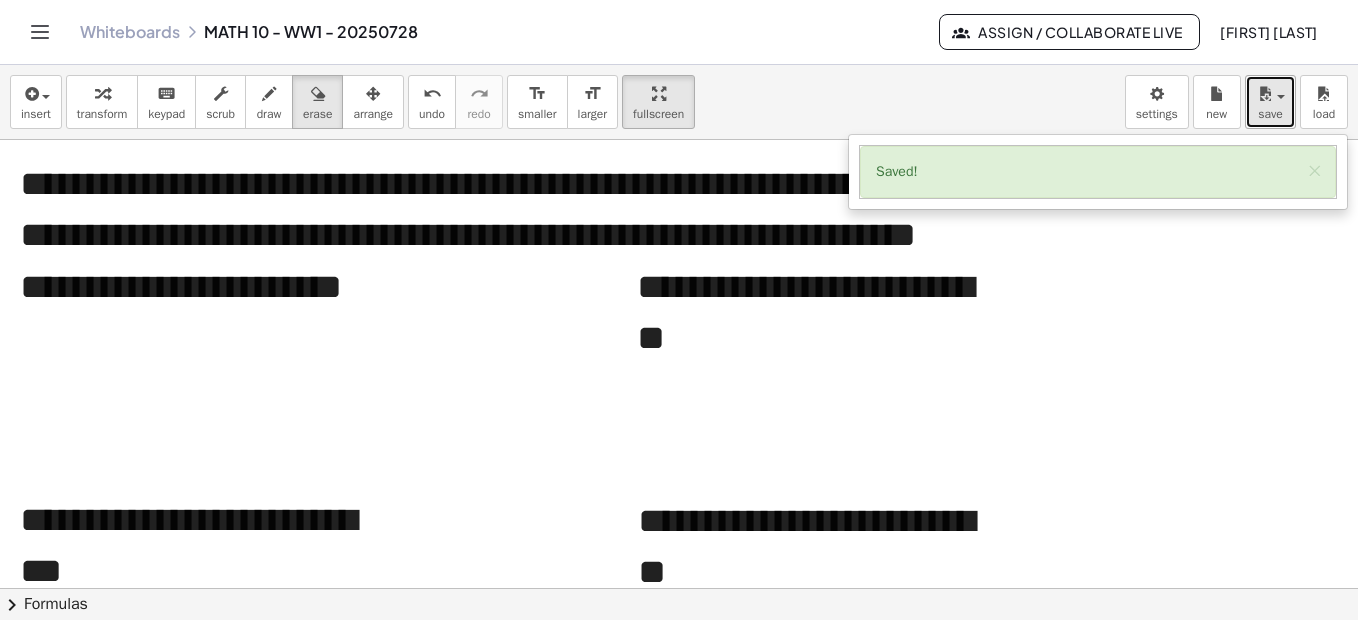 click at bounding box center (1265, 94) 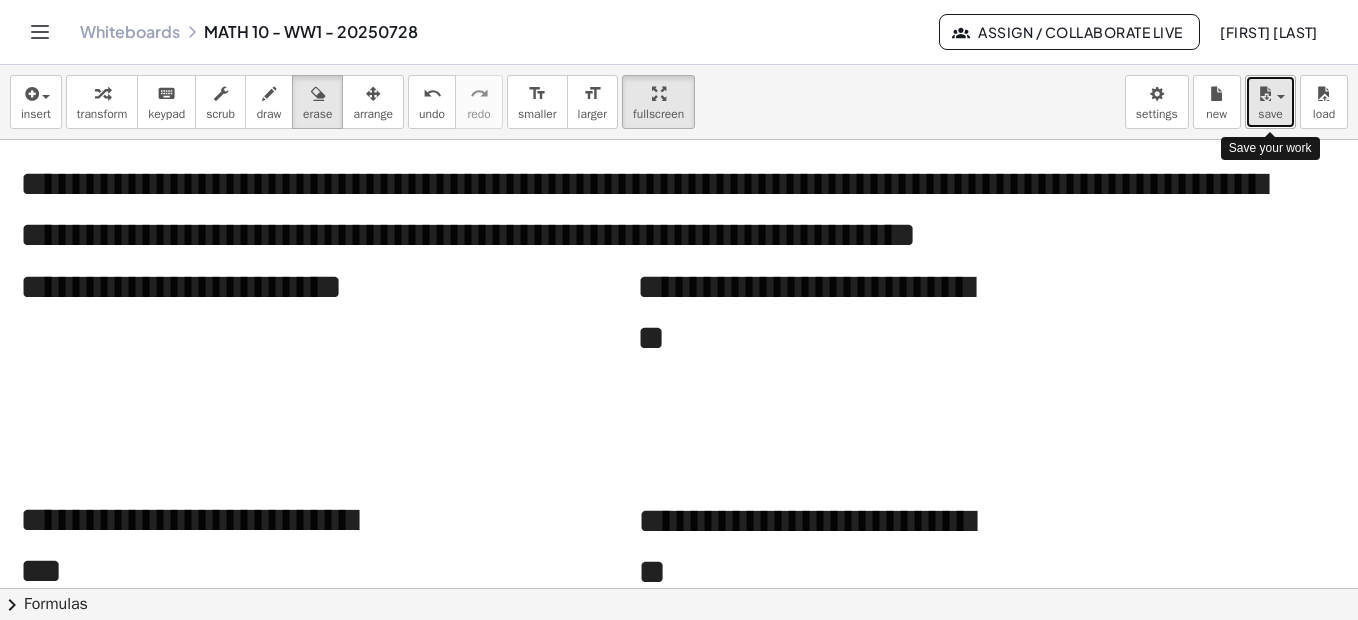 click at bounding box center [1265, 94] 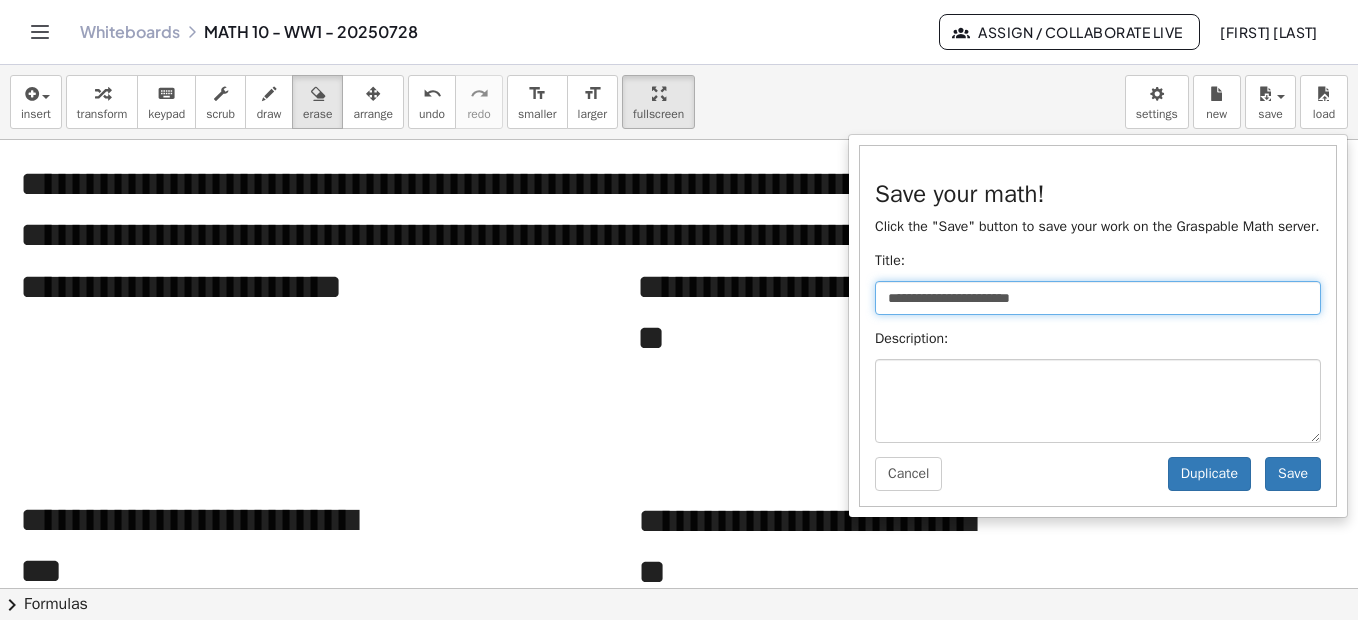 click on "**********" at bounding box center (1098, 298) 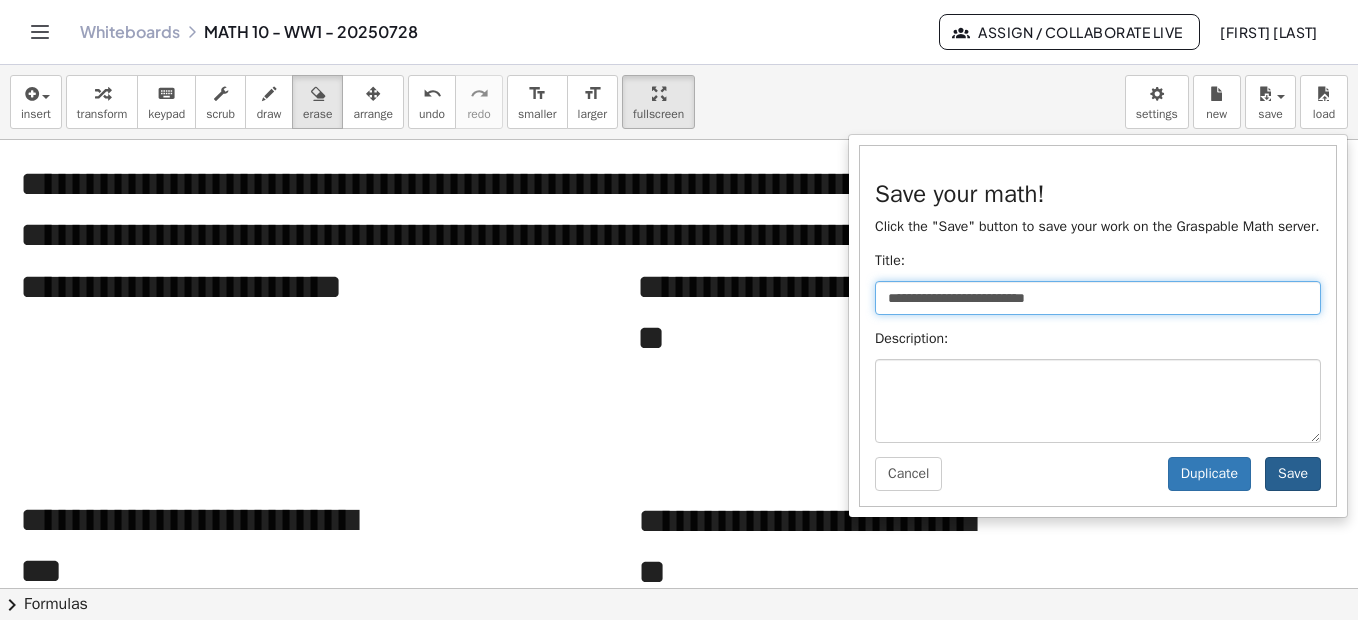 type on "**********" 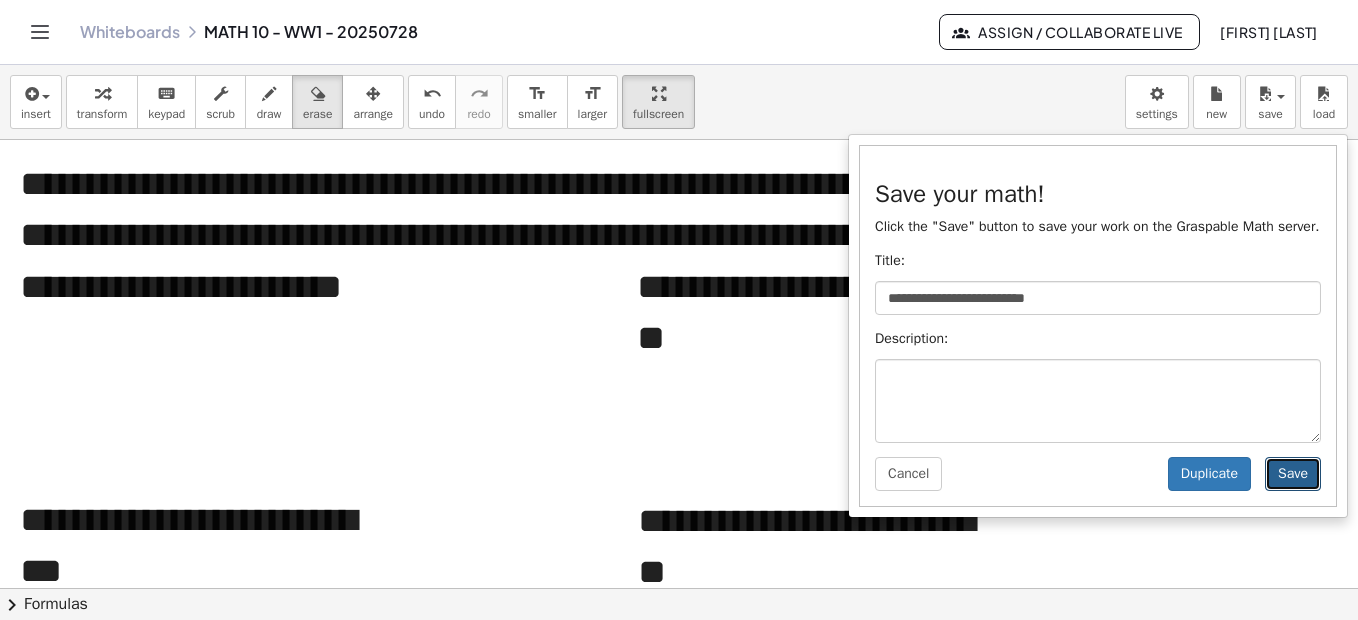 click on "Save" at bounding box center (1293, 474) 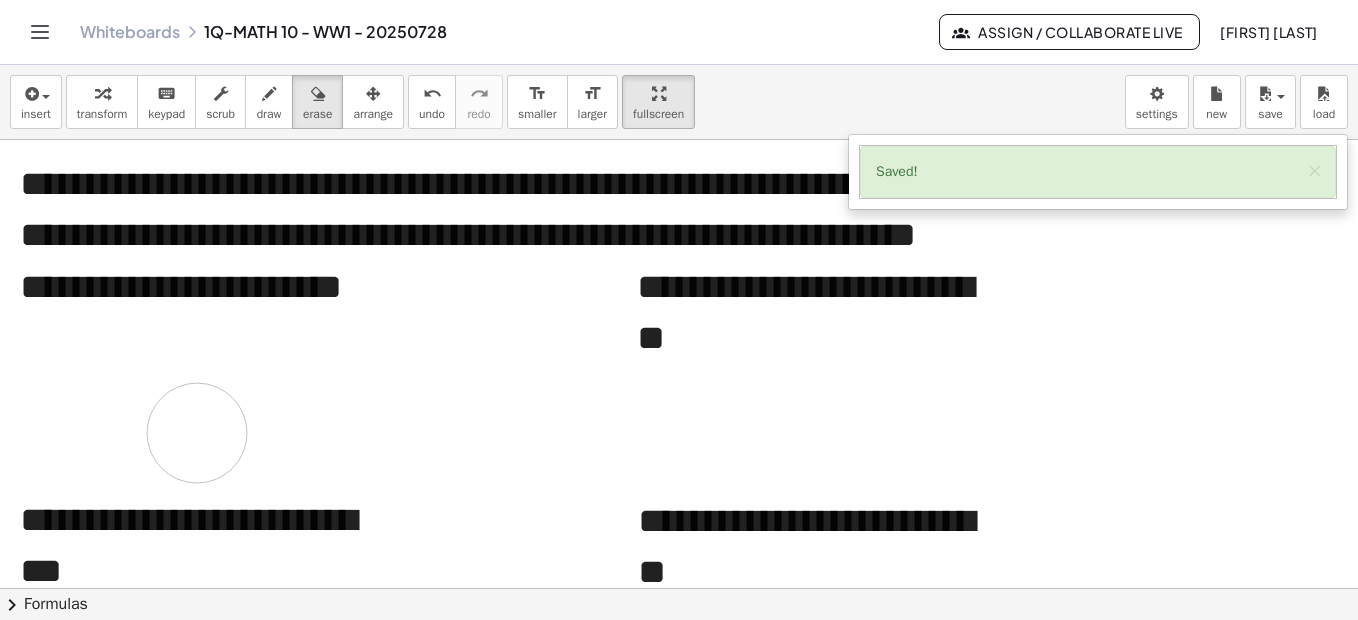 click at bounding box center [688, 2827] 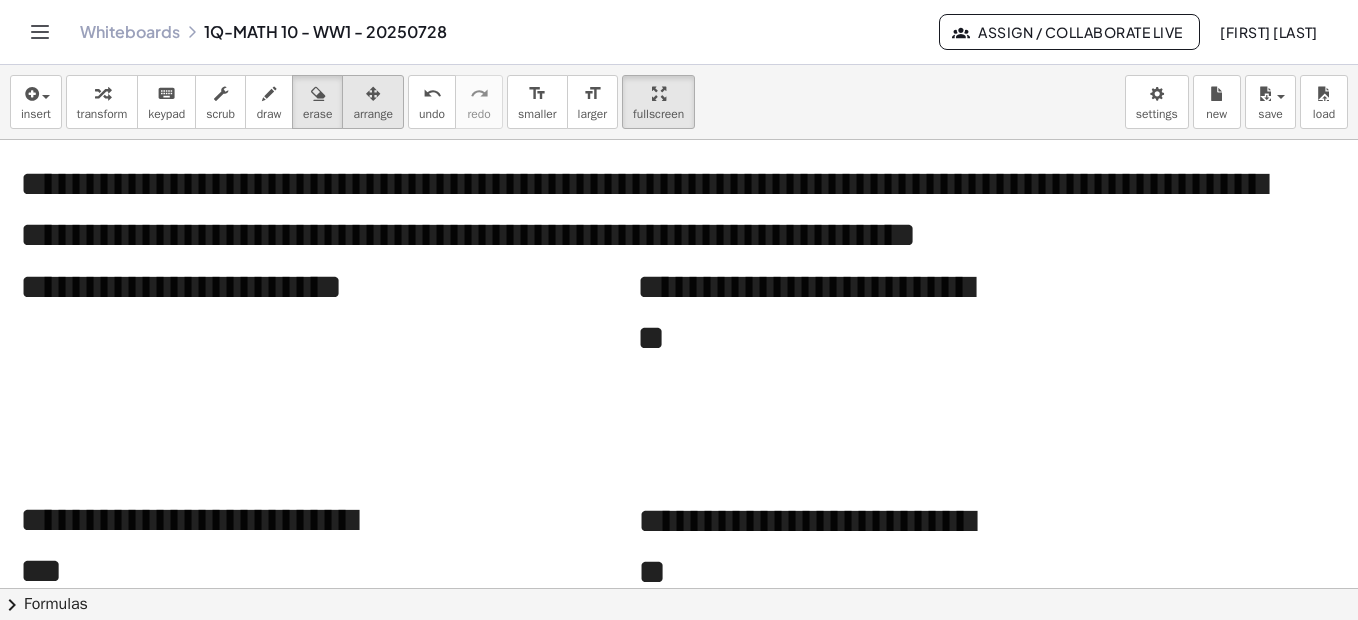 drag, startPoint x: 369, startPoint y: 105, endPoint x: 358, endPoint y: 109, distance: 11.7046995 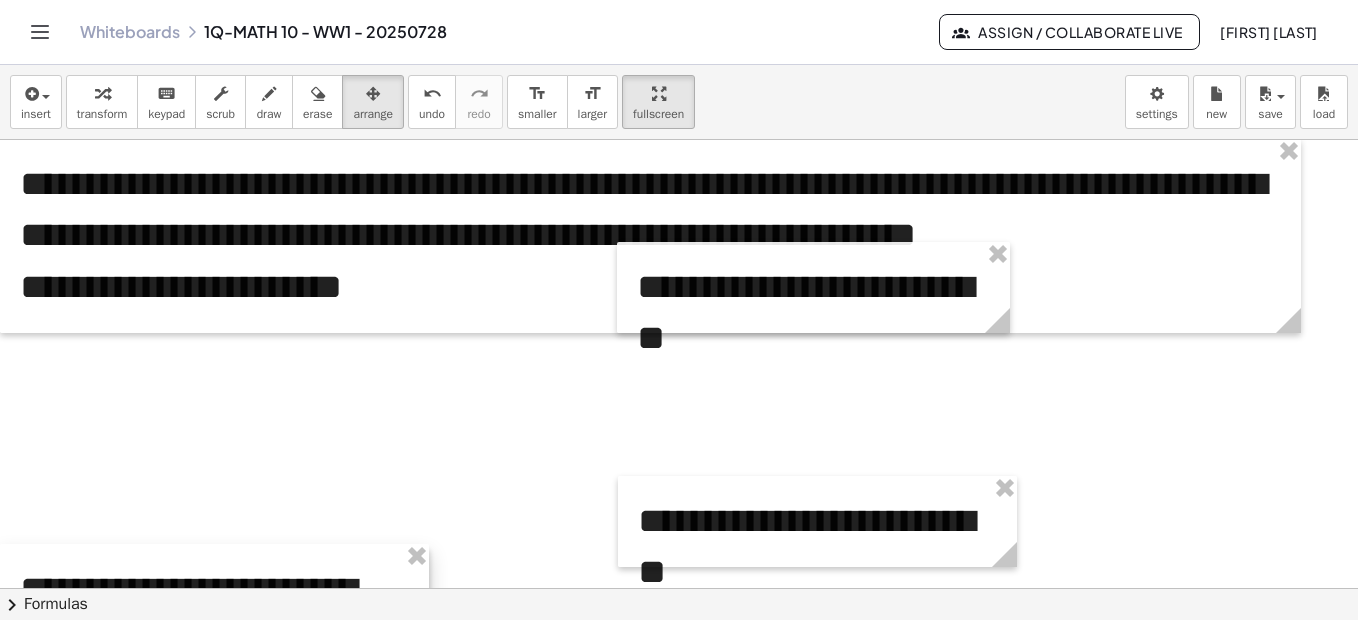 drag, startPoint x: 29, startPoint y: 493, endPoint x: 21, endPoint y: 562, distance: 69.46222 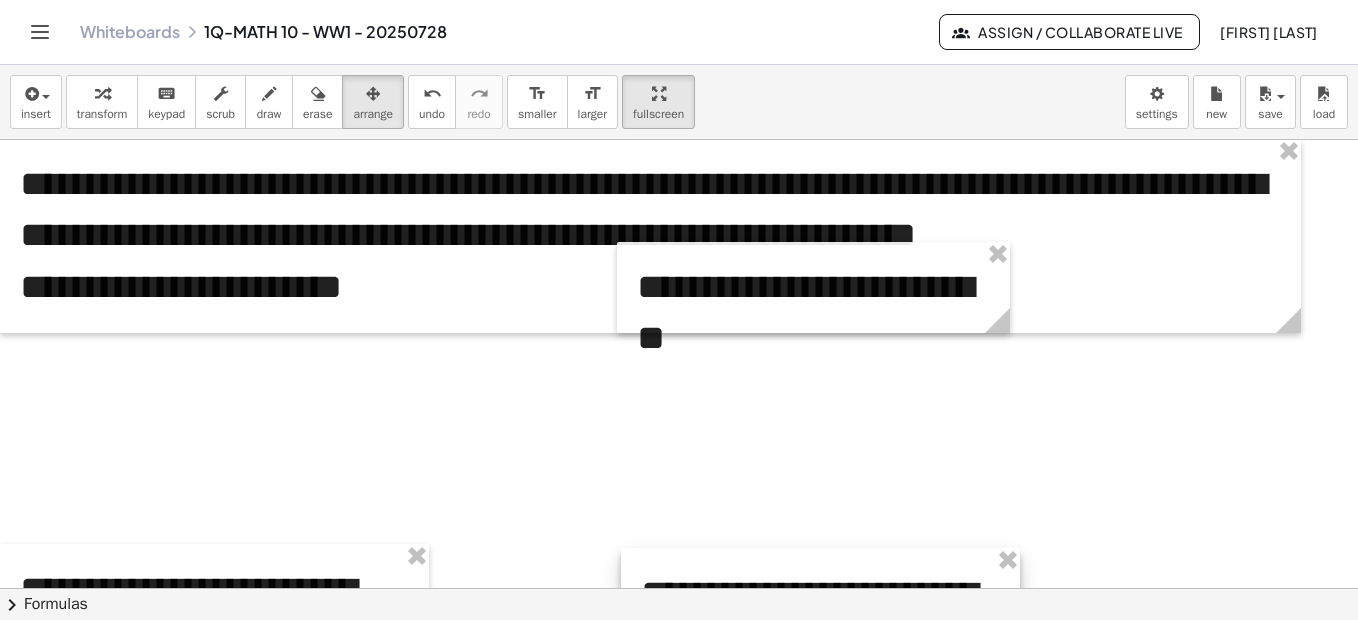drag, startPoint x: 629, startPoint y: 497, endPoint x: 632, endPoint y: 569, distance: 72.06247 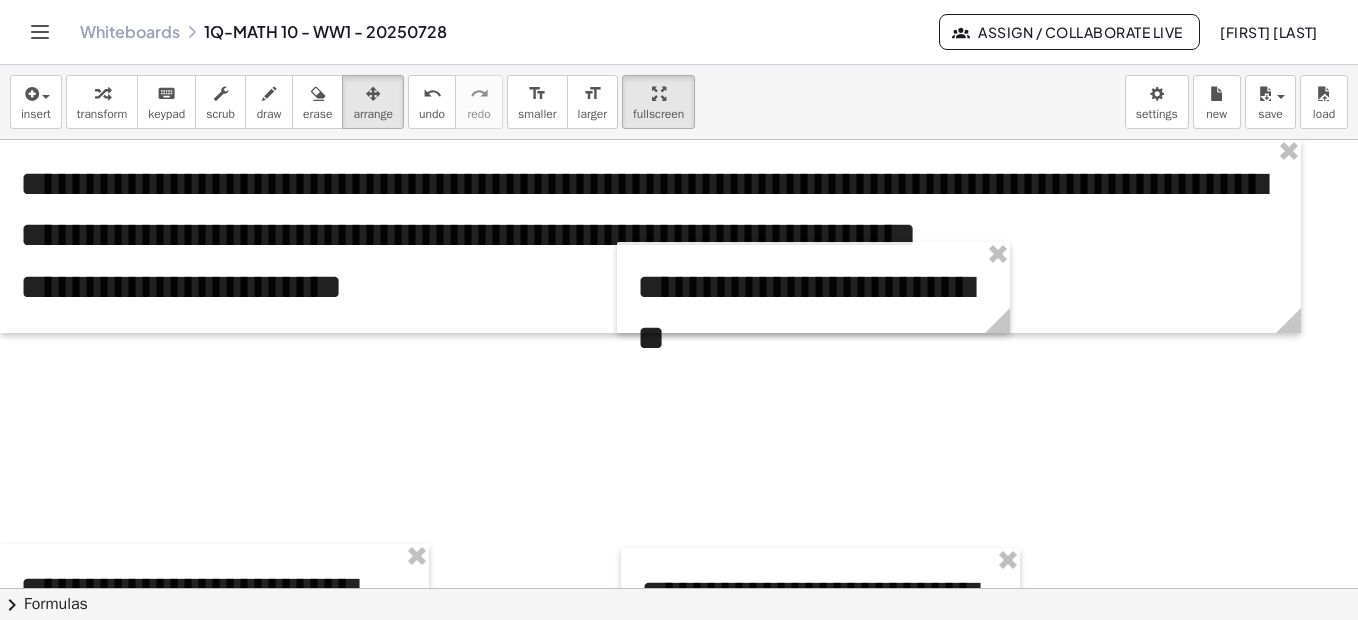 scroll, scrollTop: 0, scrollLeft: 0, axis: both 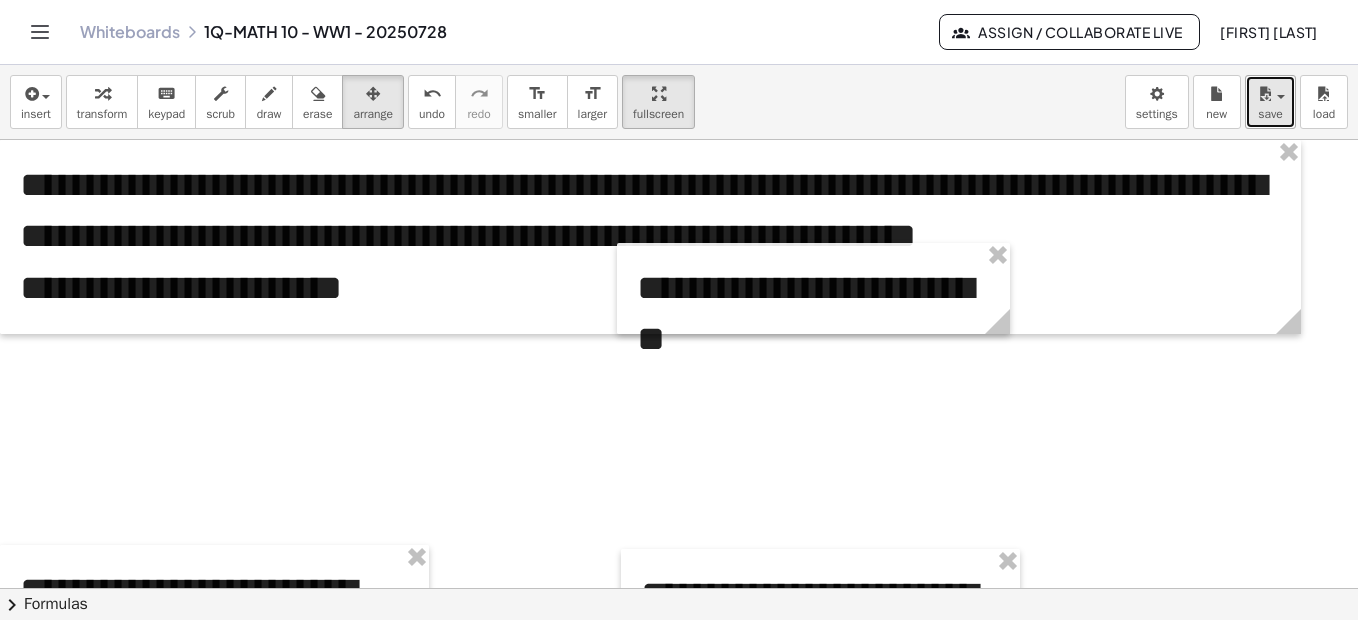 click on "save" at bounding box center [1270, 114] 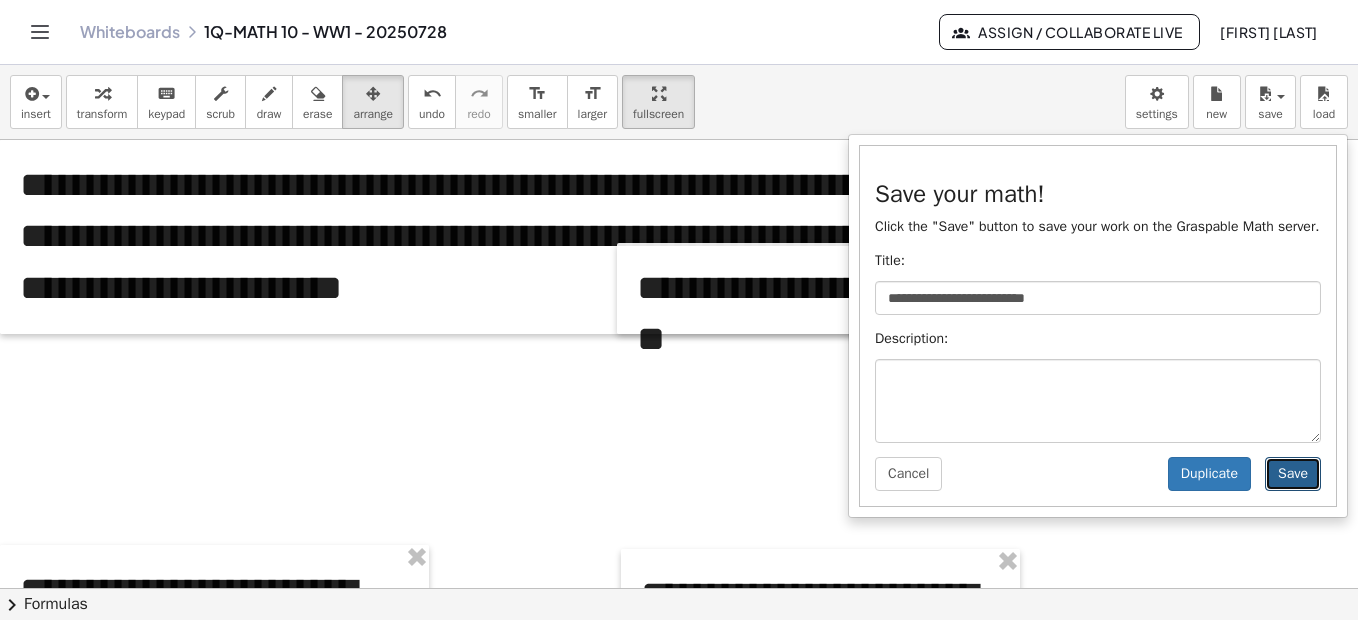 click on "Save" at bounding box center (1293, 474) 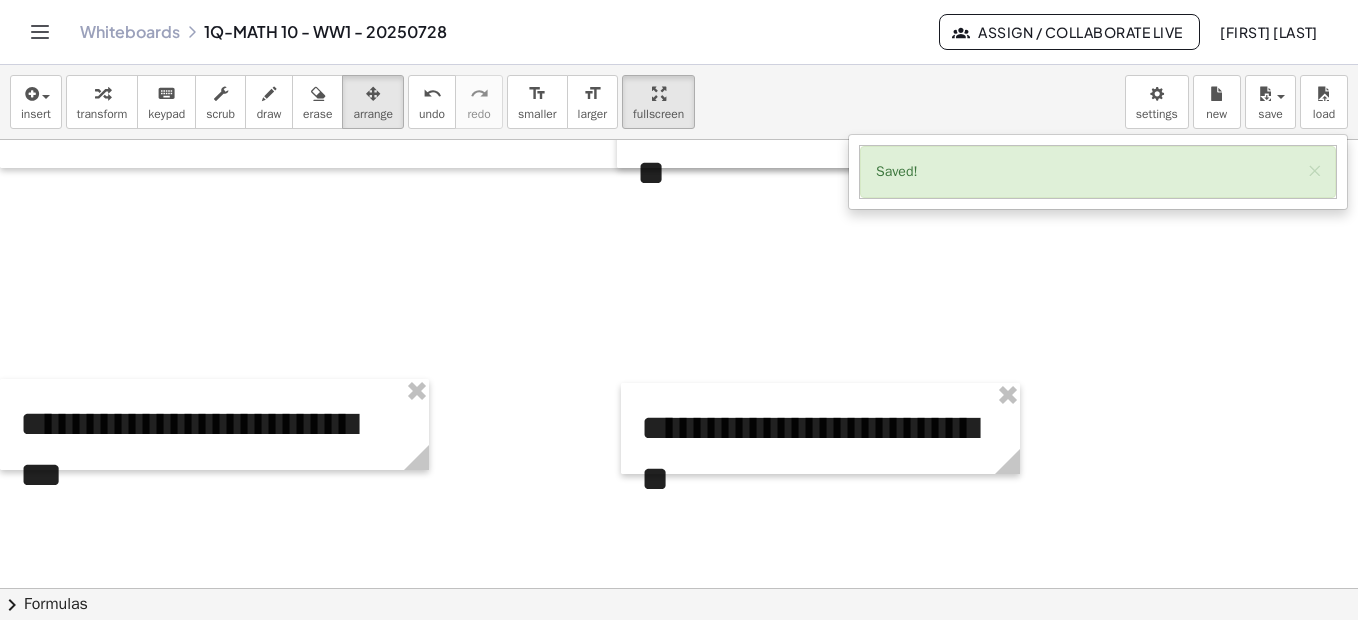 scroll, scrollTop: 194, scrollLeft: 0, axis: vertical 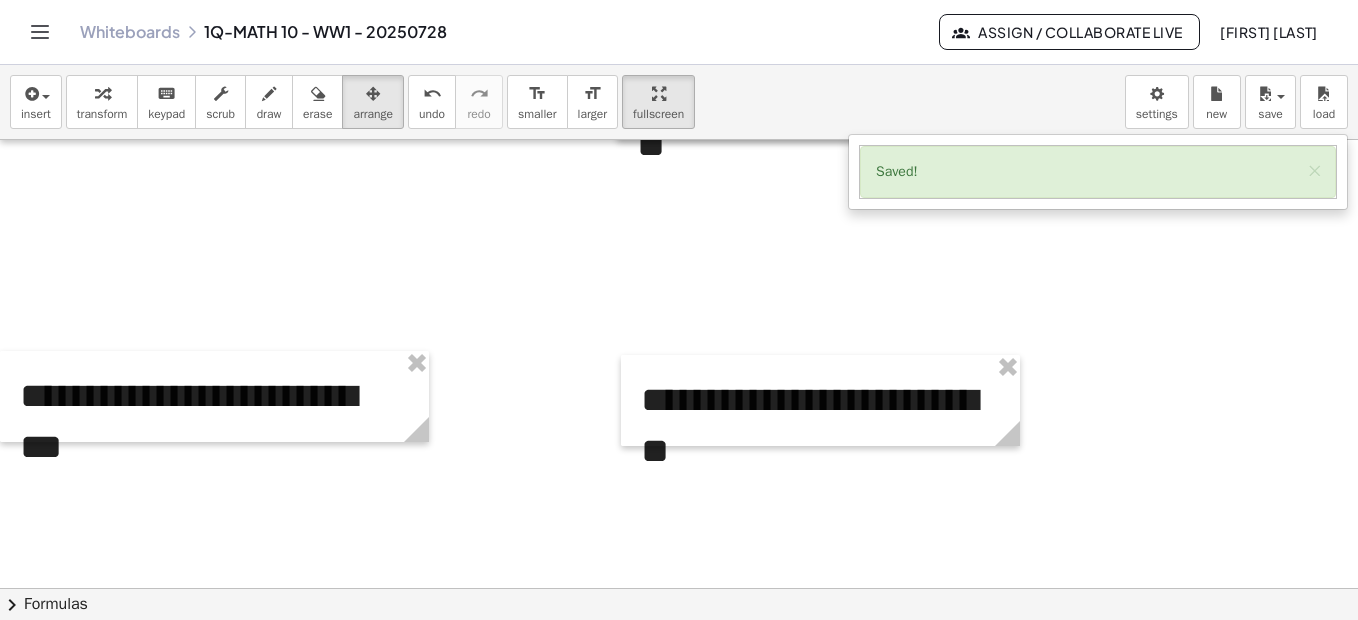 click at bounding box center (688, 2634) 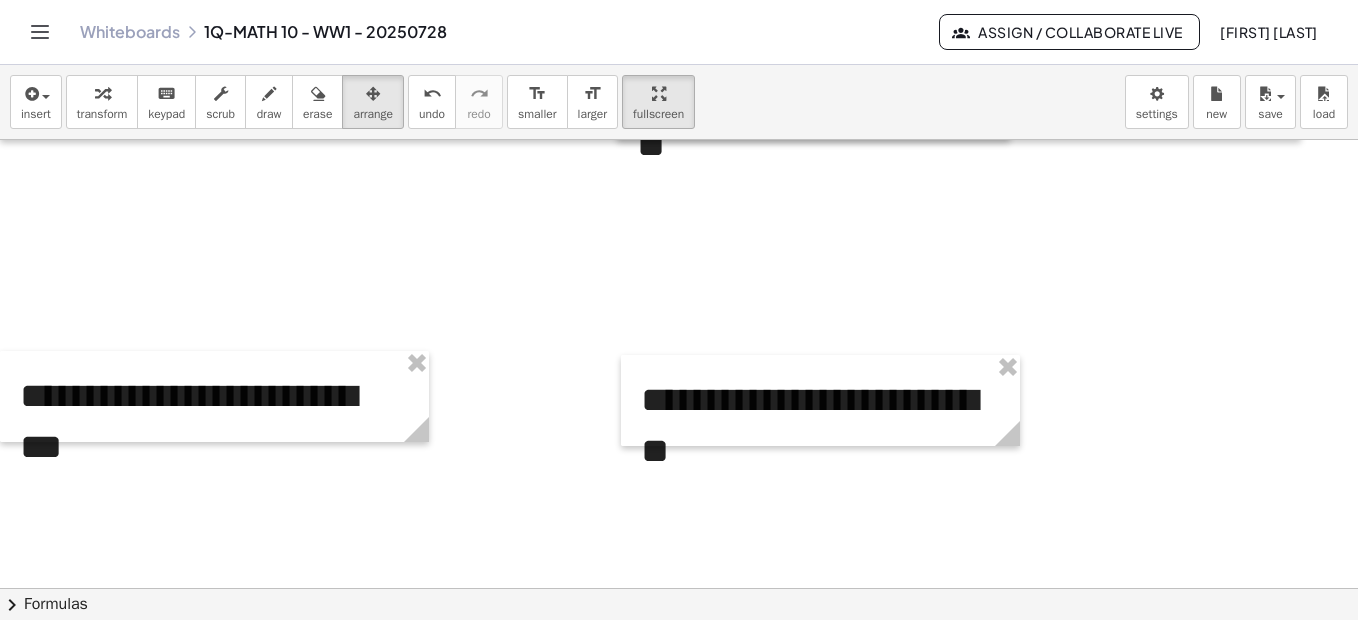 scroll, scrollTop: 0, scrollLeft: 0, axis: both 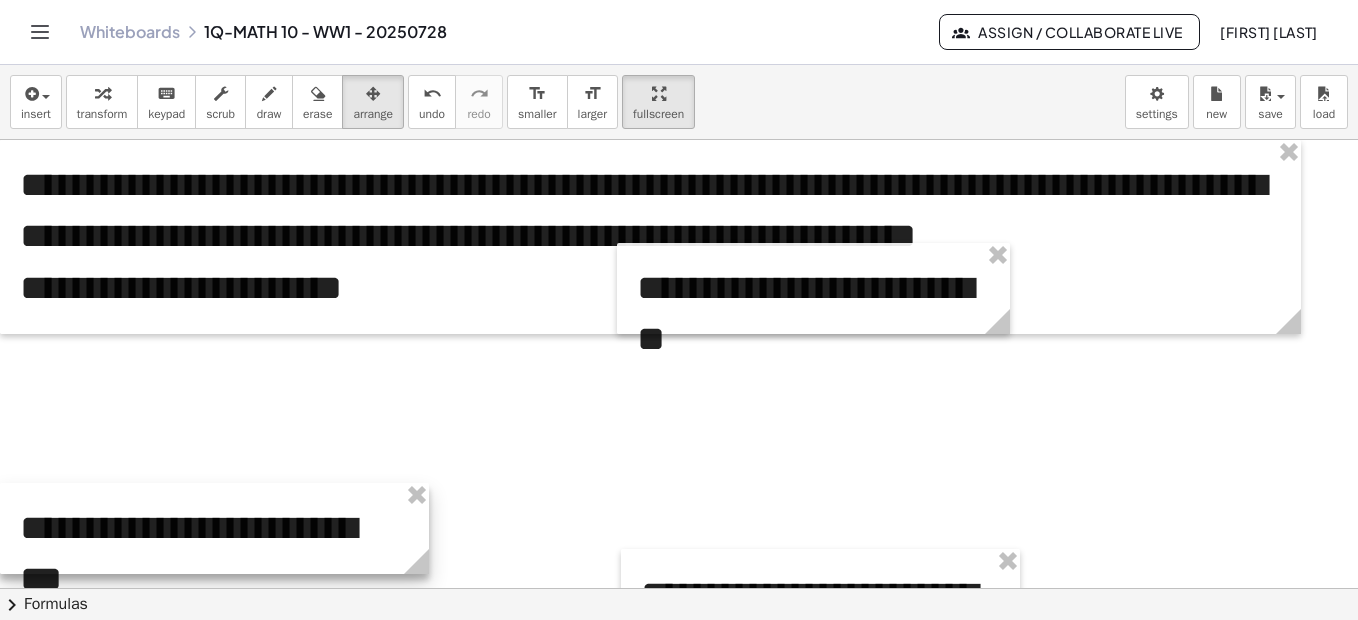 drag, startPoint x: 18, startPoint y: 563, endPoint x: 10, endPoint y: 501, distance: 62.514 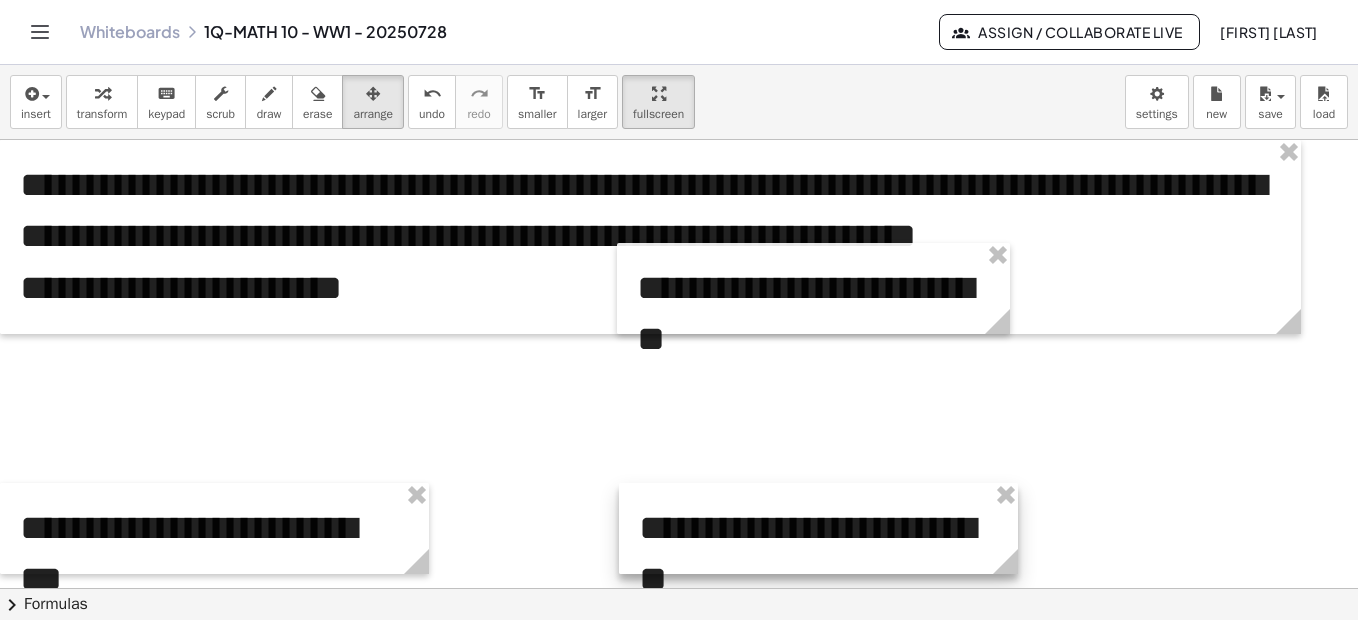 drag, startPoint x: 661, startPoint y: 560, endPoint x: 659, endPoint y: 494, distance: 66.0303 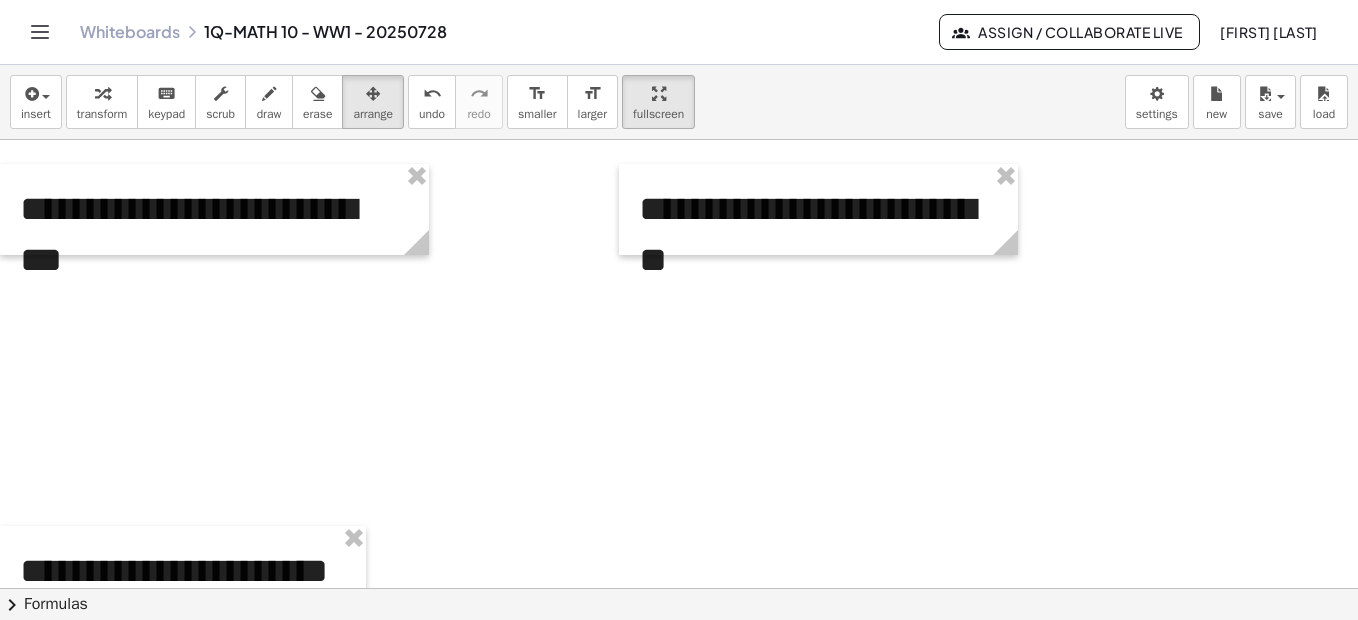 scroll, scrollTop: 333, scrollLeft: 0, axis: vertical 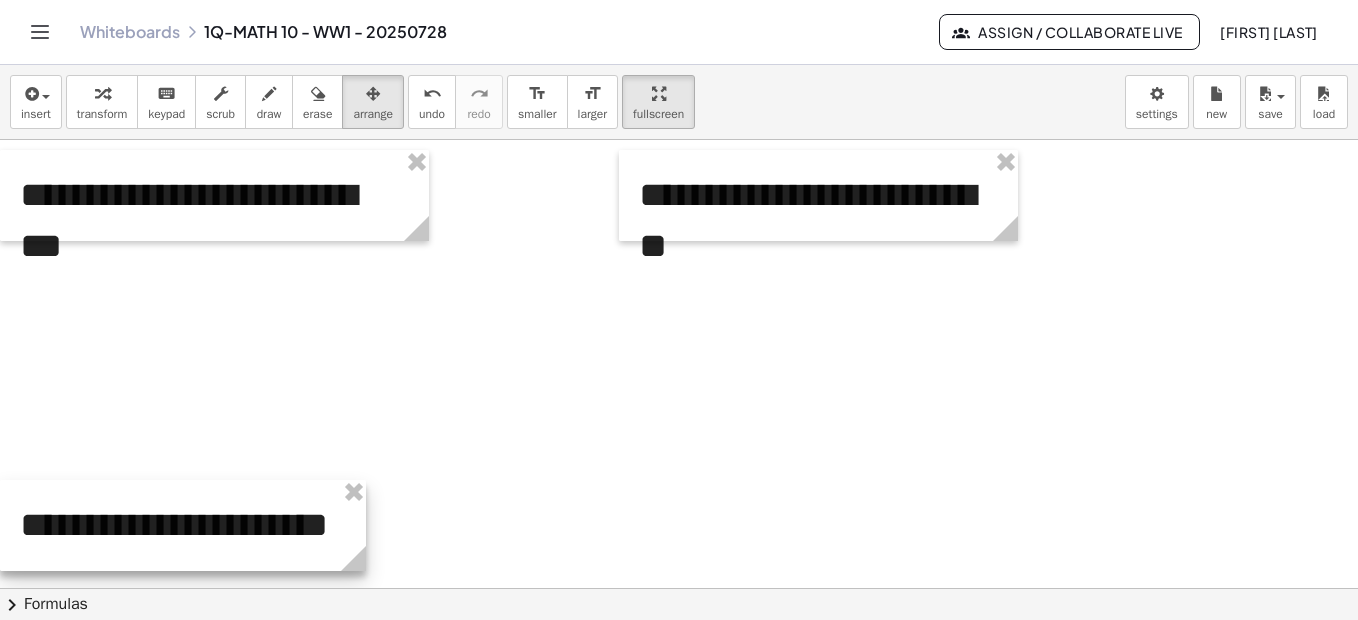 drag, startPoint x: 17, startPoint y: 528, endPoint x: 14, endPoint y: 496, distance: 32.140316 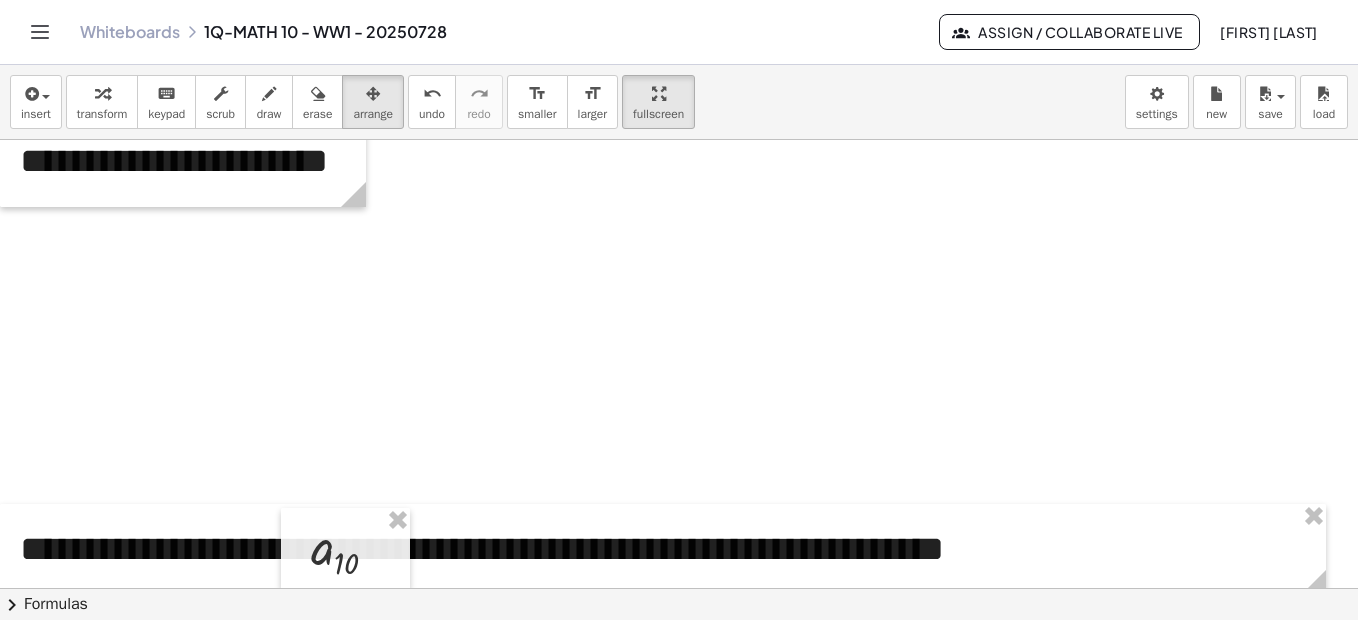 scroll, scrollTop: 680, scrollLeft: 0, axis: vertical 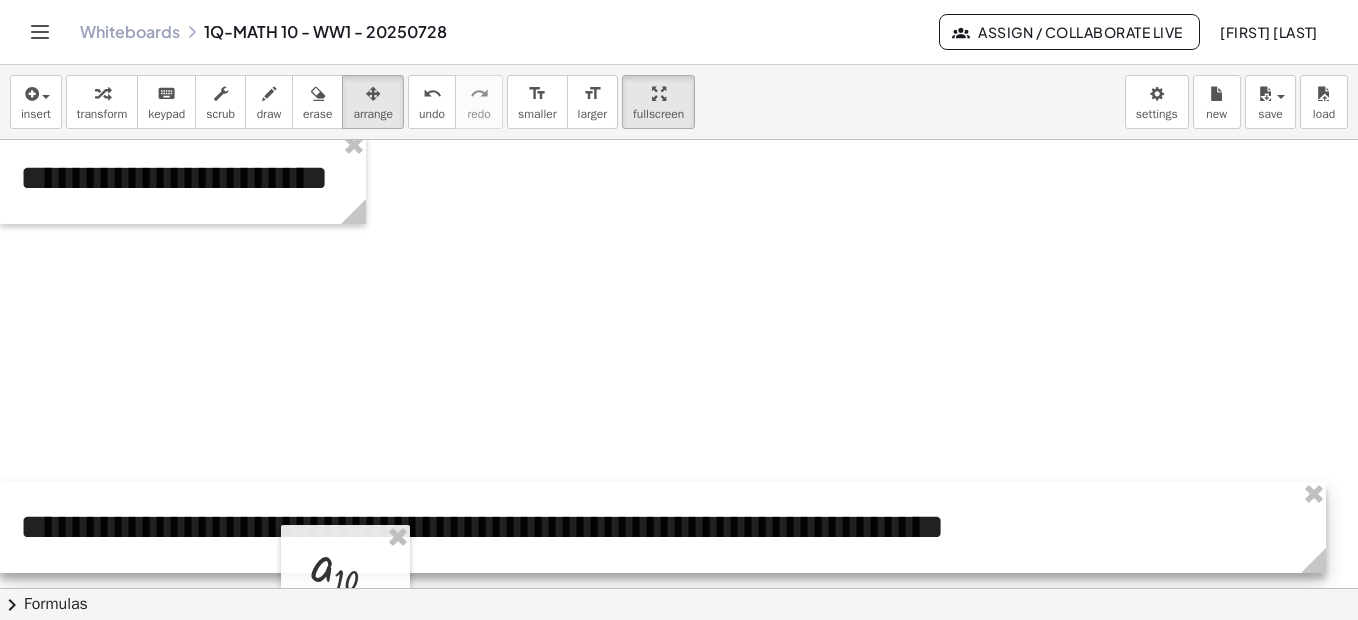 drag, startPoint x: 39, startPoint y: 549, endPoint x: 36, endPoint y: 510, distance: 39.115215 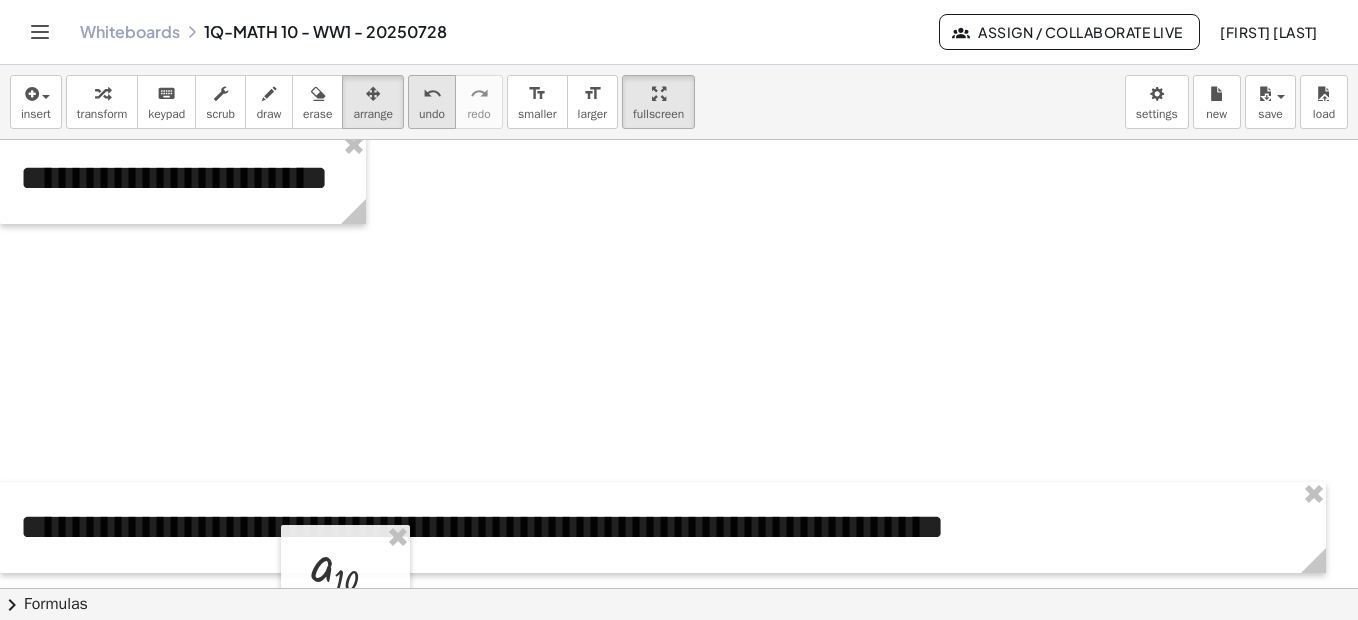 click on "undo" at bounding box center [432, 114] 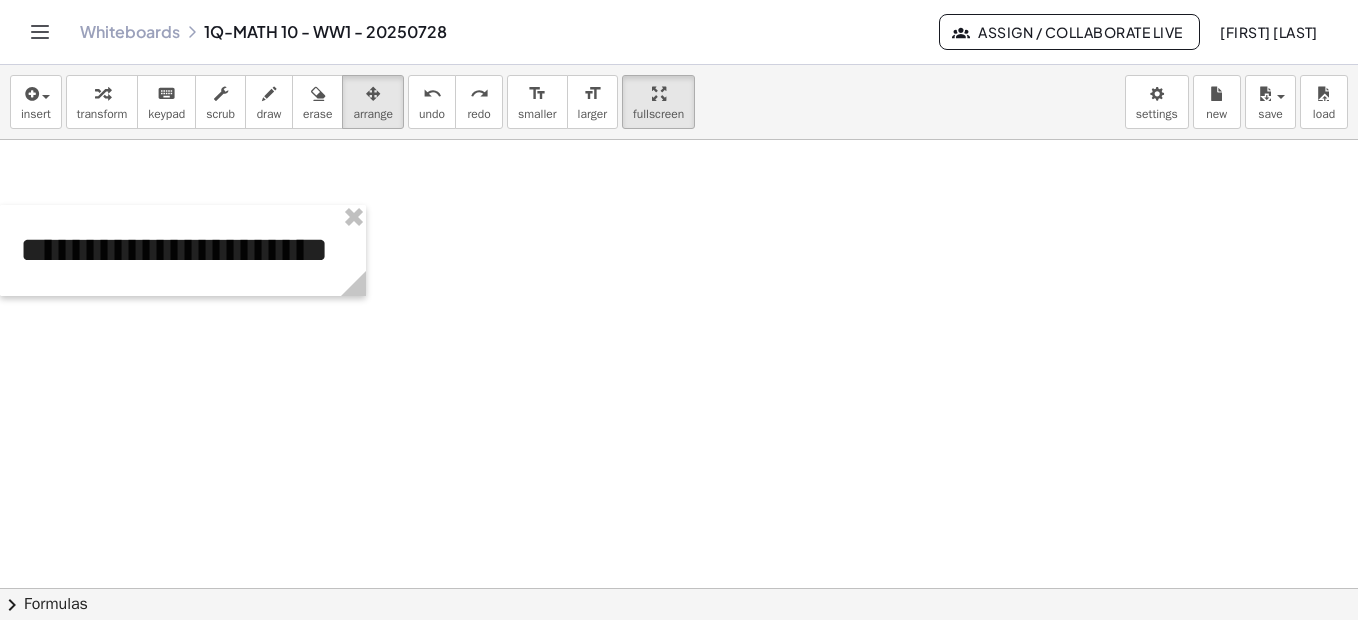 scroll, scrollTop: 580, scrollLeft: 0, axis: vertical 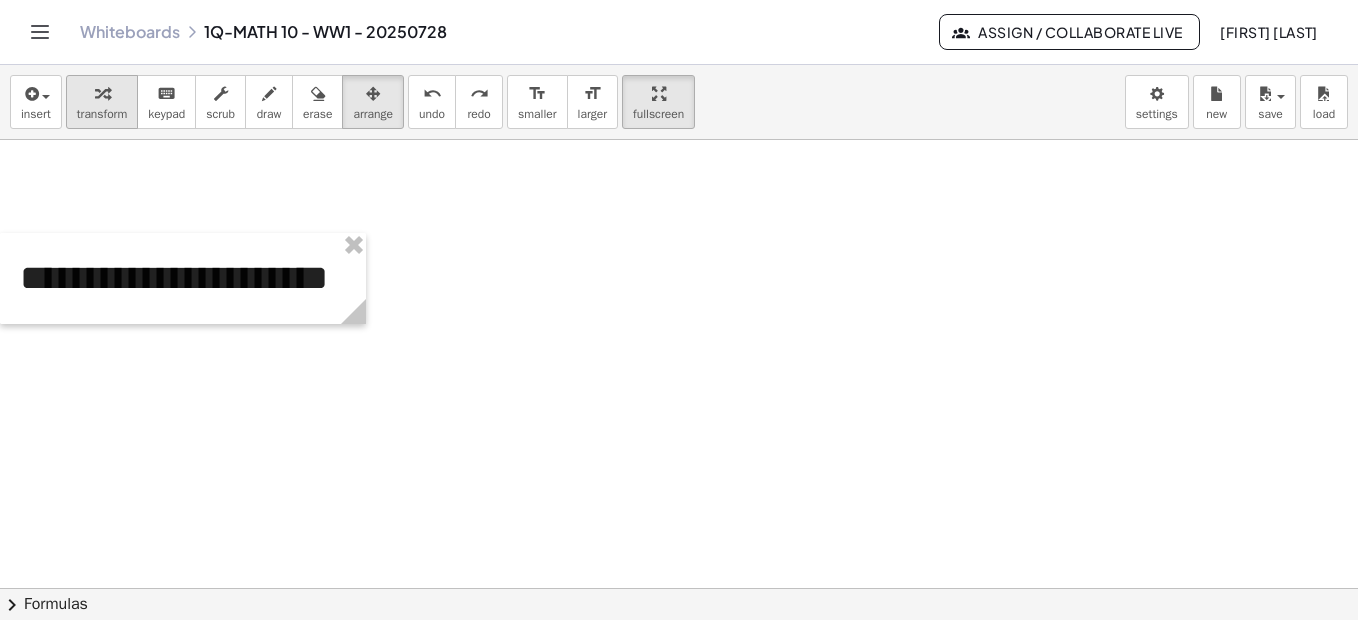 click at bounding box center (102, 93) 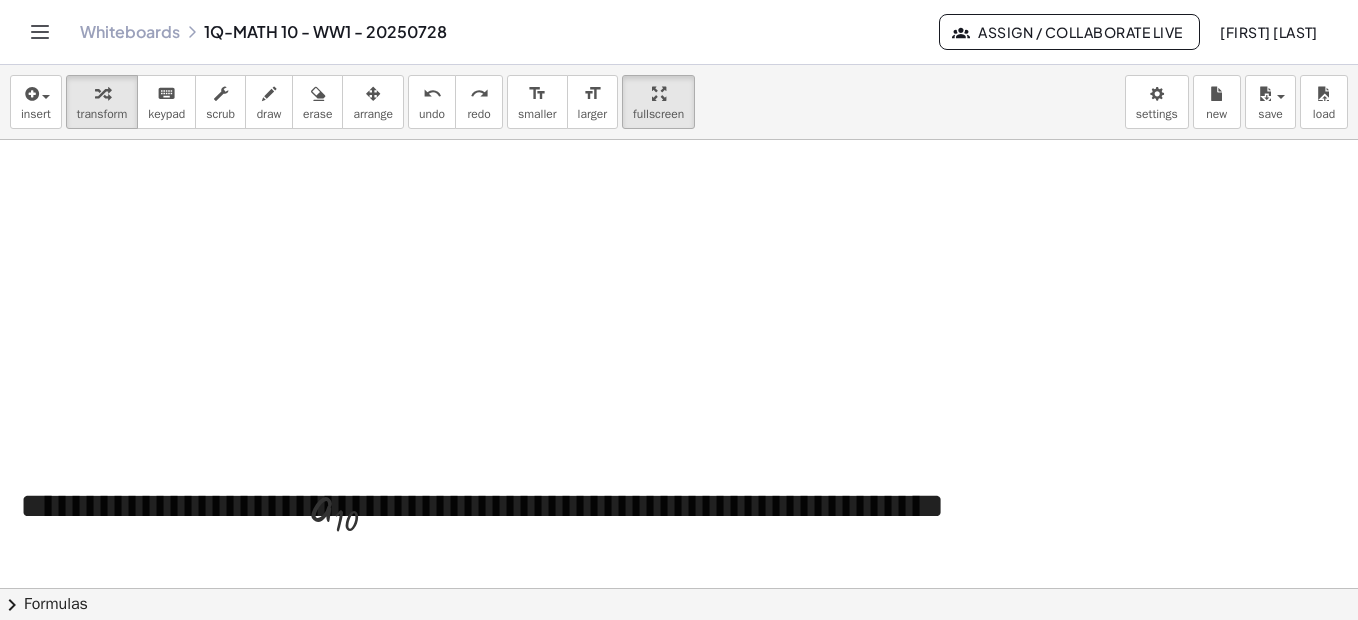 scroll, scrollTop: 780, scrollLeft: 0, axis: vertical 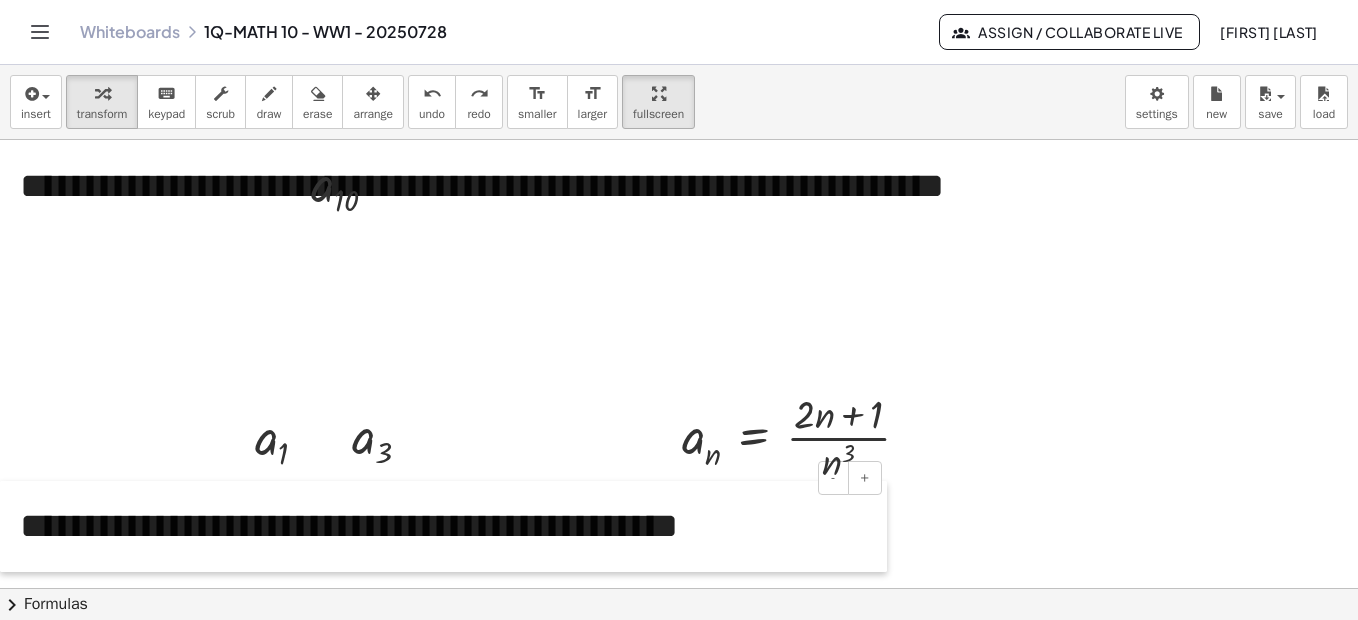 drag, startPoint x: 12, startPoint y: 409, endPoint x: -4, endPoint y: 496, distance: 88.45903 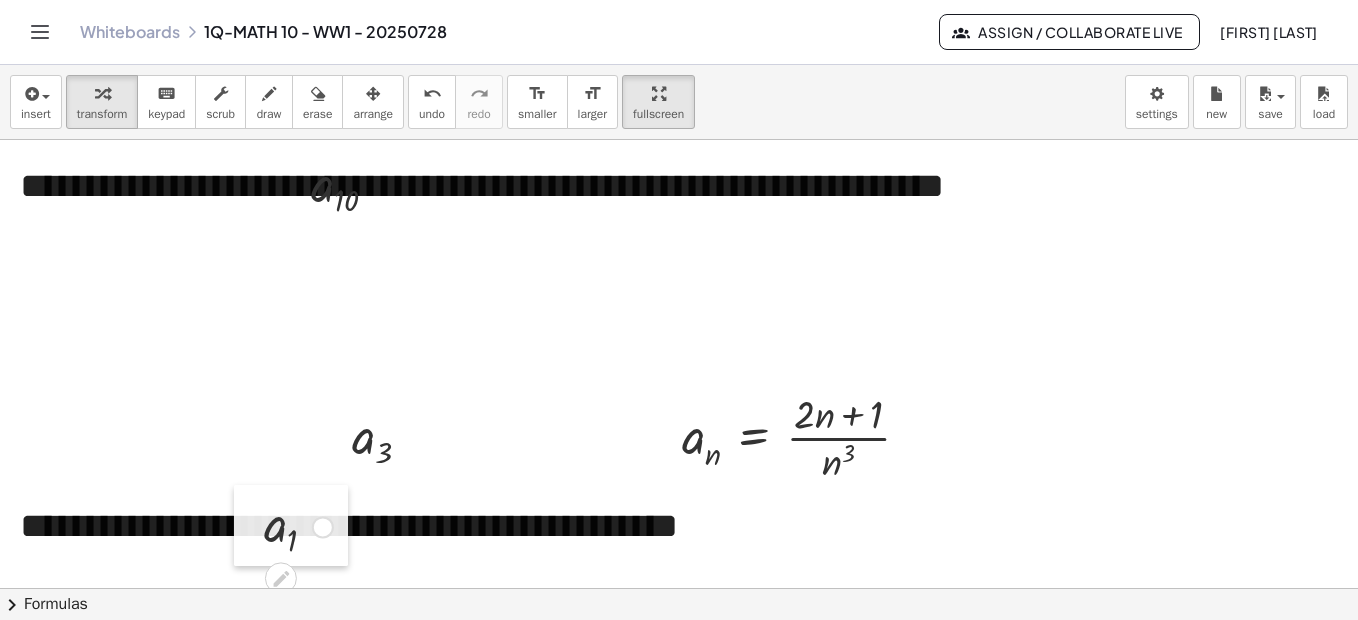 drag, startPoint x: 245, startPoint y: 438, endPoint x: 254, endPoint y: 521, distance: 83.48653 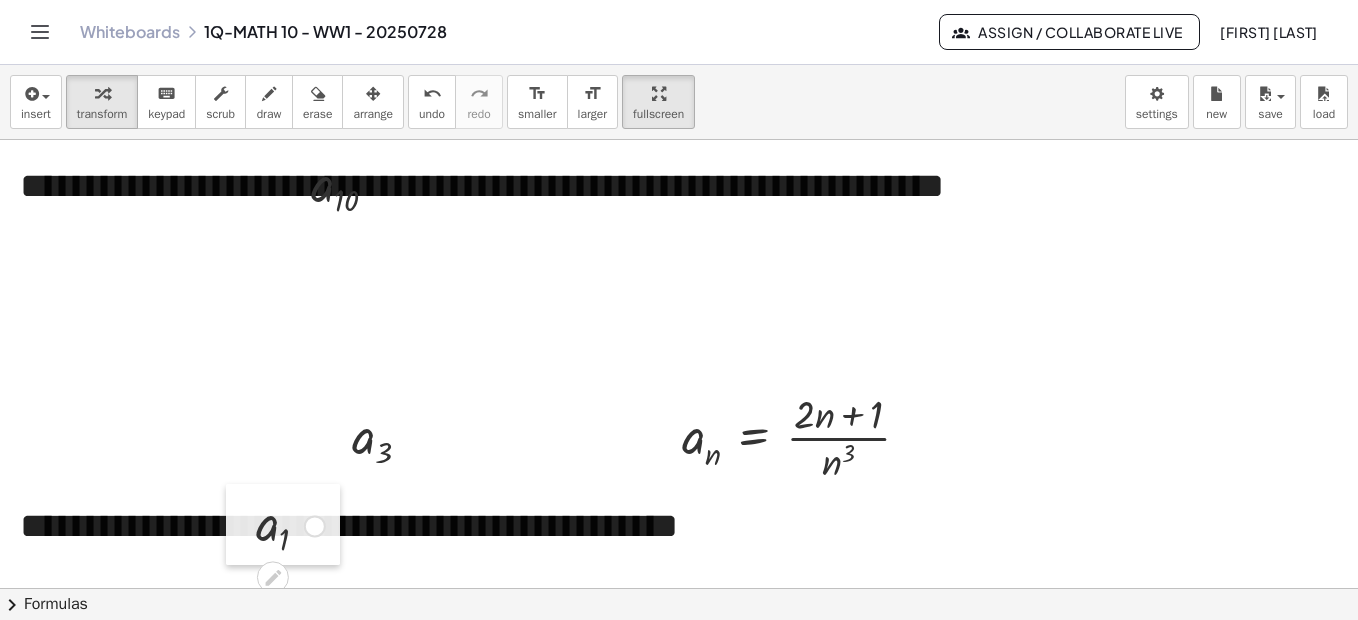 click at bounding box center (241, 524) 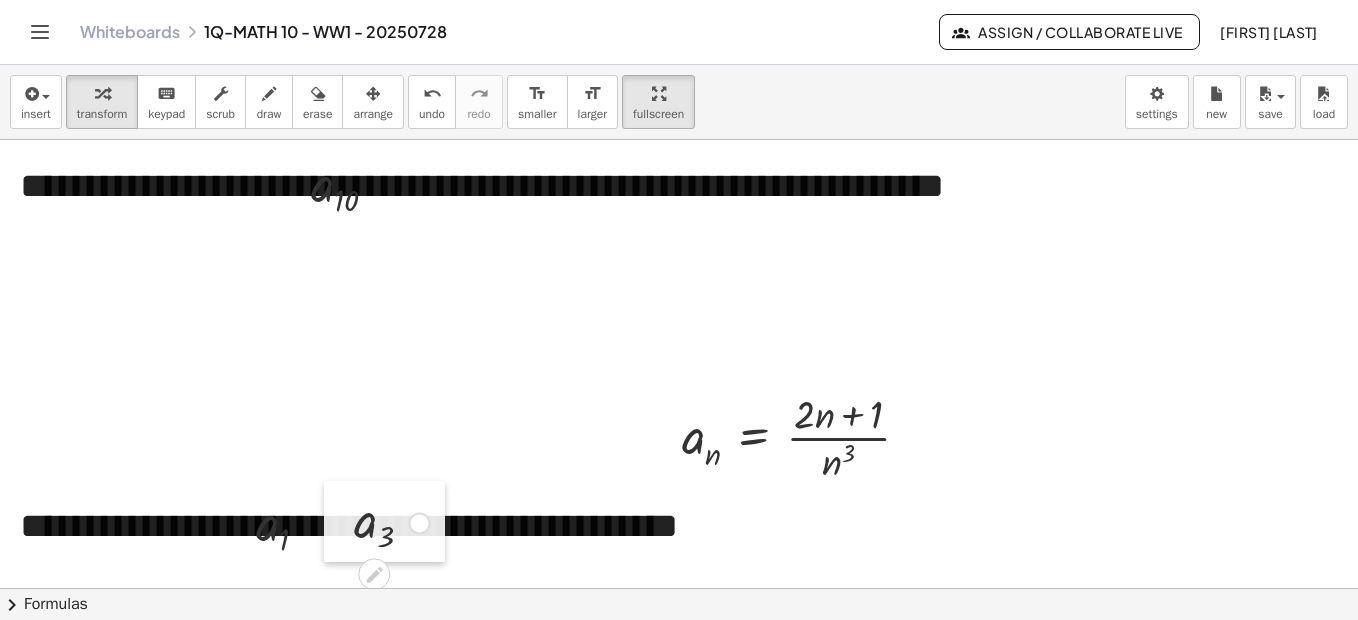 drag, startPoint x: 335, startPoint y: 434, endPoint x: 337, endPoint y: 517, distance: 83.02409 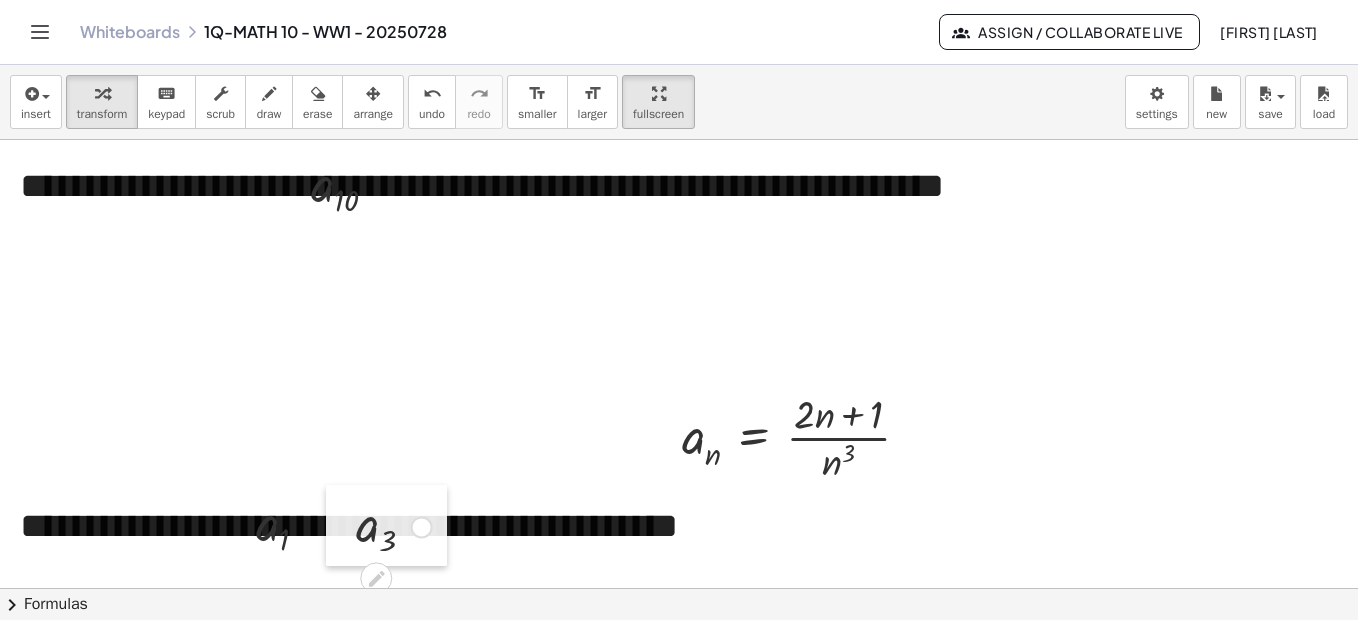 click at bounding box center (341, 525) 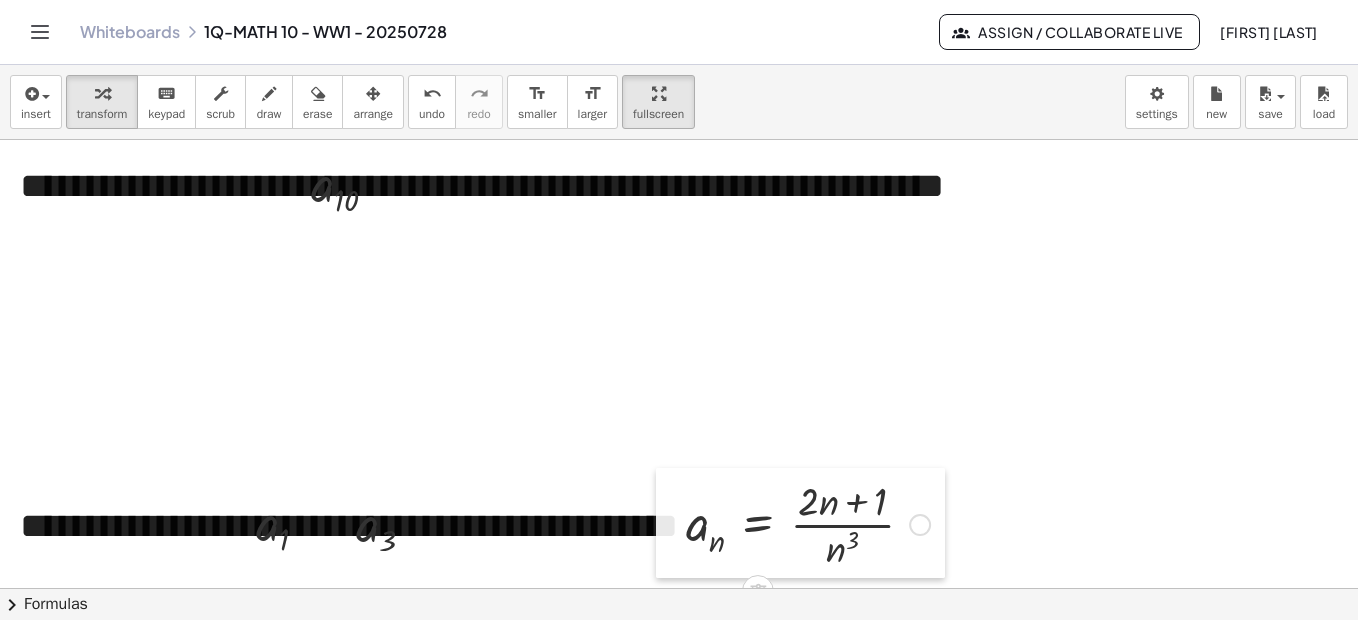 drag, startPoint x: 663, startPoint y: 422, endPoint x: 667, endPoint y: 509, distance: 87.0919 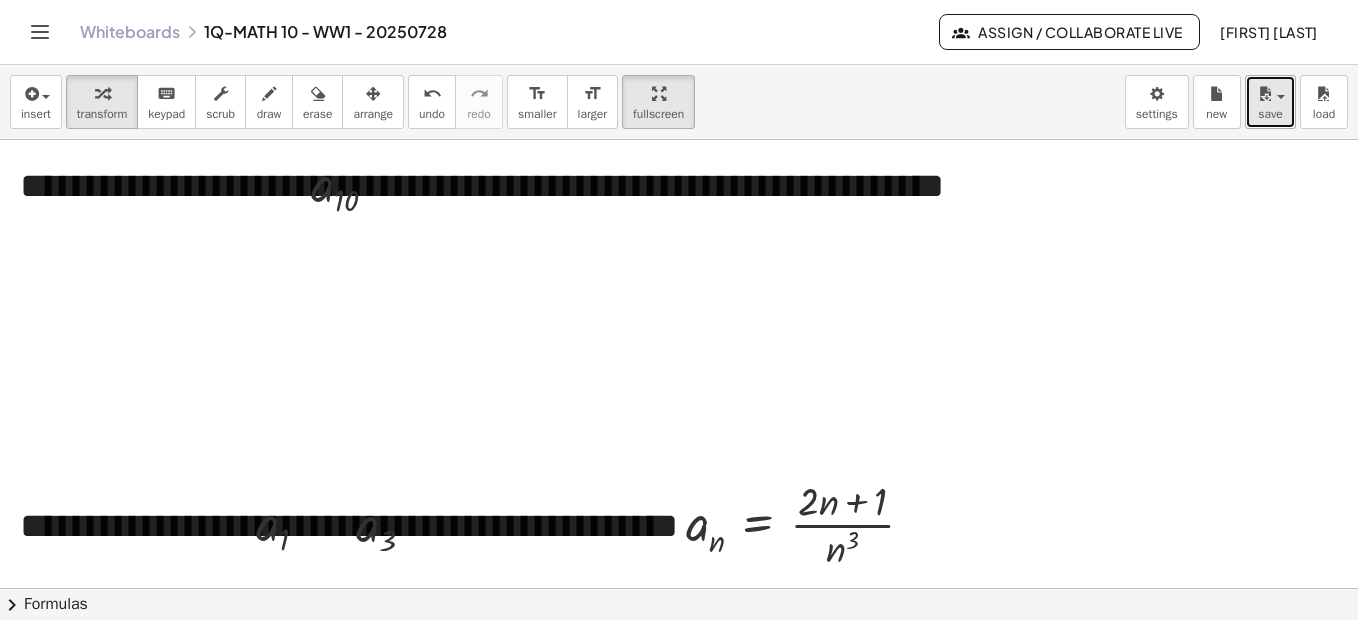 click at bounding box center [1265, 94] 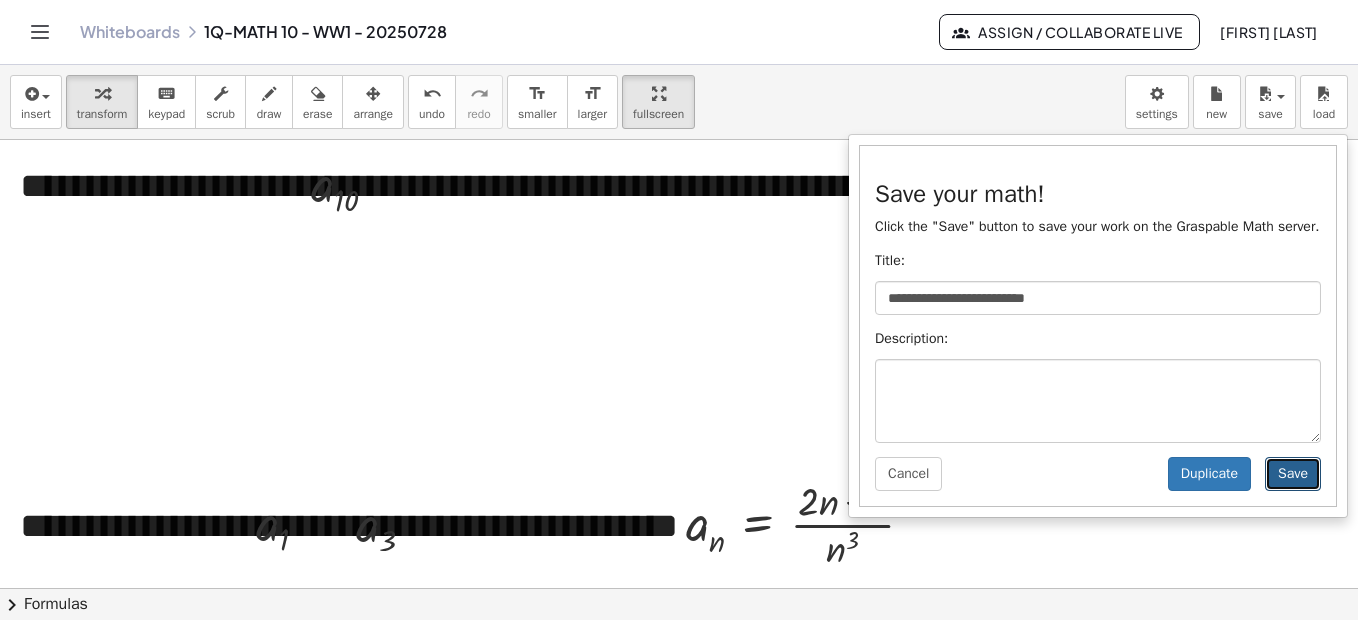 click on "Save" at bounding box center (1293, 474) 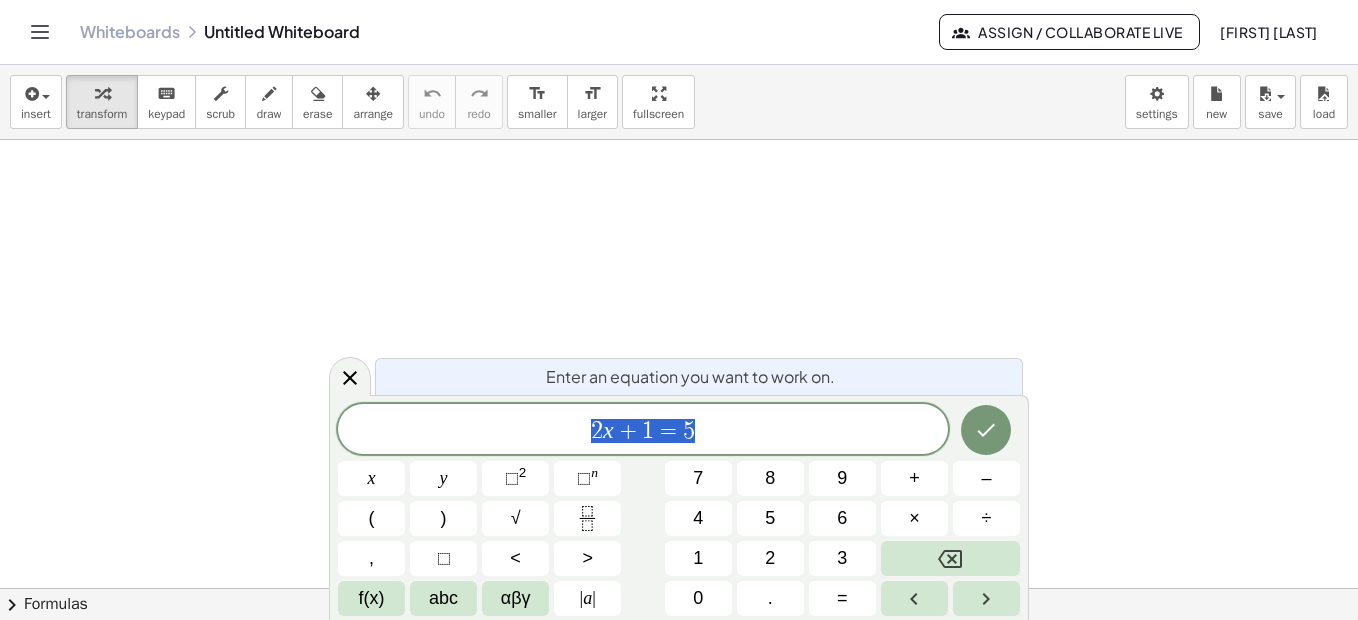 scroll, scrollTop: 0, scrollLeft: 0, axis: both 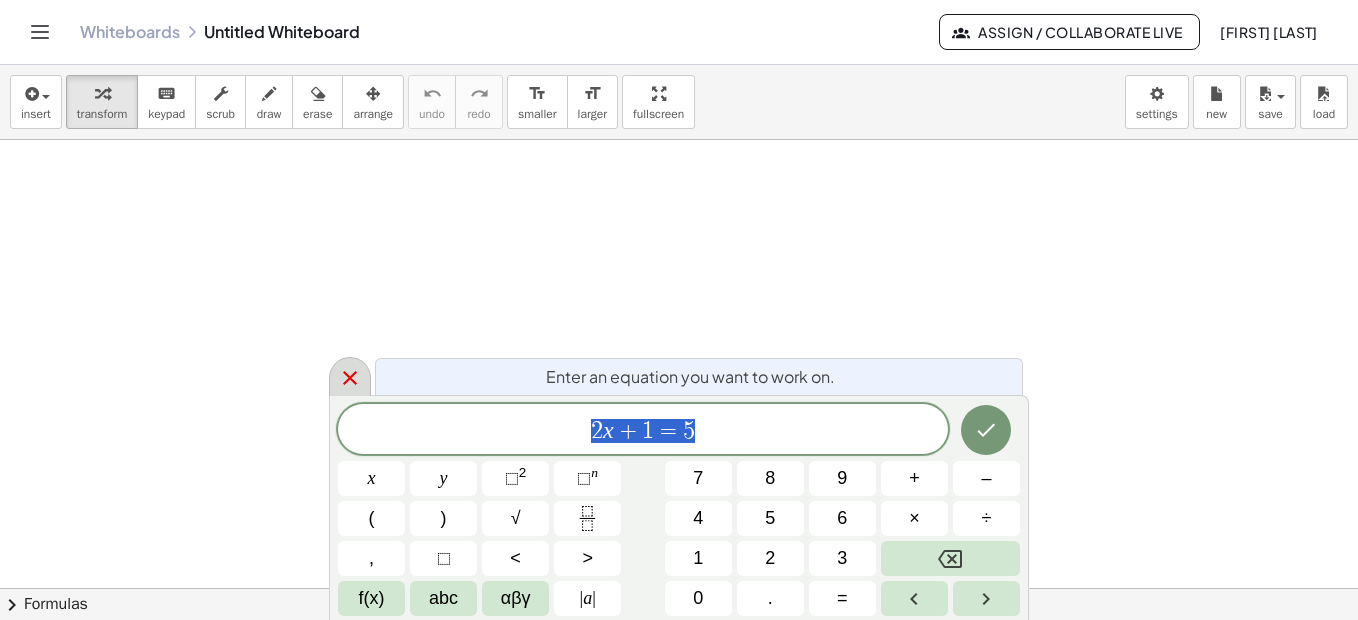 click at bounding box center [350, 376] 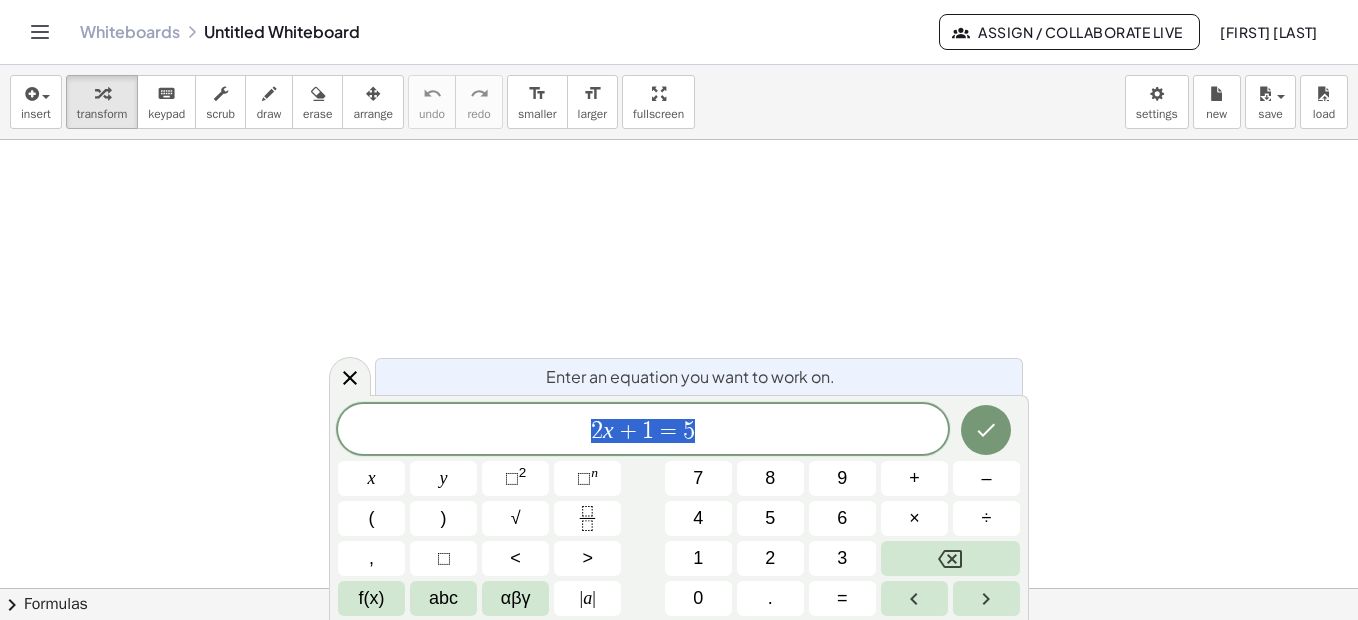 scroll, scrollTop: 0, scrollLeft: 0, axis: both 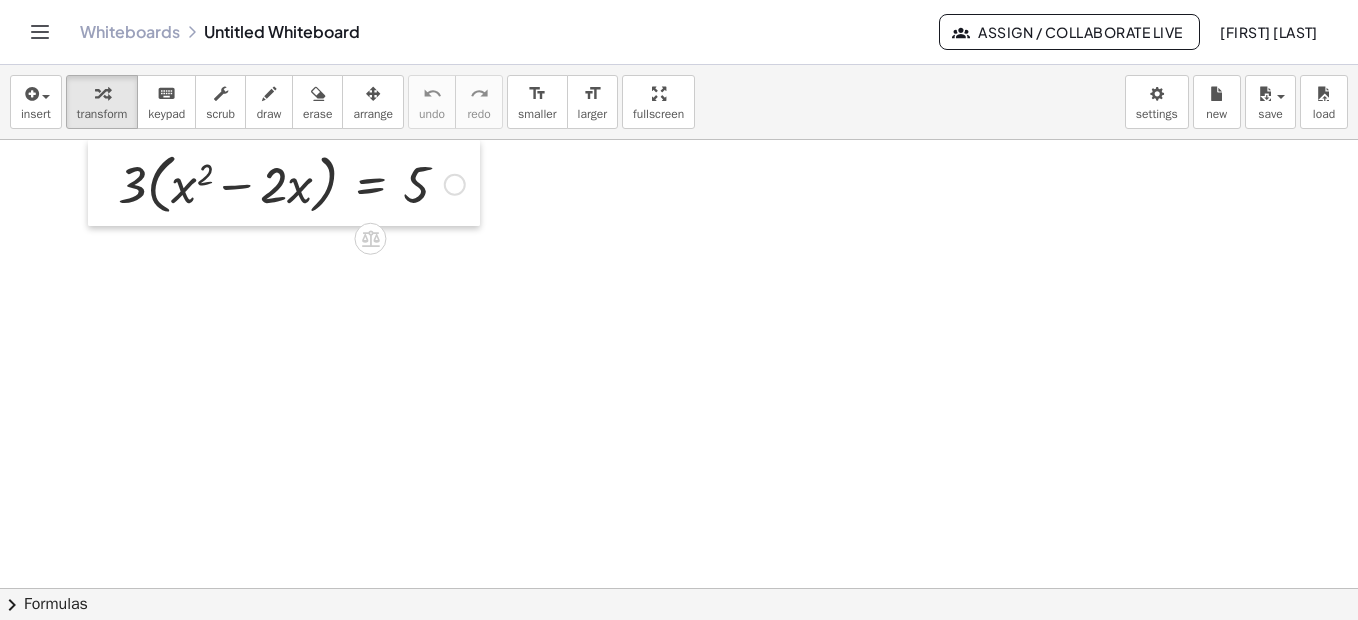 drag, startPoint x: 161, startPoint y: 220, endPoint x: 115, endPoint y: 162, distance: 74.02702 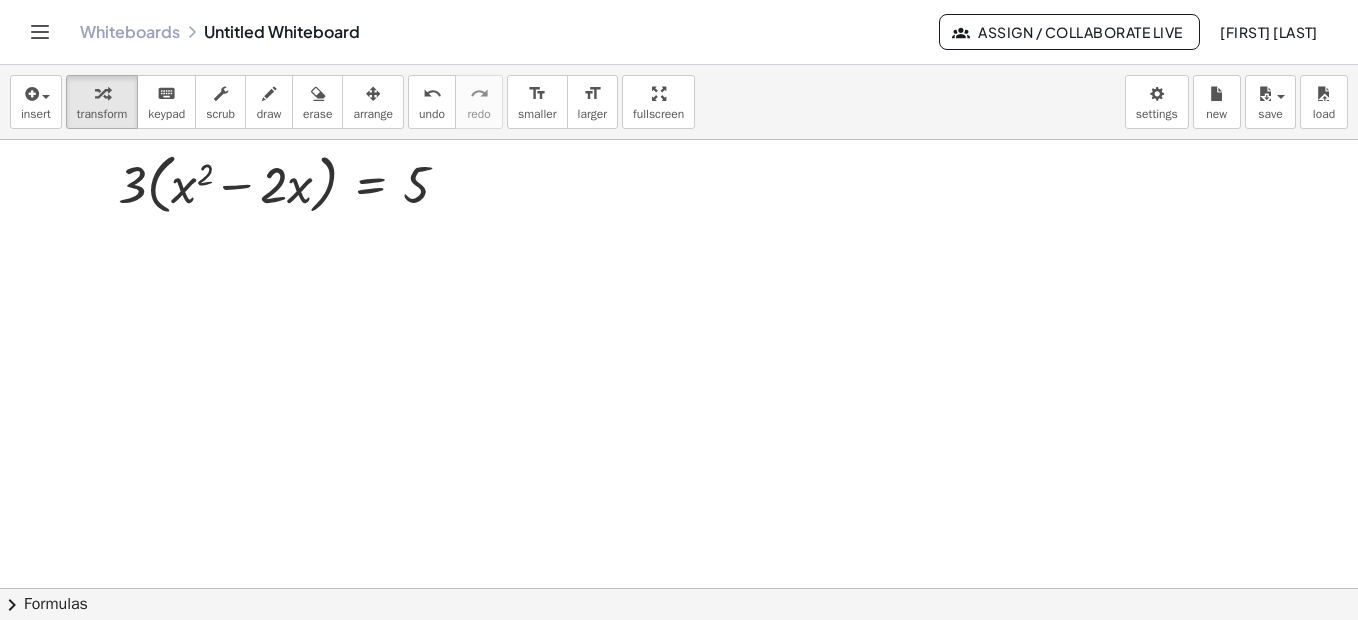 click at bounding box center (679, 653) 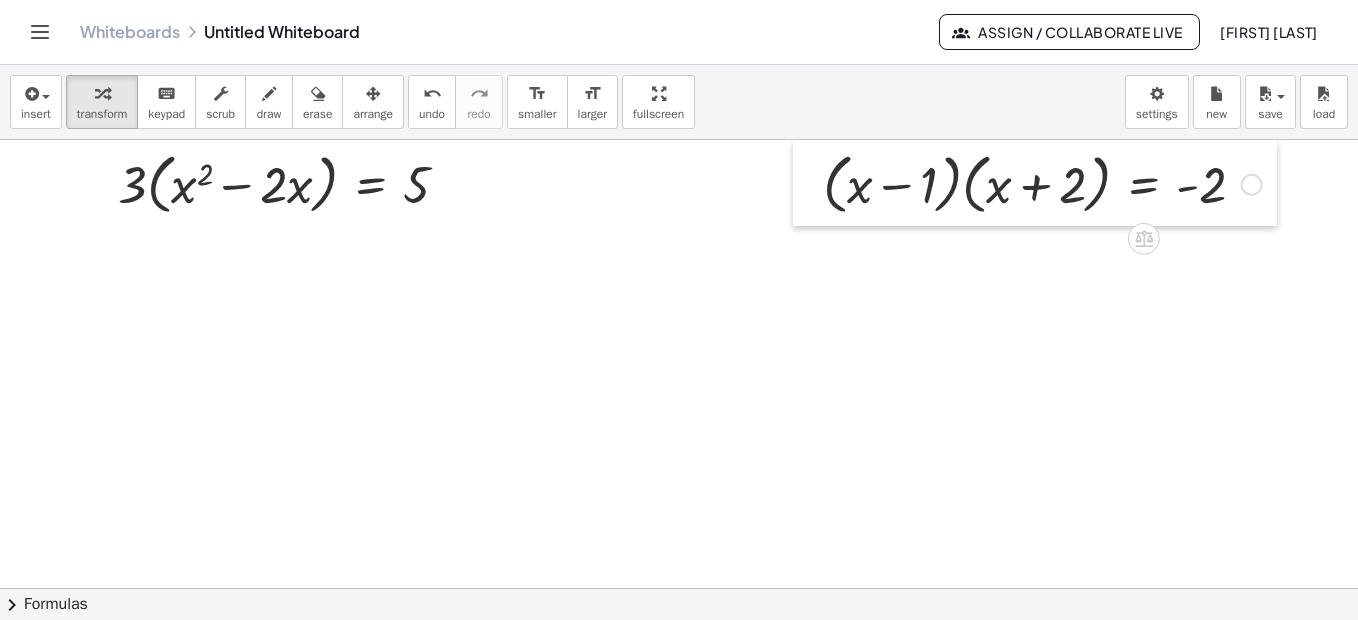 drag, startPoint x: 153, startPoint y: 374, endPoint x: 805, endPoint y: 152, distance: 688.7583 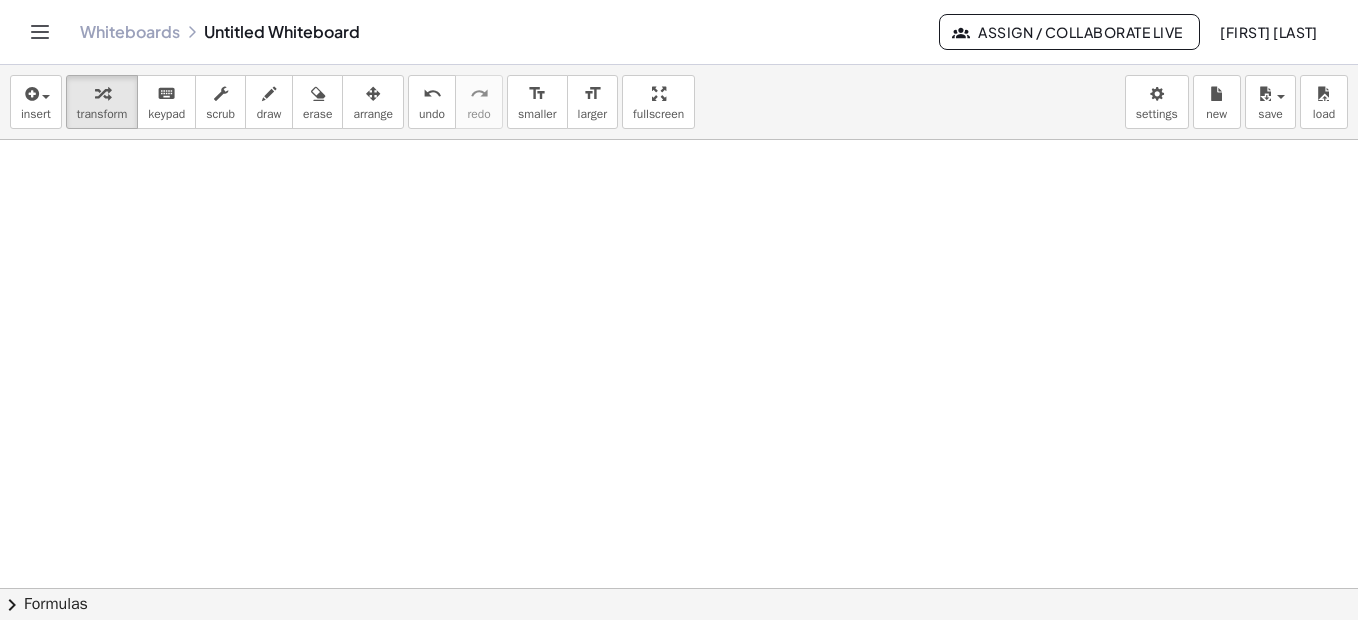 scroll, scrollTop: 779, scrollLeft: 0, axis: vertical 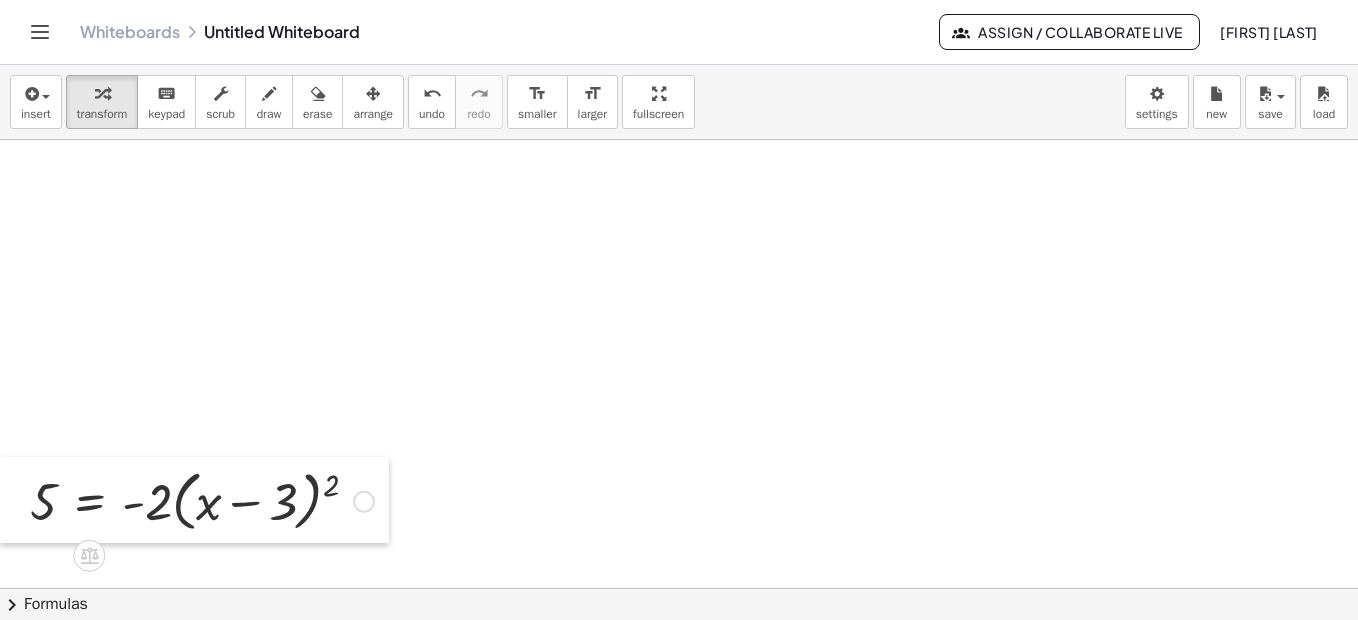 drag, startPoint x: 171, startPoint y: 490, endPoint x: 17, endPoint y: 480, distance: 154.32434 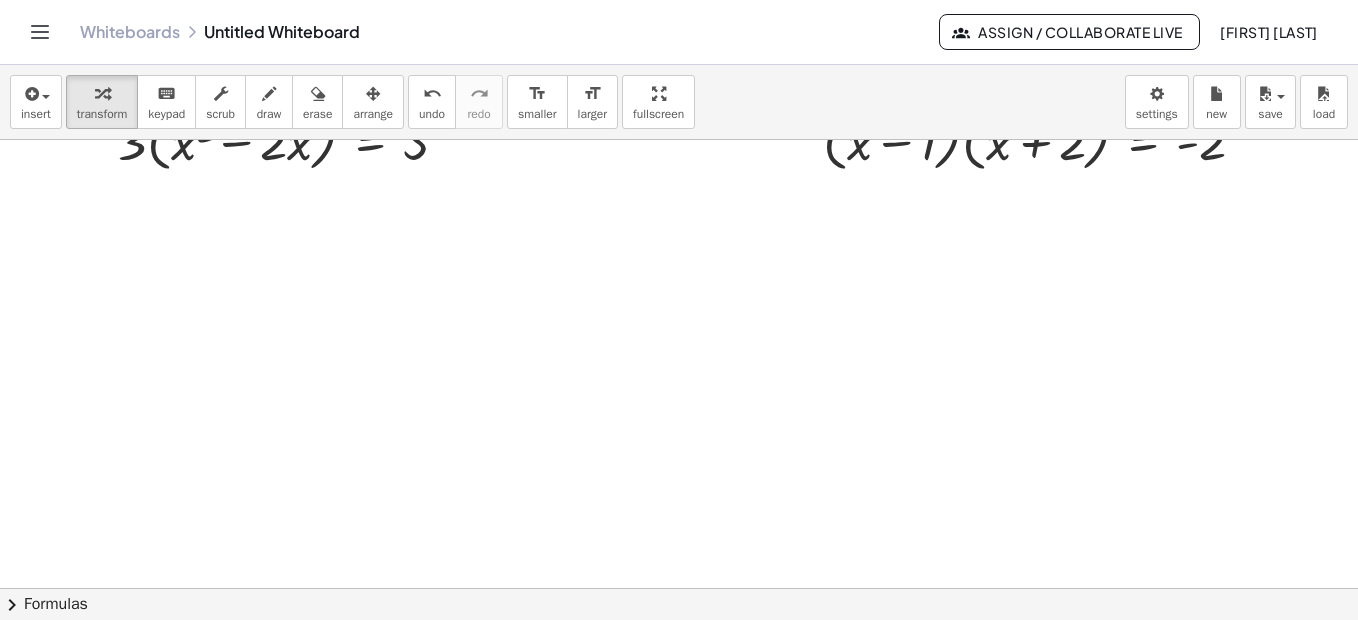 scroll, scrollTop: 0, scrollLeft: 0, axis: both 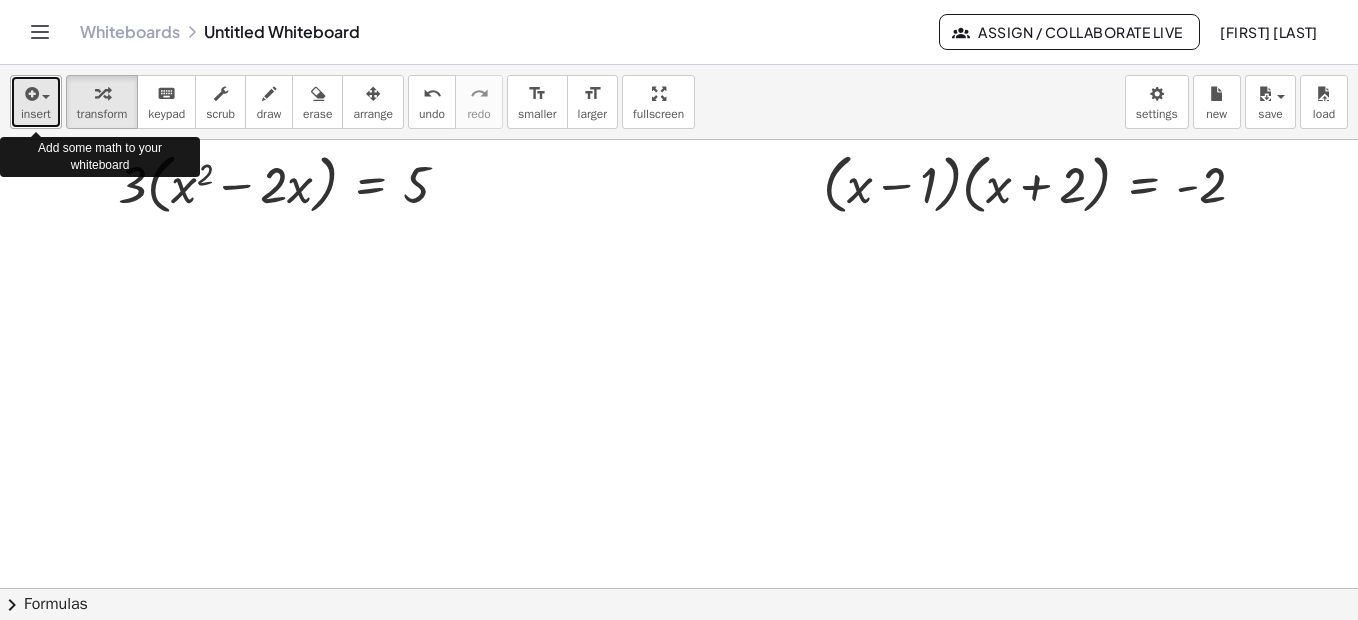 click on "insert" at bounding box center [36, 114] 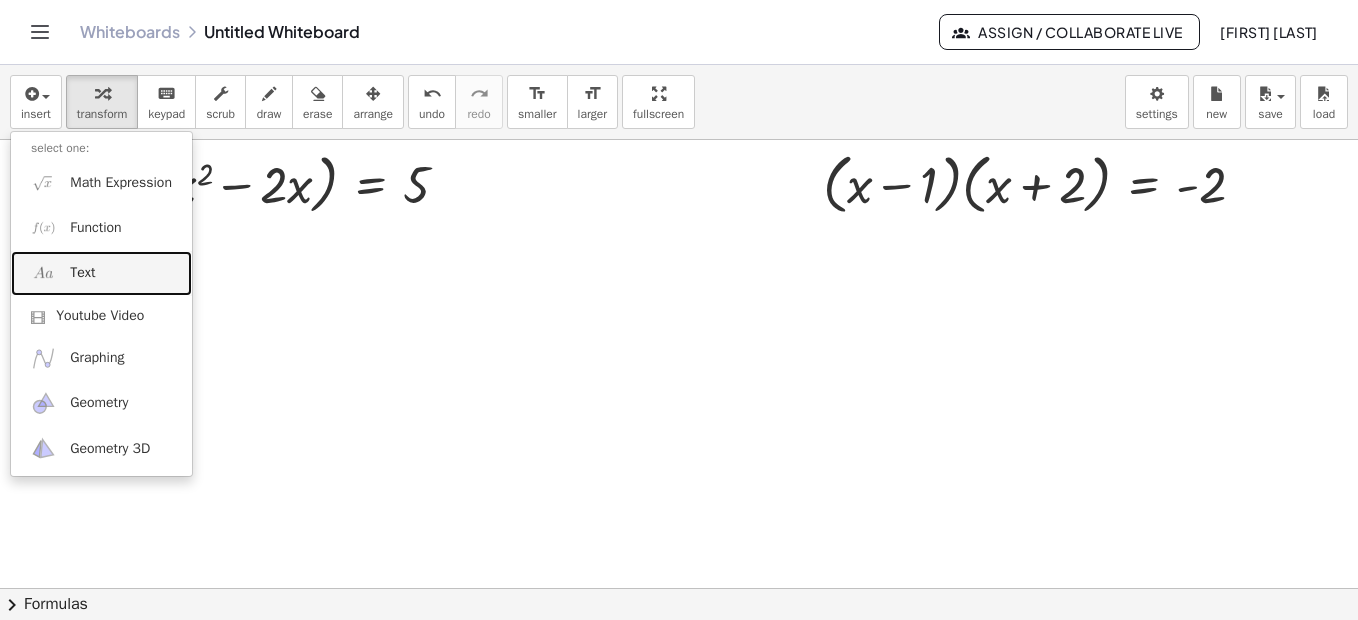 click on "Text" at bounding box center [82, 273] 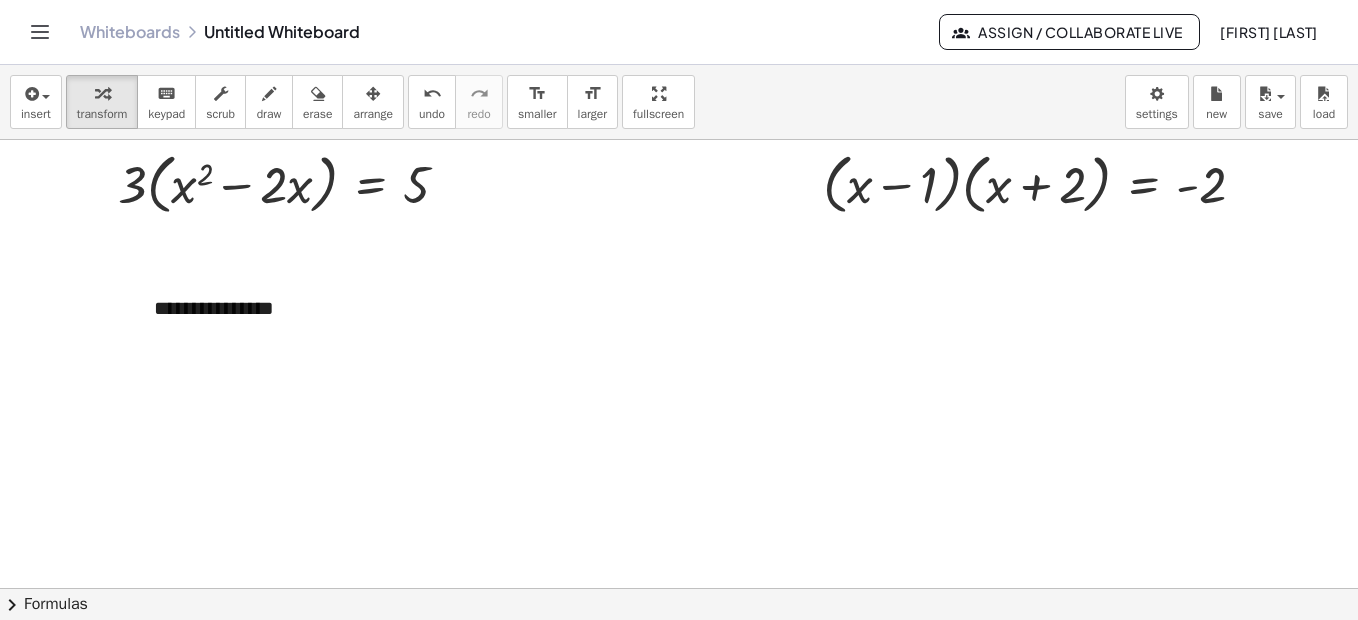 type 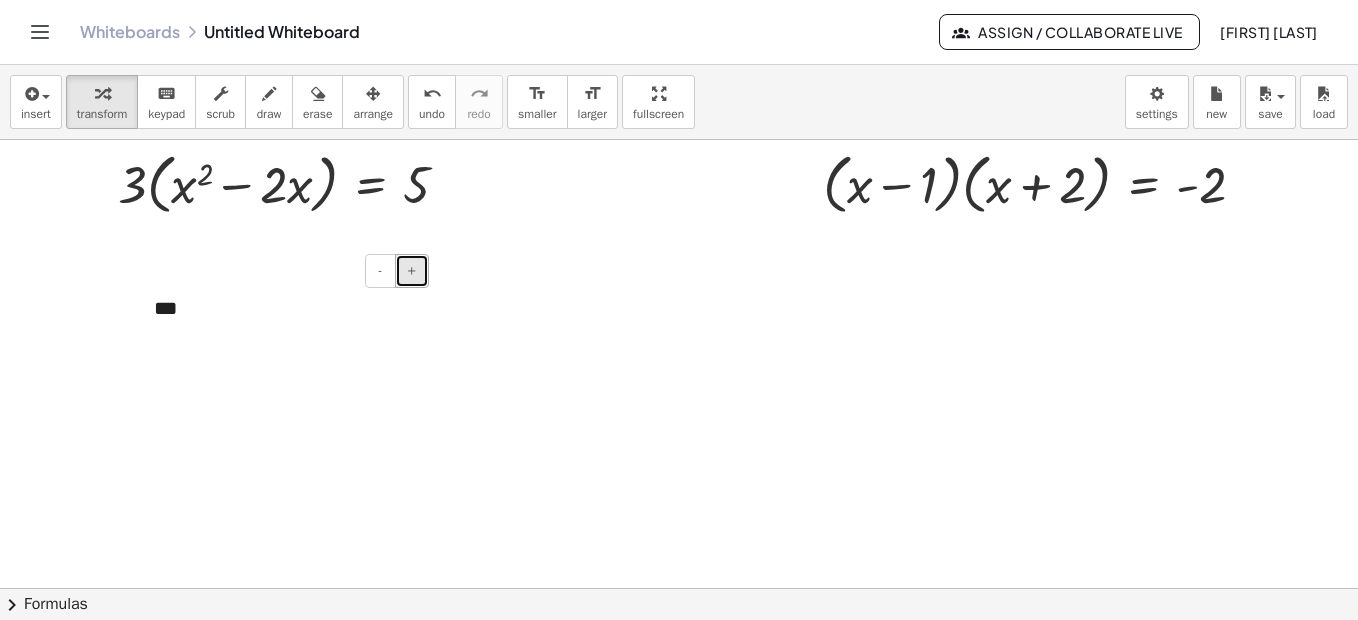 click on "+" at bounding box center [412, 271] 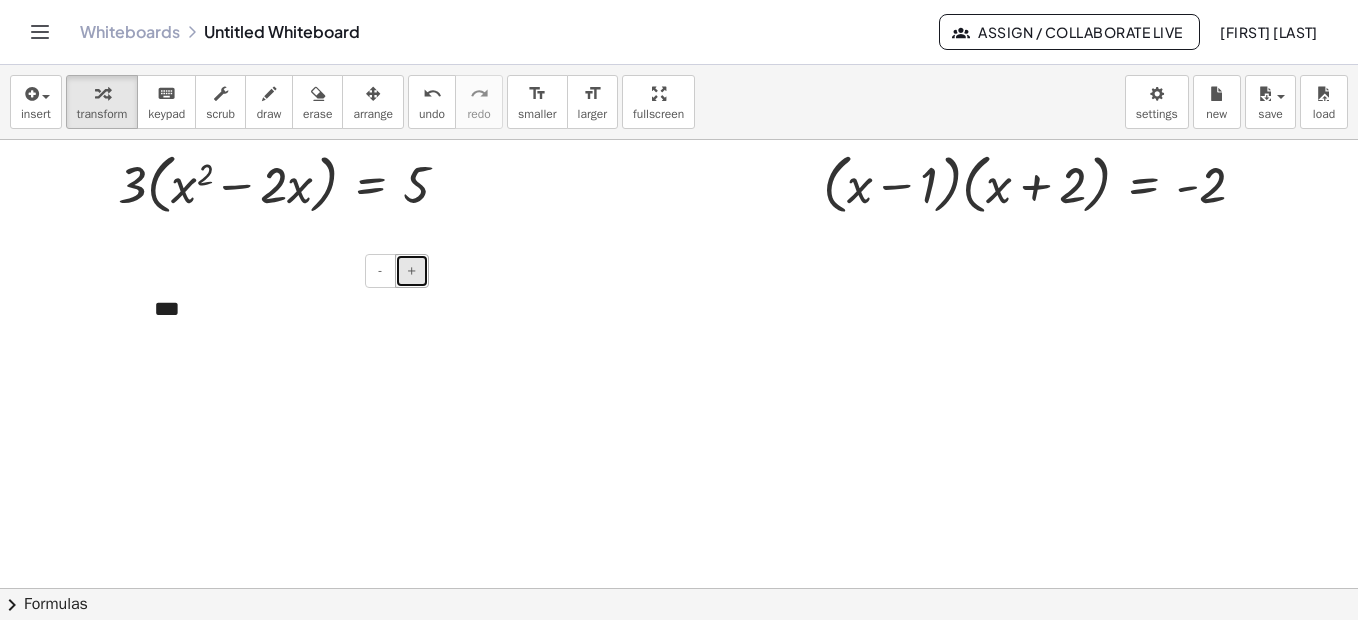 click on "+" at bounding box center (412, 271) 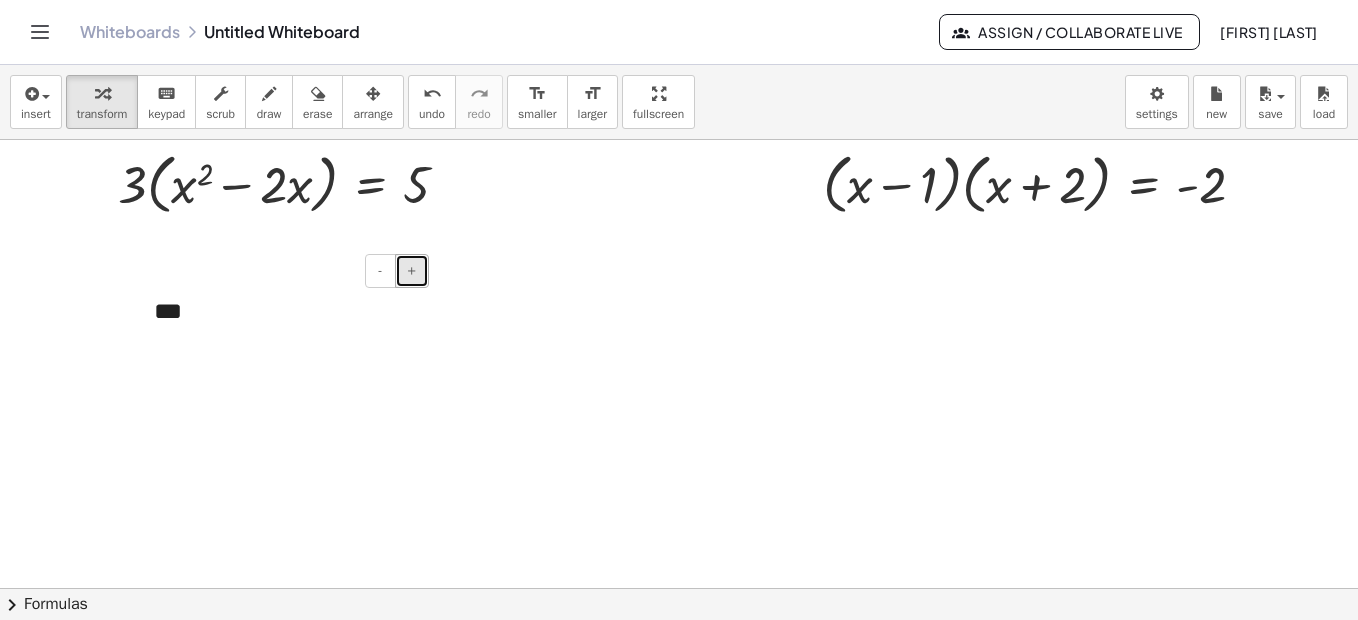 click on "+" at bounding box center [412, 271] 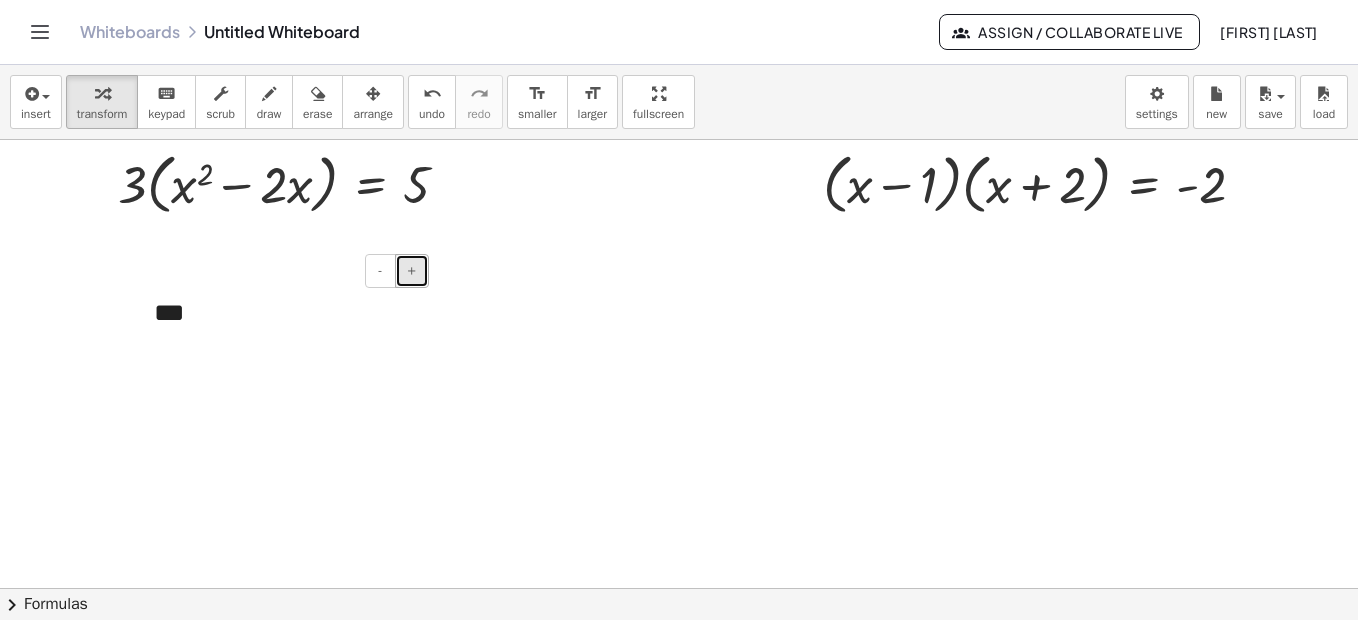 click on "+" at bounding box center (412, 271) 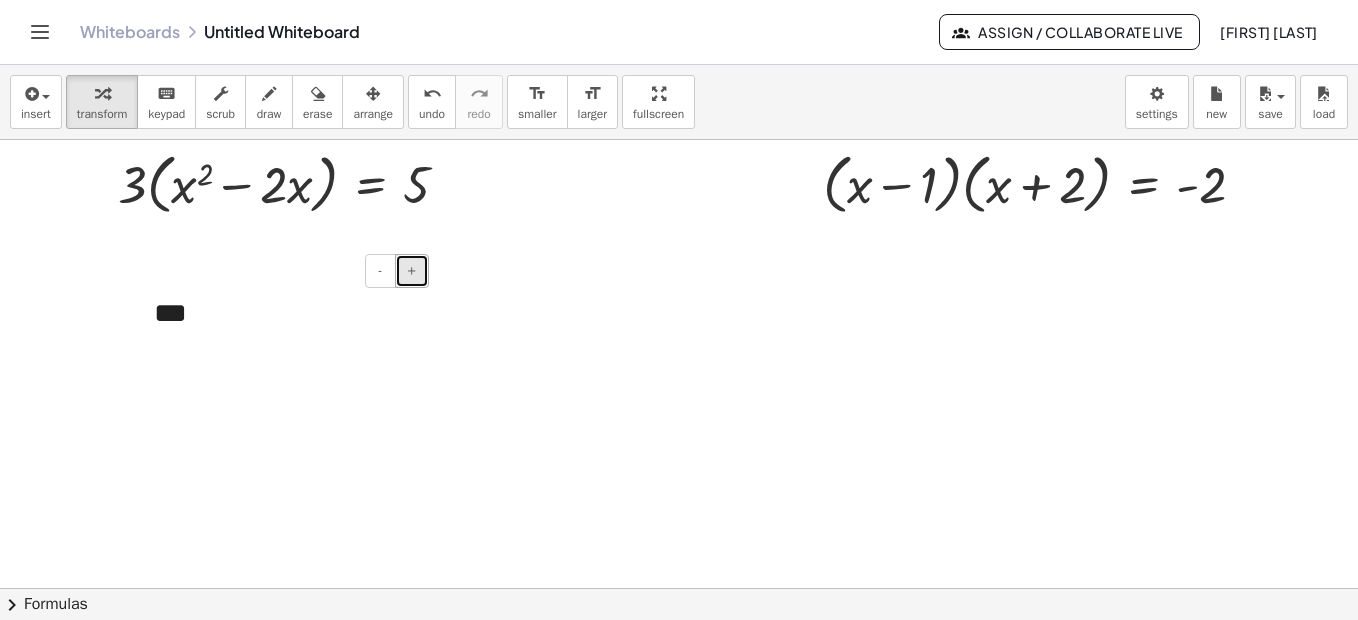 click on "+" at bounding box center (412, 271) 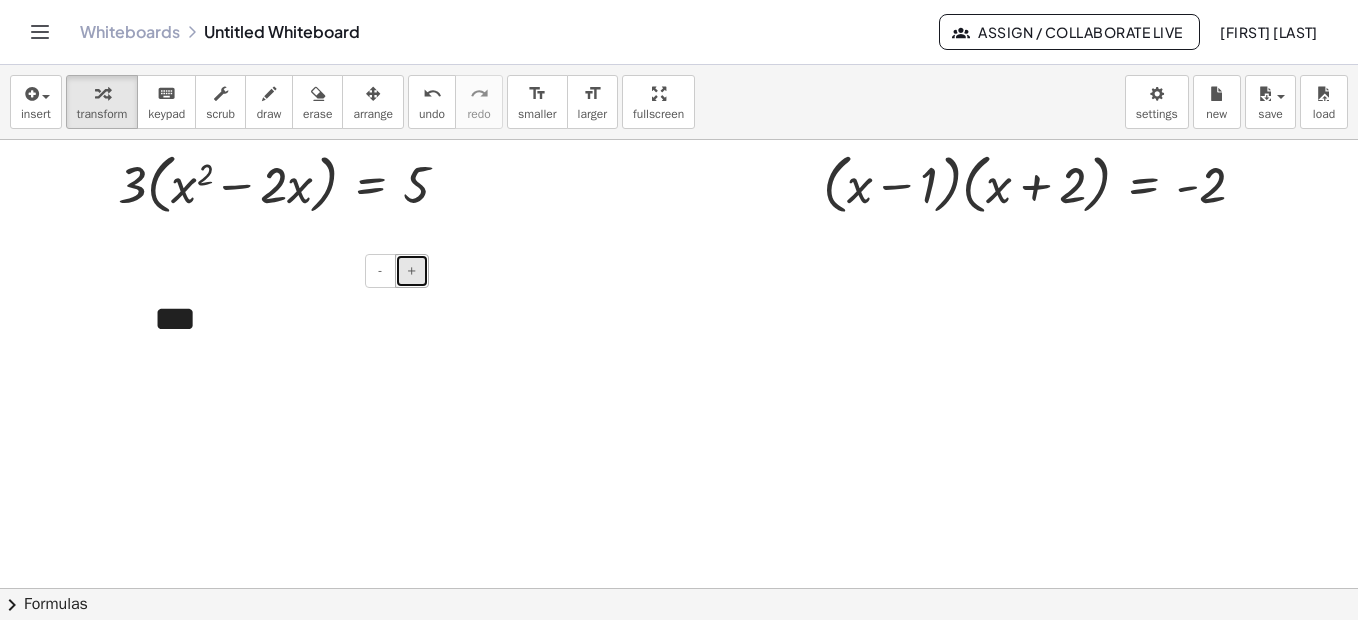 click on "+" at bounding box center (412, 271) 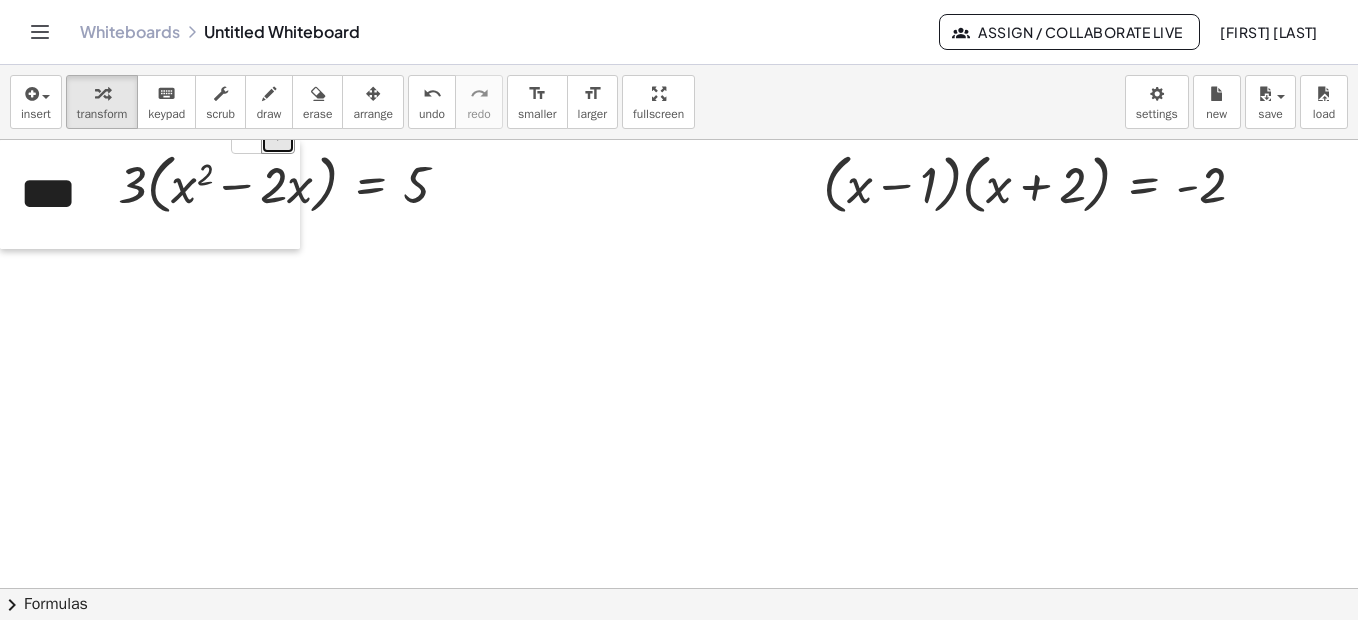 drag, startPoint x: 137, startPoint y: 323, endPoint x: -4, endPoint y: 149, distance: 223.95758 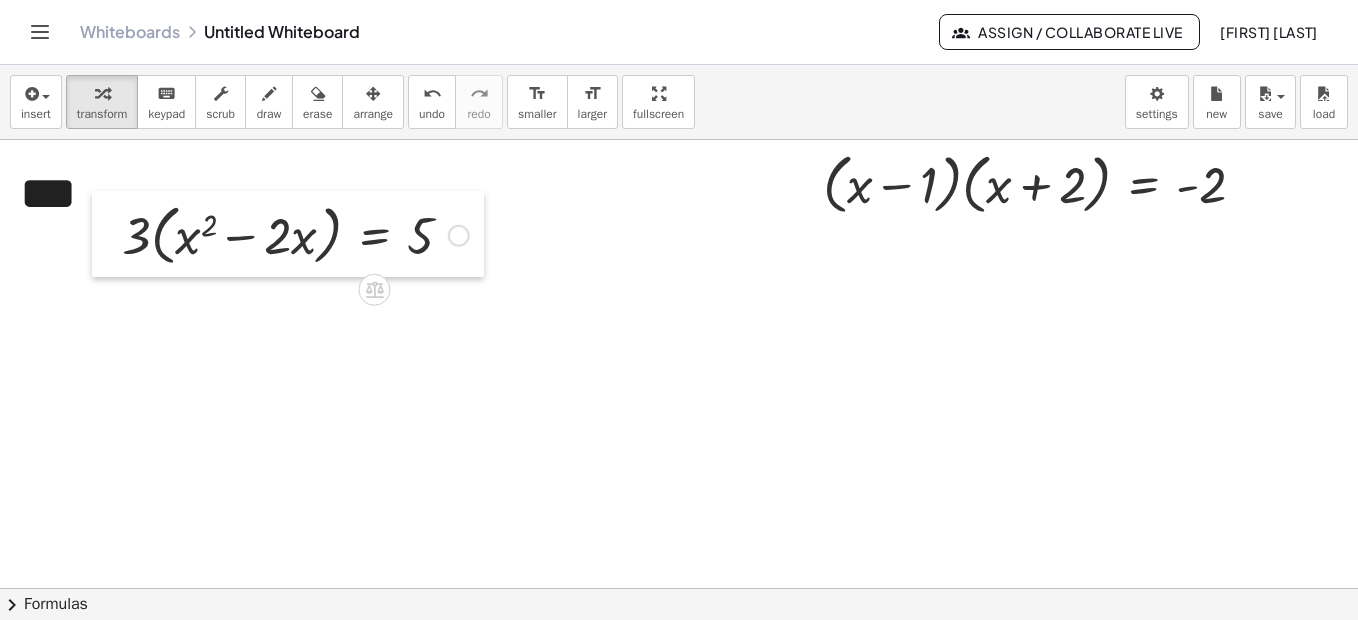 drag, startPoint x: 99, startPoint y: 160, endPoint x: 103, endPoint y: 211, distance: 51.156624 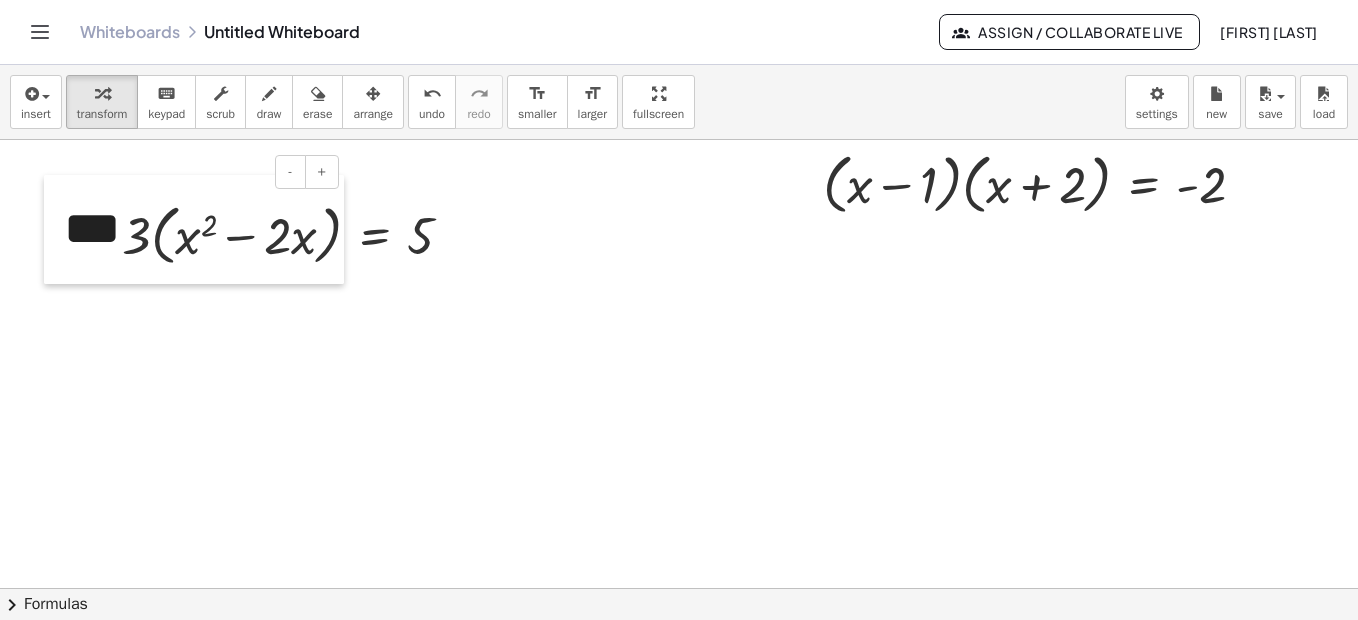 drag, startPoint x: 8, startPoint y: 186, endPoint x: 52, endPoint y: 221, distance: 56.22277 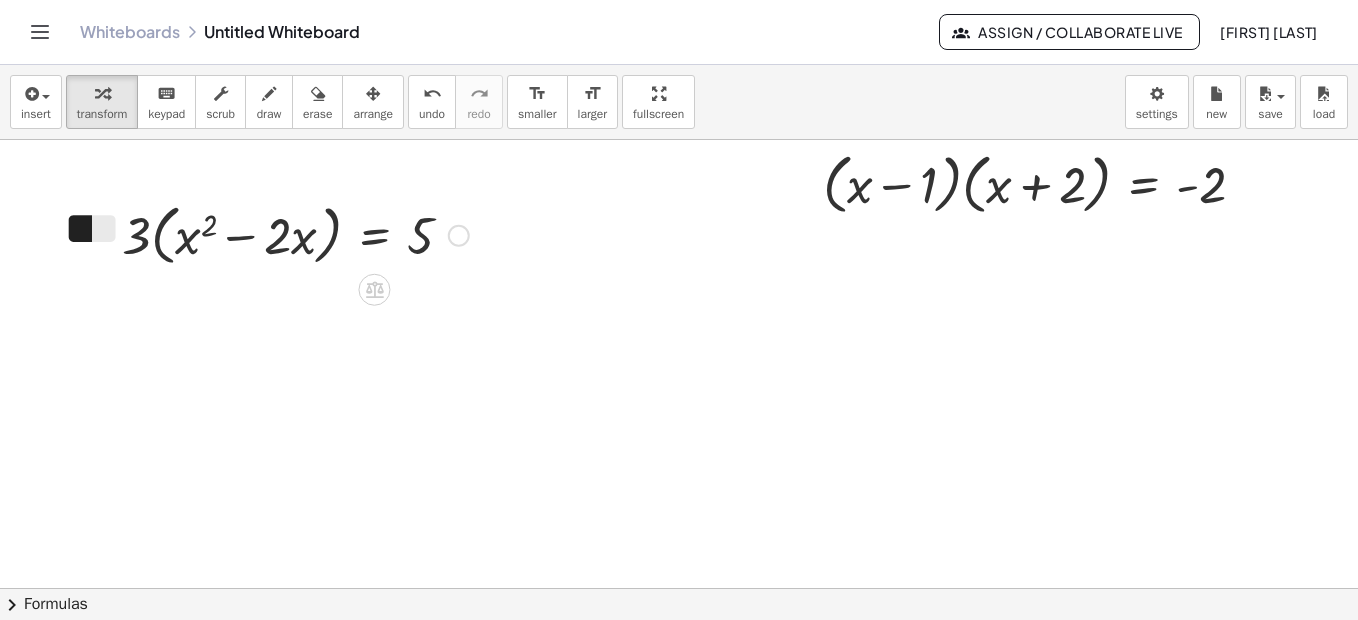 click at bounding box center [295, 234] 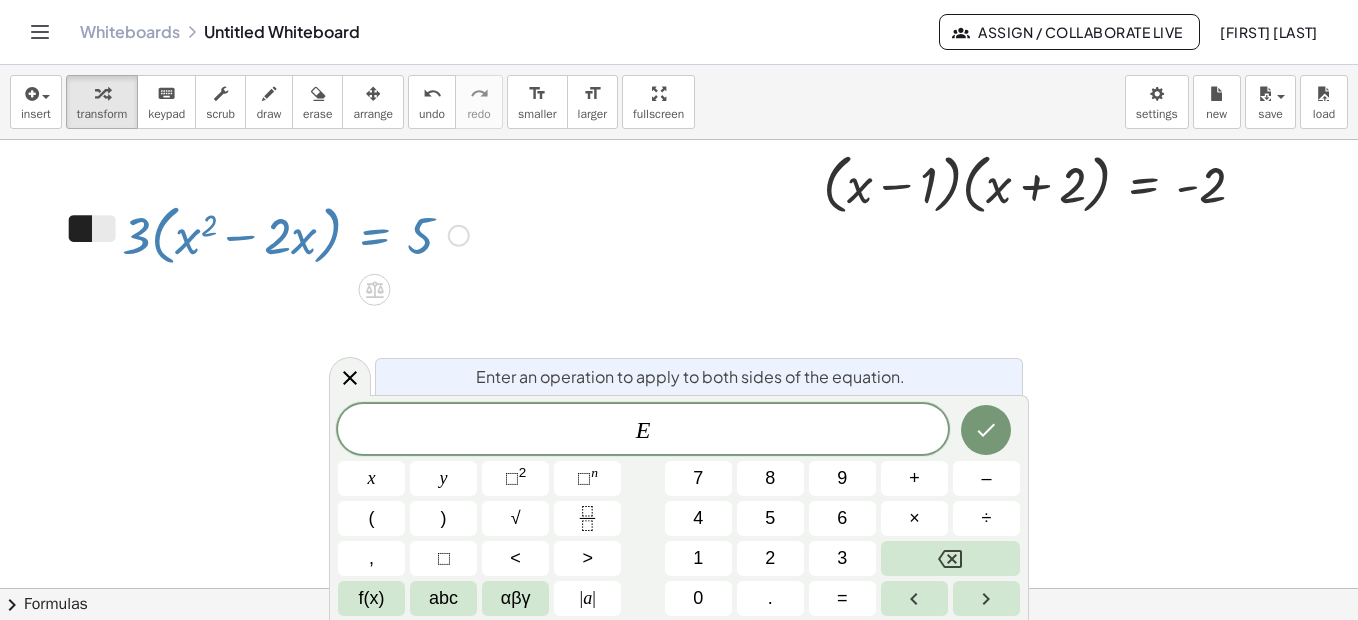 click at bounding box center [679, 812] 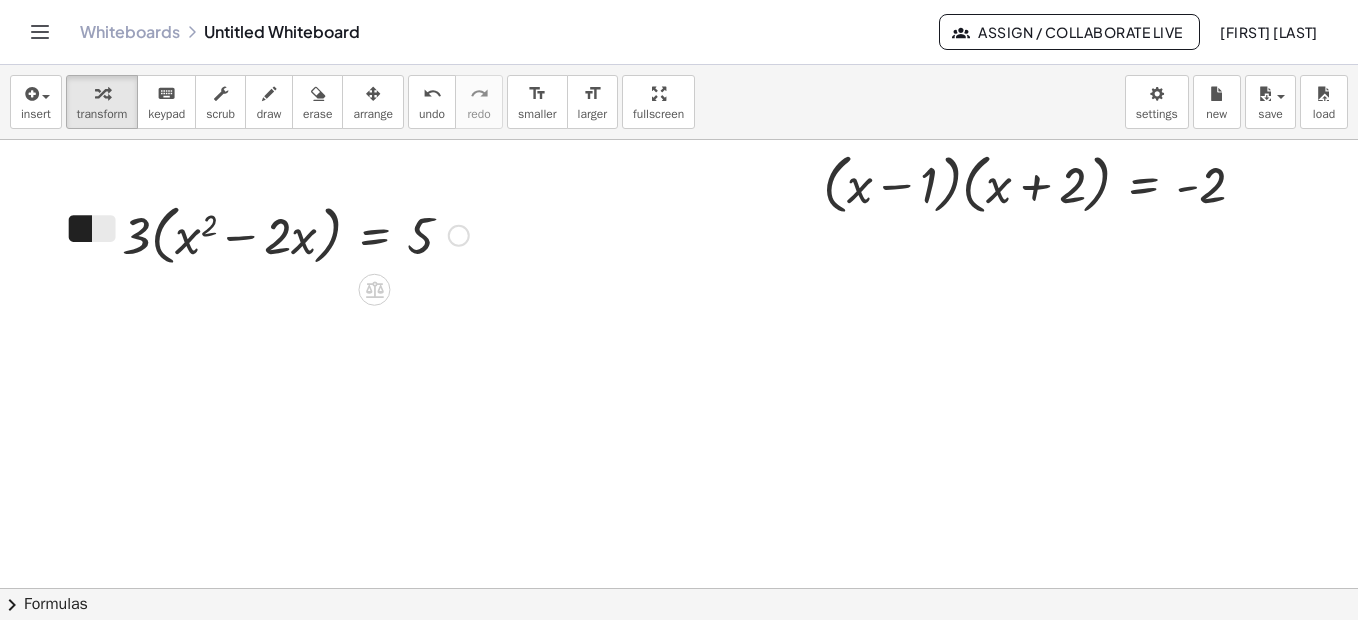 click on "· 3 · ( + x 2 − · 2 · x ) = 5" at bounding box center (288, 234) 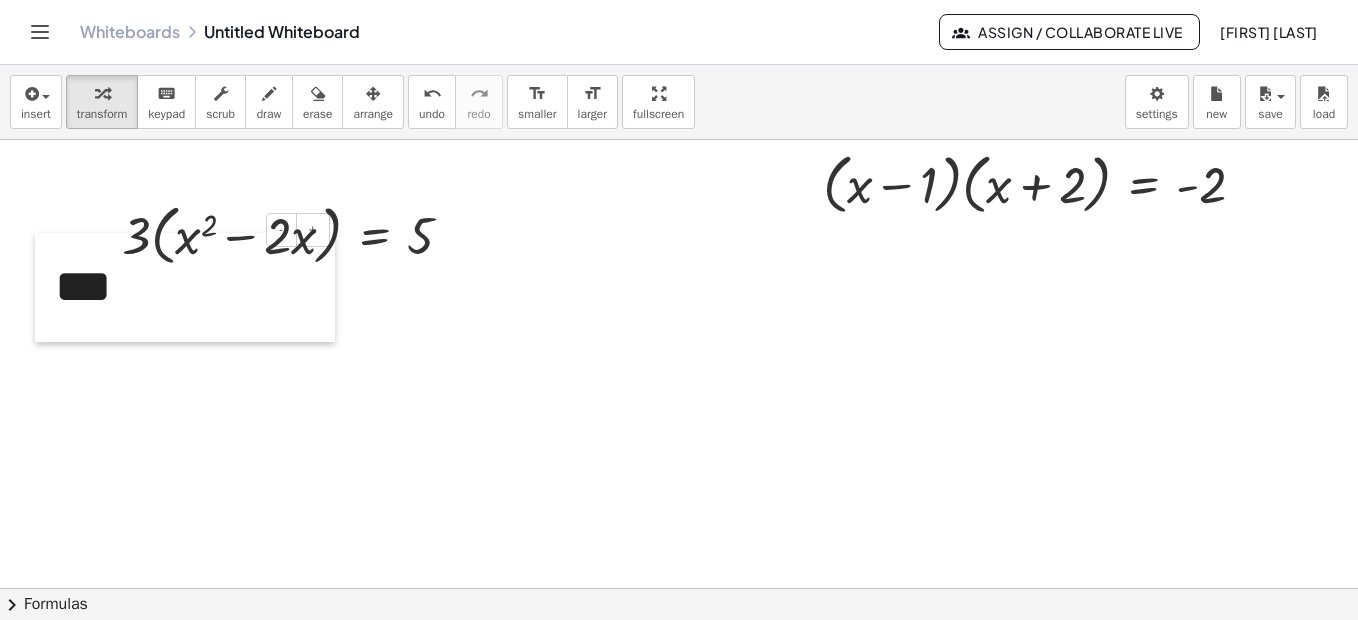 drag, startPoint x: 55, startPoint y: 196, endPoint x: 109, endPoint y: 213, distance: 56.61272 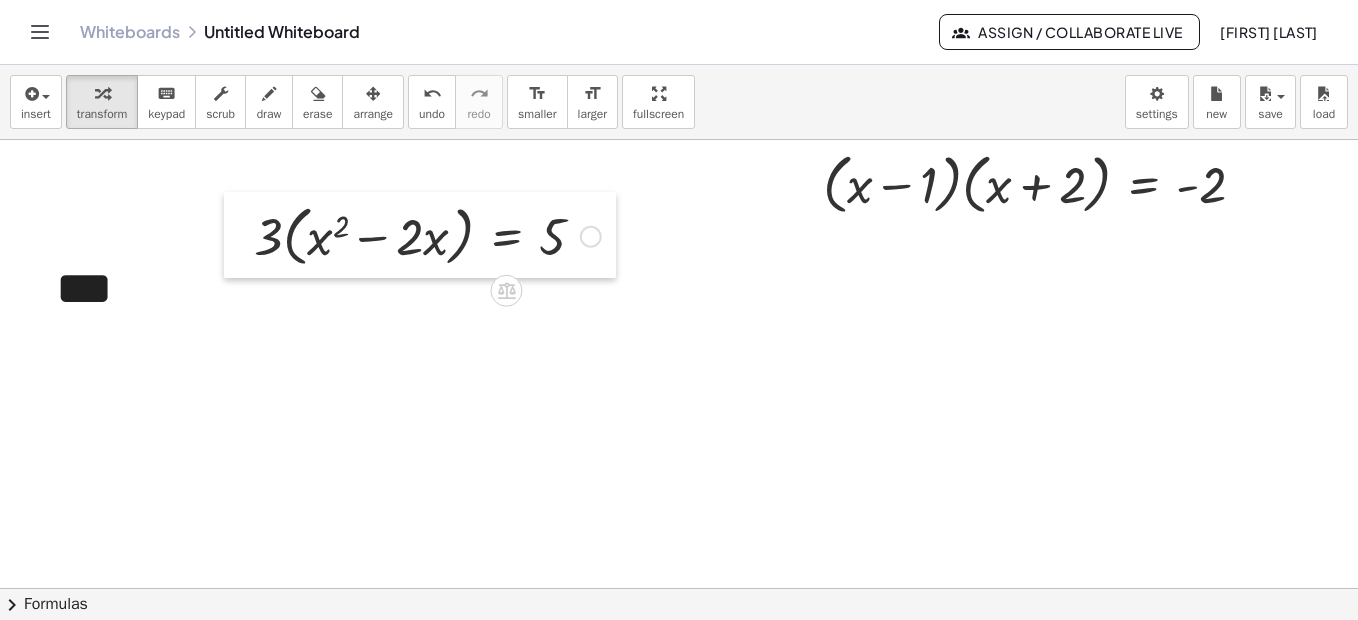 drag, startPoint x: 120, startPoint y: 200, endPoint x: 244, endPoint y: 201, distance: 124.004036 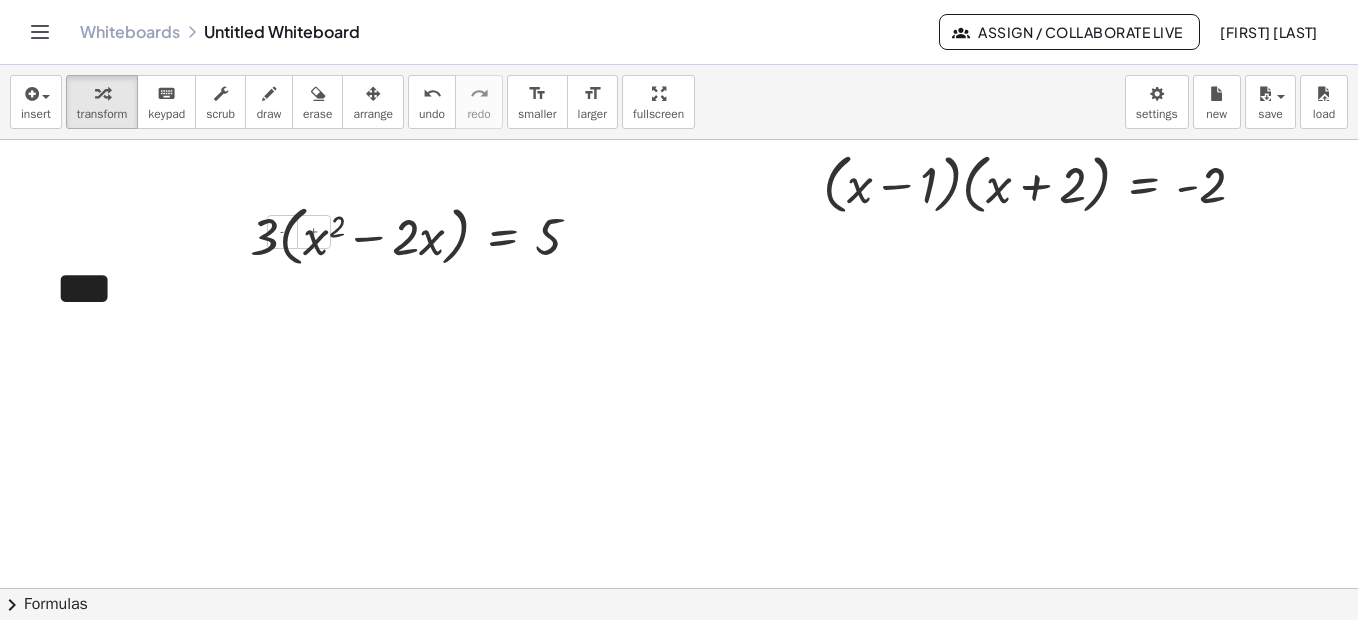 click on "***" at bounding box center (186, 289) 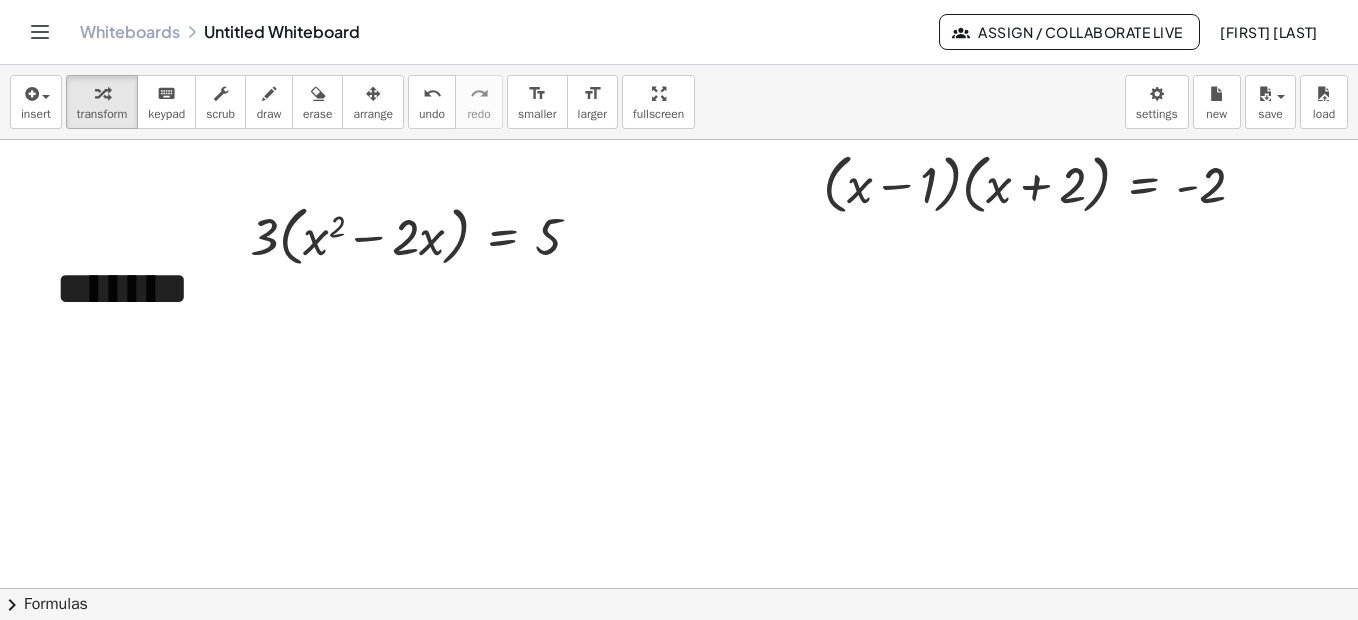 drag, startPoint x: 67, startPoint y: 166, endPoint x: 69, endPoint y: 225, distance: 59.03389 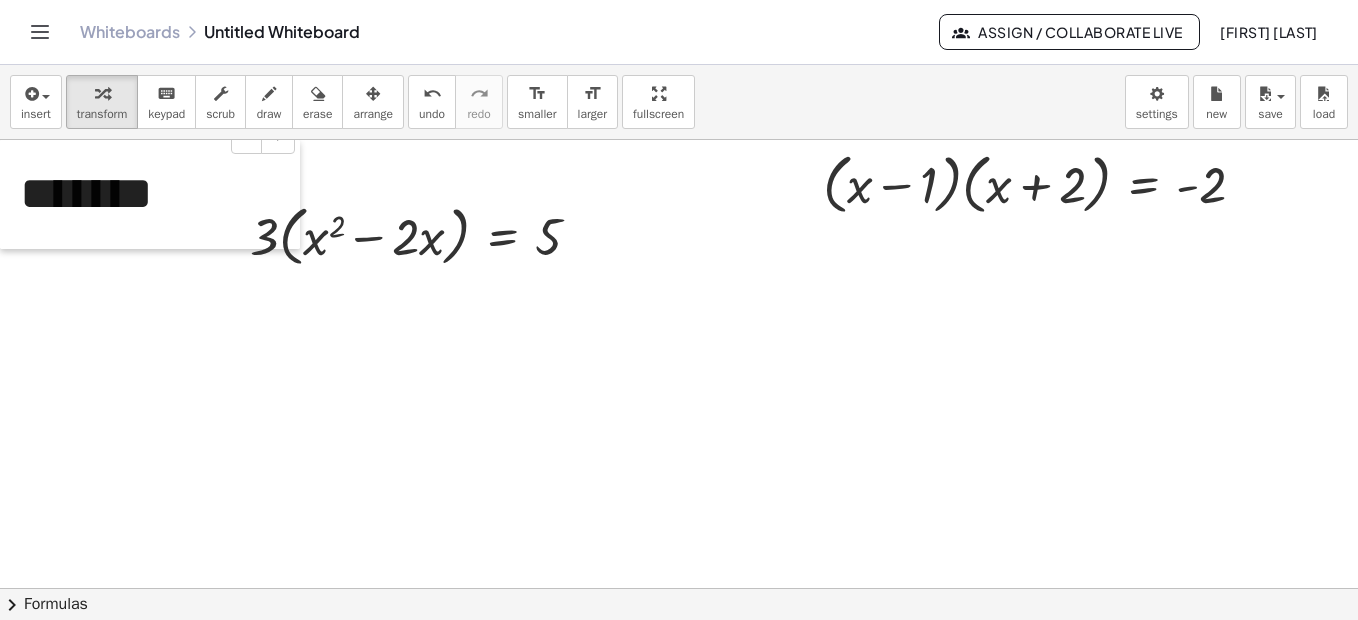 drag, startPoint x: 47, startPoint y: 258, endPoint x: -4, endPoint y: 151, distance: 118.5327 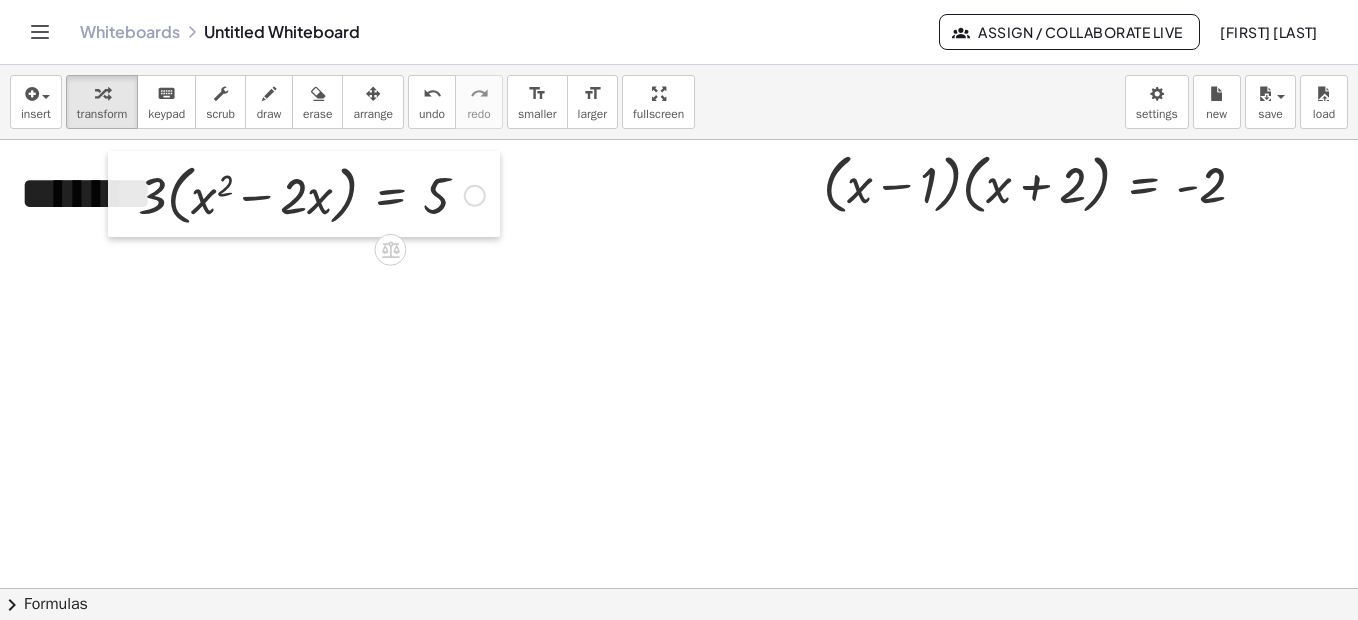drag, startPoint x: 228, startPoint y: 239, endPoint x: 116, endPoint y: 198, distance: 119.26861 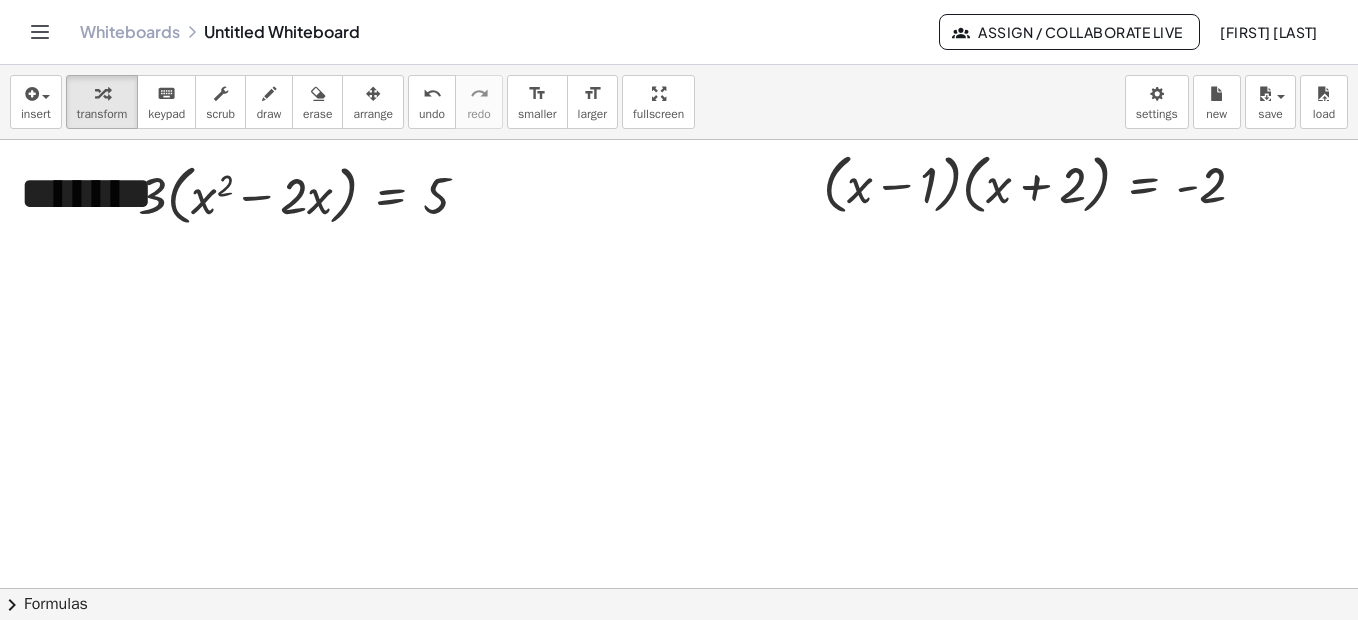 click at bounding box center (679, 812) 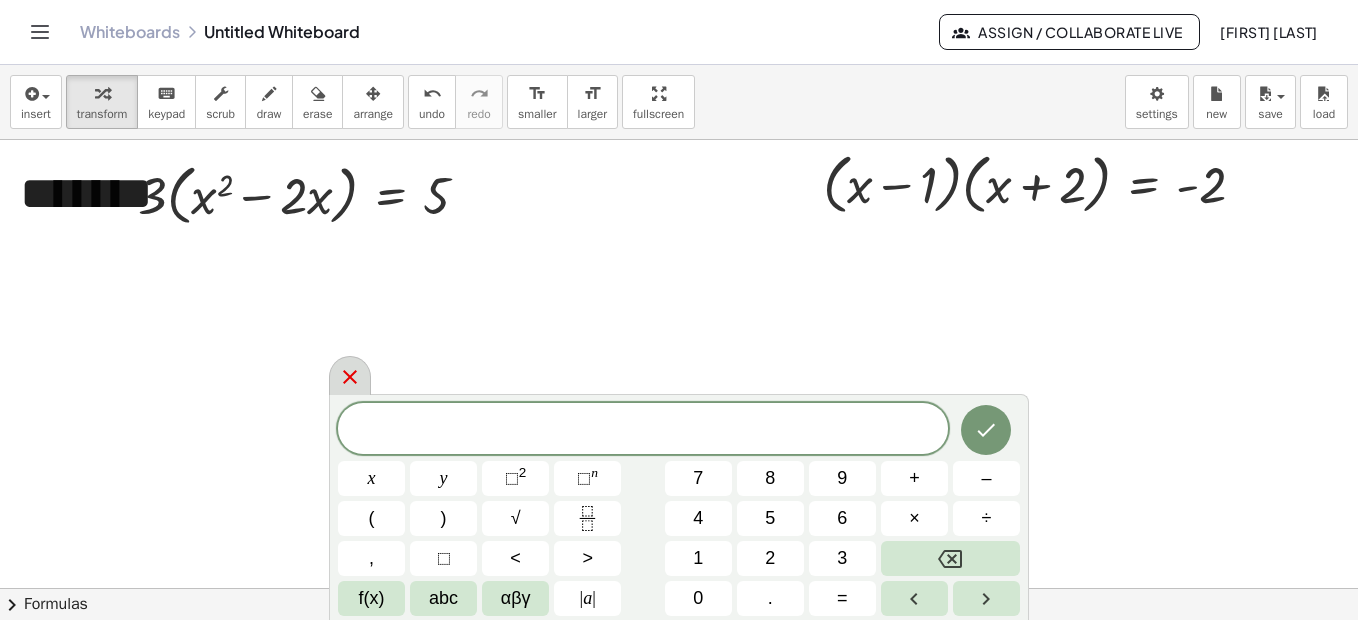 click 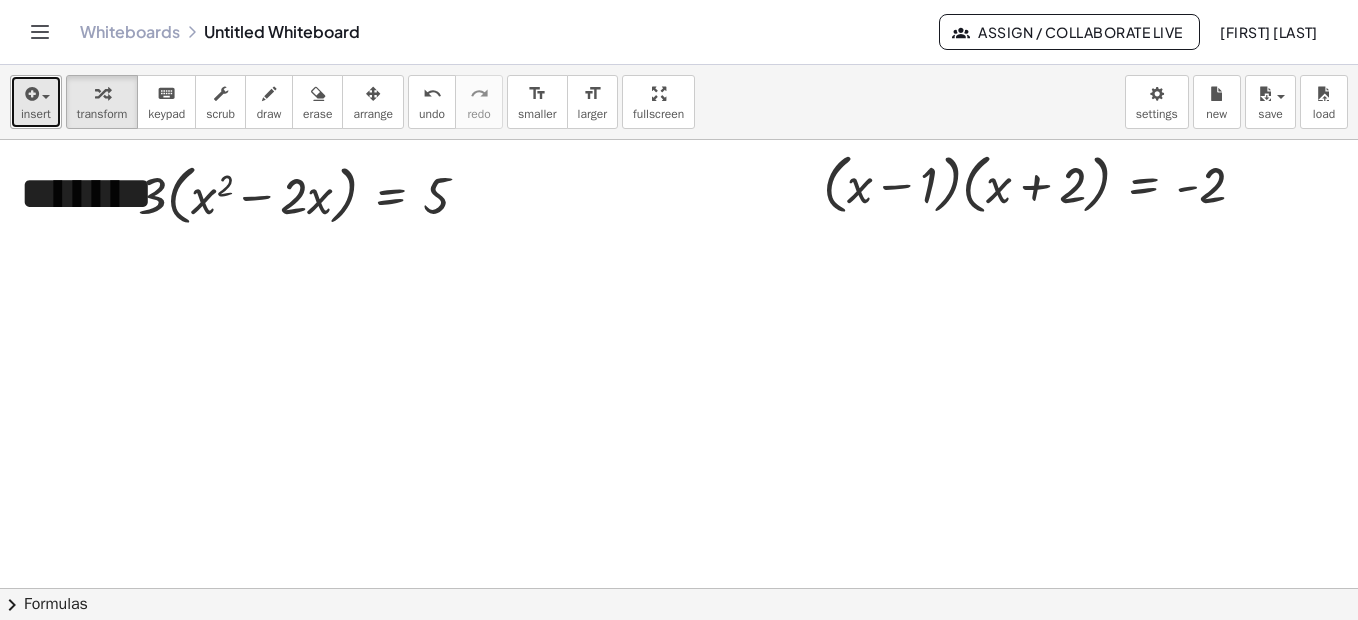 click on "insert" at bounding box center (36, 114) 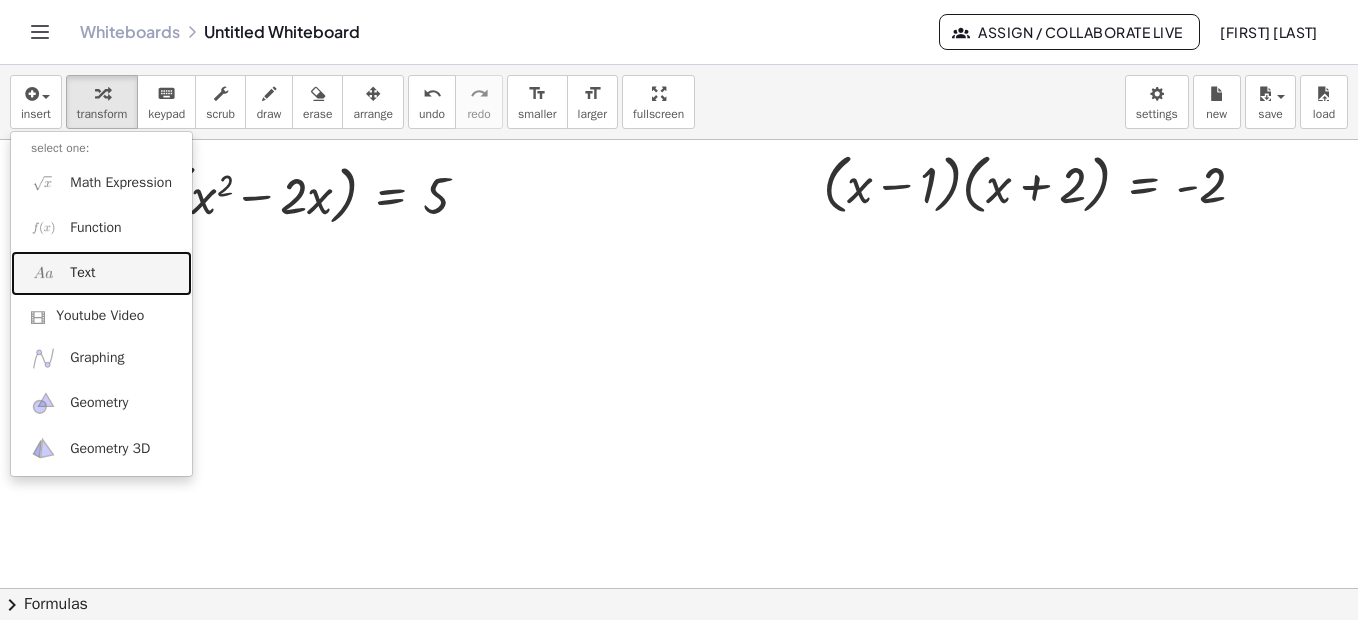 click on "Text" at bounding box center (82, 273) 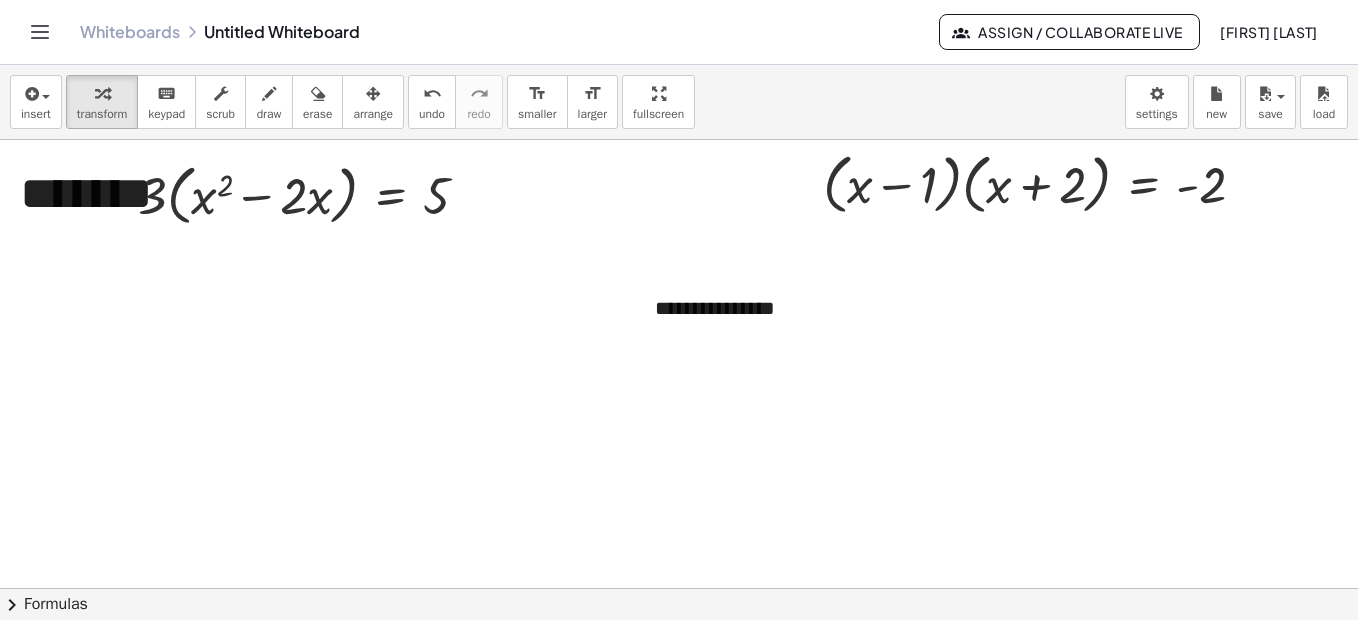 type 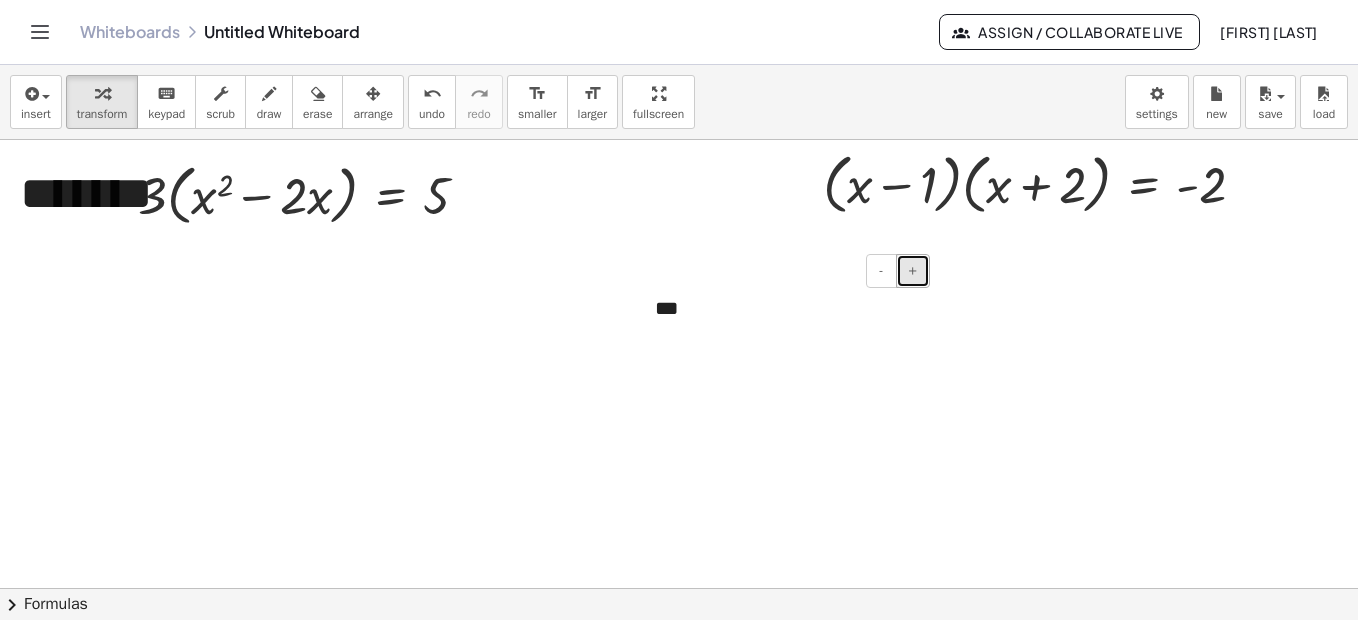 click on "+" at bounding box center (913, 271) 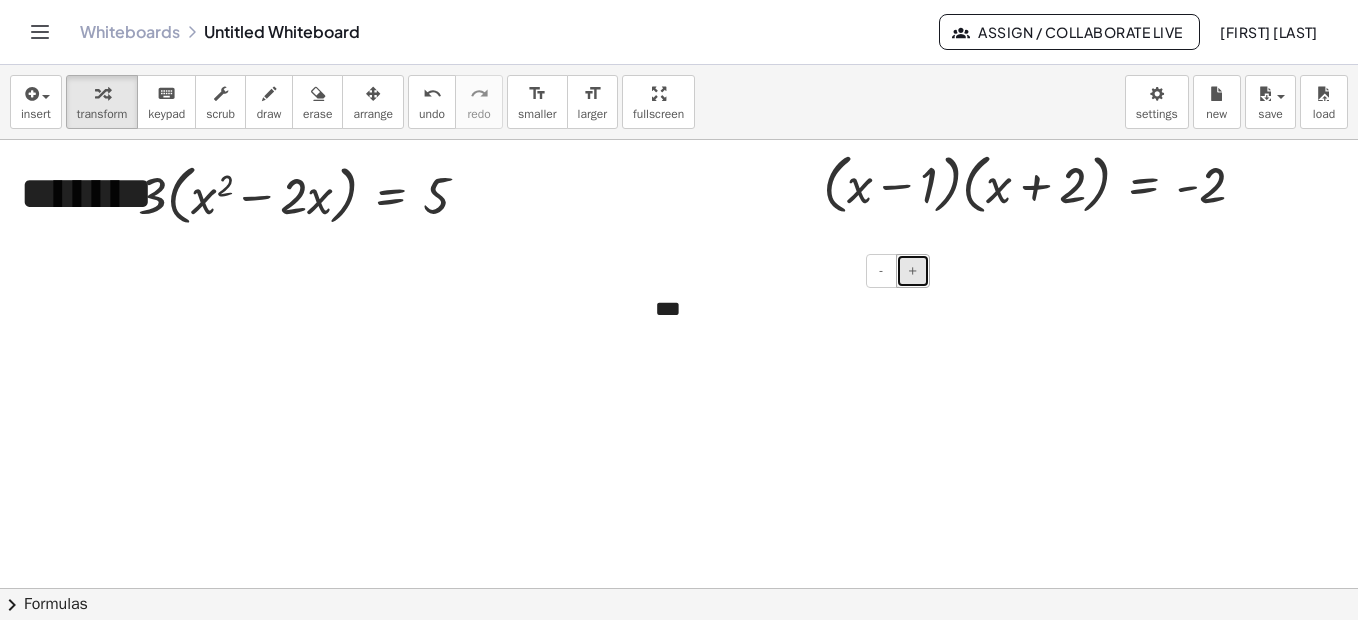 click on "+" at bounding box center [913, 271] 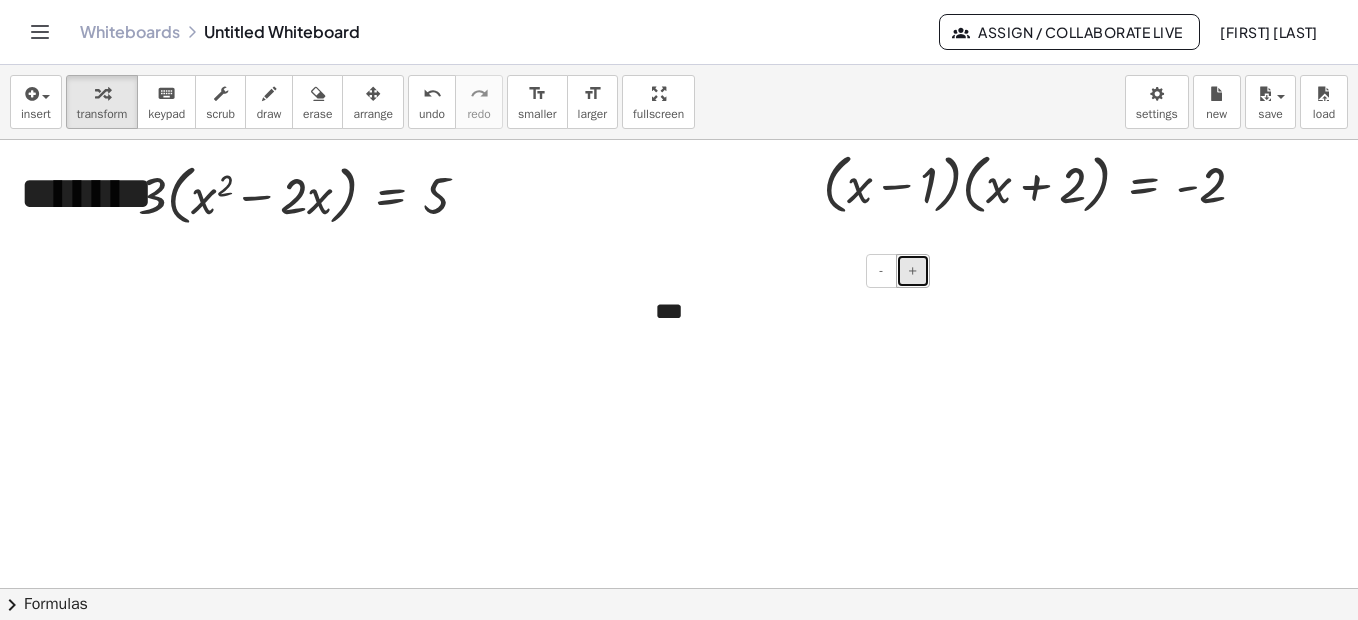 click on "+" at bounding box center [913, 271] 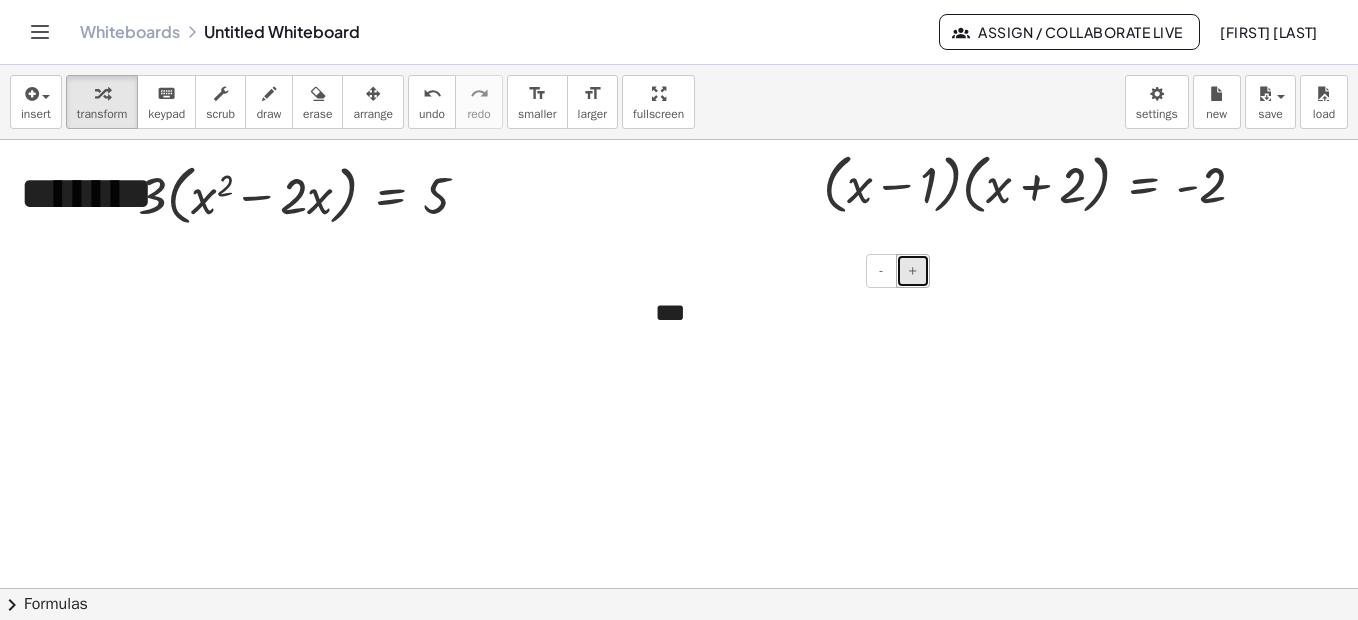click on "+" at bounding box center (913, 271) 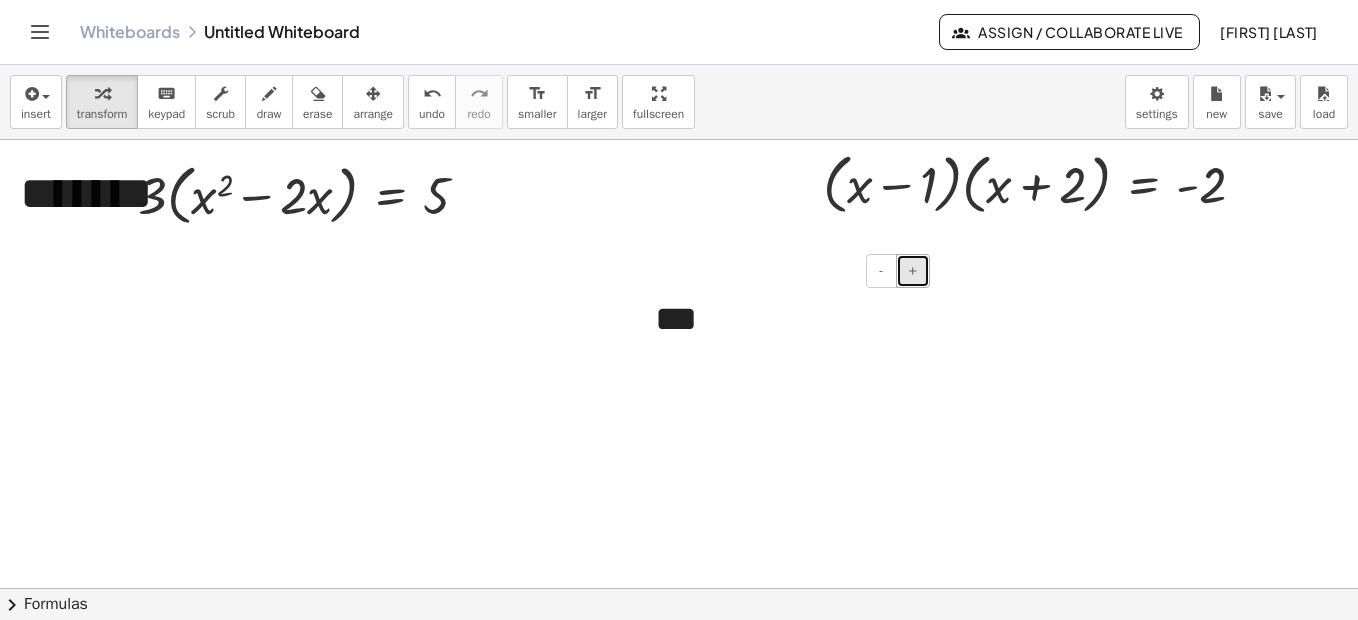 click on "+" at bounding box center [913, 271] 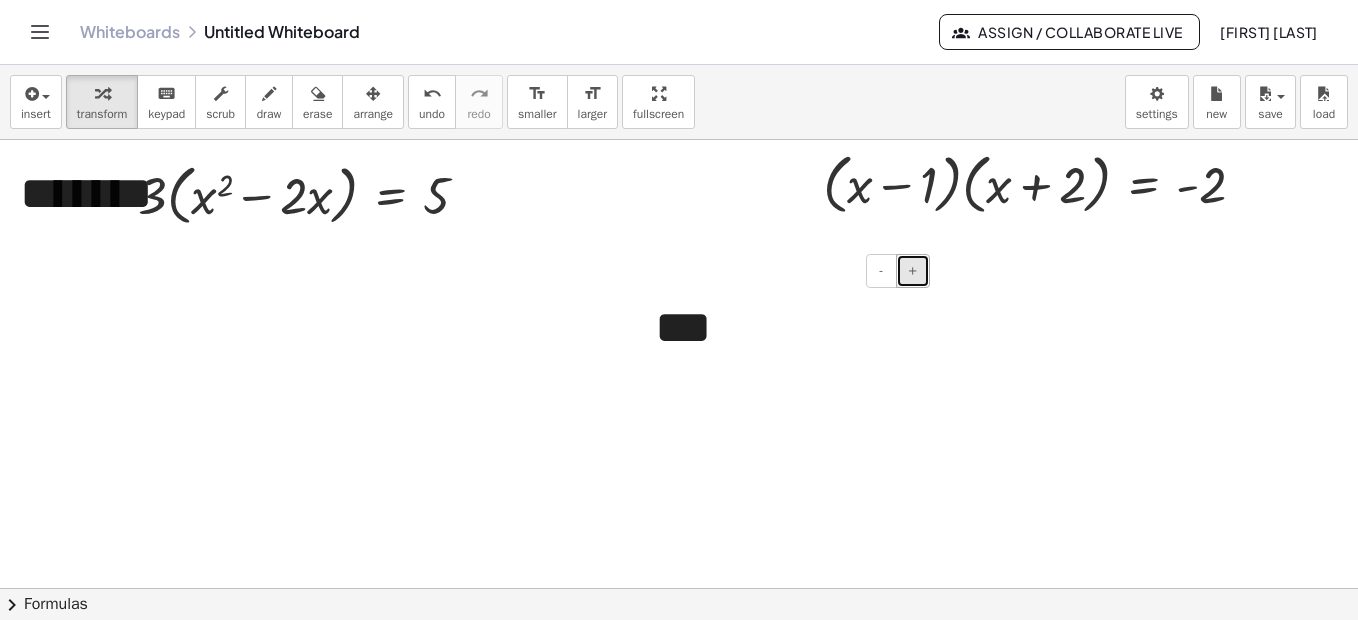 click on "+" at bounding box center (913, 271) 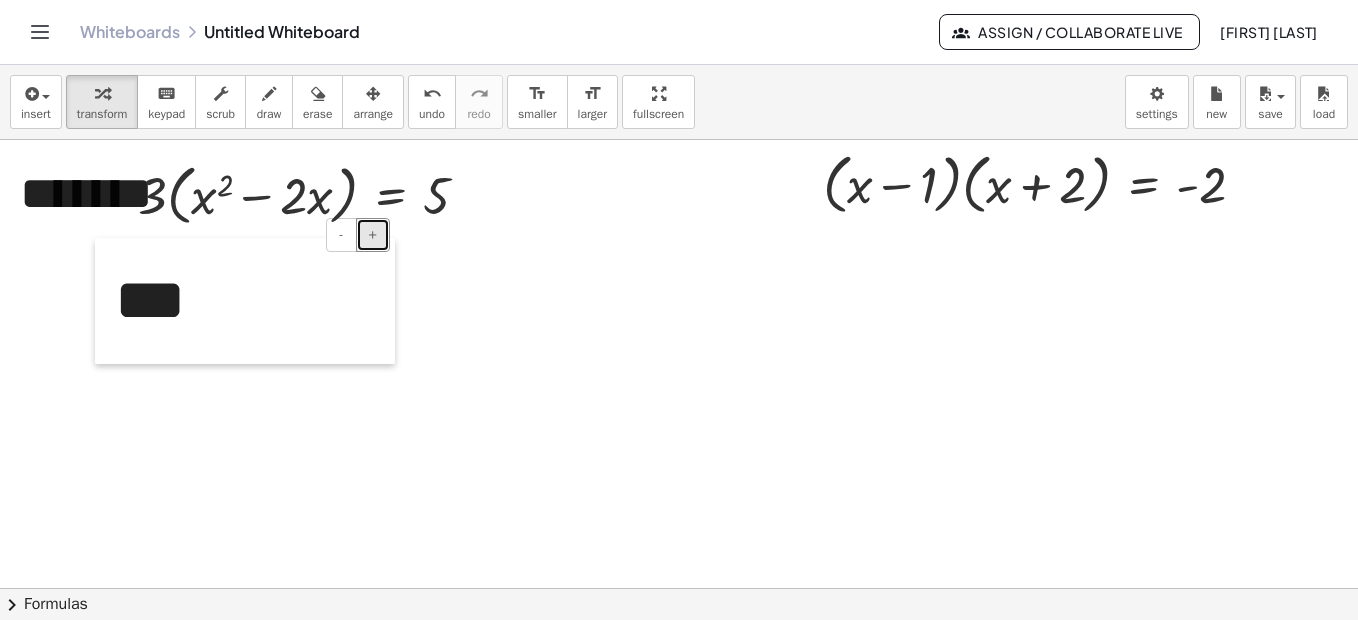 drag, startPoint x: 647, startPoint y: 308, endPoint x: 104, endPoint y: 268, distance: 544.4713 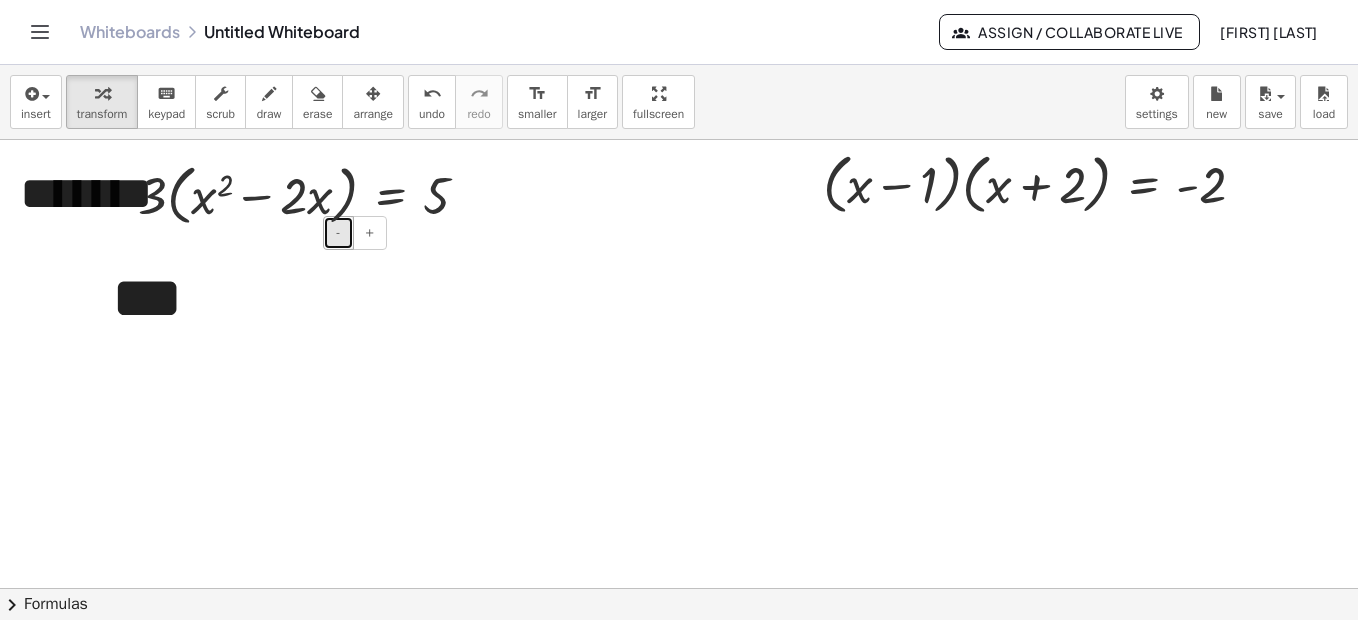 click on "-" at bounding box center (338, 232) 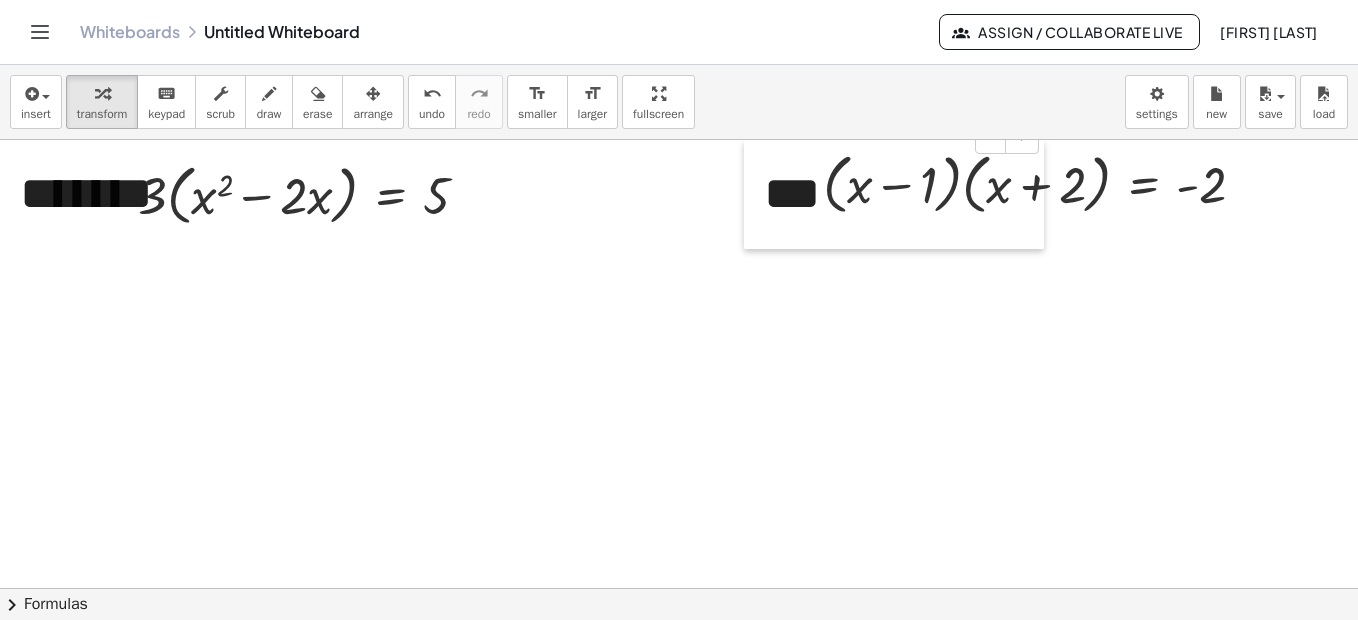 drag, startPoint x: 97, startPoint y: 268, endPoint x: 749, endPoint y: 153, distance: 662.0642 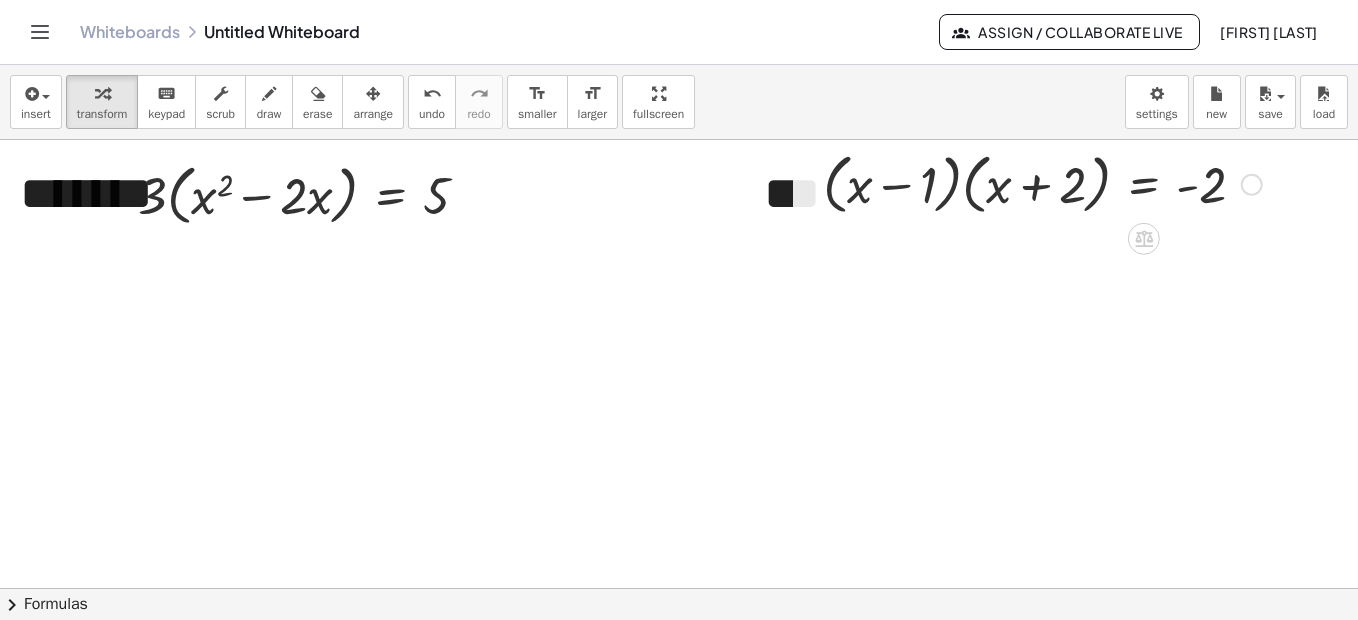 click at bounding box center (1042, 183) 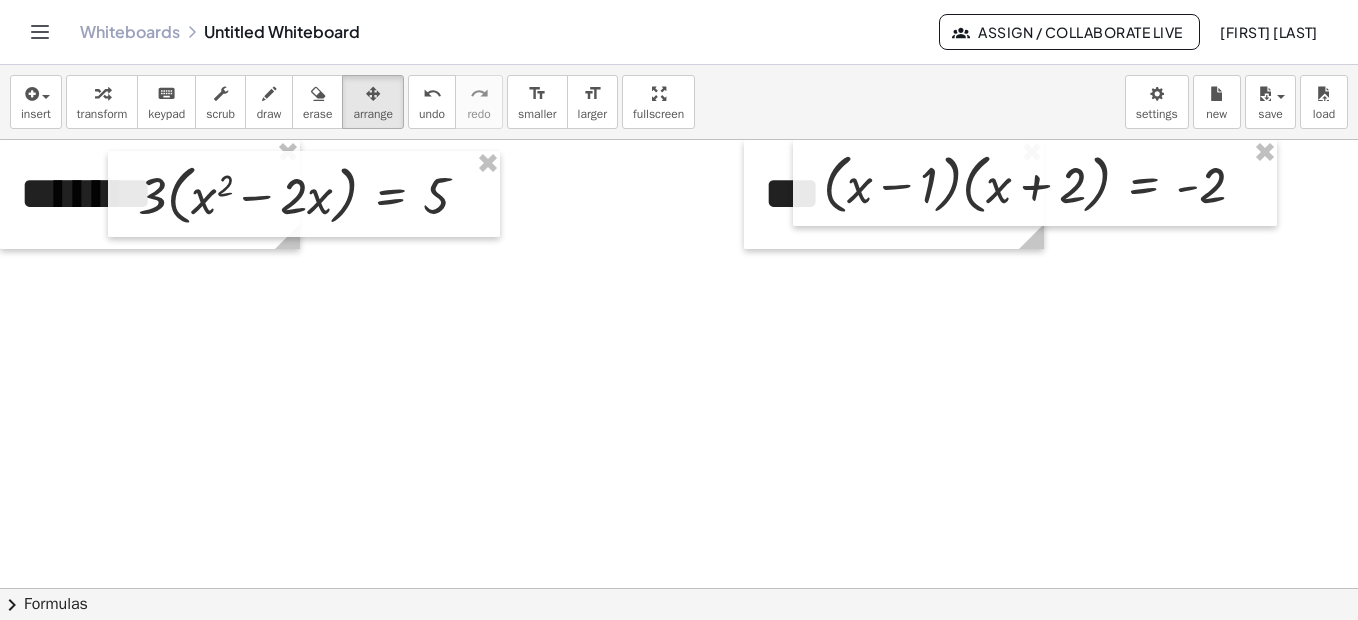 drag, startPoint x: 380, startPoint y: 101, endPoint x: 677, endPoint y: 143, distance: 299.955 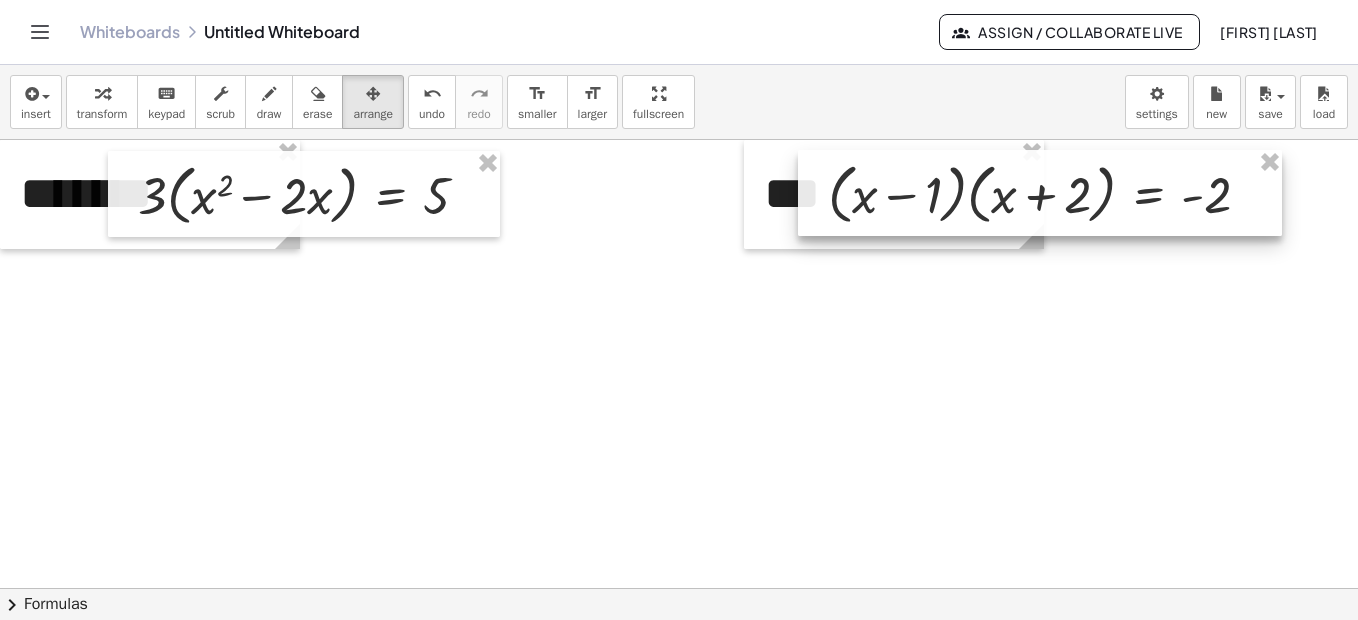 drag, startPoint x: 812, startPoint y: 152, endPoint x: 817, endPoint y: 162, distance: 11.18034 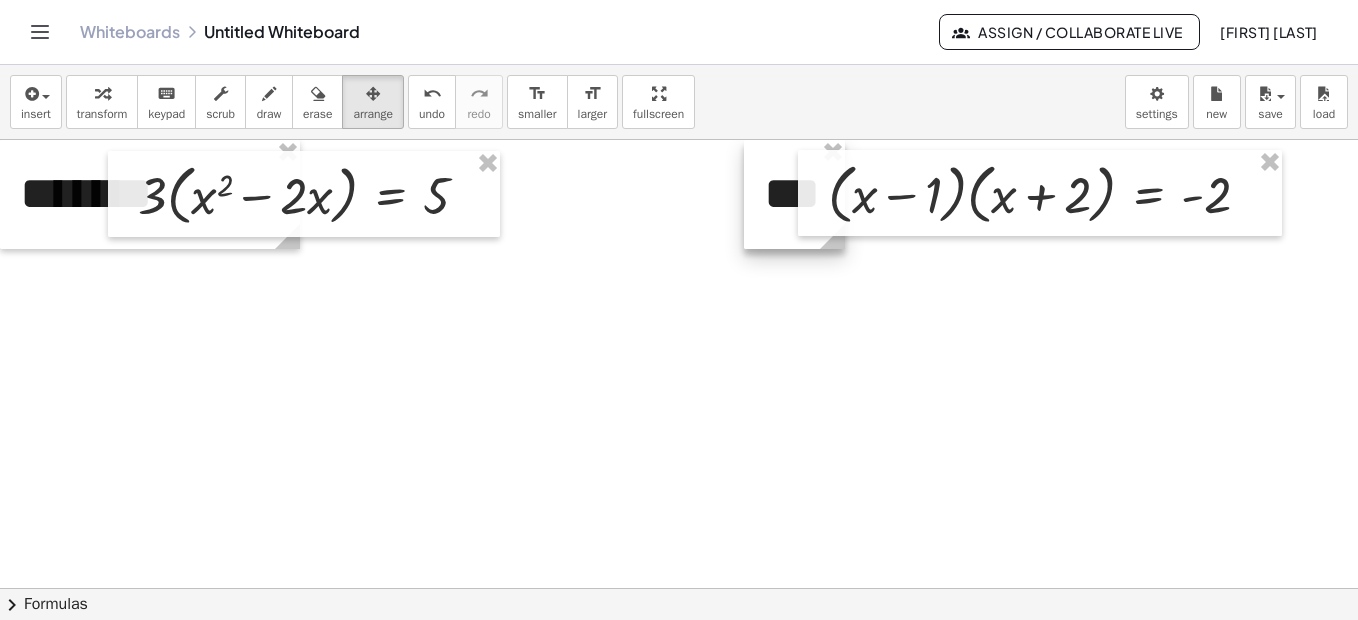 drag, startPoint x: 1035, startPoint y: 248, endPoint x: 836, endPoint y: 252, distance: 199.04019 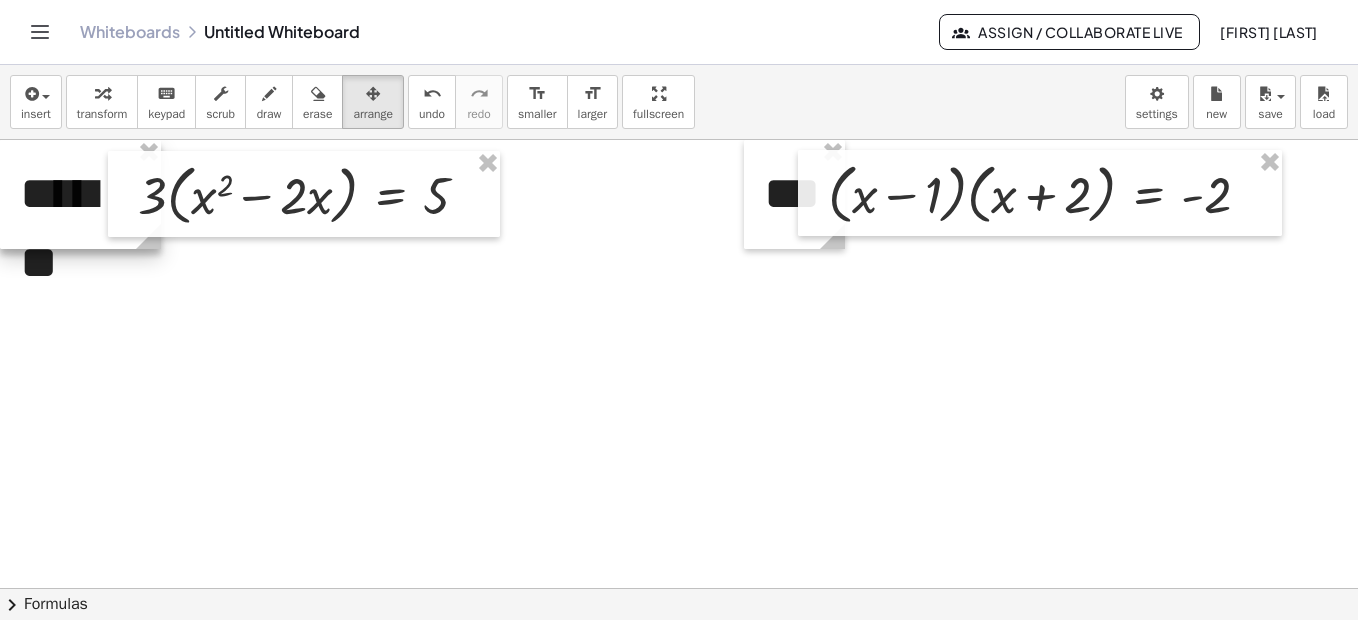 drag, startPoint x: 286, startPoint y: 241, endPoint x: 147, endPoint y: 244, distance: 139.03236 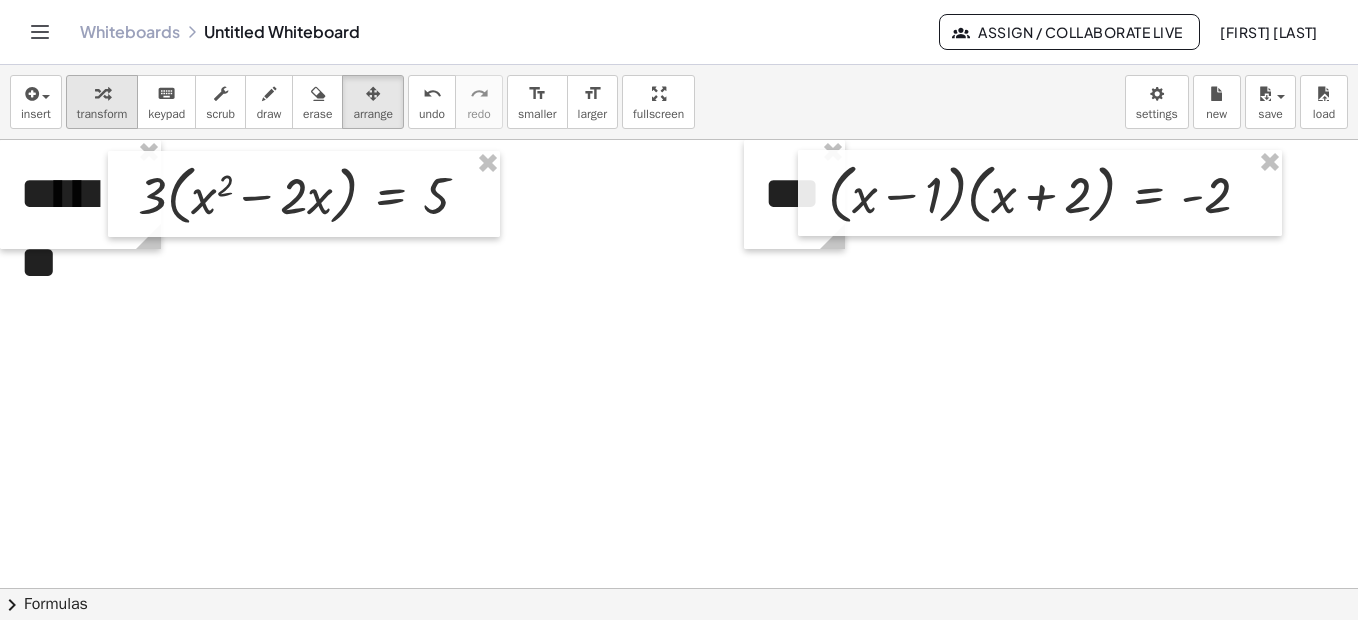 click at bounding box center (102, 94) 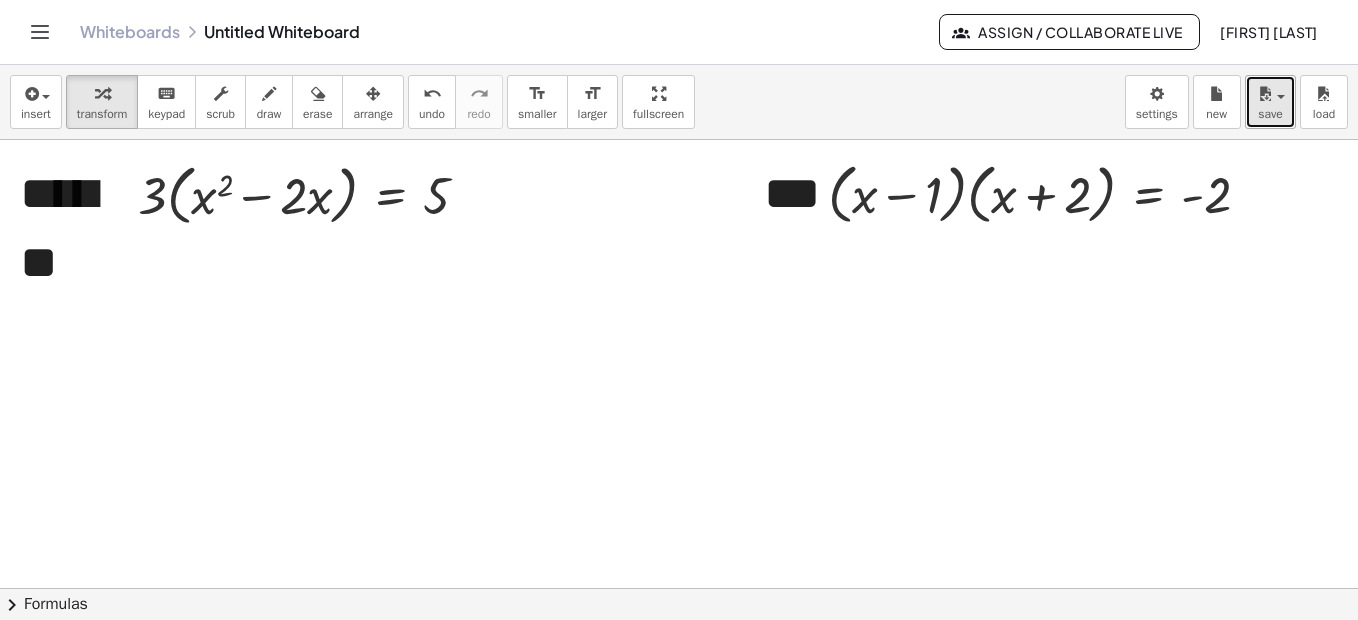 click on "save" at bounding box center [1270, 114] 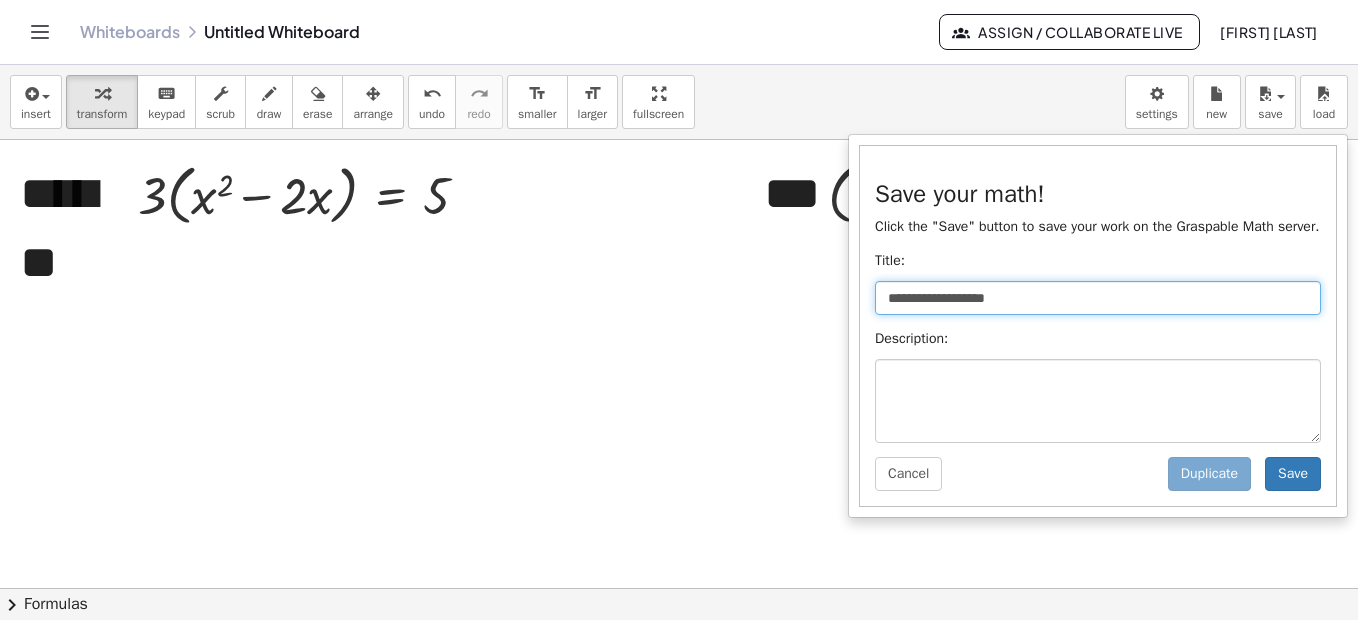 click on "**********" at bounding box center (1098, 298) 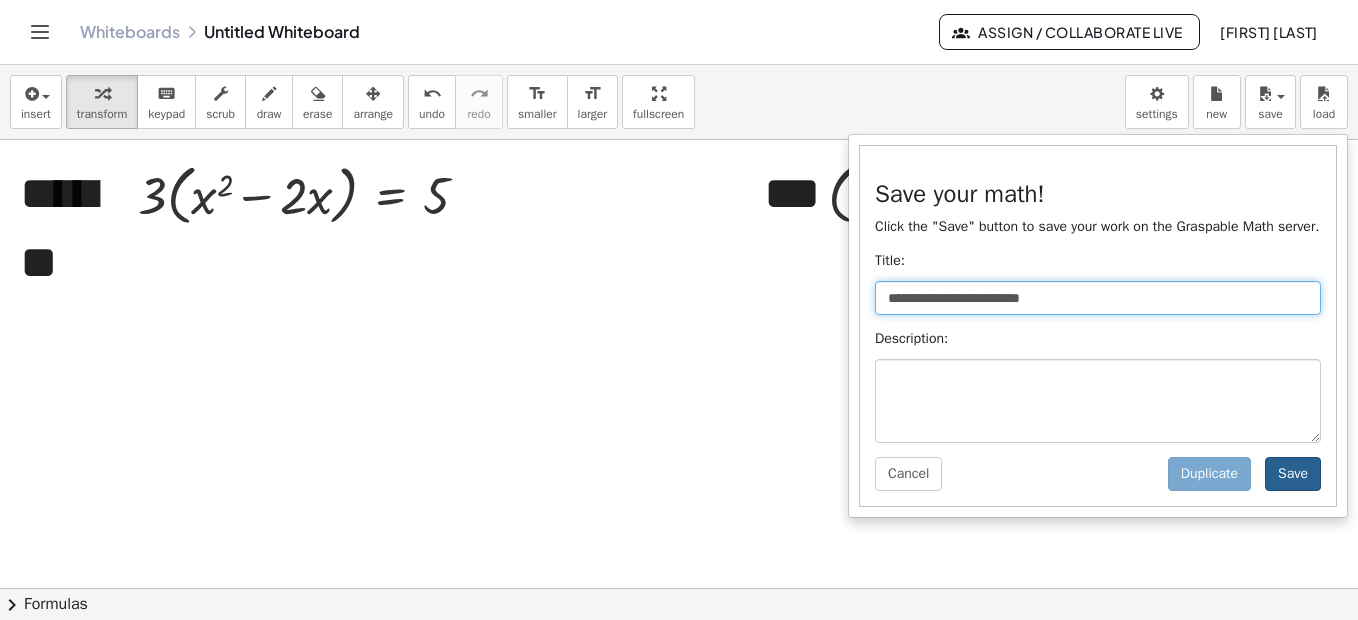 type on "**********" 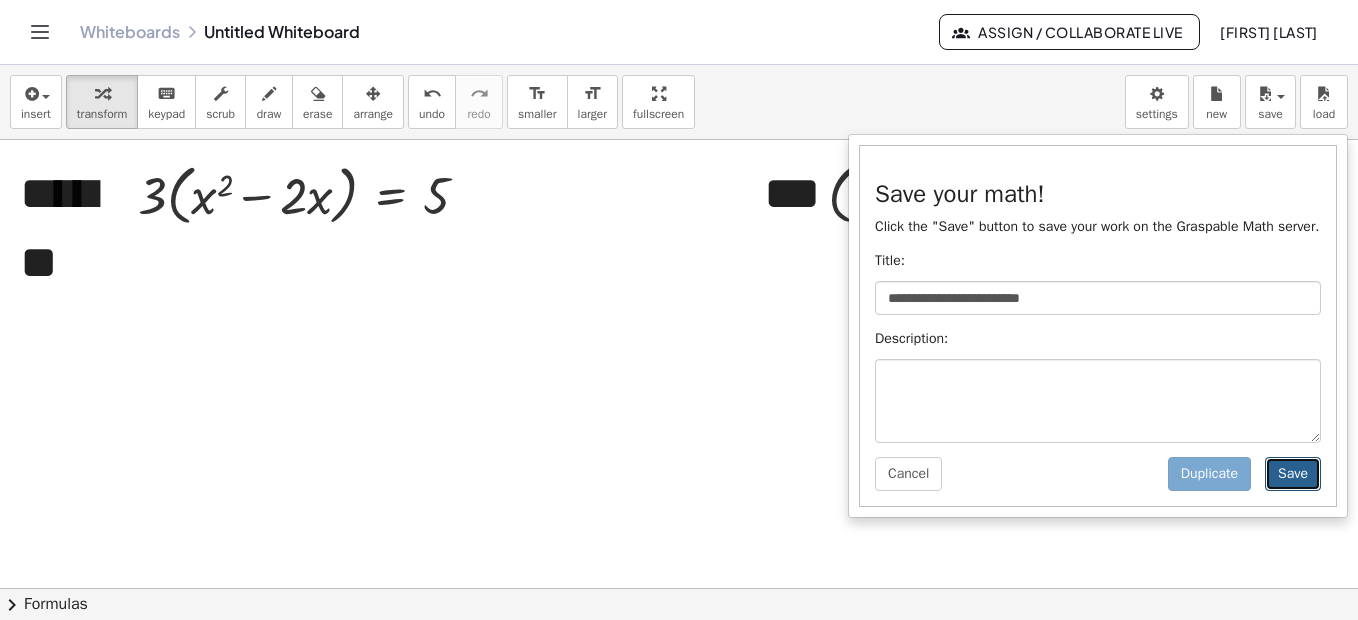 click on "Save" at bounding box center [1293, 474] 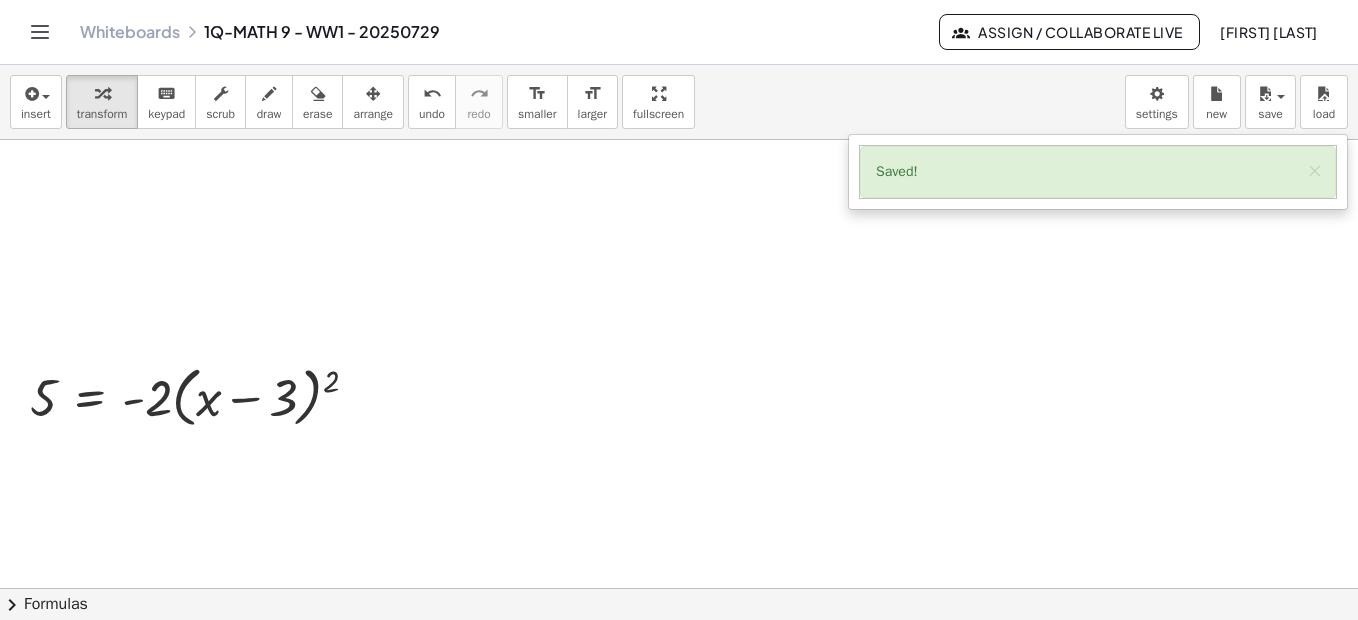 scroll, scrollTop: 886, scrollLeft: 0, axis: vertical 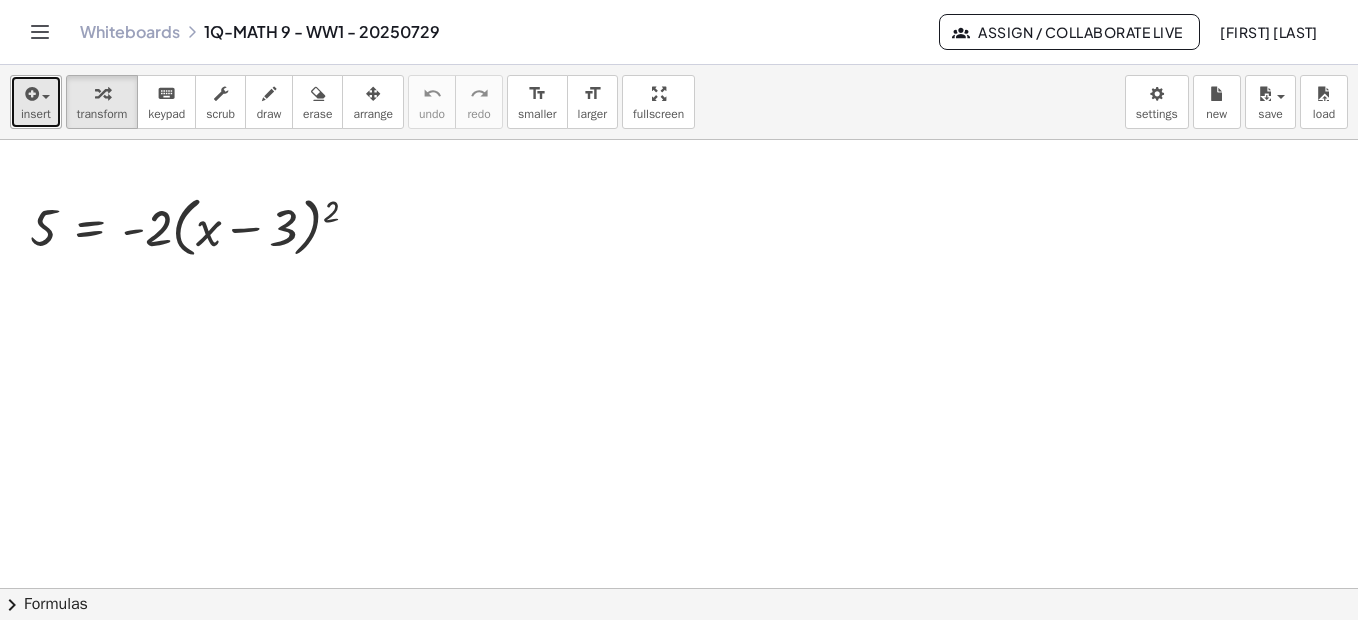click at bounding box center (30, 94) 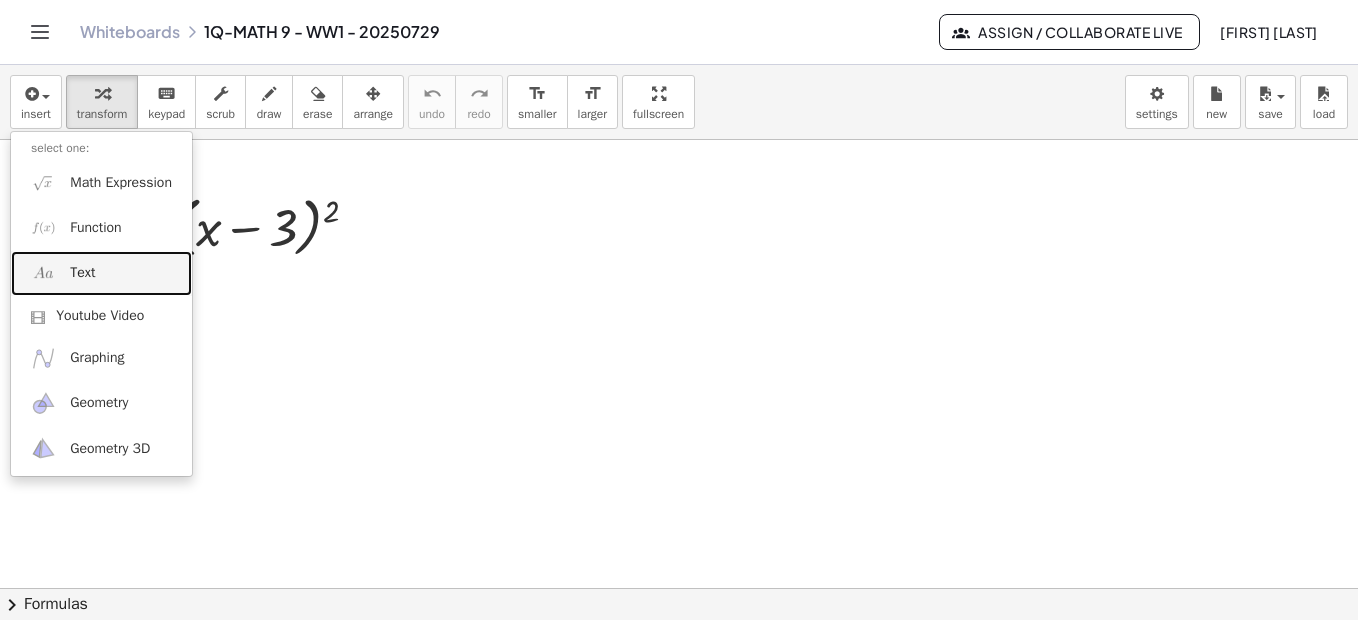 click on "Text" at bounding box center (101, 273) 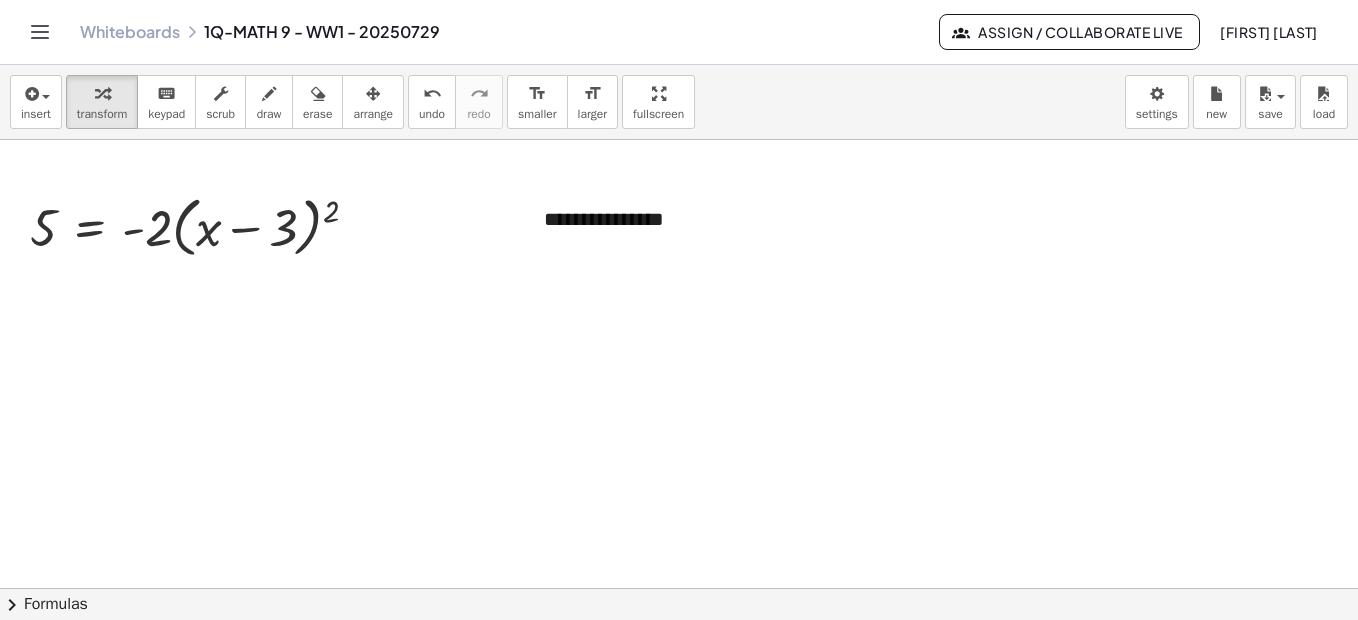 type 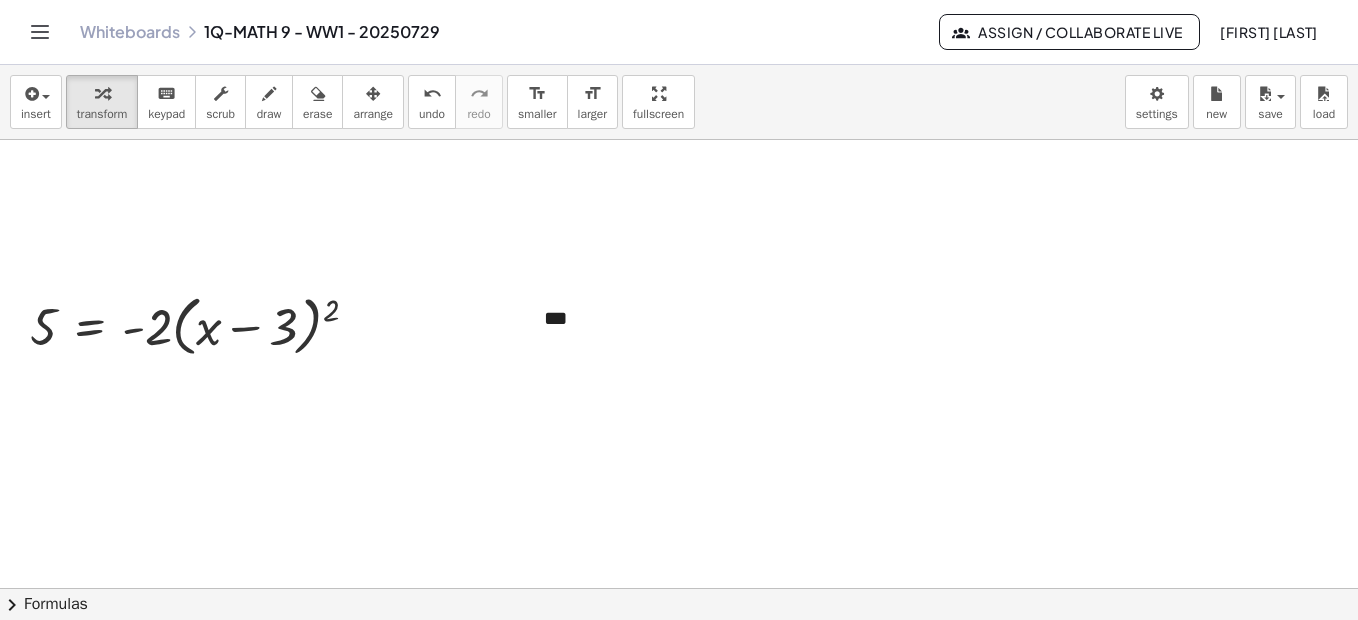 scroll, scrollTop: 950, scrollLeft: 0, axis: vertical 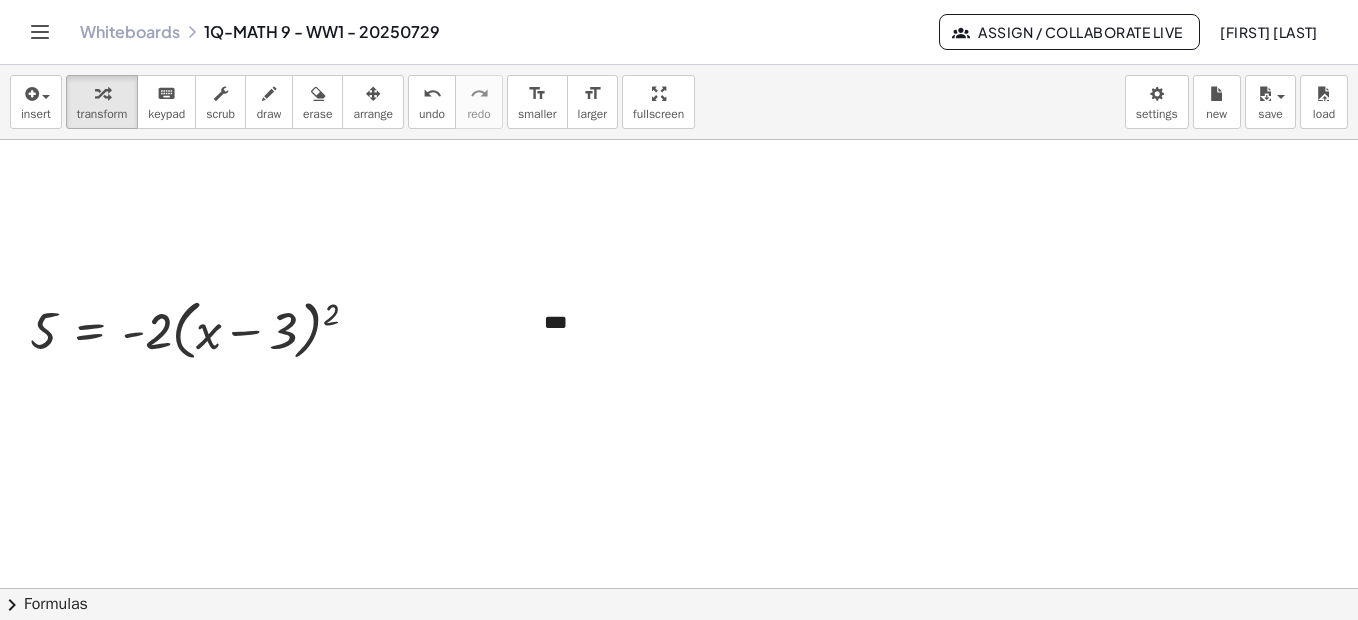 click at bounding box center (679, 86) 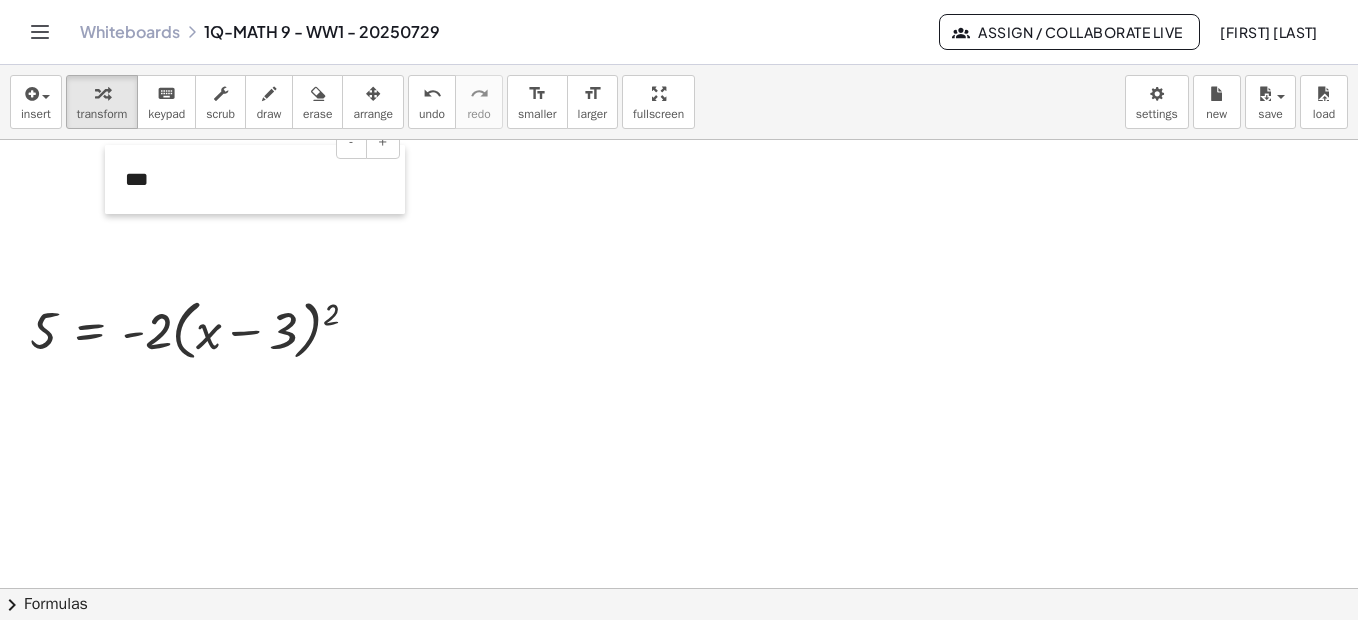 drag, startPoint x: 531, startPoint y: 315, endPoint x: 113, endPoint y: 172, distance: 441.78387 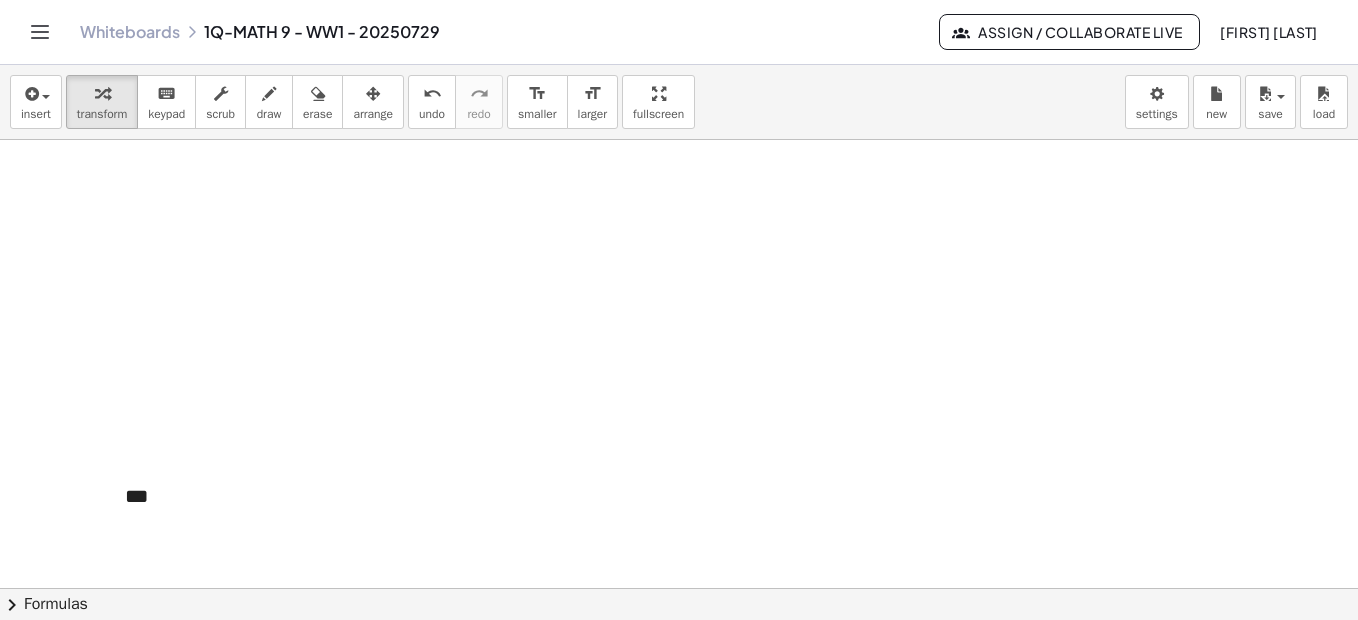 scroll, scrollTop: 562, scrollLeft: 0, axis: vertical 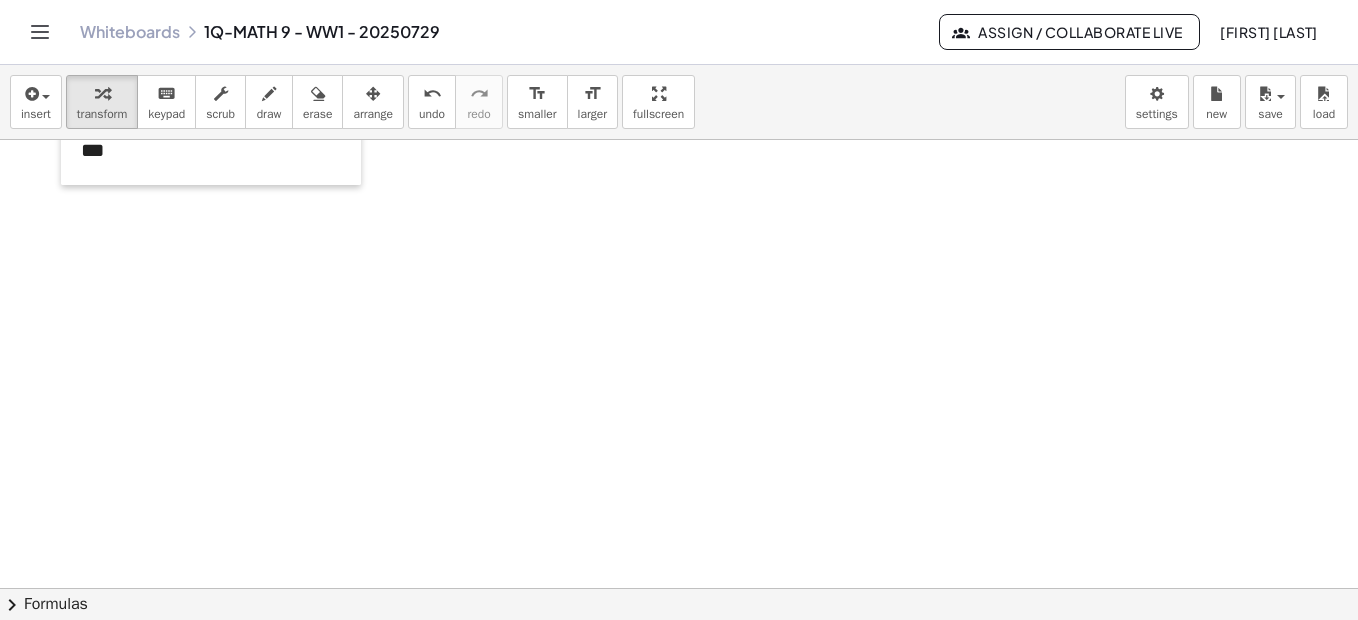 drag, startPoint x: 113, startPoint y: 558, endPoint x: 69, endPoint y: 141, distance: 419.3149 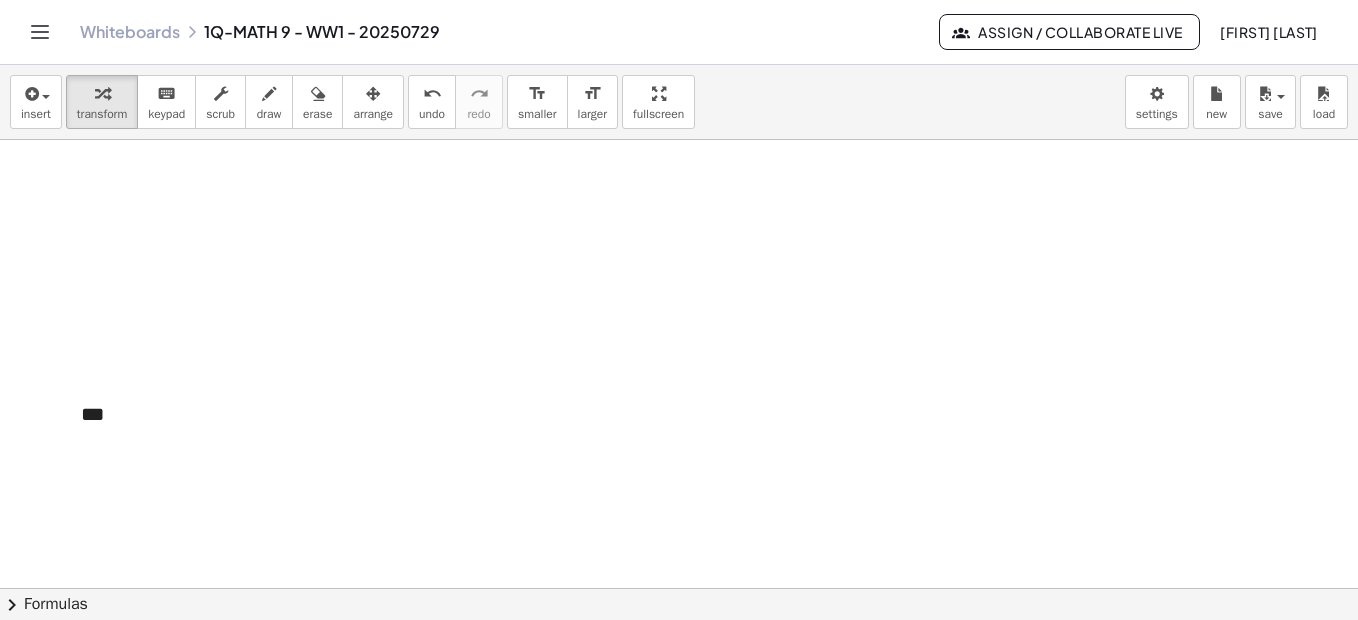scroll, scrollTop: 320, scrollLeft: 0, axis: vertical 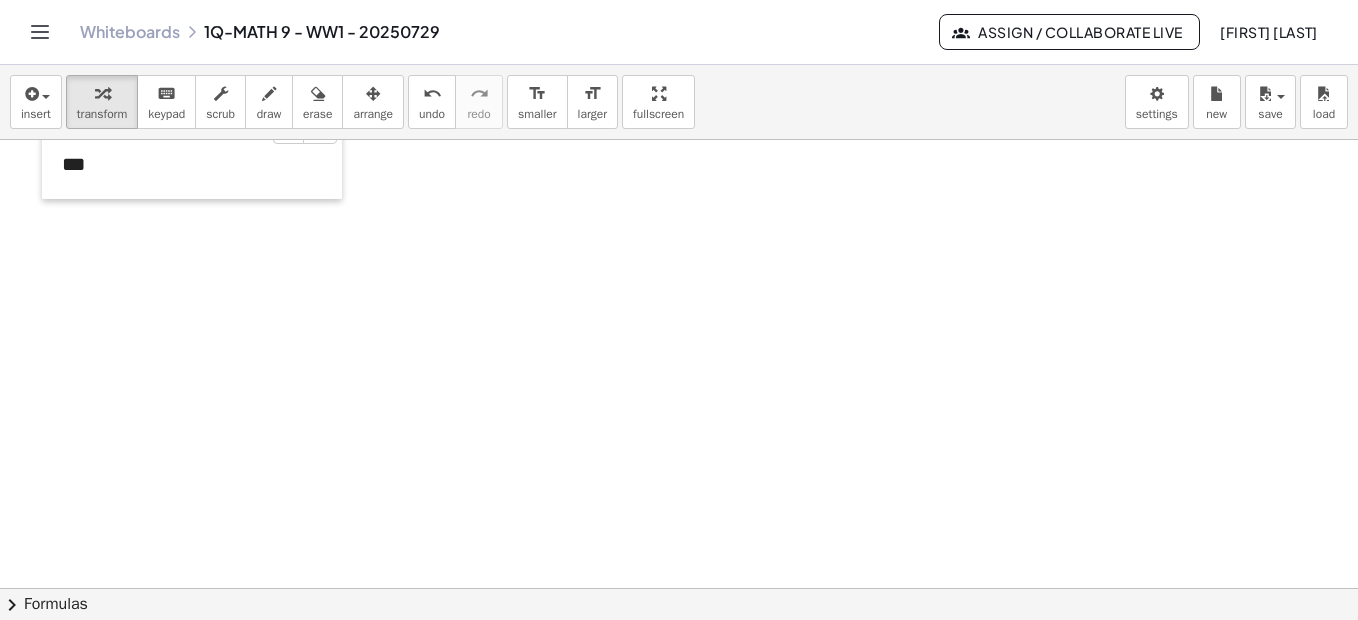 drag, startPoint x: 63, startPoint y: 386, endPoint x: 44, endPoint y: 158, distance: 228.7903 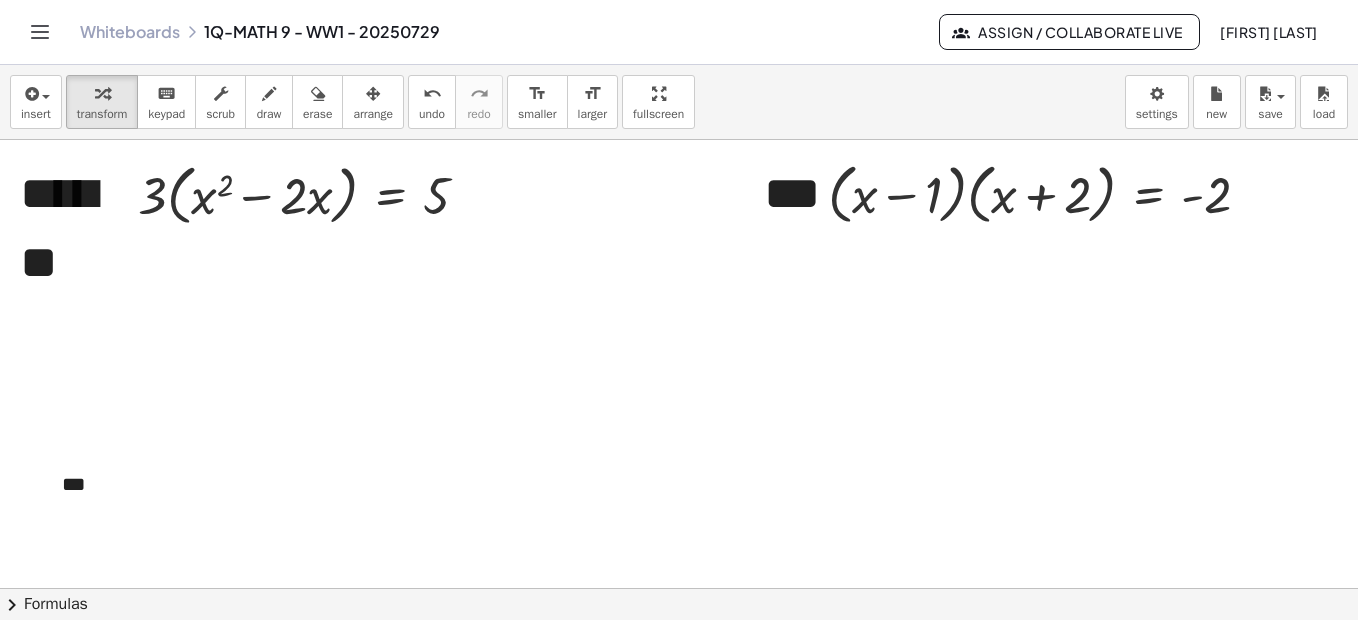 scroll, scrollTop: 39, scrollLeft: 0, axis: vertical 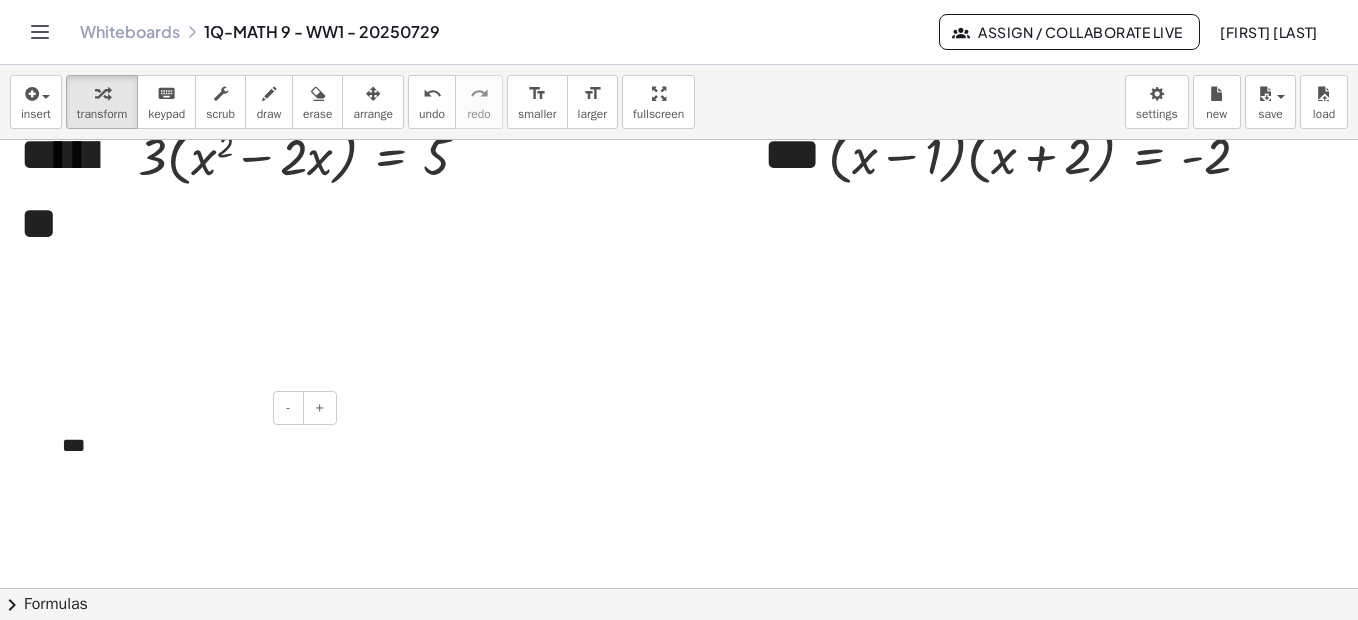 click at bounding box center [52, 445] 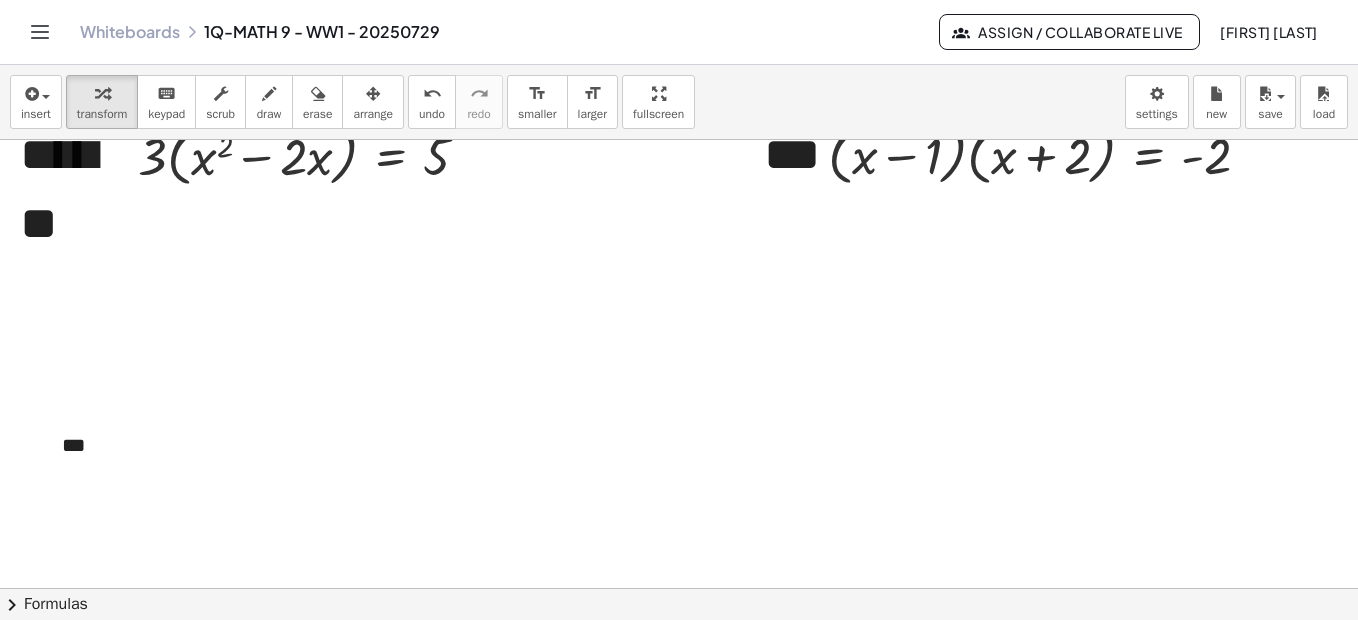 click at bounding box center [679, 997] 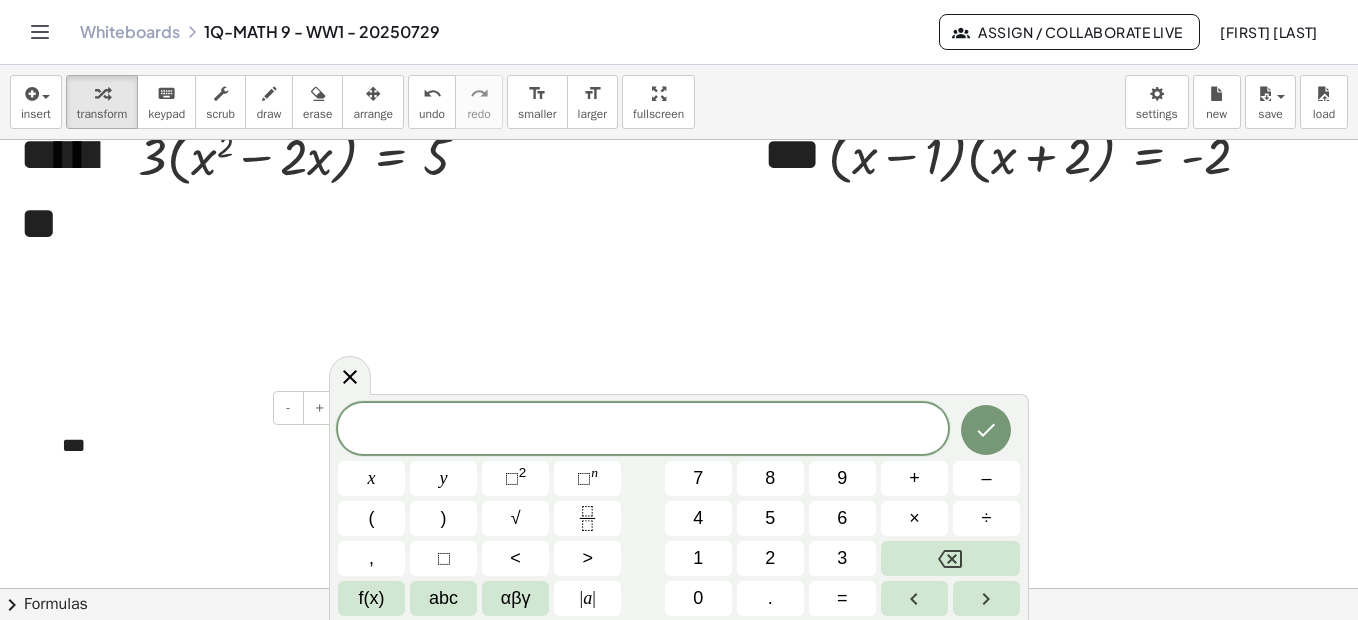 click on "***" at bounding box center (192, 445) 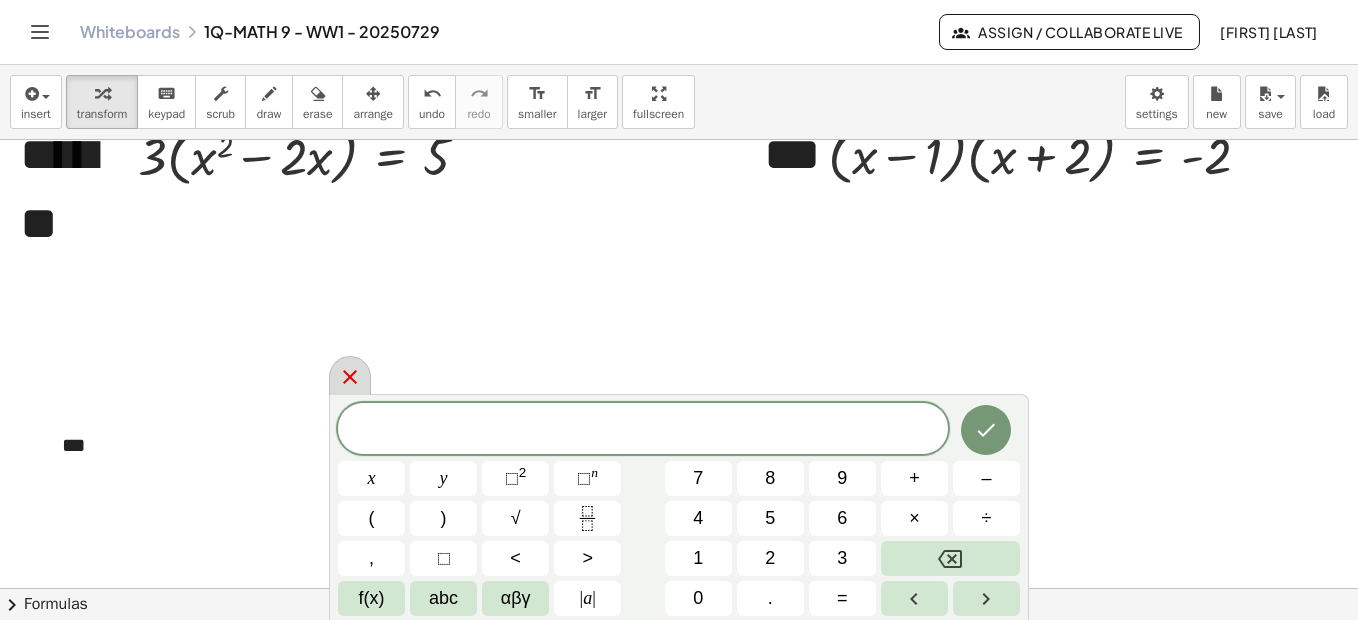 click 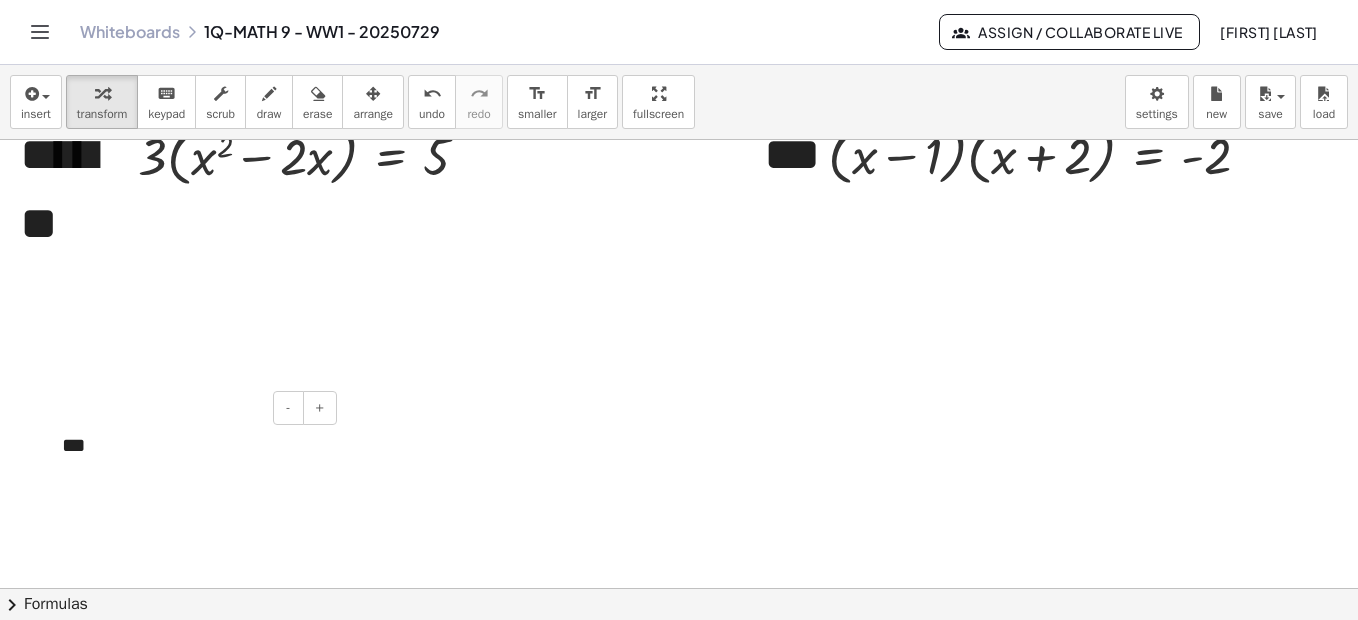 click on "***" at bounding box center [192, 445] 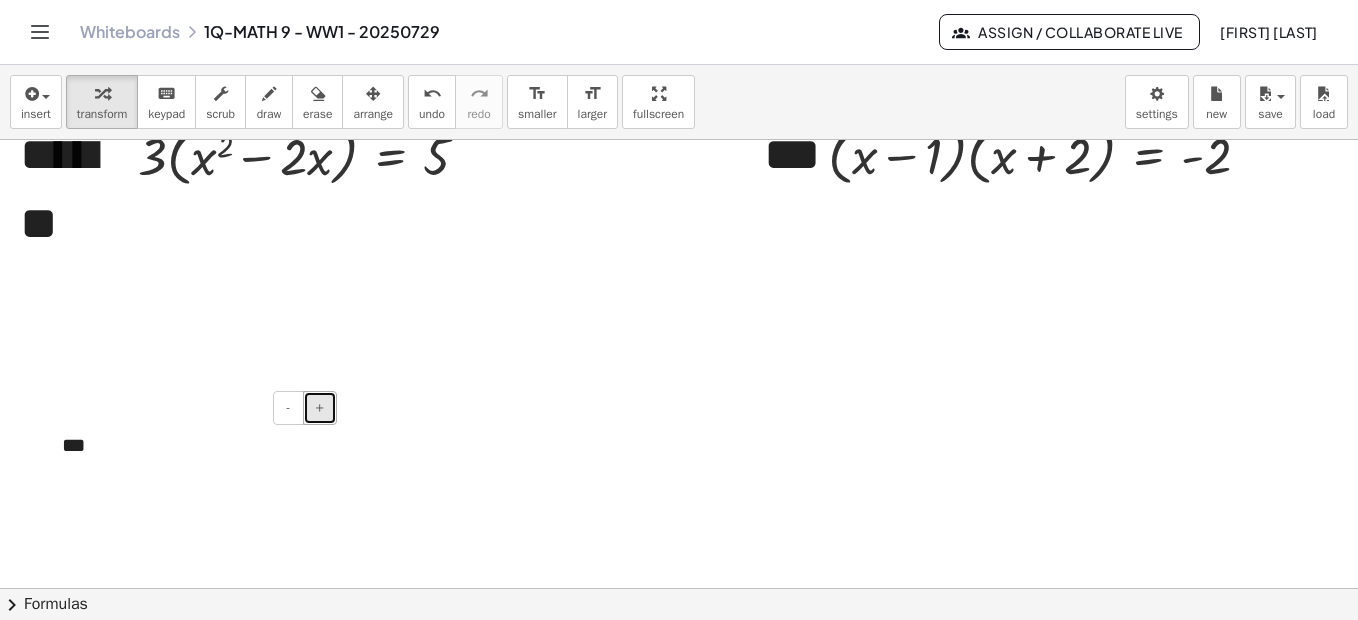 click on "+" at bounding box center (320, 407) 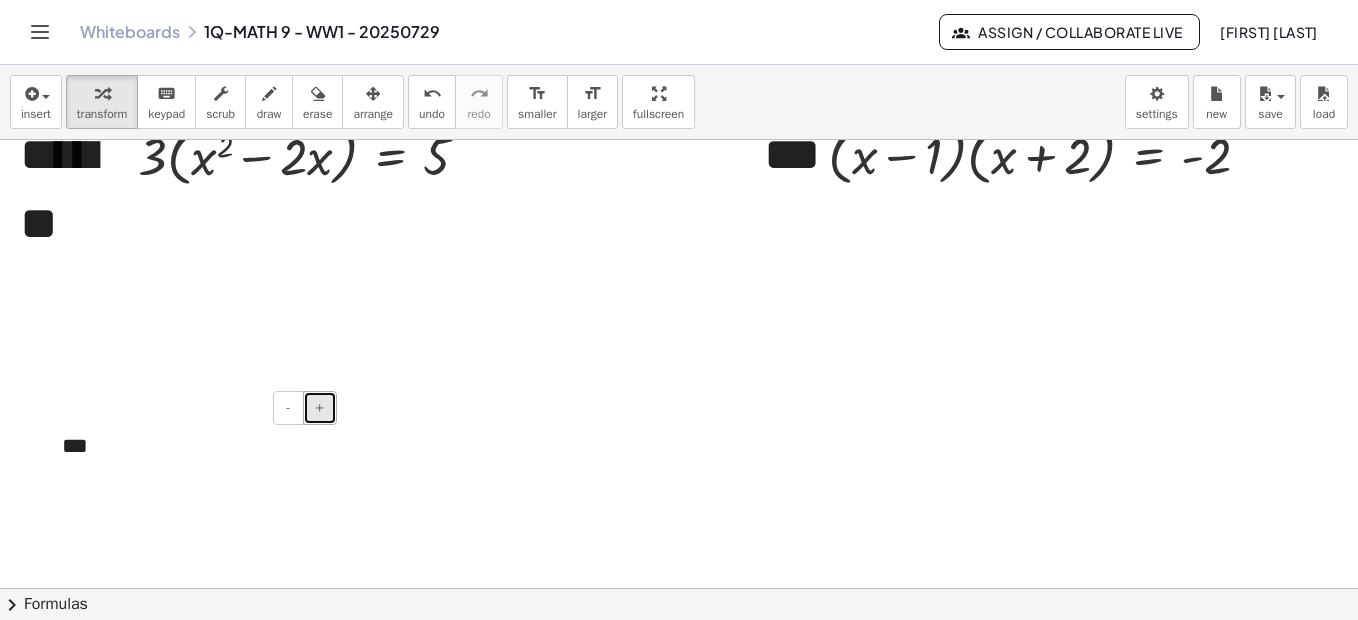 click on "+" at bounding box center (320, 407) 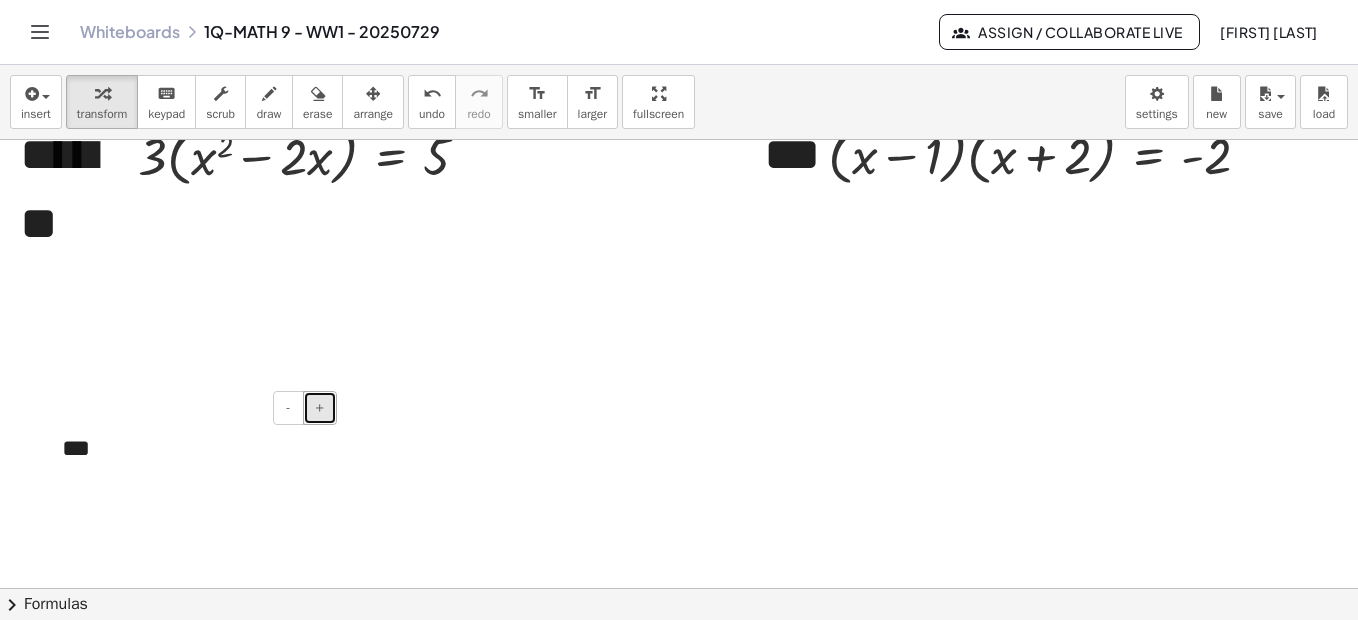 click on "+" at bounding box center [320, 407] 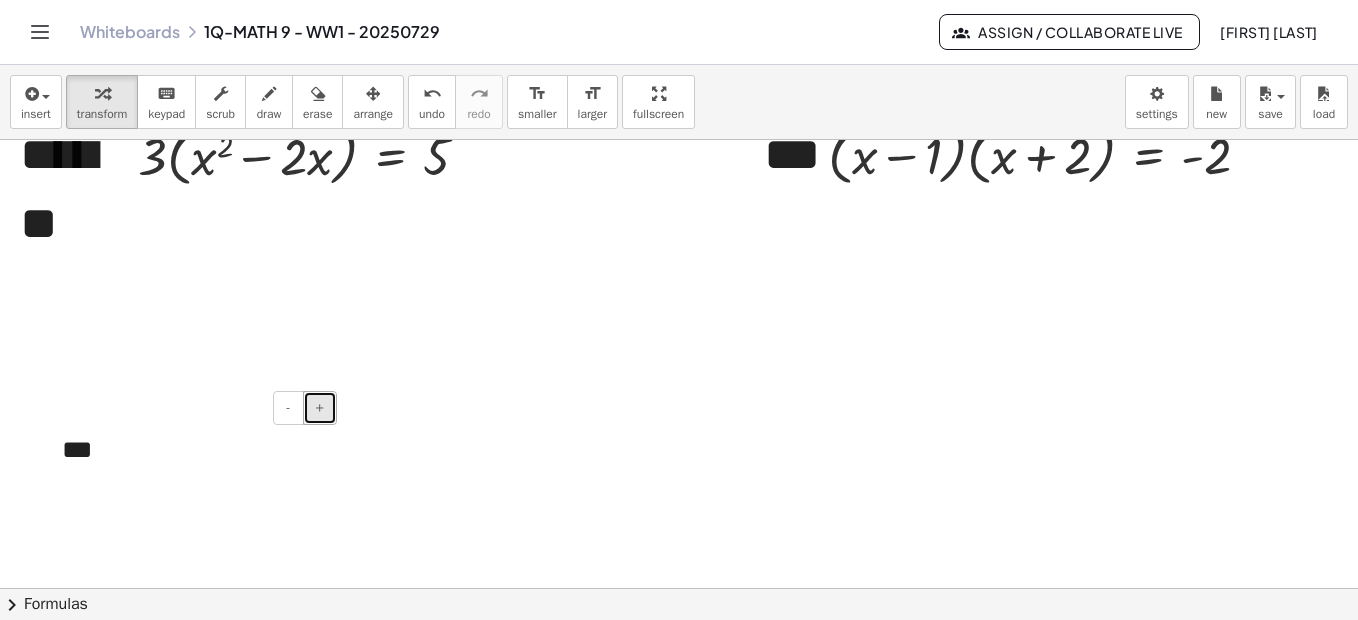 click on "+" at bounding box center [320, 407] 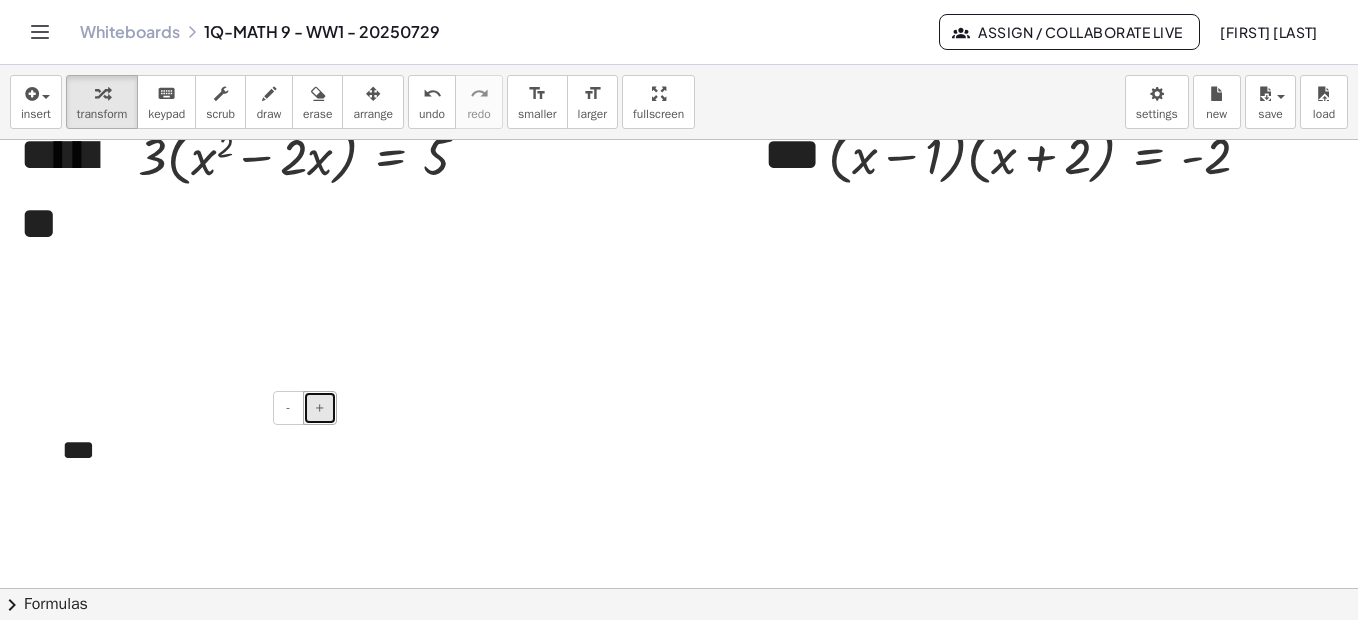 click on "+" at bounding box center (320, 407) 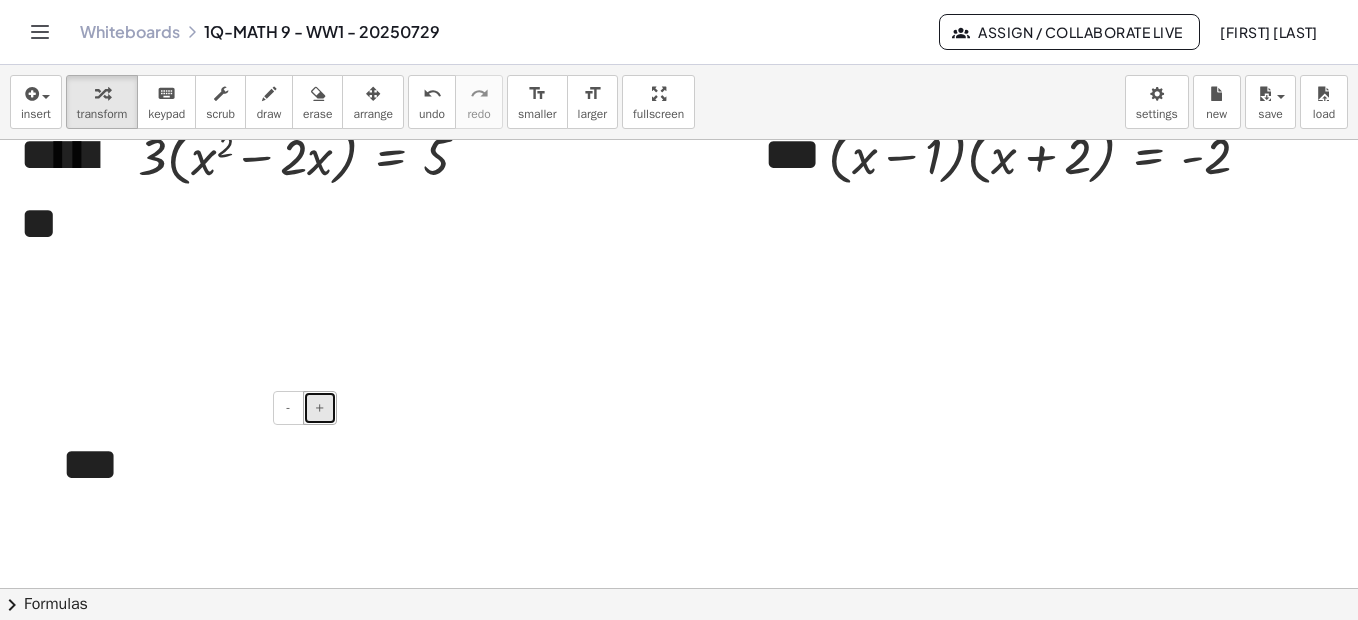 click on "+" at bounding box center [320, 407] 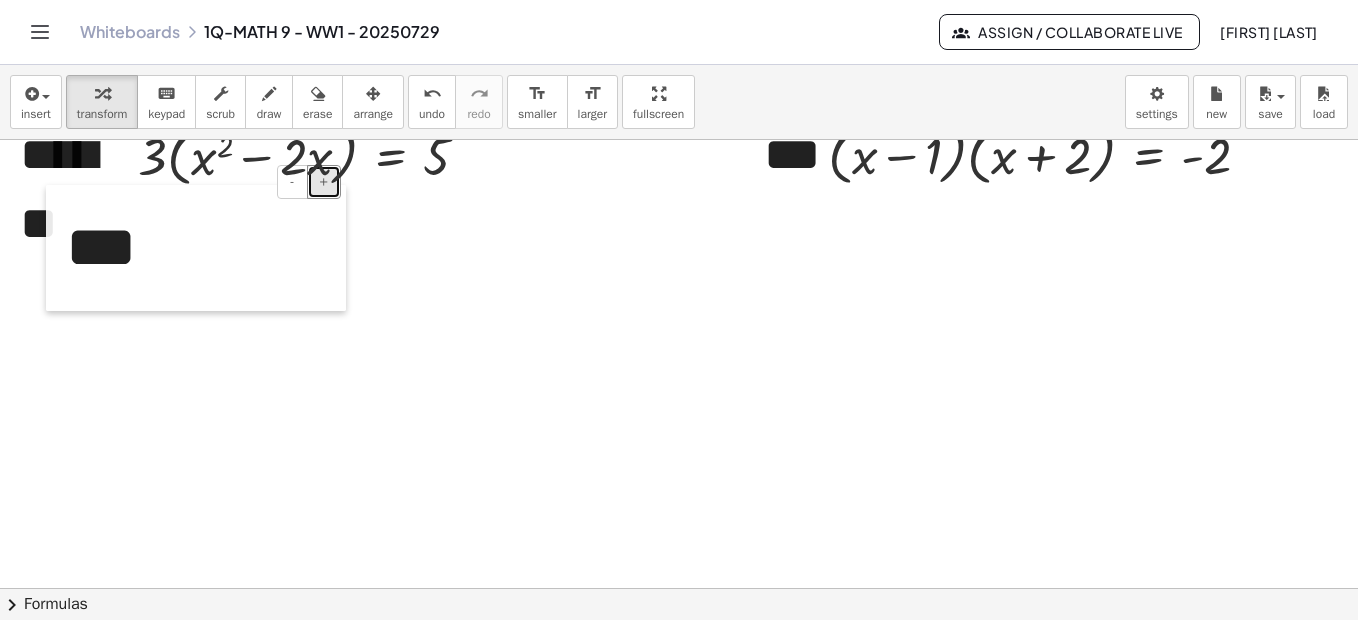 drag, startPoint x: 55, startPoint y: 442, endPoint x: 59, endPoint y: 216, distance: 226.0354 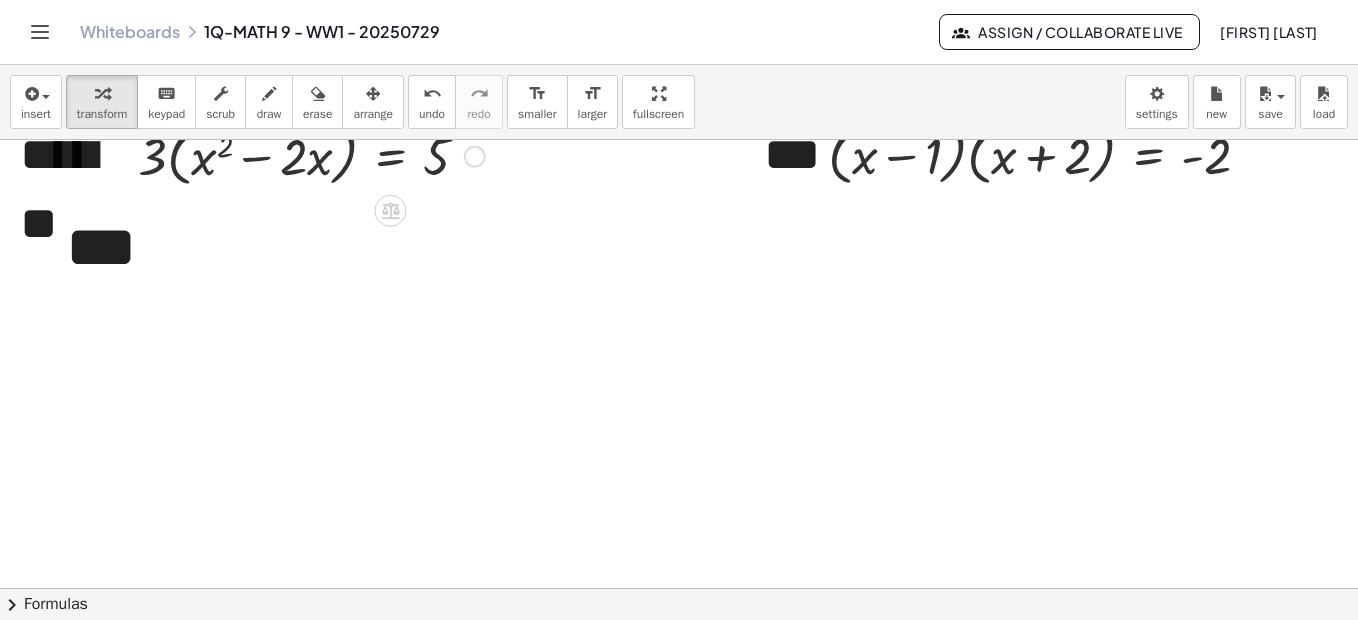 click at bounding box center [311, 155] 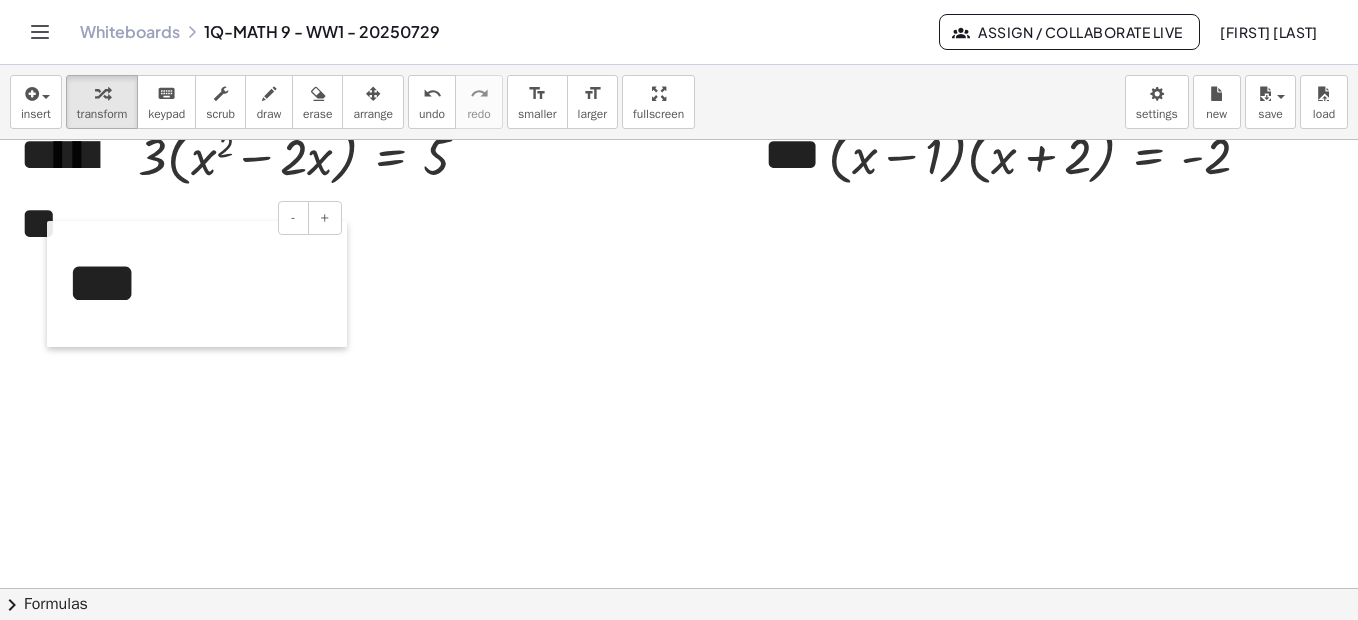drag, startPoint x: 56, startPoint y: 221, endPoint x: 57, endPoint y: 257, distance: 36.013885 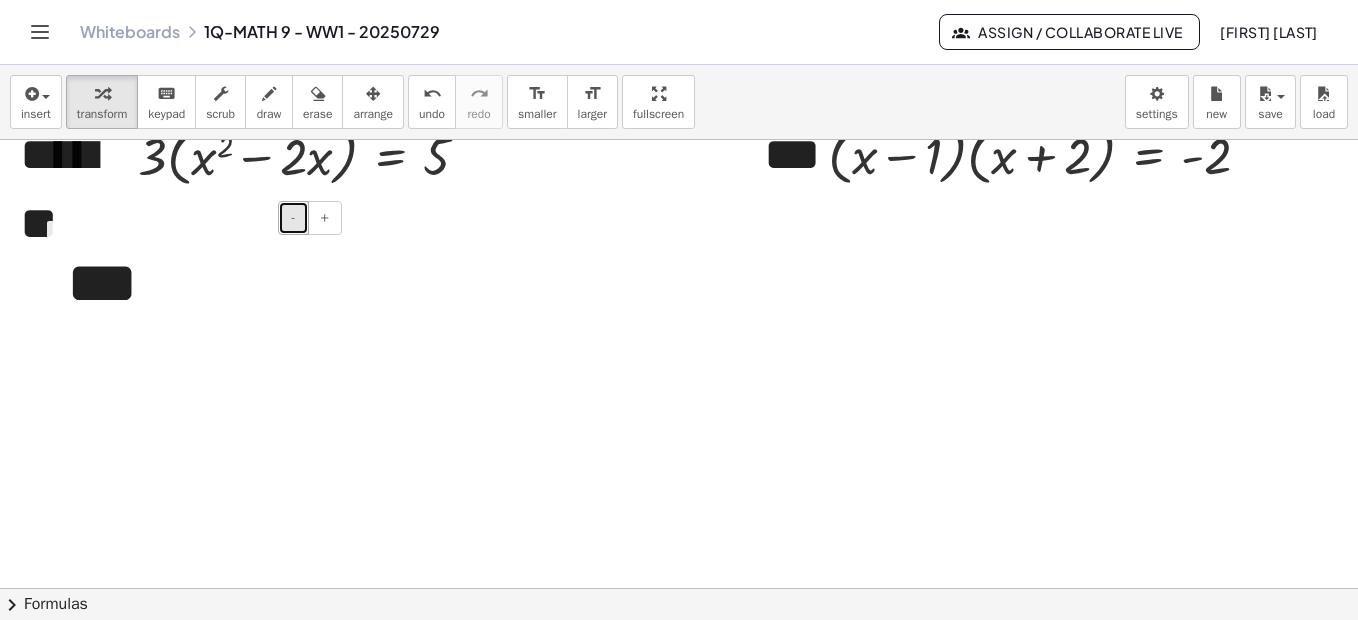 click on "-" at bounding box center (293, 218) 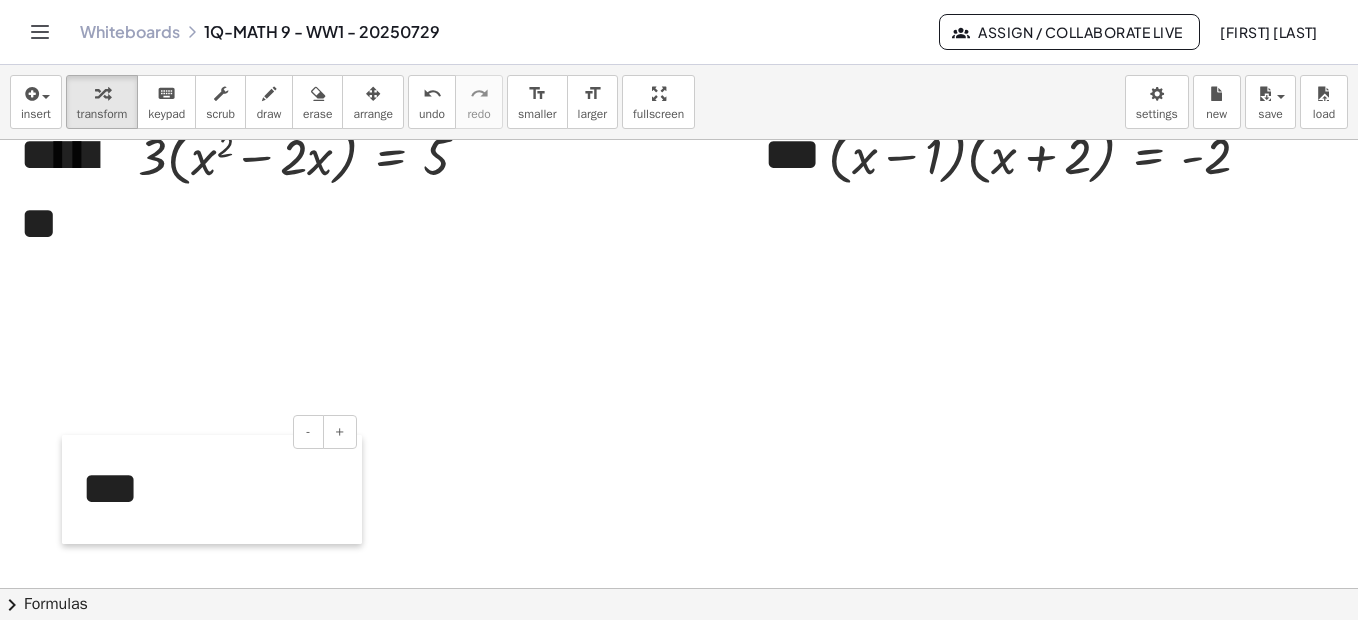 drag, startPoint x: 56, startPoint y: 260, endPoint x: 71, endPoint y: 474, distance: 214.52505 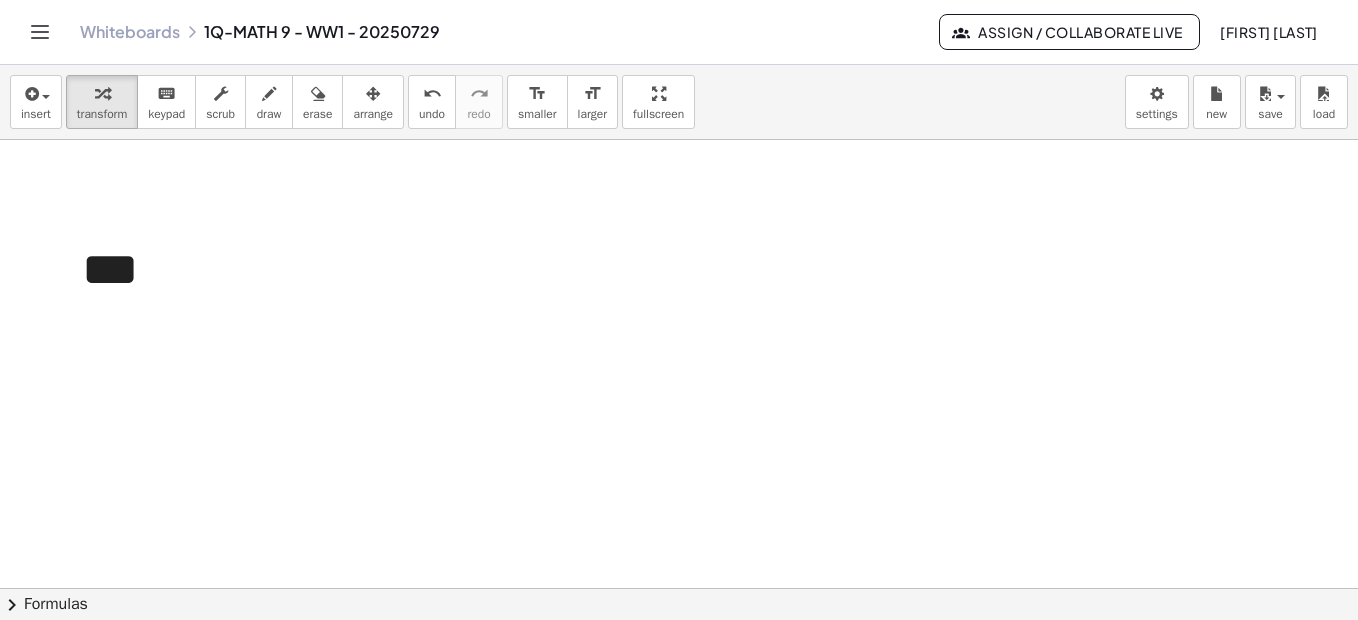 scroll, scrollTop: 307, scrollLeft: 0, axis: vertical 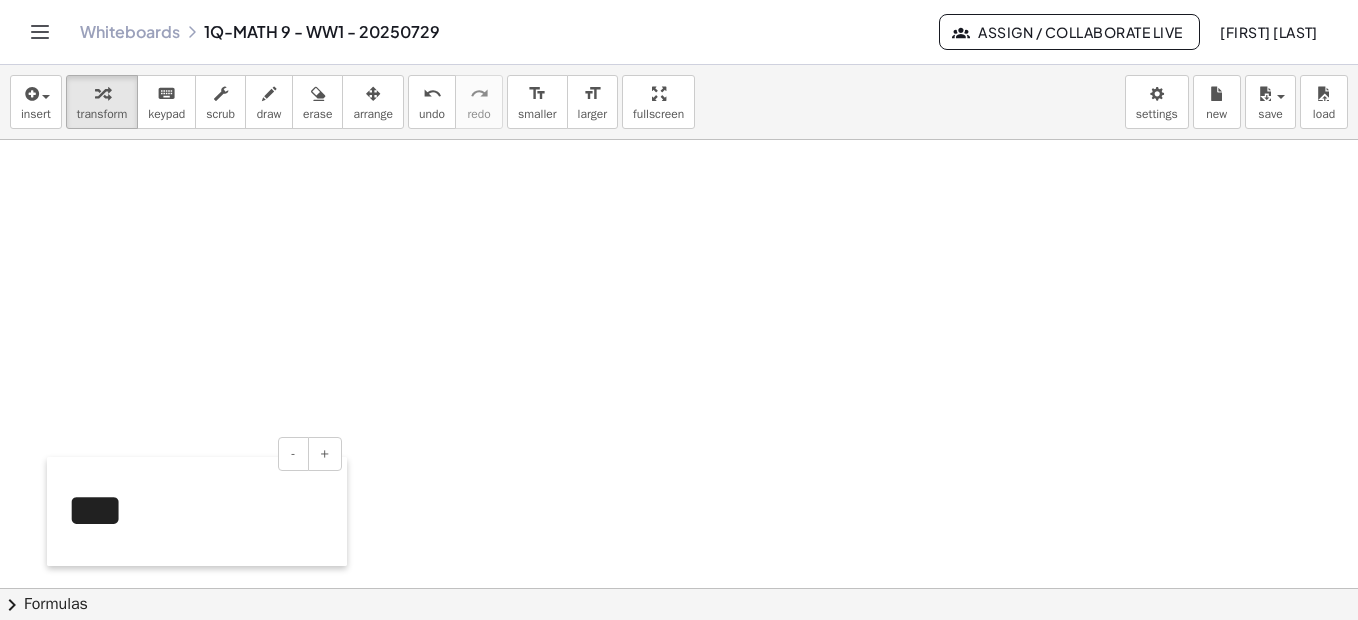 drag, startPoint x: 68, startPoint y: 212, endPoint x: 62, endPoint y: 512, distance: 300.06 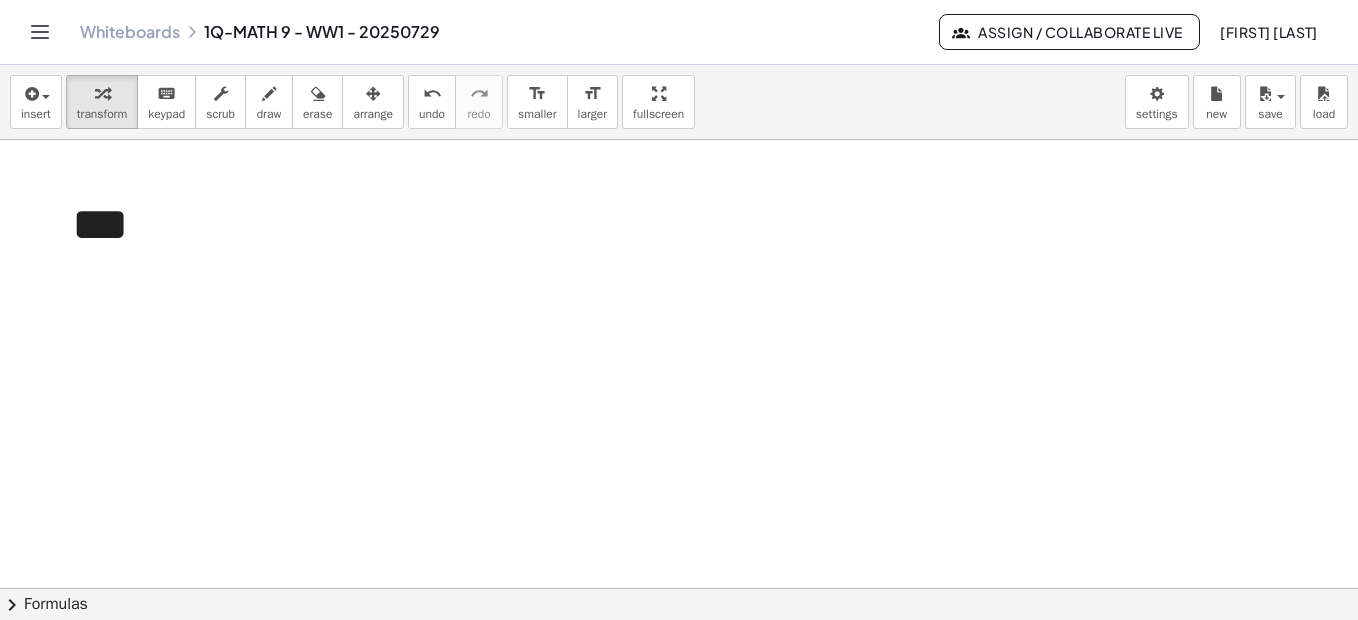 scroll, scrollTop: 602, scrollLeft: 0, axis: vertical 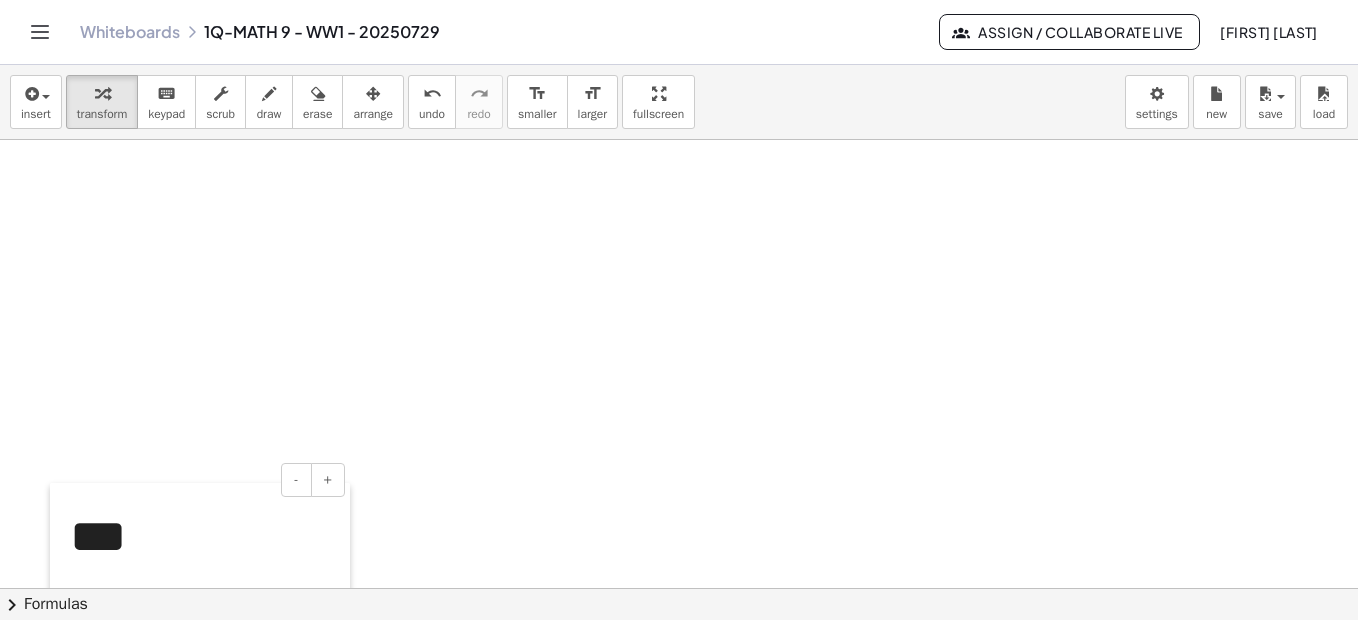drag, startPoint x: 71, startPoint y: 220, endPoint x: 331, endPoint y: 532, distance: 406.133 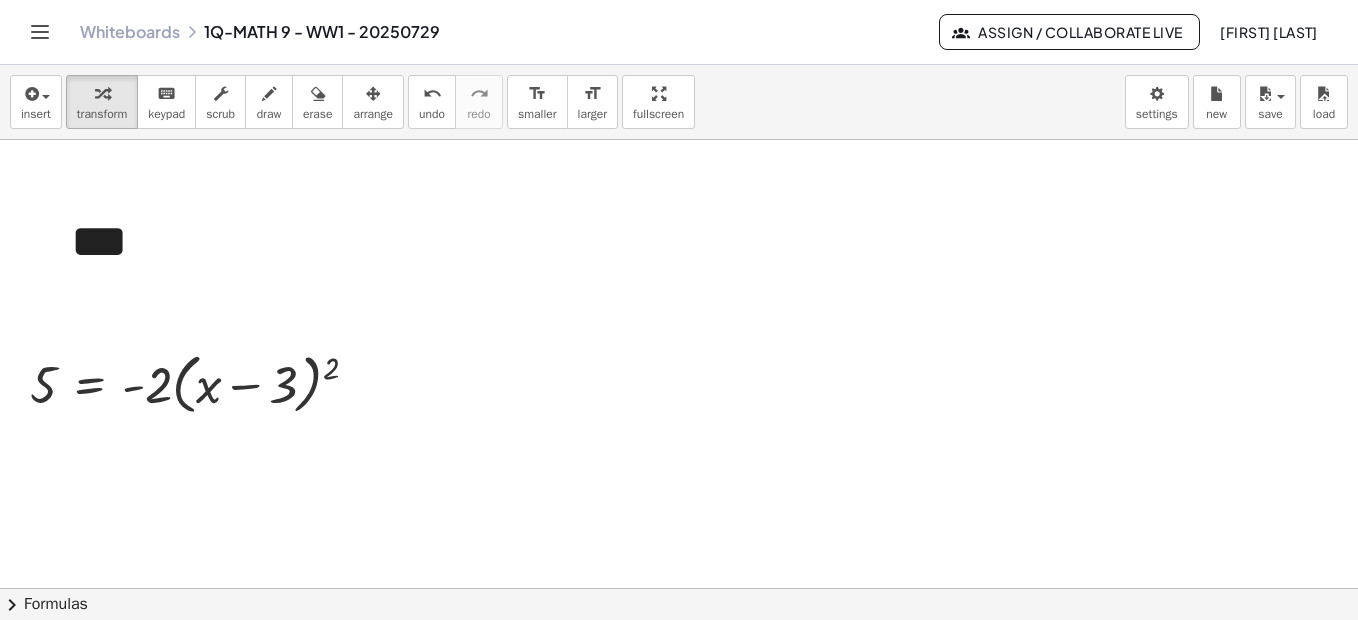 scroll, scrollTop: 887, scrollLeft: 0, axis: vertical 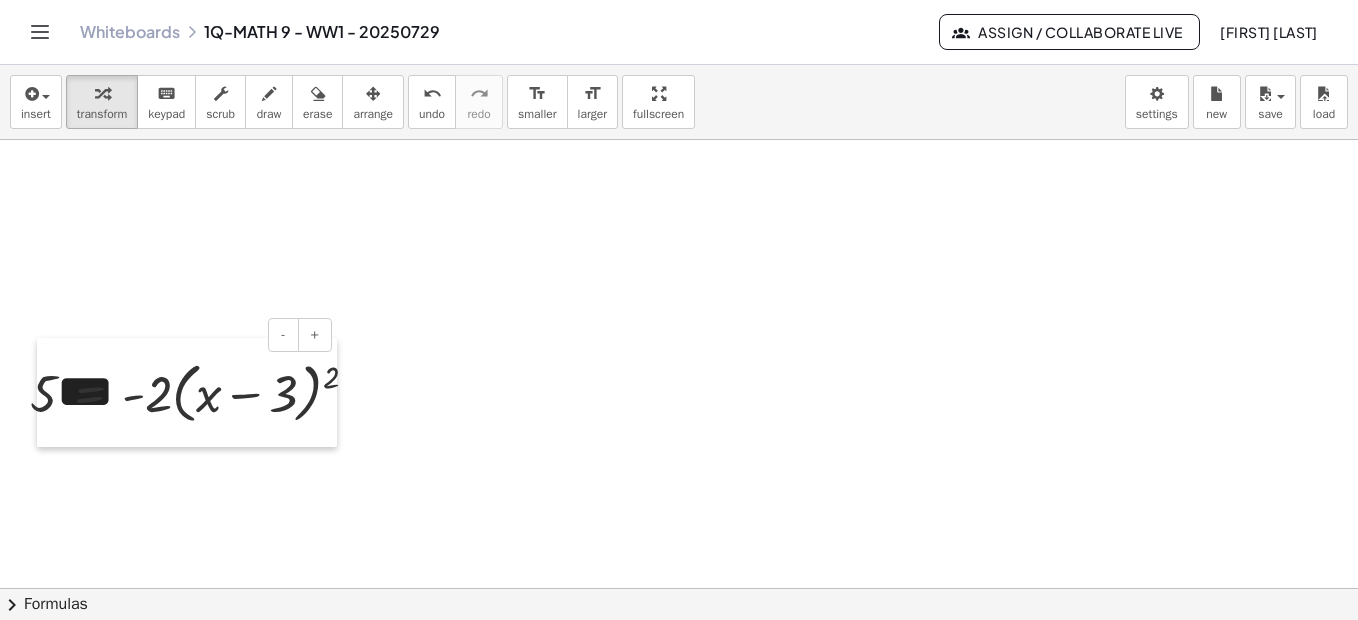 drag, startPoint x: 62, startPoint y: 239, endPoint x: 48, endPoint y: 380, distance: 141.69333 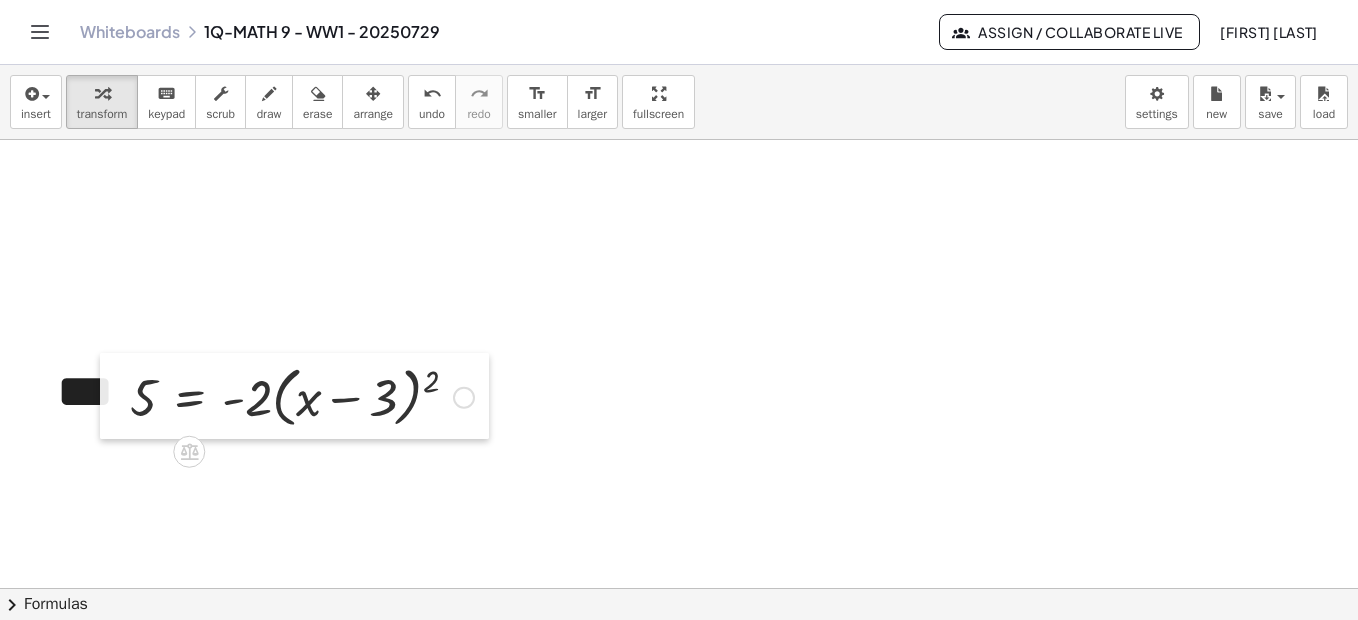 drag, startPoint x: 12, startPoint y: 364, endPoint x: 112, endPoint y: 368, distance: 100.07997 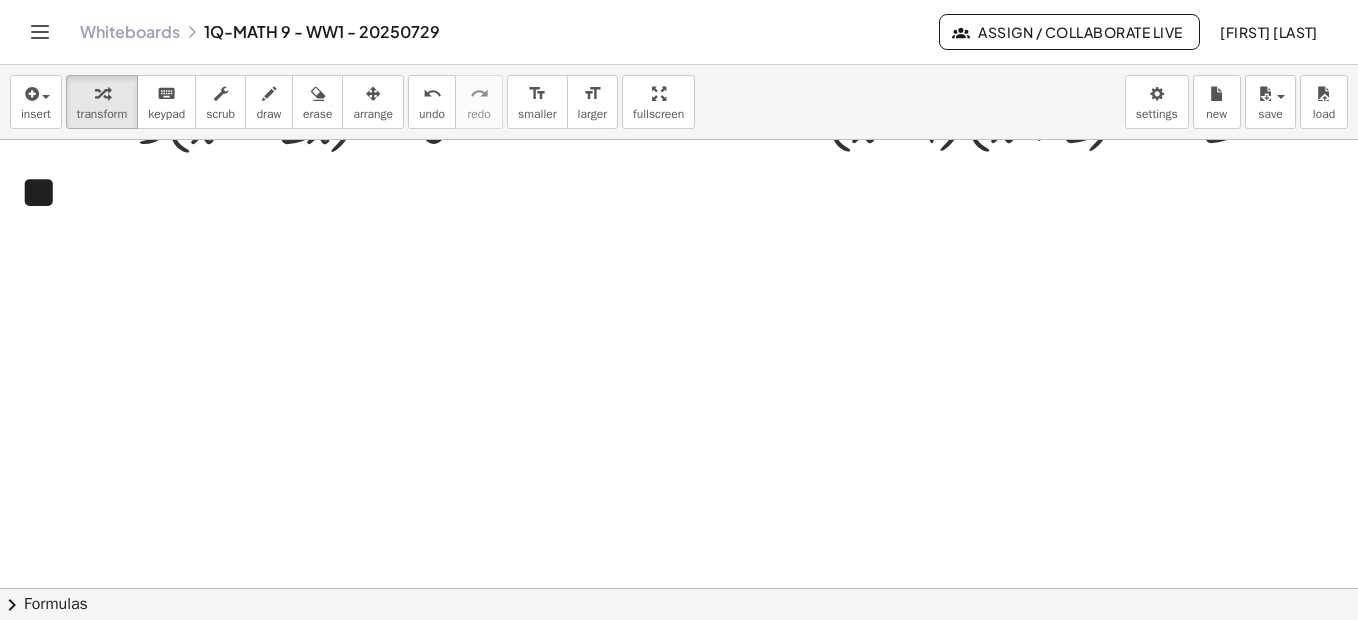 scroll, scrollTop: 0, scrollLeft: 0, axis: both 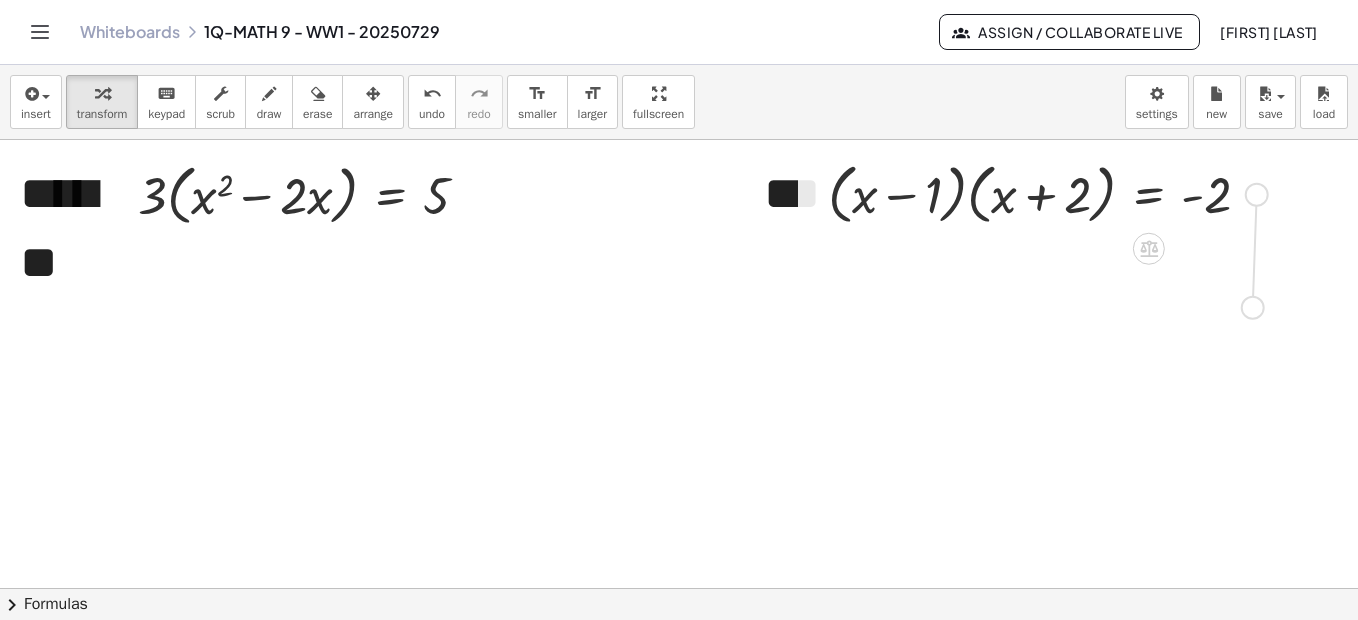 drag, startPoint x: 1261, startPoint y: 198, endPoint x: 1256, endPoint y: 317, distance: 119.104996 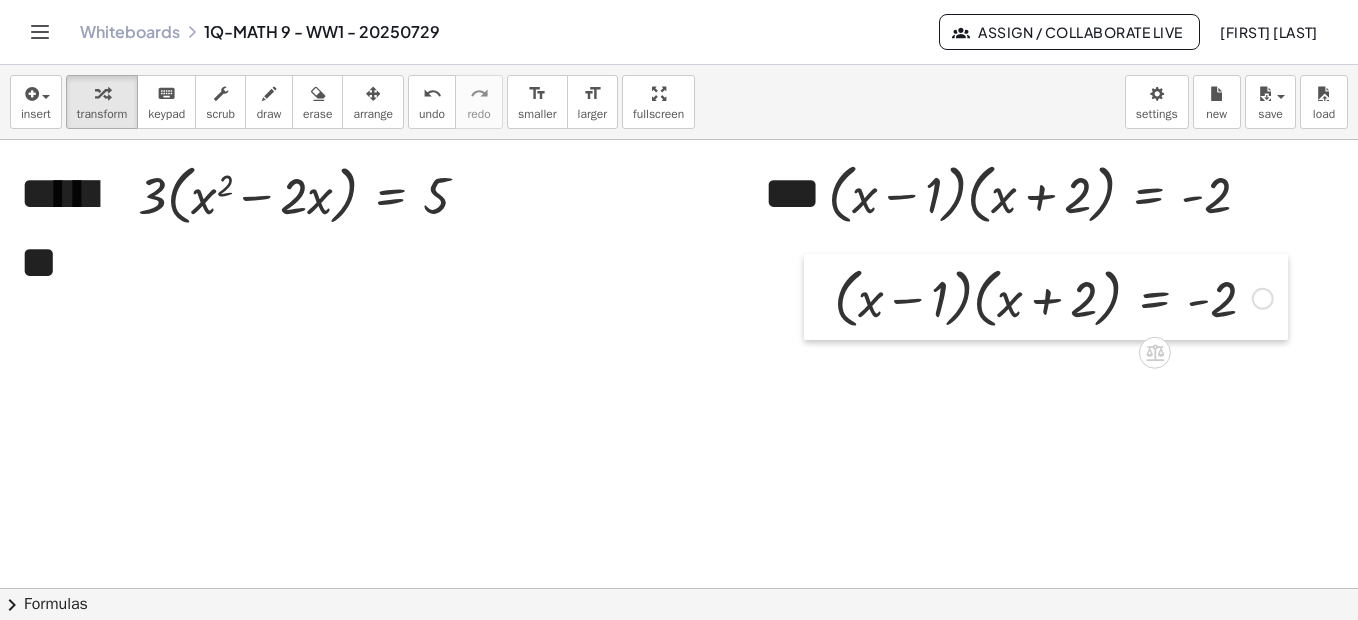 drag, startPoint x: 788, startPoint y: 270, endPoint x: 814, endPoint y: 270, distance: 26 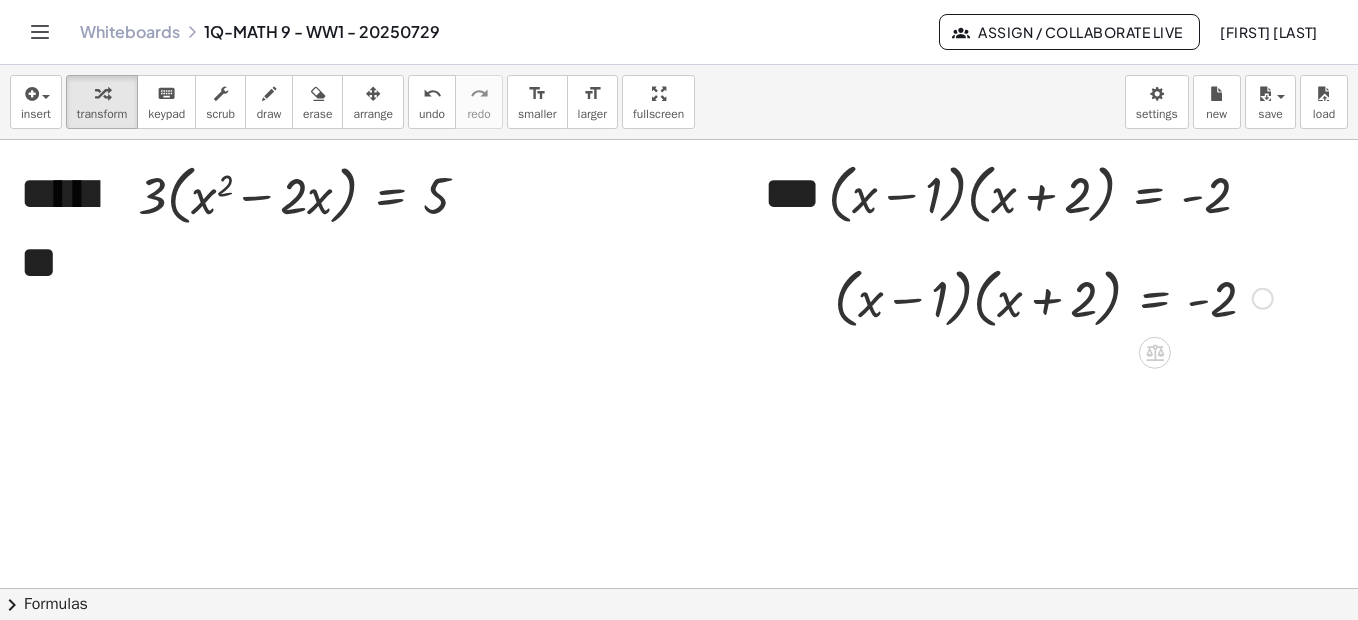 click at bounding box center [1263, 299] 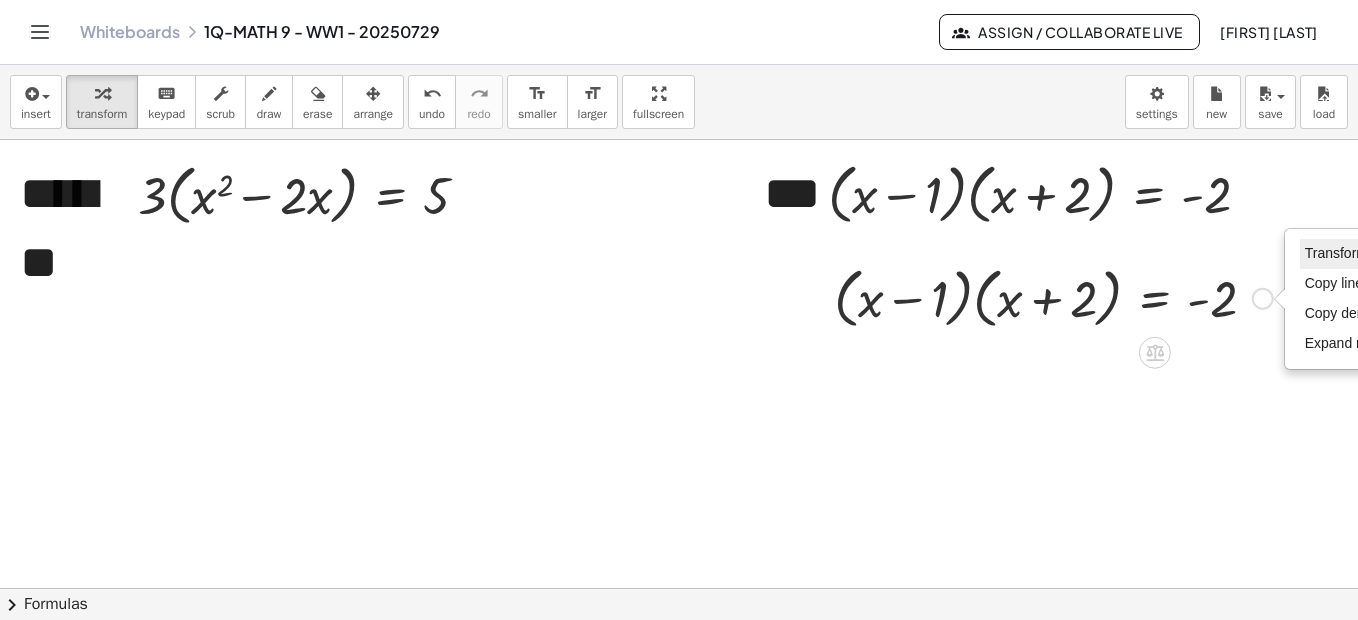 click on "Transform line" at bounding box center (1349, 253) 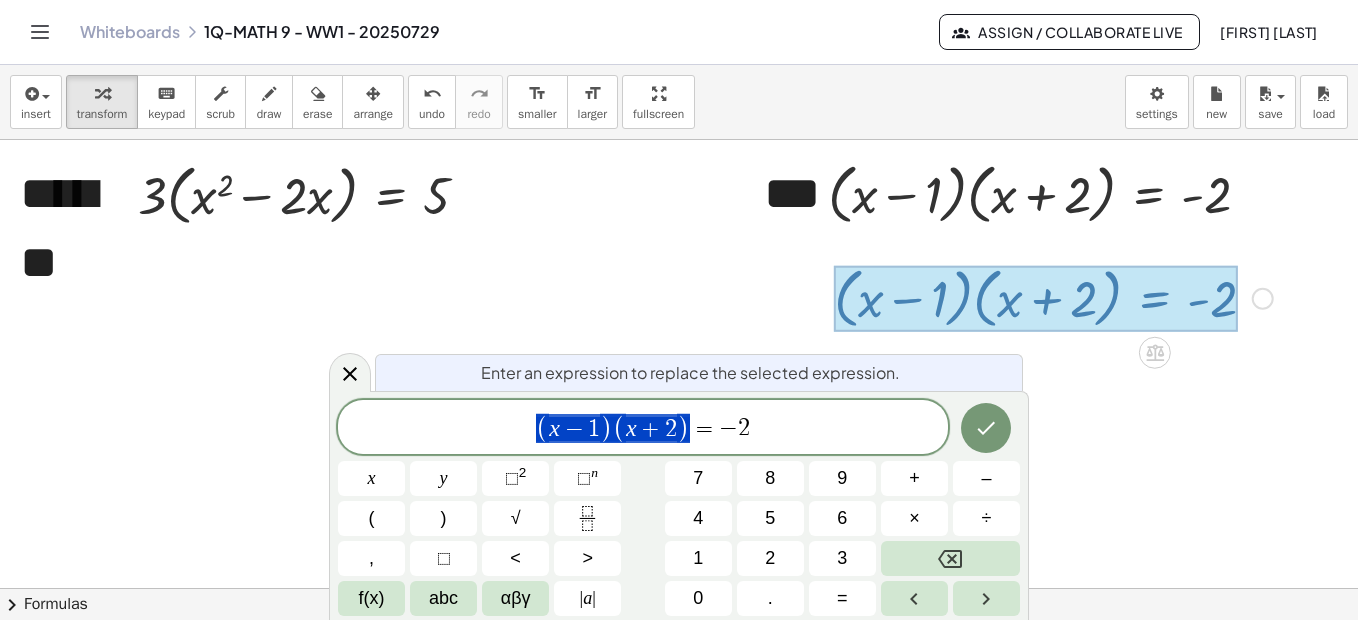 drag, startPoint x: 688, startPoint y: 426, endPoint x: 426, endPoint y: 417, distance: 262.15454 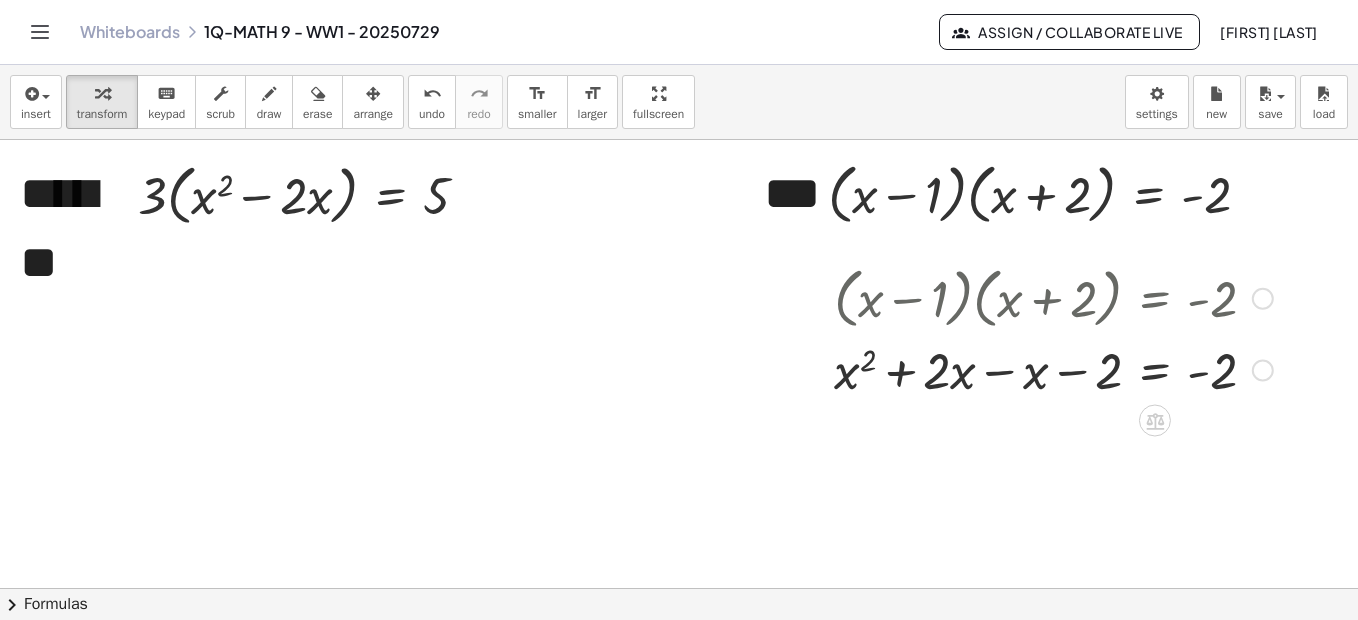 click at bounding box center (1053, 369) 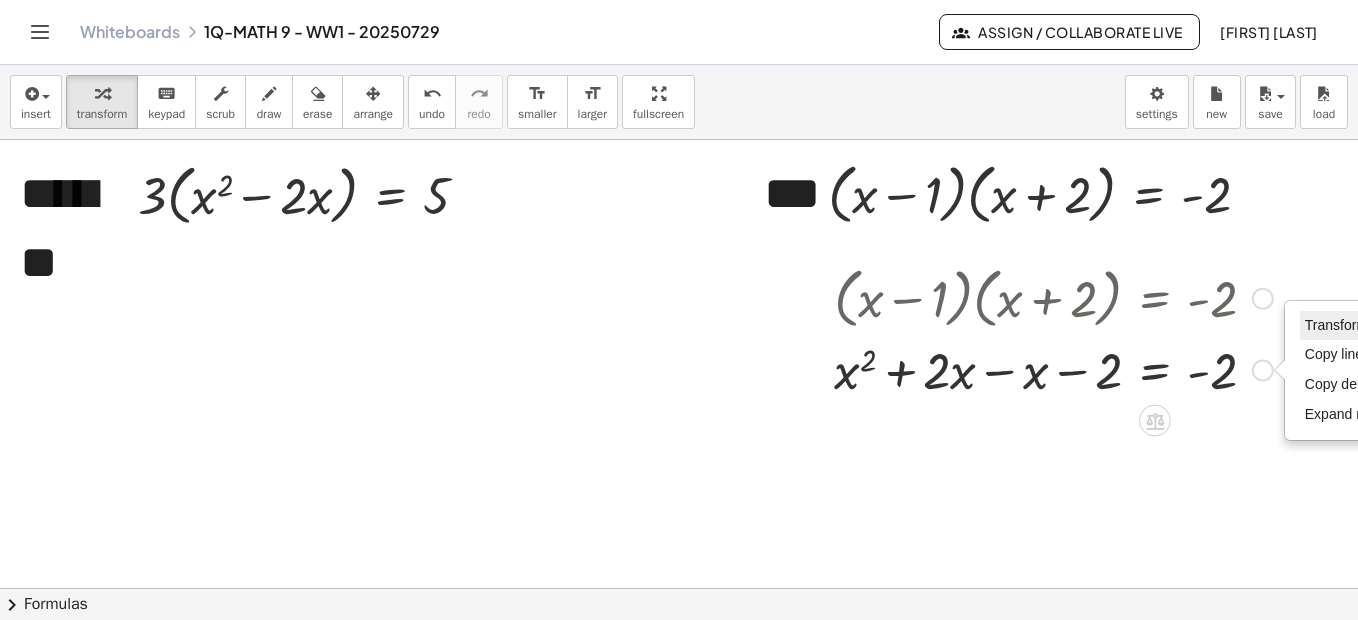 click on "Transform line" at bounding box center [1349, 325] 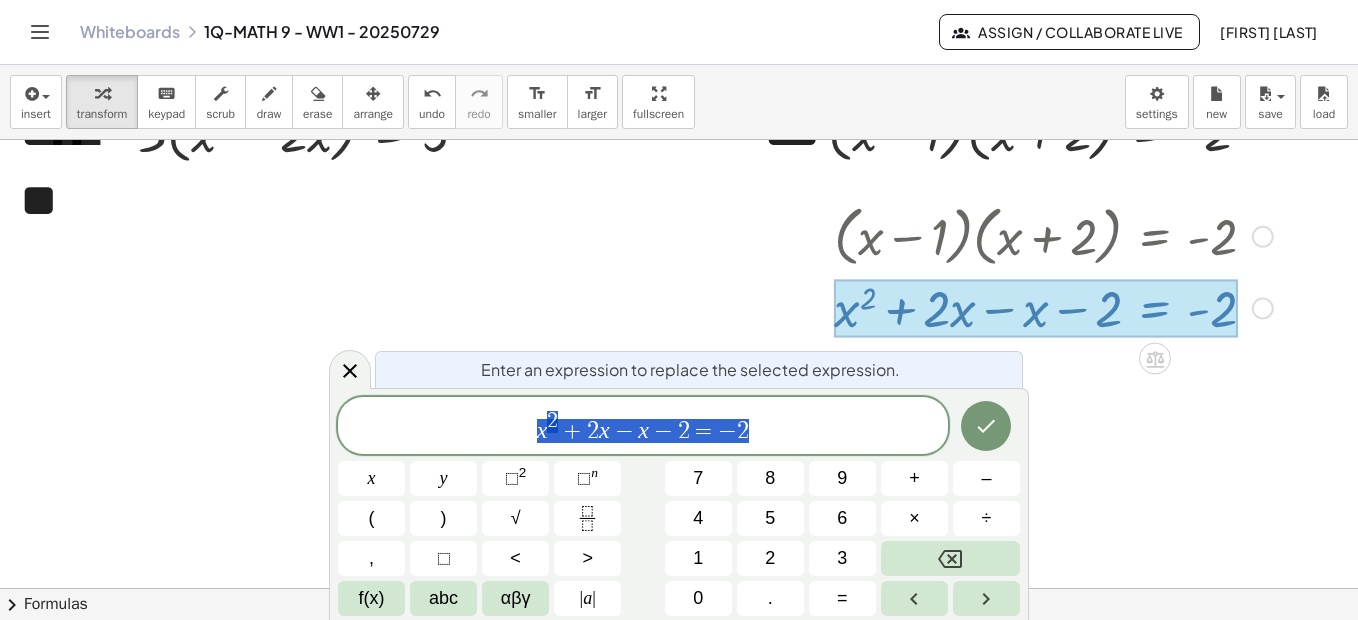 scroll, scrollTop: 63, scrollLeft: 0, axis: vertical 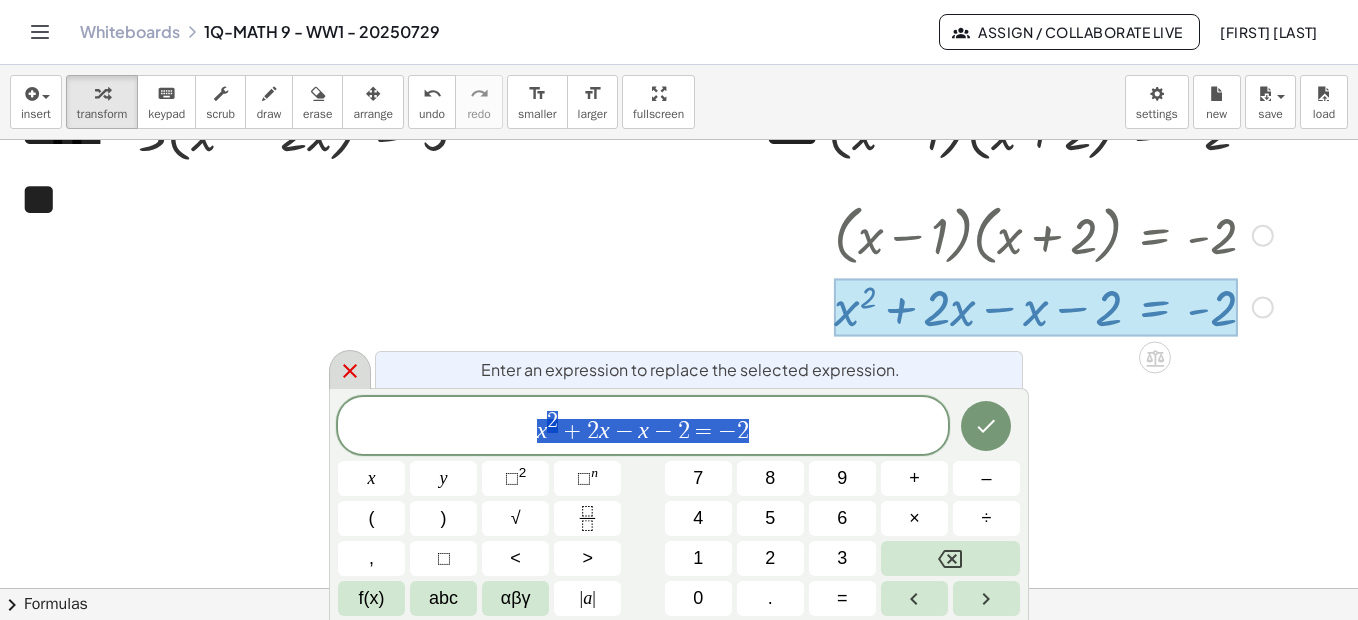 click at bounding box center (350, 369) 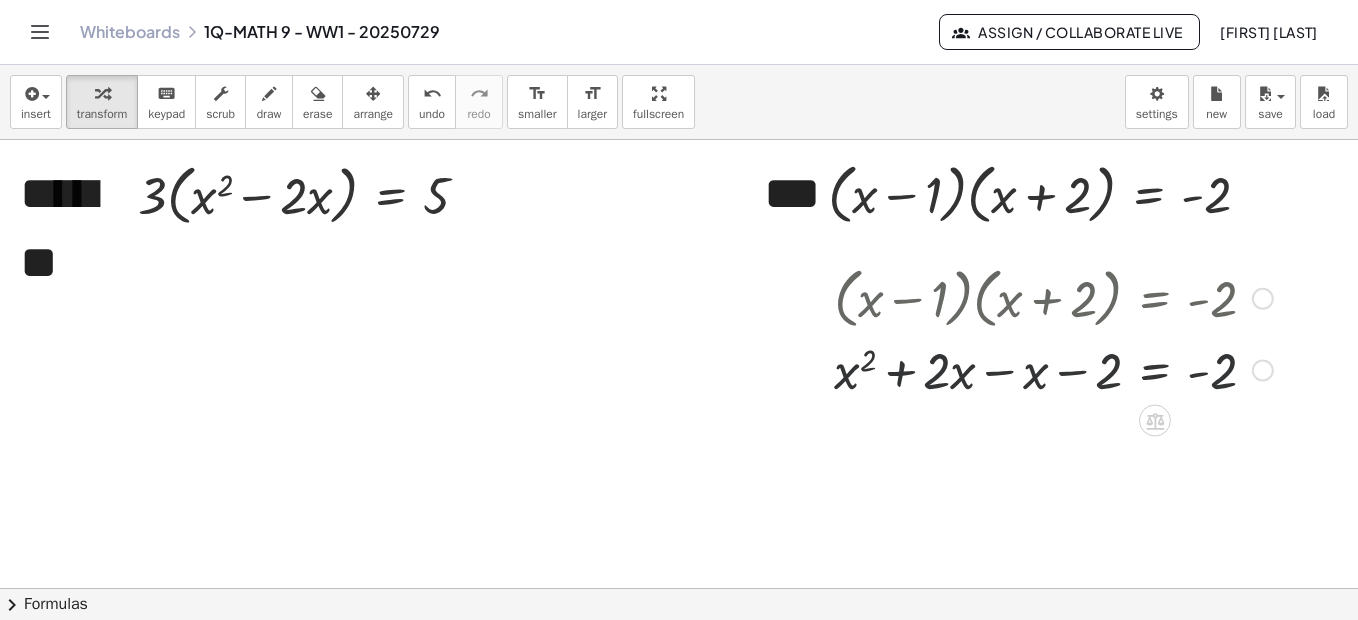 scroll, scrollTop: 0, scrollLeft: 0, axis: both 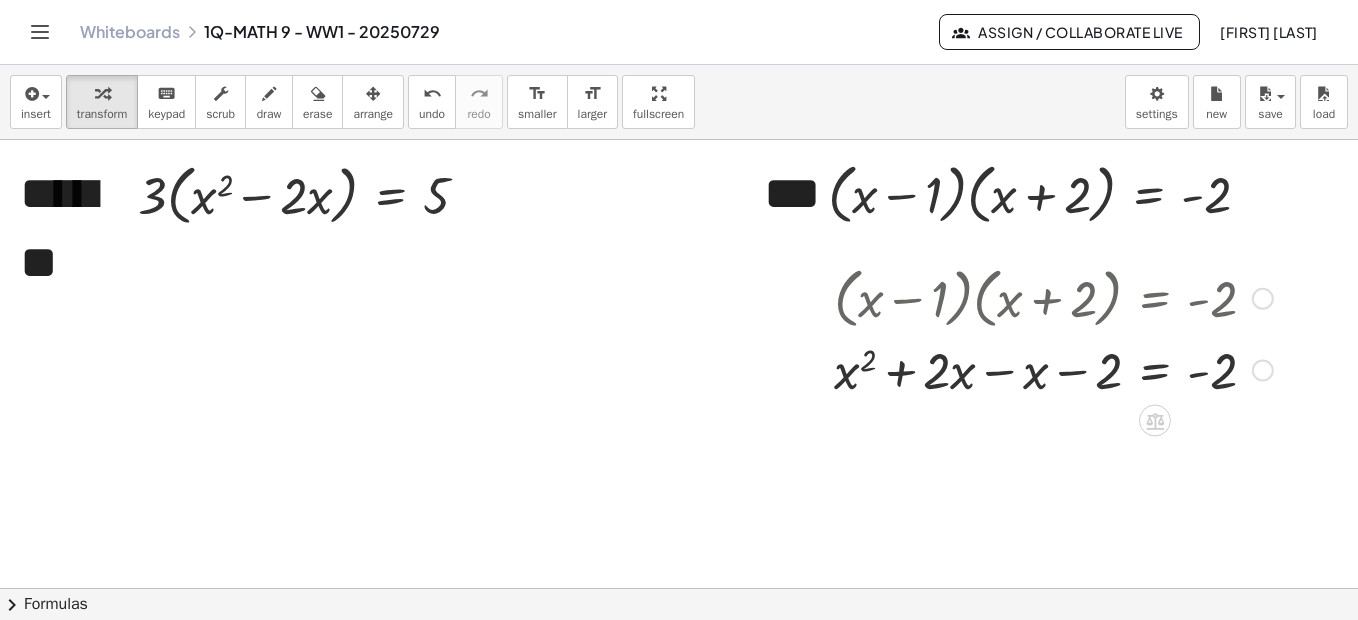 click at bounding box center [1263, 299] 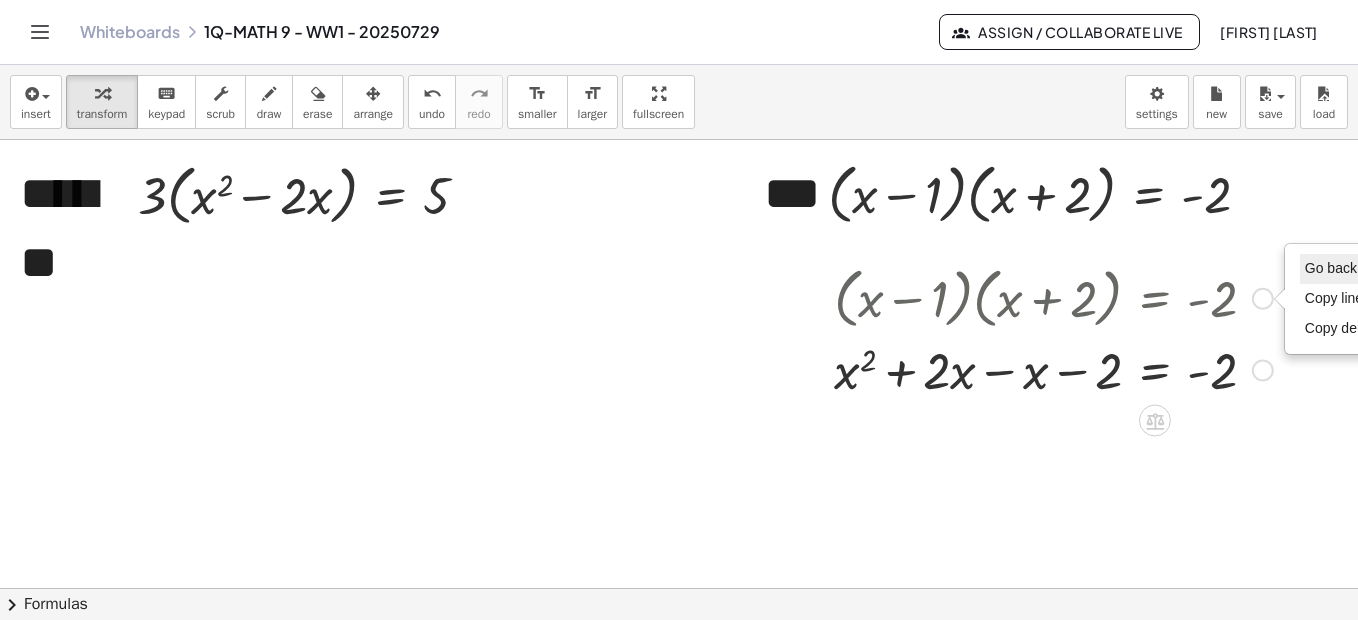 click on "Go back to this line" at bounding box center (1364, 268) 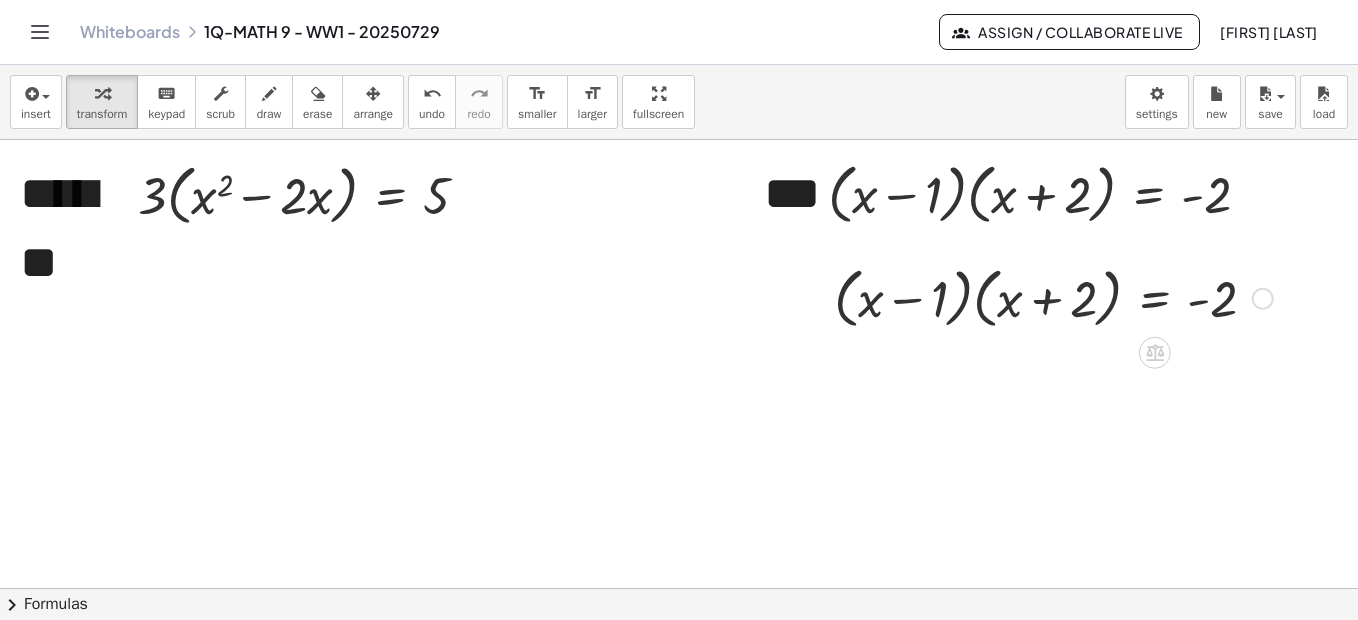 click on "Go back to this line Copy line as LaTeX Copy derivation as LaTeX" at bounding box center [1263, 299] 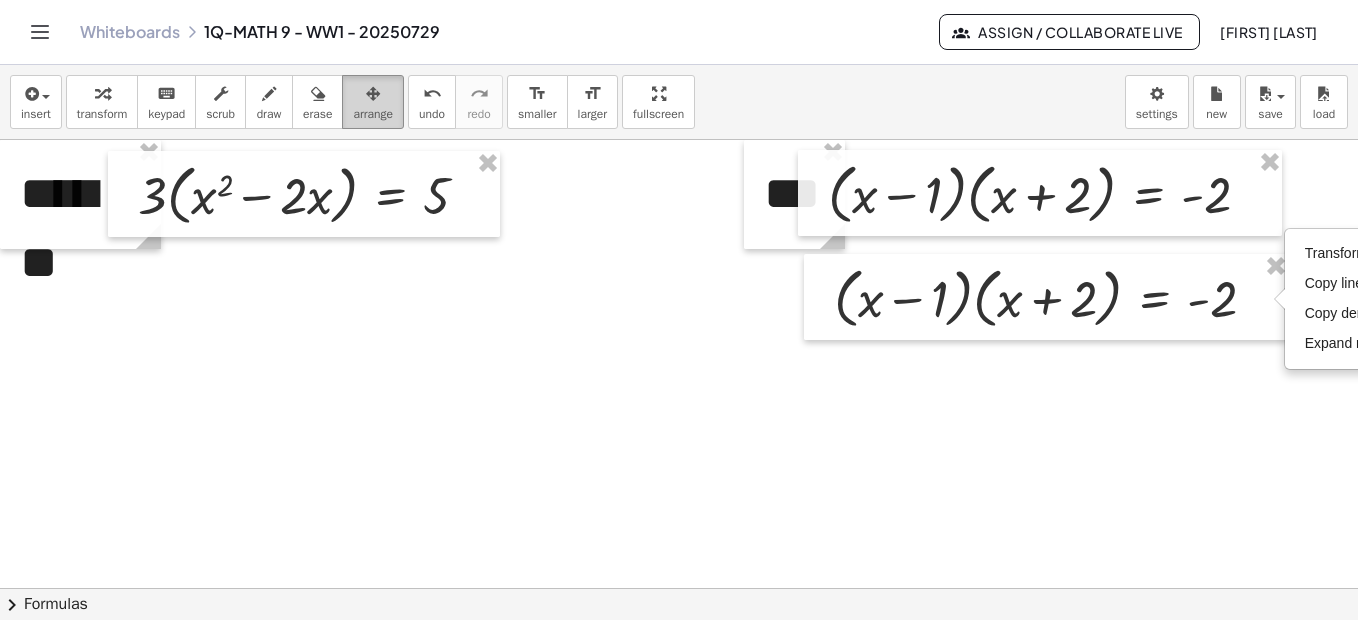 click at bounding box center [373, 94] 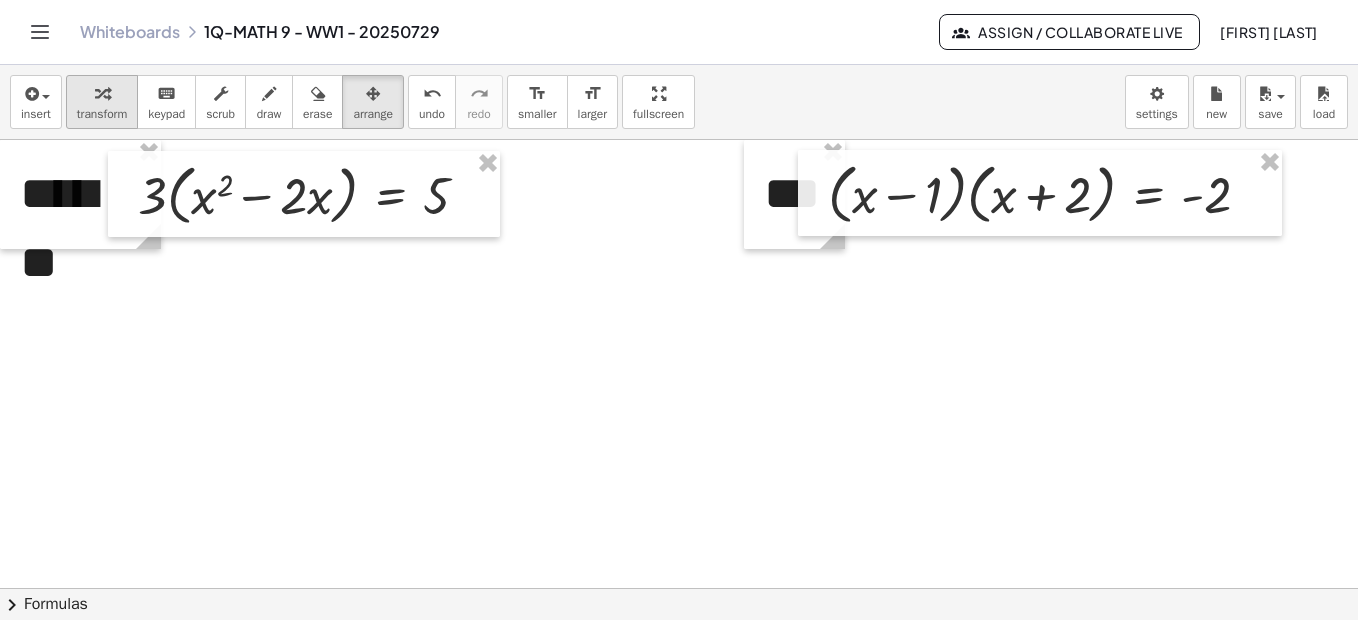 click on "transform" at bounding box center [102, 114] 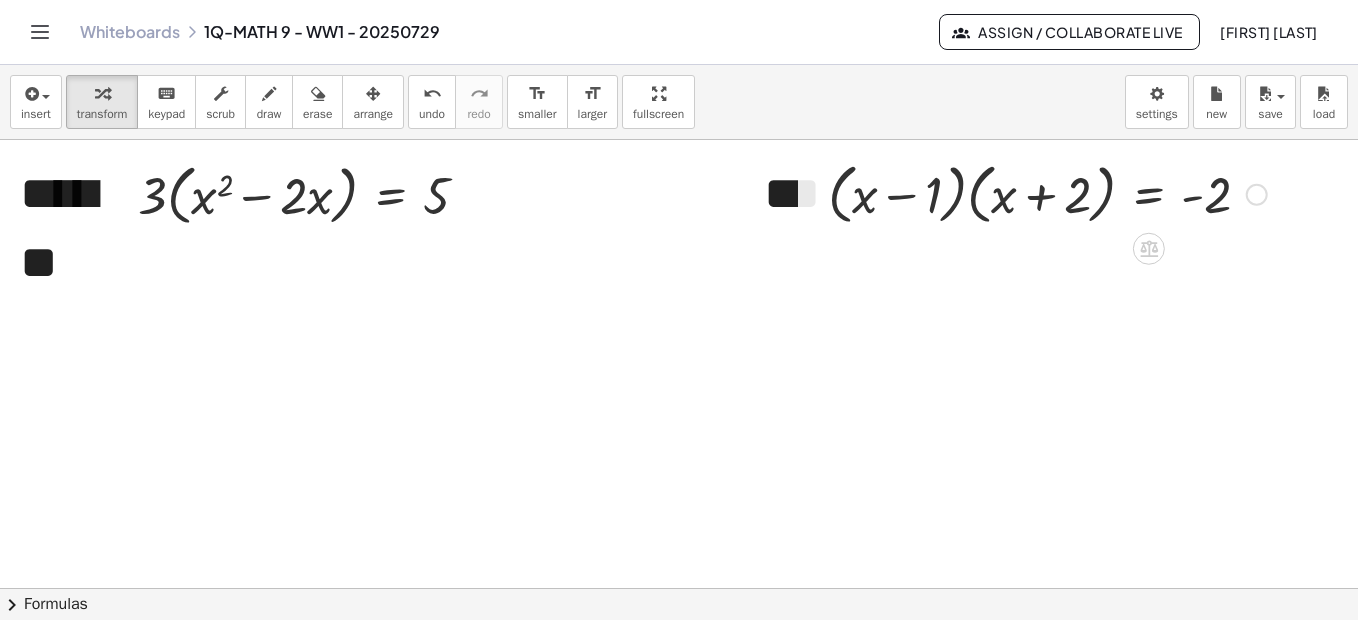 click at bounding box center [1257, 195] 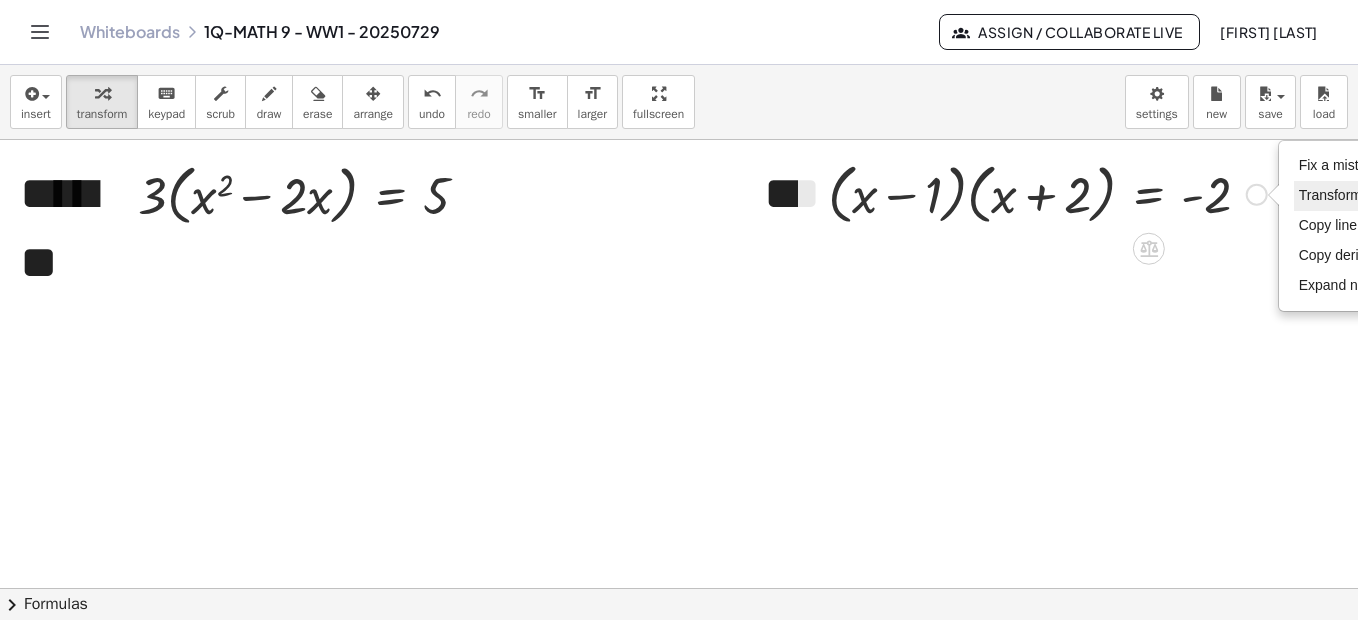 click on "Transform line" at bounding box center [1343, 195] 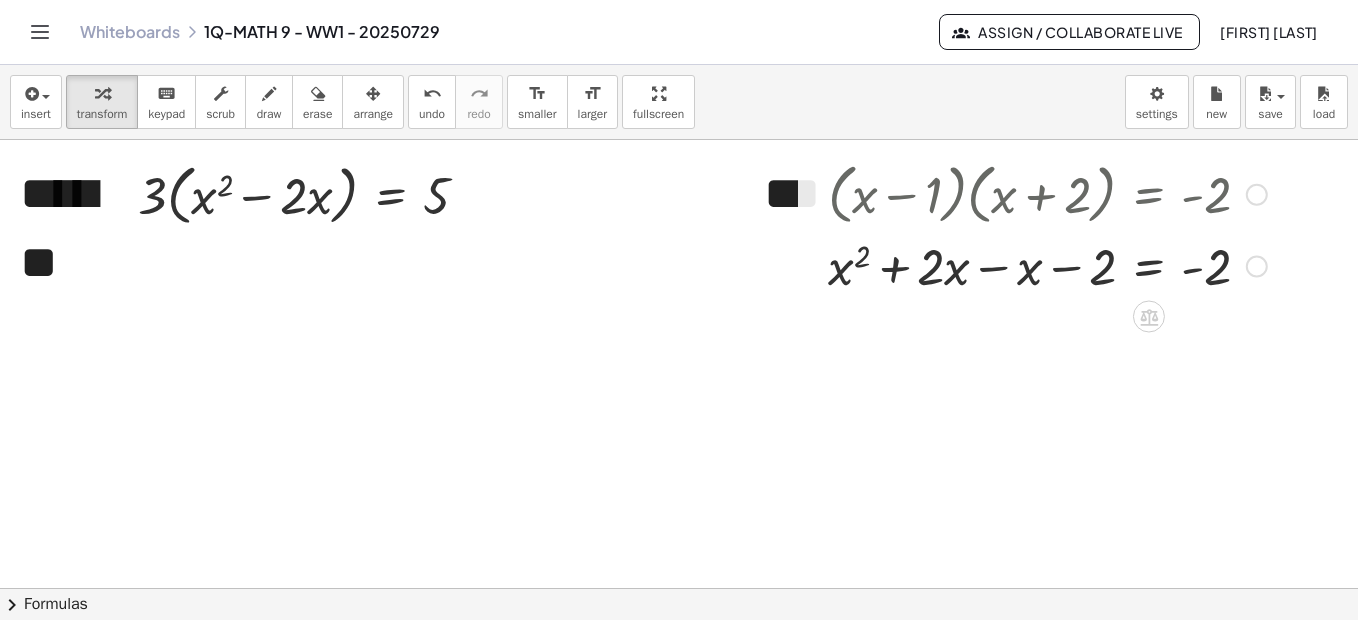 click at bounding box center (1047, 265) 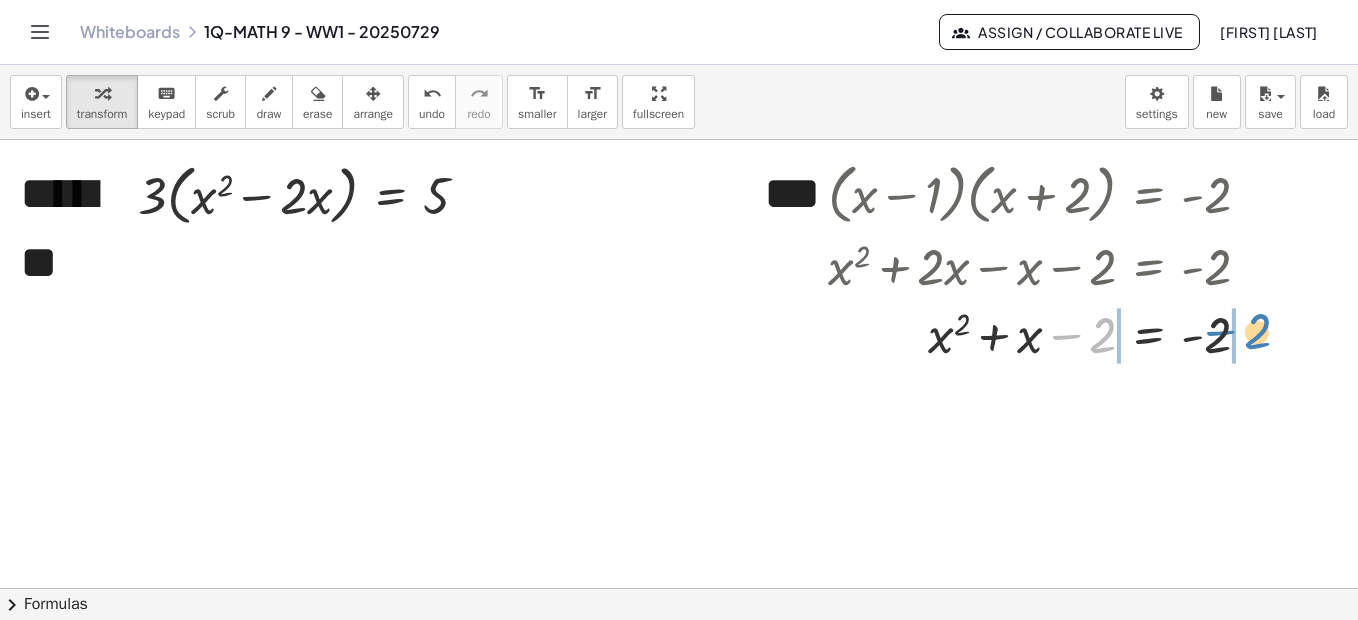 drag, startPoint x: 1105, startPoint y: 347, endPoint x: 1260, endPoint y: 344, distance: 155.02902 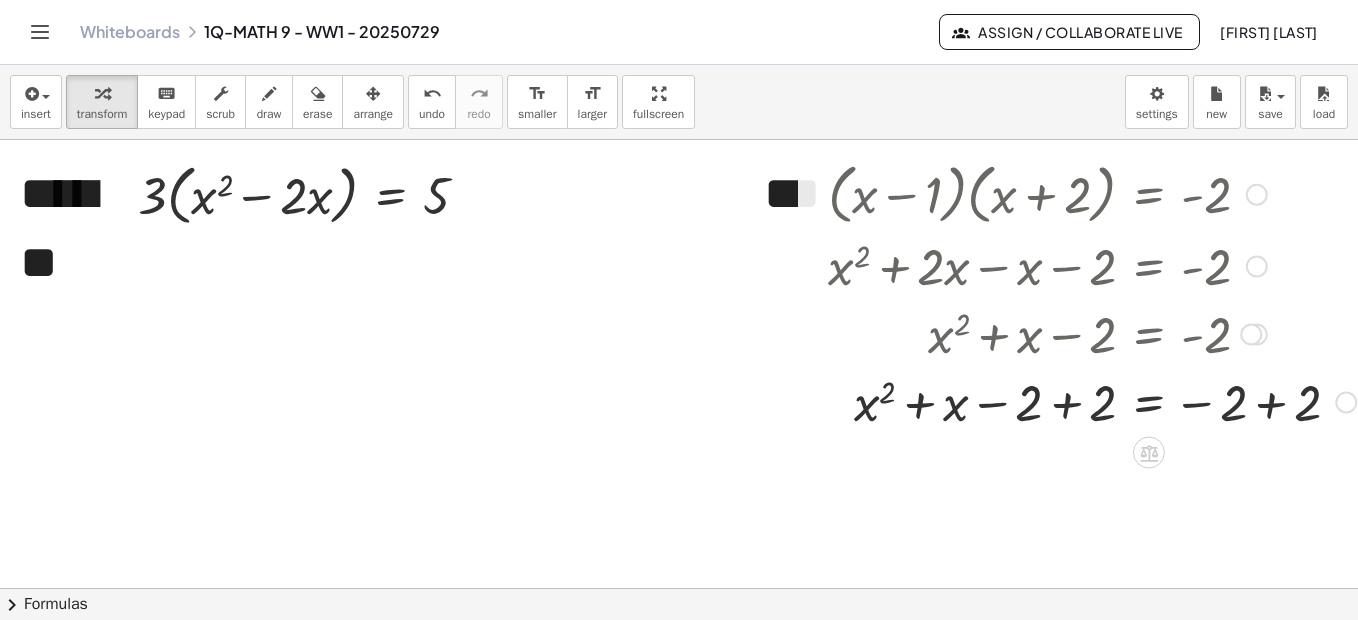click at bounding box center (1092, 401) 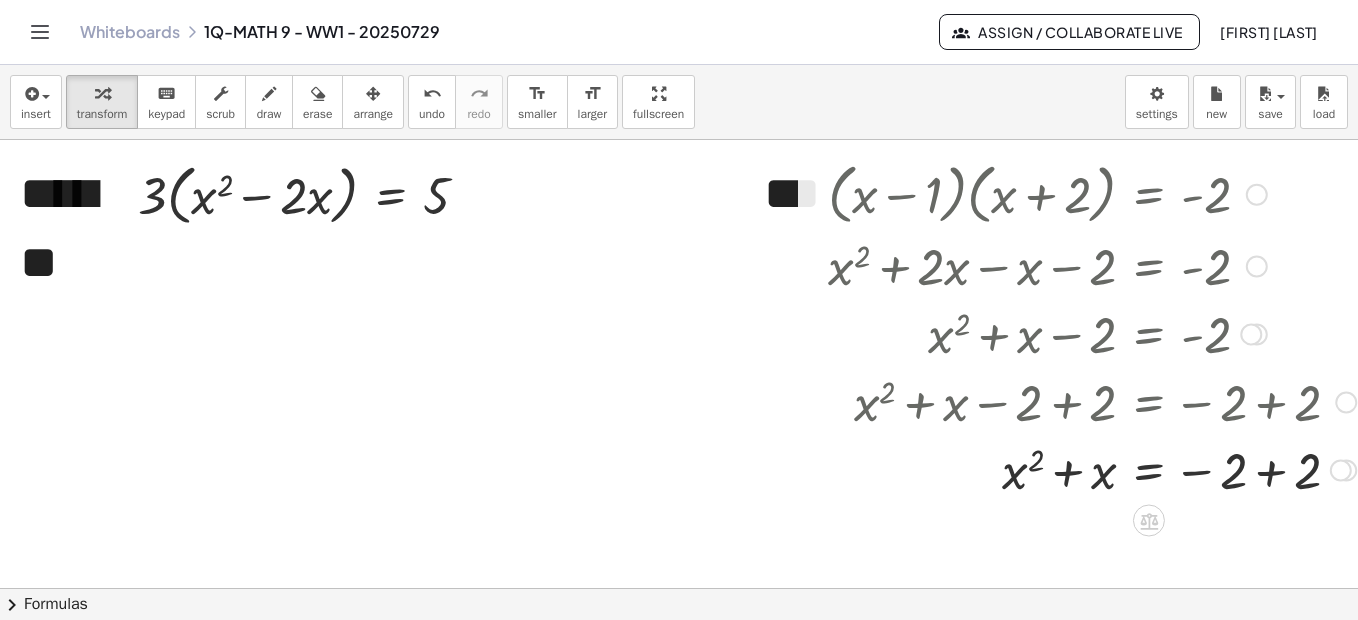 click at bounding box center (1092, 469) 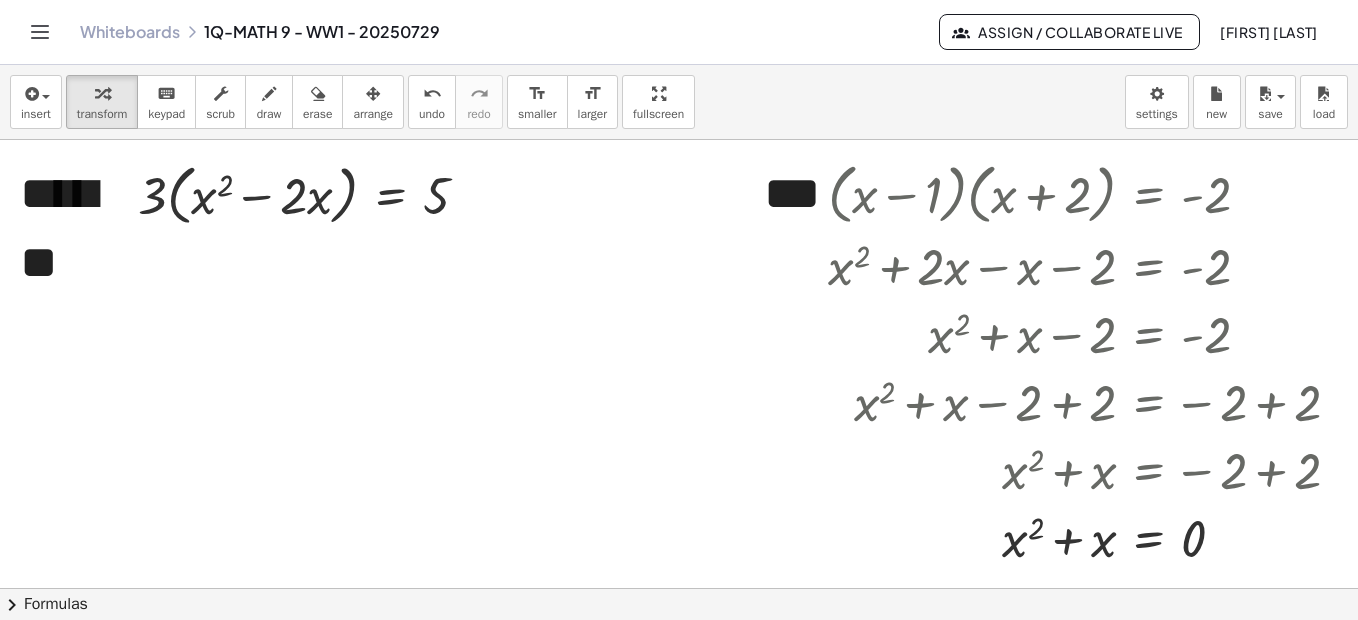click at bounding box center (688, 1036) 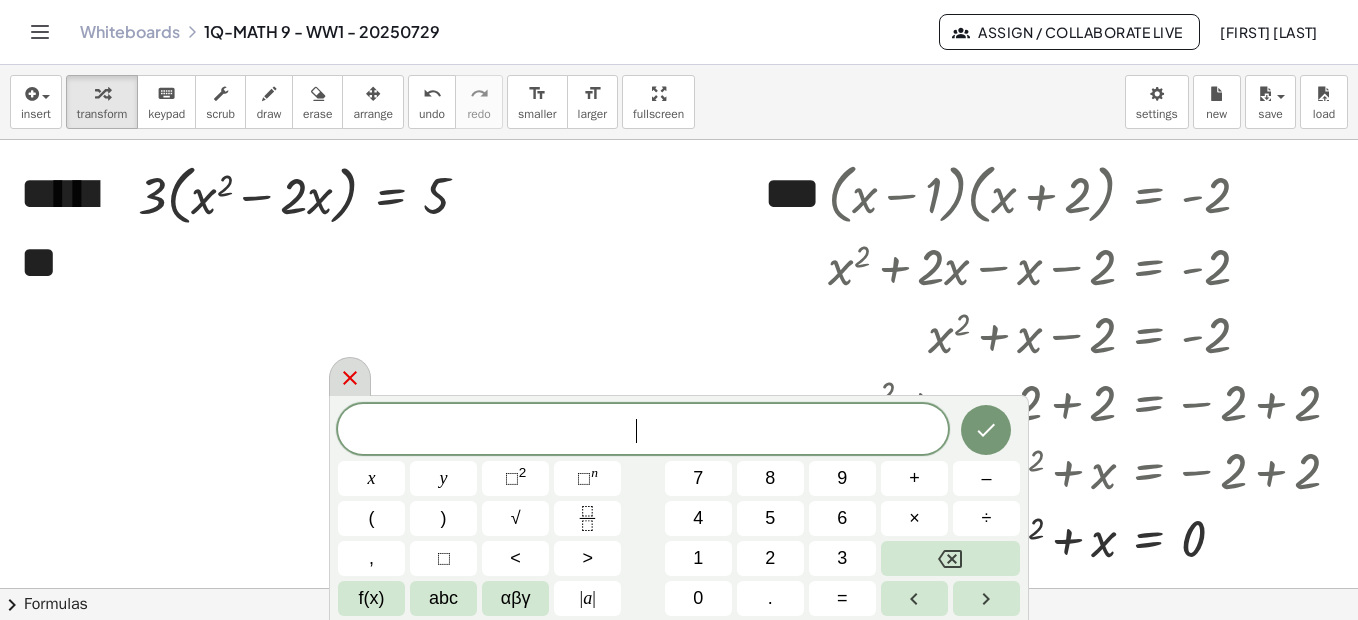 click at bounding box center [350, 376] 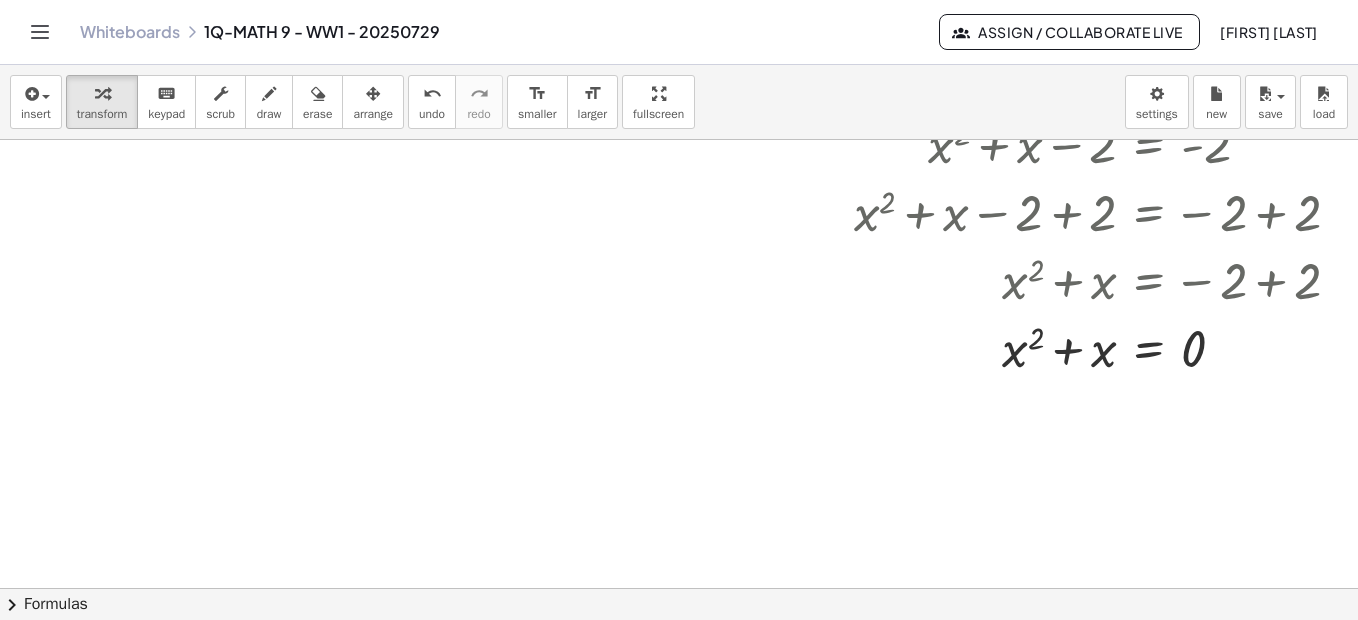 scroll, scrollTop: 186, scrollLeft: 0, axis: vertical 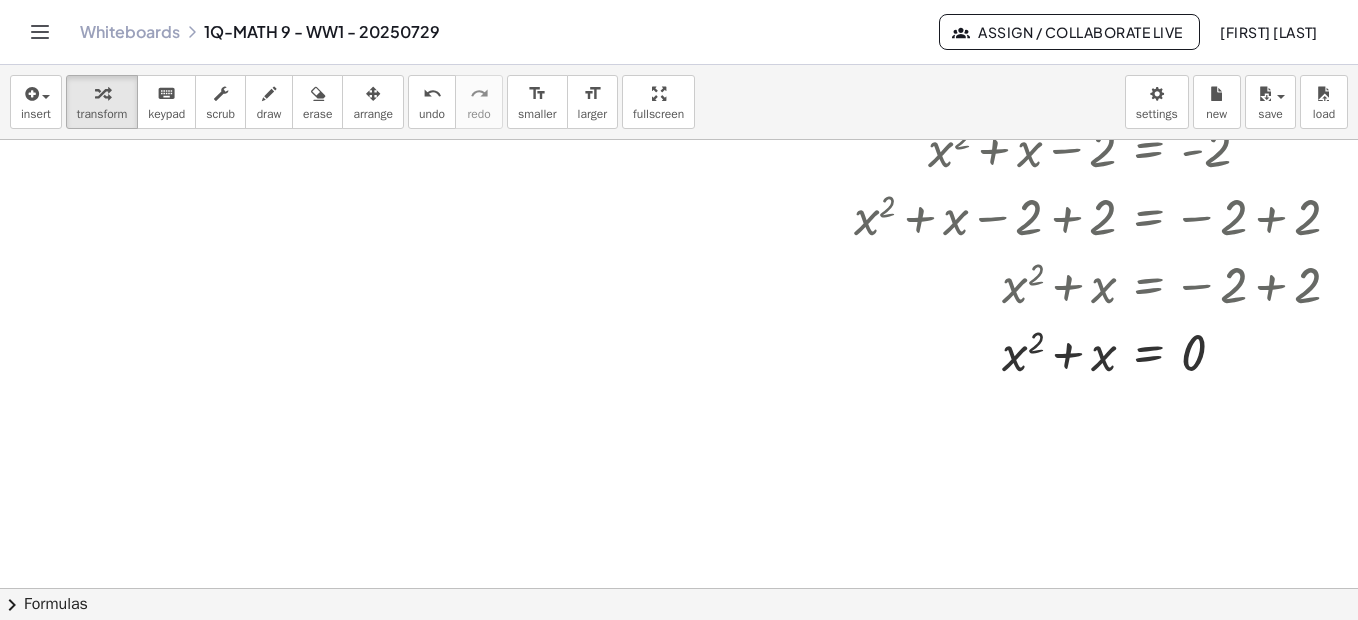 click at bounding box center [688, 850] 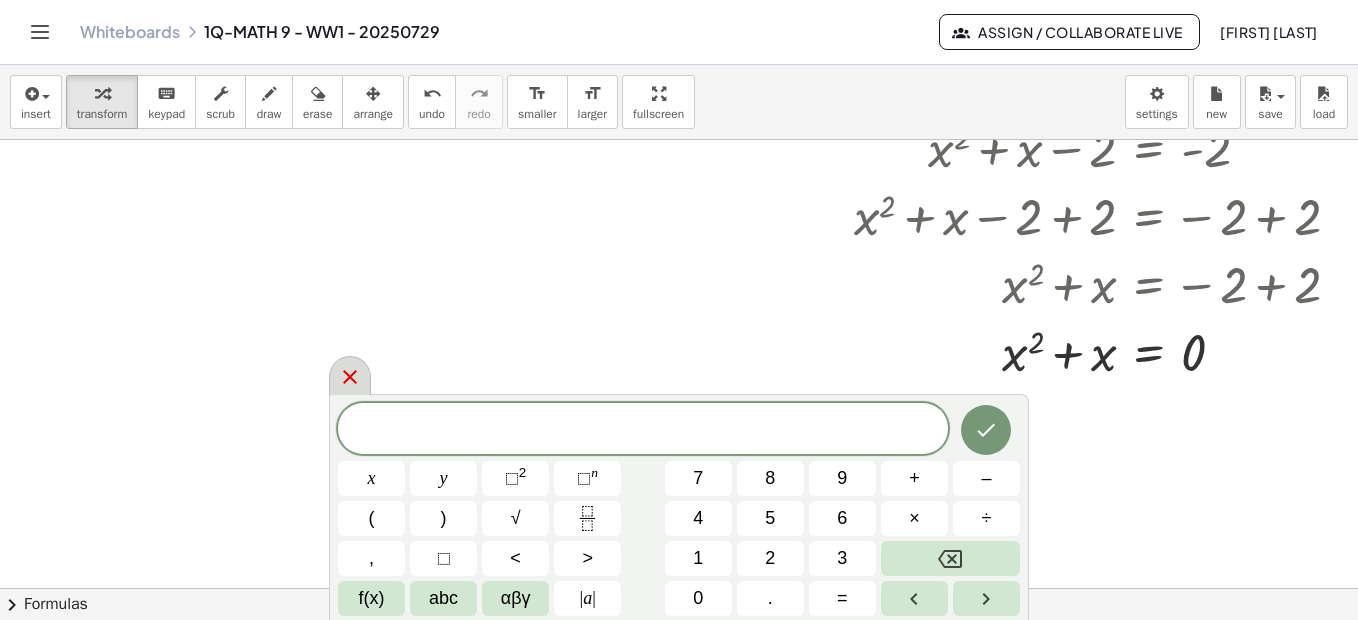 click 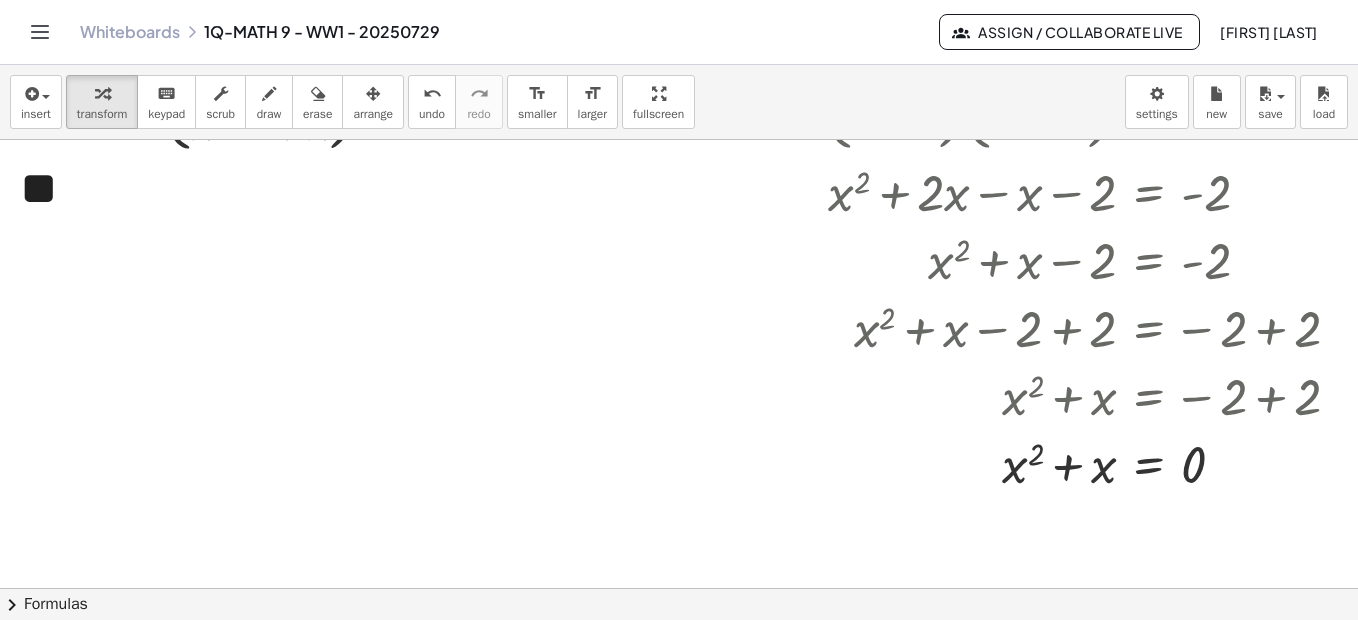 scroll, scrollTop: 0, scrollLeft: 0, axis: both 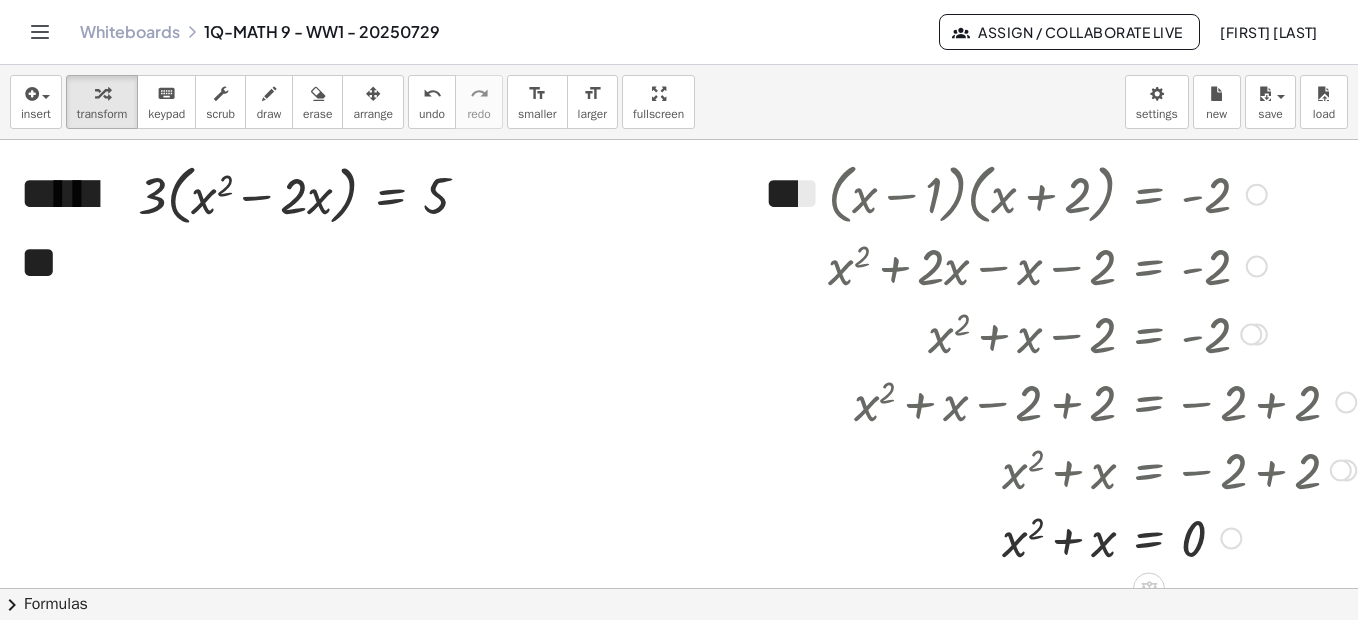 click at bounding box center [1257, 195] 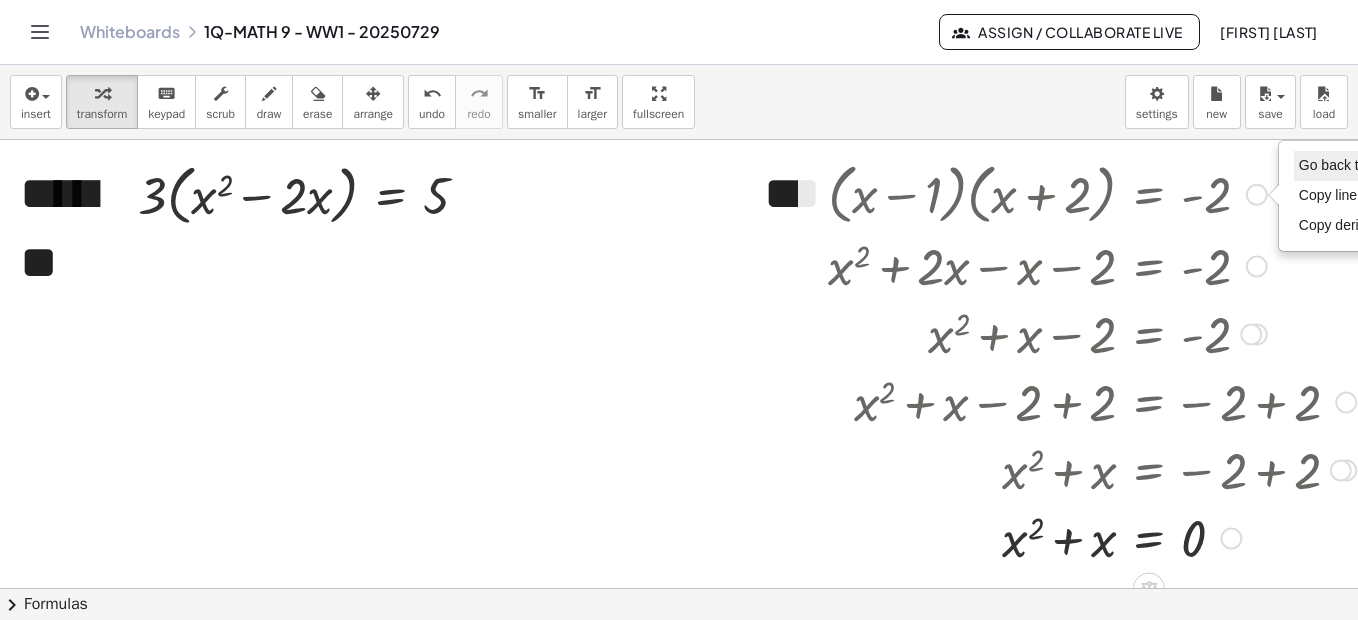 click on "Go back to this line" at bounding box center (1358, 165) 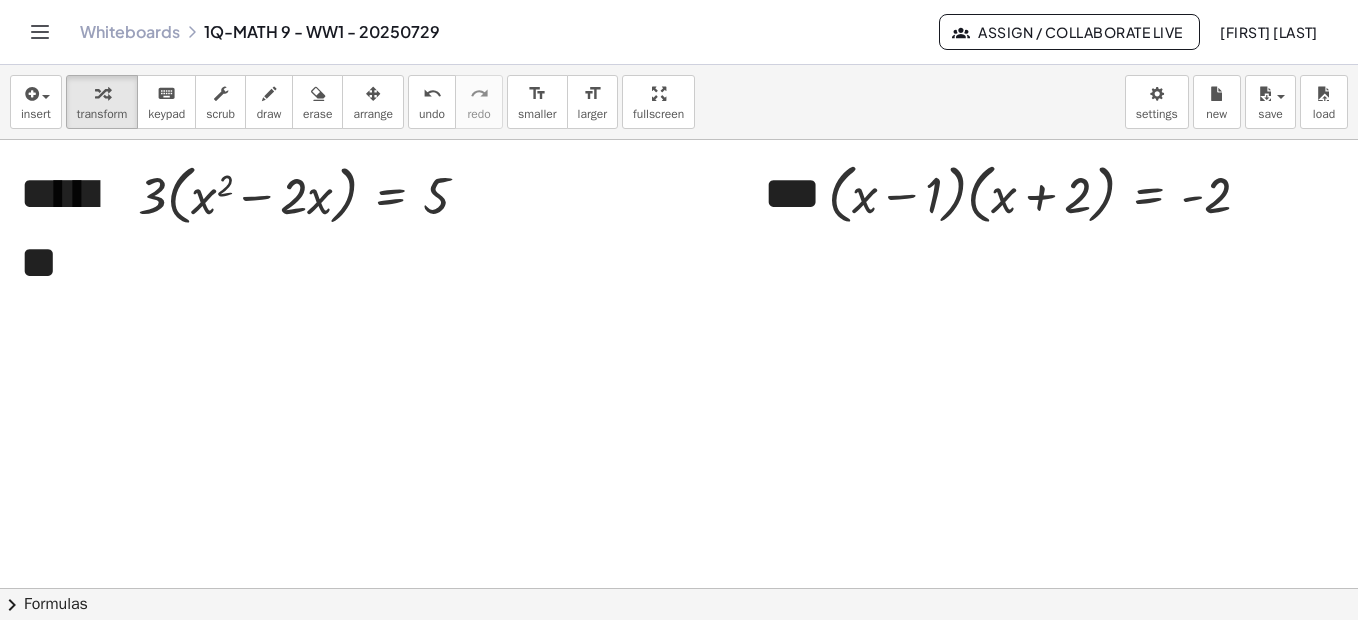 click at bounding box center [688, 1036] 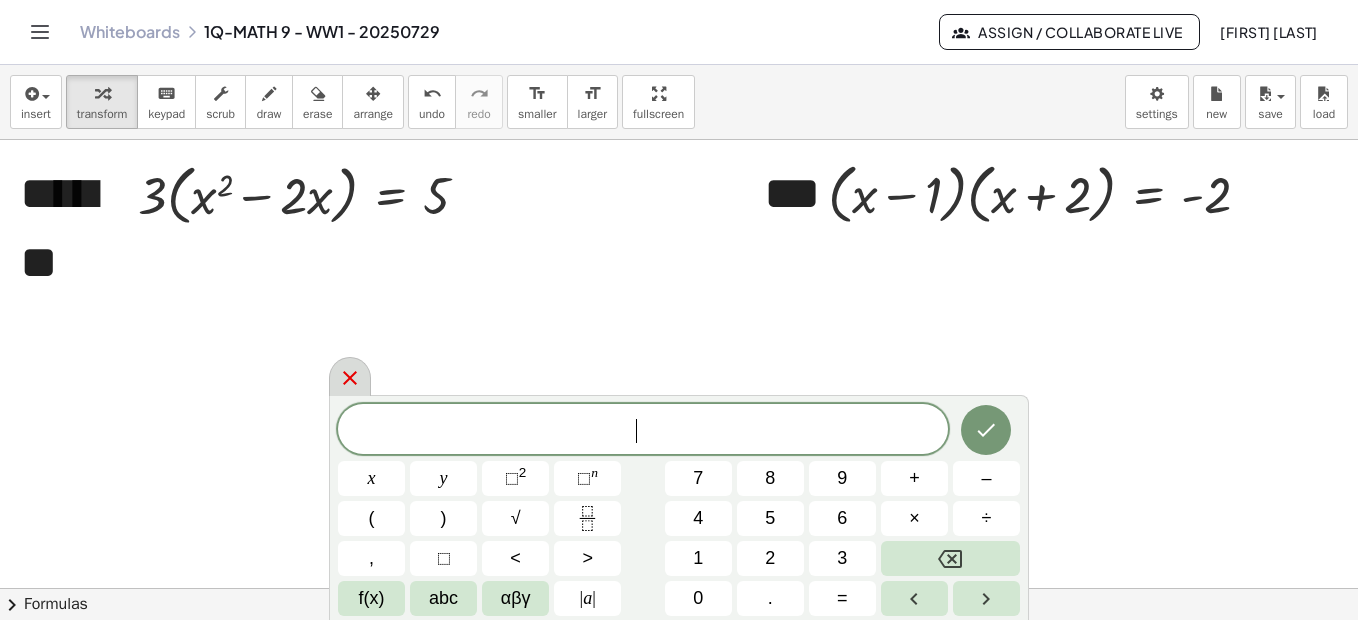 click 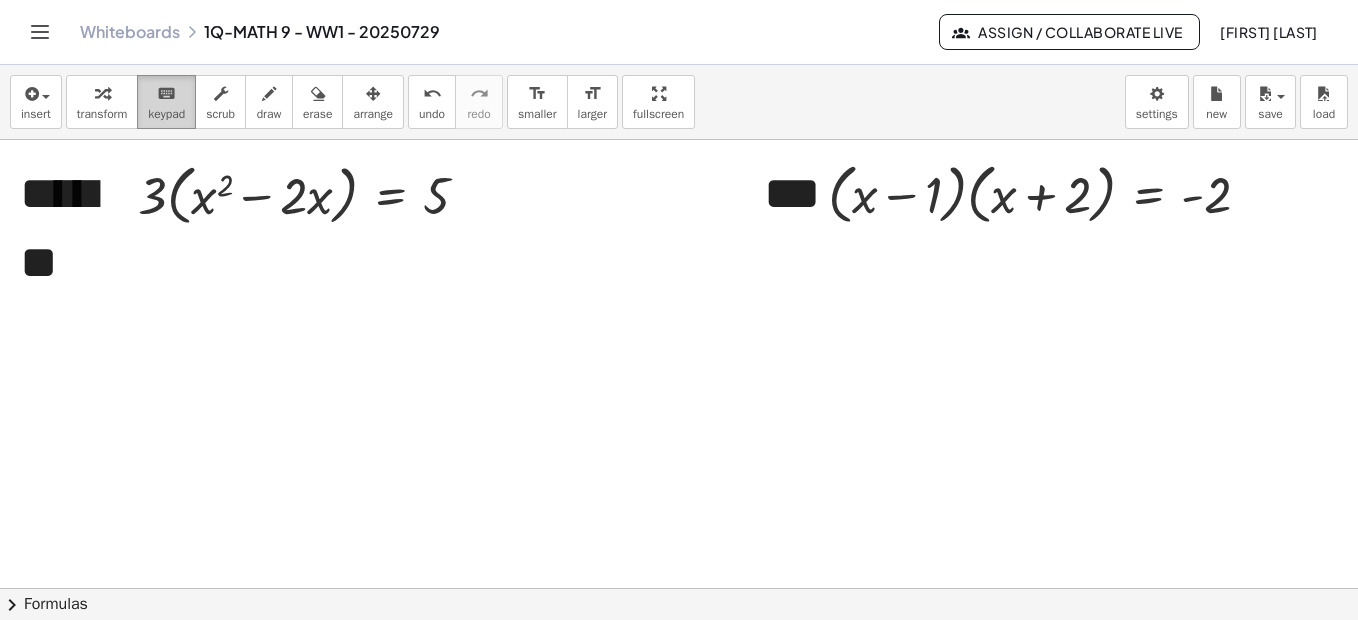 click on "keyboard" at bounding box center [166, 94] 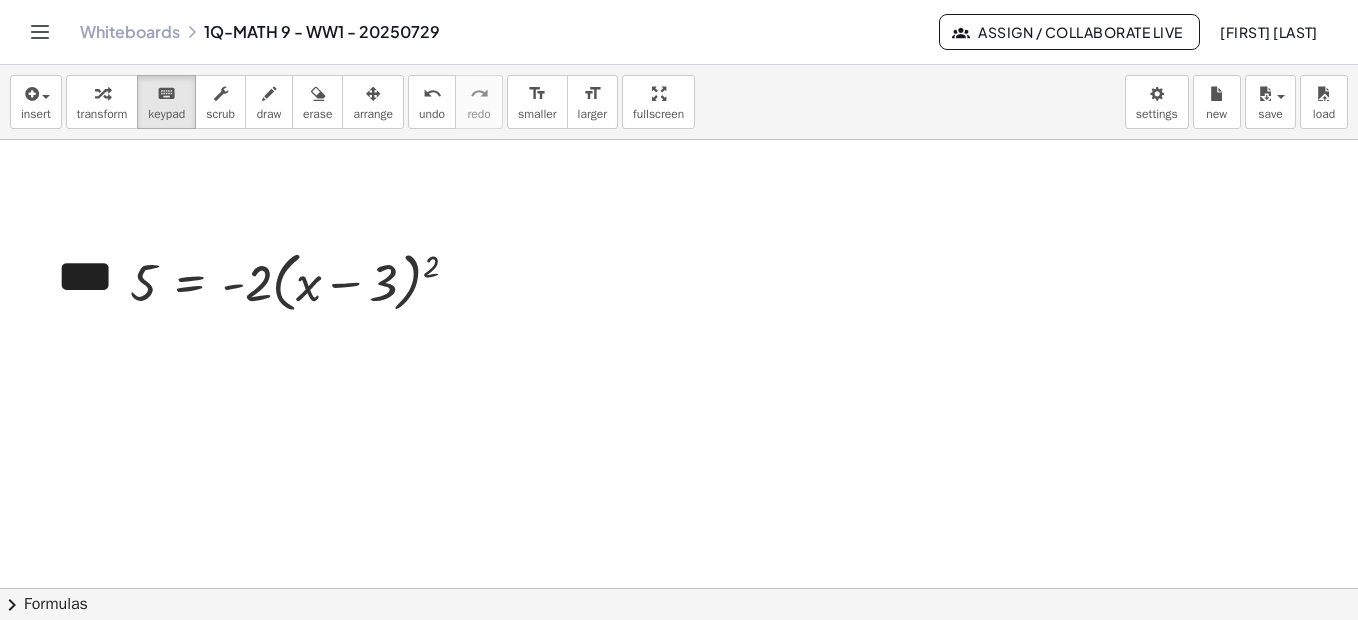 scroll, scrollTop: 1006, scrollLeft: 0, axis: vertical 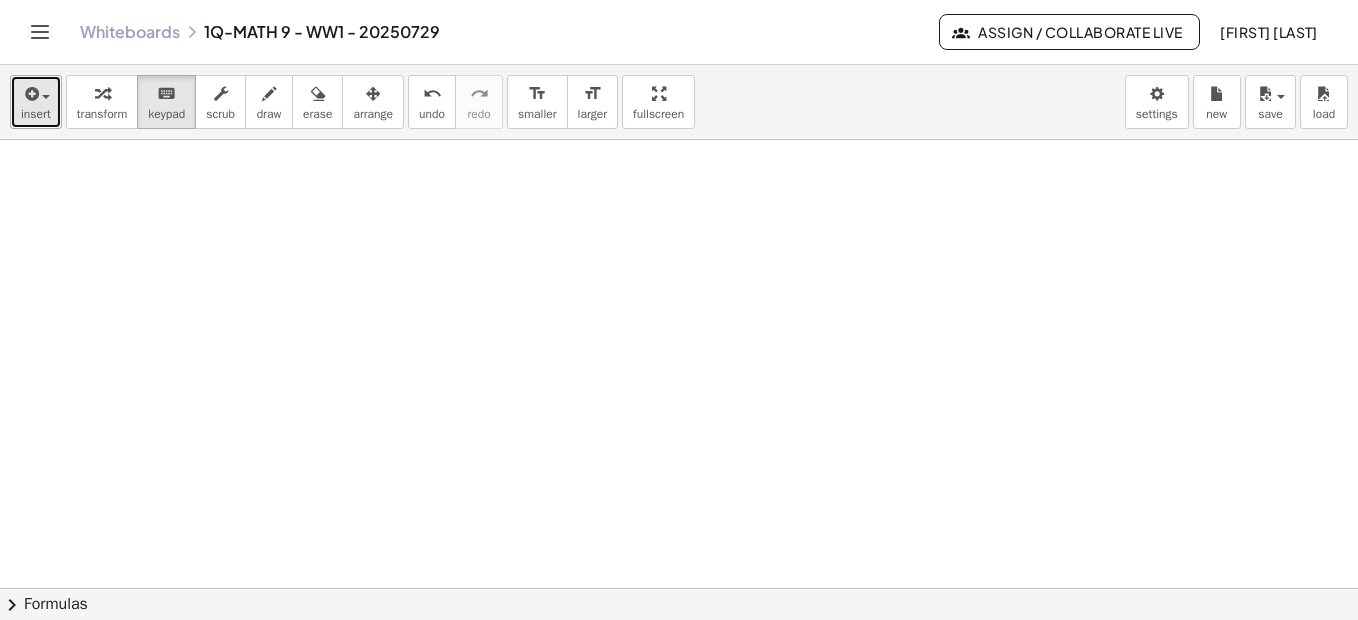 click on "insert" at bounding box center [36, 102] 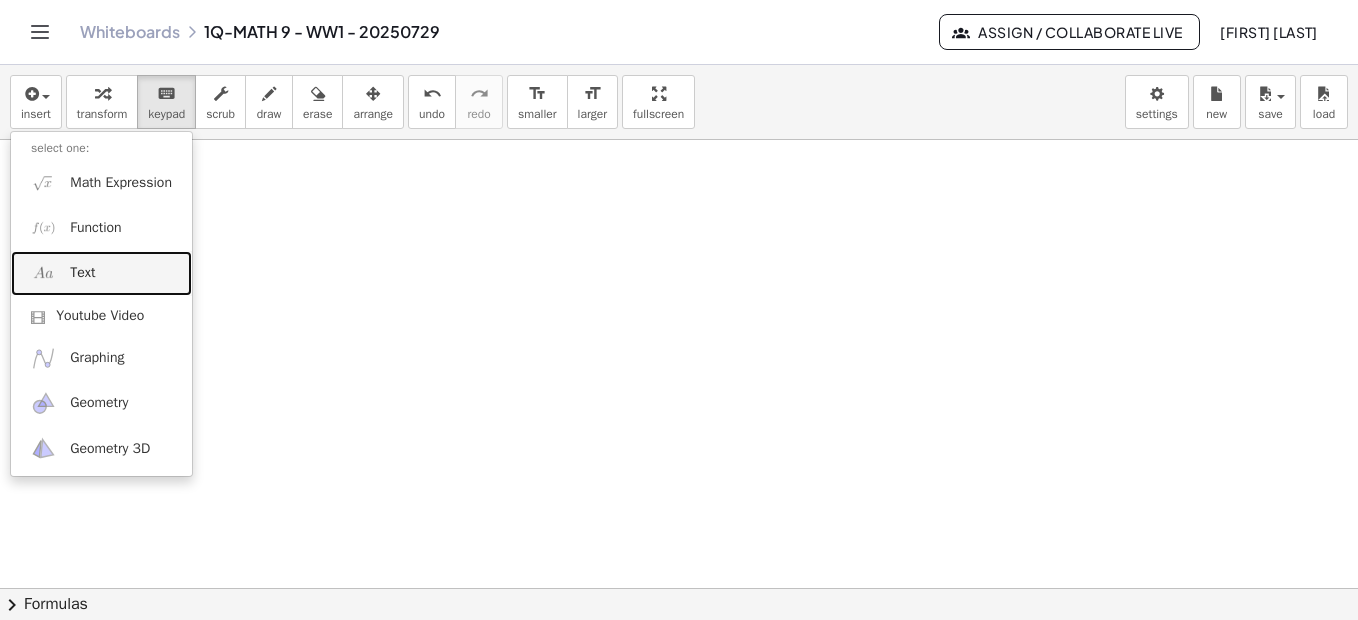 click on "Text" at bounding box center (101, 273) 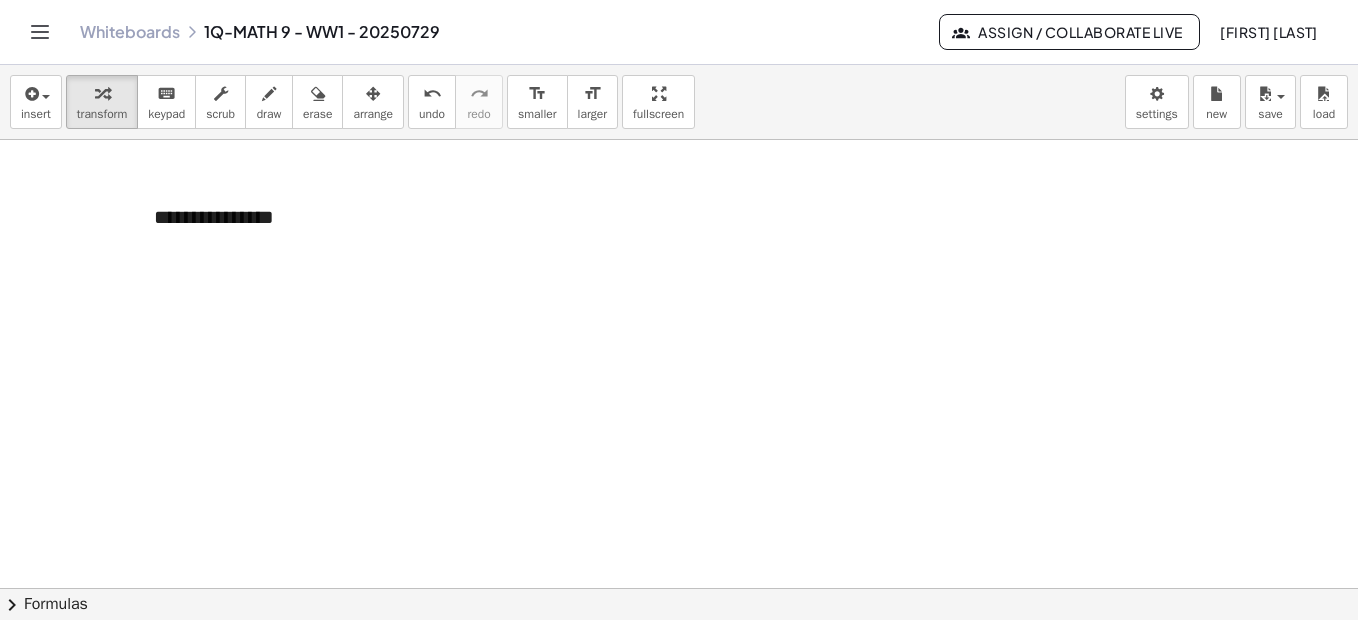 type 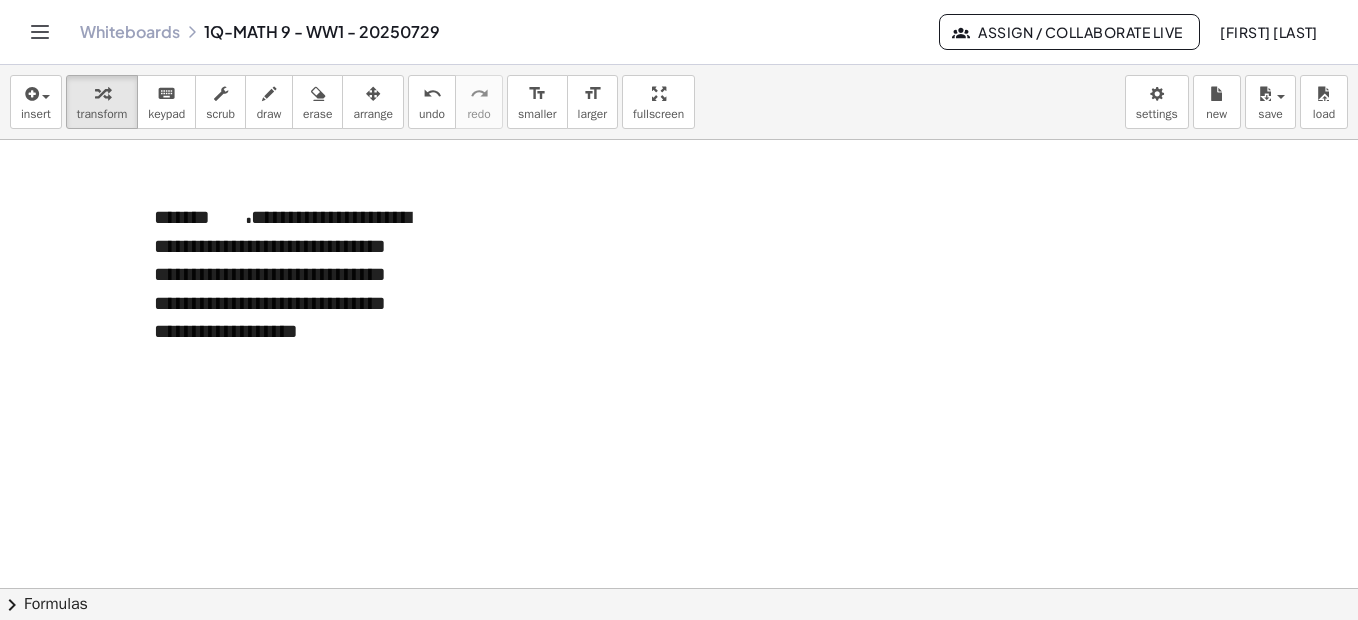 click at bounding box center [688, -289] 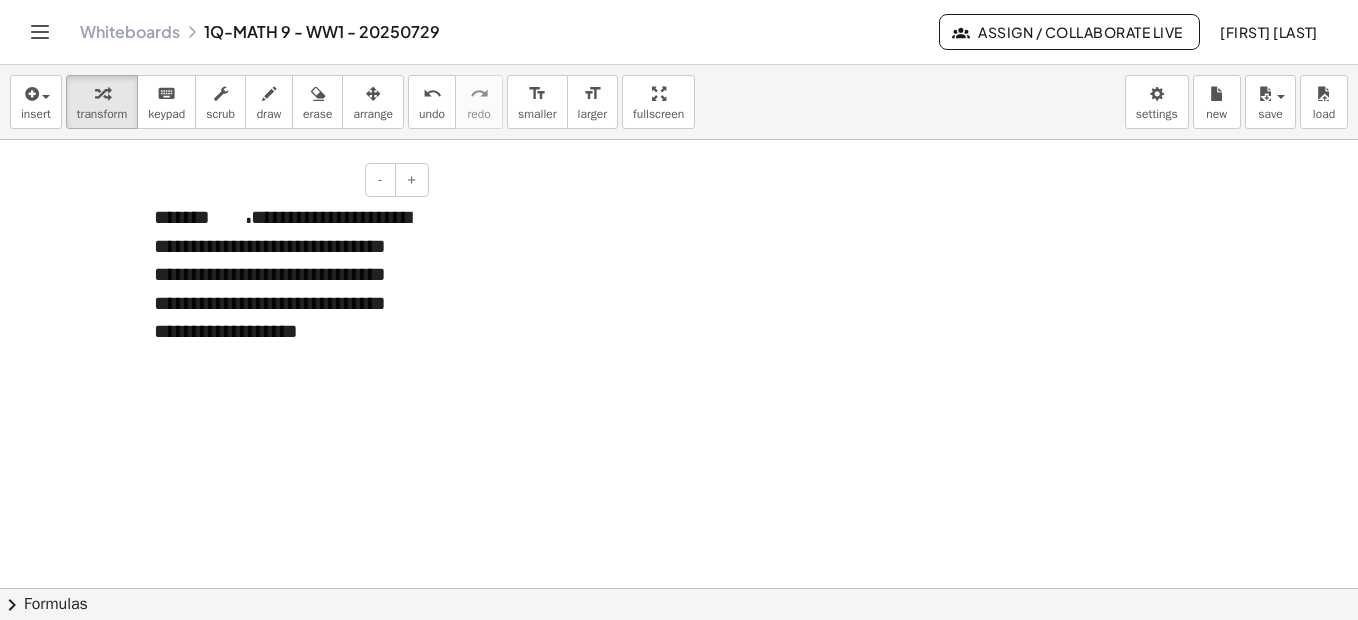 click on "**********" at bounding box center [282, 274] 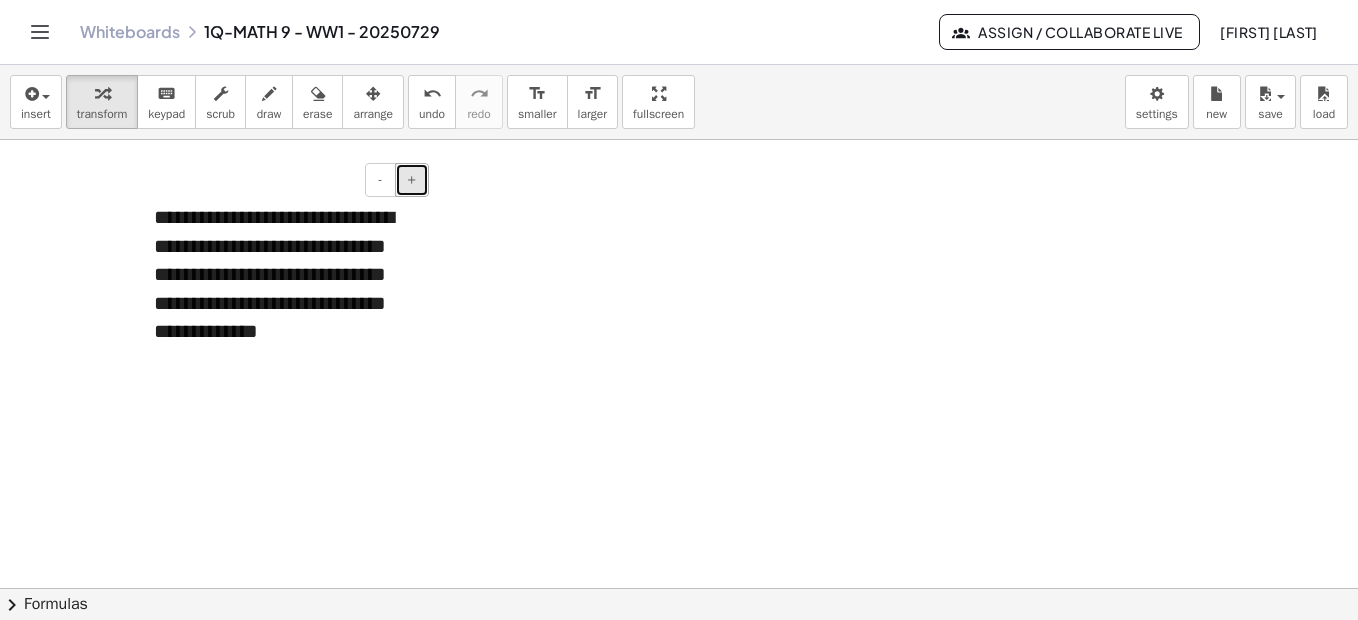 click on "+" at bounding box center (412, 179) 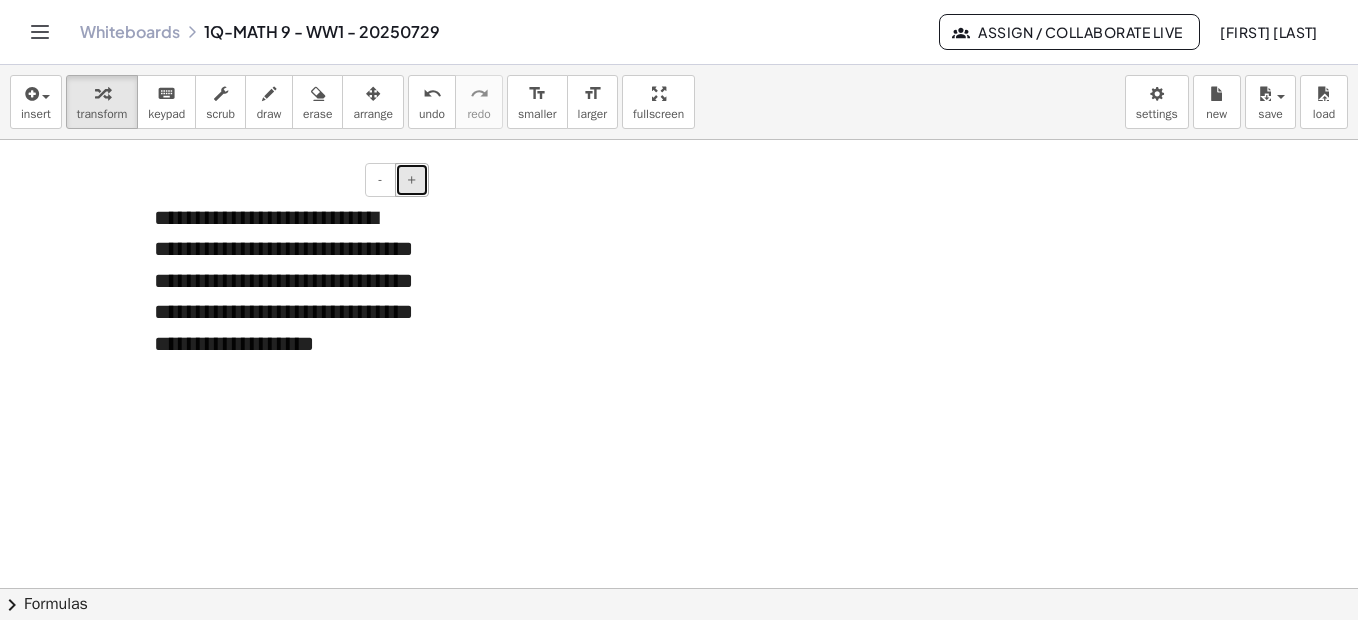 click on "+" at bounding box center [412, 179] 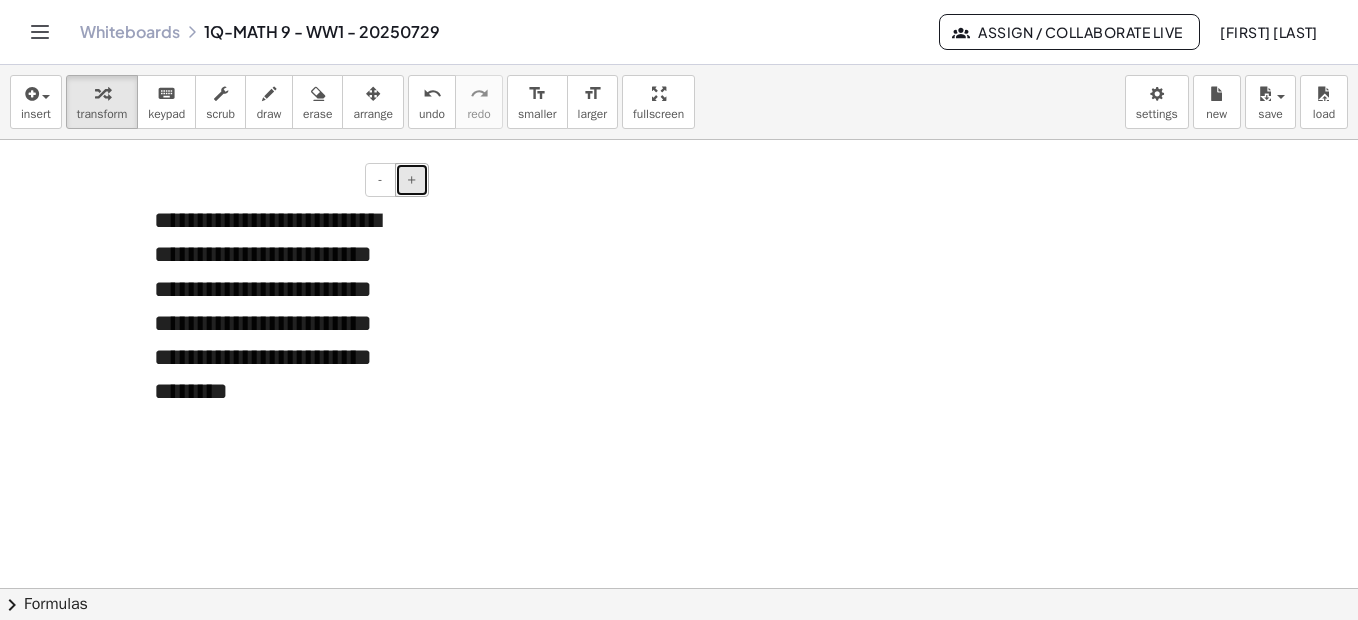 click on "+" at bounding box center (412, 179) 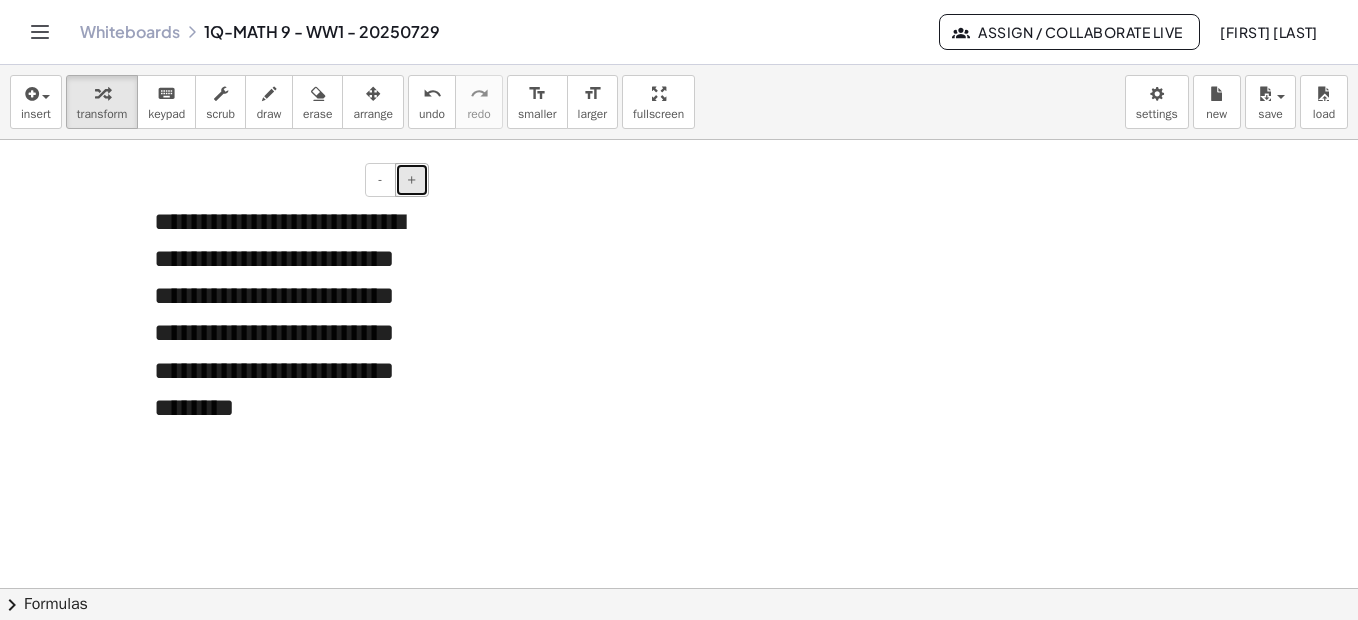 click on "+" at bounding box center [412, 179] 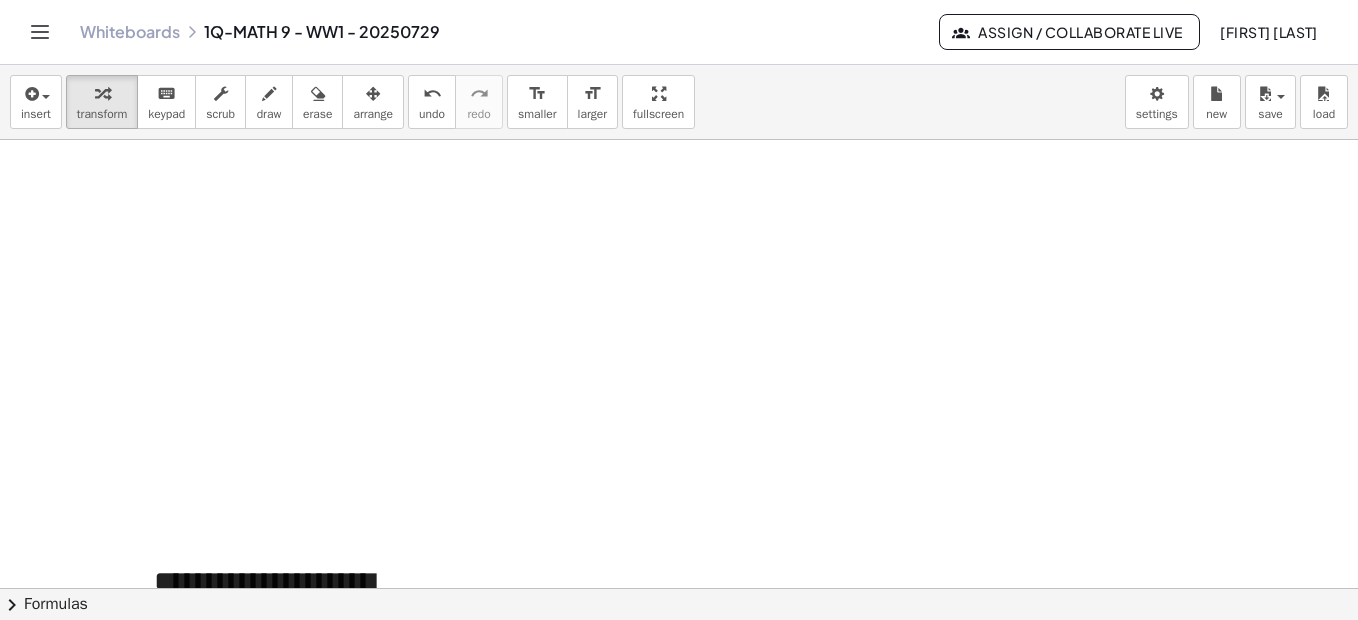 scroll, scrollTop: 1230, scrollLeft: 0, axis: vertical 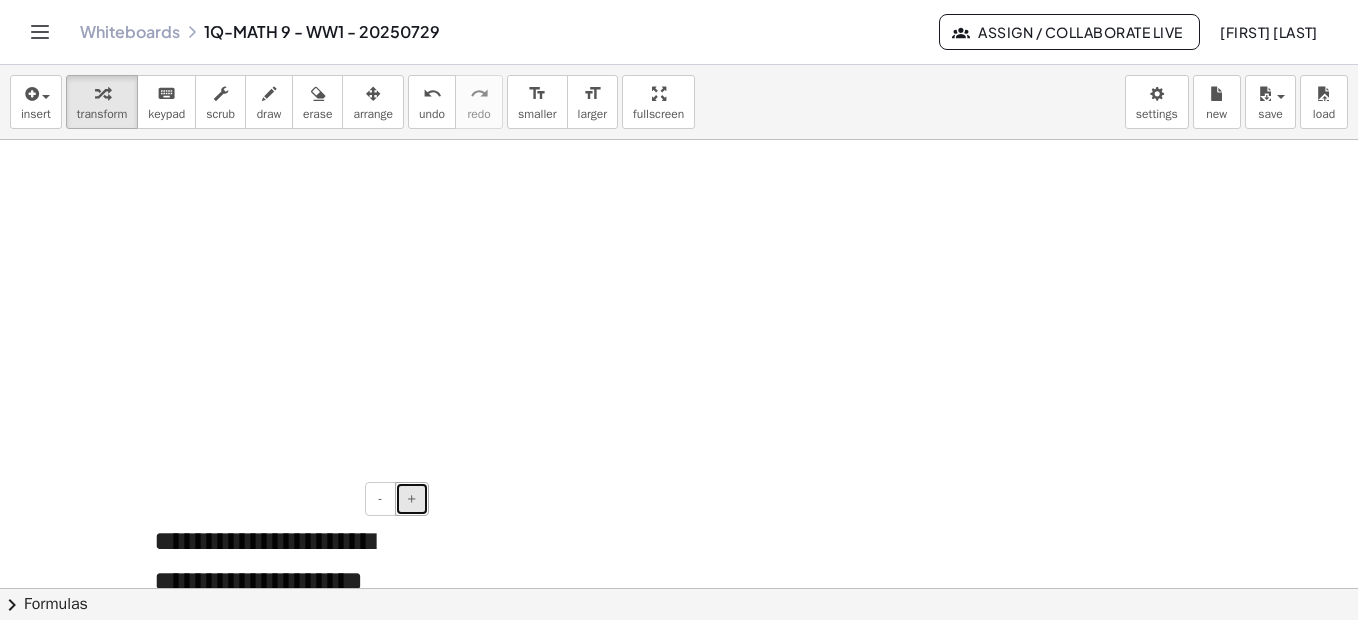 click on "+" at bounding box center (412, 499) 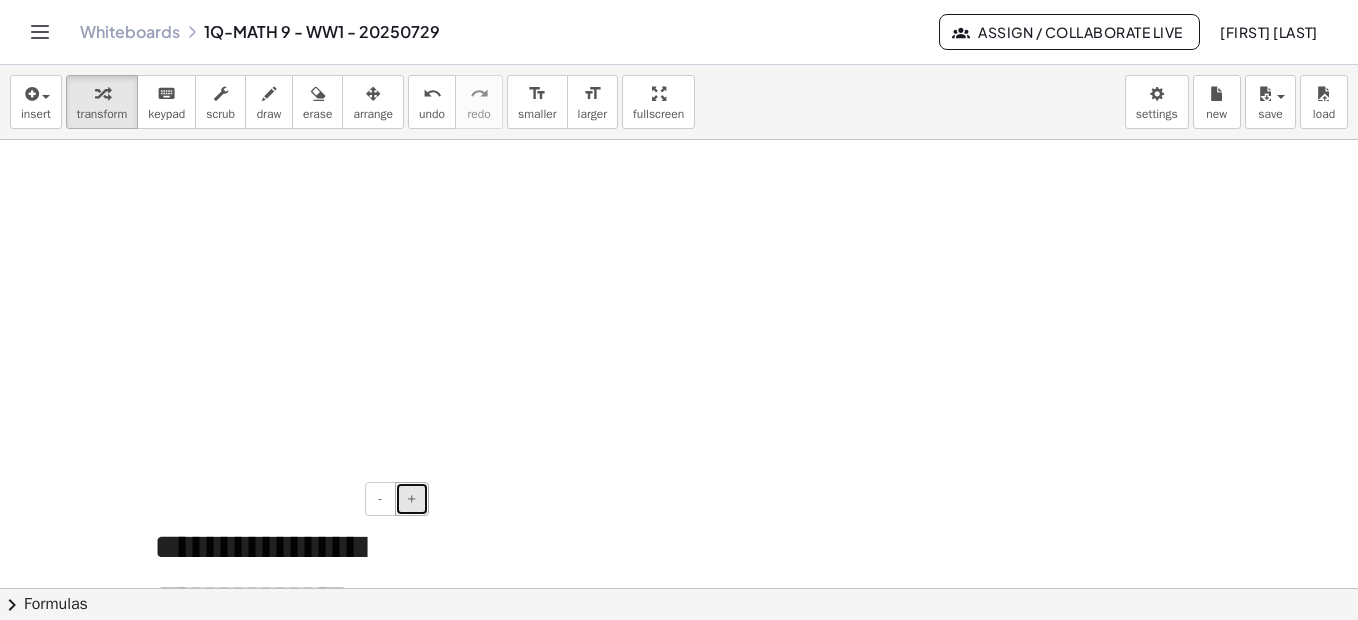 click on "+" at bounding box center [412, 499] 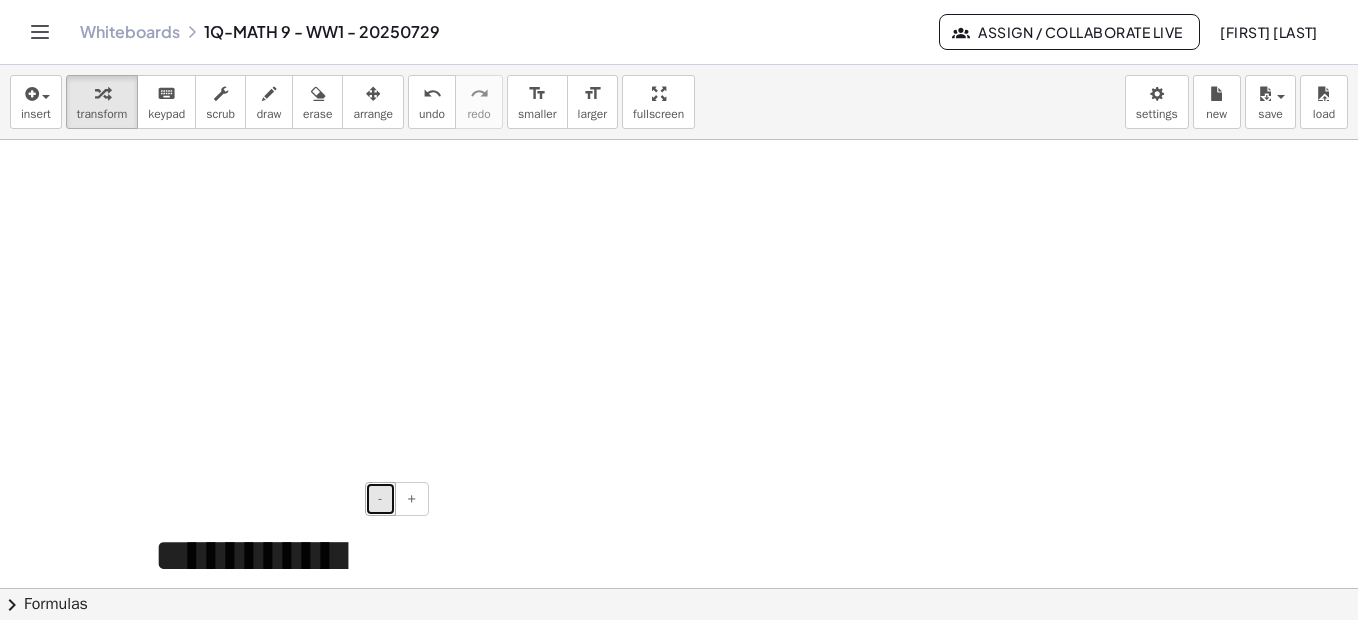 click on "-" at bounding box center [380, 499] 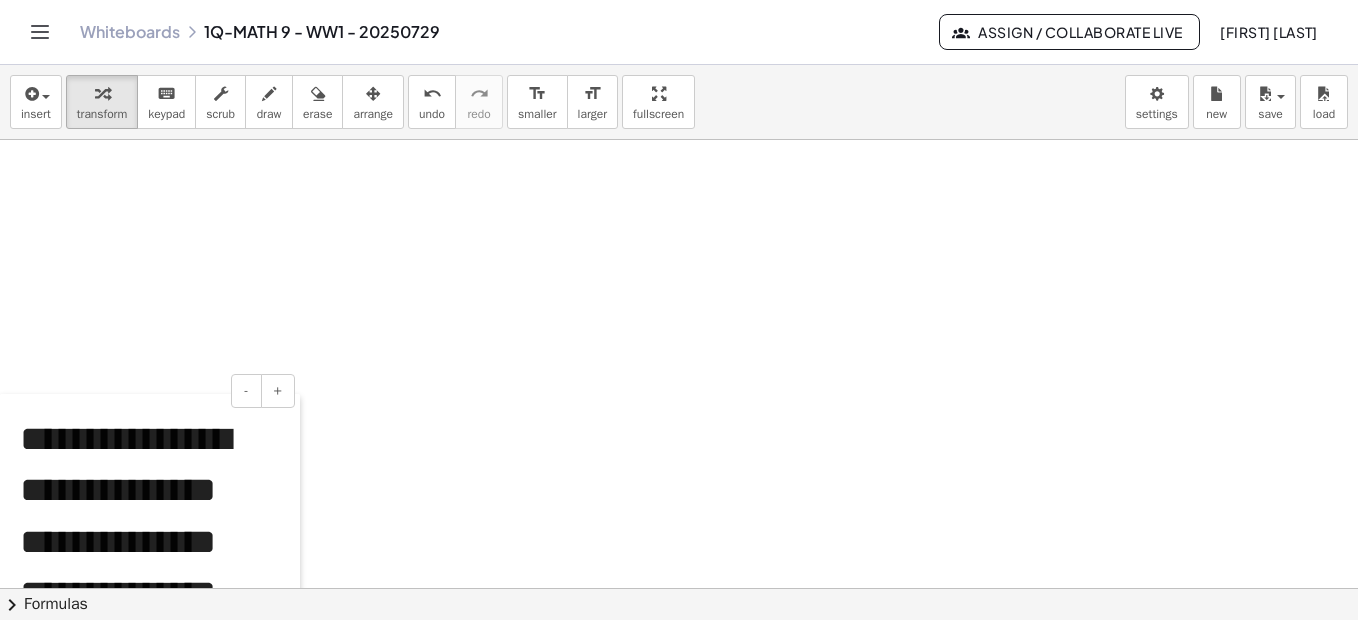 drag, startPoint x: 141, startPoint y: 532, endPoint x: -4, endPoint y: 424, distance: 180.801 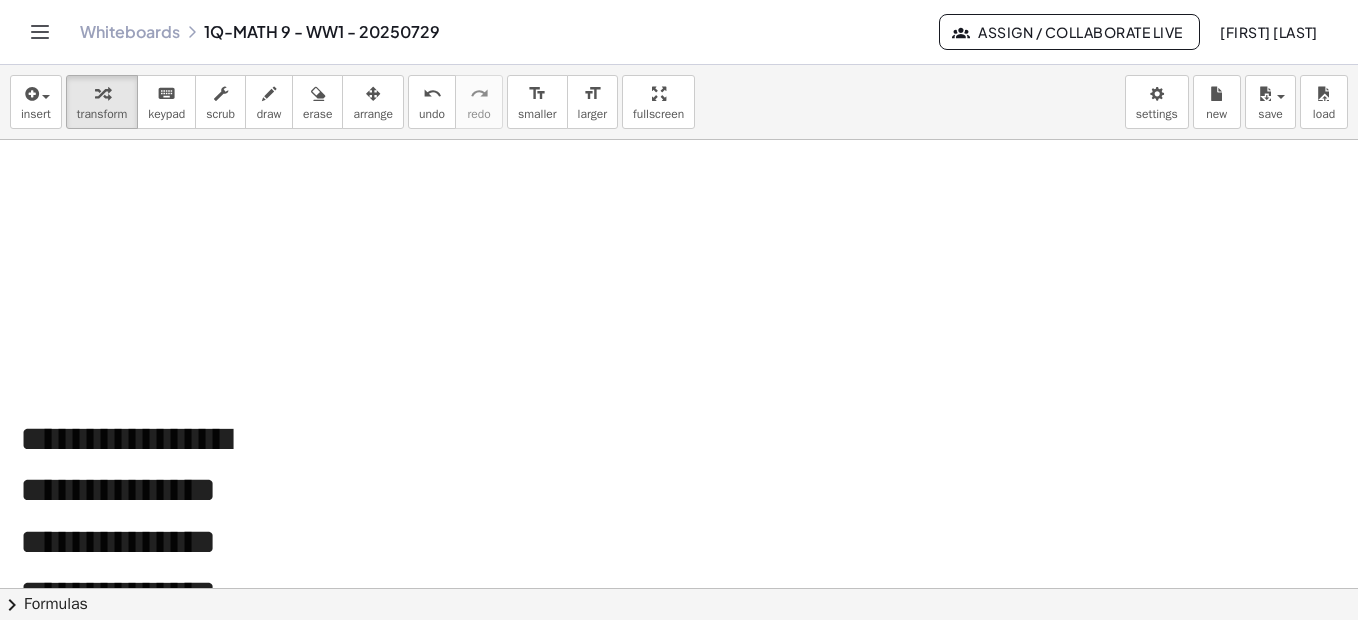 drag, startPoint x: 371, startPoint y: 108, endPoint x: 442, endPoint y: 155, distance: 85.146935 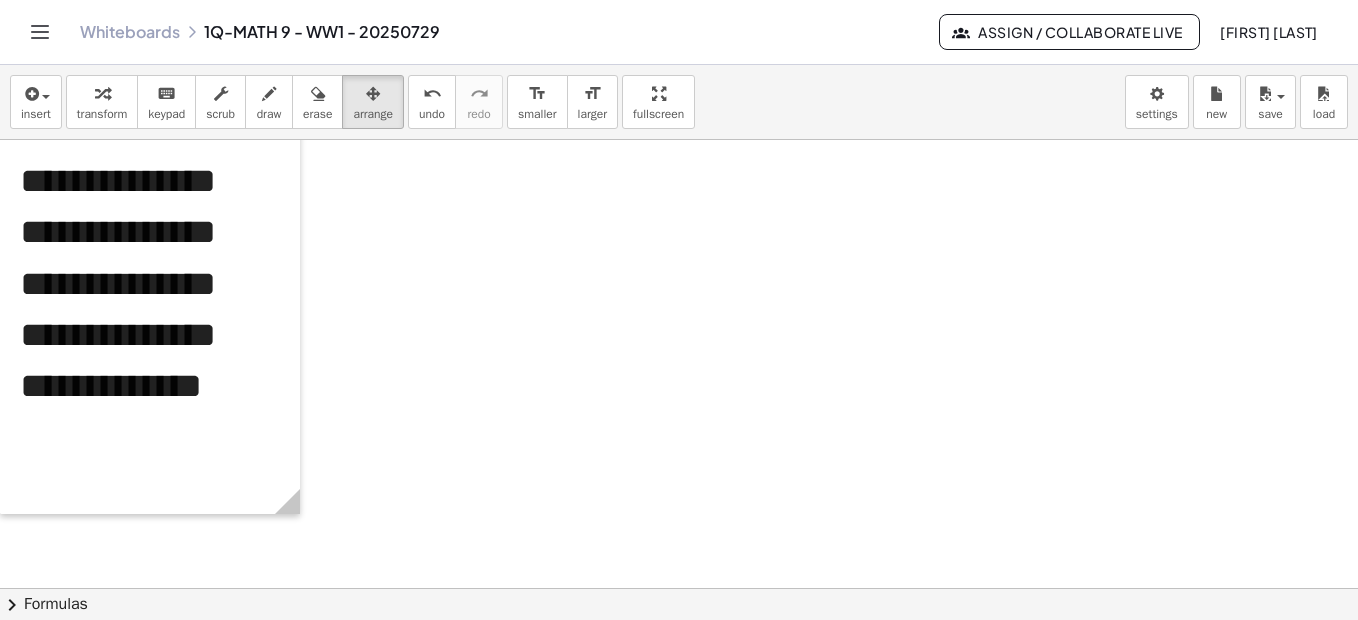 scroll, scrollTop: 1688, scrollLeft: 0, axis: vertical 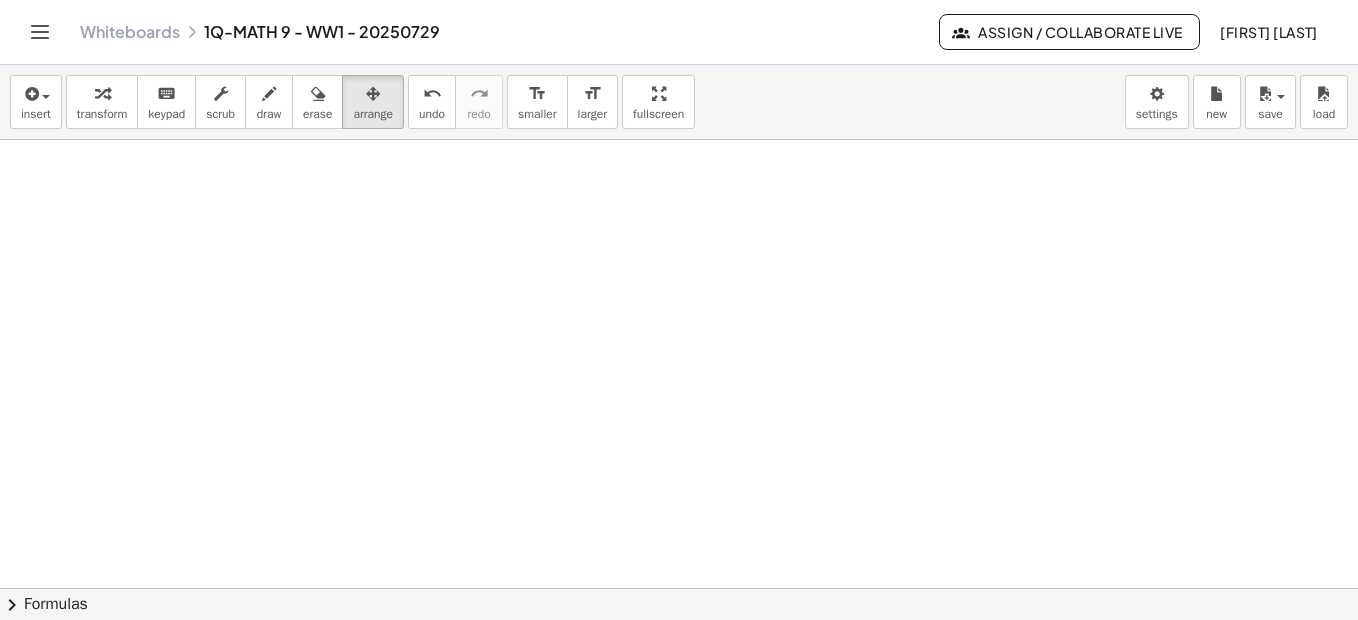 drag, startPoint x: 284, startPoint y: 508, endPoint x: 1177, endPoint y: 467, distance: 893.94073 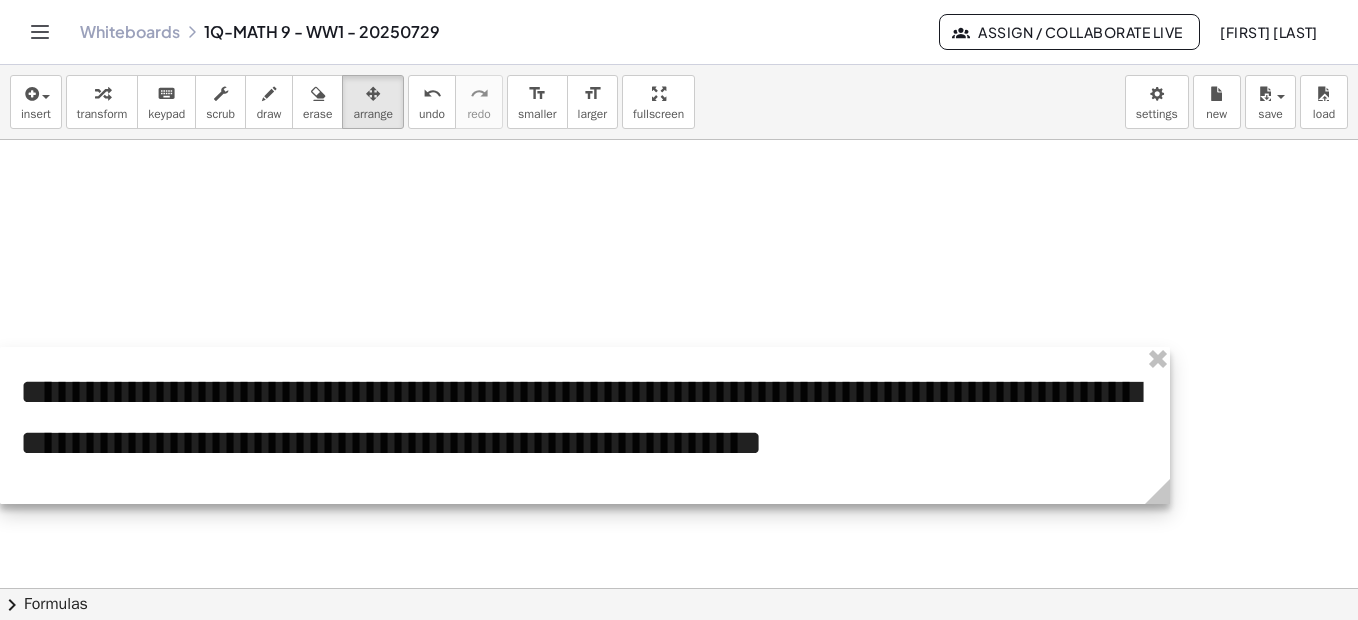 scroll, scrollTop: 1294, scrollLeft: 0, axis: vertical 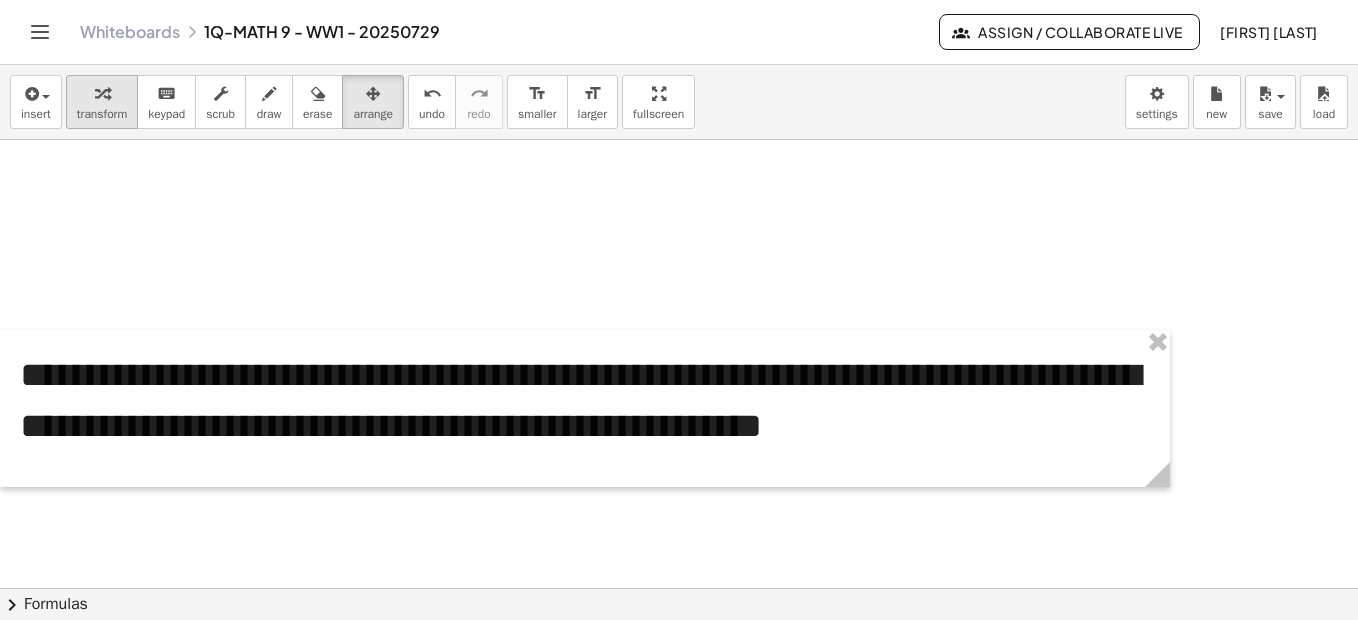 click at bounding box center (102, 94) 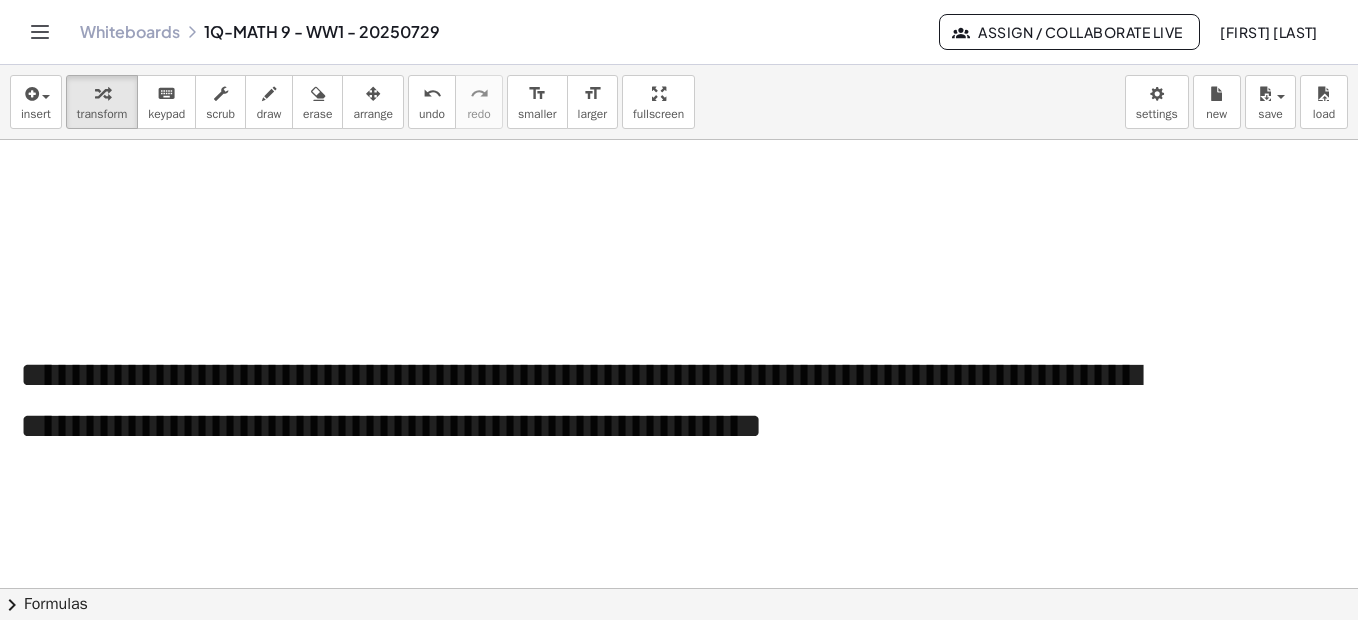 click at bounding box center [688, -34] 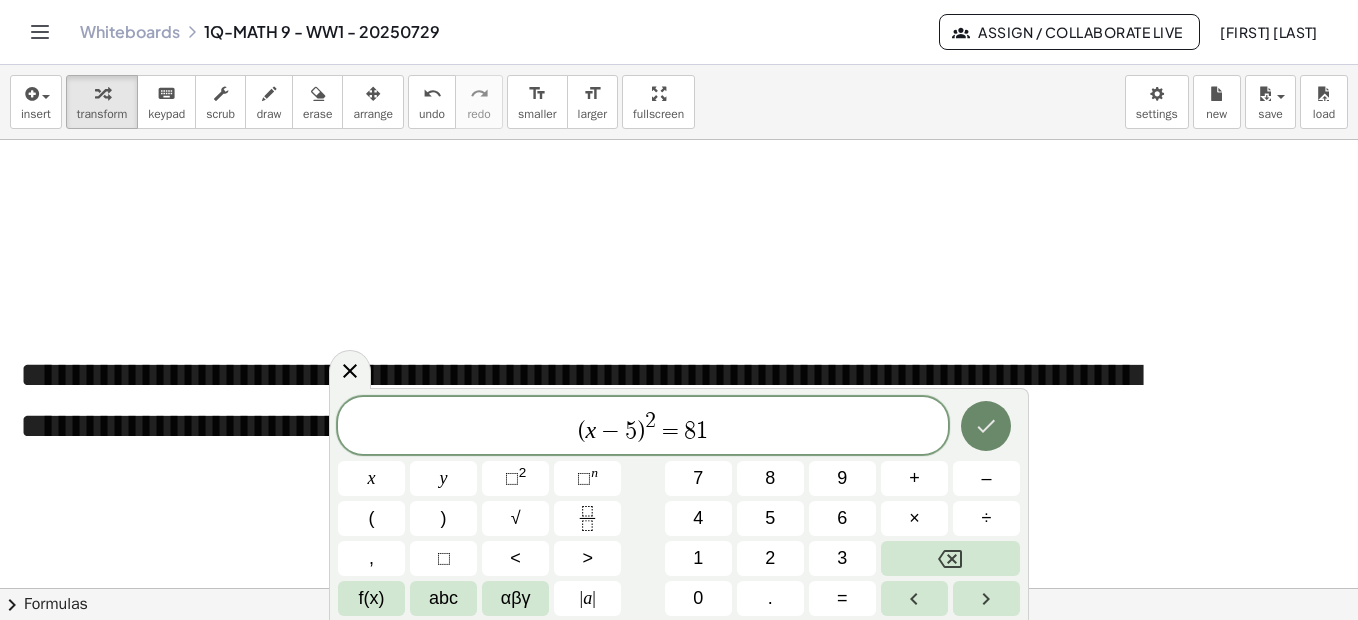 click at bounding box center (986, 426) 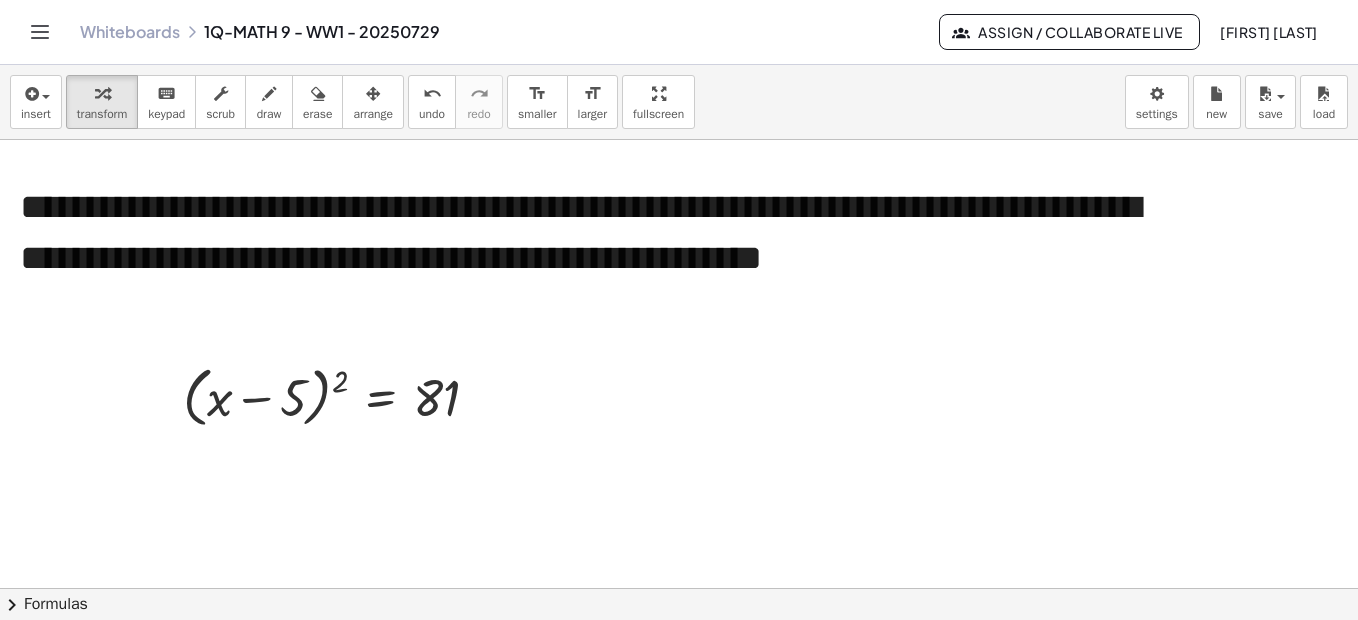 scroll, scrollTop: 1508, scrollLeft: 0, axis: vertical 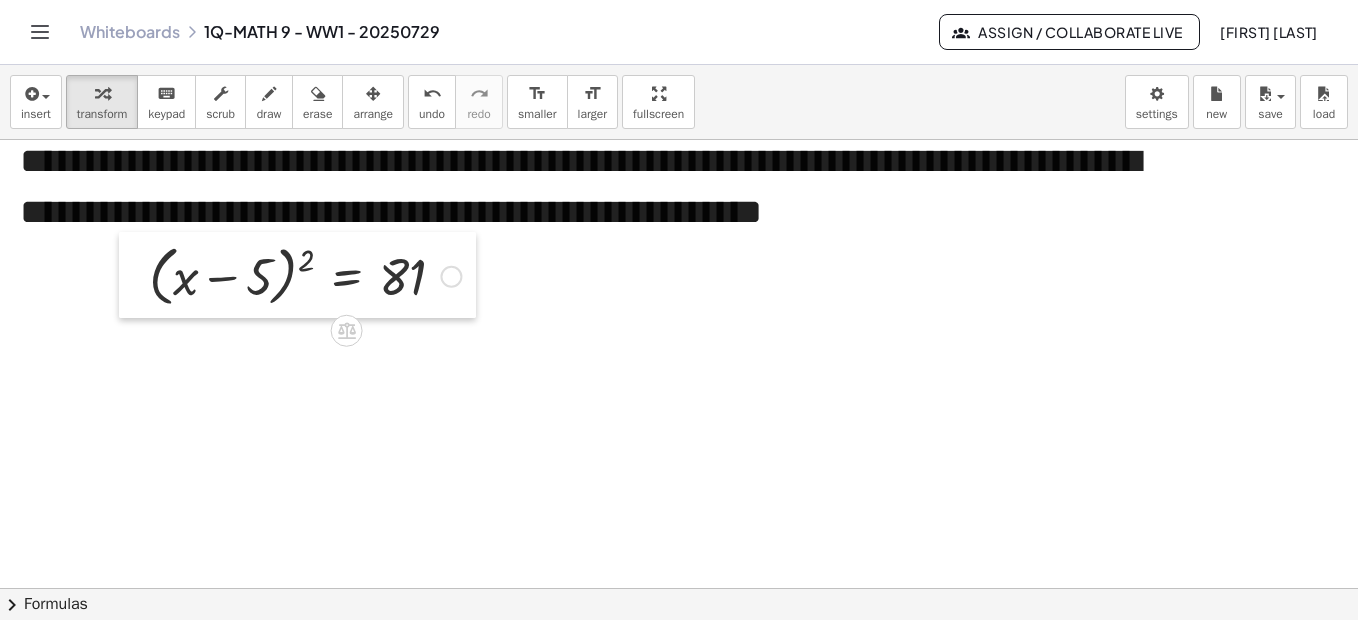drag, startPoint x: 163, startPoint y: 324, endPoint x: 129, endPoint y: 249, distance: 82.346825 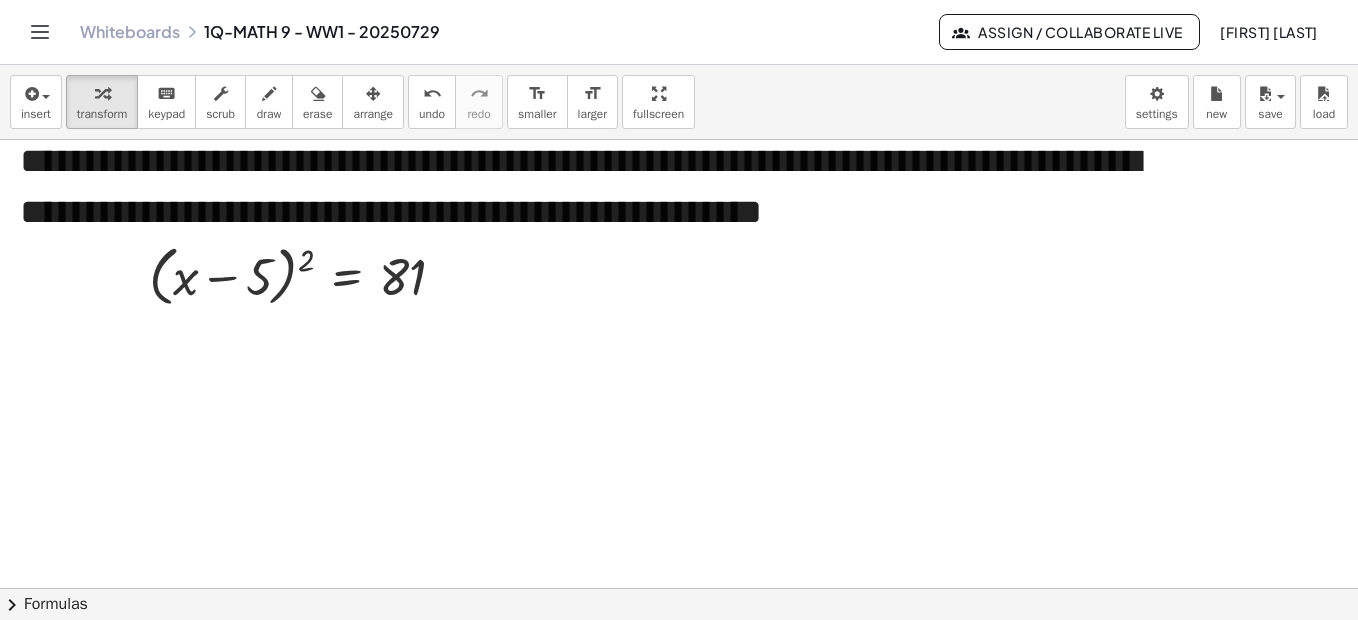 click at bounding box center (688, -248) 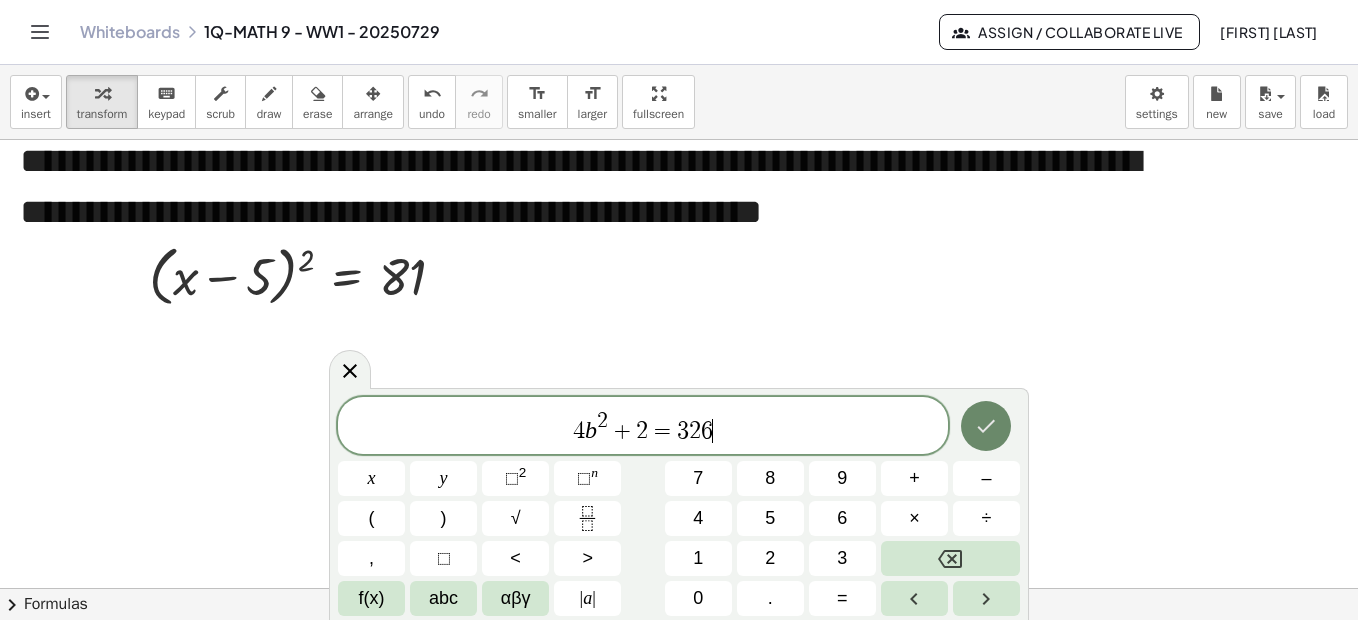 click 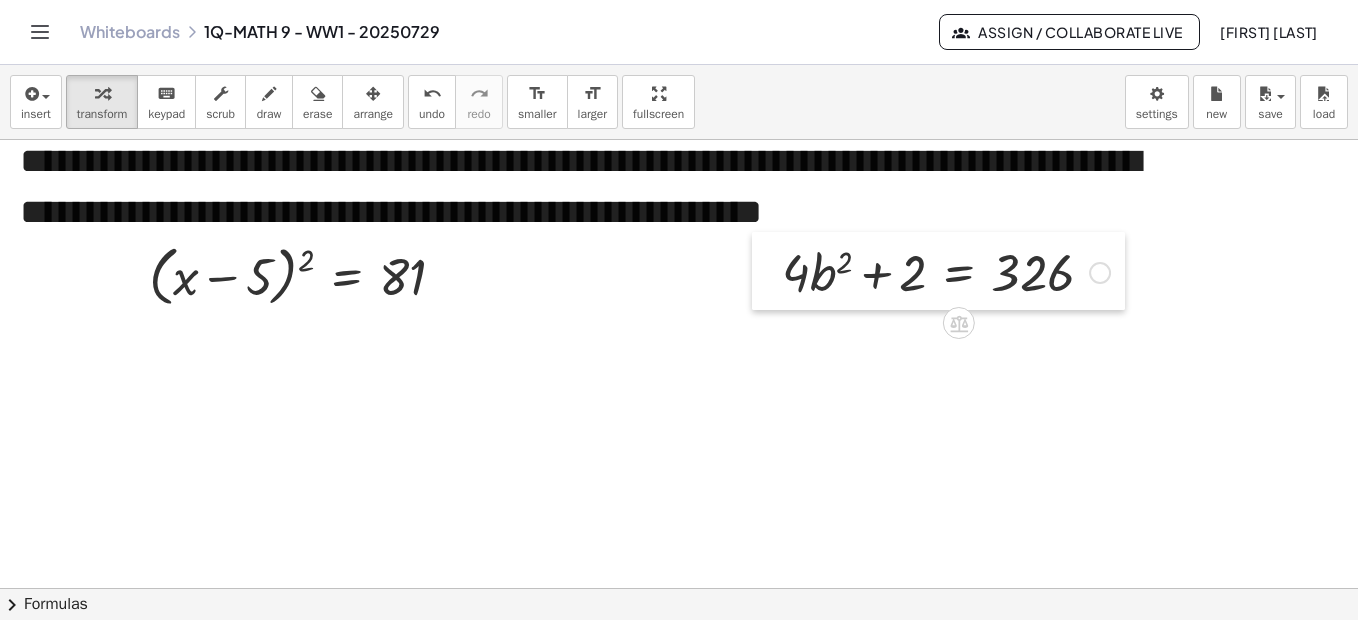 drag, startPoint x: 570, startPoint y: 468, endPoint x: 776, endPoint y: 243, distance: 305.05902 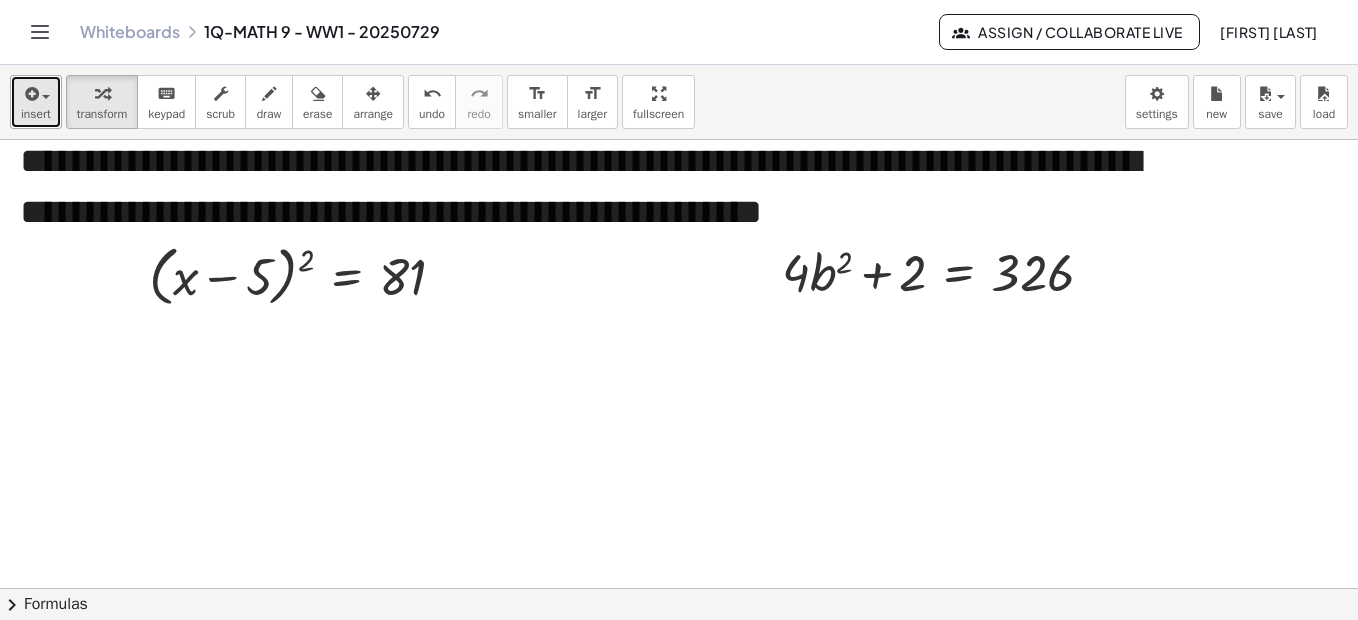 click on "insert" at bounding box center [36, 102] 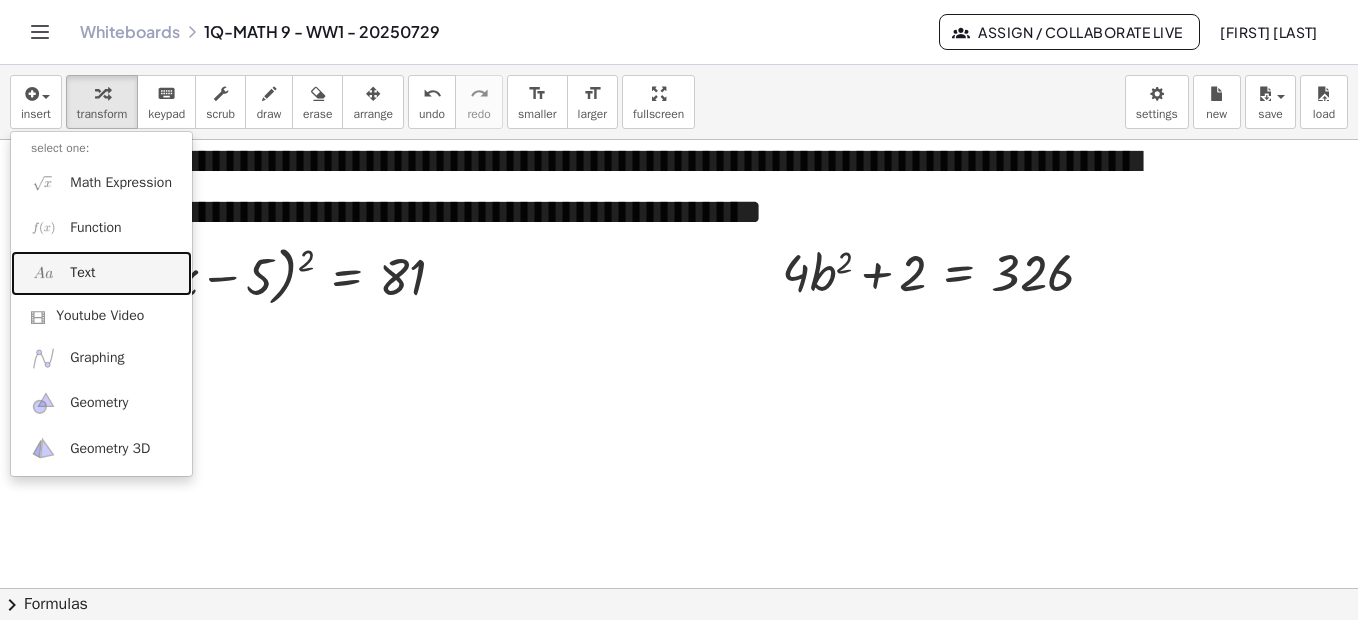 click on "Text" at bounding box center (82, 273) 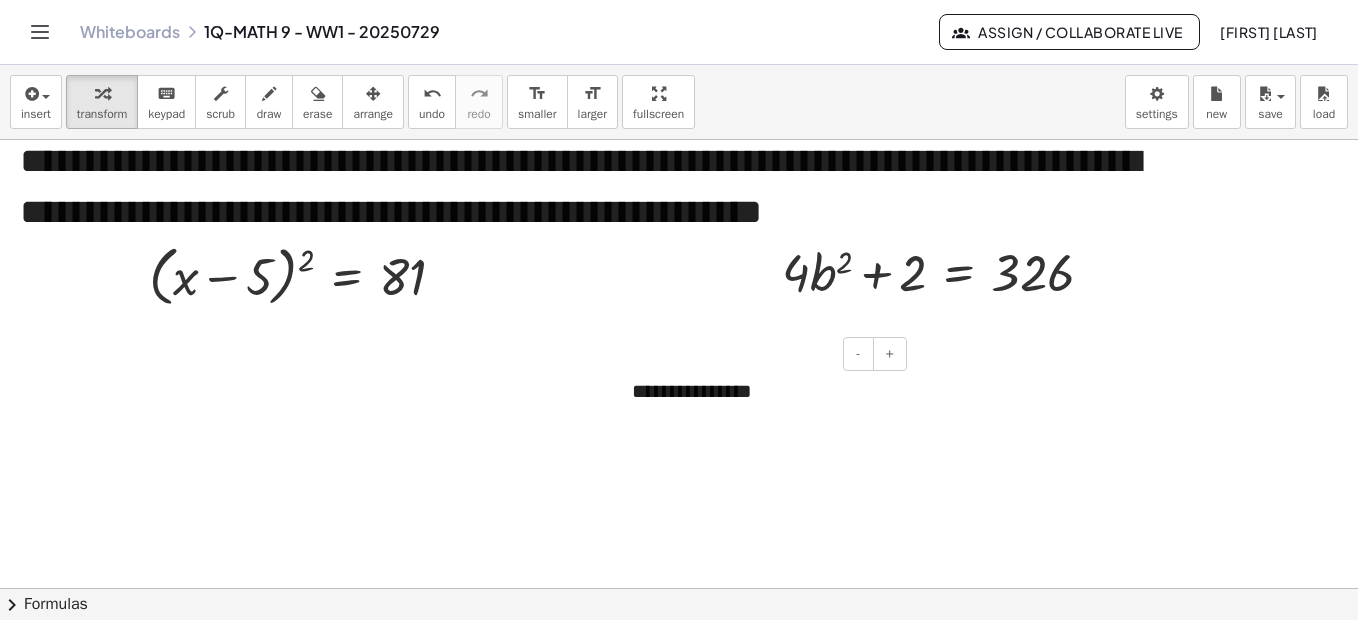 type 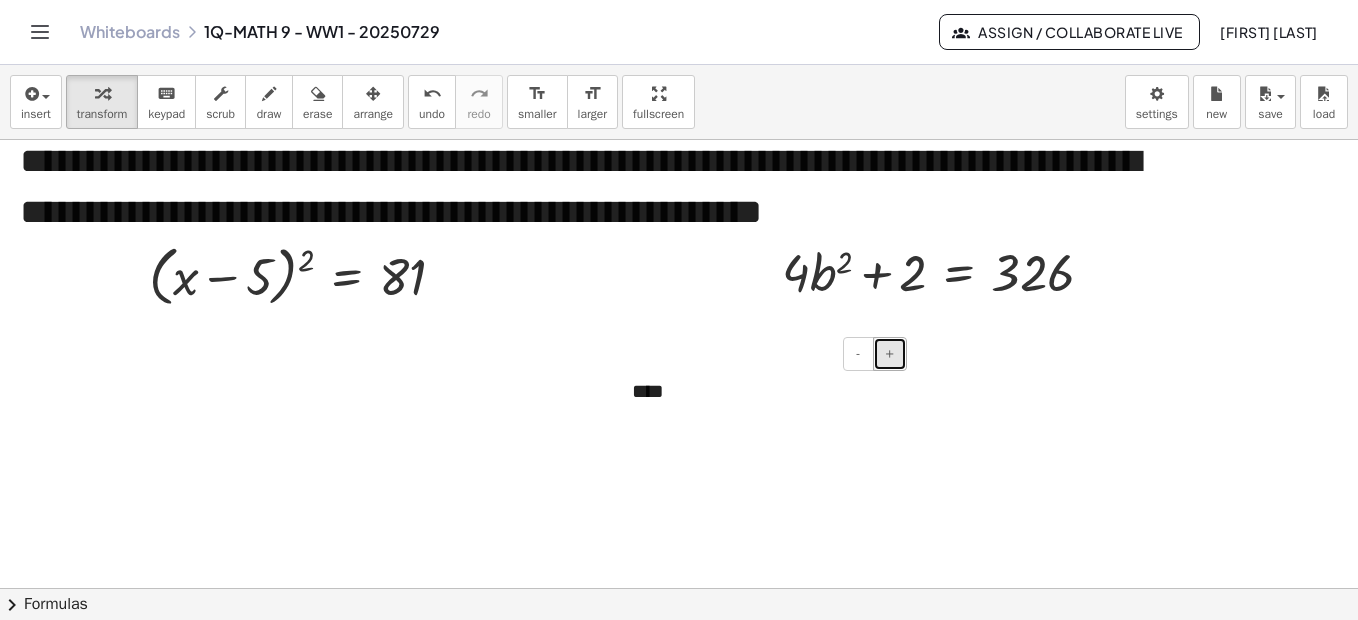 click on "+" at bounding box center [890, 354] 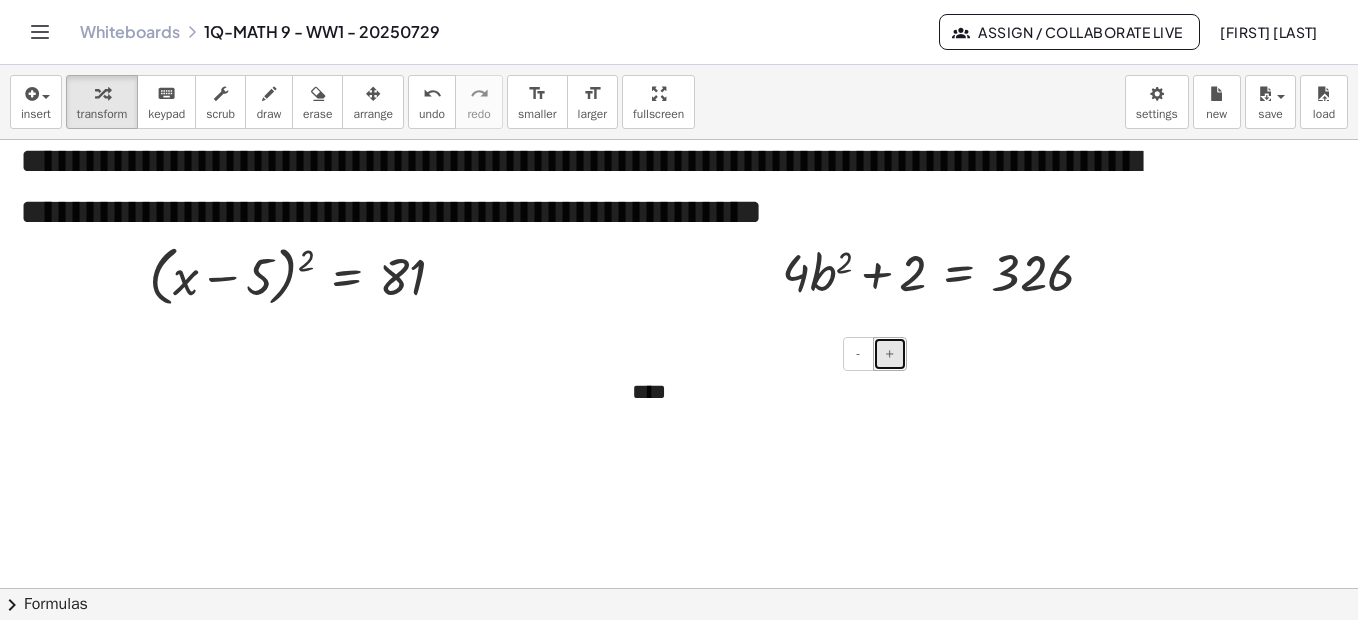 click on "+" at bounding box center (890, 354) 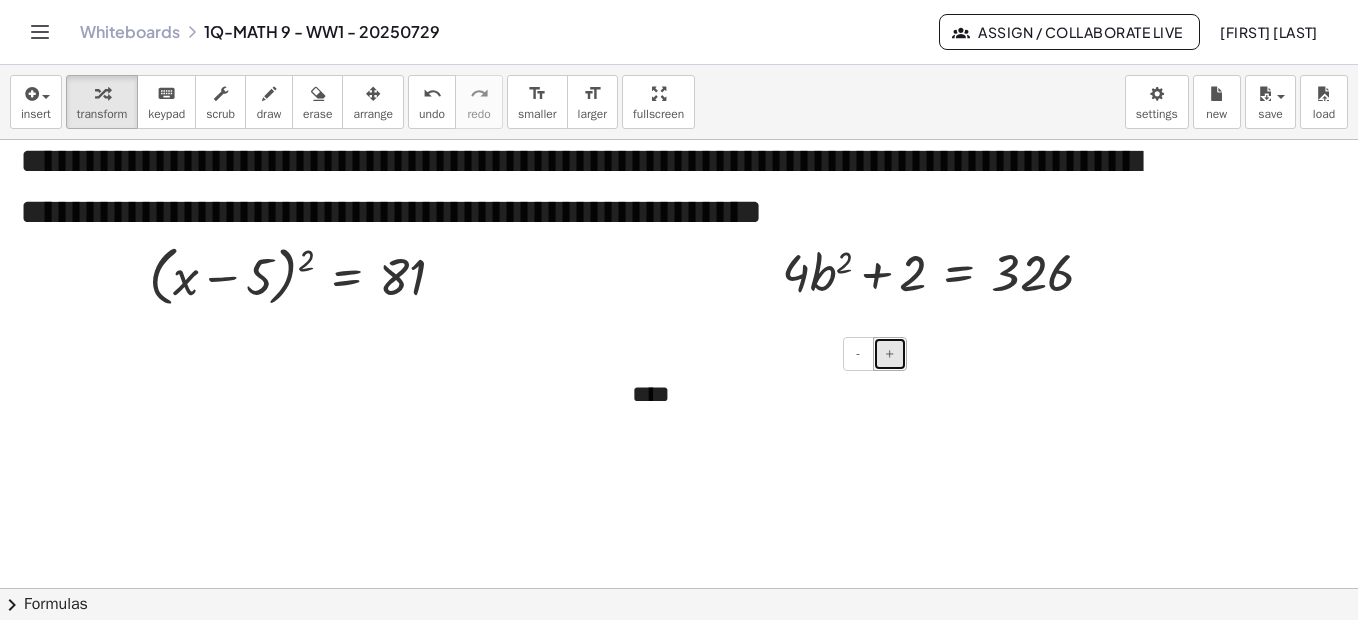 click on "+" at bounding box center [890, 354] 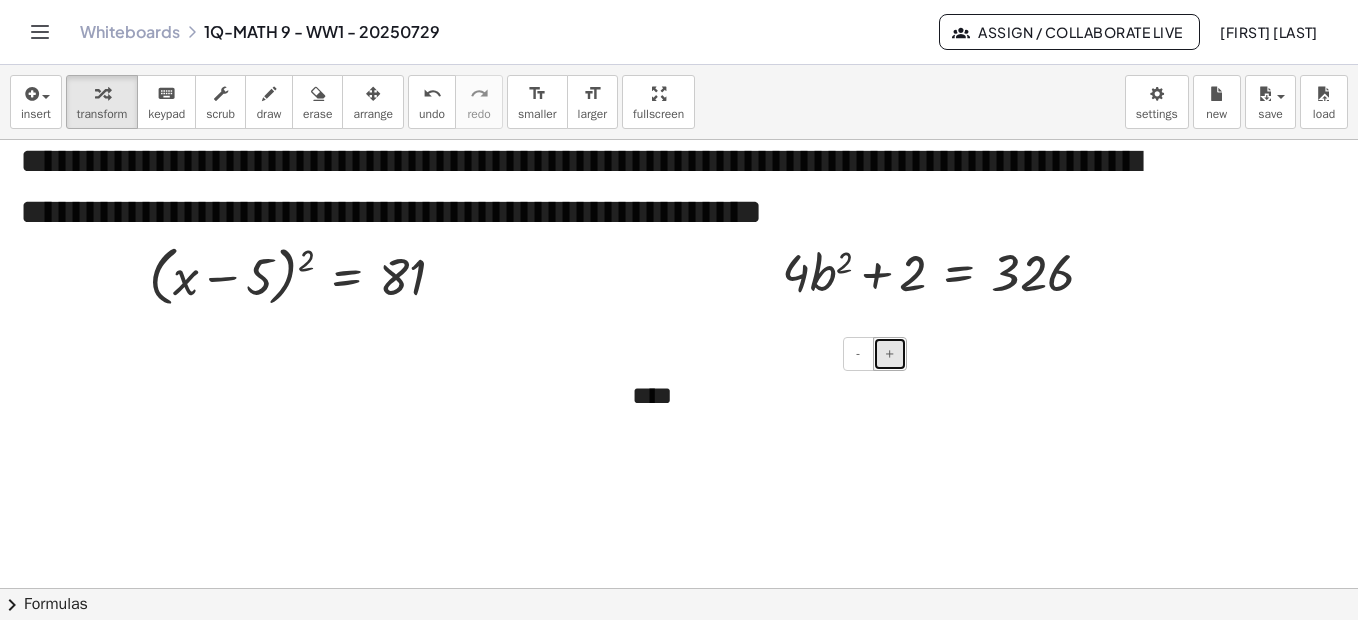 click on "+" at bounding box center [890, 354] 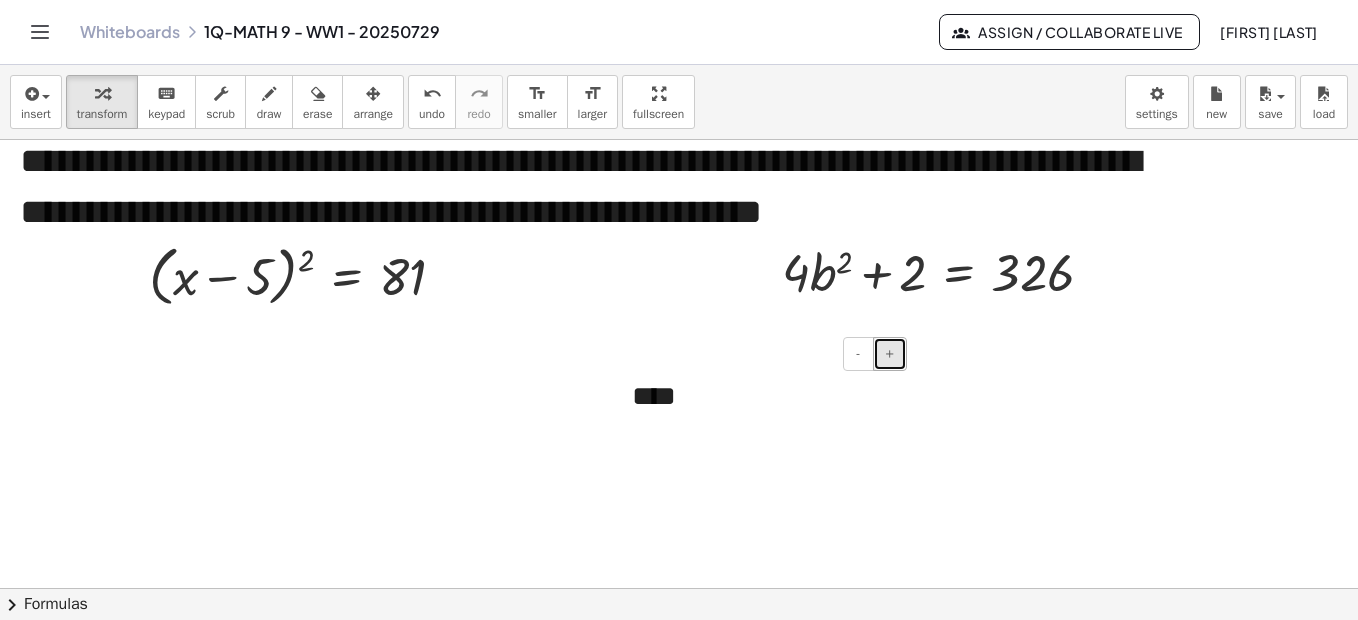 click on "+" at bounding box center [890, 354] 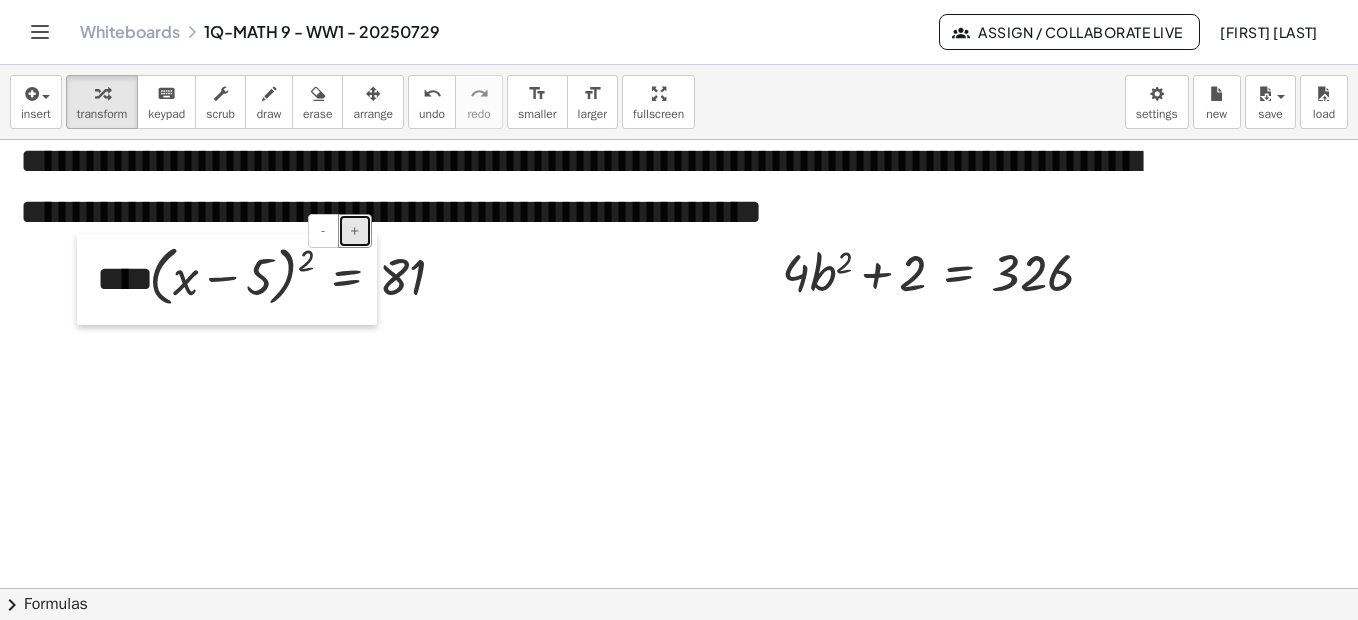 drag, startPoint x: 627, startPoint y: 385, endPoint x: 92, endPoint y: 262, distance: 548.9572 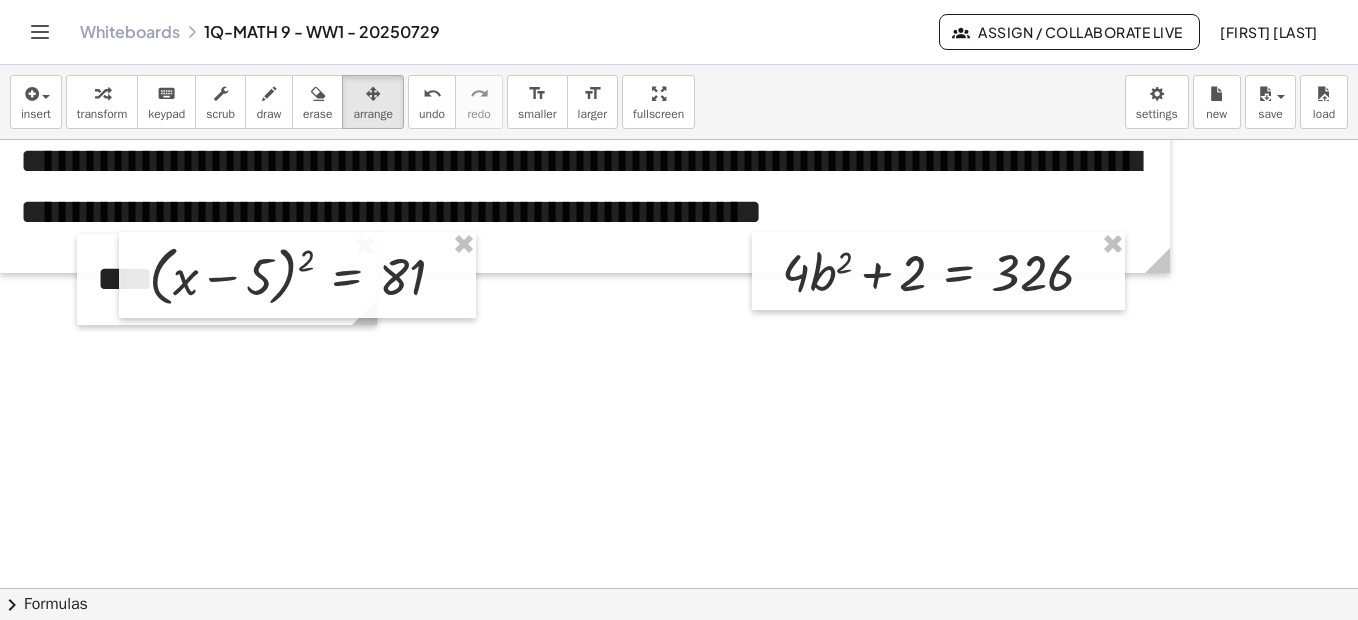 drag, startPoint x: 379, startPoint y: 111, endPoint x: 380, endPoint y: 316, distance: 205.00244 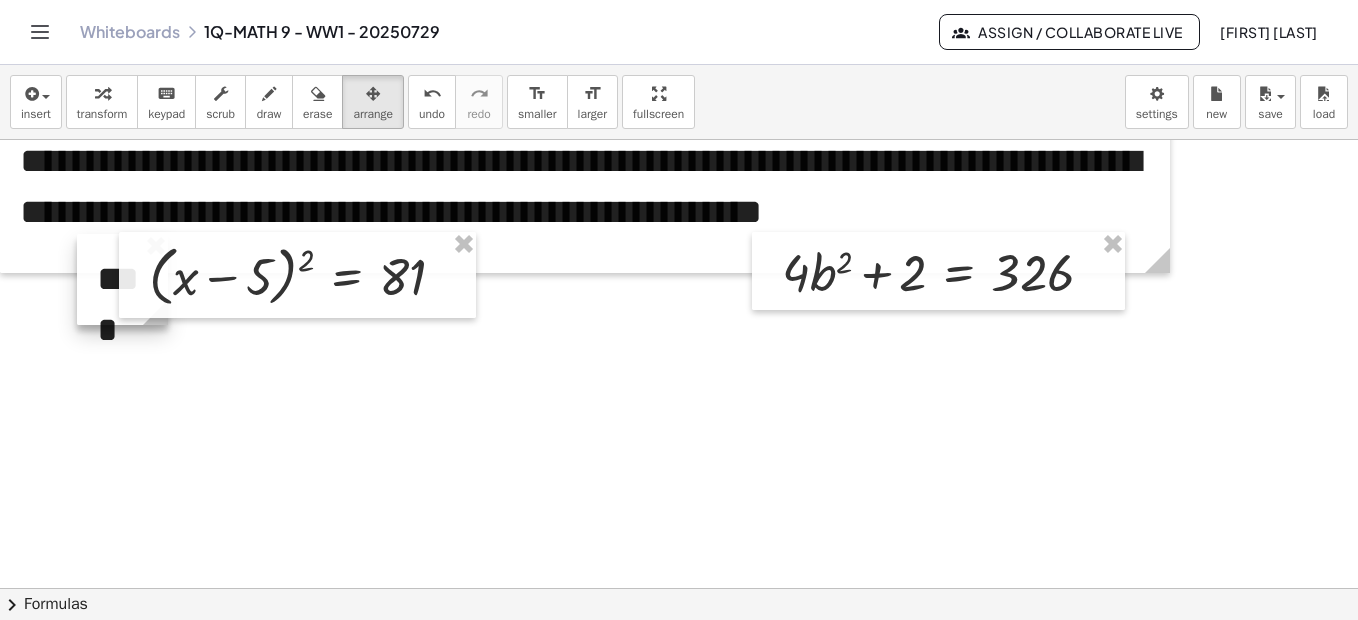 drag, startPoint x: 361, startPoint y: 326, endPoint x: 152, endPoint y: 326, distance: 209 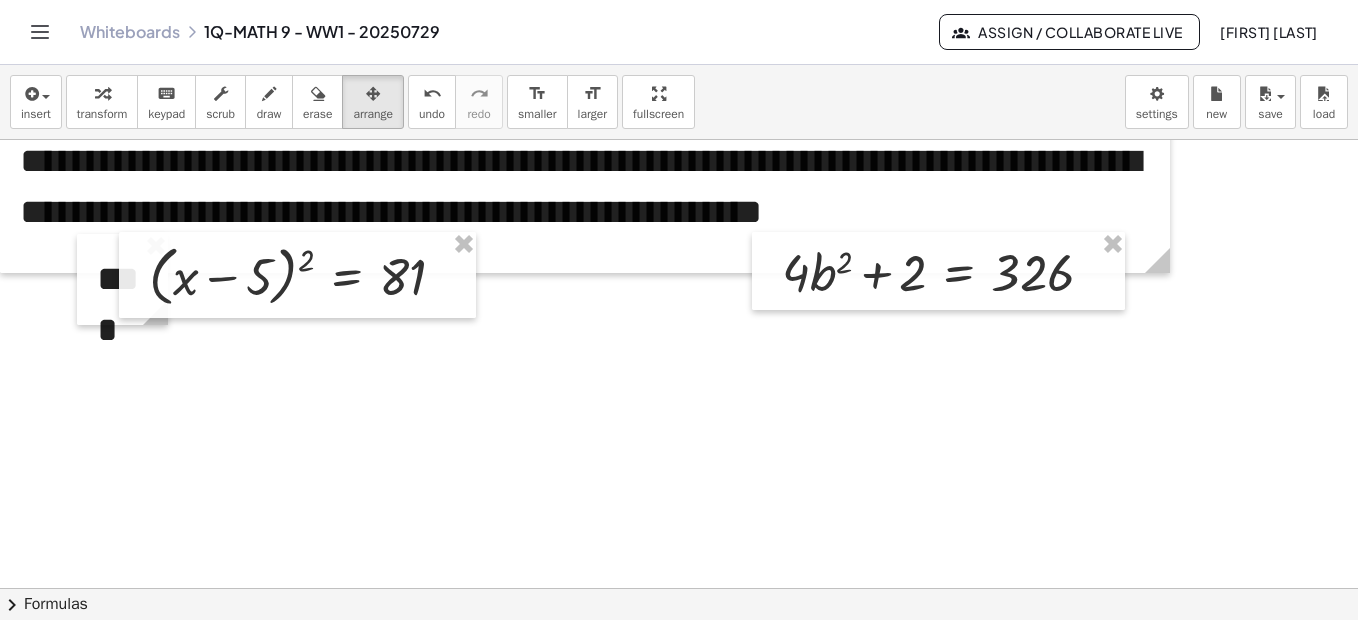 click at bounding box center (688, -248) 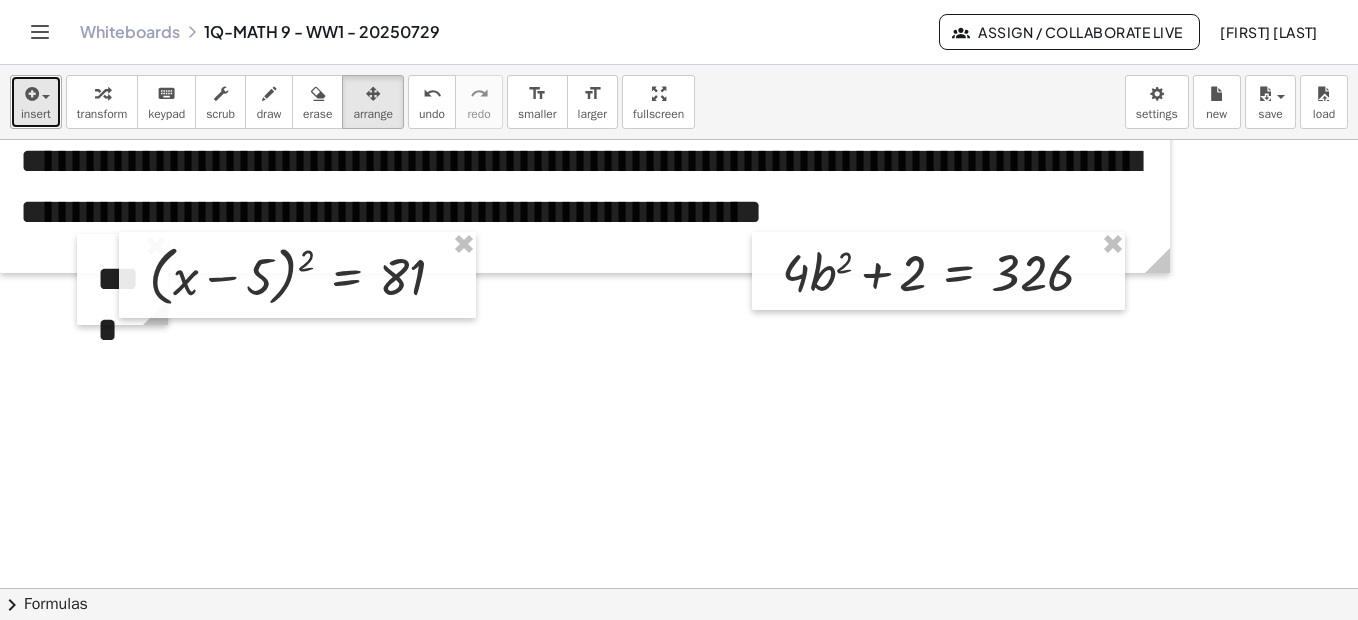 click on "insert" at bounding box center (36, 102) 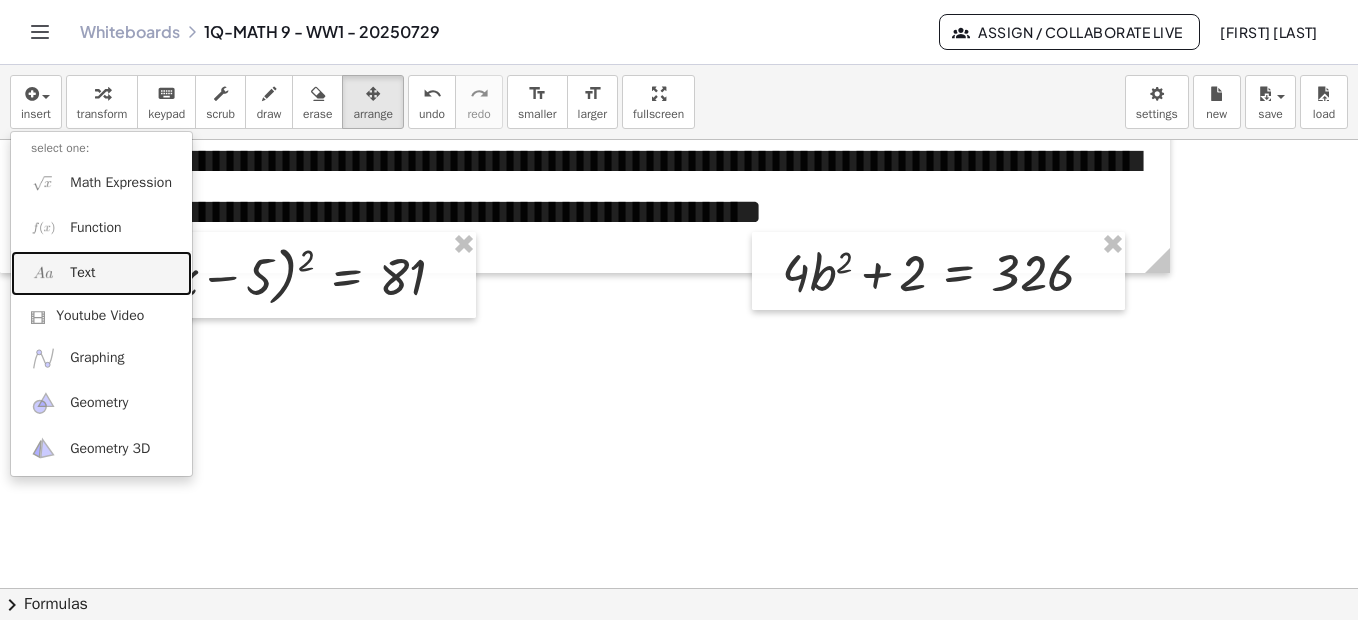 click on "Text" at bounding box center [82, 273] 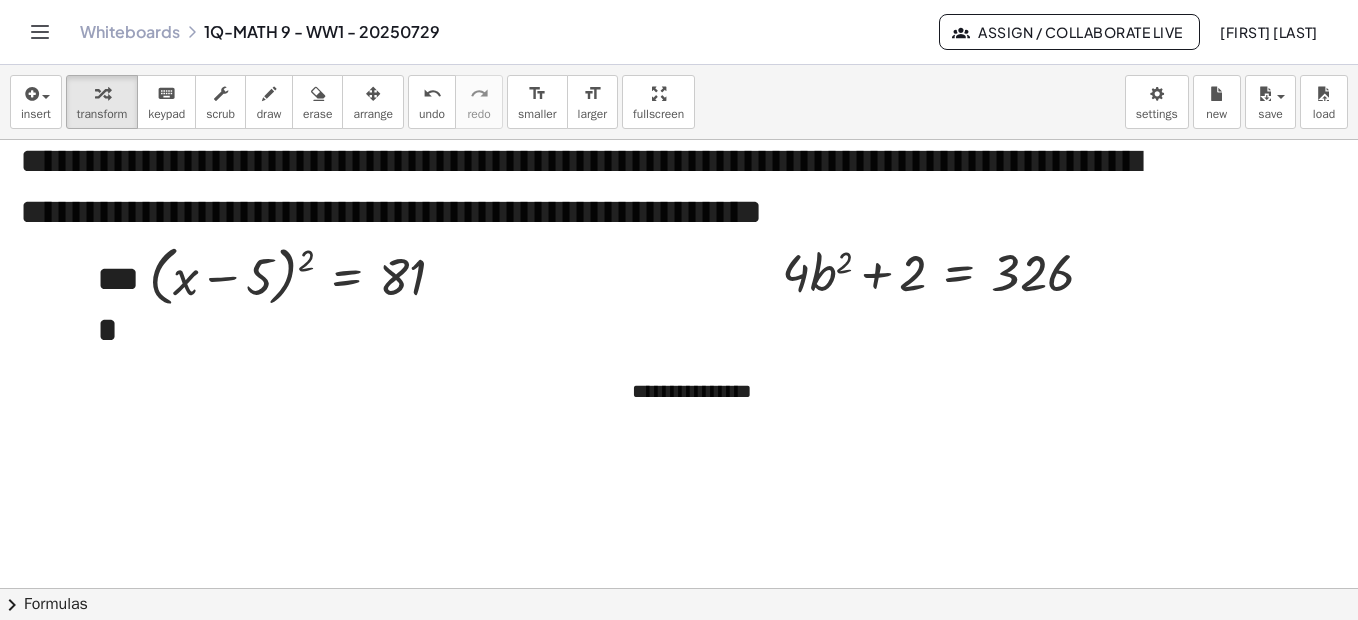 type 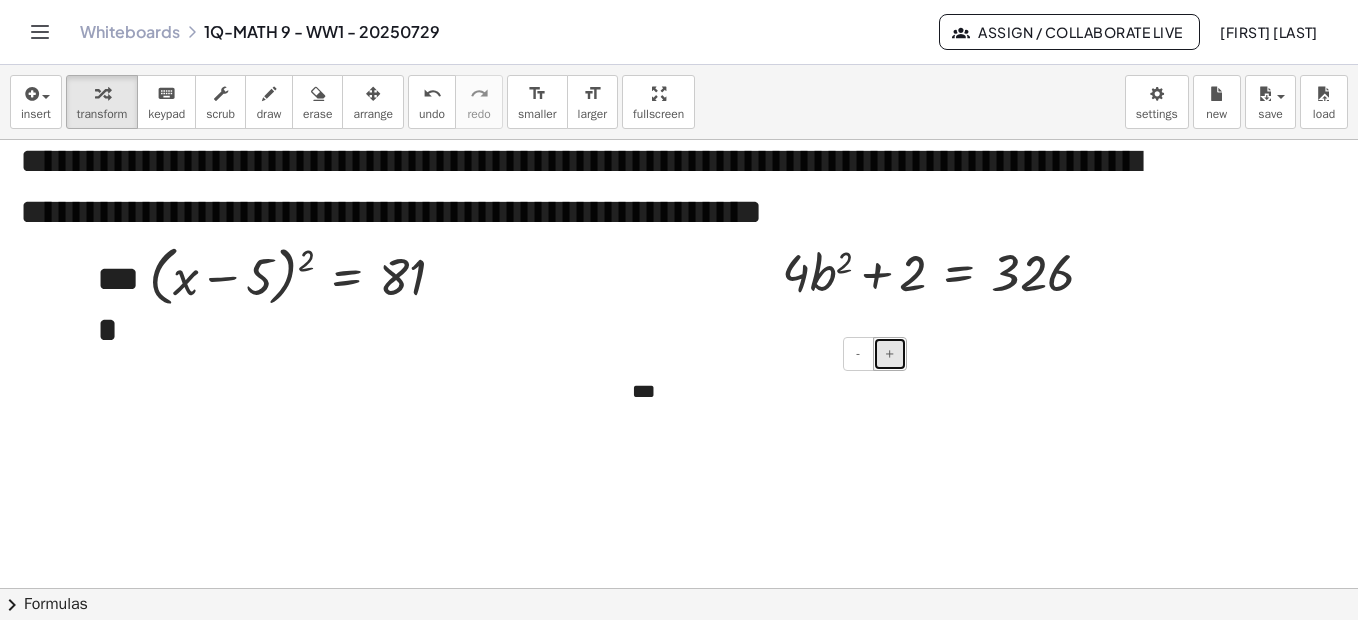 click on "+" at bounding box center [890, 353] 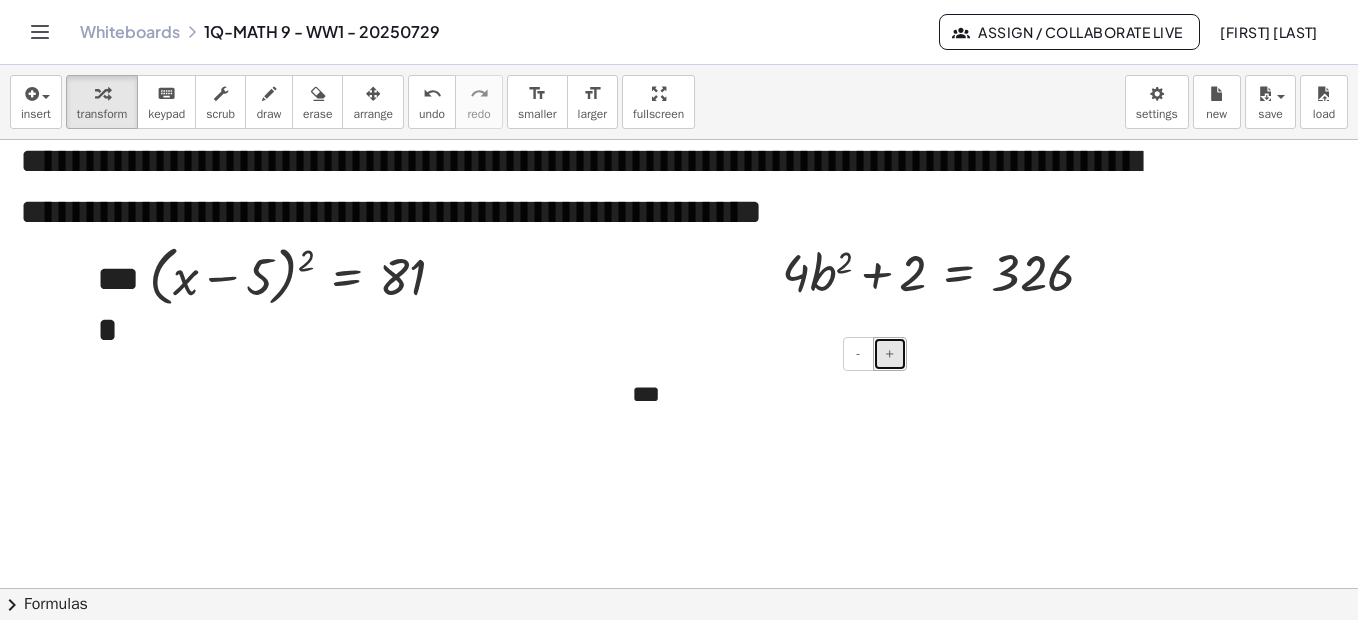 click on "+" at bounding box center (890, 353) 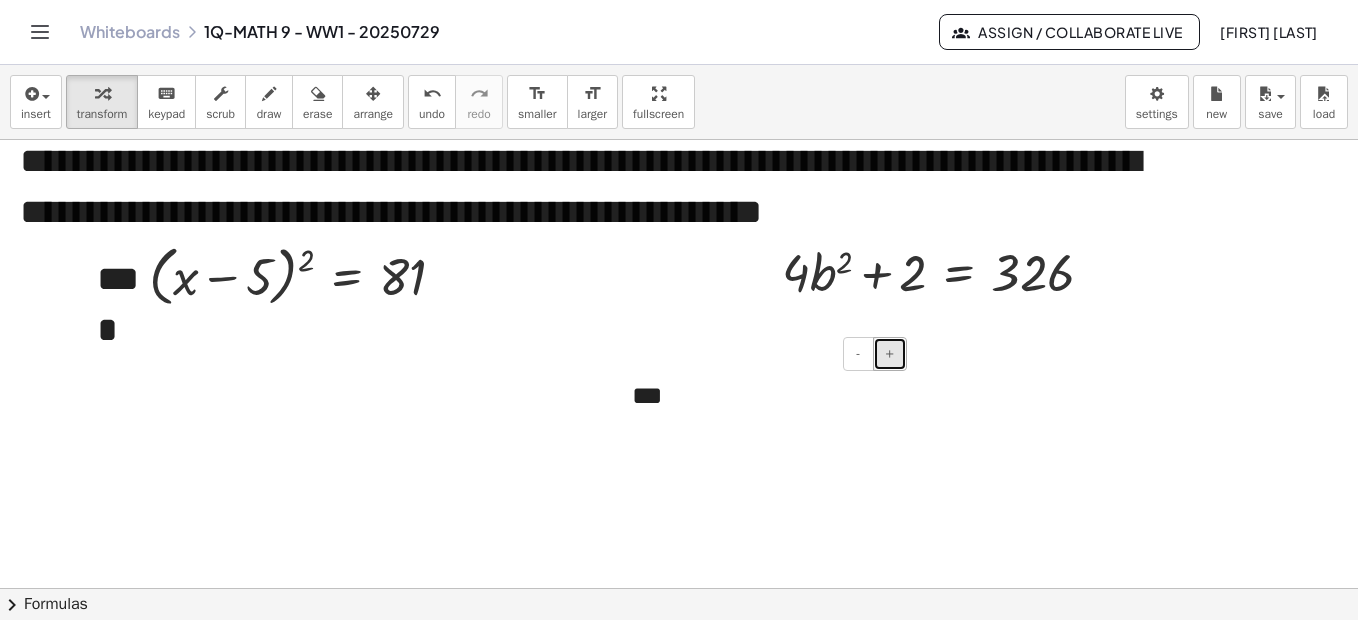 click on "+" at bounding box center [890, 353] 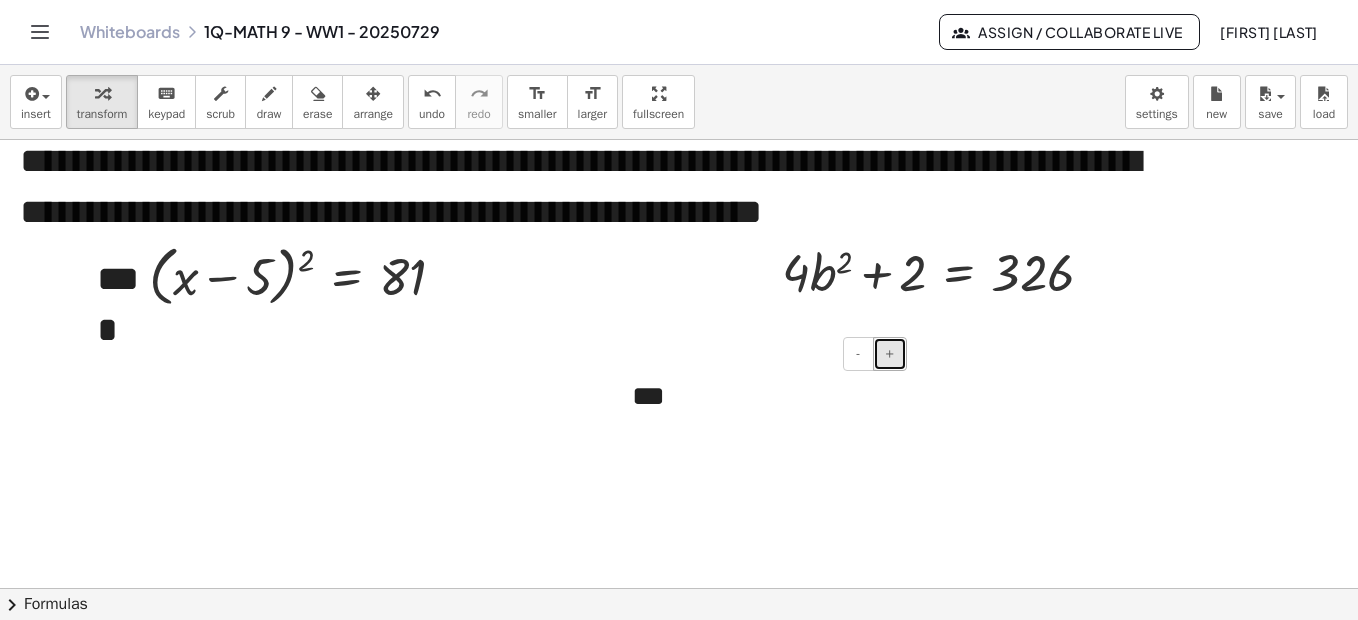 click on "+" at bounding box center (890, 353) 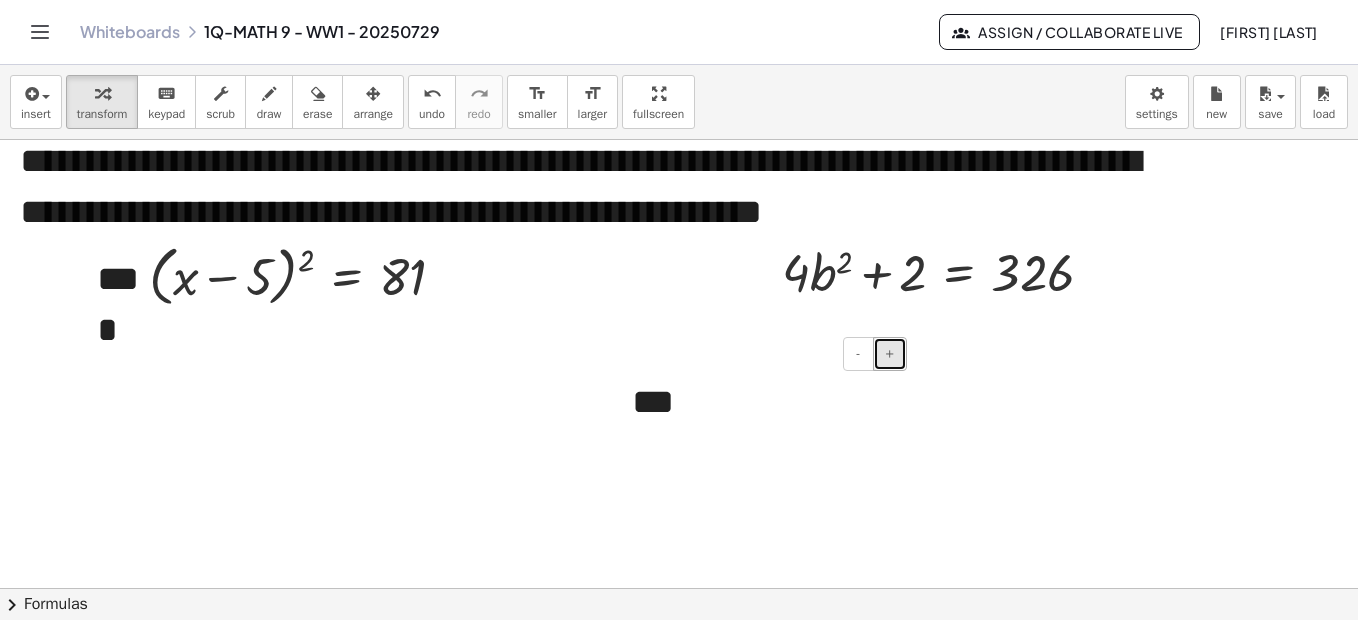 click on "+" at bounding box center [890, 353] 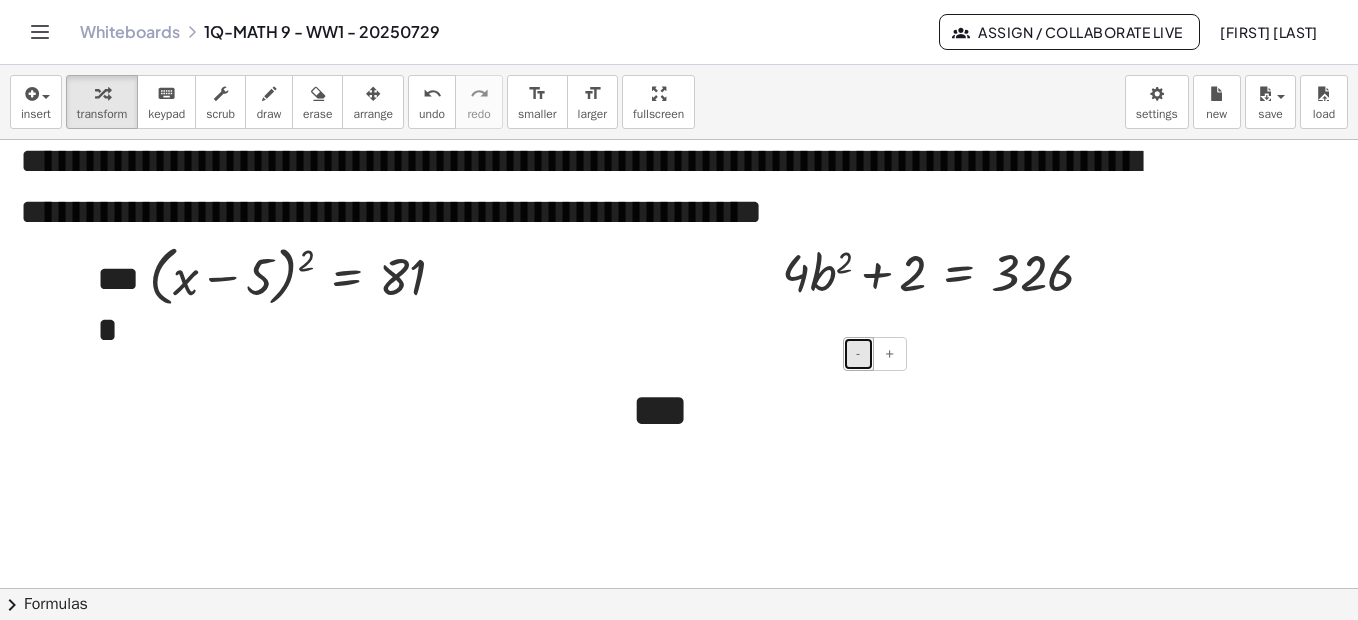 click on "-" at bounding box center [858, 353] 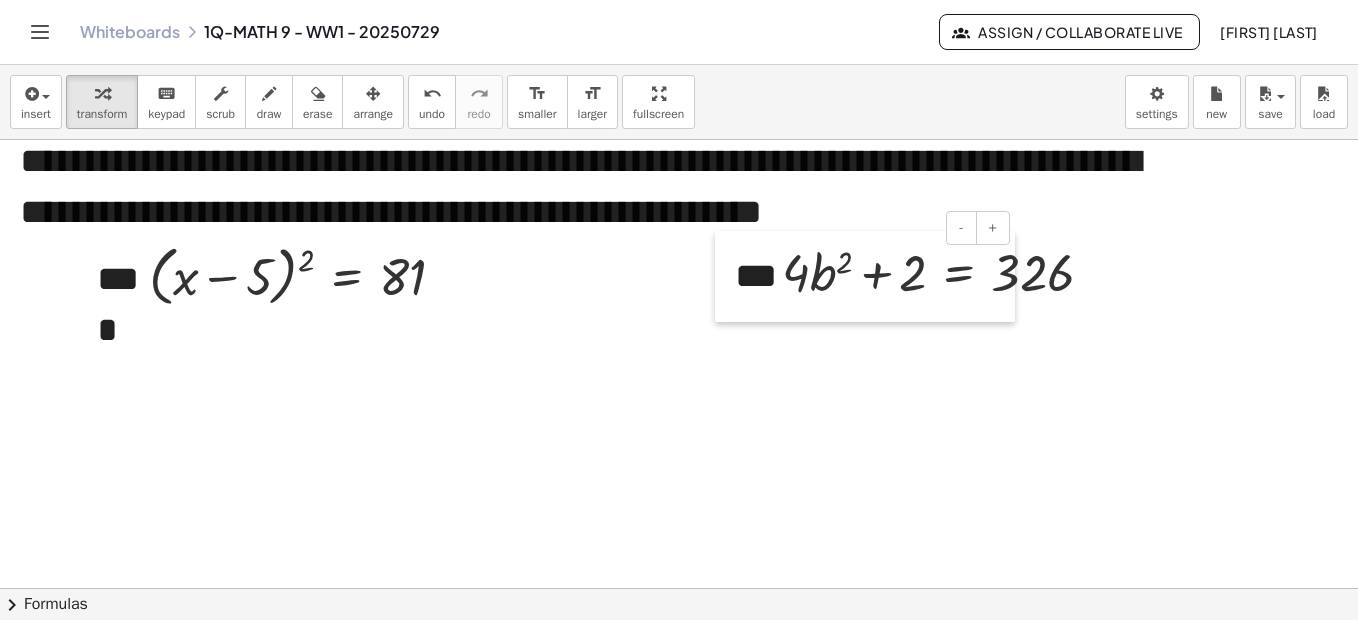 drag, startPoint x: 625, startPoint y: 379, endPoint x: 728, endPoint y: 253, distance: 162.74213 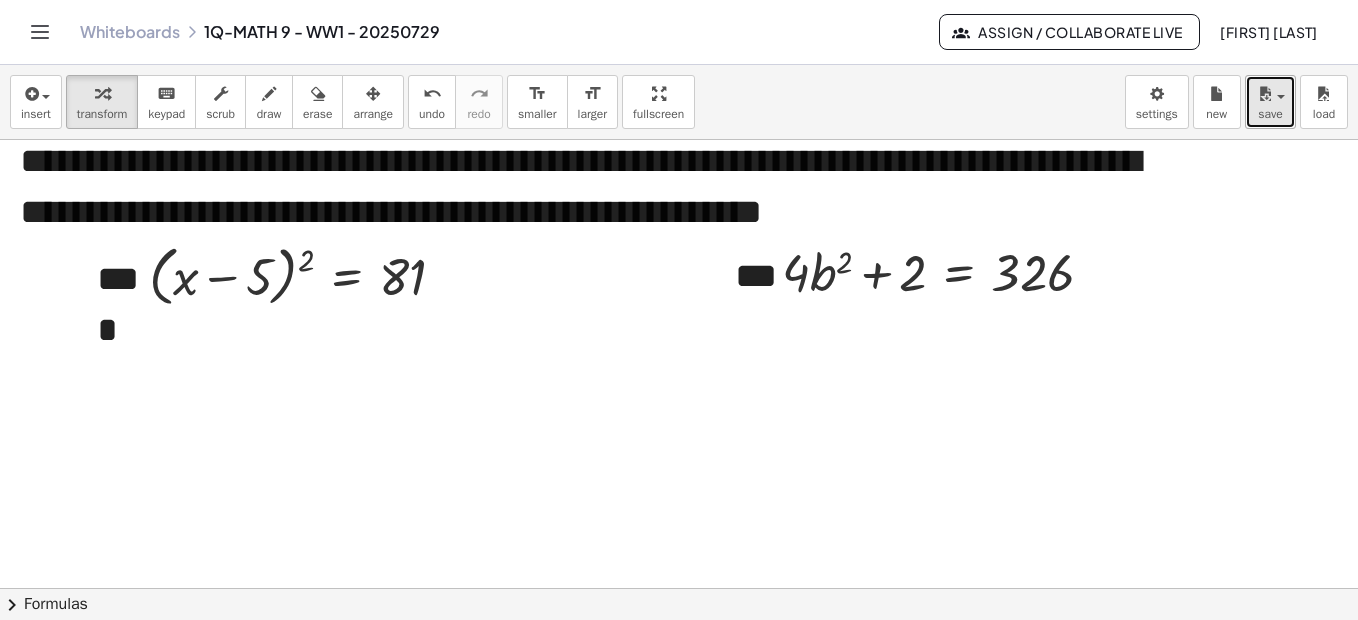 click on "save" at bounding box center [1270, 102] 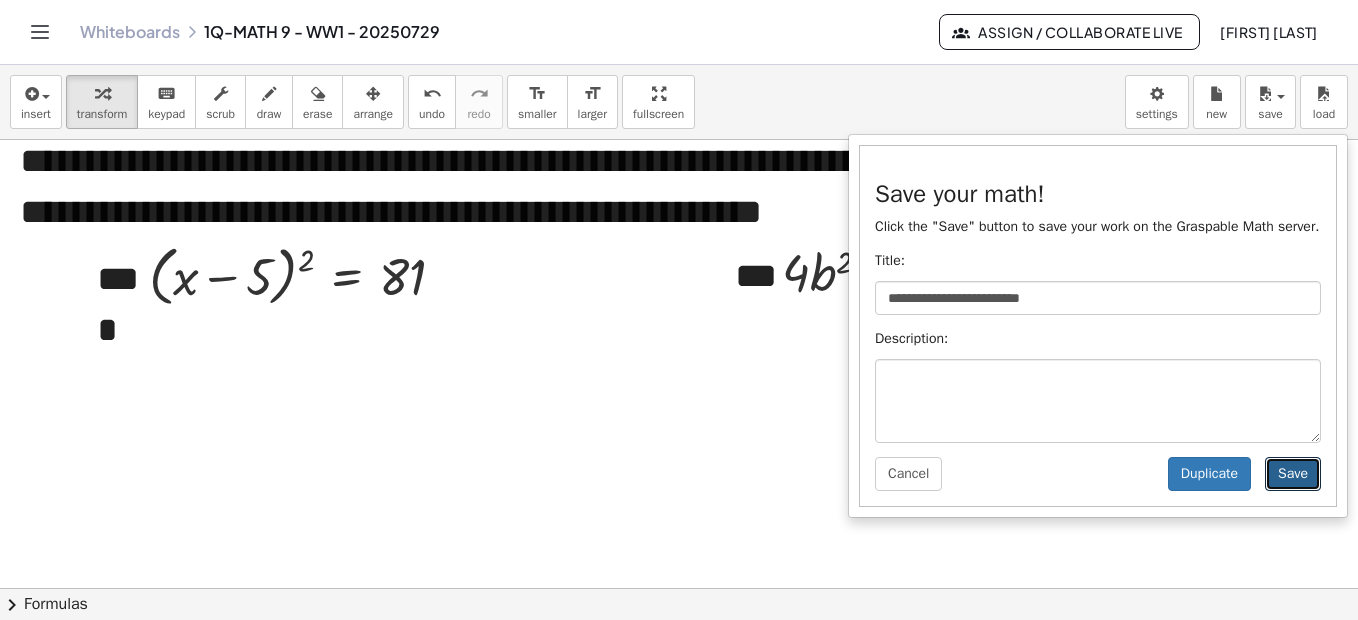 click on "Save" at bounding box center (1293, 474) 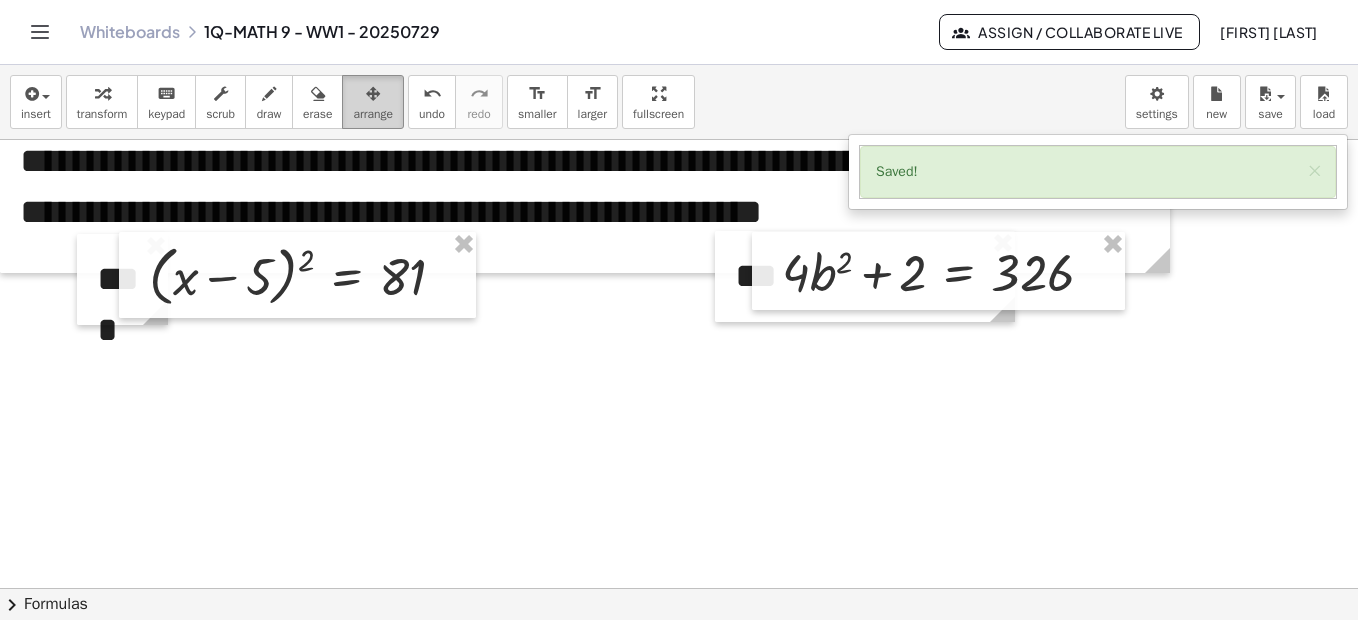 click on "arrange" at bounding box center (373, 102) 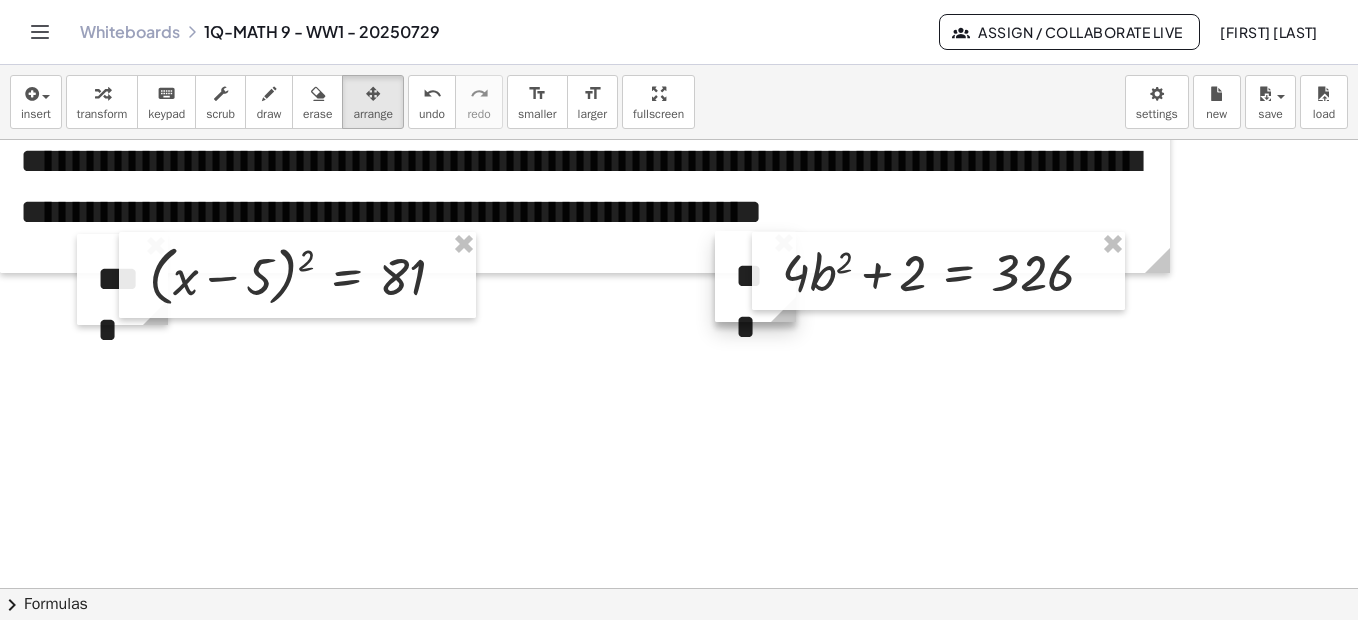drag, startPoint x: 990, startPoint y: 319, endPoint x: 790, endPoint y: 326, distance: 200.12247 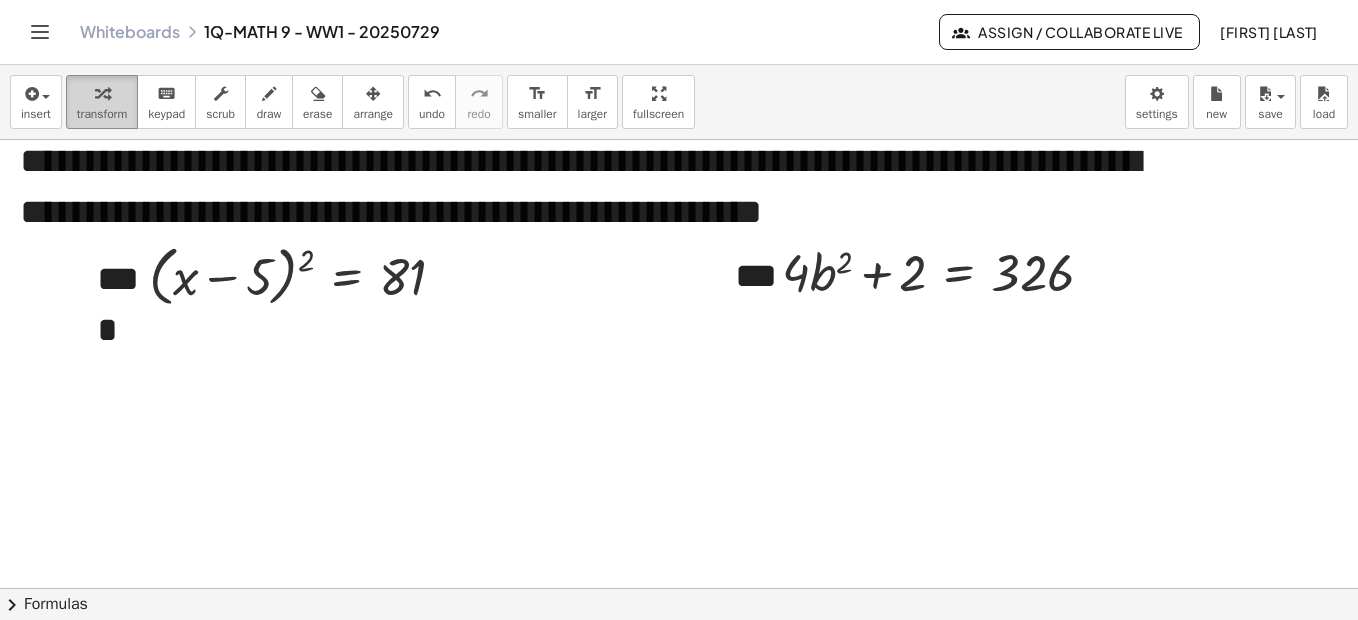 click at bounding box center (102, 93) 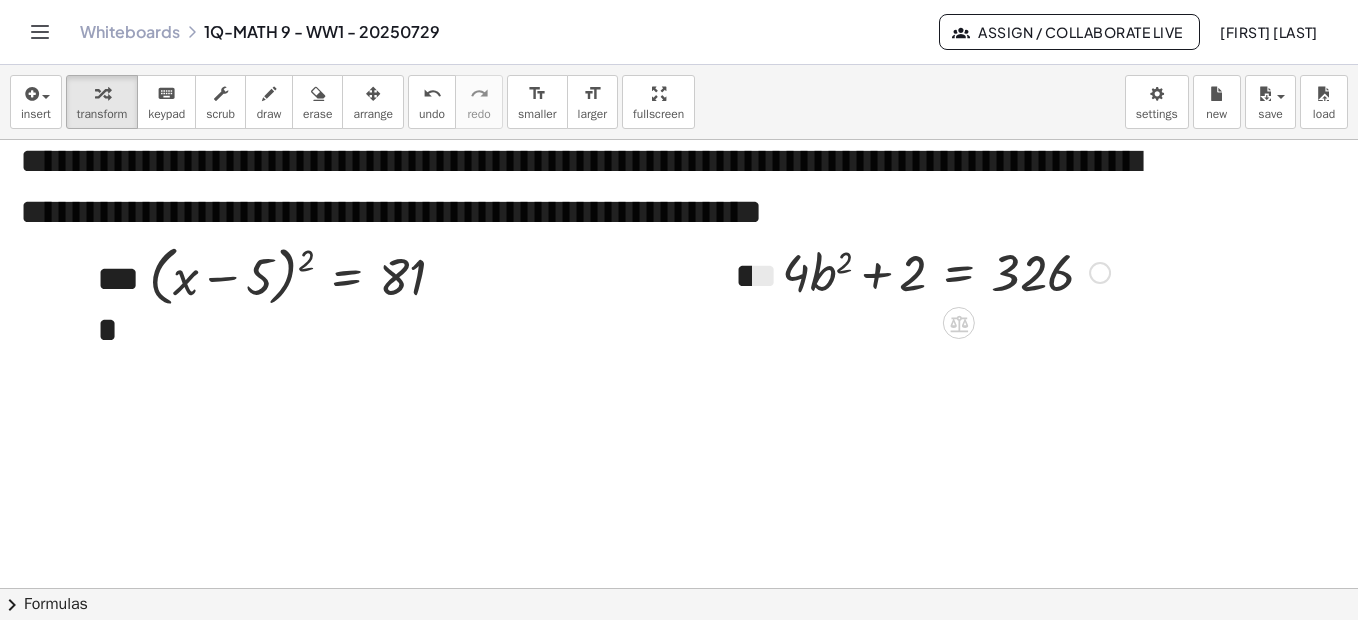 click at bounding box center [946, 271] 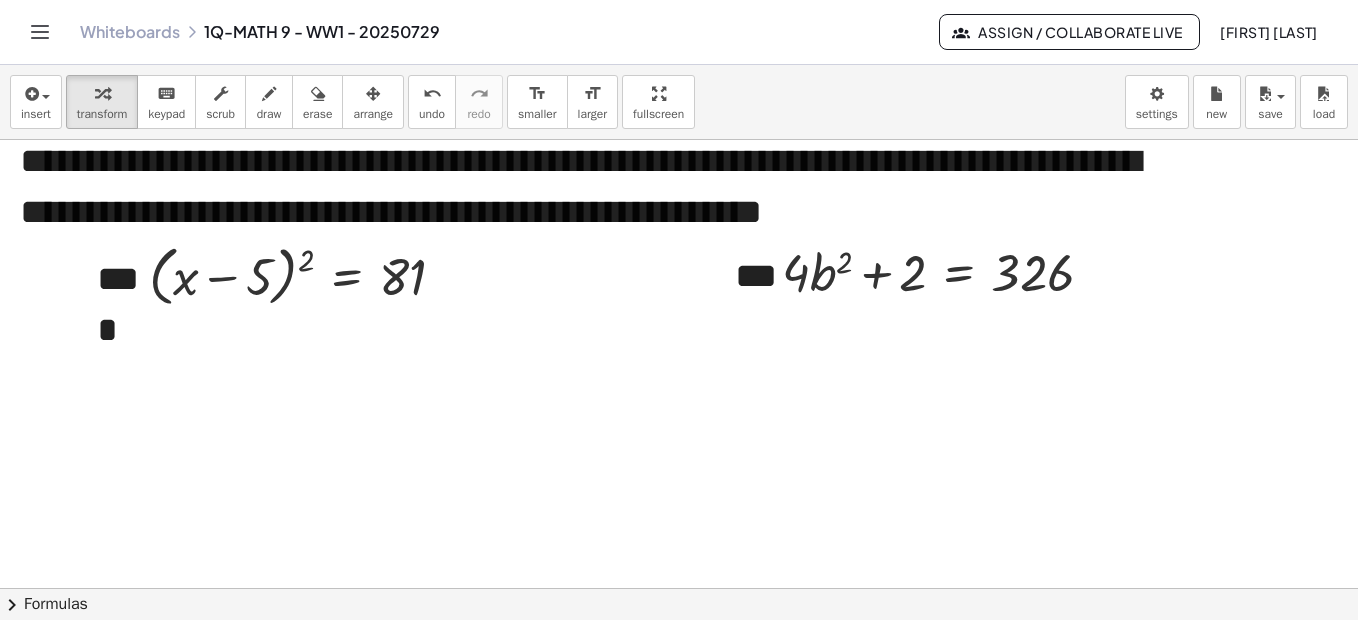 drag, startPoint x: 398, startPoint y: 100, endPoint x: 562, endPoint y: 131, distance: 166.90416 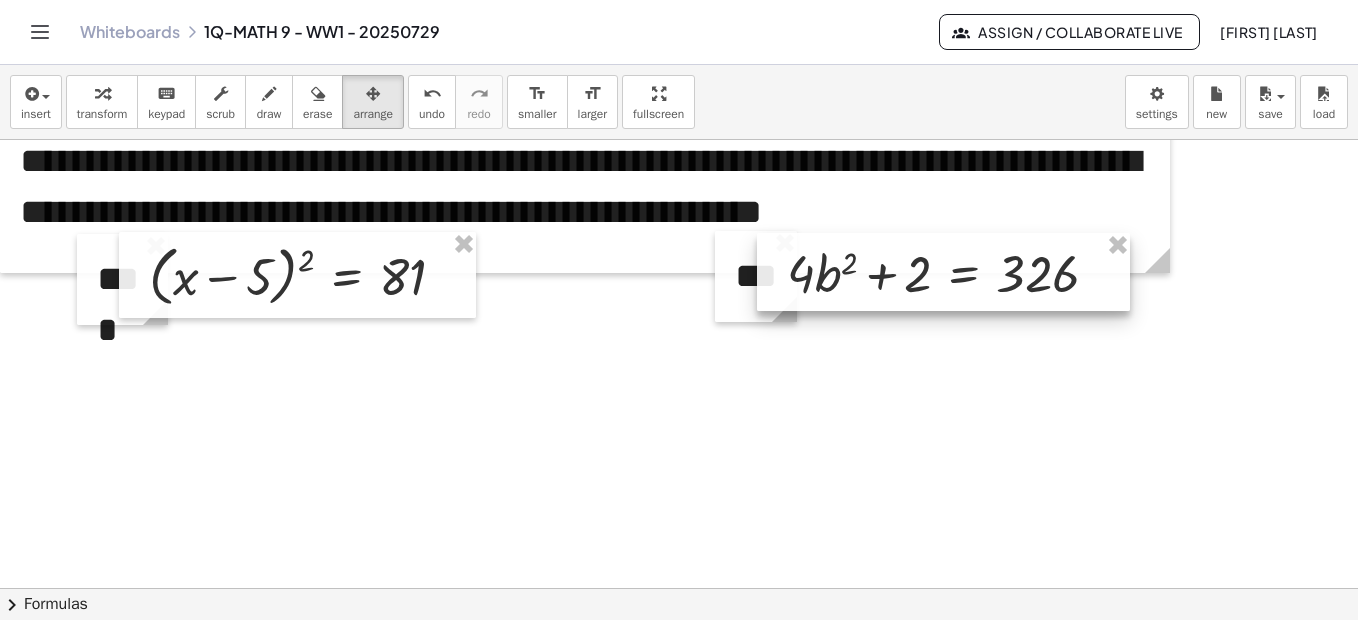 click at bounding box center [943, 272] 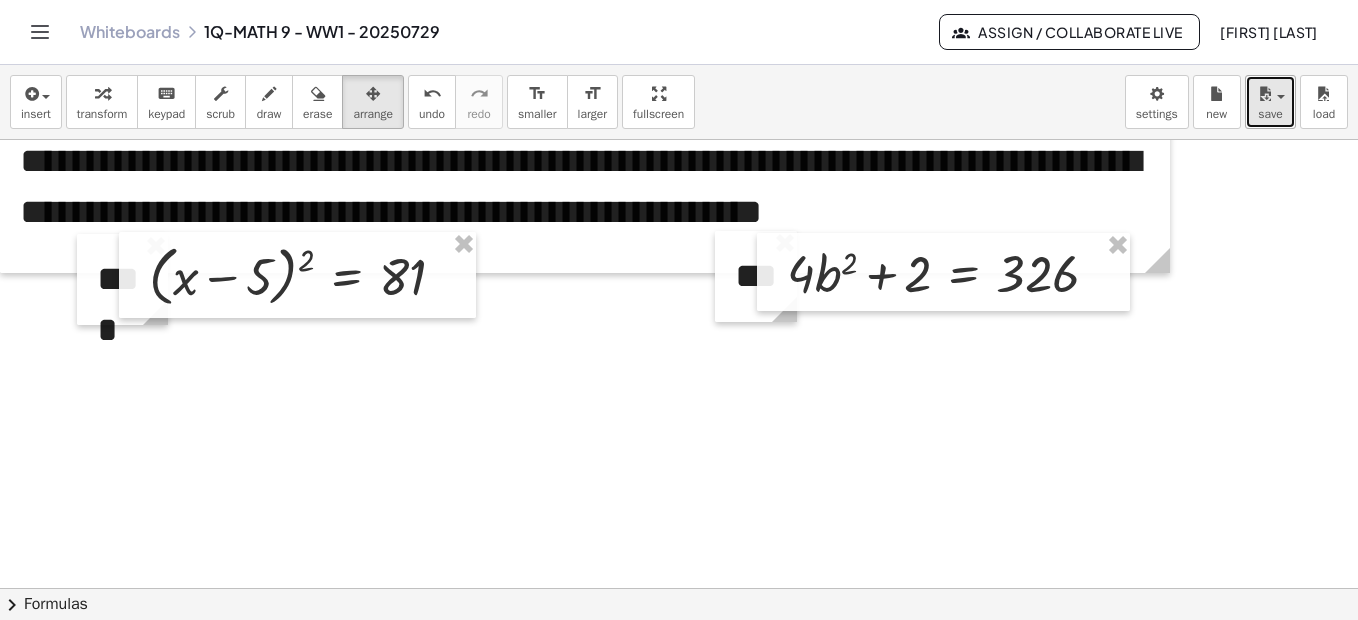 click on "save" at bounding box center (1270, 114) 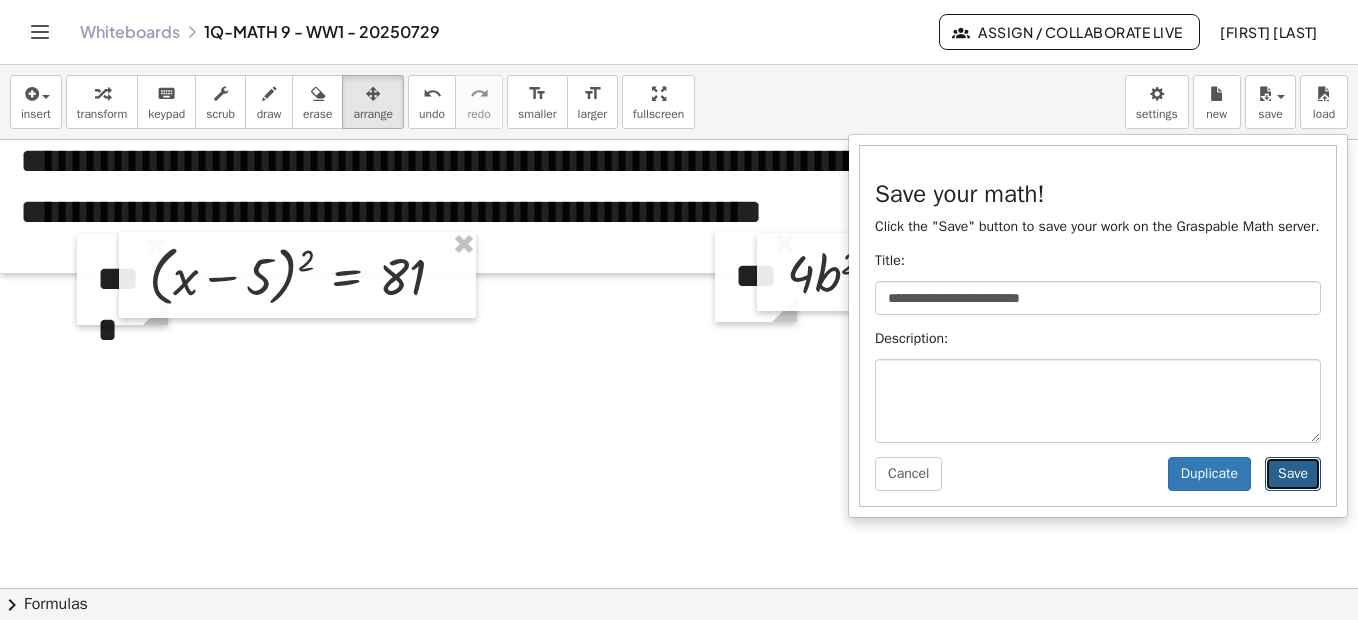click on "Save" at bounding box center (1293, 474) 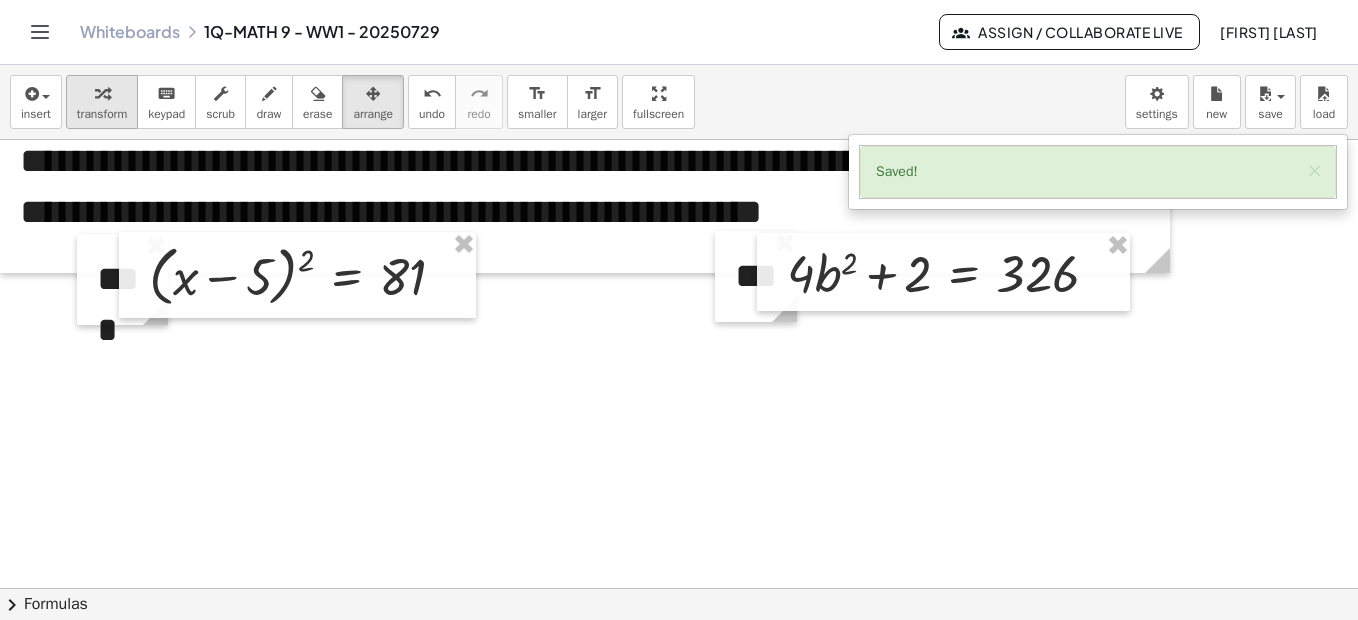 drag, startPoint x: 89, startPoint y: 93, endPoint x: 98, endPoint y: 111, distance: 20.12461 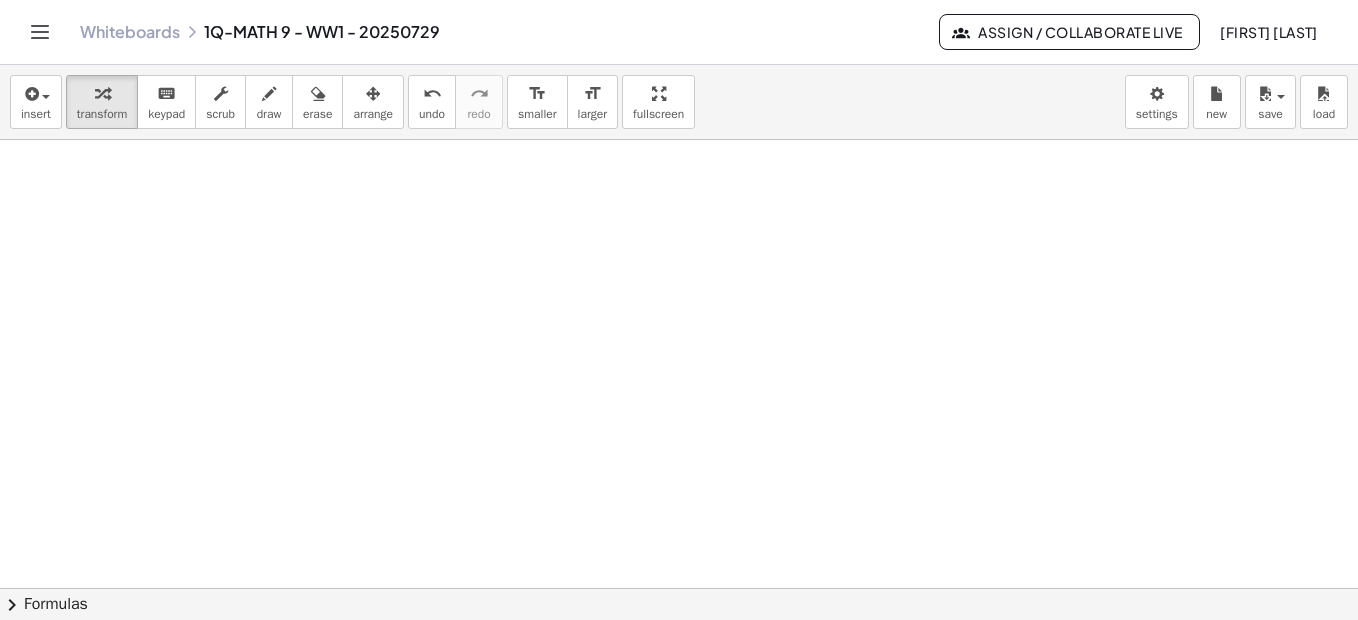 scroll, scrollTop: 2220, scrollLeft: 0, axis: vertical 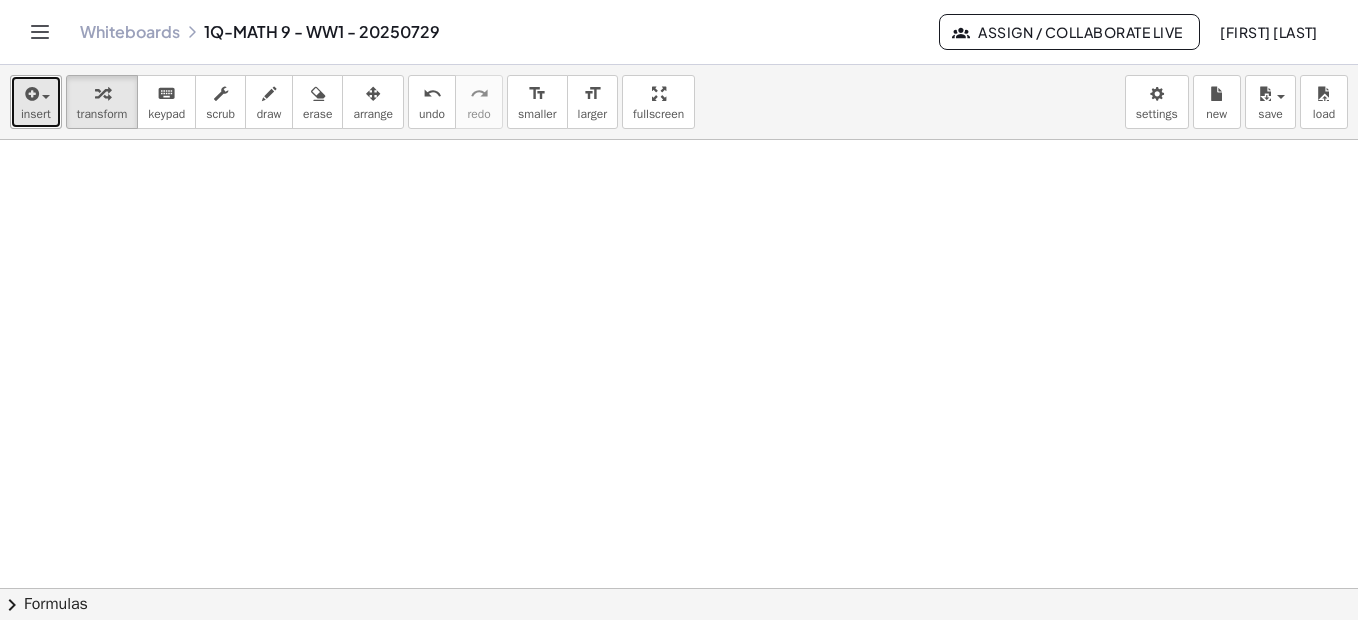 click on "insert" at bounding box center (36, 114) 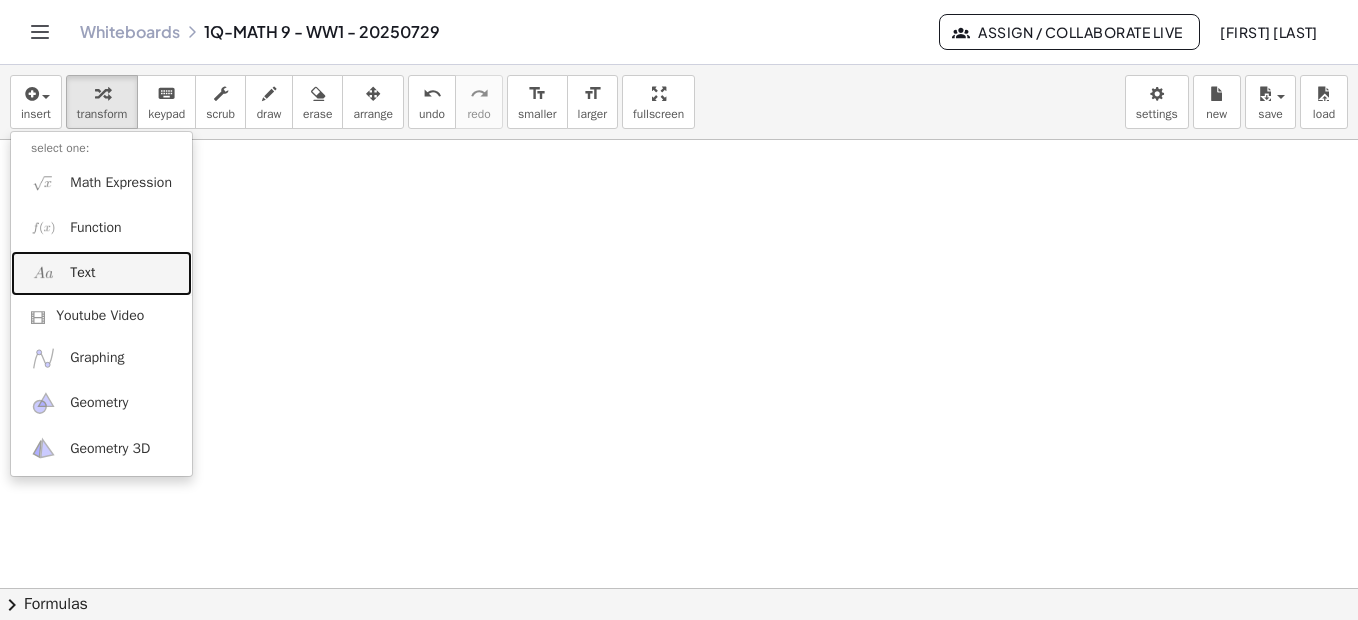 click on "Text" at bounding box center (101, 273) 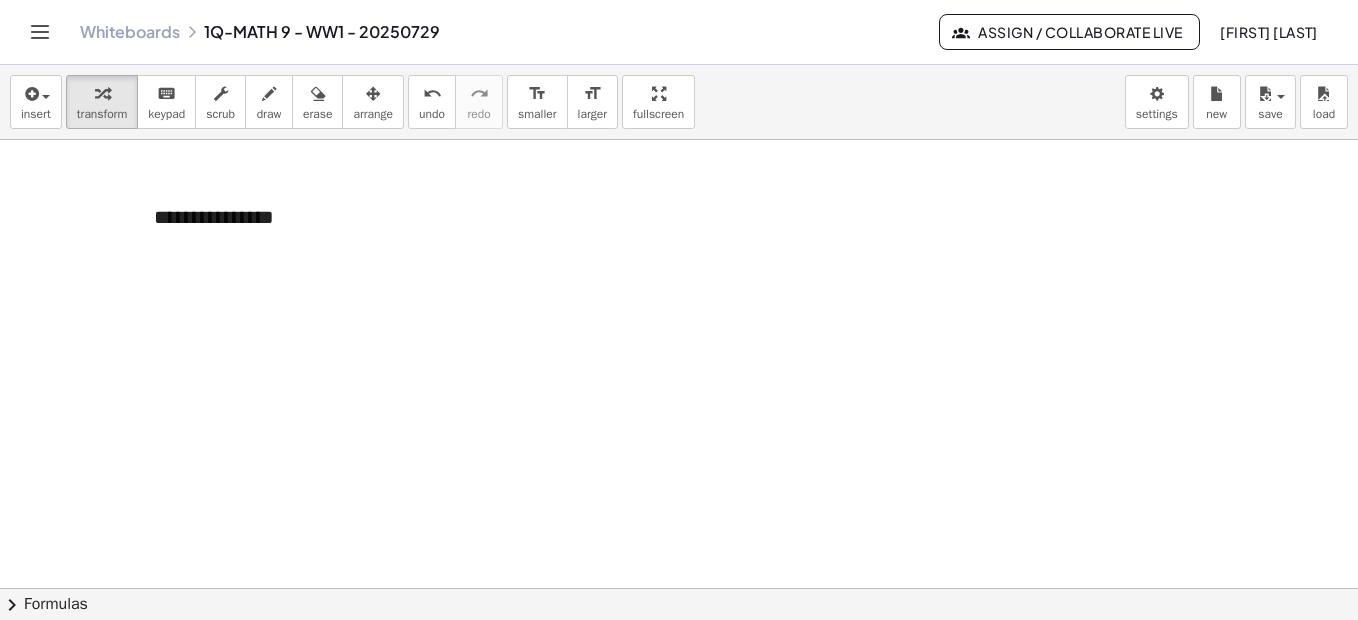 type 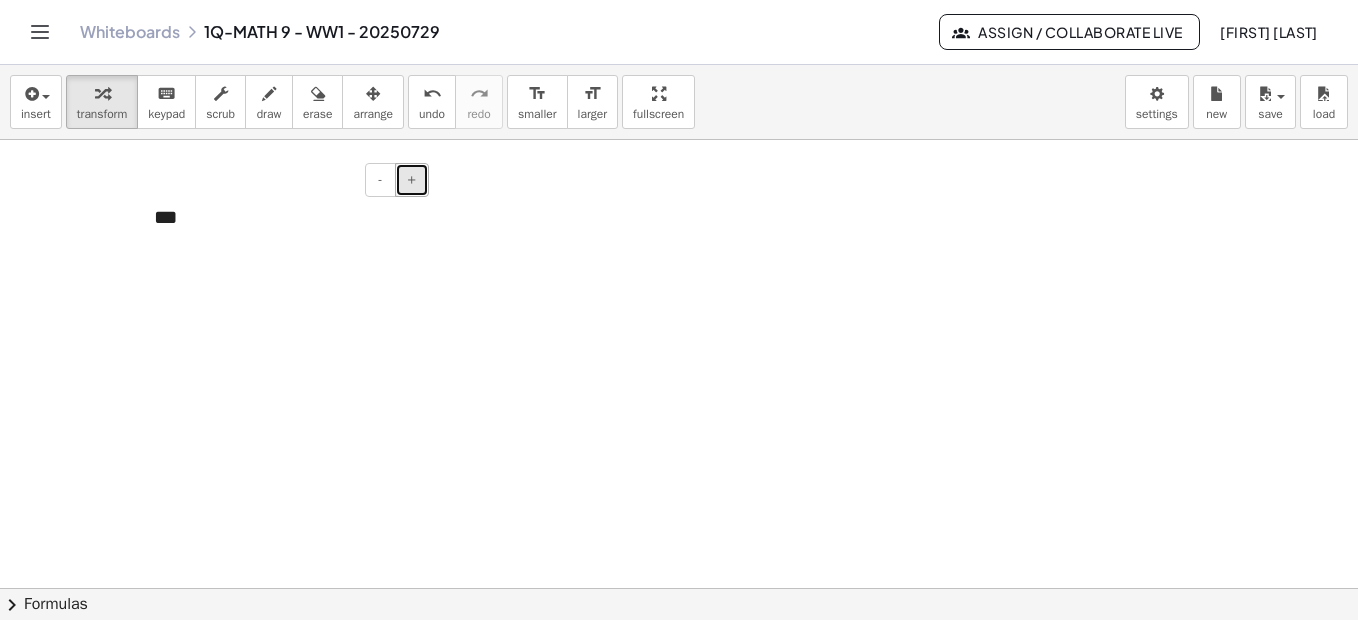 click on "+" at bounding box center (412, 180) 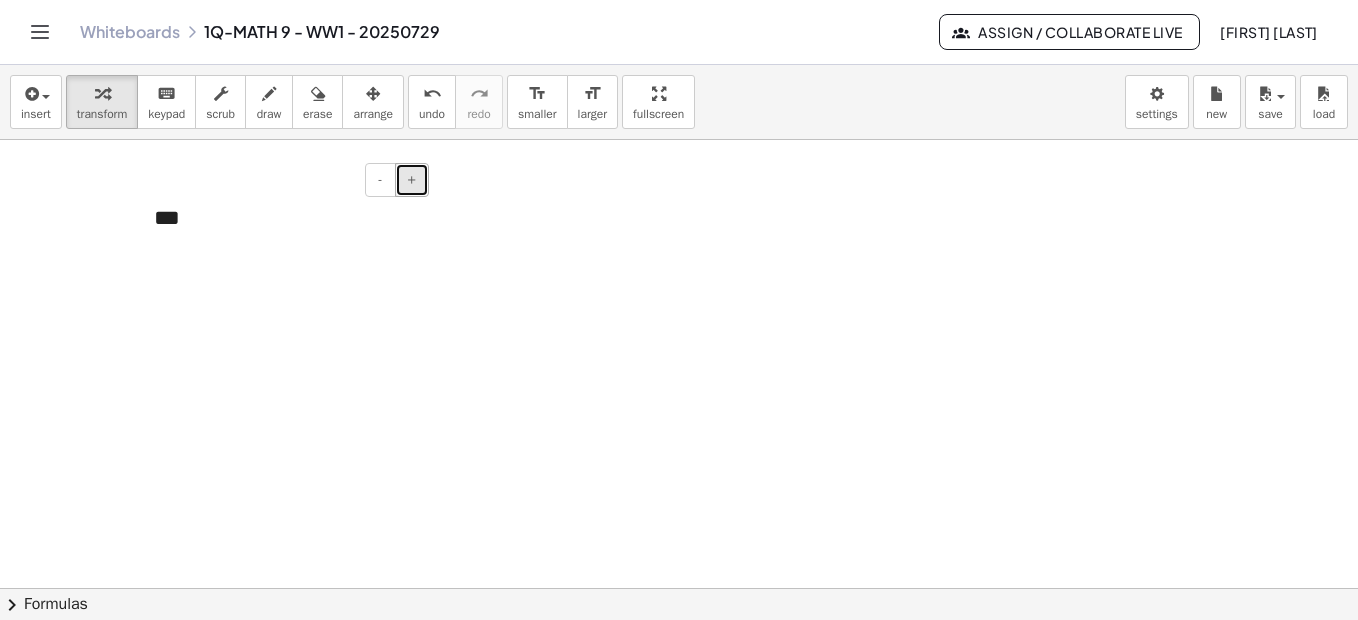 click on "+" at bounding box center (412, 180) 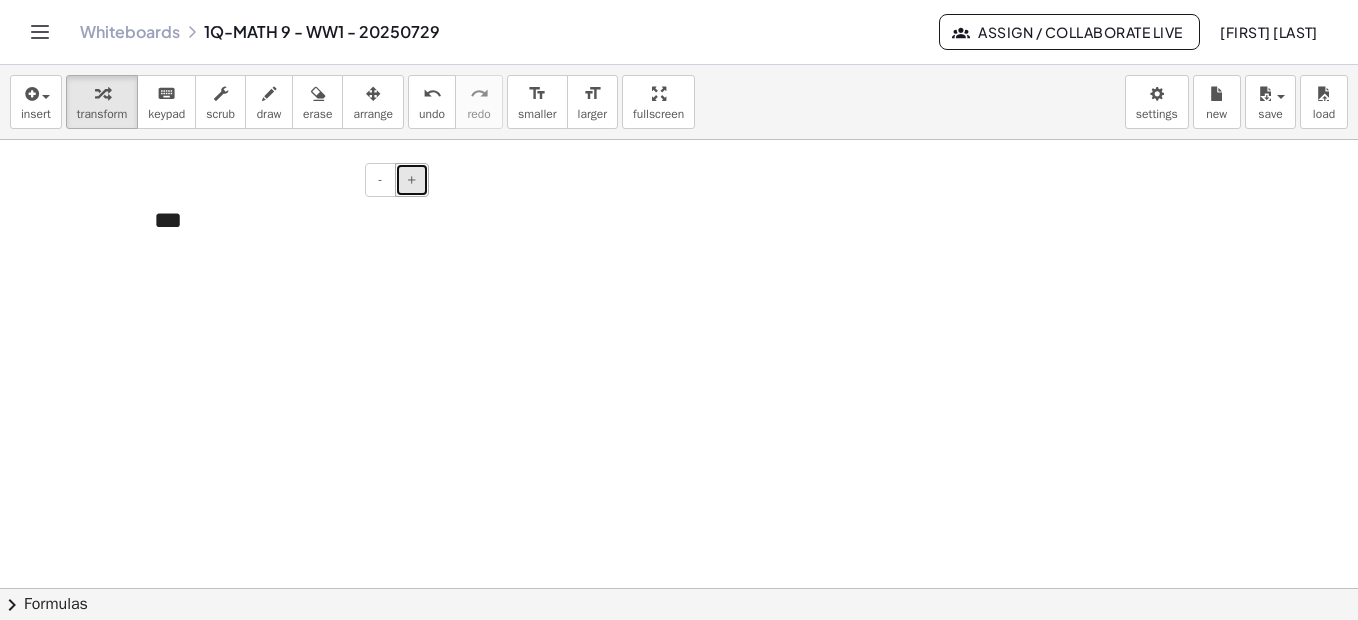 click on "+" at bounding box center [412, 180] 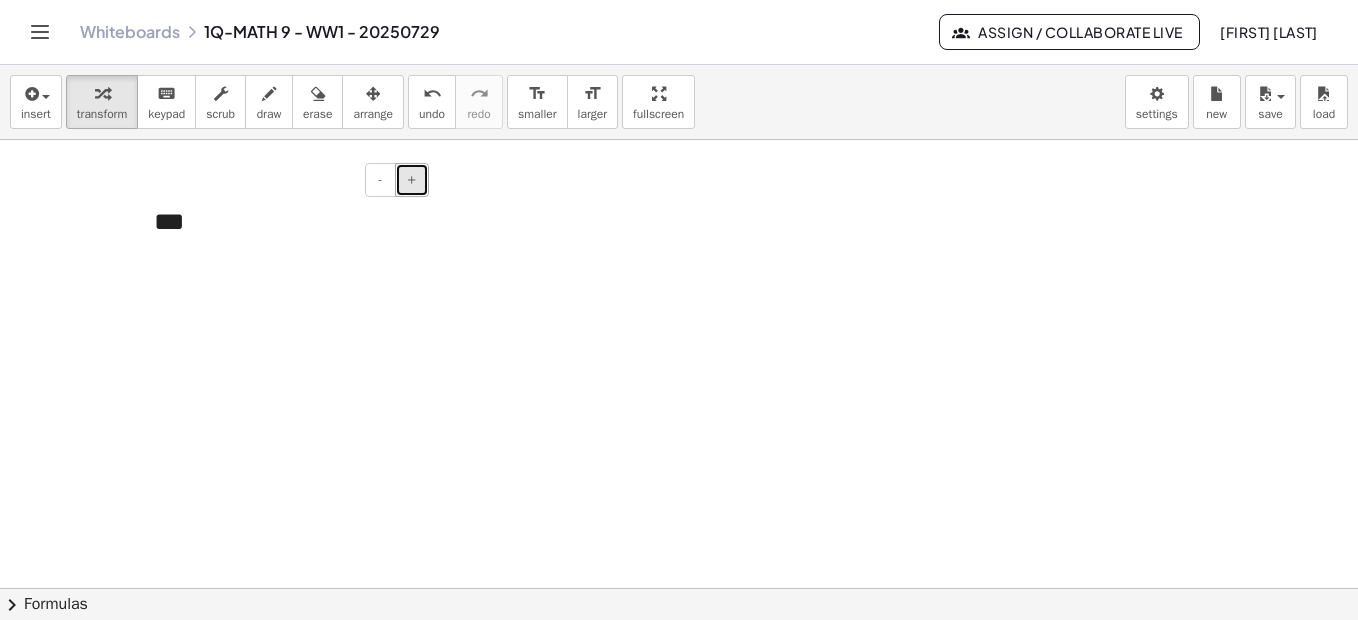 click on "+" at bounding box center [412, 180] 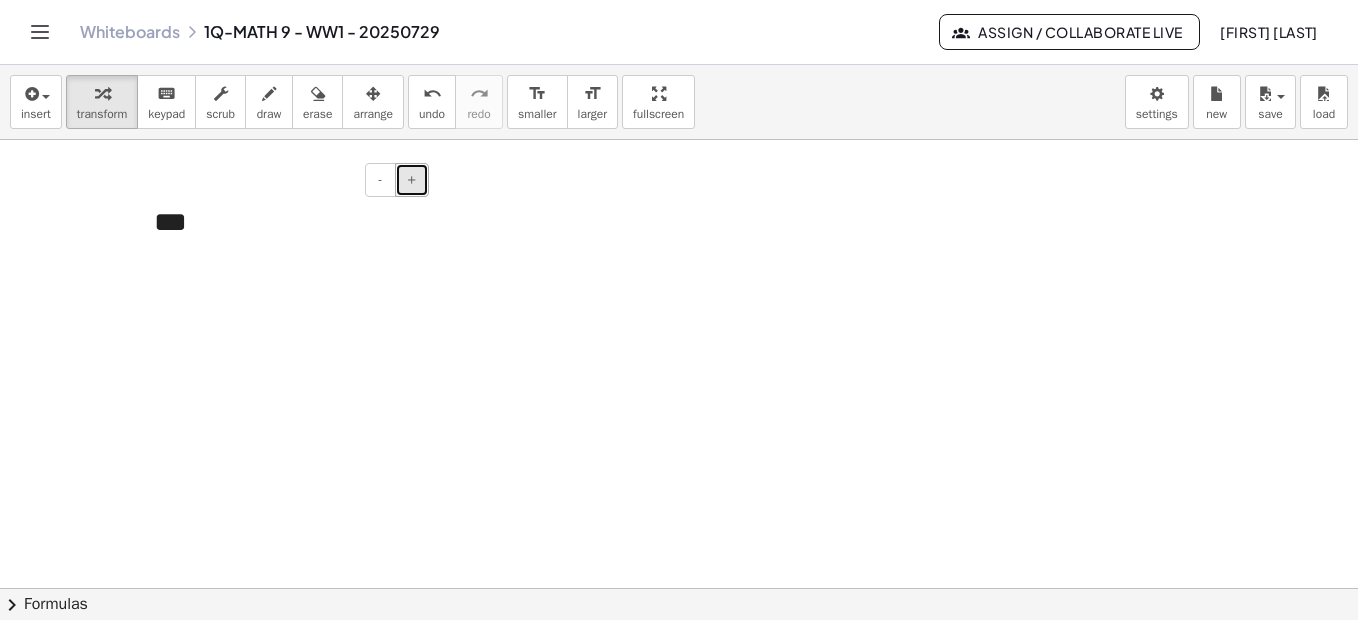 click on "+" at bounding box center [412, 180] 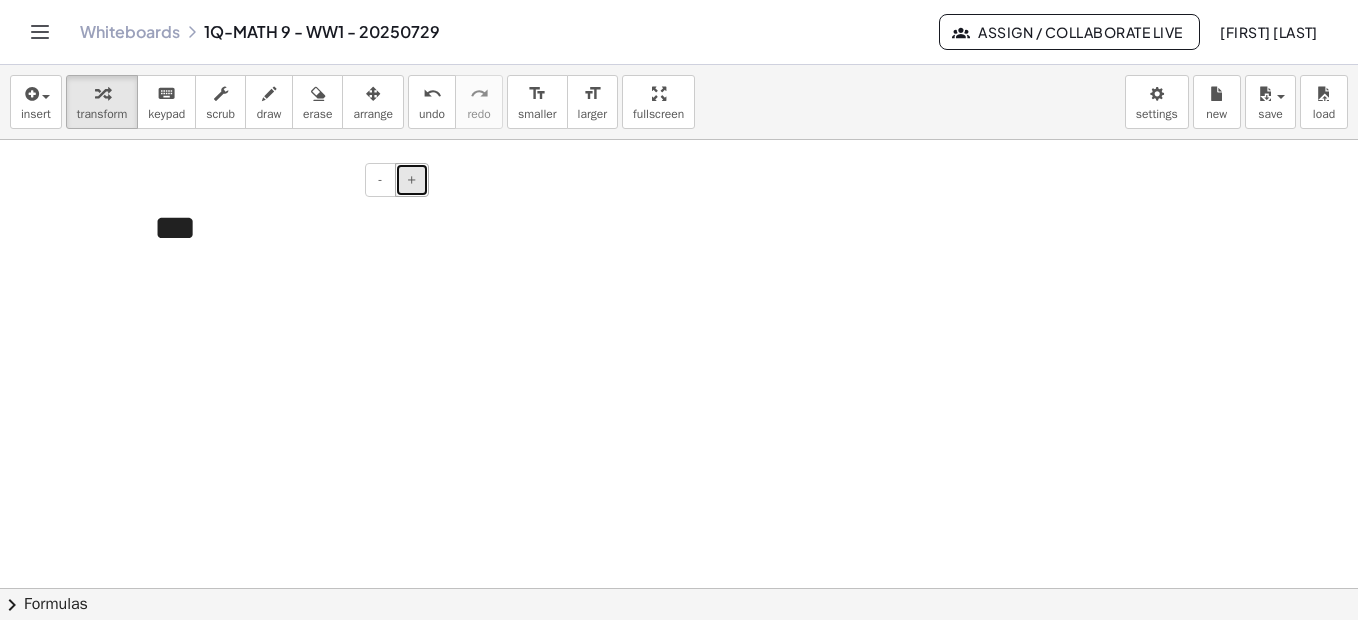 click on "+" at bounding box center [412, 180] 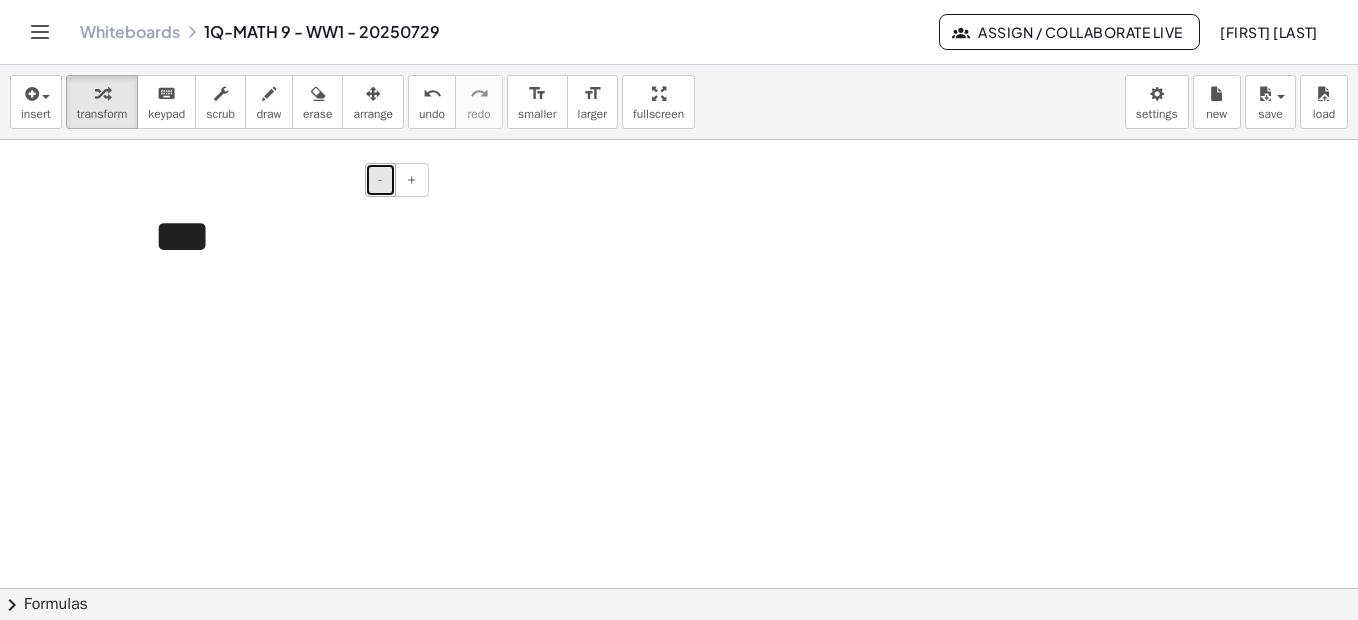 click on "-" at bounding box center (380, 179) 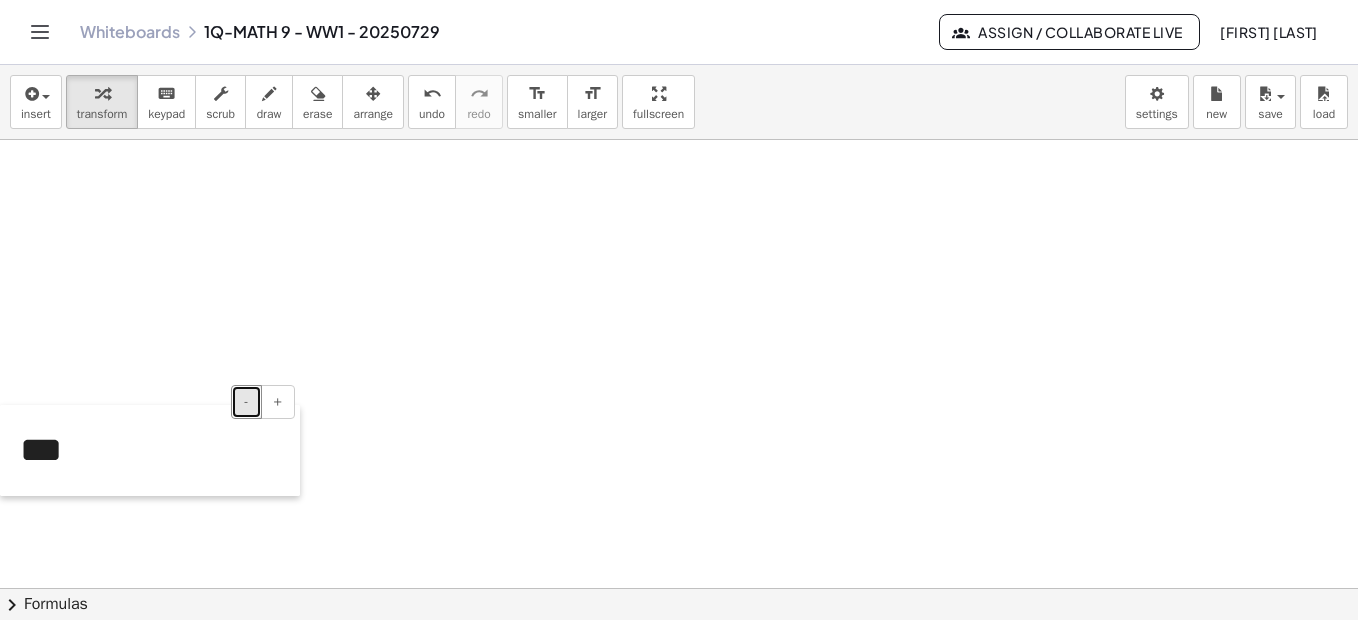 drag, startPoint x: 133, startPoint y: 231, endPoint x: 5, endPoint y: 428, distance: 234.9319 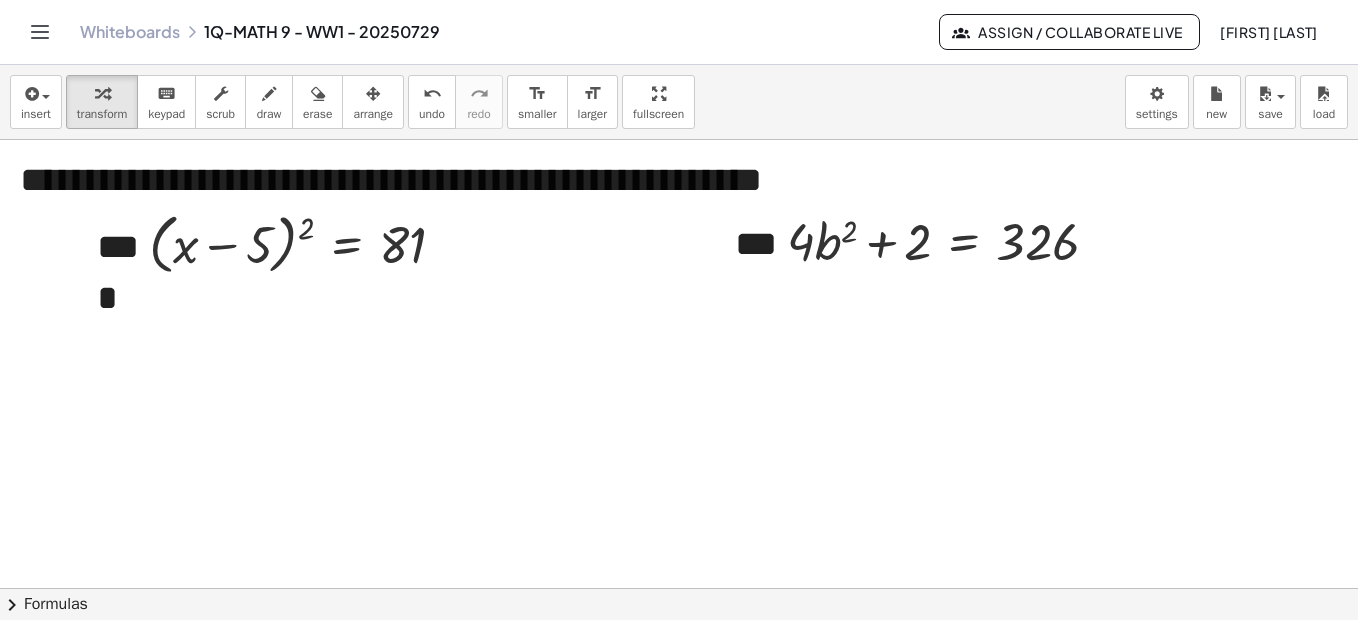 scroll, scrollTop: 1554, scrollLeft: 0, axis: vertical 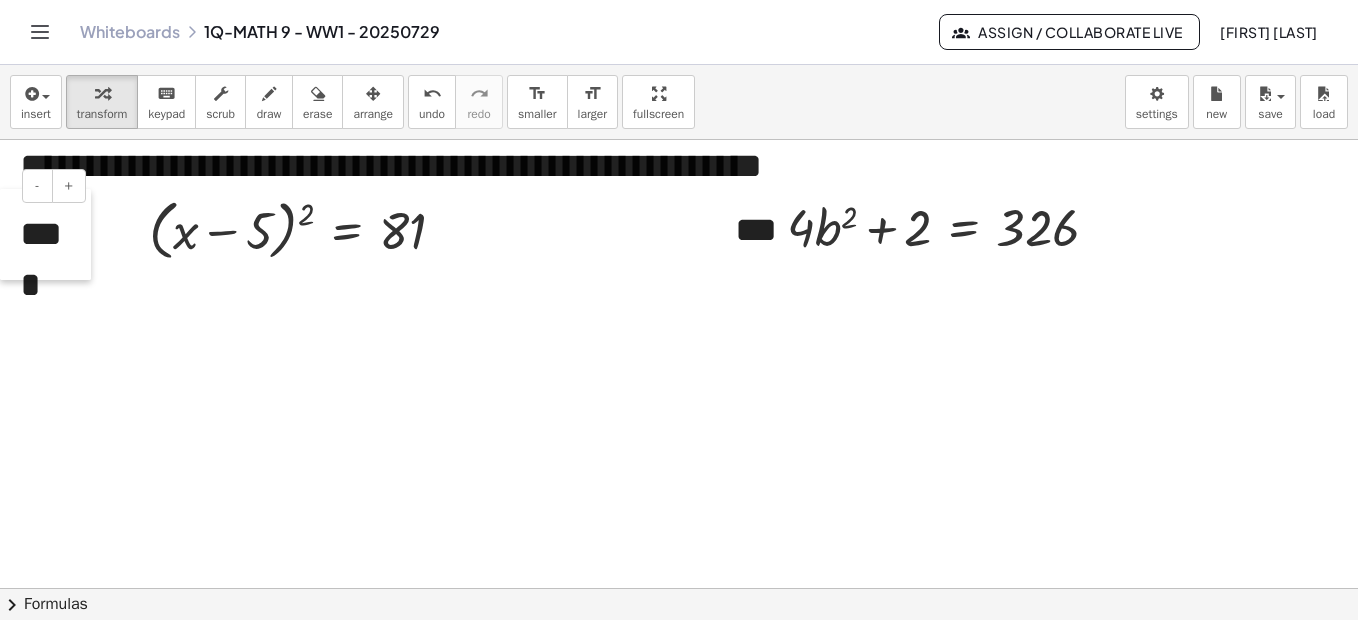 drag, startPoint x: 88, startPoint y: 211, endPoint x: -4, endPoint y: 212, distance: 92.00543 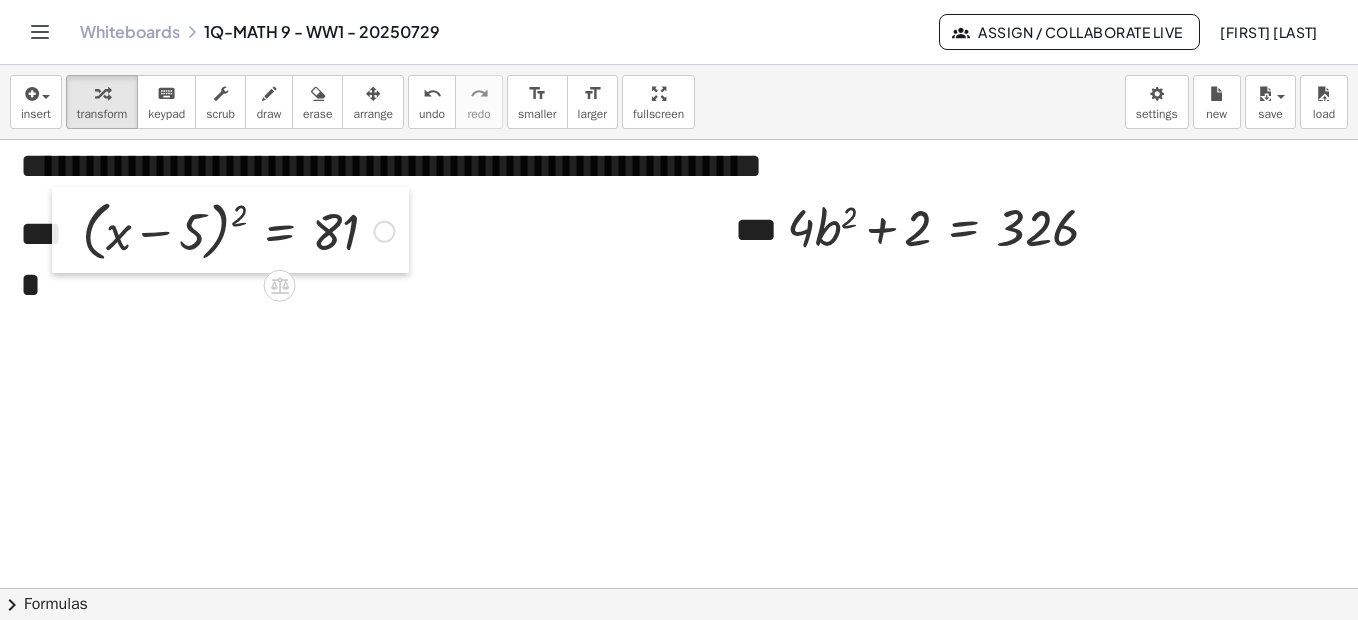 drag, startPoint x: 139, startPoint y: 205, endPoint x: 72, endPoint y: 206, distance: 67.00746 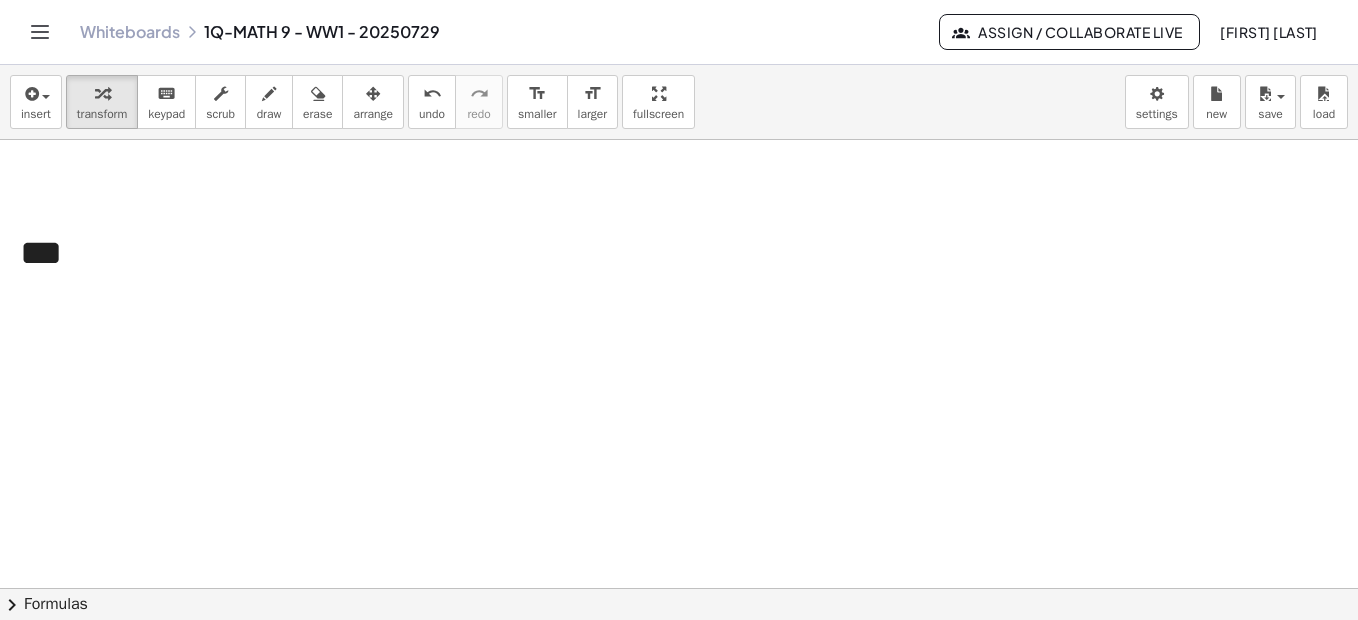 scroll, scrollTop: 2425, scrollLeft: 0, axis: vertical 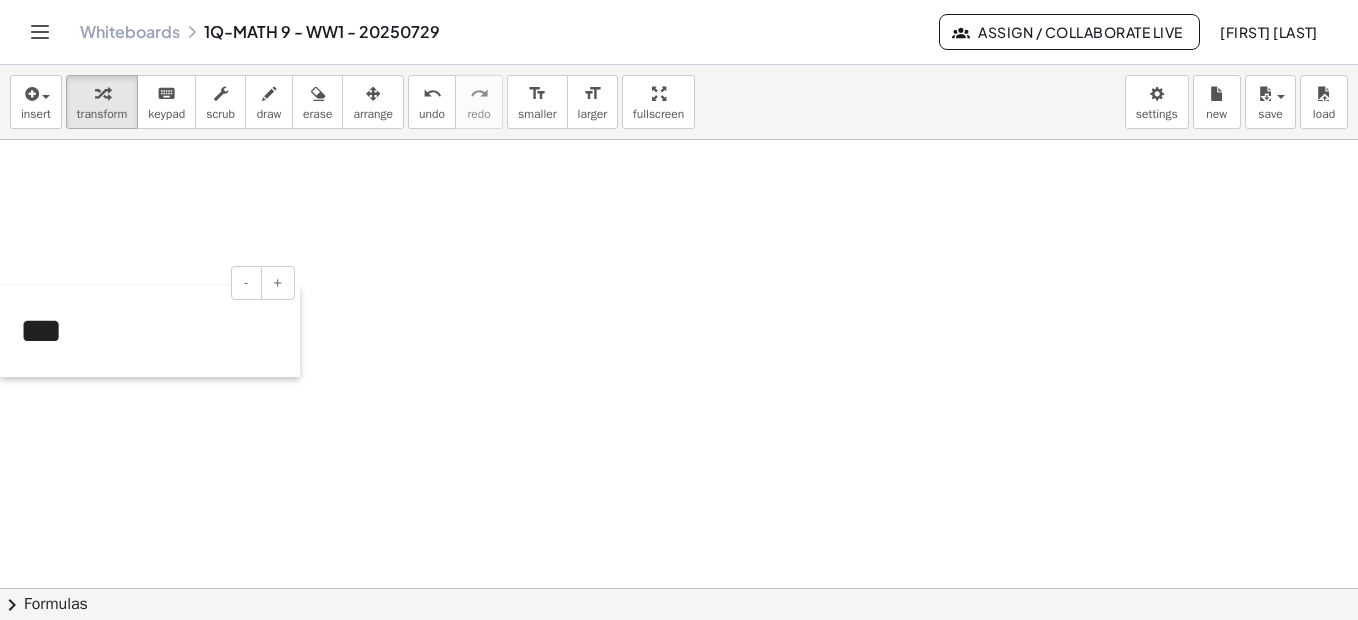 drag, startPoint x: 10, startPoint y: 230, endPoint x: -4, endPoint y: 316, distance: 87.13208 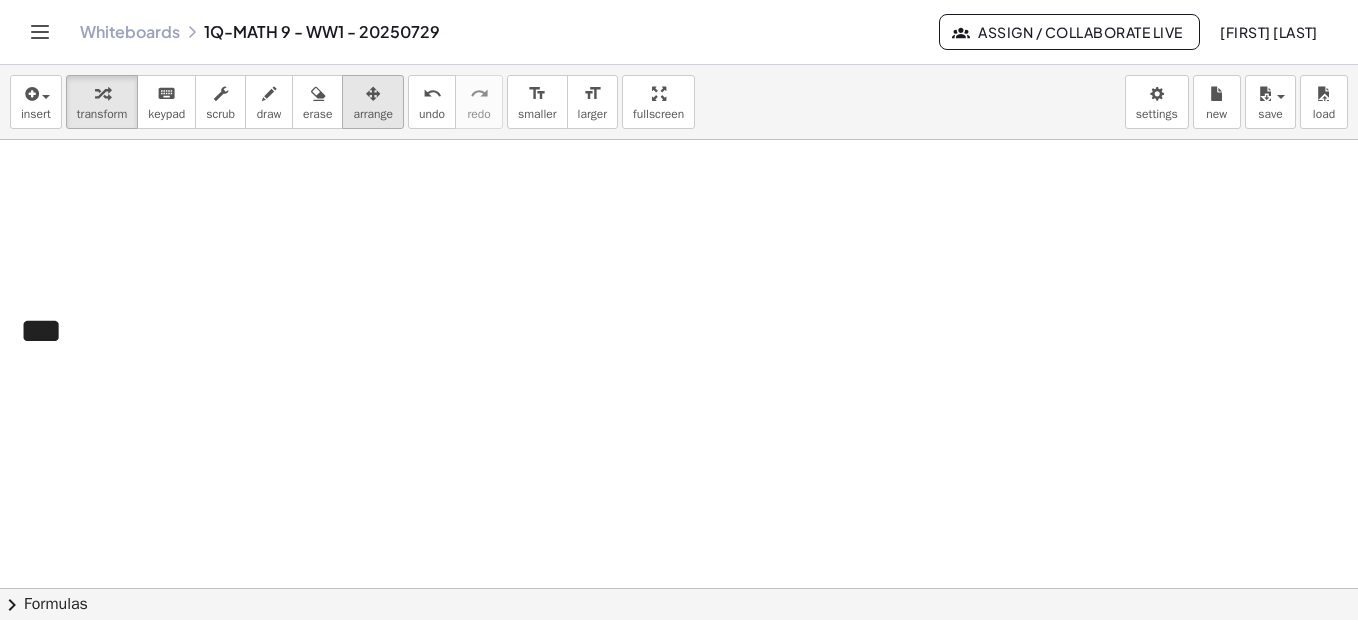 click at bounding box center (373, 94) 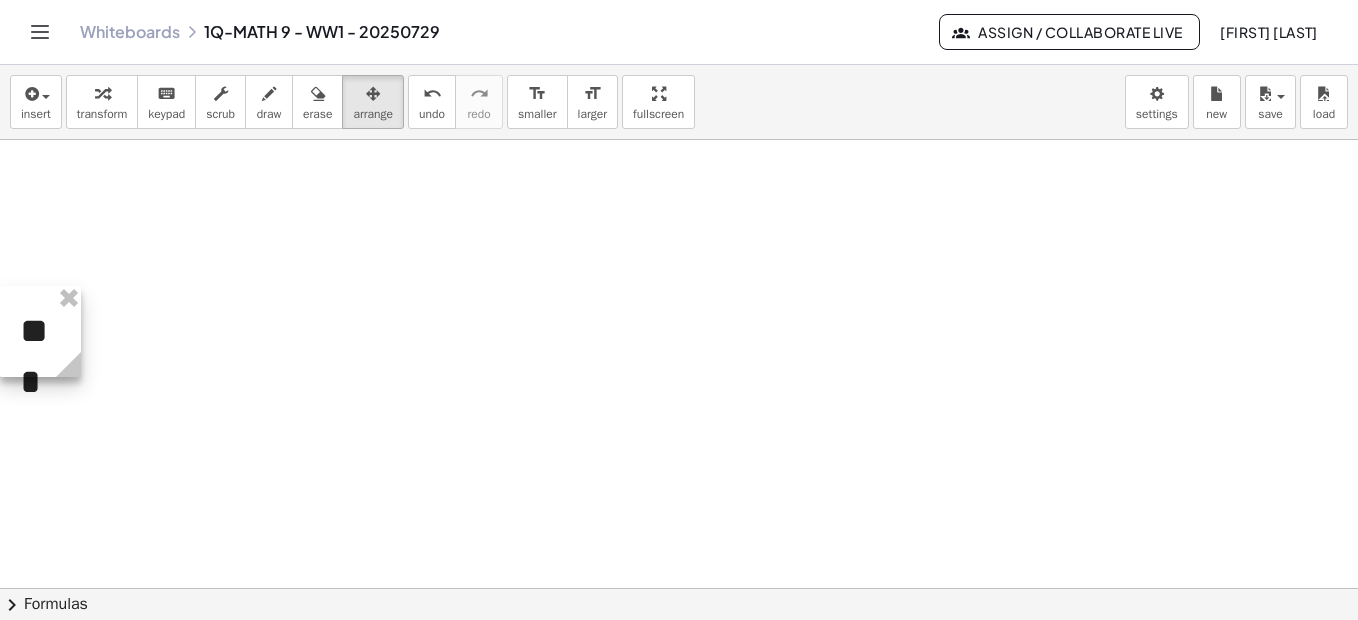 drag, startPoint x: 281, startPoint y: 370, endPoint x: 62, endPoint y: 365, distance: 219.05707 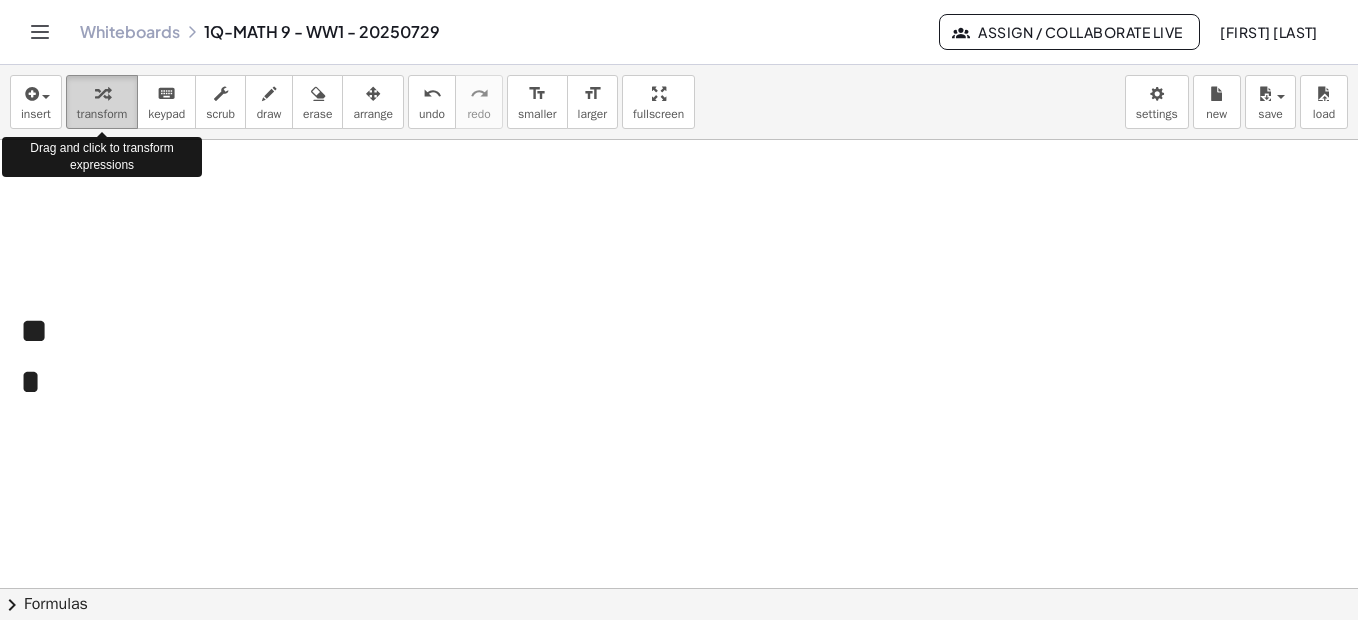 click at bounding box center [102, 94] 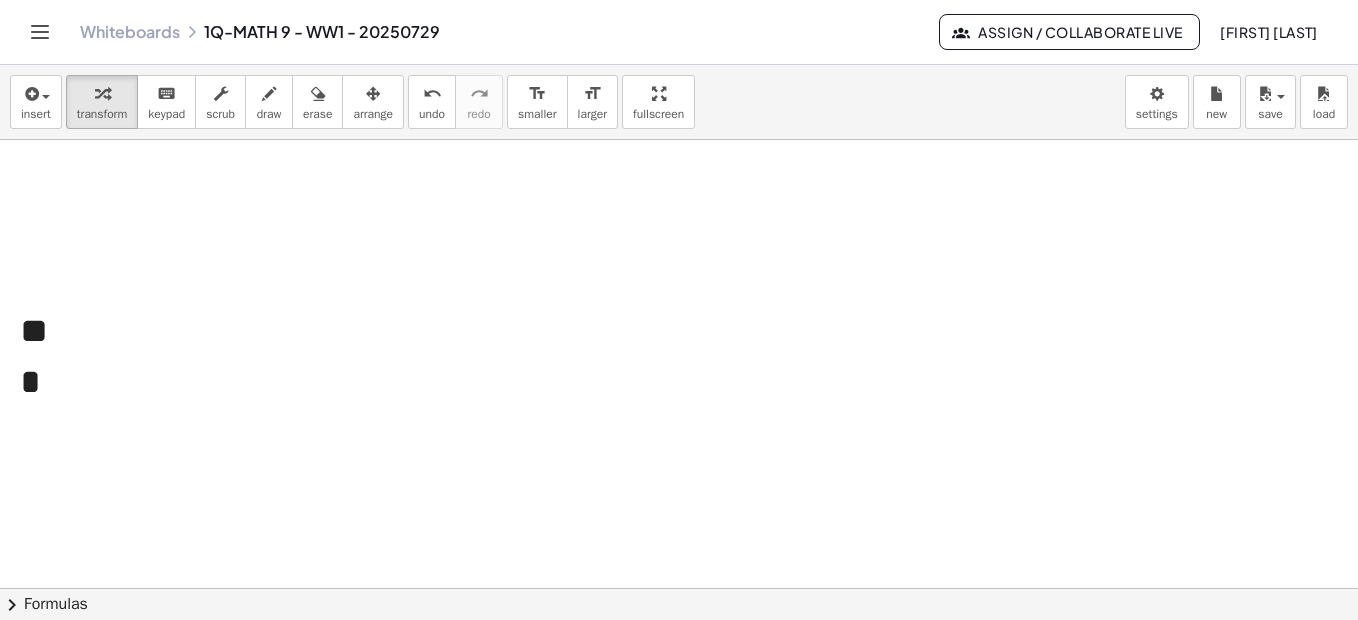 click at bounding box center (688, -717) 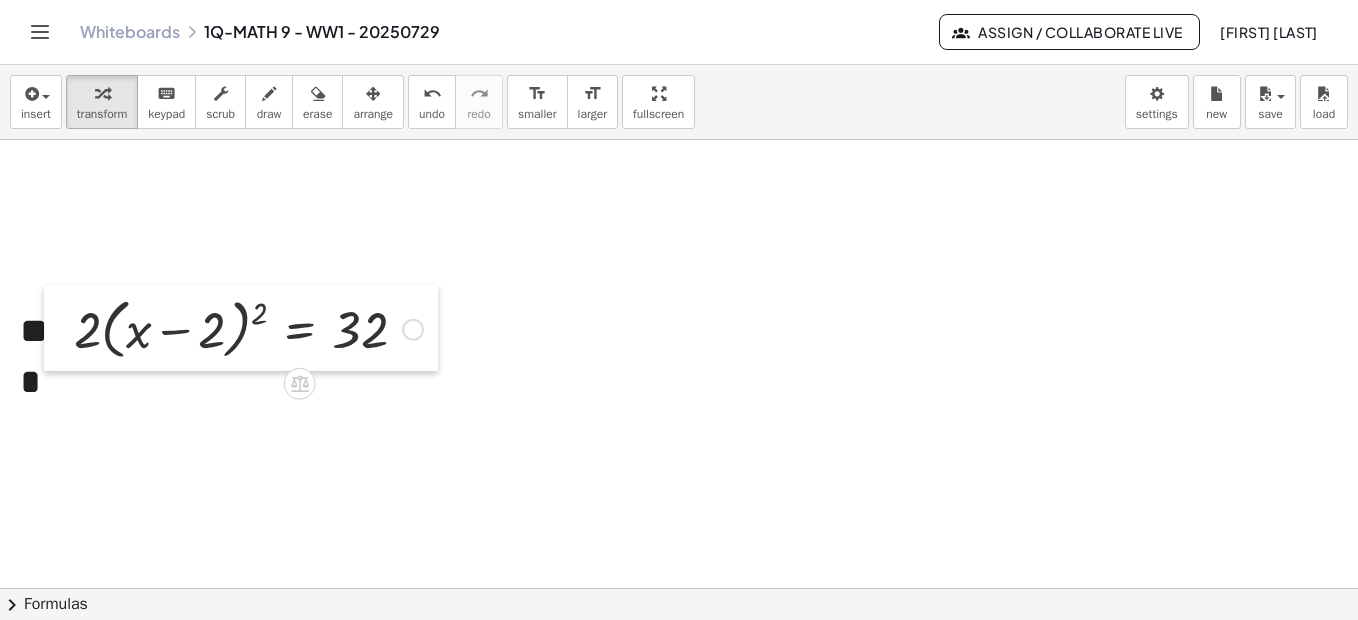 drag, startPoint x: 148, startPoint y: 354, endPoint x: 70, endPoint y: 305, distance: 92.11406 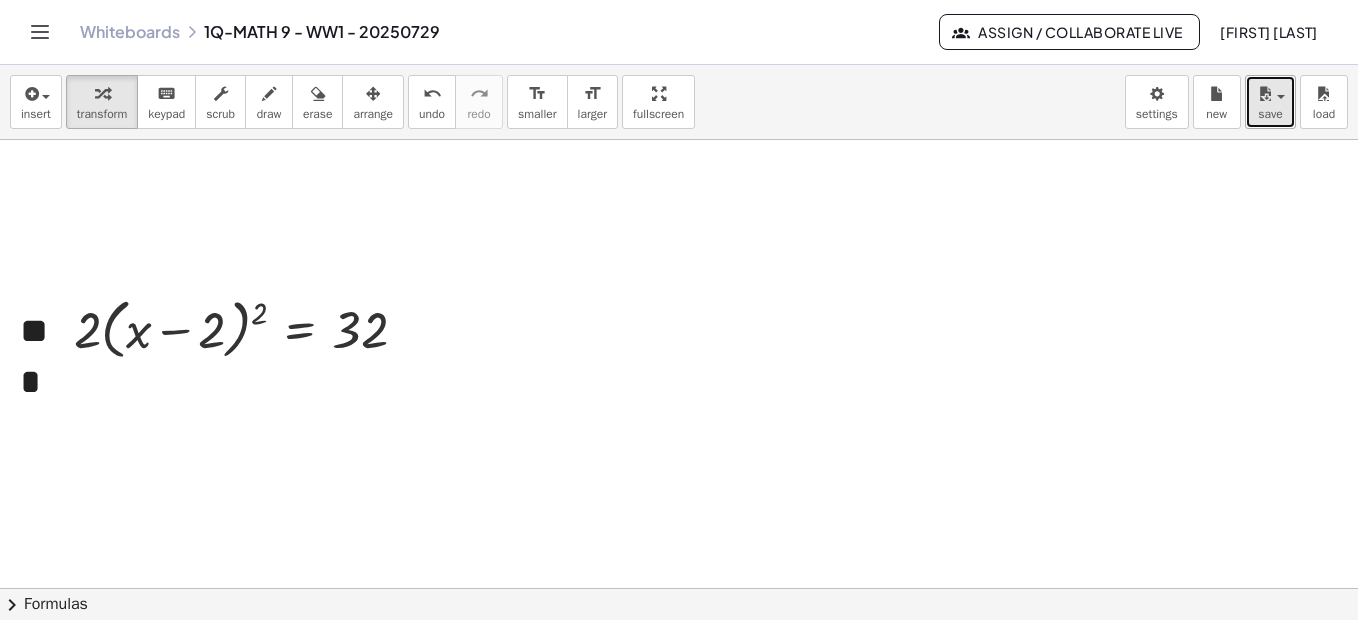 click at bounding box center [1265, 94] 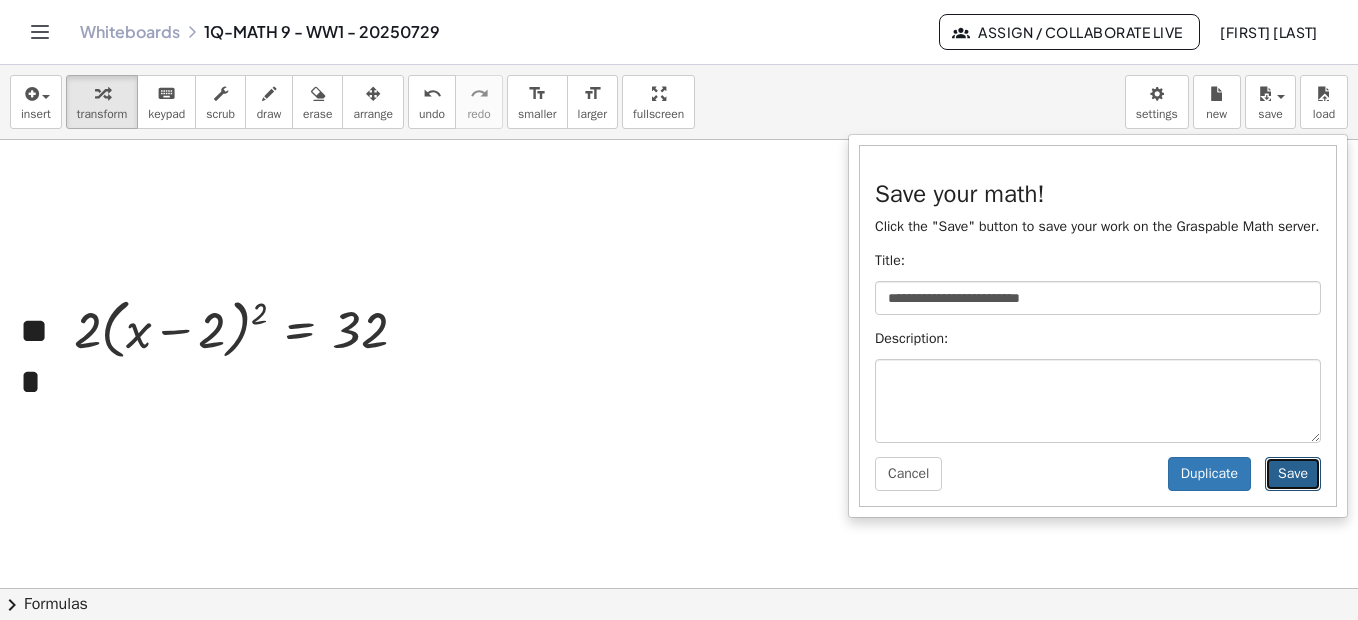 click on "Save" at bounding box center (1293, 474) 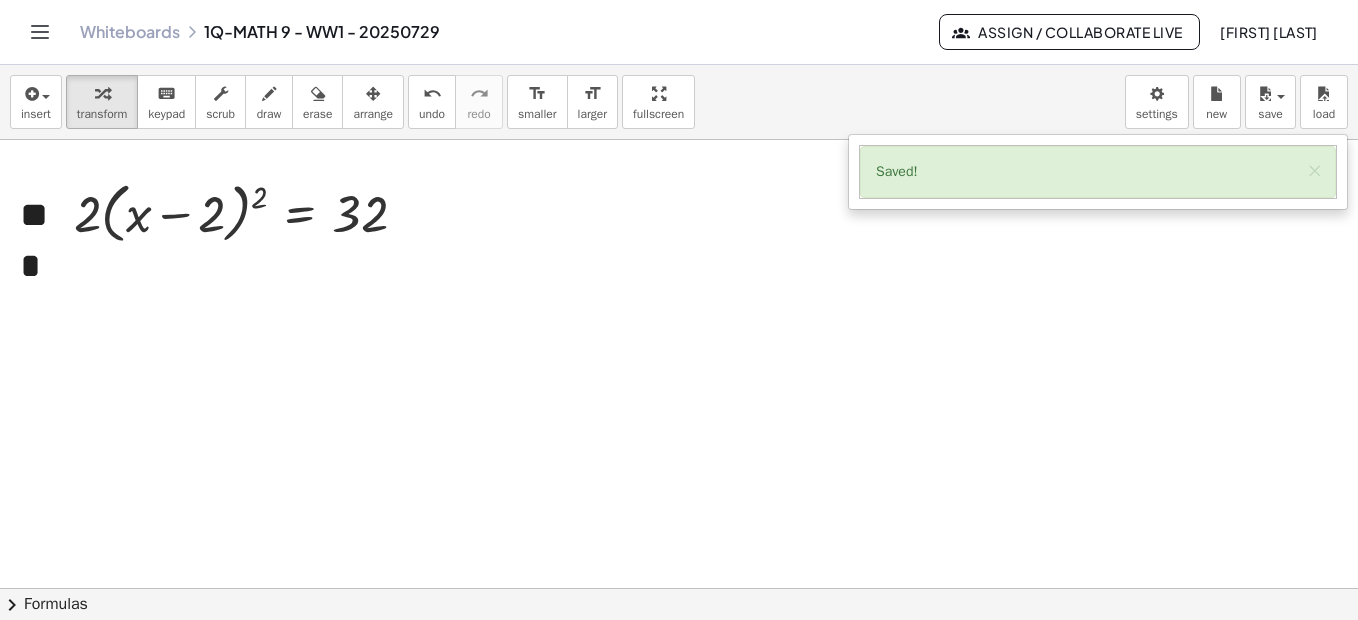 scroll, scrollTop: 2625, scrollLeft: 0, axis: vertical 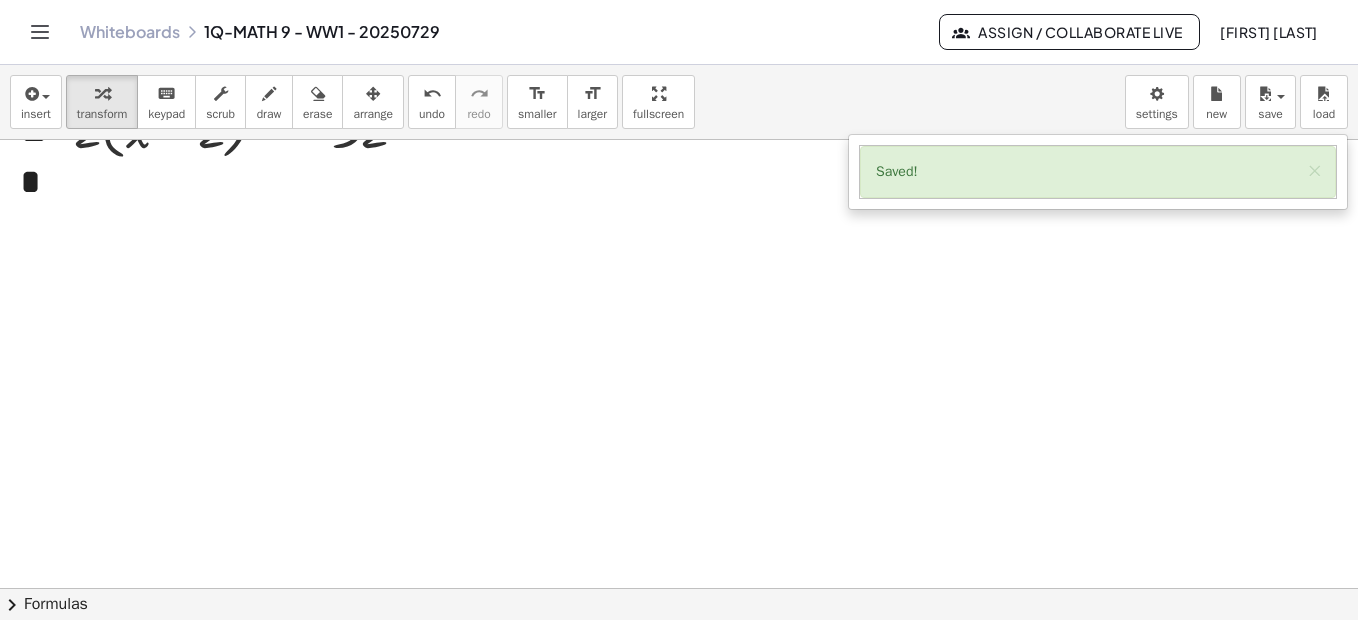 click at bounding box center (688, -917) 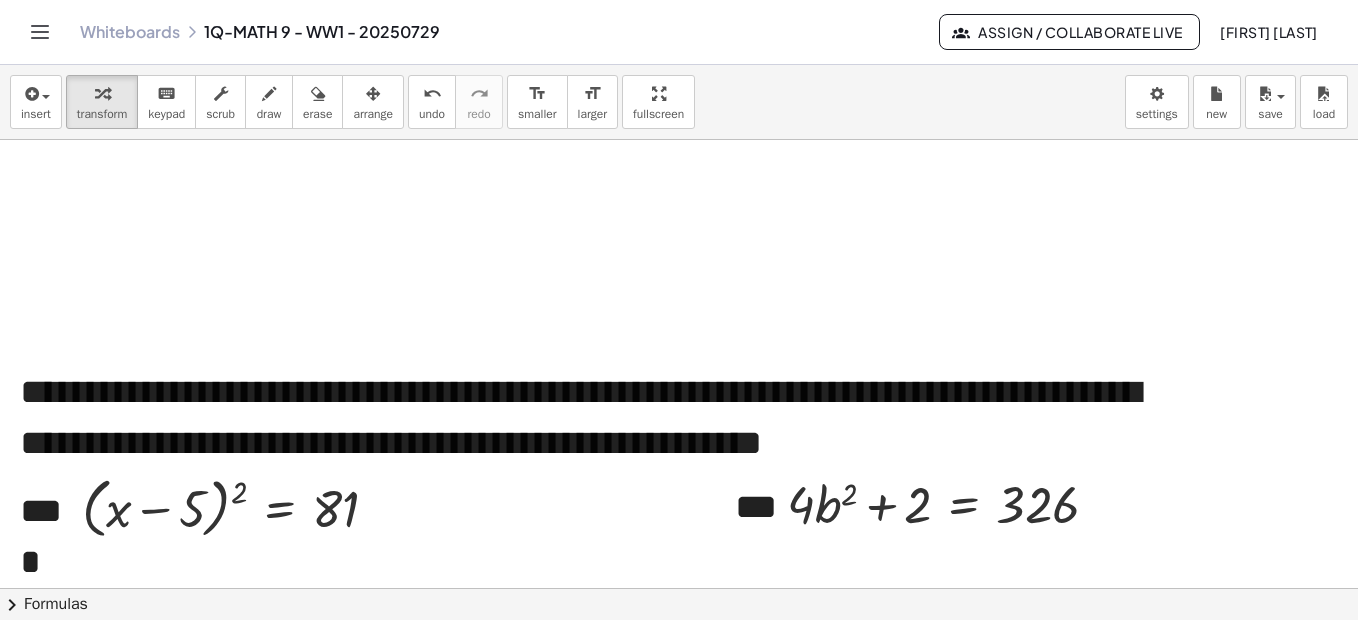 scroll, scrollTop: 1318, scrollLeft: 0, axis: vertical 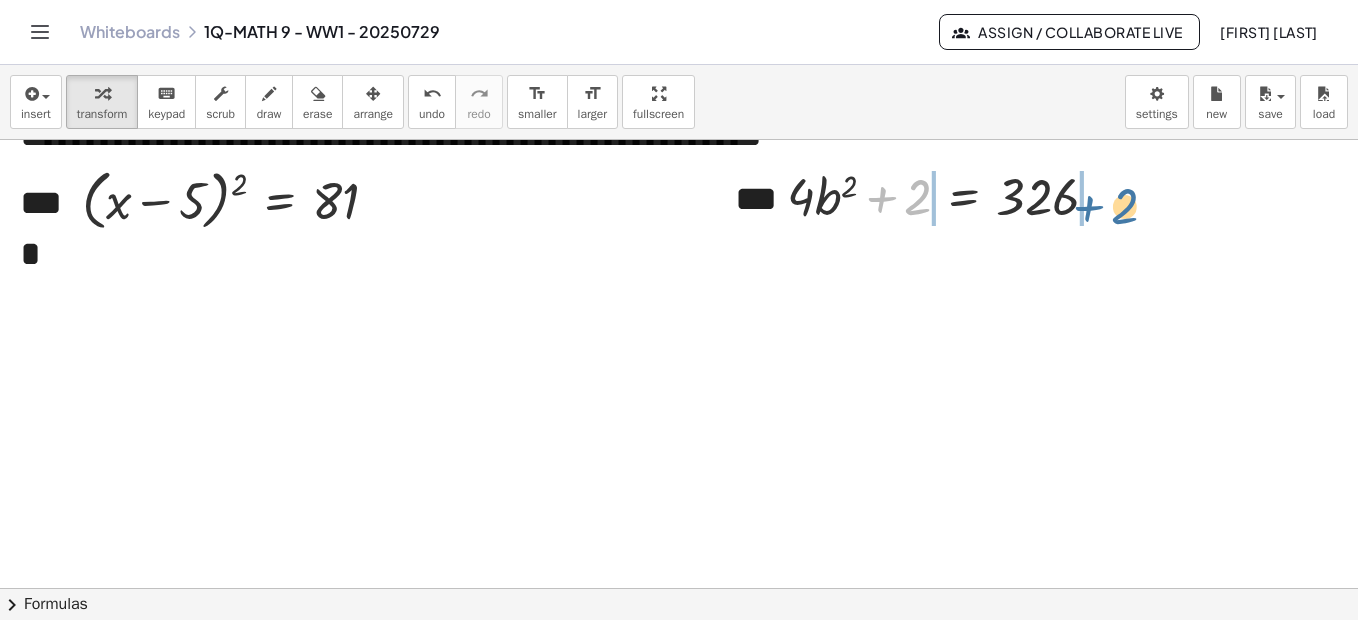 drag, startPoint x: 886, startPoint y: 197, endPoint x: 1094, endPoint y: 206, distance: 208.19463 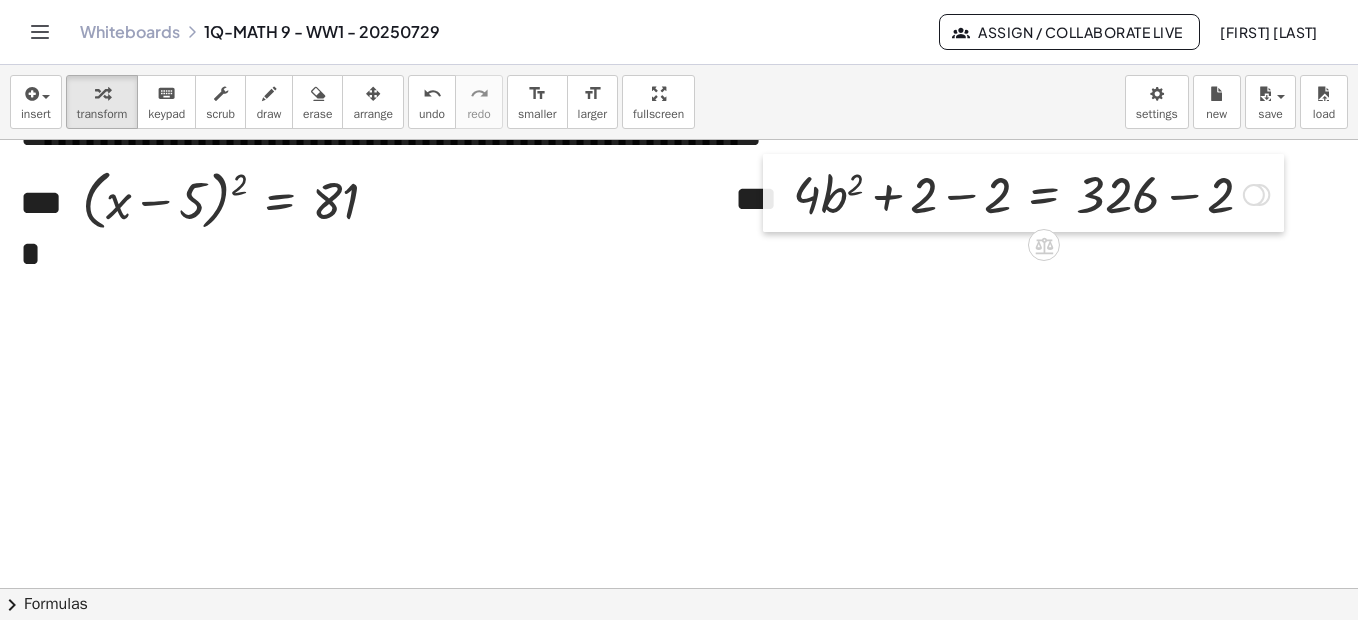 drag, startPoint x: 695, startPoint y: 172, endPoint x: 775, endPoint y: 170, distance: 80.024994 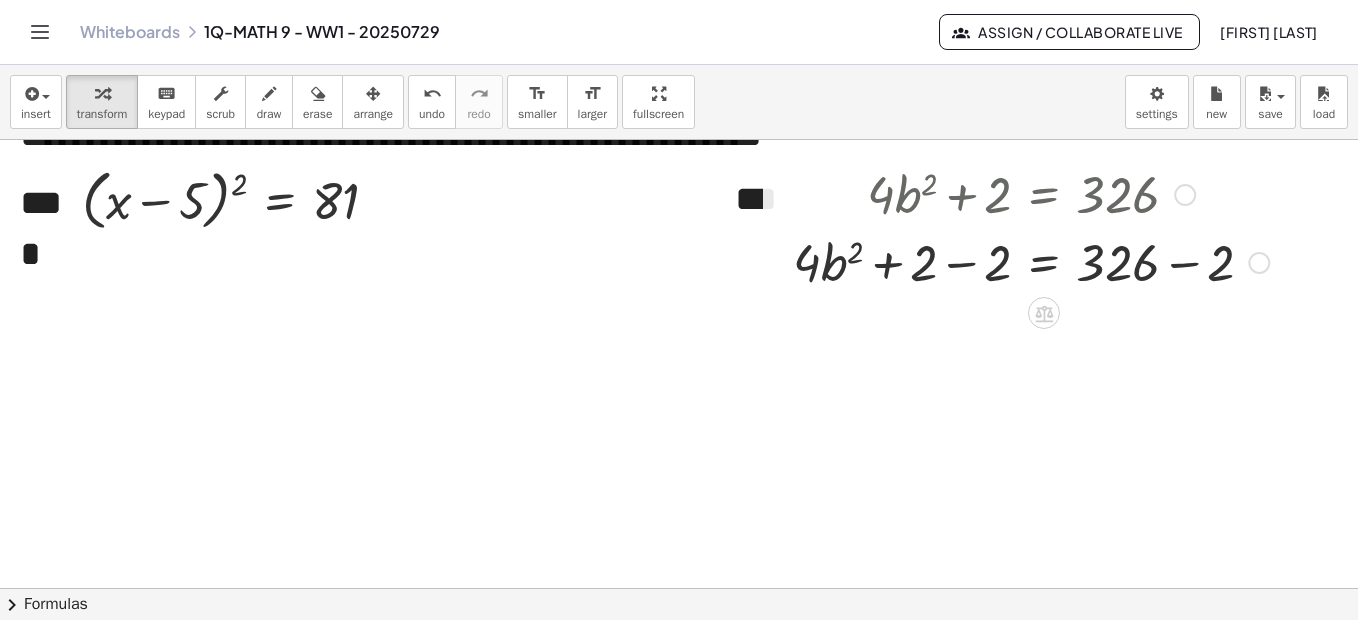 drag, startPoint x: 1254, startPoint y: 200, endPoint x: 1279, endPoint y: 303, distance: 105.99056 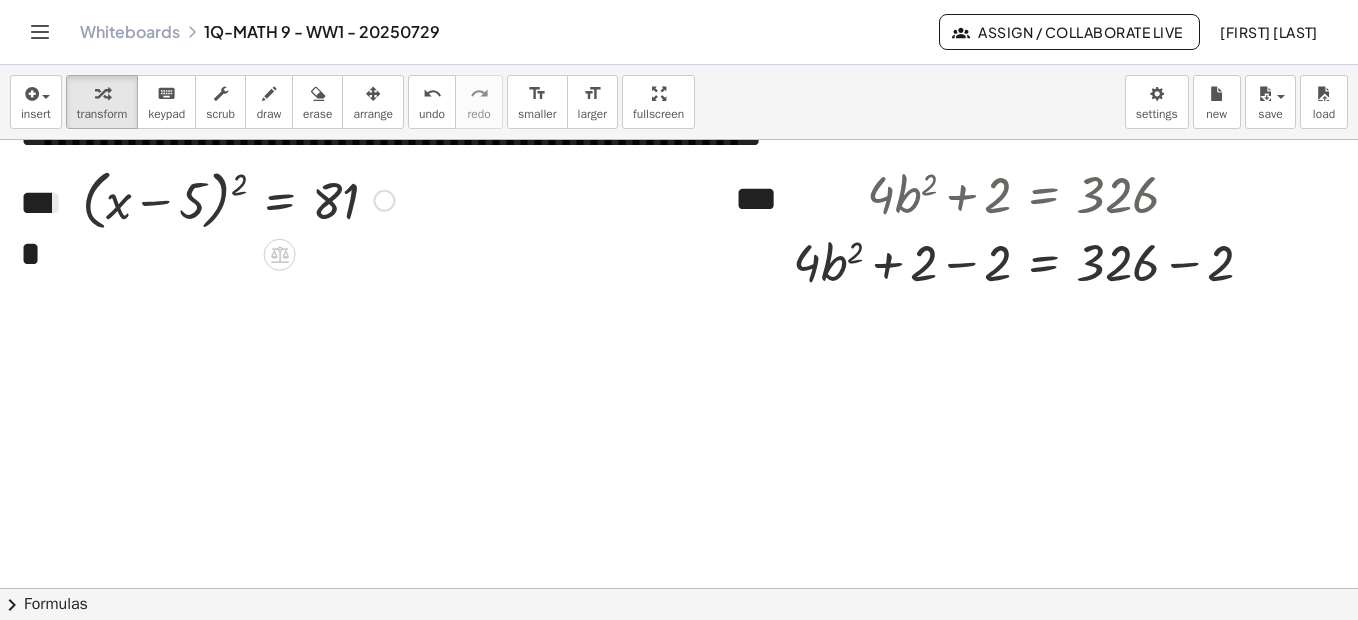 click at bounding box center (384, 201) 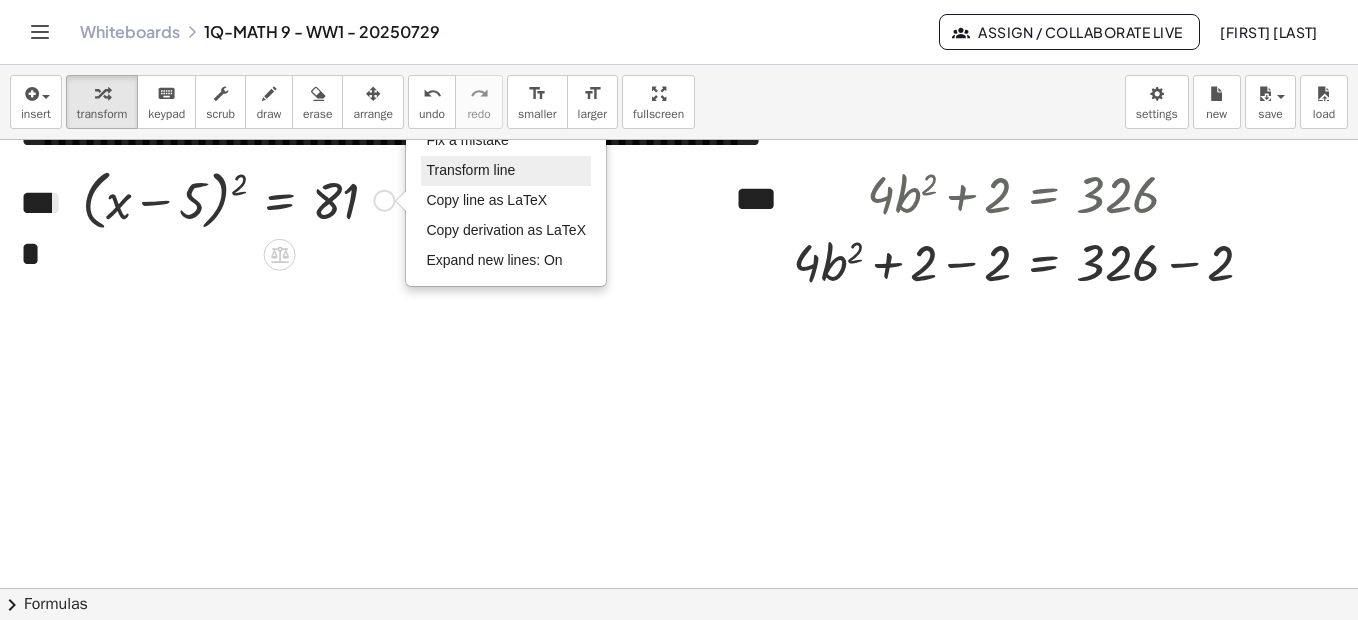 click on "Transform line" at bounding box center (470, 170) 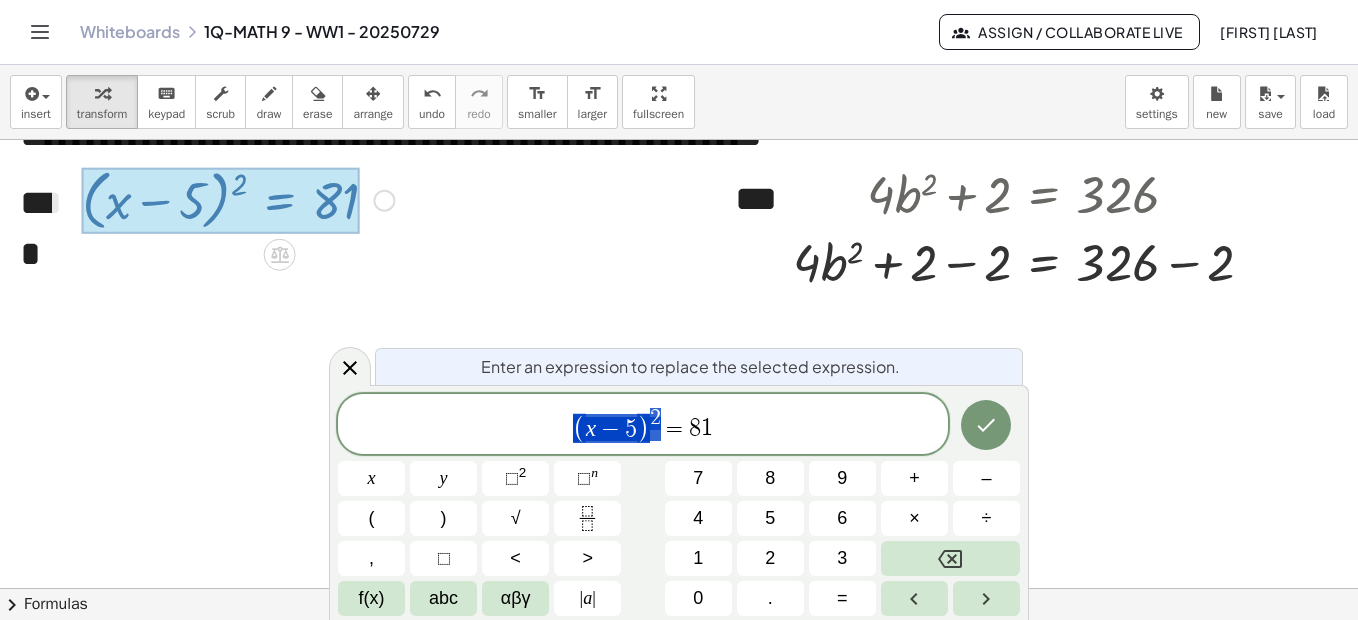 drag, startPoint x: 662, startPoint y: 424, endPoint x: 527, endPoint y: 414, distance: 135.36986 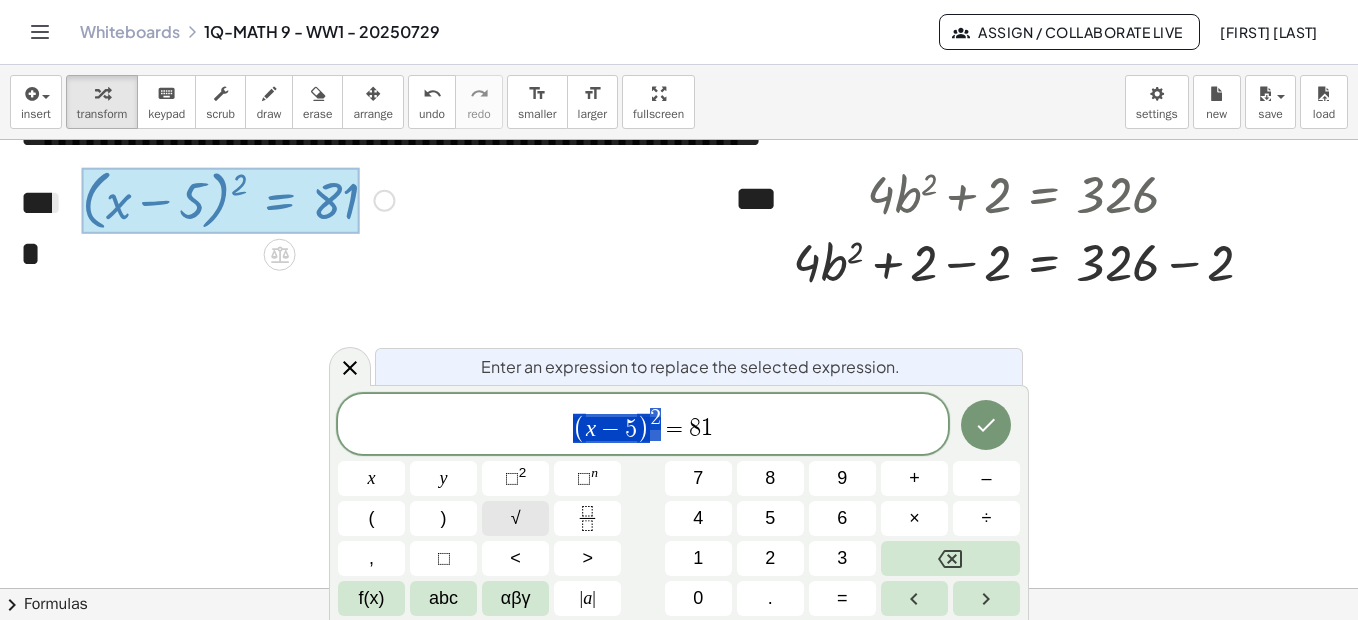 click on "√" at bounding box center (516, 518) 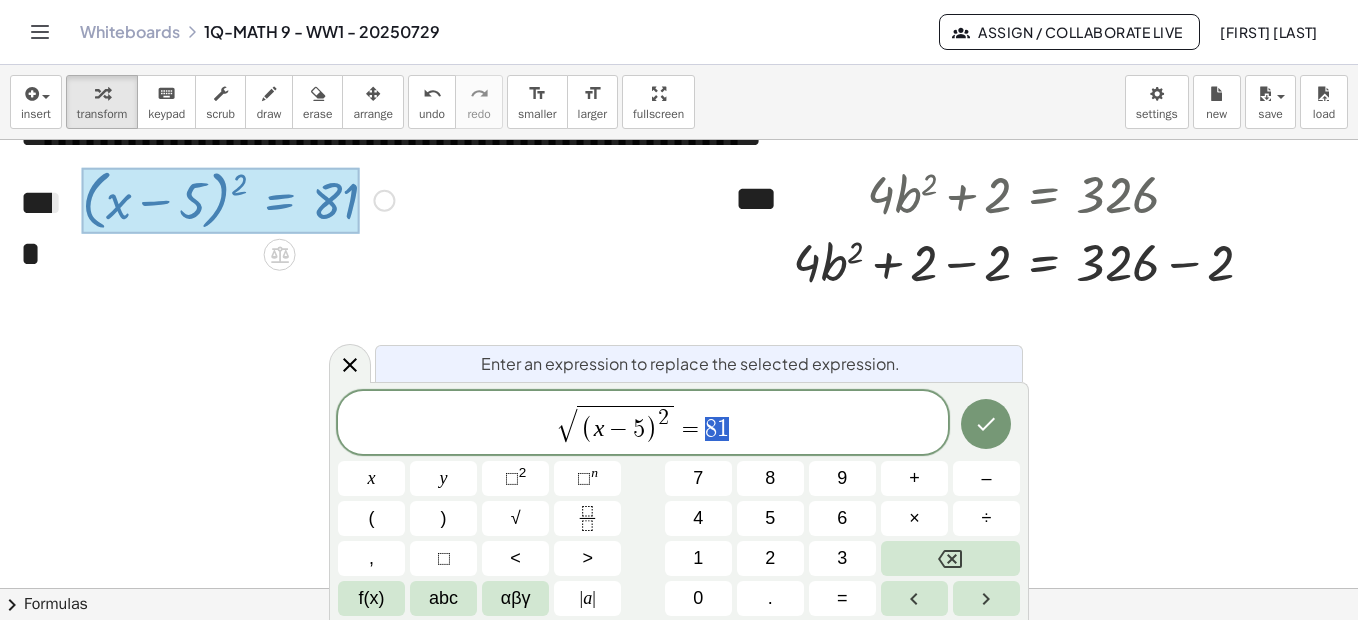 drag, startPoint x: 704, startPoint y: 425, endPoint x: 730, endPoint y: 429, distance: 26.305893 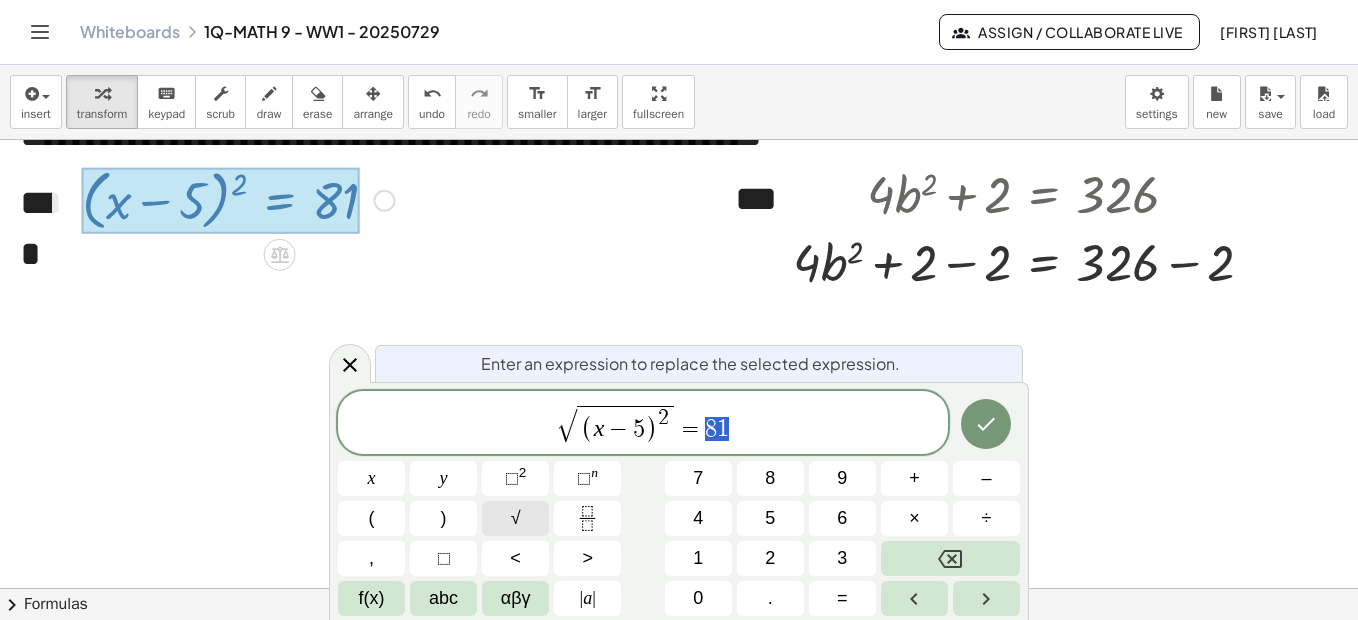 click on "√" at bounding box center (515, 518) 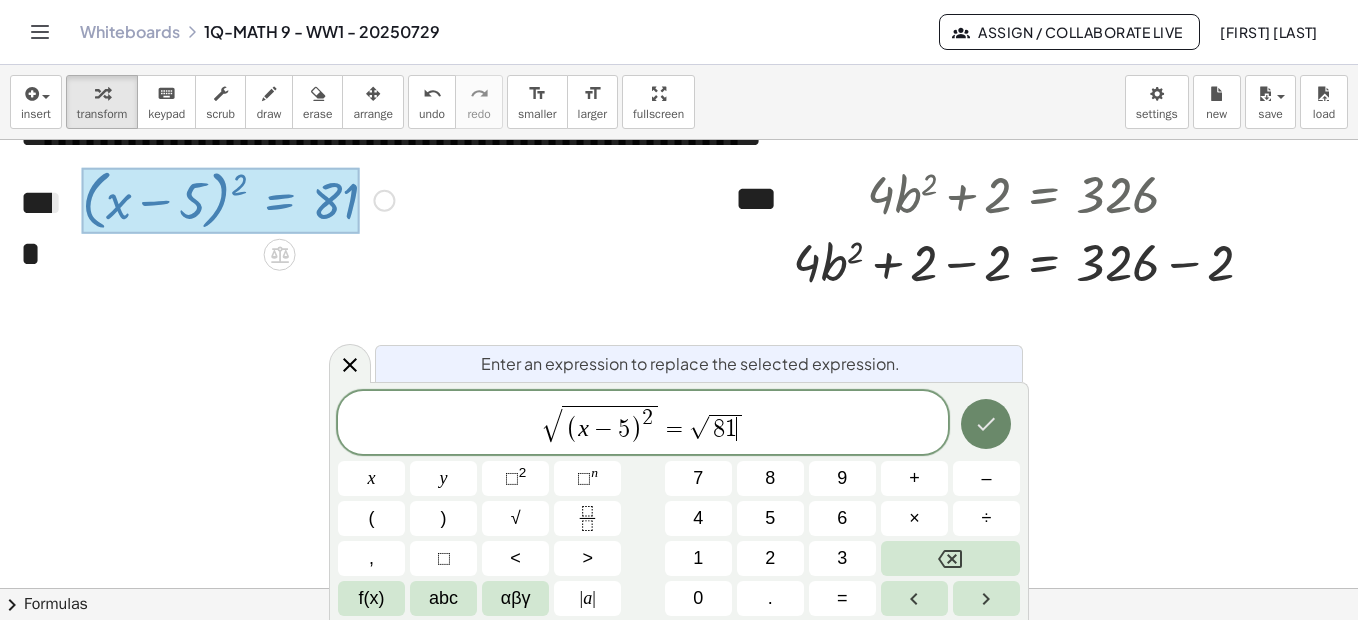 click 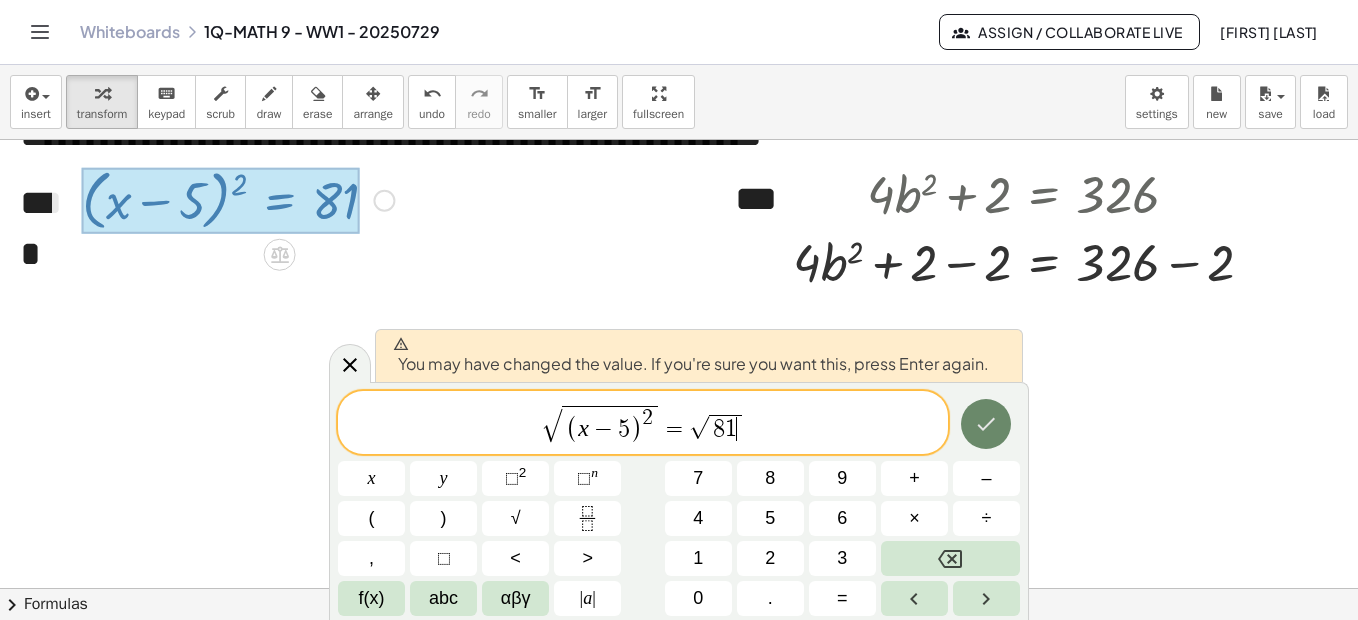 click 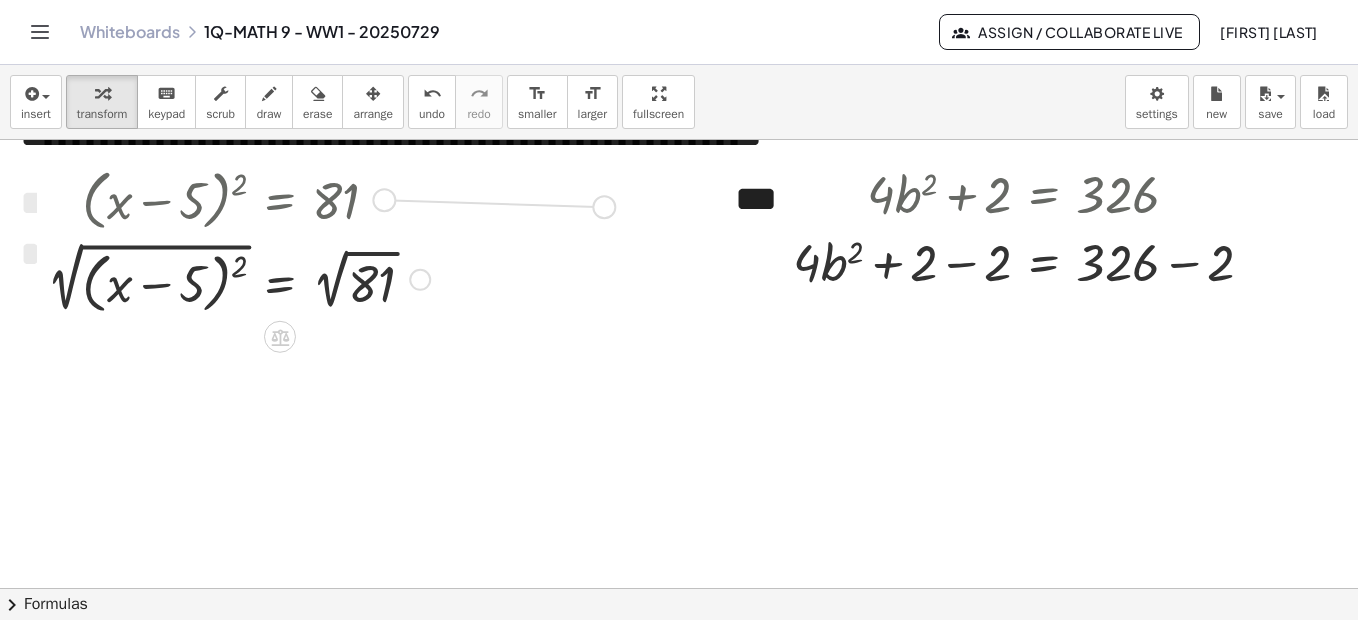 drag, startPoint x: 385, startPoint y: 206, endPoint x: 614, endPoint y: 213, distance: 229.10696 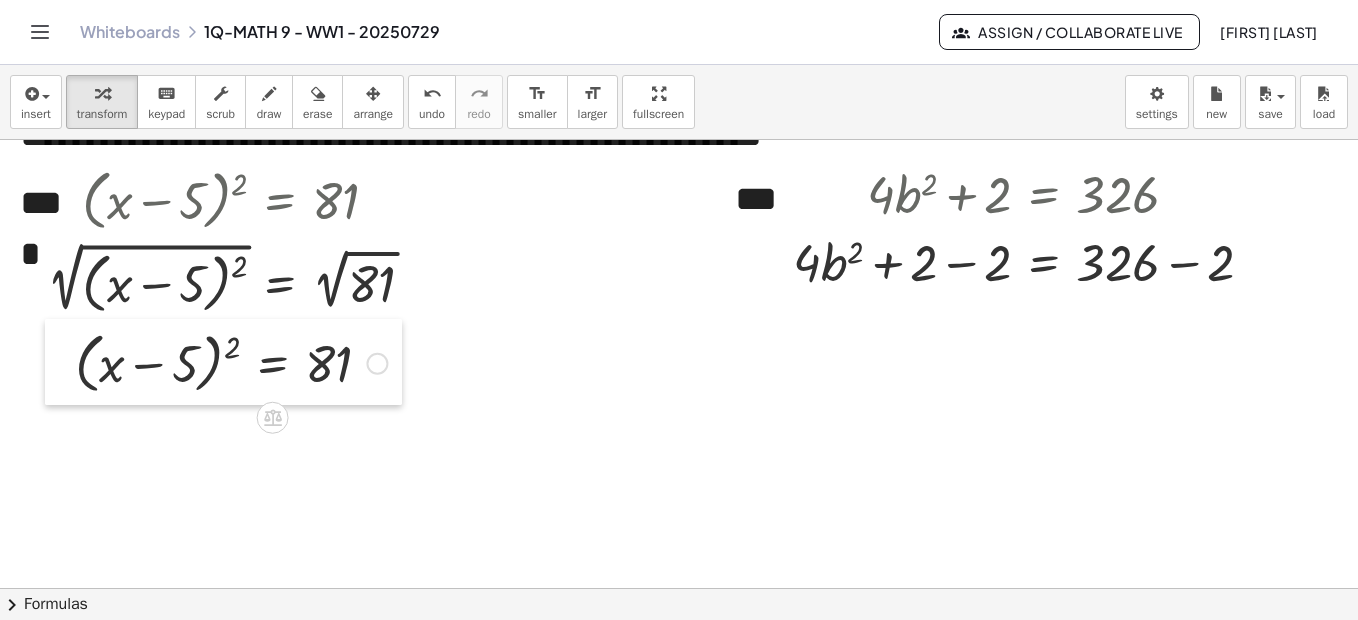 drag, startPoint x: 278, startPoint y: 176, endPoint x: 67, endPoint y: 341, distance: 267.85443 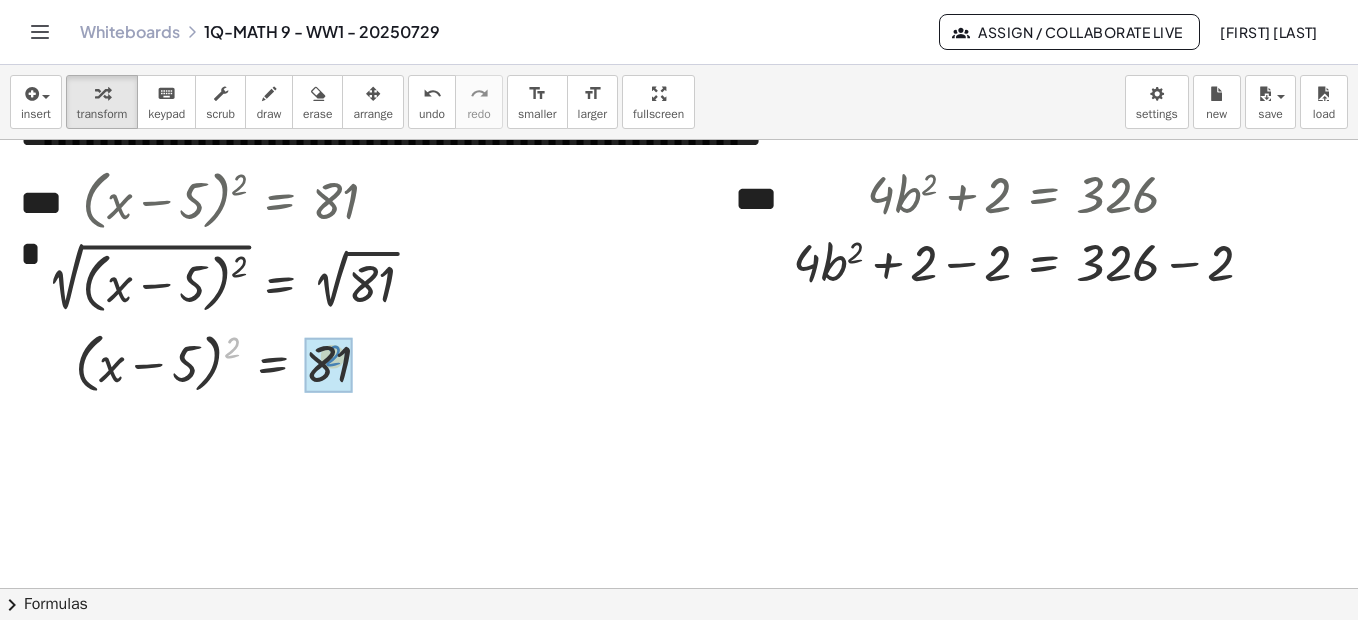 drag, startPoint x: 229, startPoint y: 344, endPoint x: 330, endPoint y: 353, distance: 101.4002 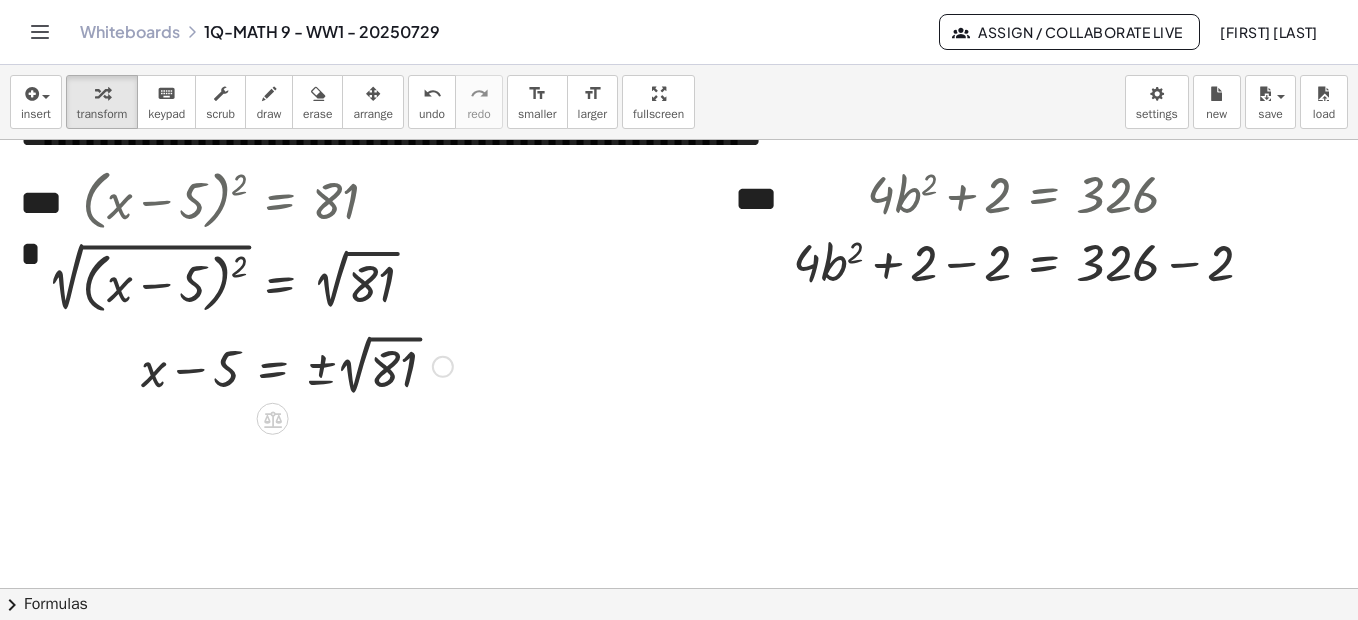 drag, startPoint x: 444, startPoint y: 437, endPoint x: 443, endPoint y: 357, distance: 80.00625 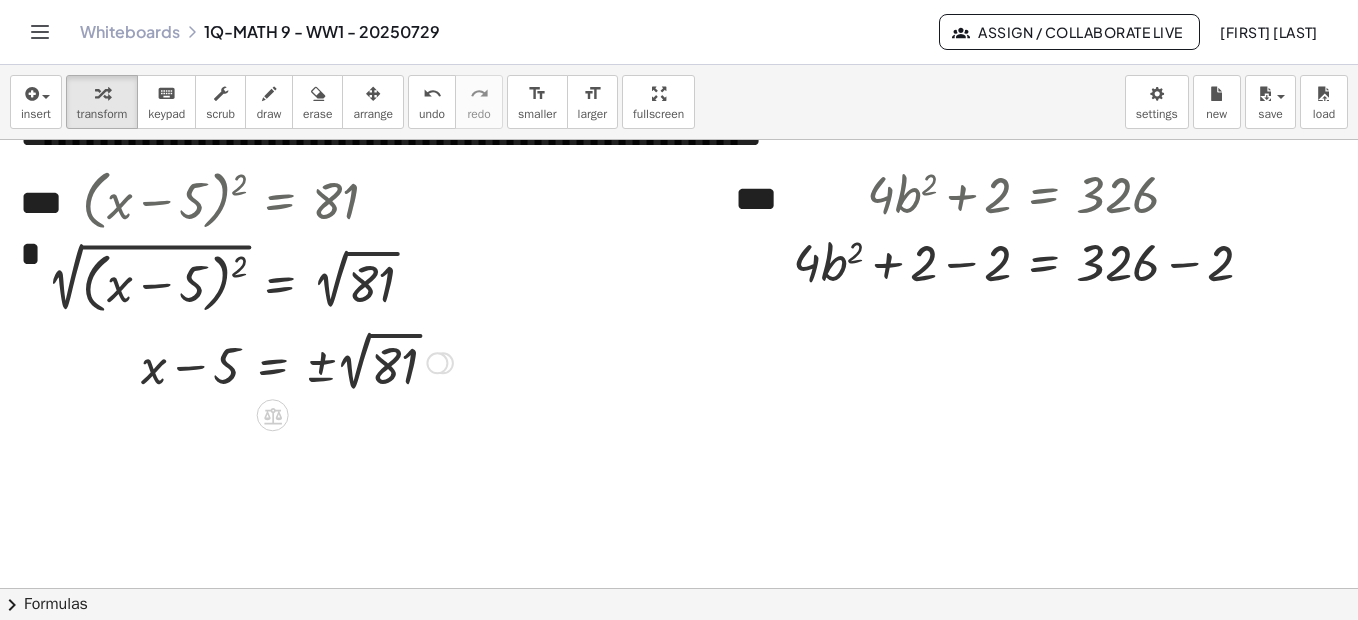 click at bounding box center [297, 361] 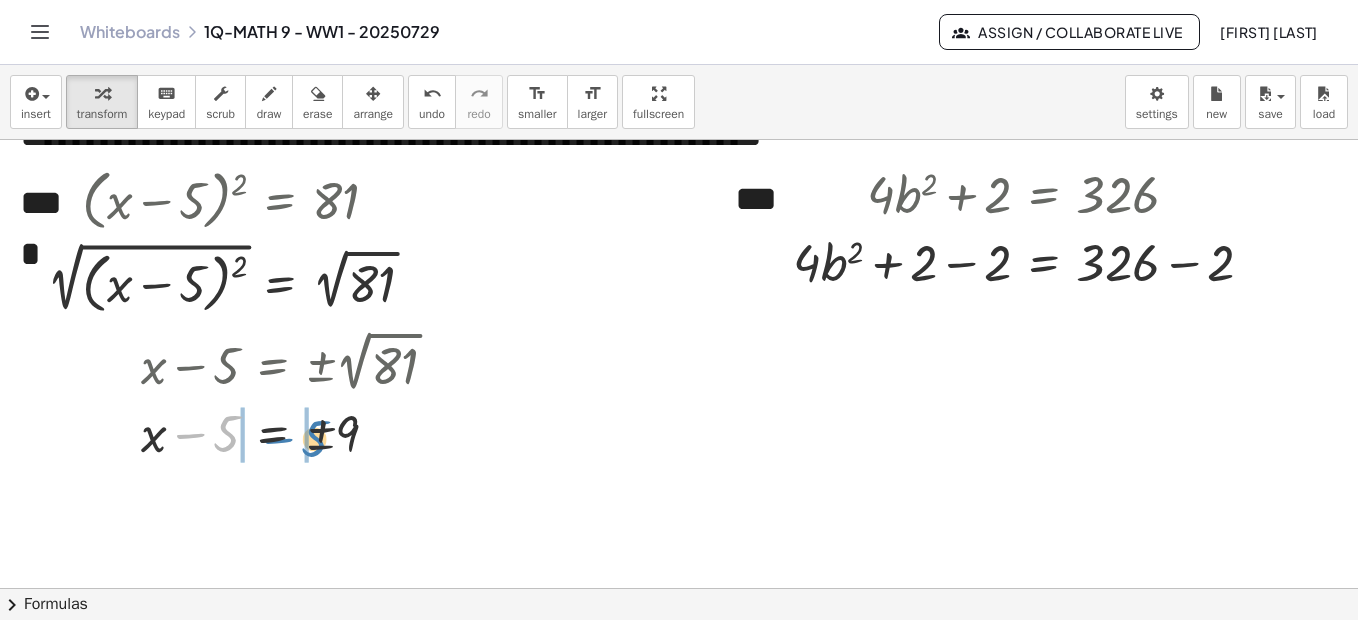 drag, startPoint x: 231, startPoint y: 432, endPoint x: 319, endPoint y: 437, distance: 88.14193 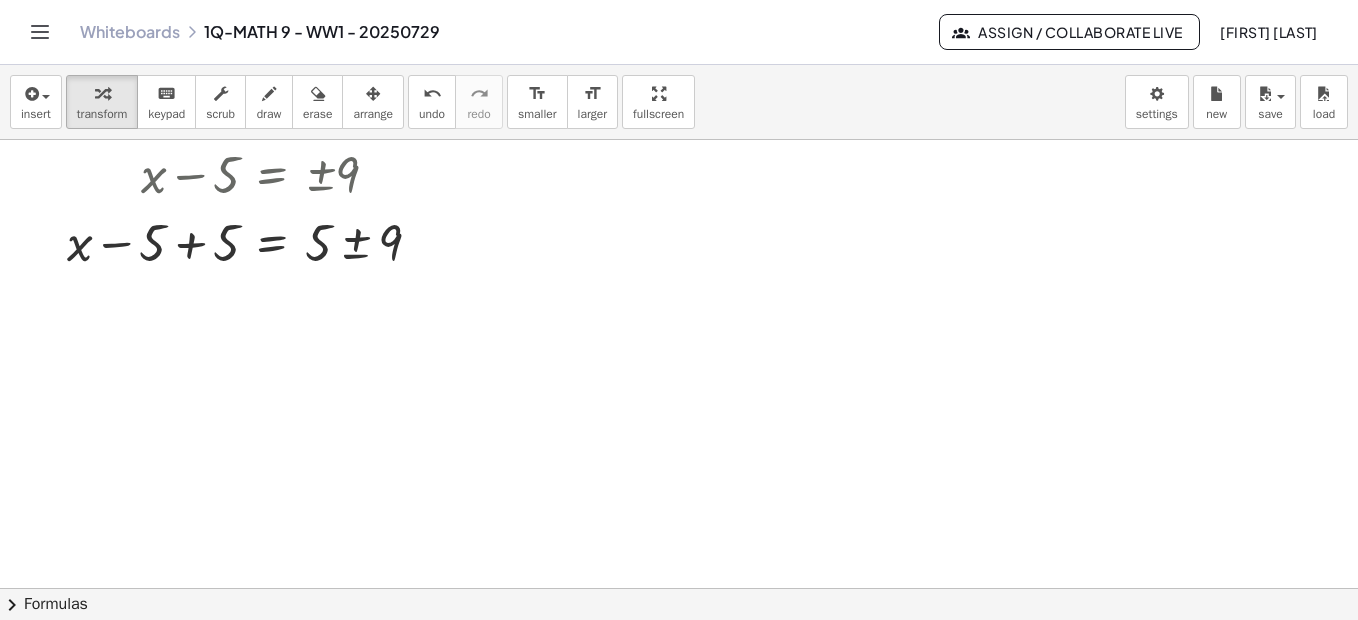 scroll, scrollTop: 1852, scrollLeft: 0, axis: vertical 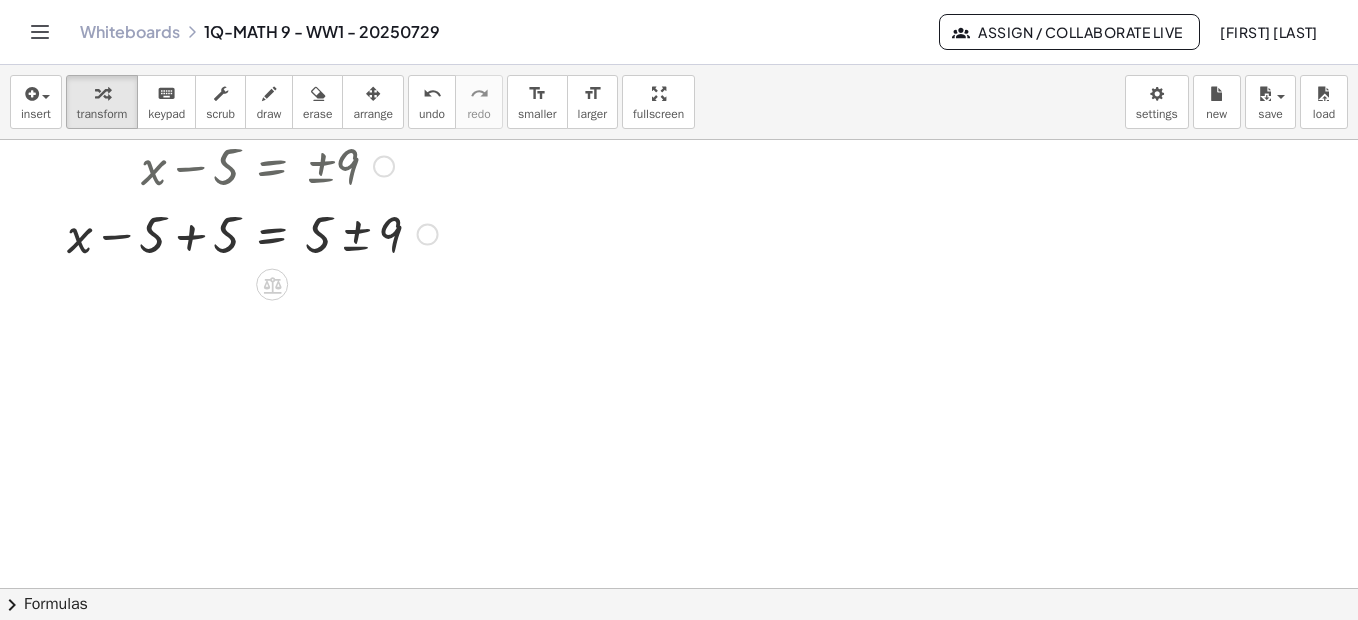 click at bounding box center [259, 233] 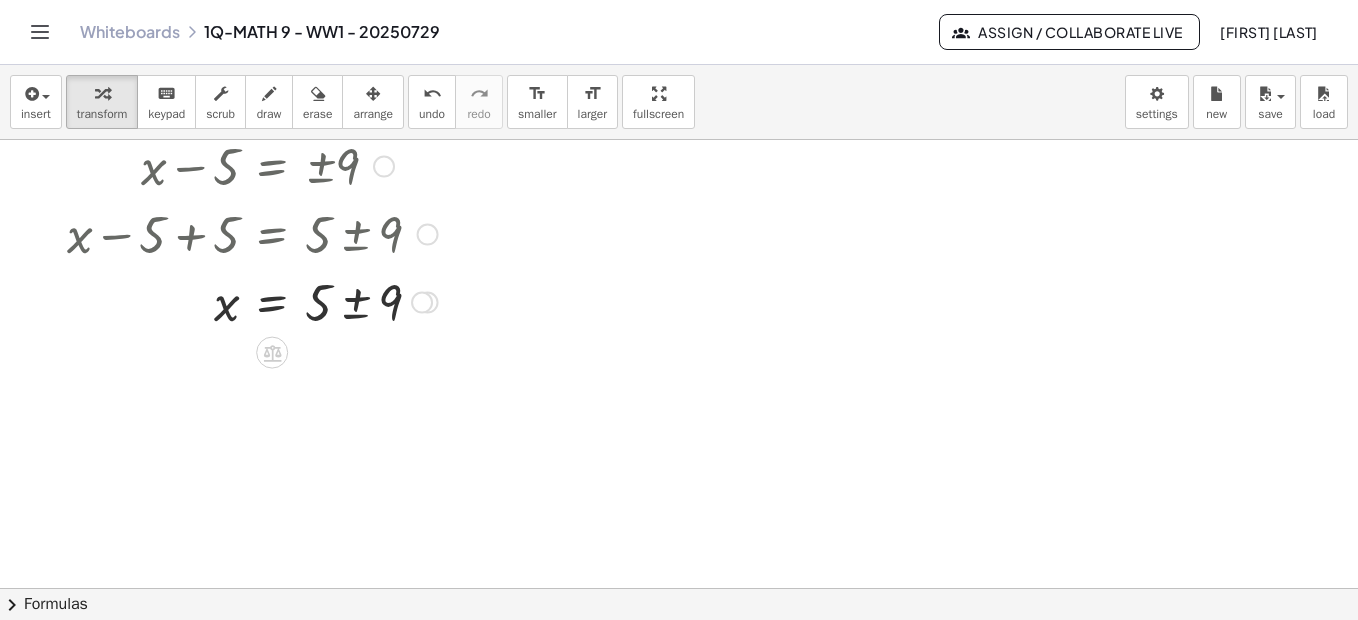 click at bounding box center (259, 301) 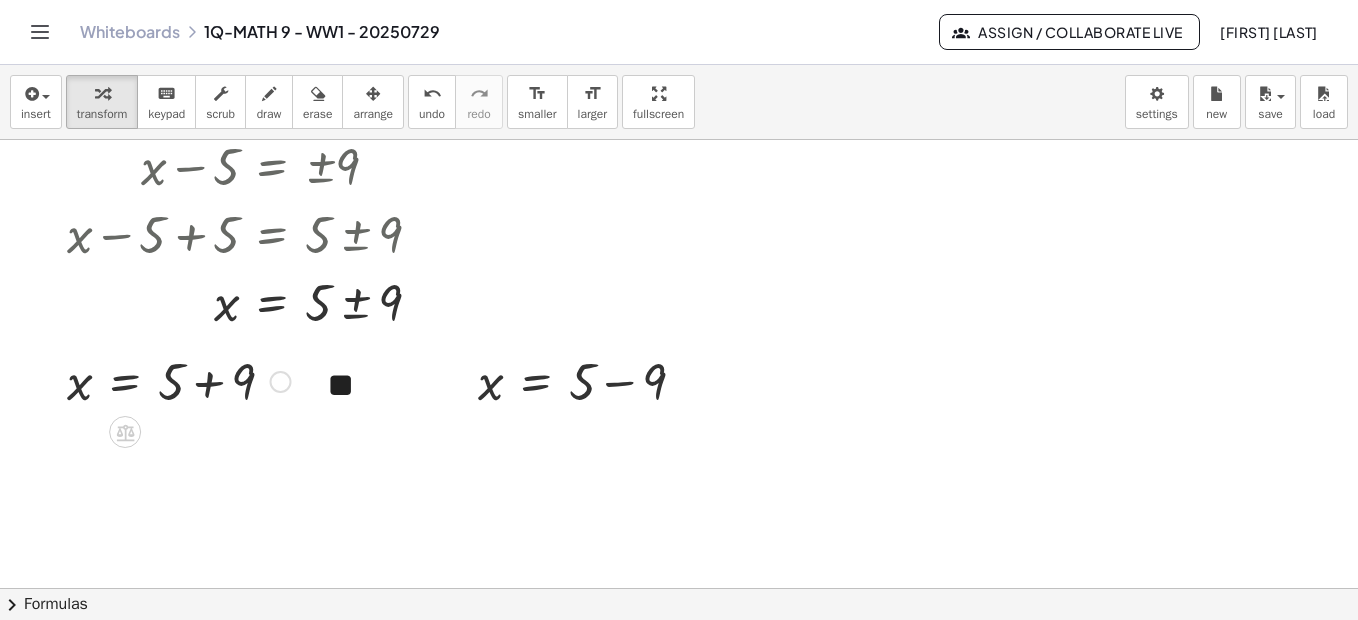 click at bounding box center [179, 380] 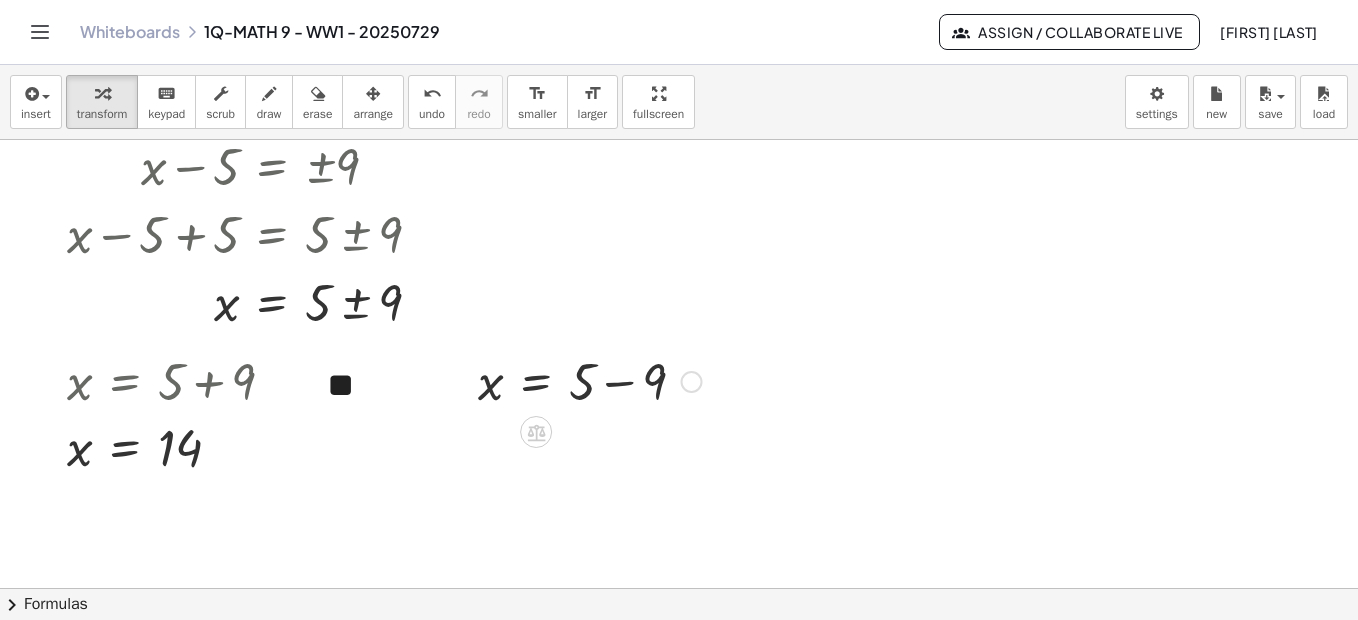 click at bounding box center (590, 380) 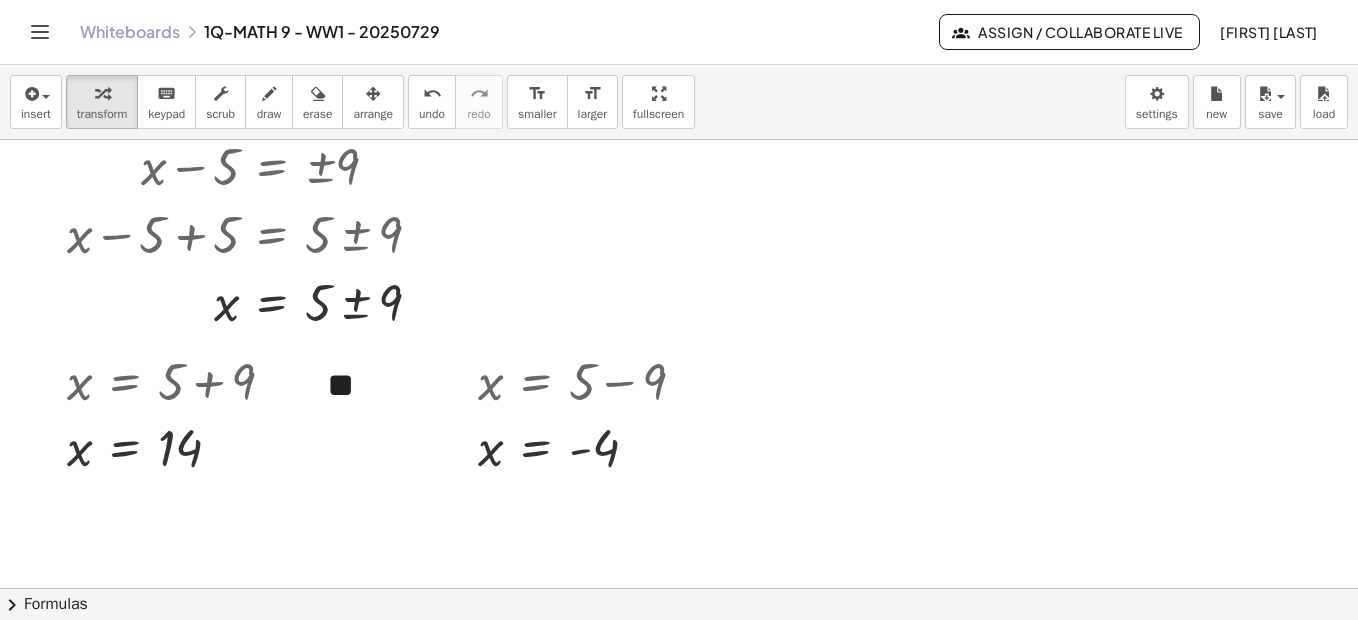 scroll, scrollTop: 1690, scrollLeft: 0, axis: vertical 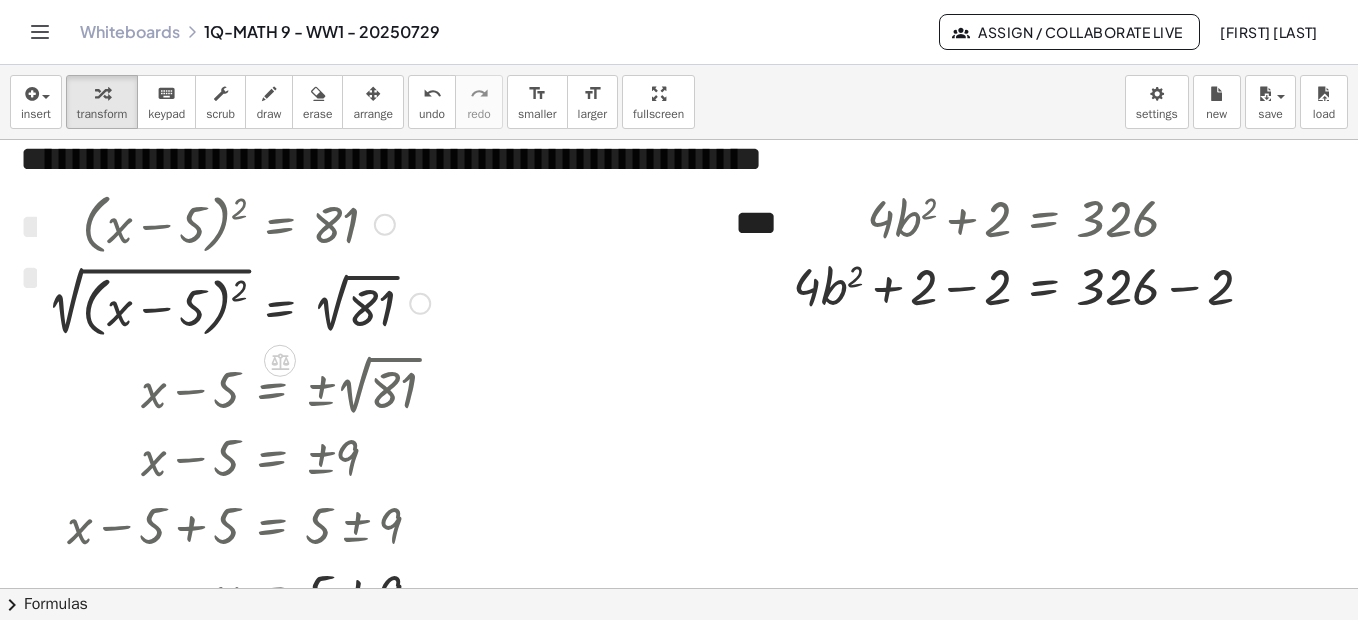 click at bounding box center [385, 225] 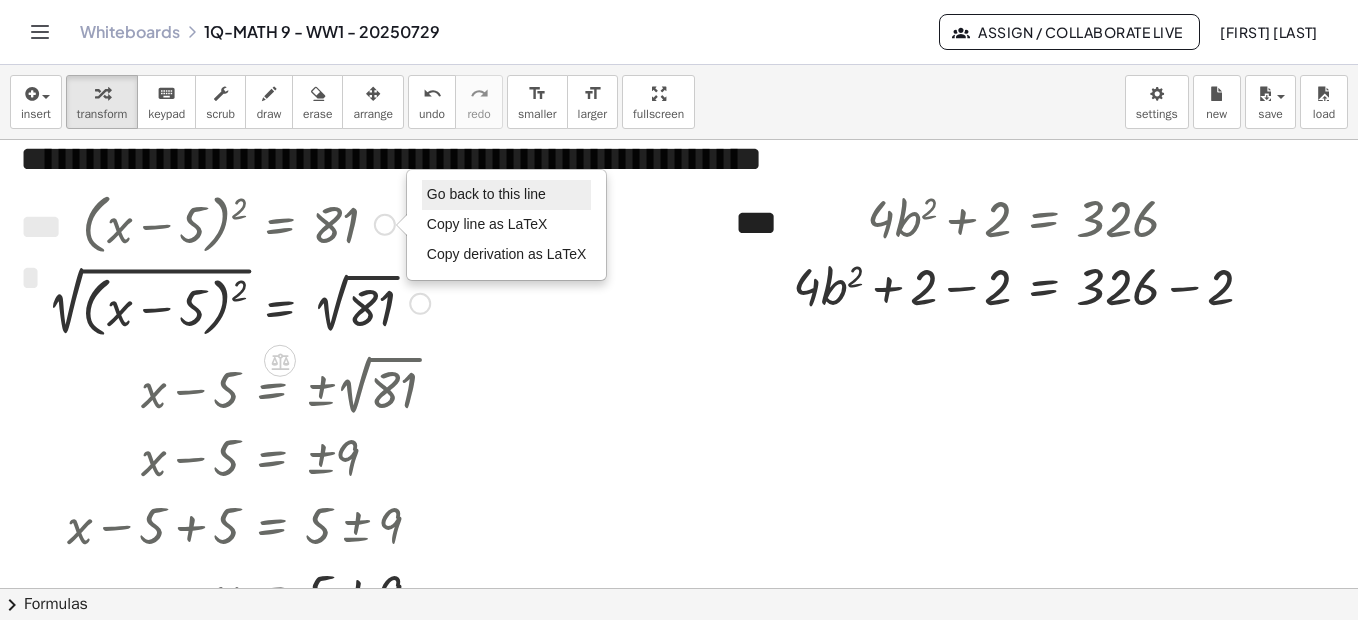 click on "Go back to this line" at bounding box center (486, 194) 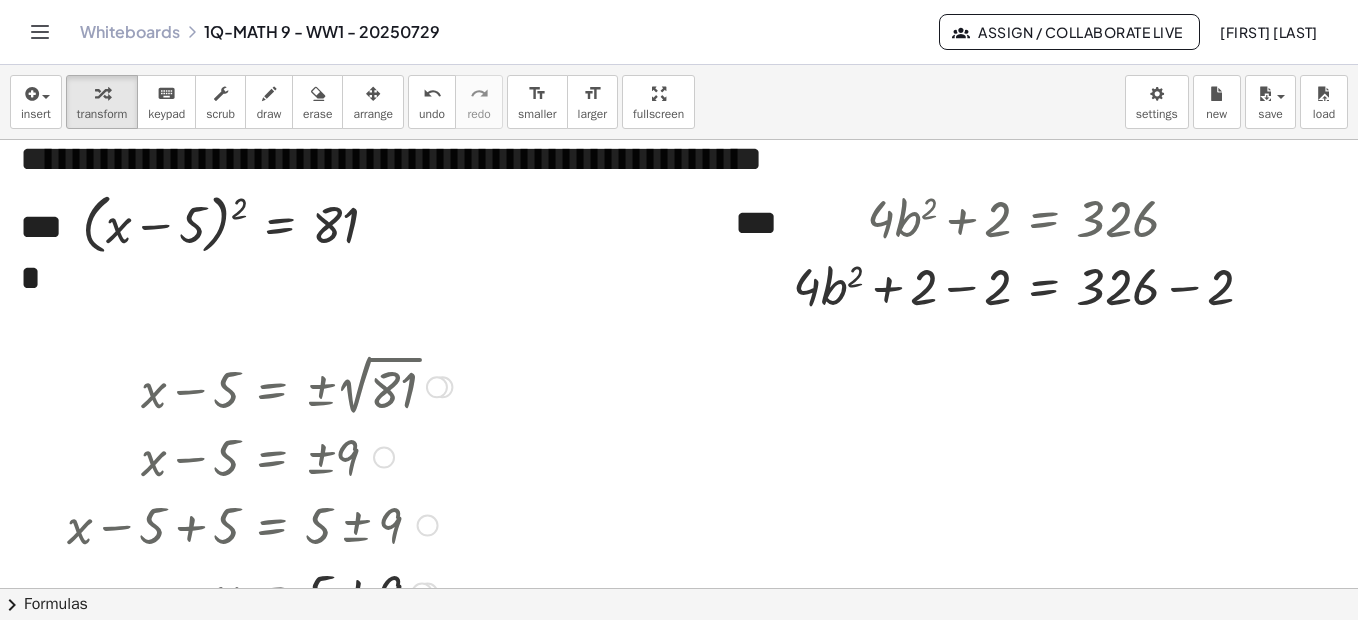 click at bounding box center [437, 387] 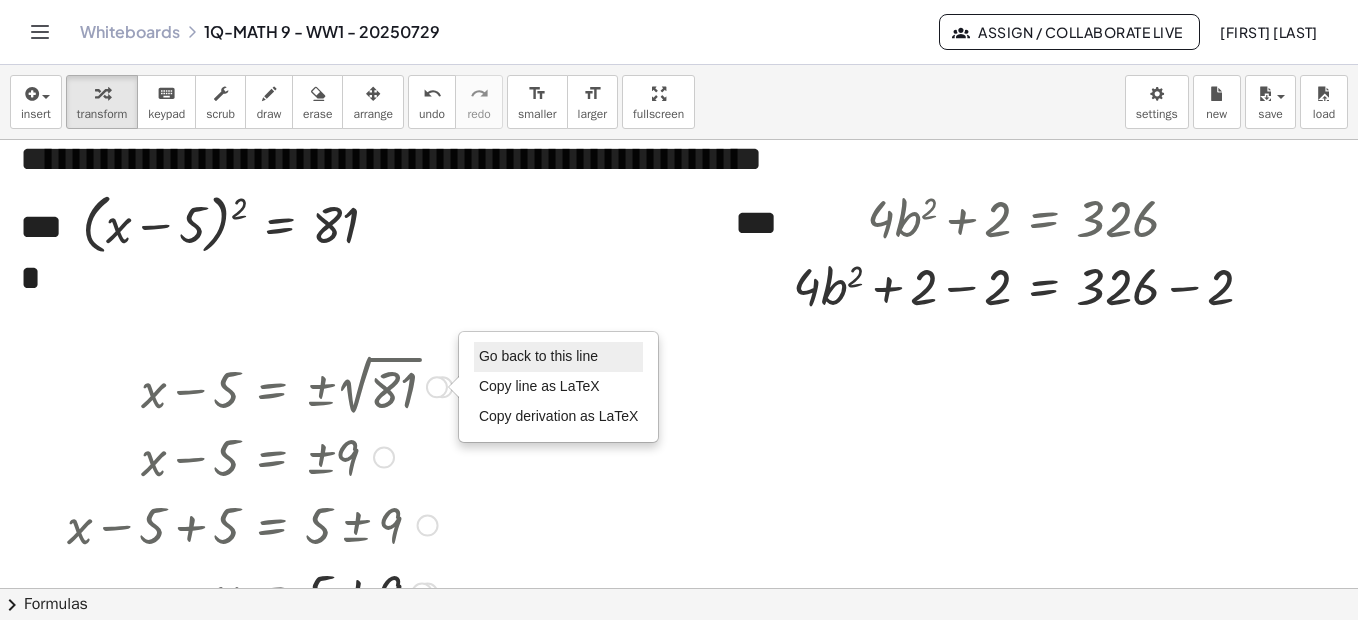 click on "Go back to this line" at bounding box center (538, 356) 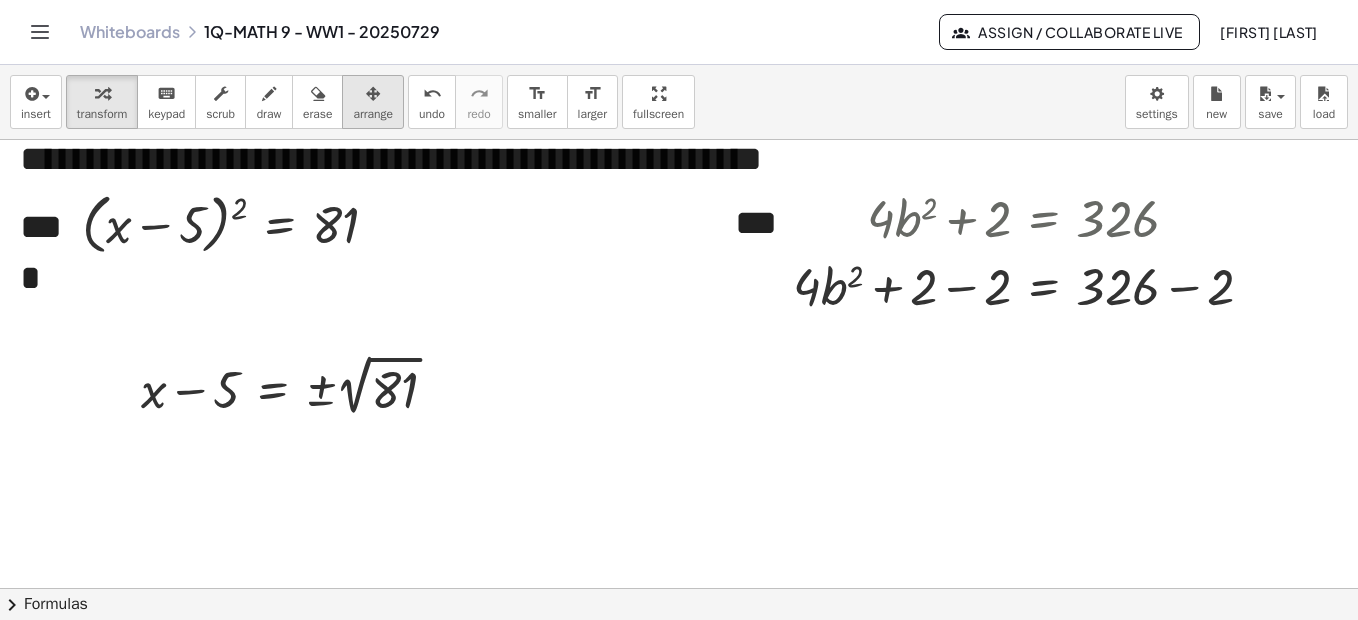 click at bounding box center [373, 94] 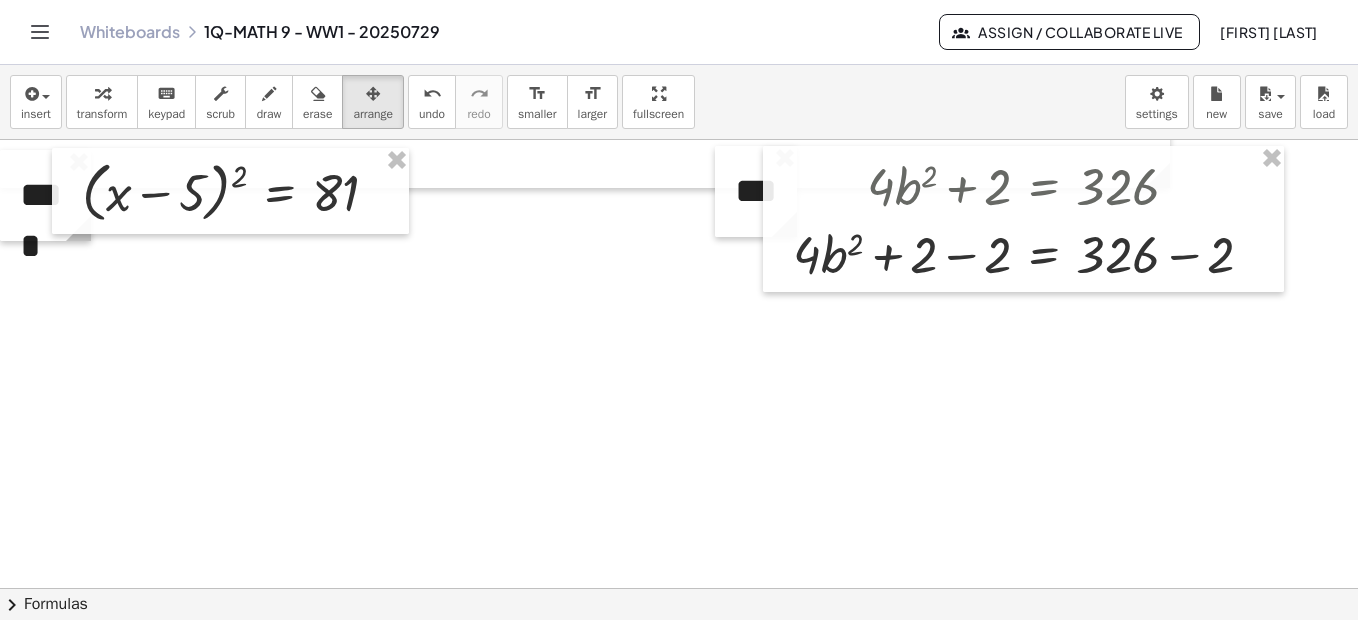 scroll, scrollTop: 1407, scrollLeft: 0, axis: vertical 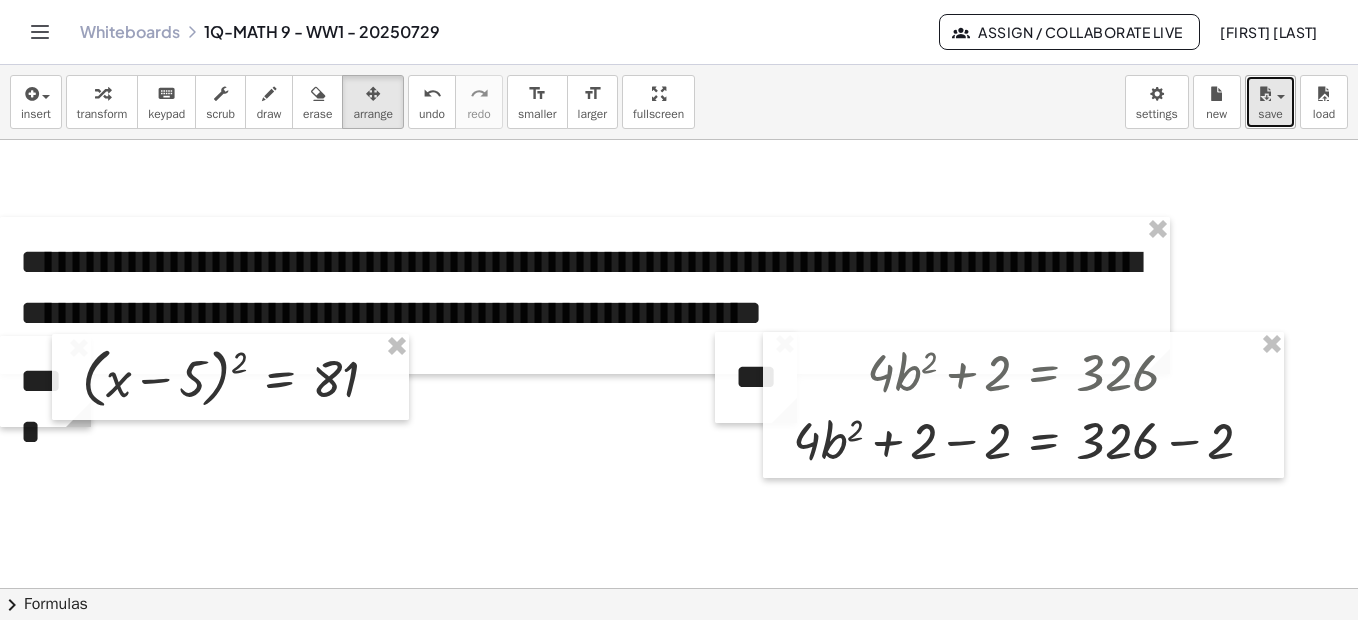 click on "save" at bounding box center [1270, 102] 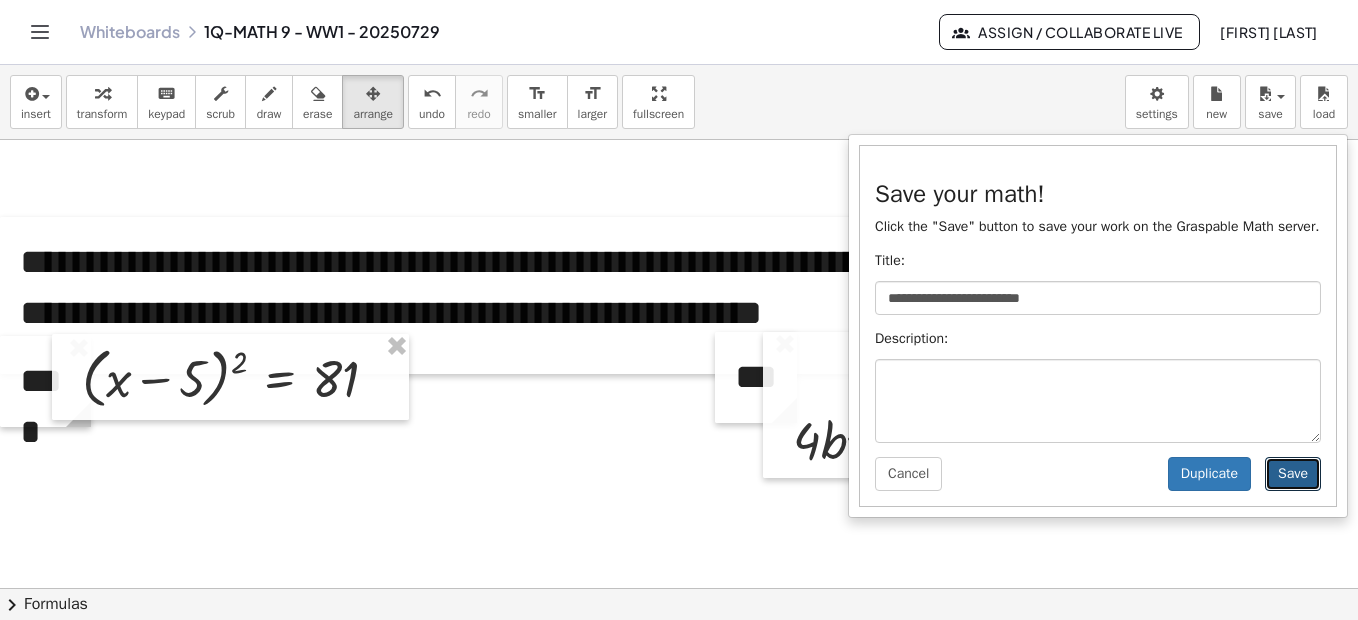 click on "Save" at bounding box center [1293, 474] 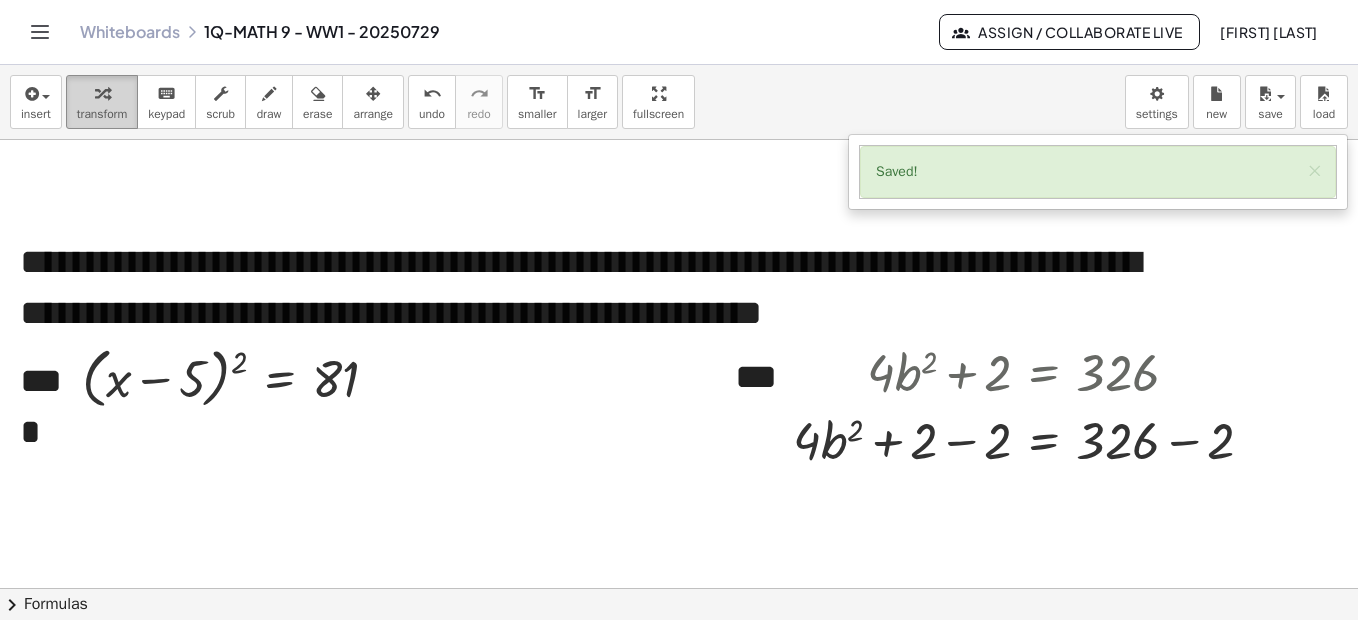 click at bounding box center [102, 94] 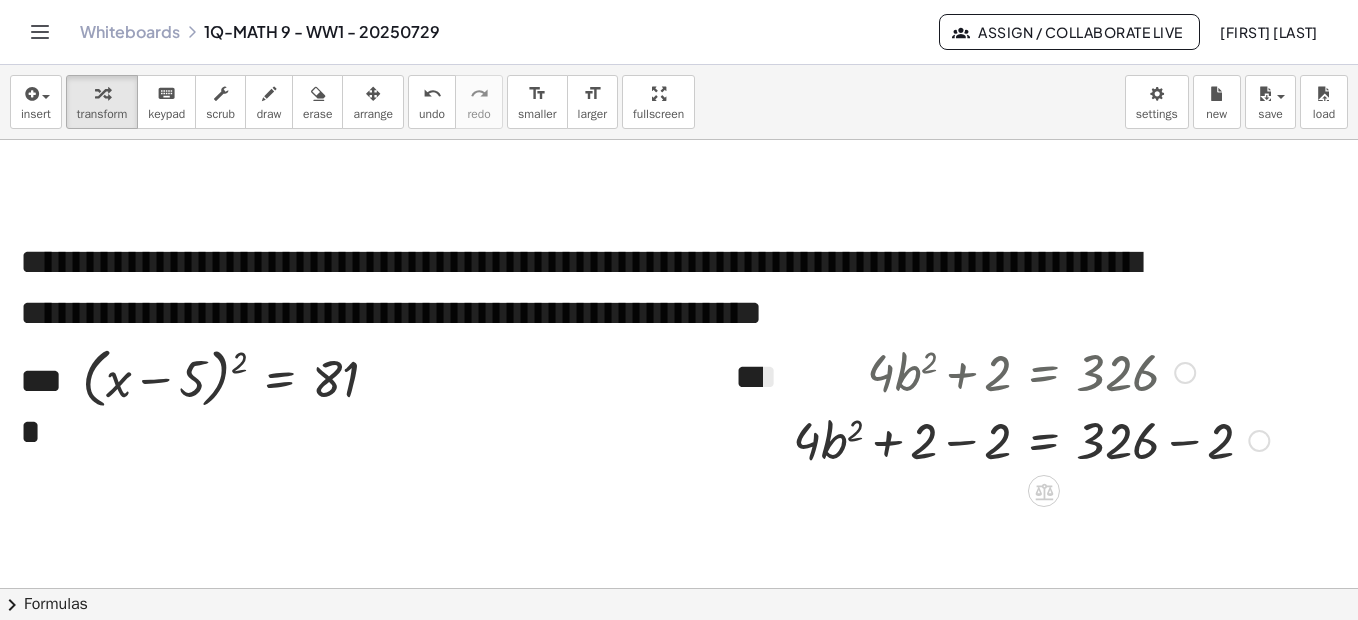 click at bounding box center [1185, 373] 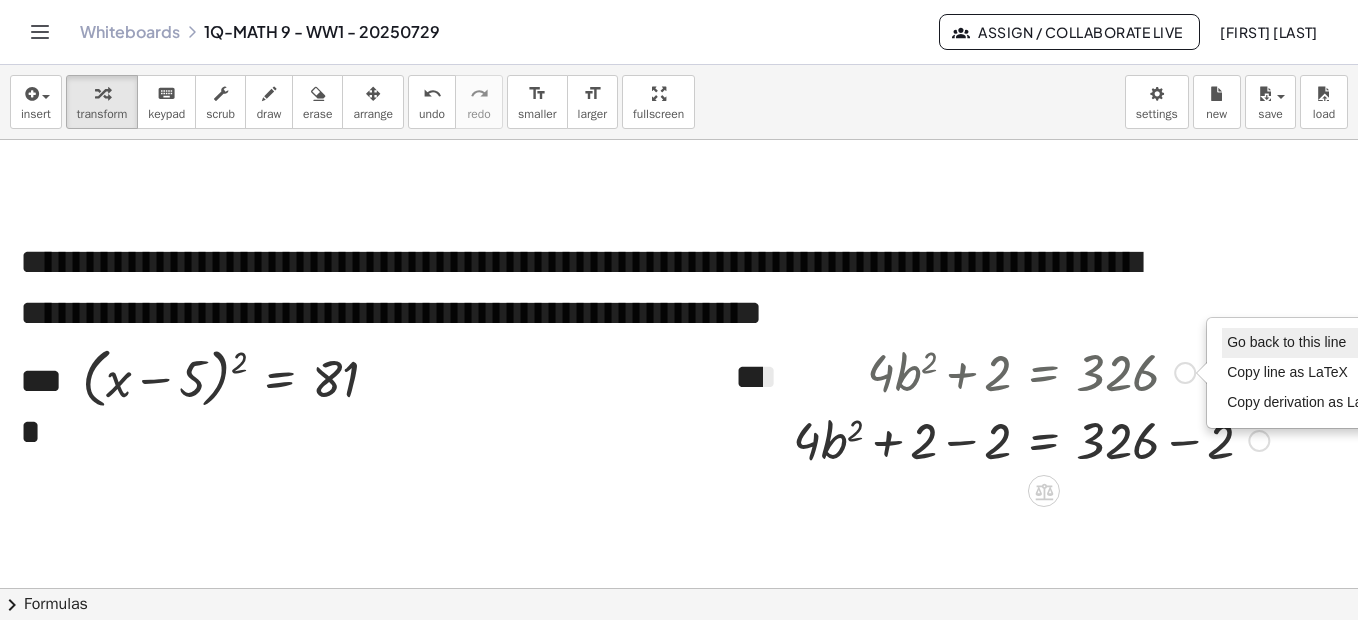 click on "Go back to this line" at bounding box center (1286, 342) 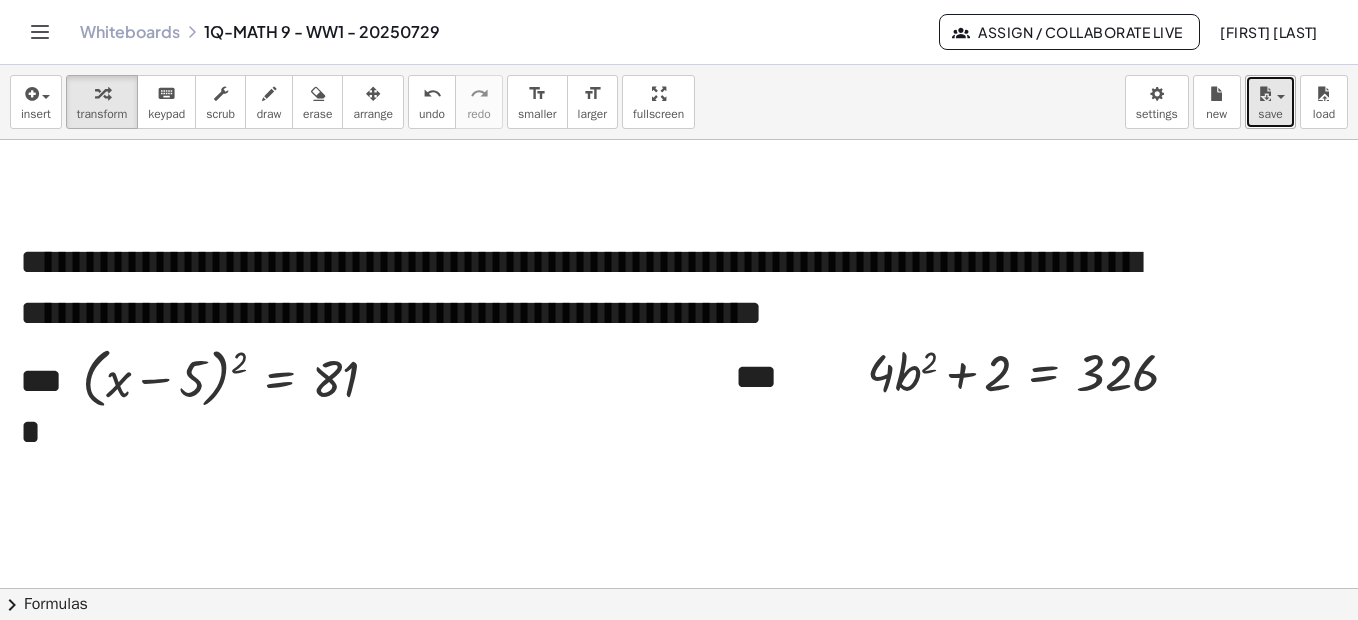 click at bounding box center [1270, 93] 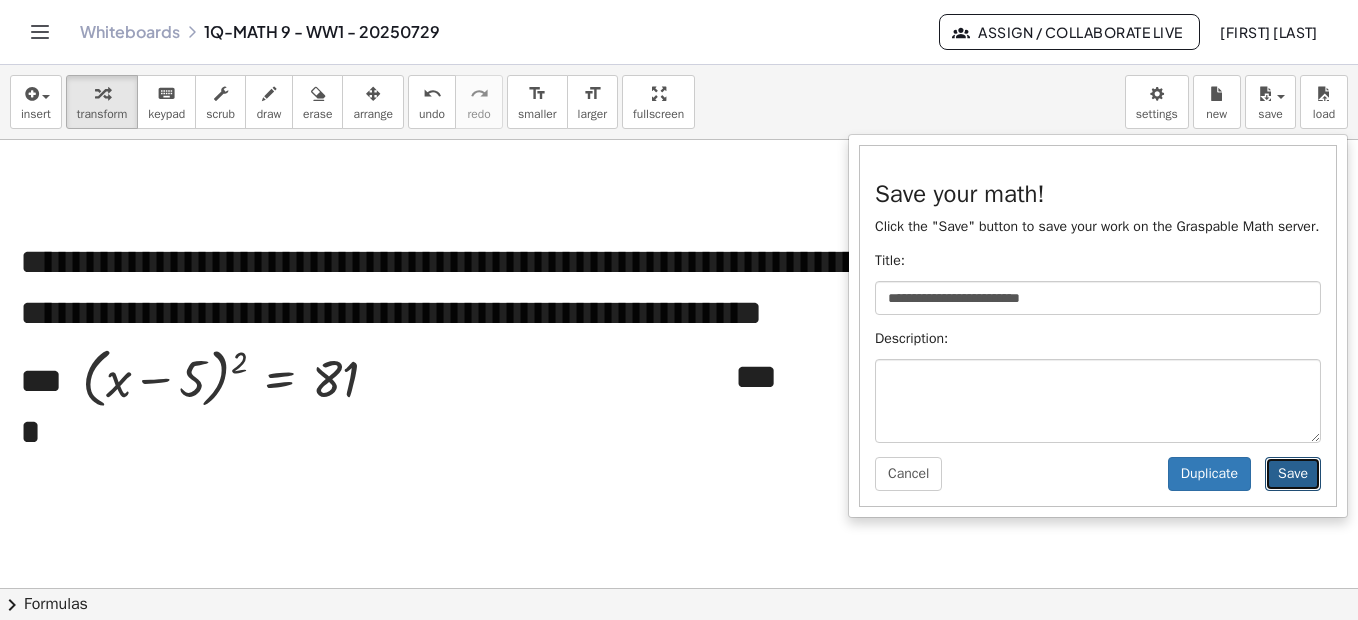 click on "Save" at bounding box center (1293, 474) 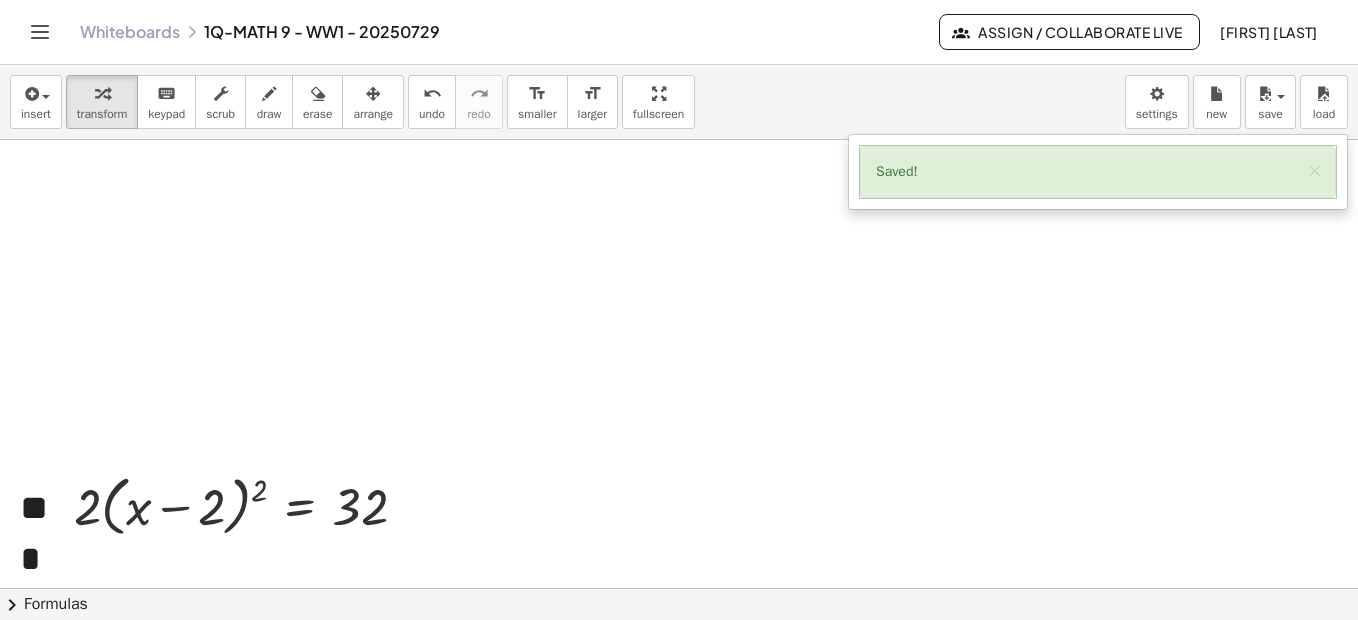 scroll, scrollTop: 2402, scrollLeft: 0, axis: vertical 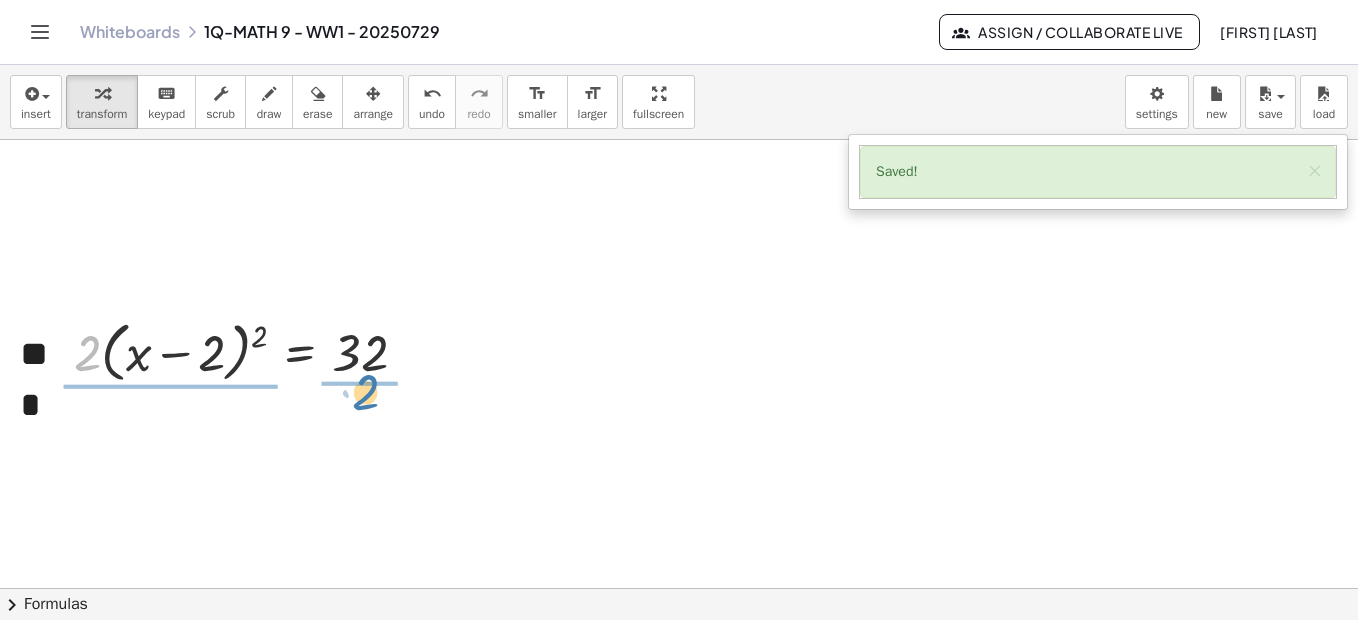 drag, startPoint x: 87, startPoint y: 367, endPoint x: 365, endPoint y: 406, distance: 280.7223 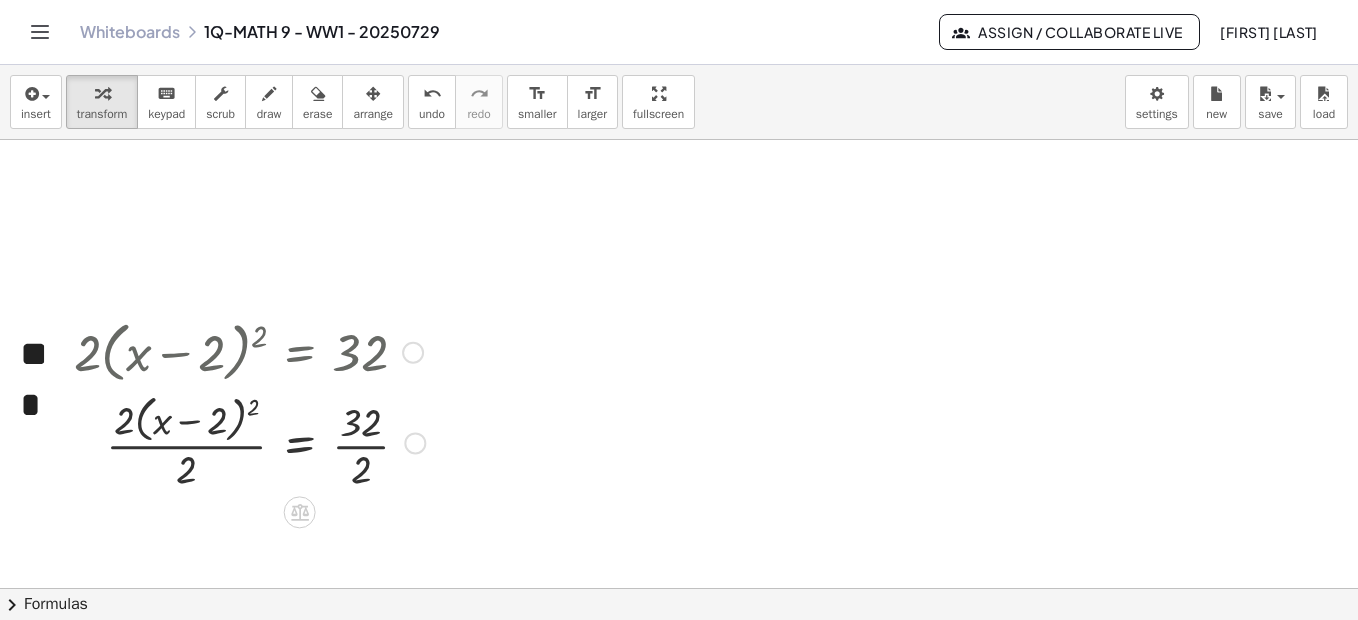 drag, startPoint x: 409, startPoint y: 356, endPoint x: 435, endPoint y: 468, distance: 114.97826 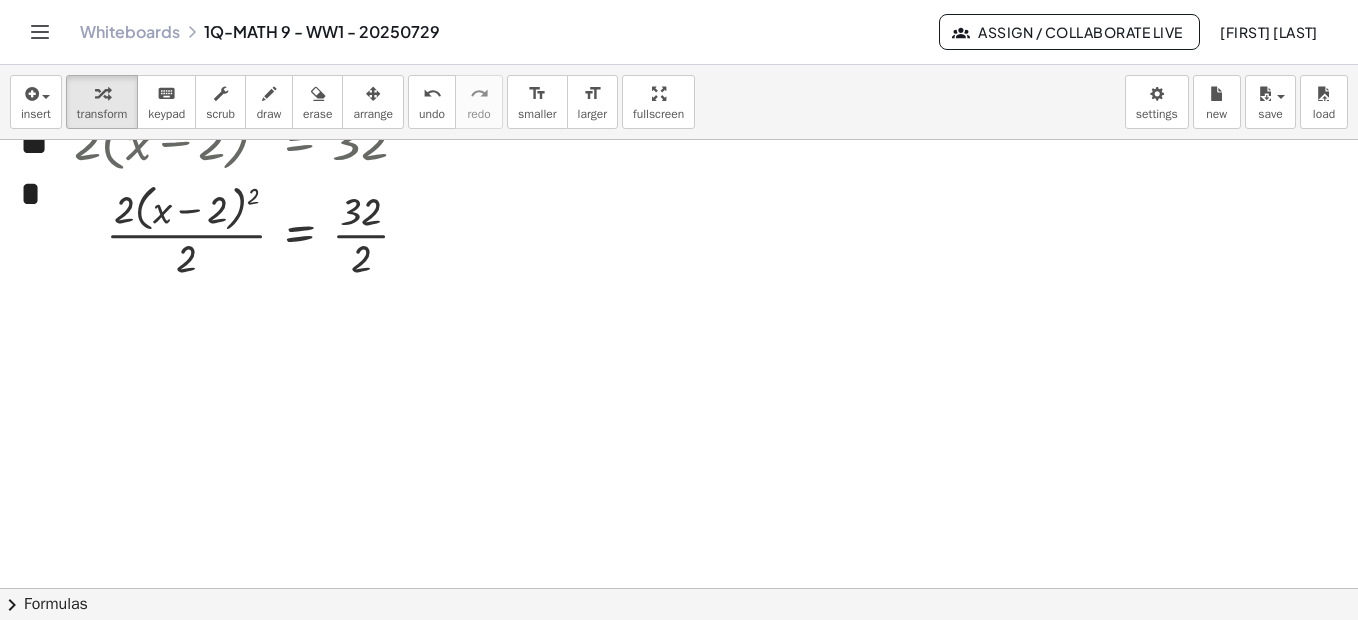 scroll, scrollTop: 2540, scrollLeft: 0, axis: vertical 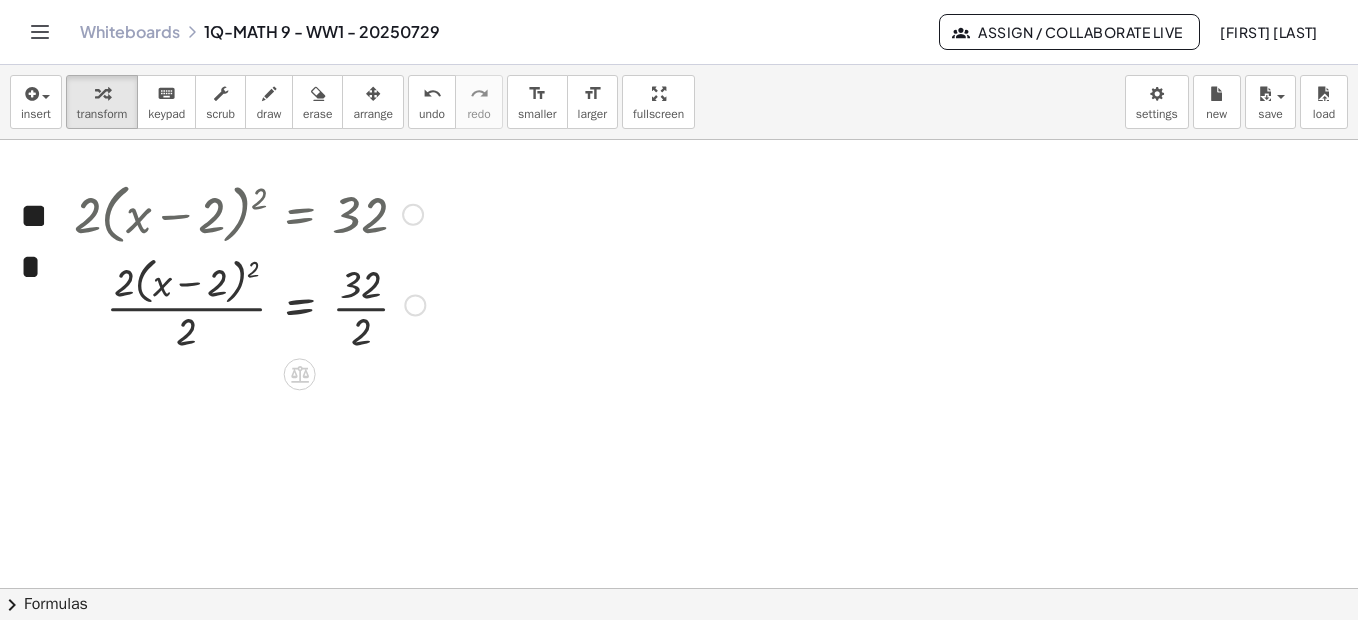 click at bounding box center [249, 304] 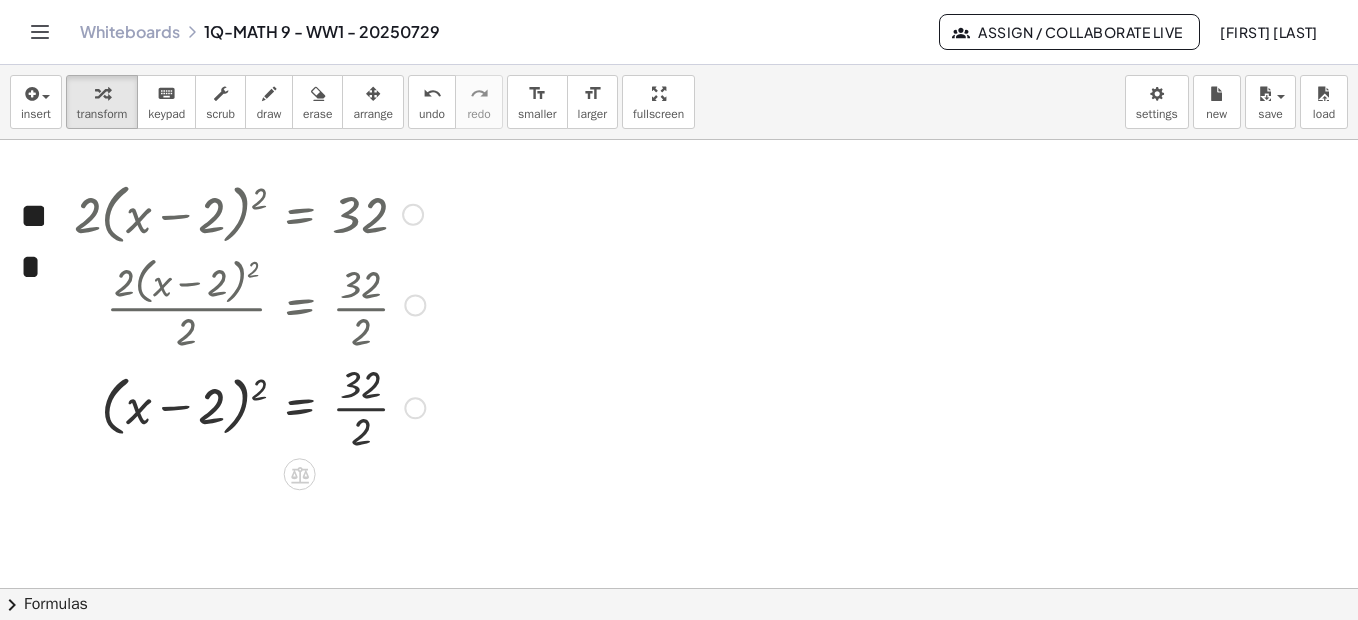 click at bounding box center [249, 406] 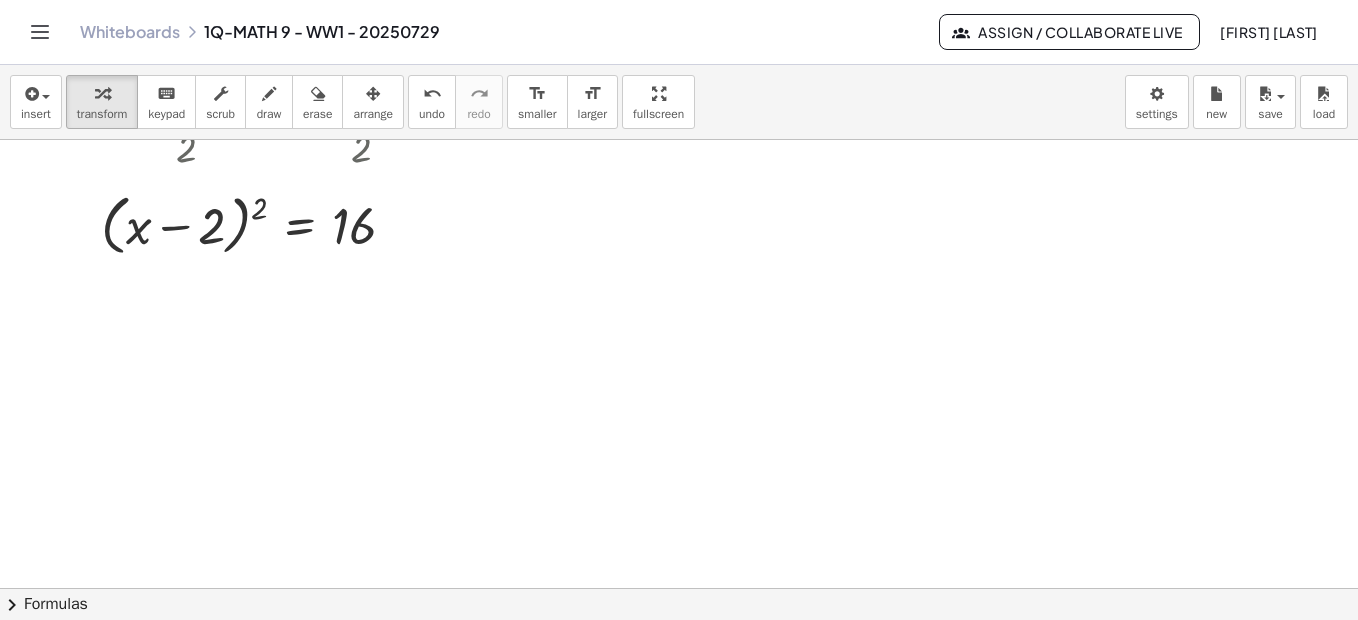 scroll, scrollTop: 2713, scrollLeft: 0, axis: vertical 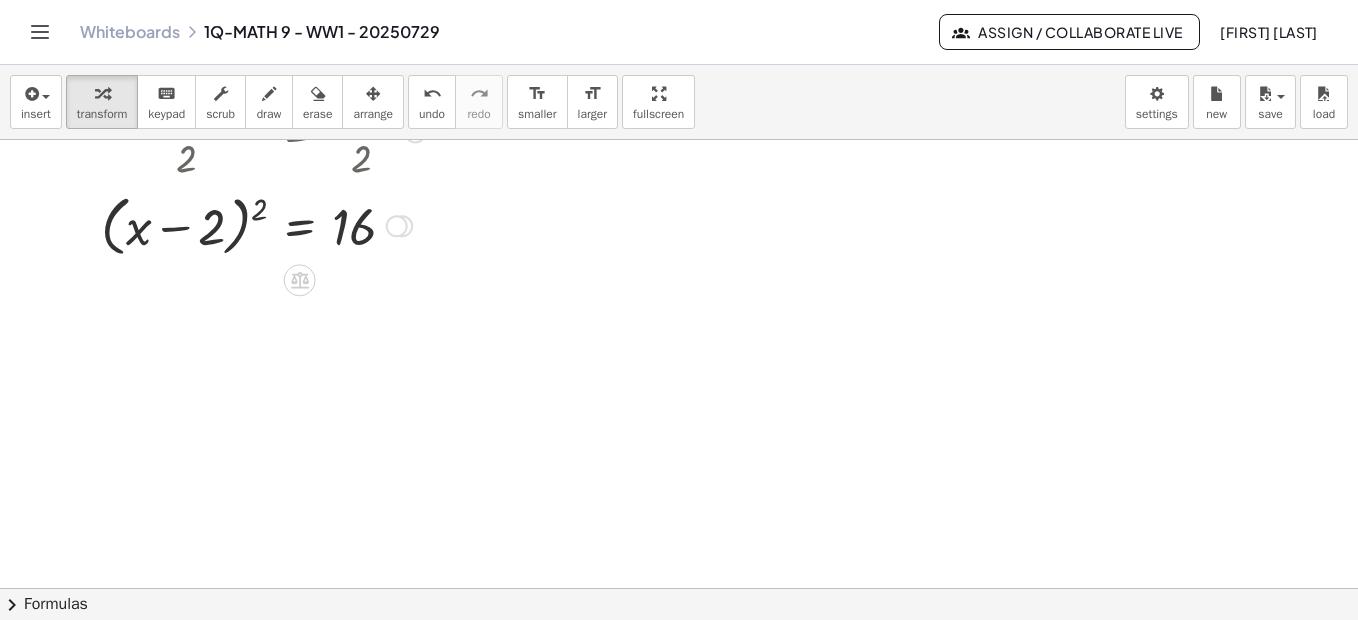 click at bounding box center (397, 226) 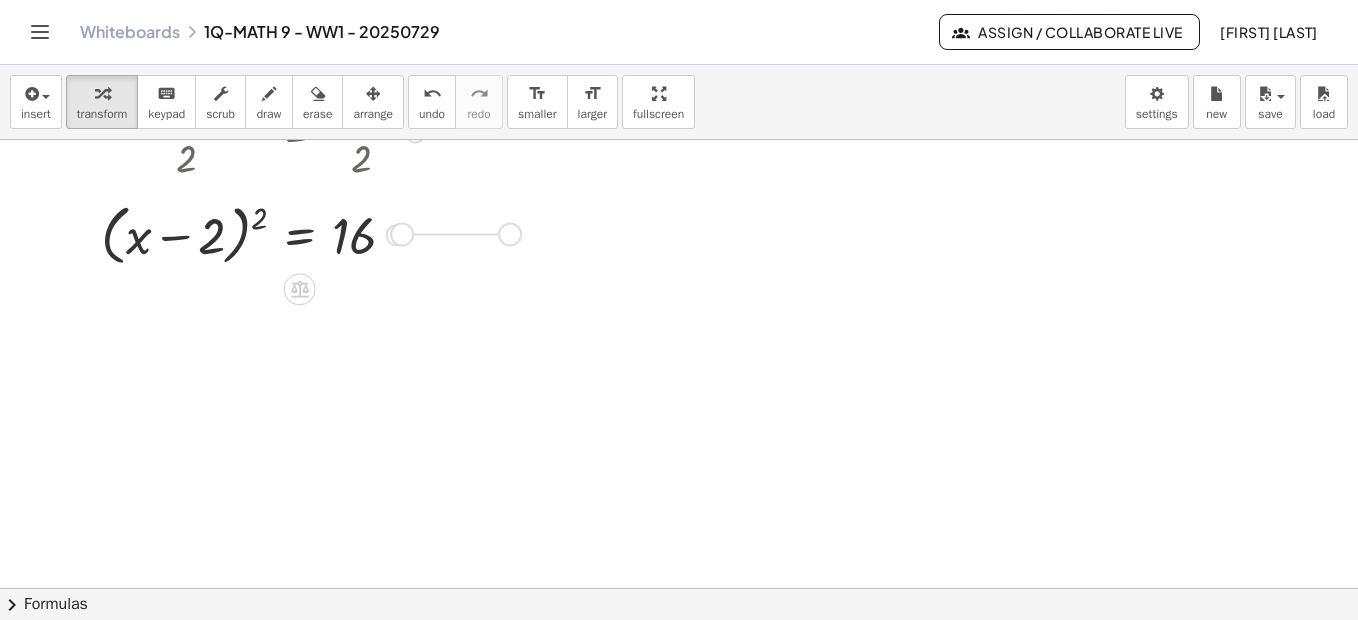 drag, startPoint x: 401, startPoint y: 230, endPoint x: 511, endPoint y: 230, distance: 110 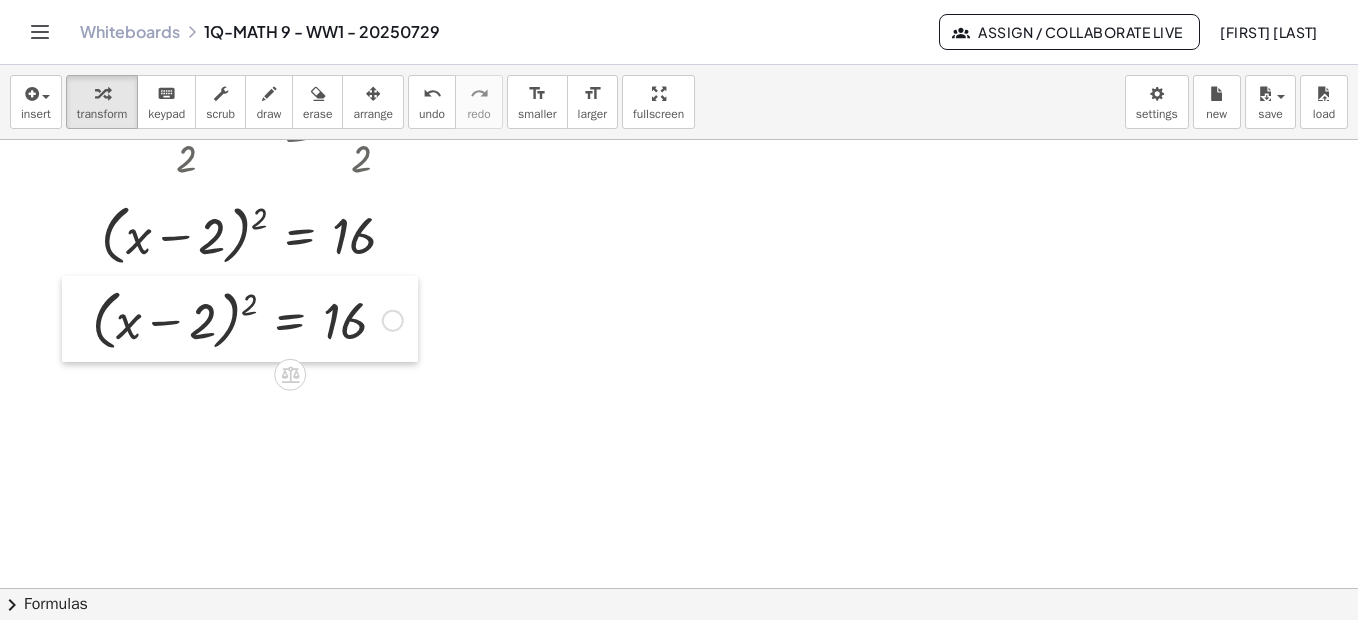 drag, startPoint x: 179, startPoint y: 197, endPoint x: 78, endPoint y: 292, distance: 138.65785 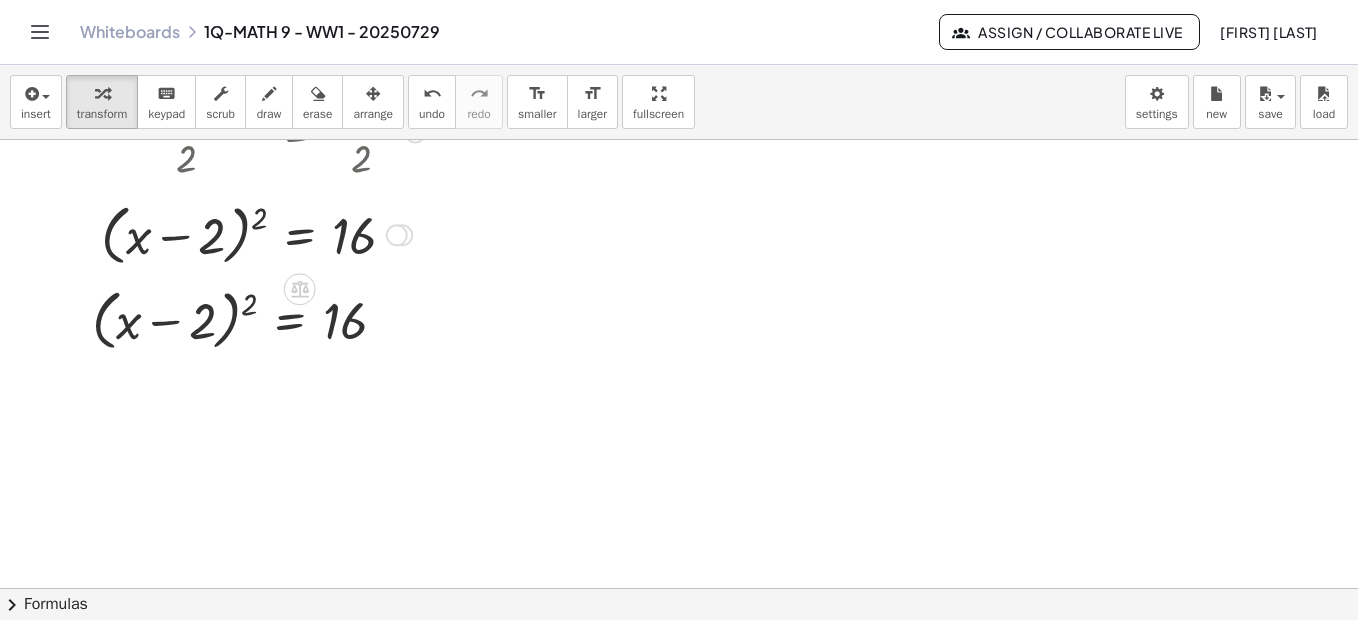 click at bounding box center (397, 235) 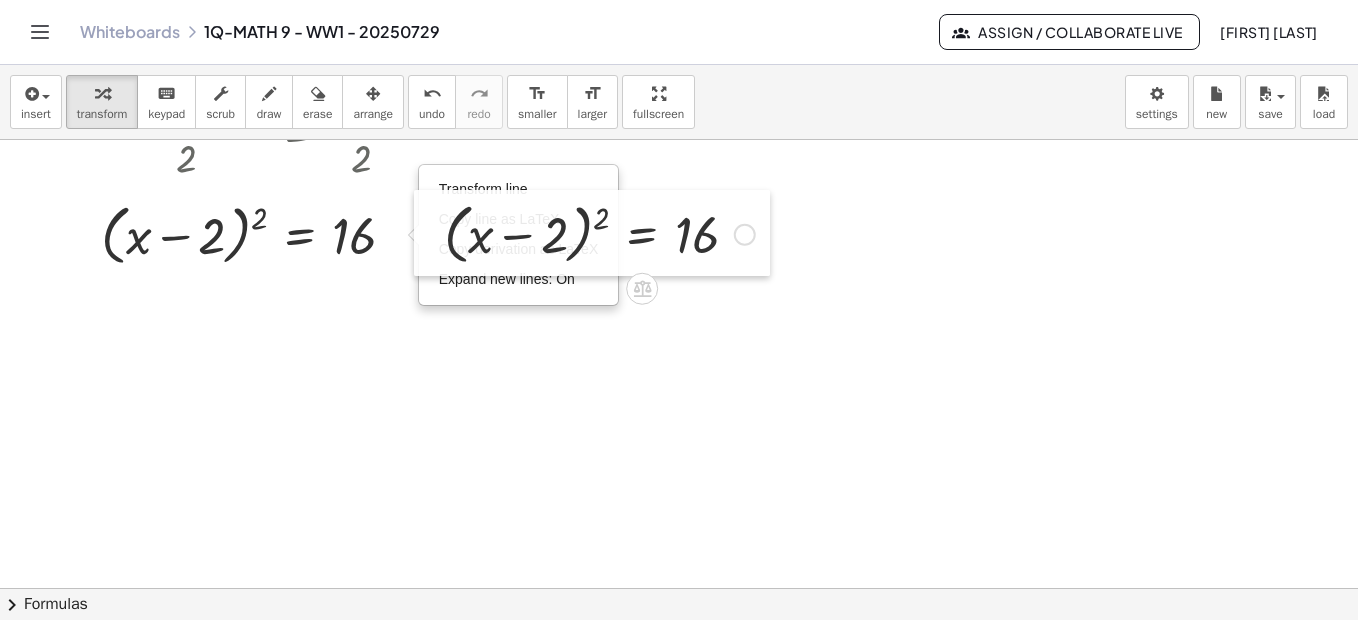 drag, startPoint x: 88, startPoint y: 301, endPoint x: 440, endPoint y: 215, distance: 362.35342 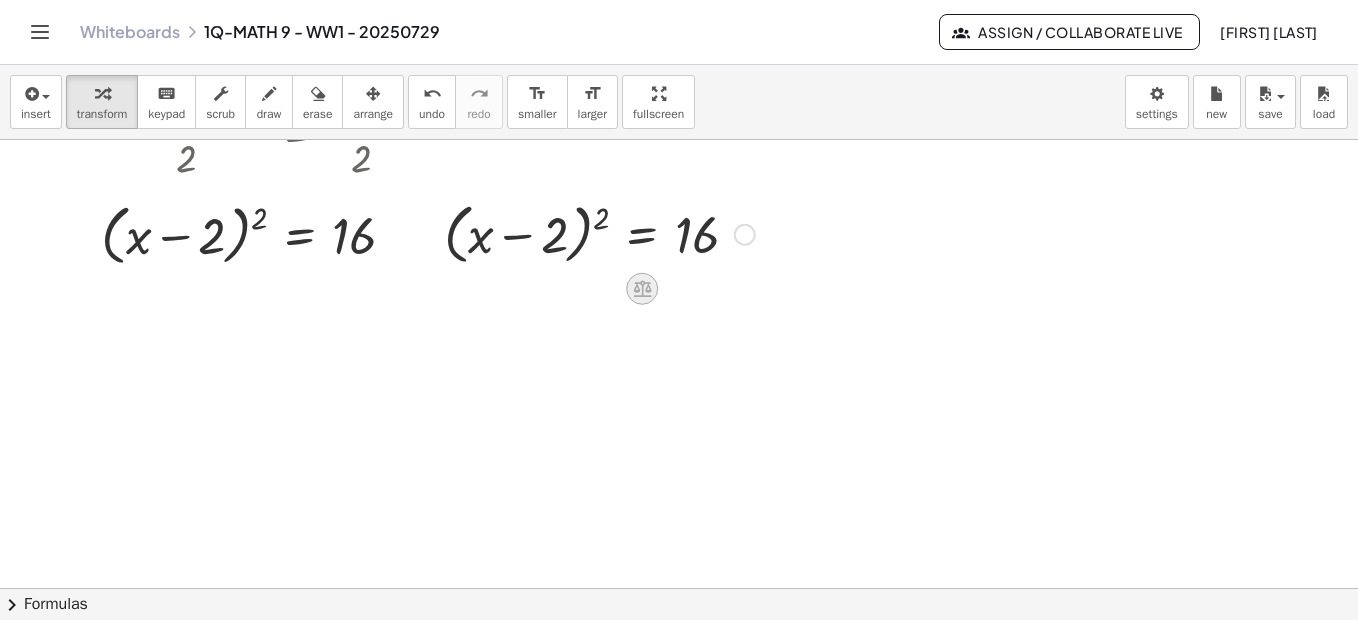 click 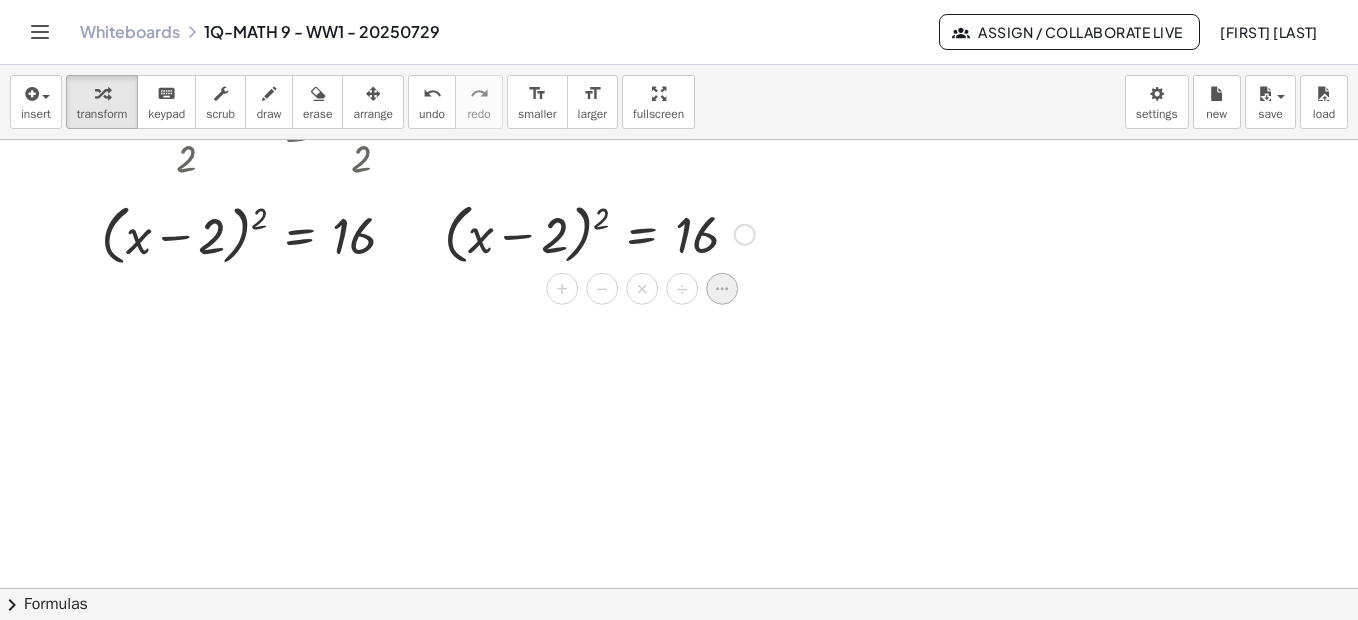 click 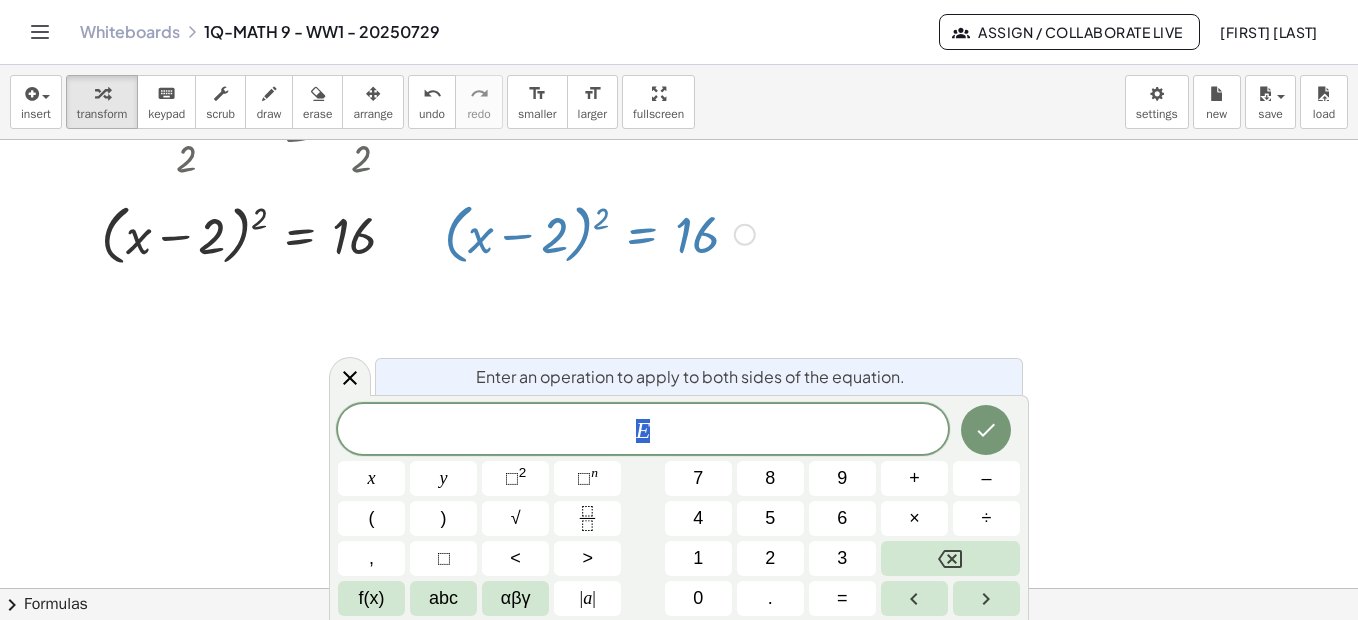 drag, startPoint x: 615, startPoint y: 423, endPoint x: 704, endPoint y: 427, distance: 89.08984 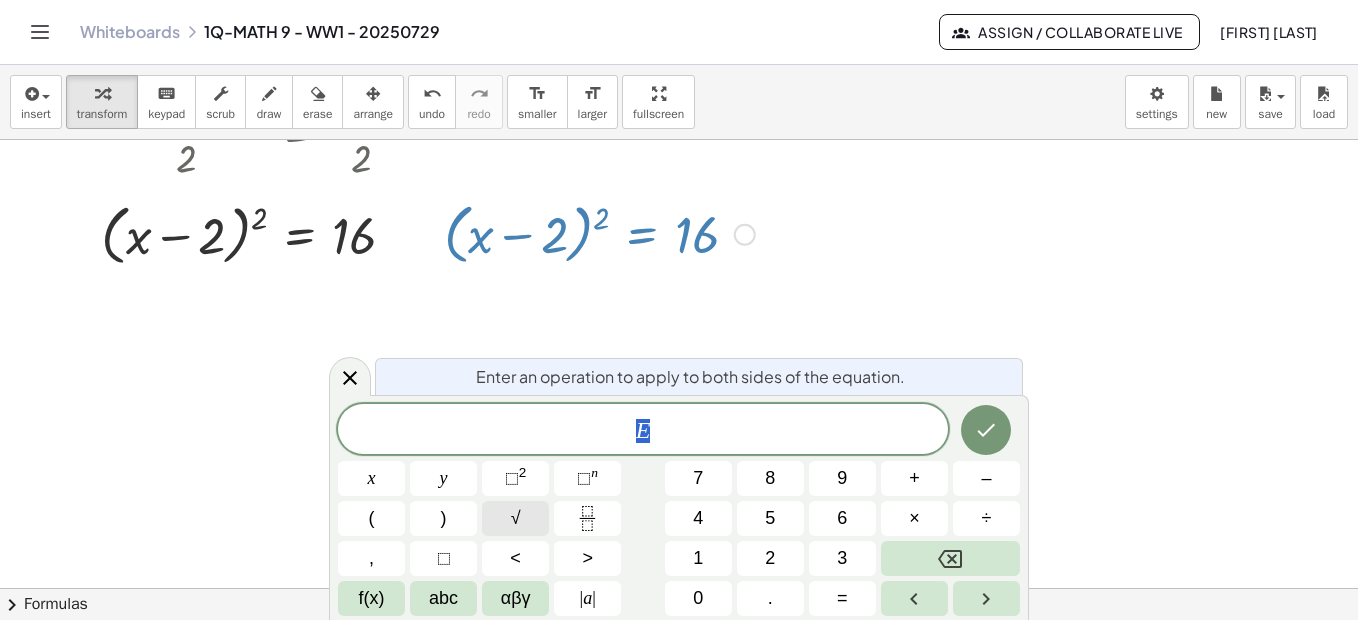 click on "√" at bounding box center [515, 518] 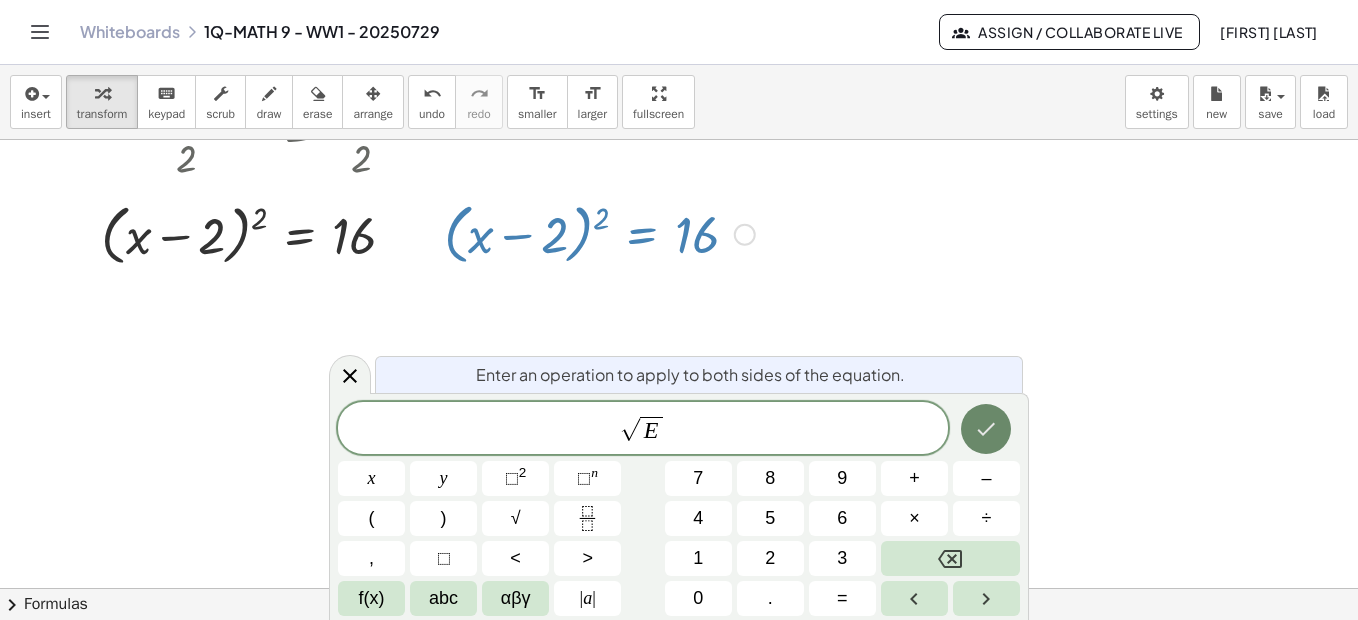 click 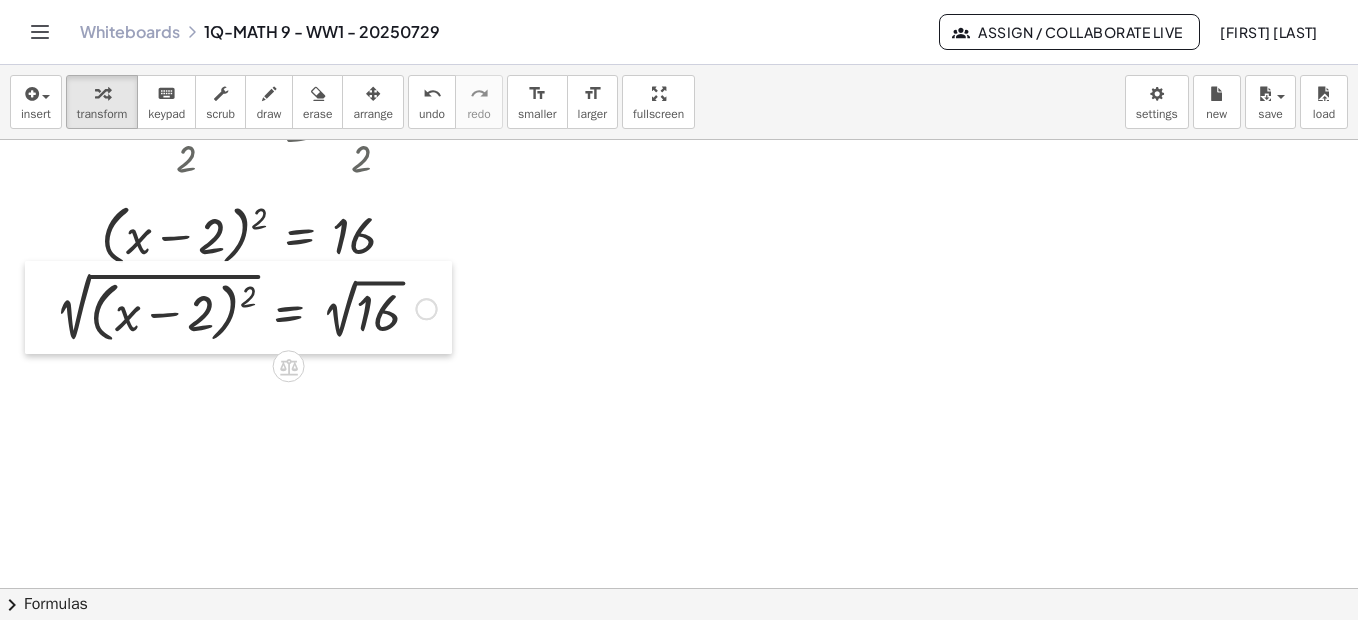 drag, startPoint x: 399, startPoint y: 201, endPoint x: 44, endPoint y: 273, distance: 362.2278 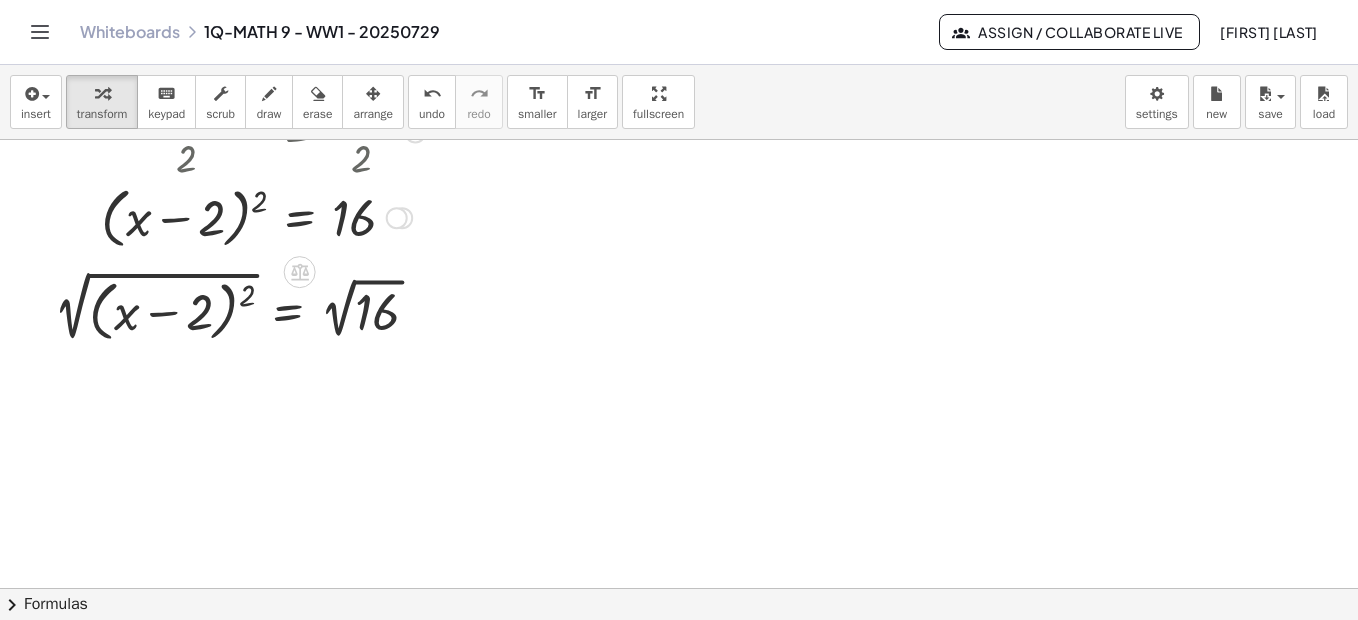 drag, startPoint x: 400, startPoint y: 237, endPoint x: 381, endPoint y: 262, distance: 31.400637 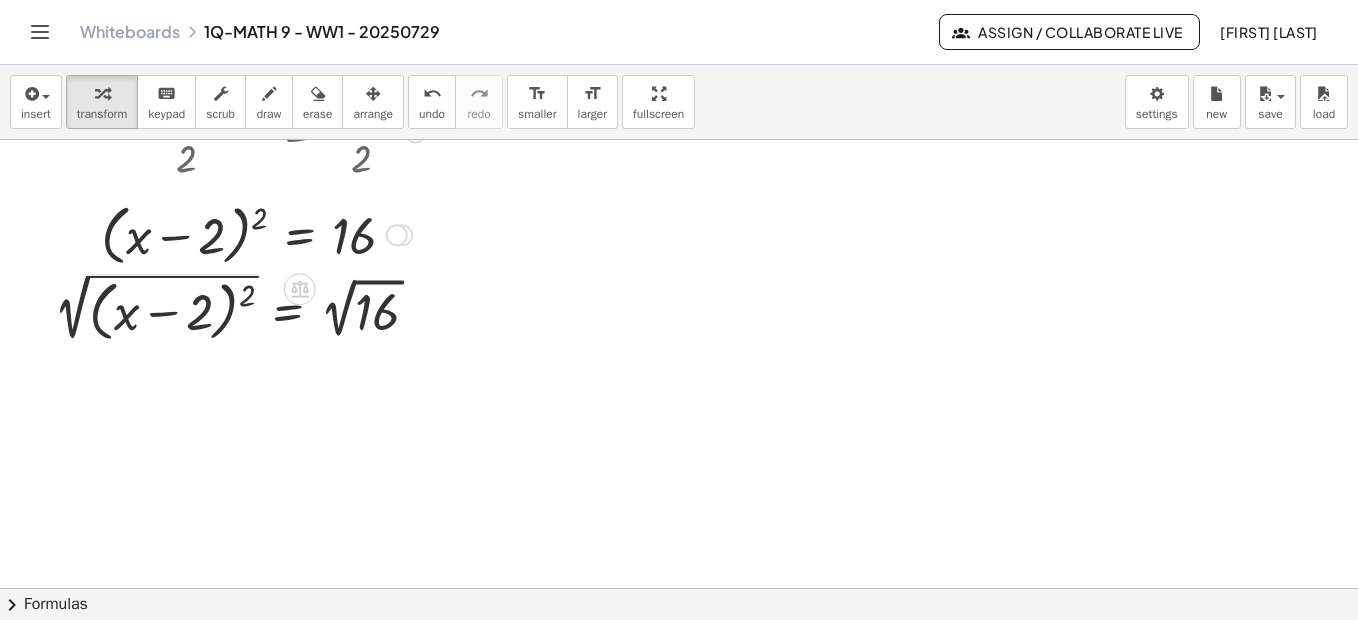 click on "Transform line Copy line as LaTeX Copy derivation as LaTeX Expand new lines: On" at bounding box center (397, 235) 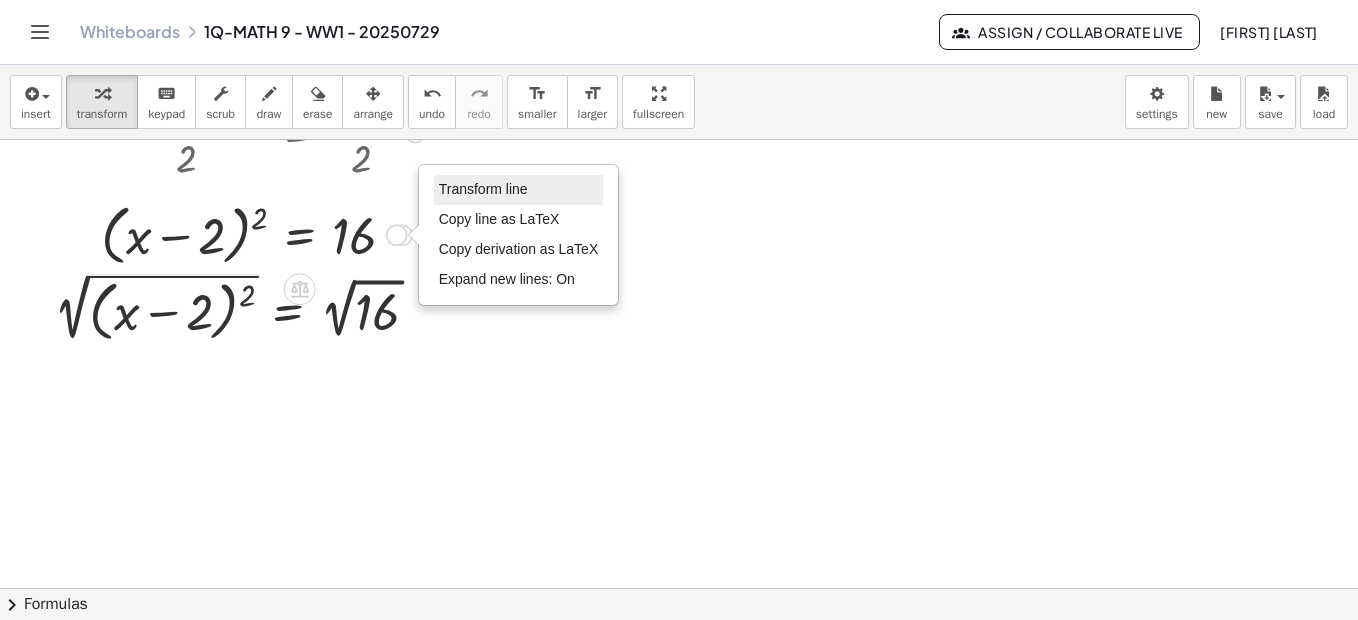 click on "Transform line" at bounding box center (483, 189) 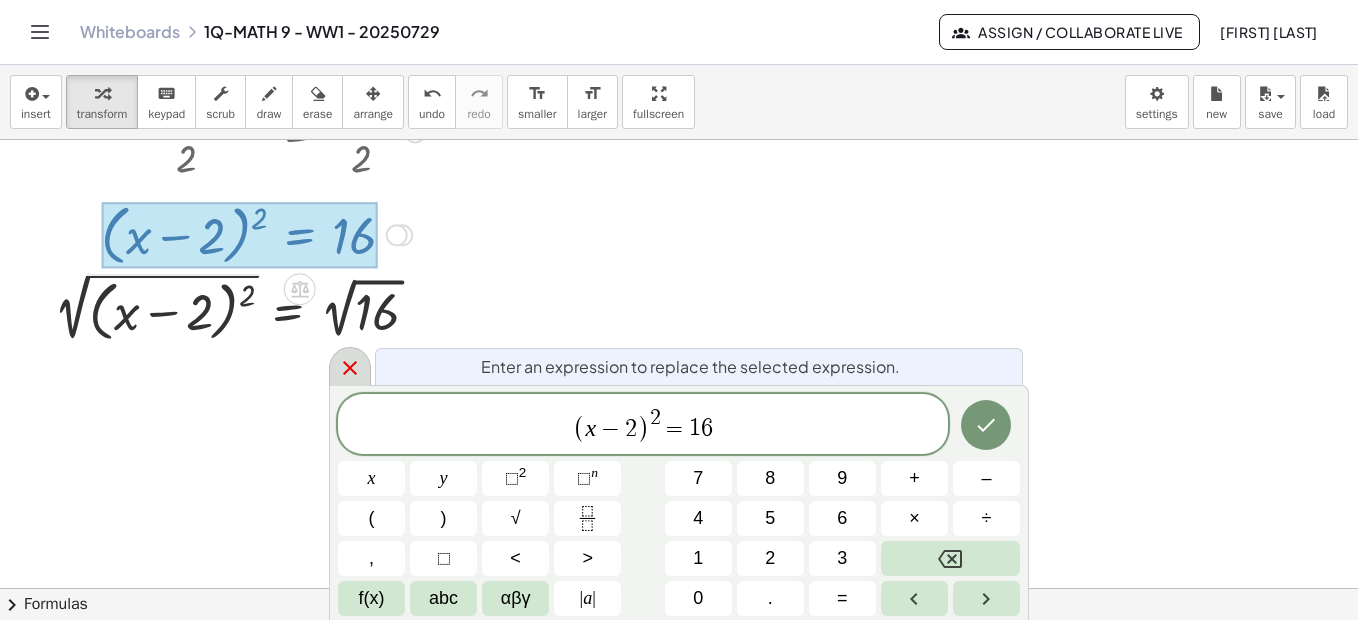 click 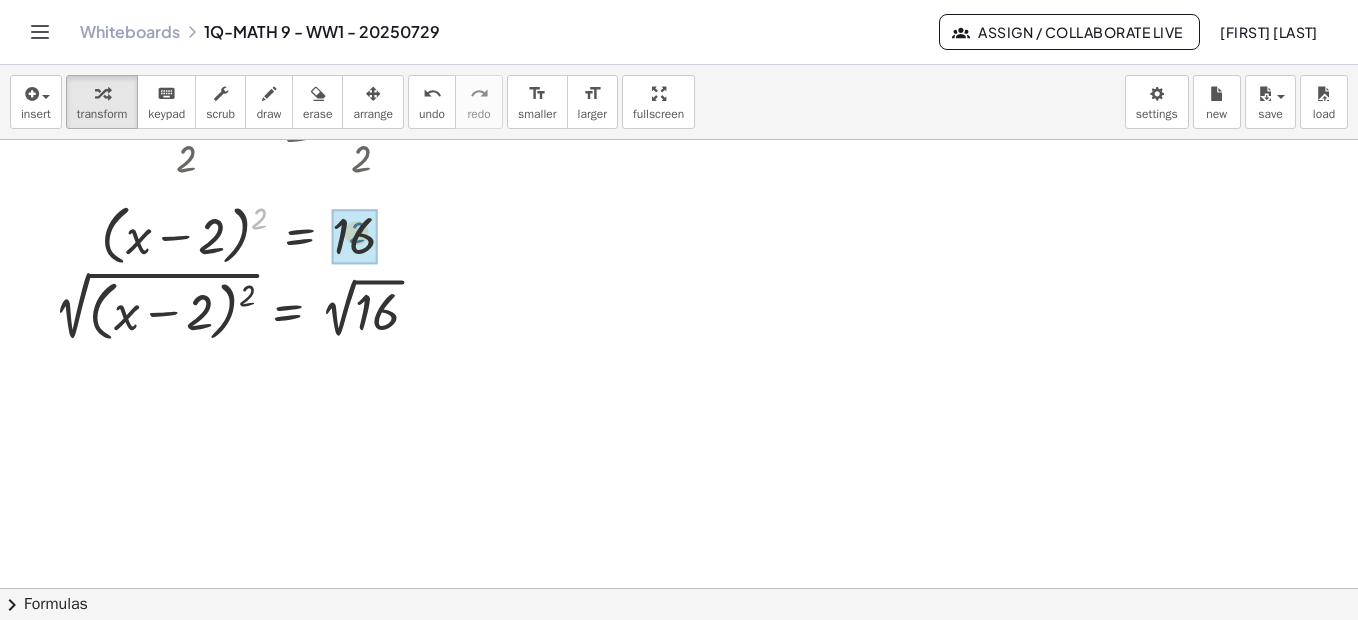 drag, startPoint x: 257, startPoint y: 211, endPoint x: 329, endPoint y: 219, distance: 72.443085 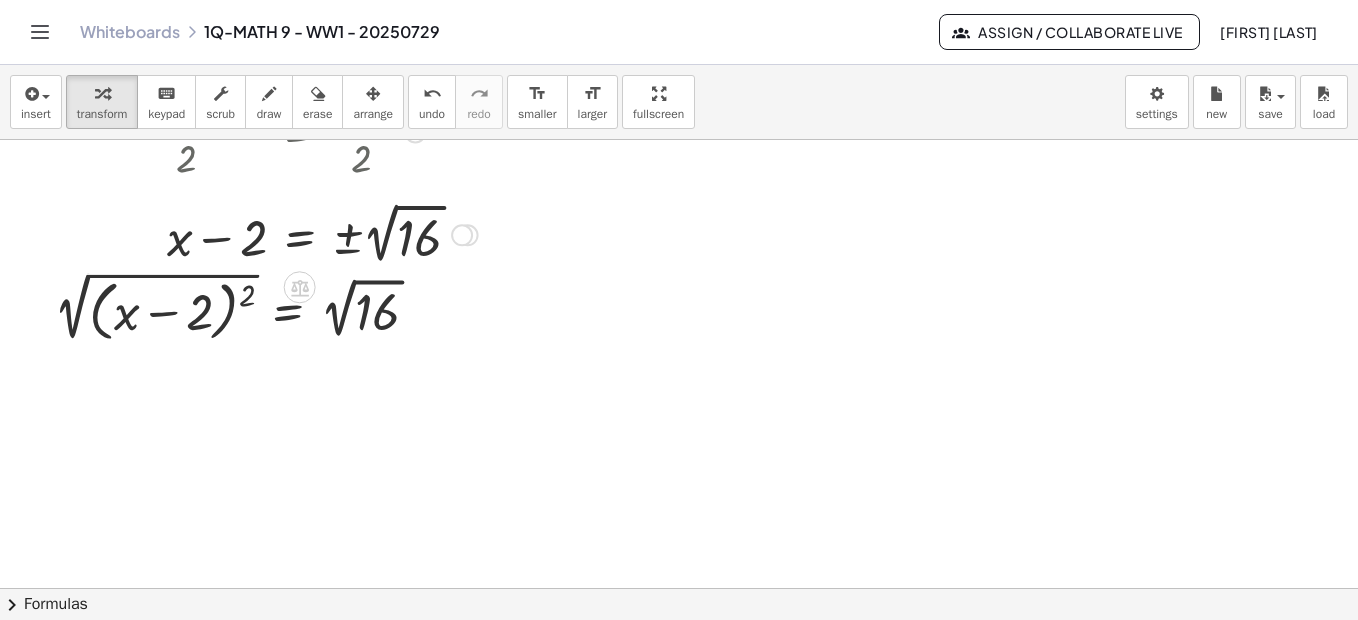 click on "Transform line Copy line as LaTeX Copy derivation as LaTeX Expand new lines: On" at bounding box center (462, 235) 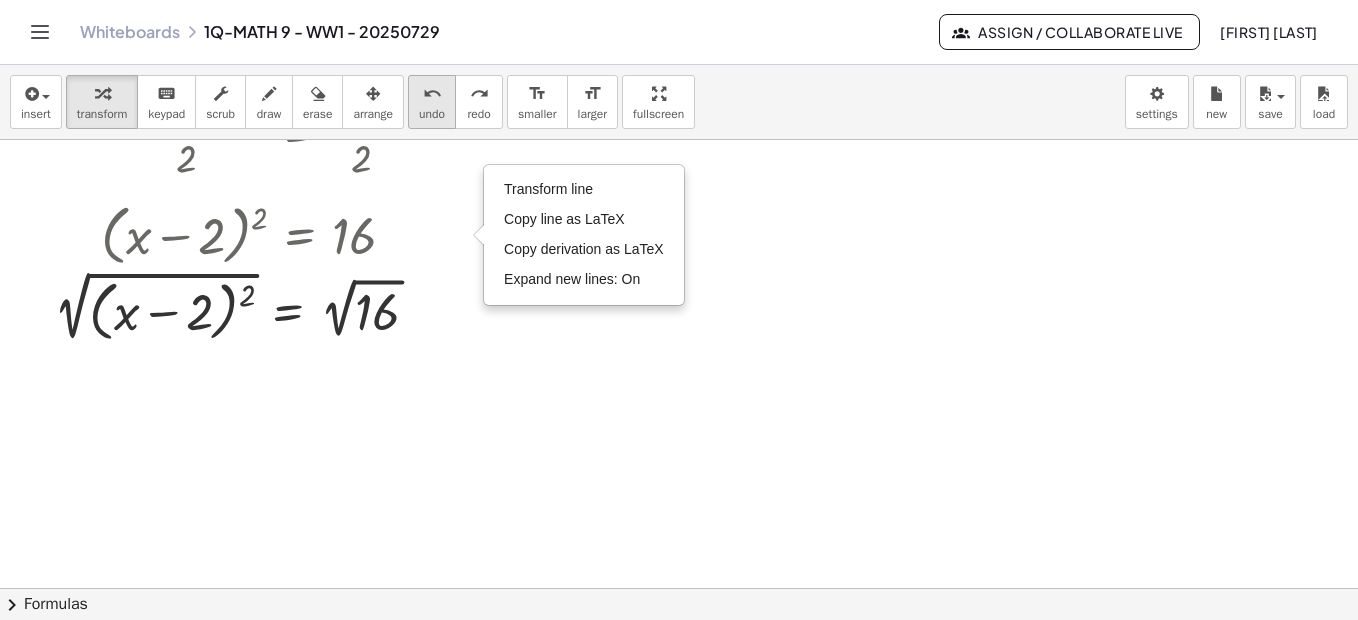 click on "undo undo" at bounding box center (432, 102) 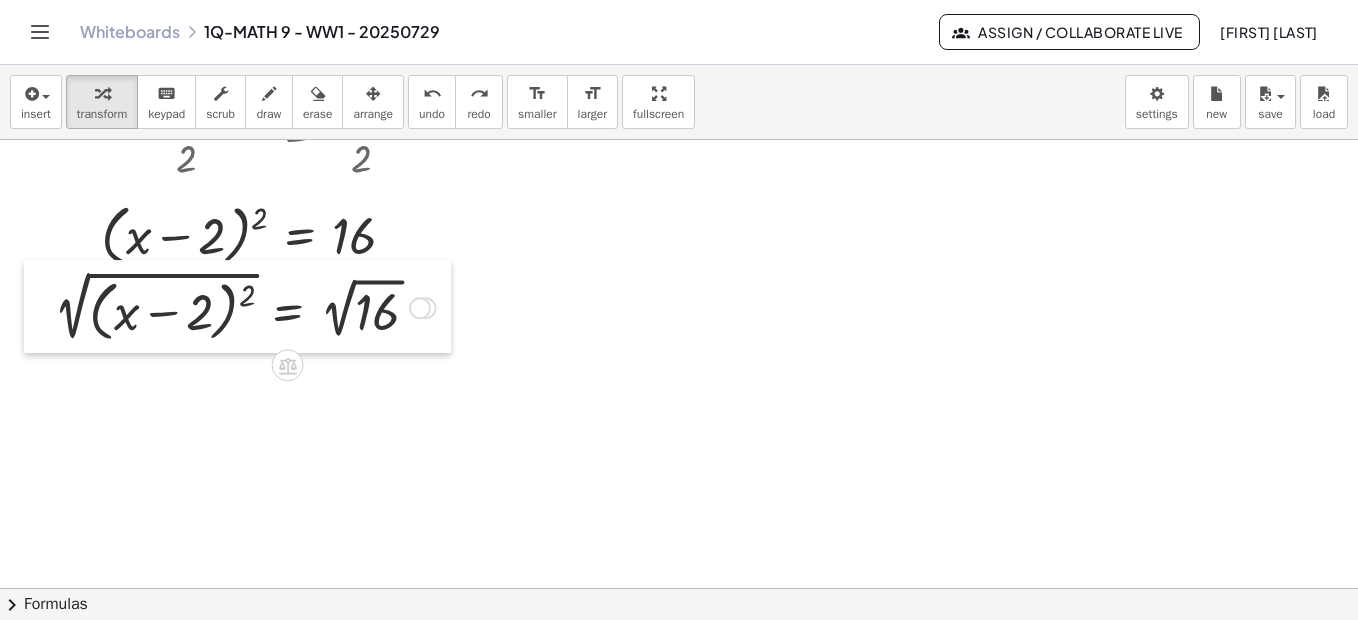 click at bounding box center (39, 306) 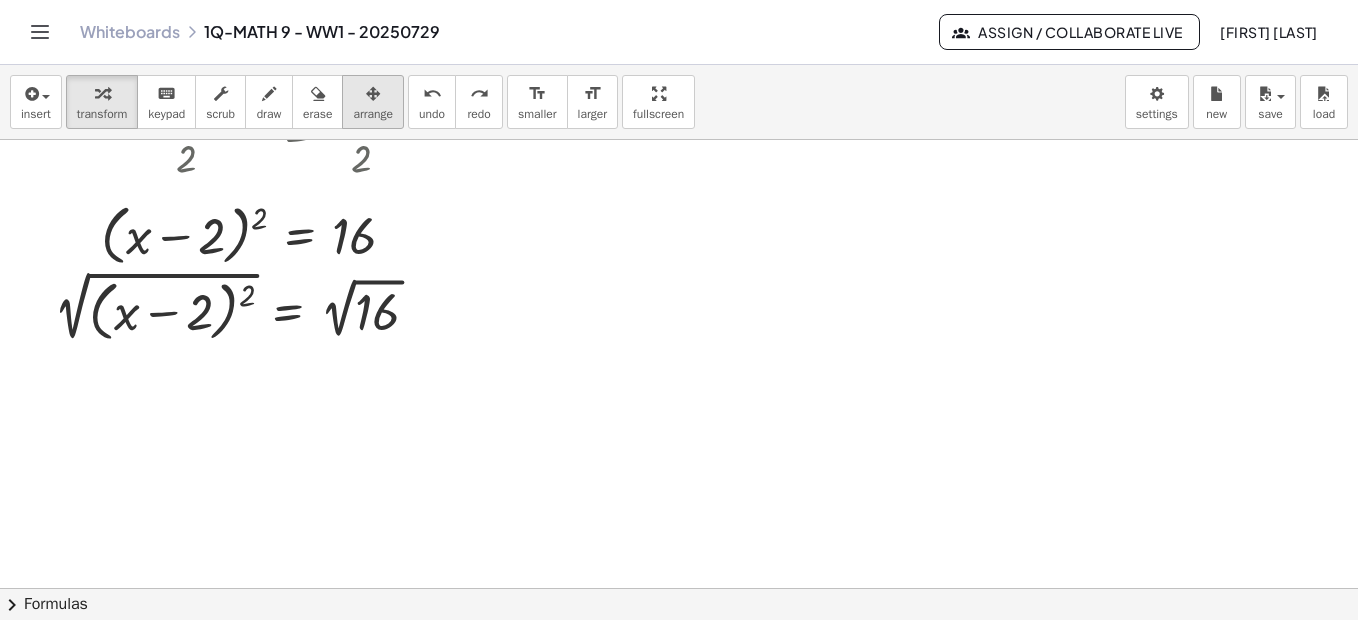 click at bounding box center [373, 94] 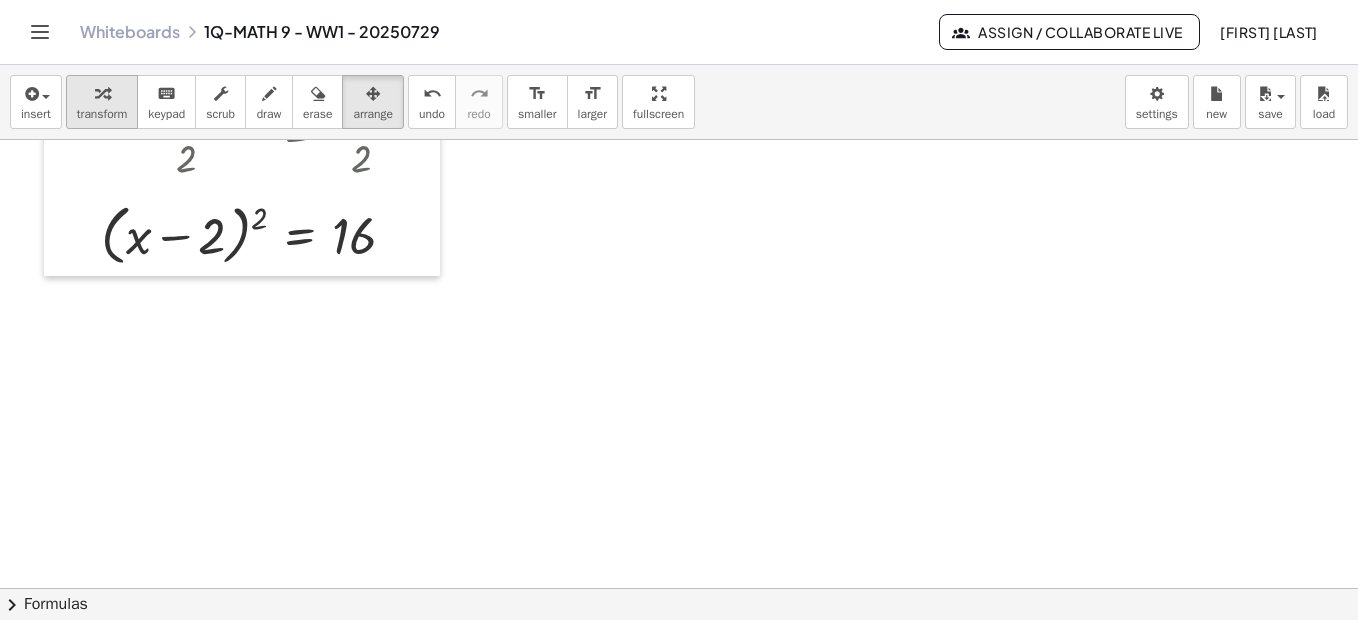 click on "transform" at bounding box center (102, 114) 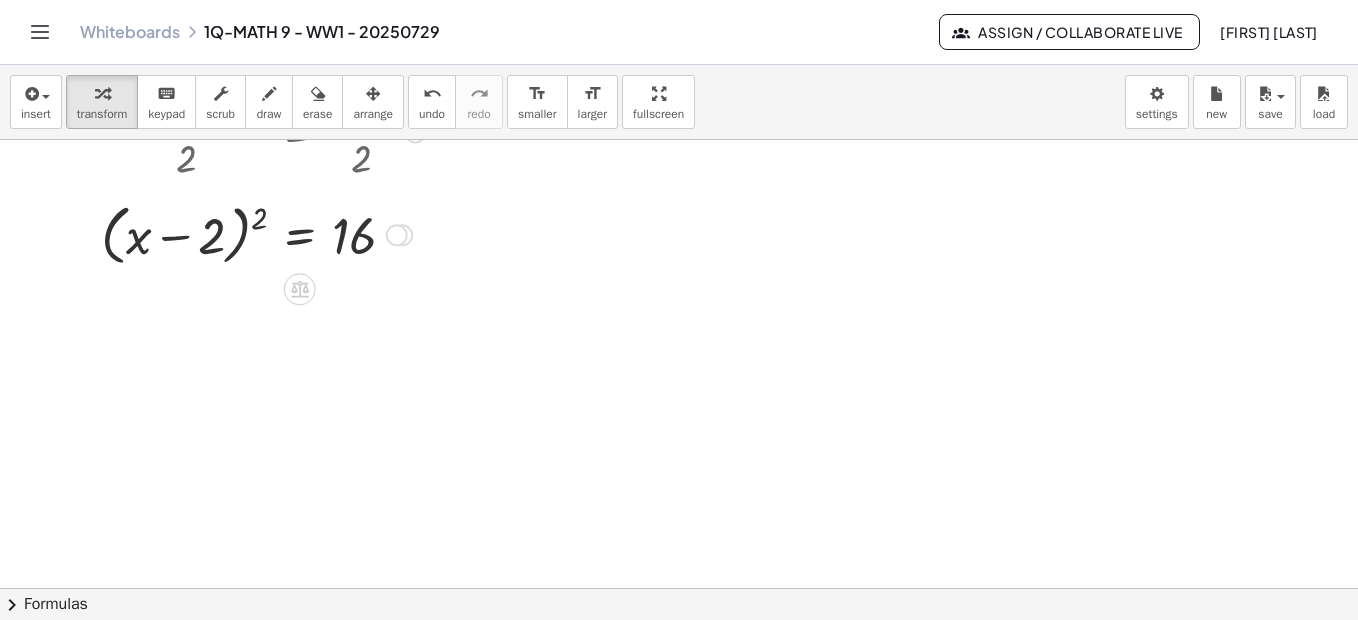 click 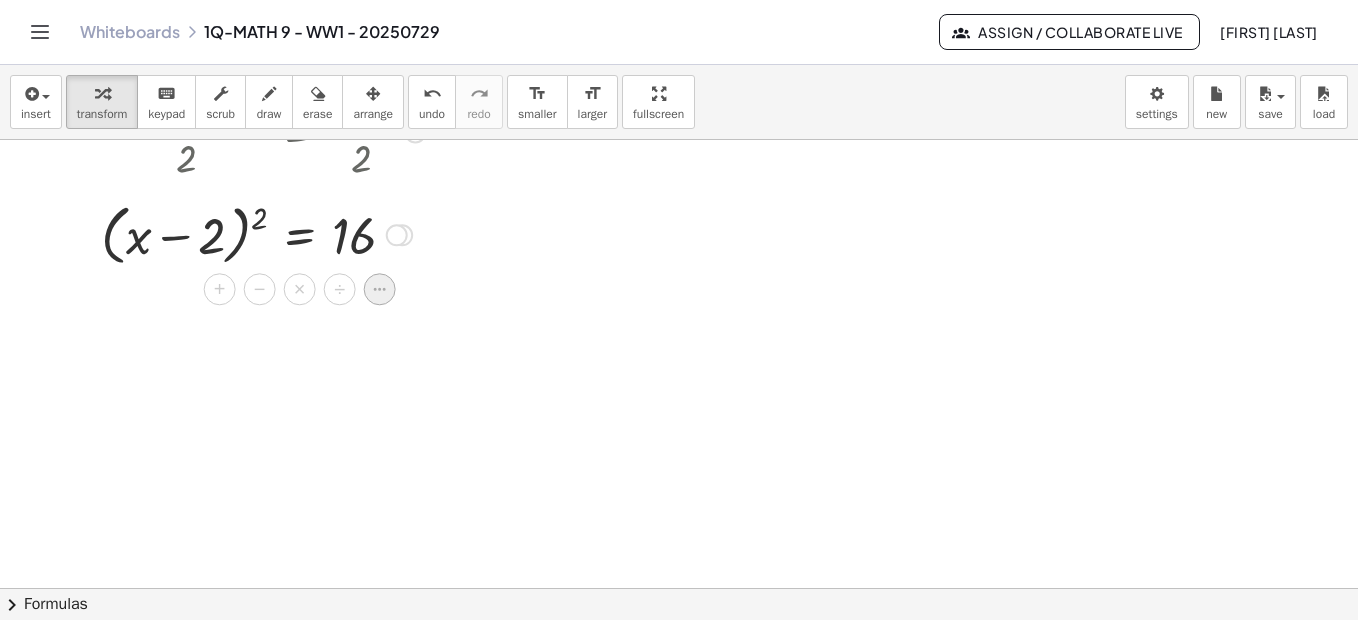 click 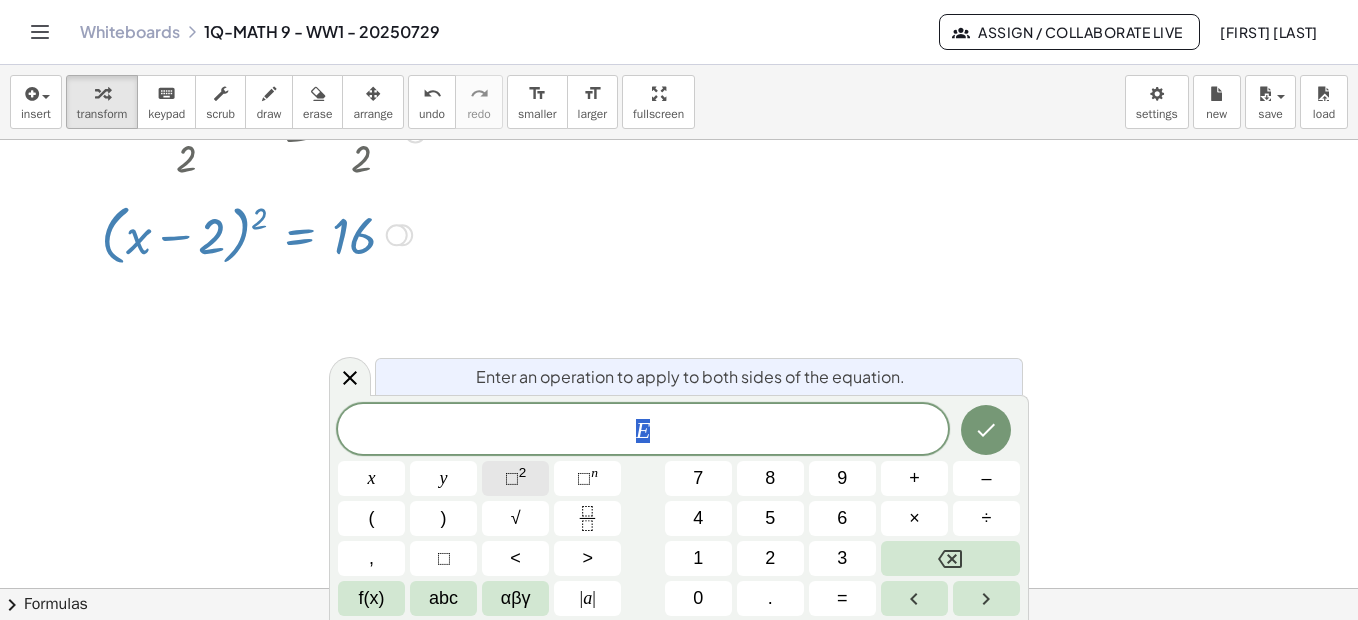 drag, startPoint x: 560, startPoint y: 415, endPoint x: 507, endPoint y: 486, distance: 88.60023 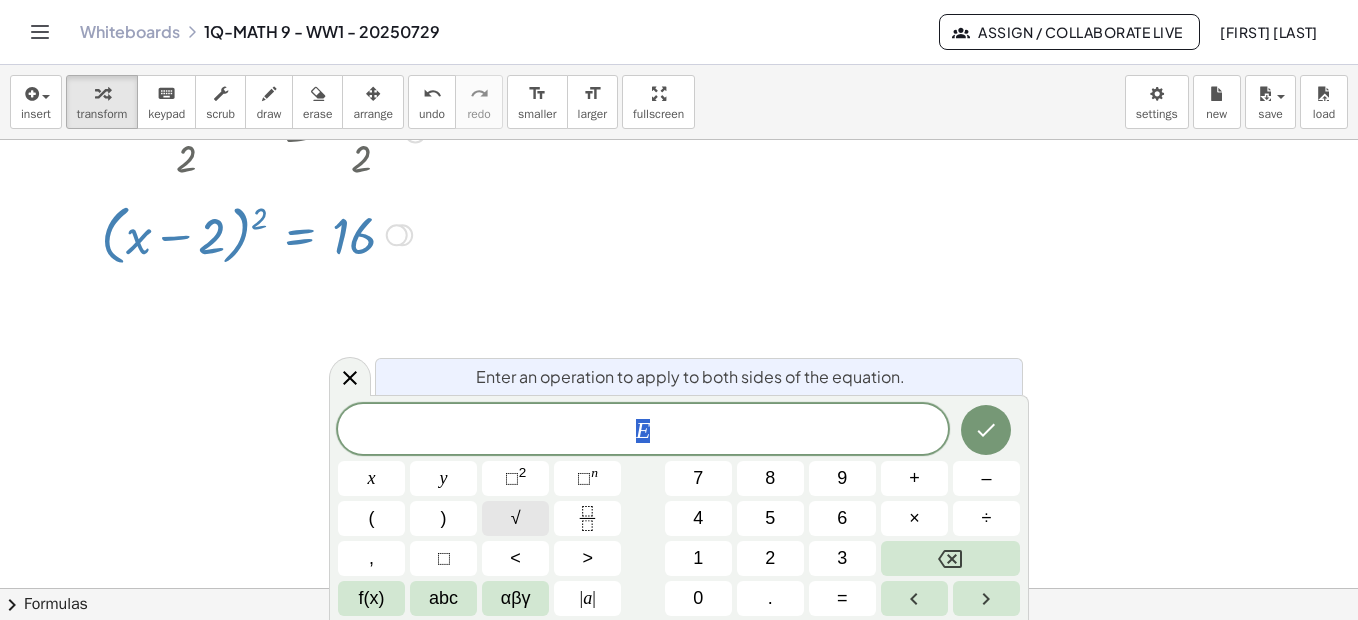 click on "√" at bounding box center (515, 518) 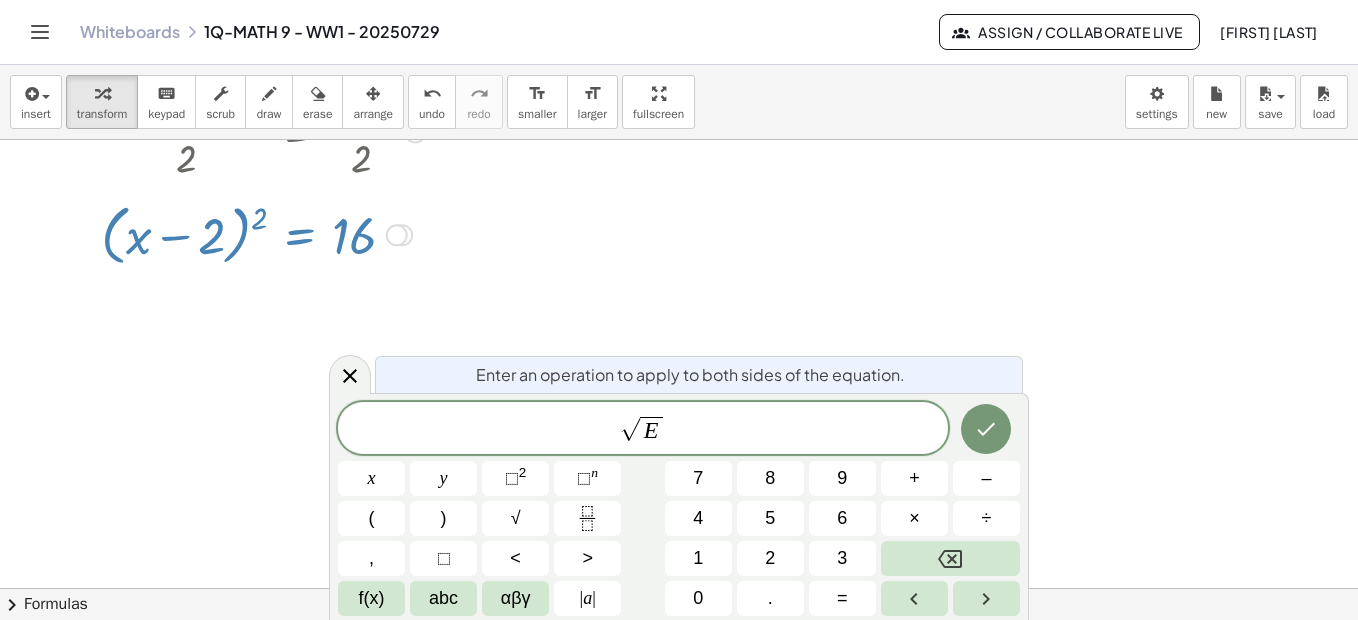 click at bounding box center (986, 429) 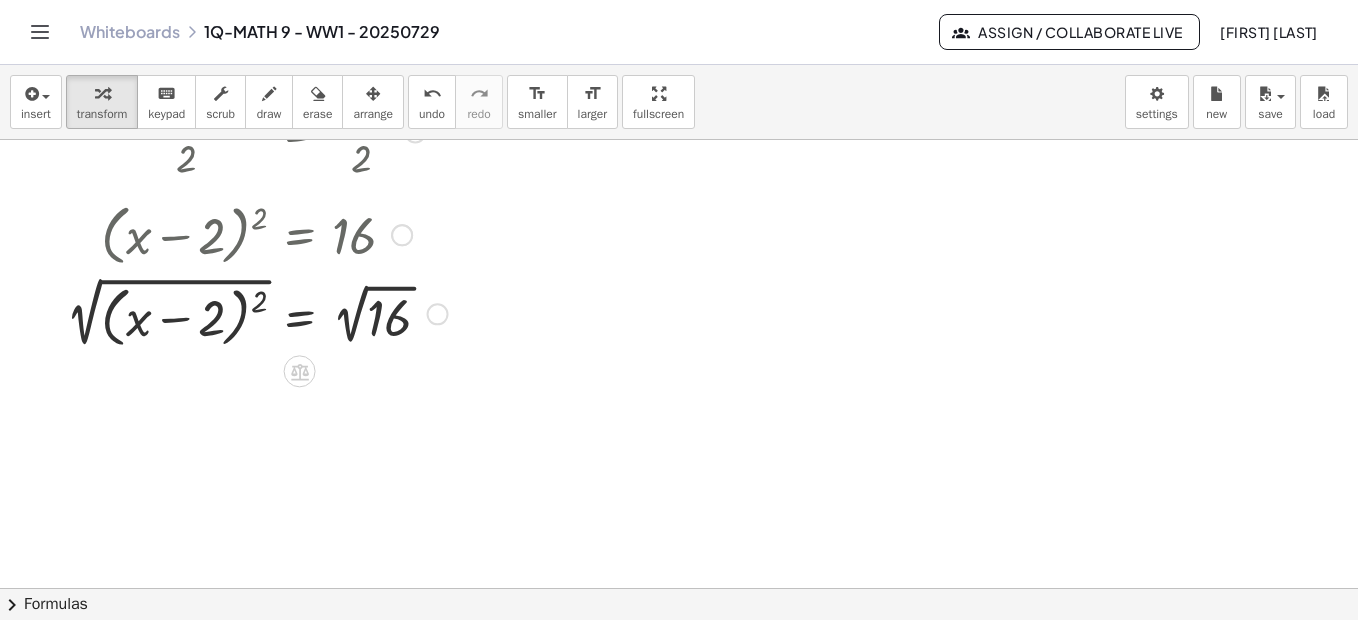 click at bounding box center (438, 314) 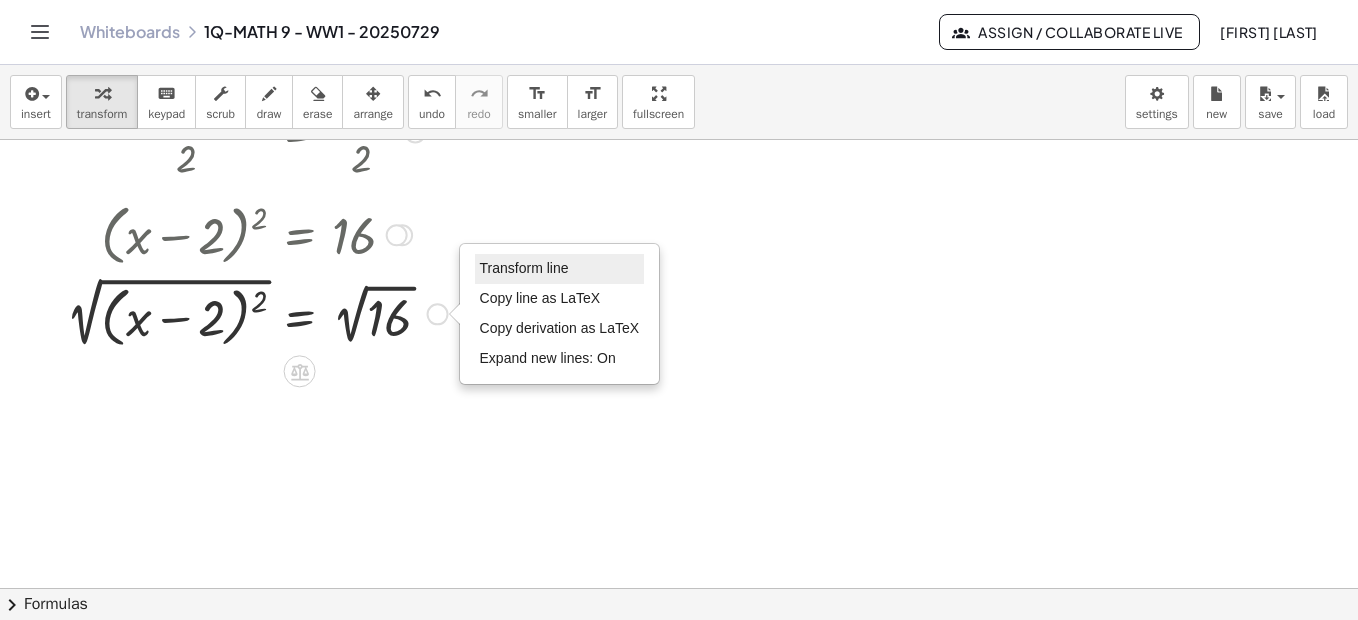 click on "Transform line" at bounding box center (524, 268) 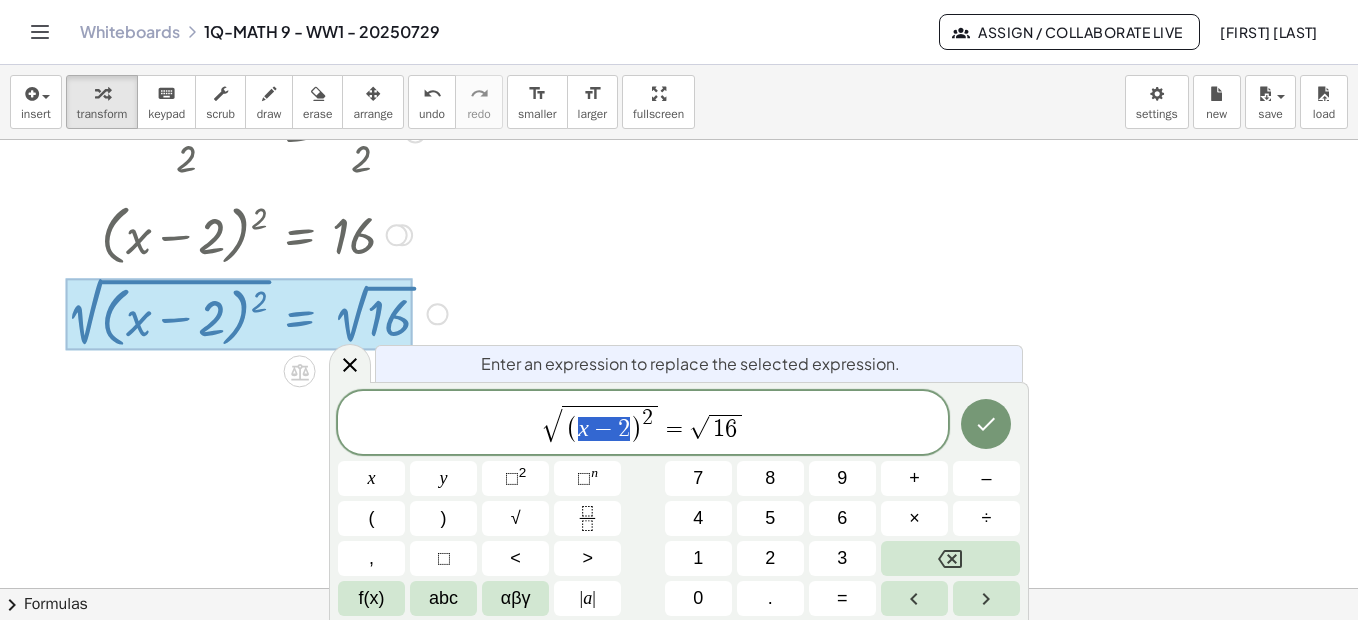 drag, startPoint x: 633, startPoint y: 430, endPoint x: 579, endPoint y: 428, distance: 54.037025 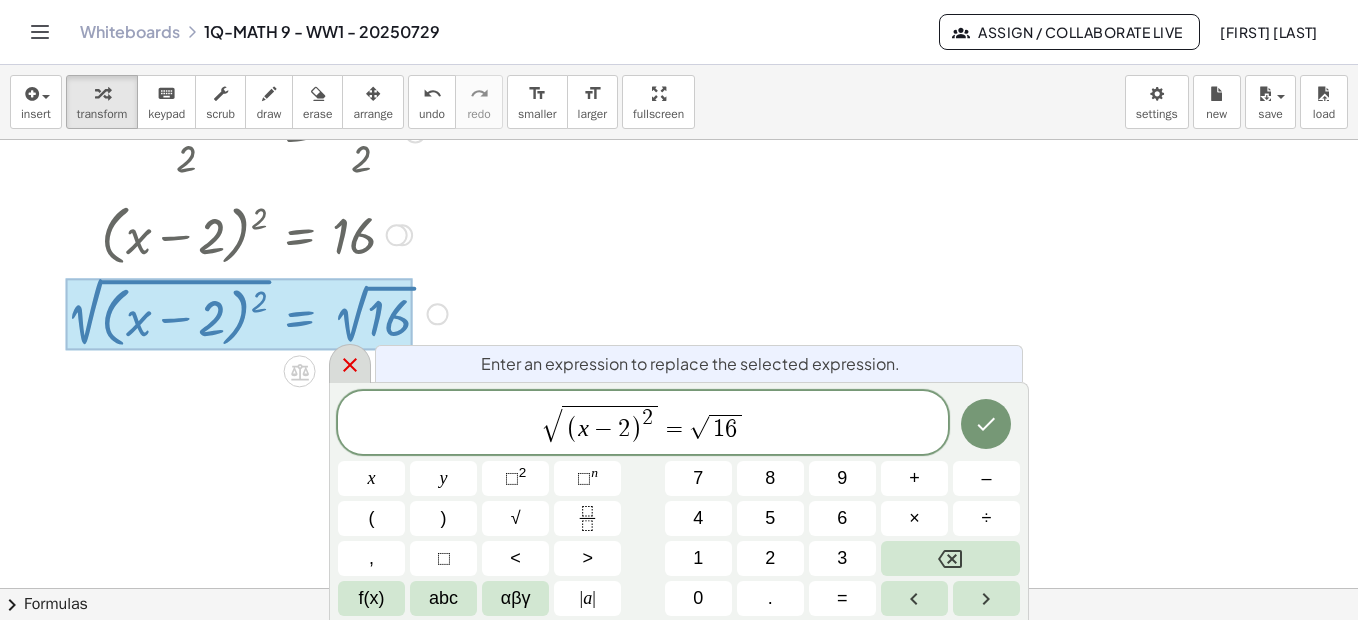 click at bounding box center (350, 363) 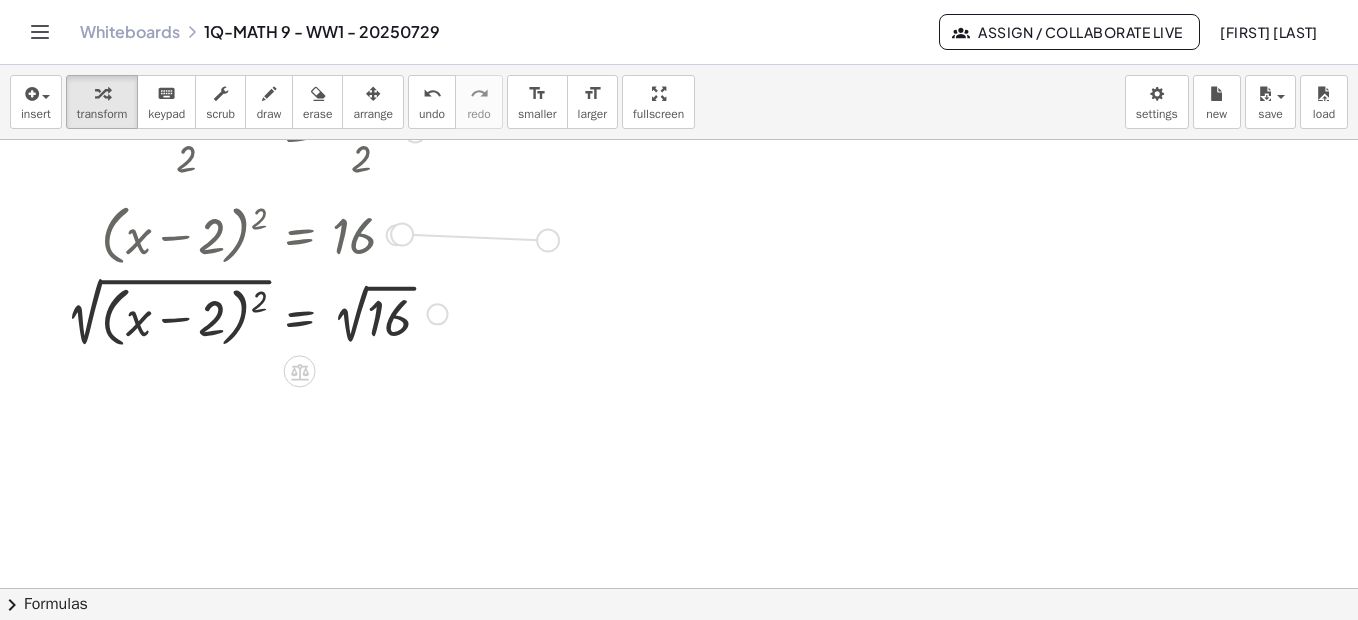 drag, startPoint x: 395, startPoint y: 235, endPoint x: 542, endPoint y: 236, distance: 147.0034 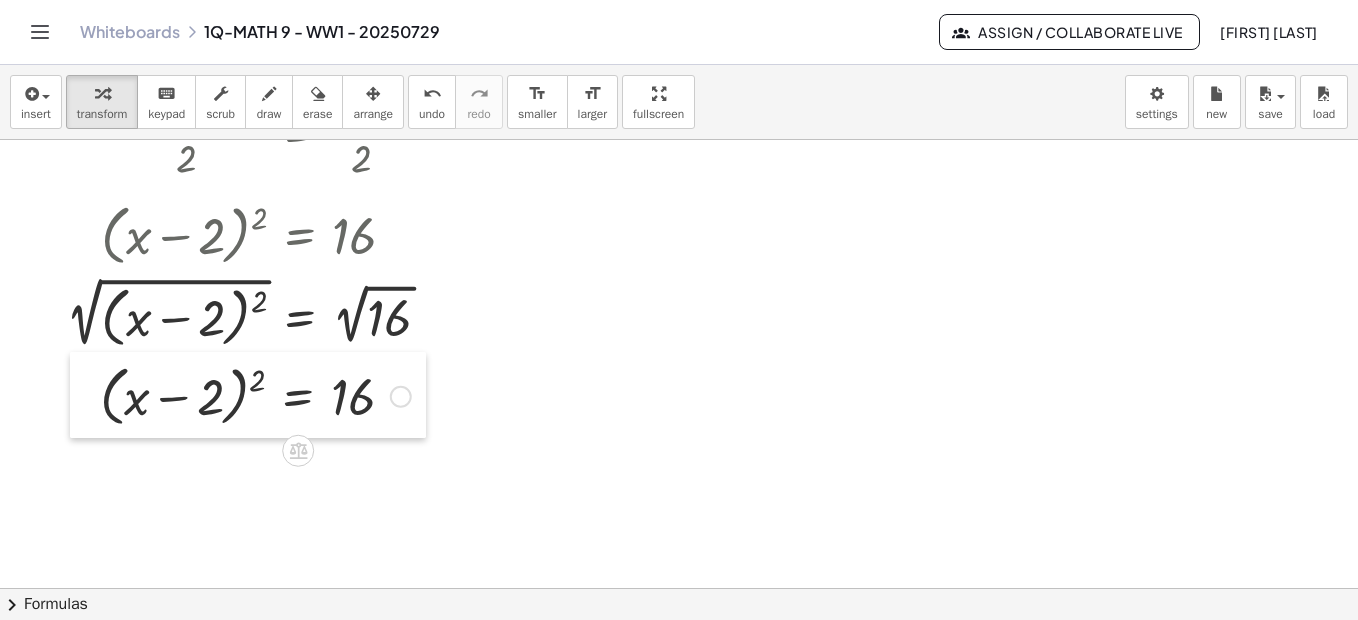 drag, startPoint x: 221, startPoint y: 204, endPoint x: 191, endPoint y: 388, distance: 186.42961 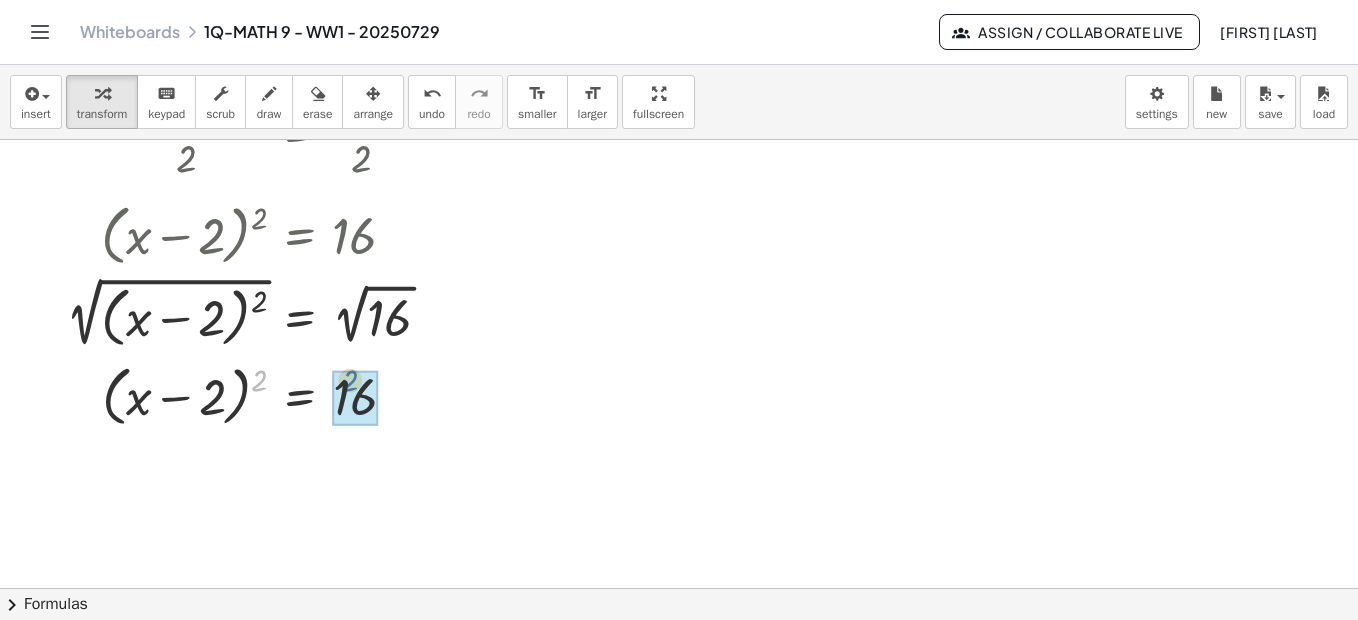drag, startPoint x: 262, startPoint y: 376, endPoint x: 353, endPoint y: 376, distance: 91 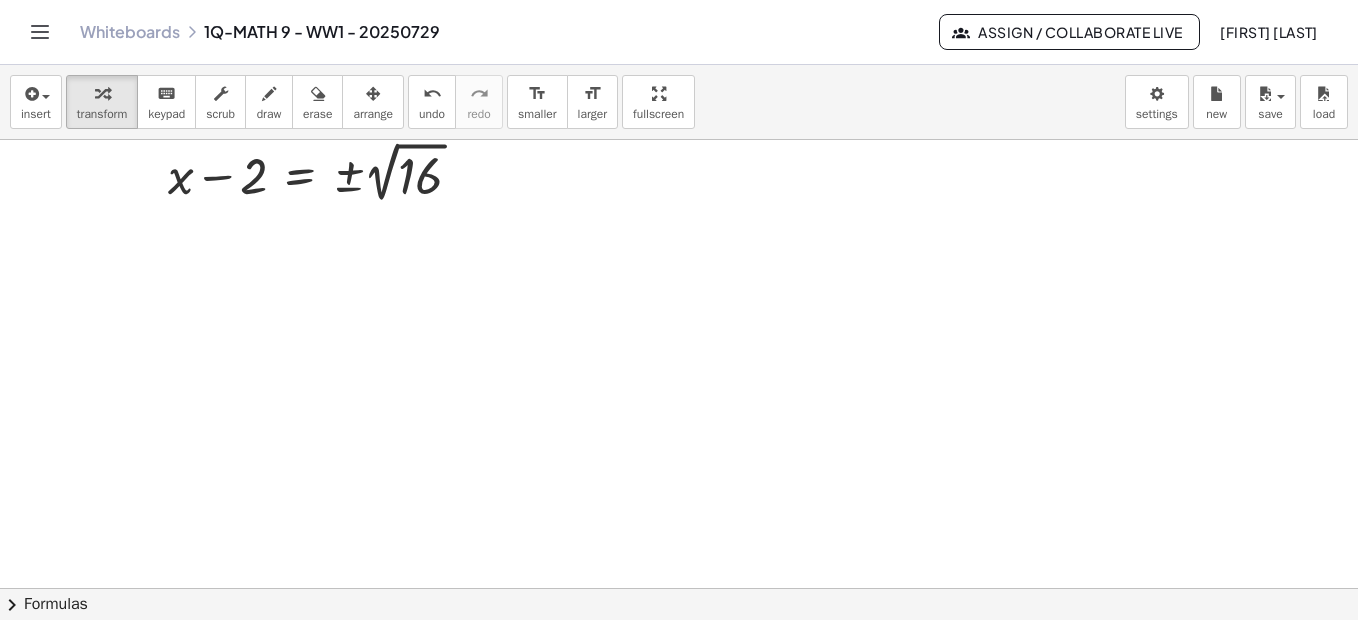 scroll, scrollTop: 2982, scrollLeft: 0, axis: vertical 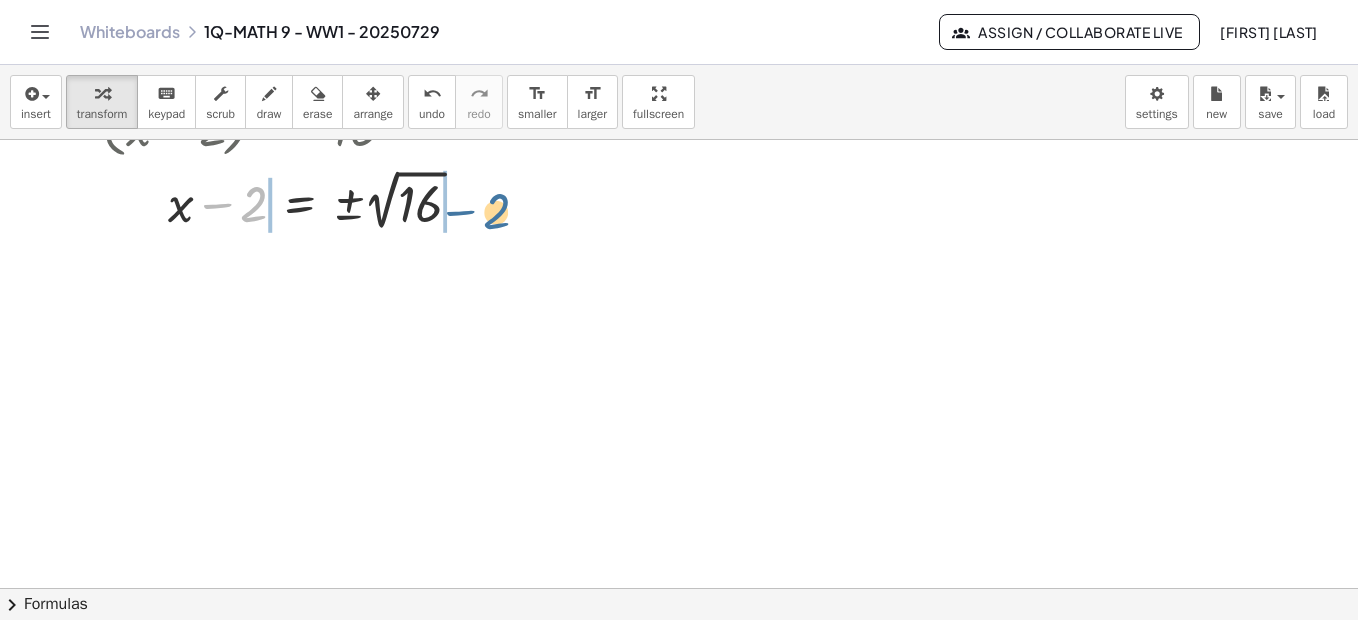 drag, startPoint x: 255, startPoint y: 210, endPoint x: 499, endPoint y: 217, distance: 244.10039 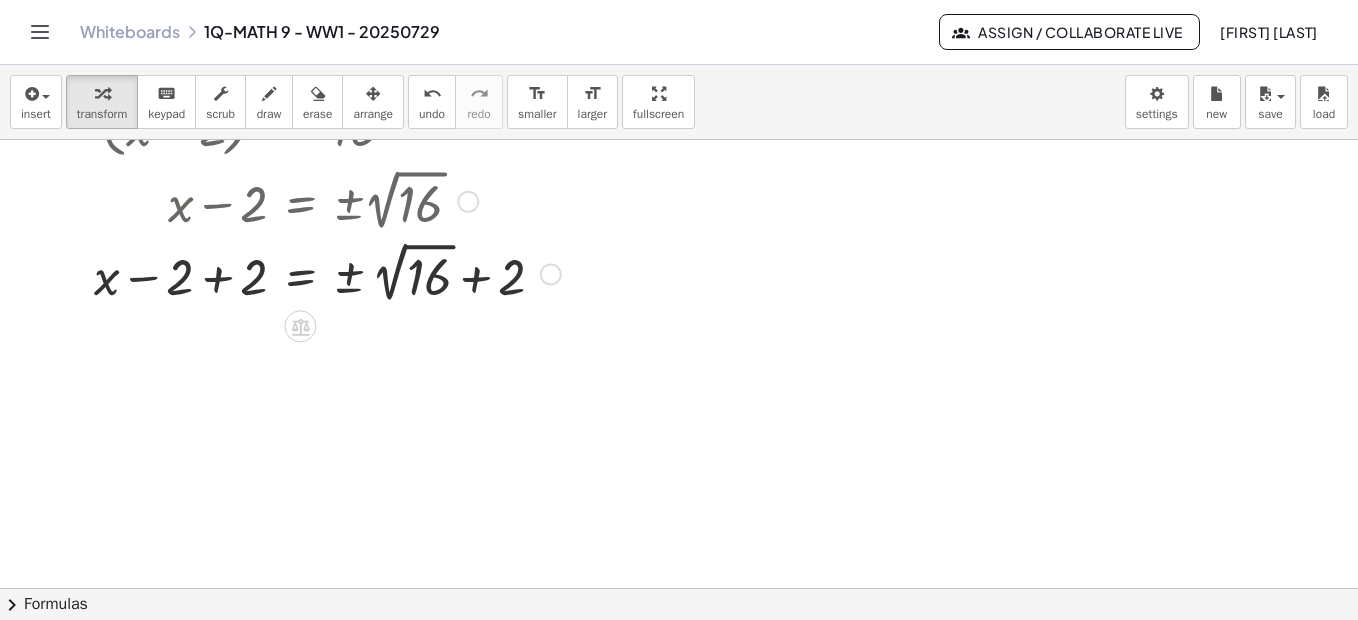 click at bounding box center [327, 272] 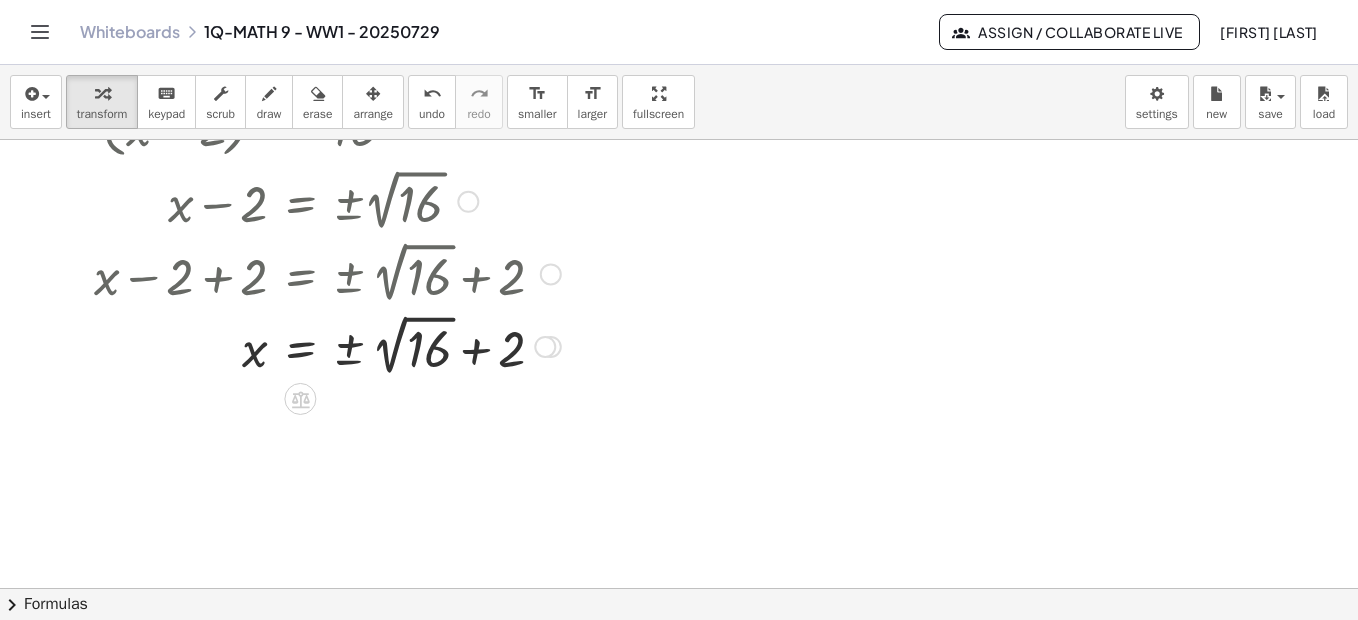 click at bounding box center [468, 202] 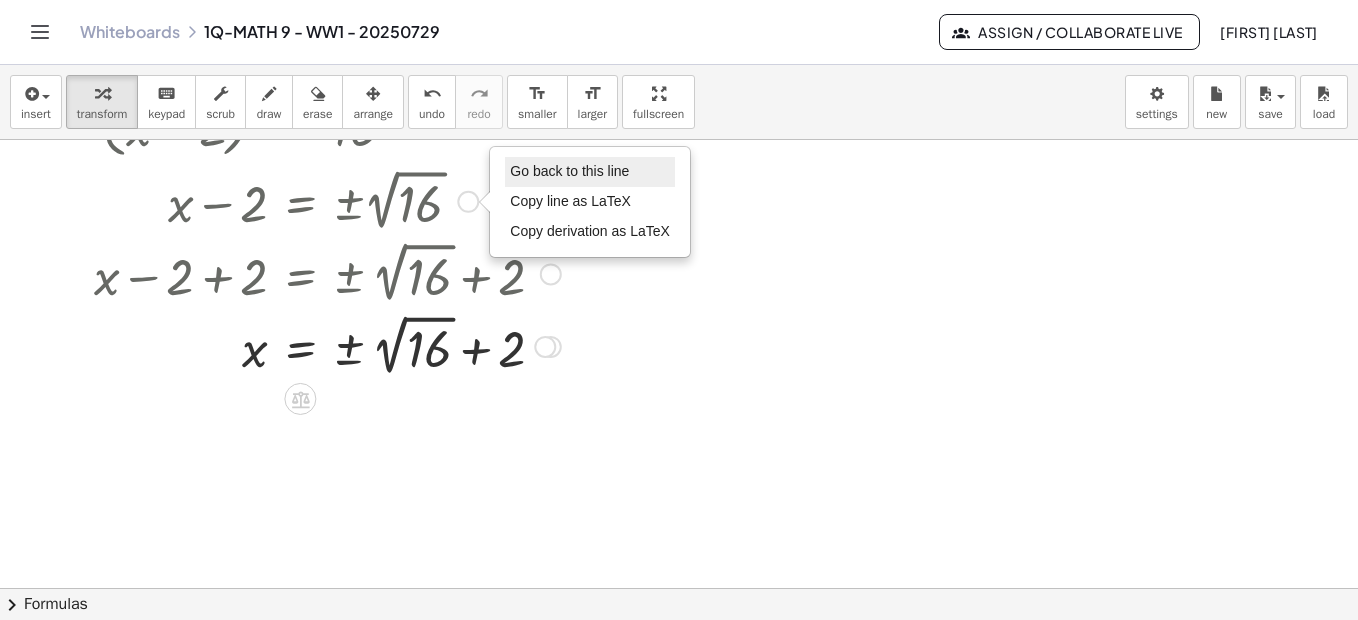 click on "Go back to this line" at bounding box center (569, 171) 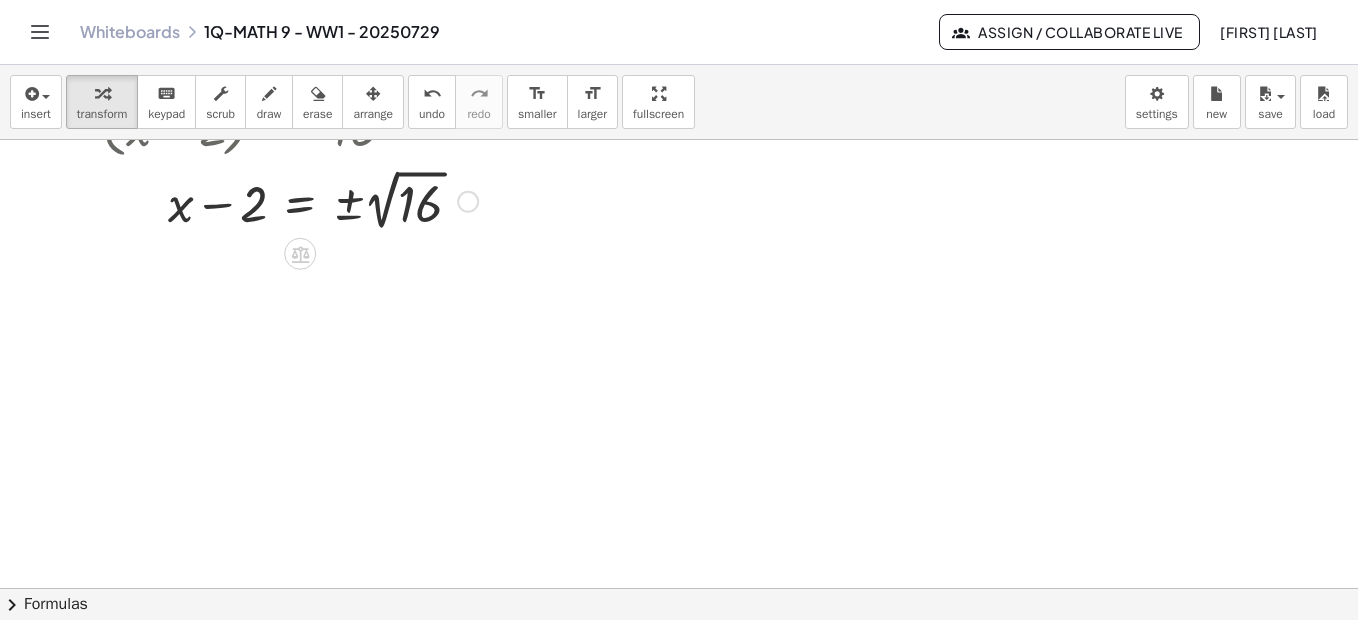 click at bounding box center [290, 200] 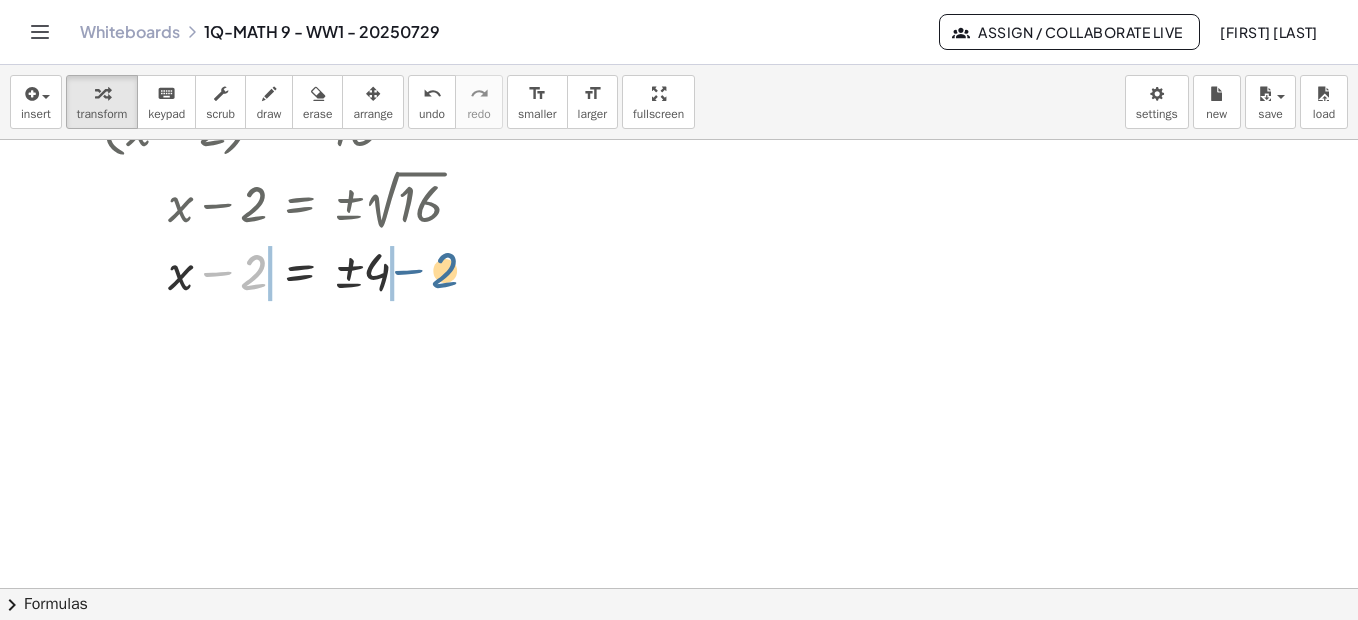 drag, startPoint x: 253, startPoint y: 279, endPoint x: 445, endPoint y: 277, distance: 192.01042 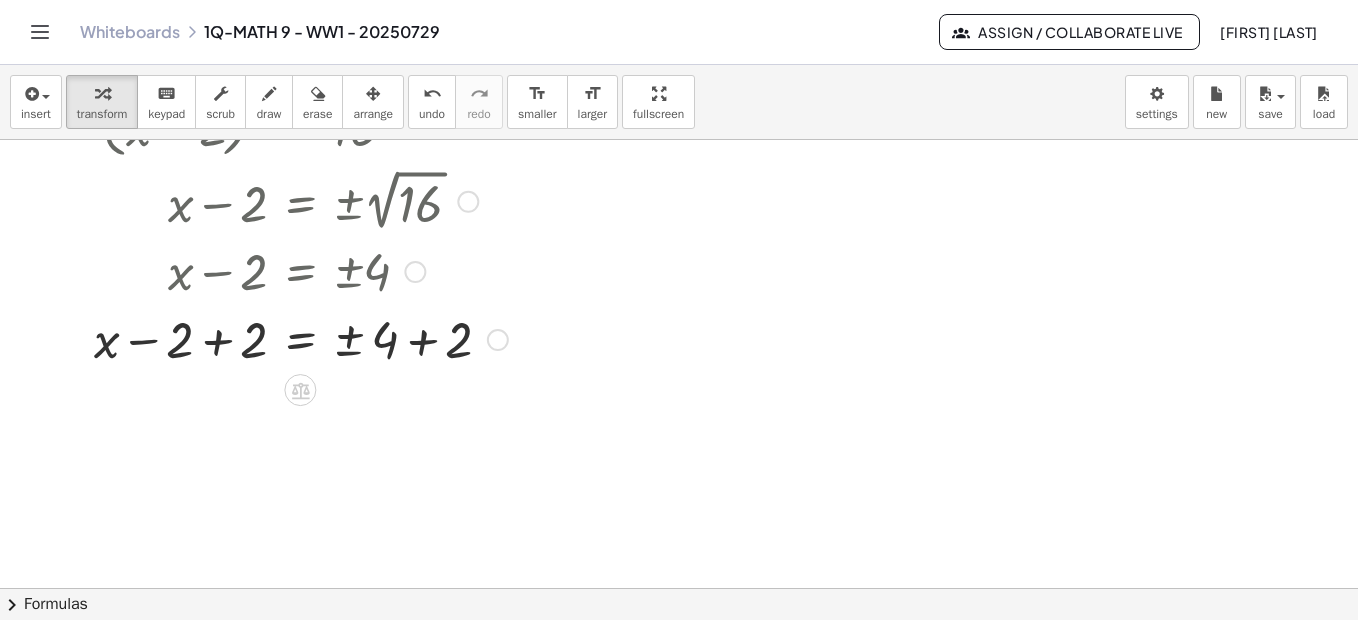click at bounding box center [301, 338] 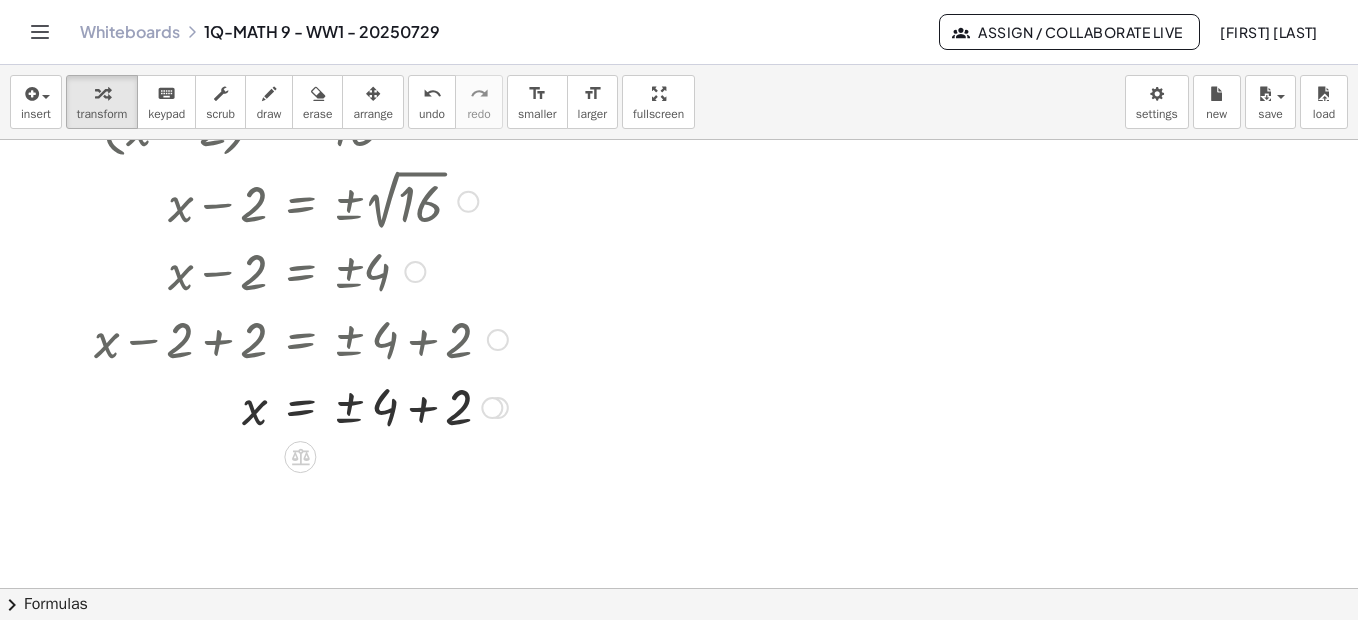 click at bounding box center [301, 406] 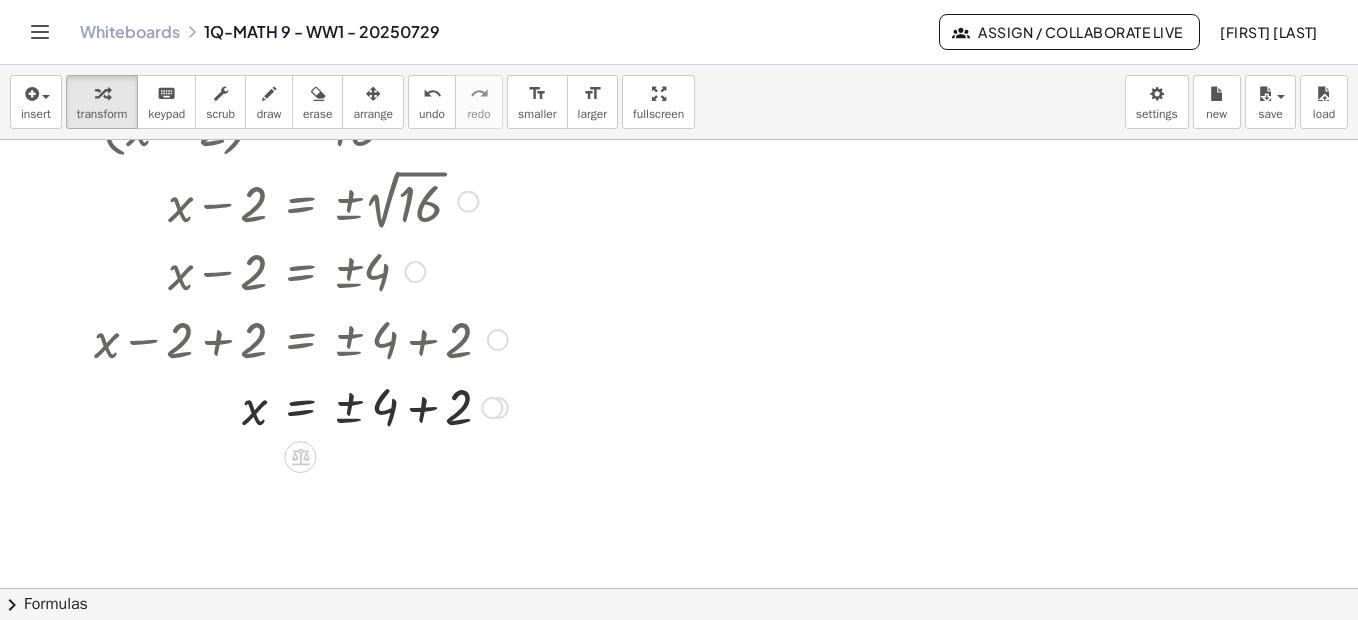 click at bounding box center (301, 406) 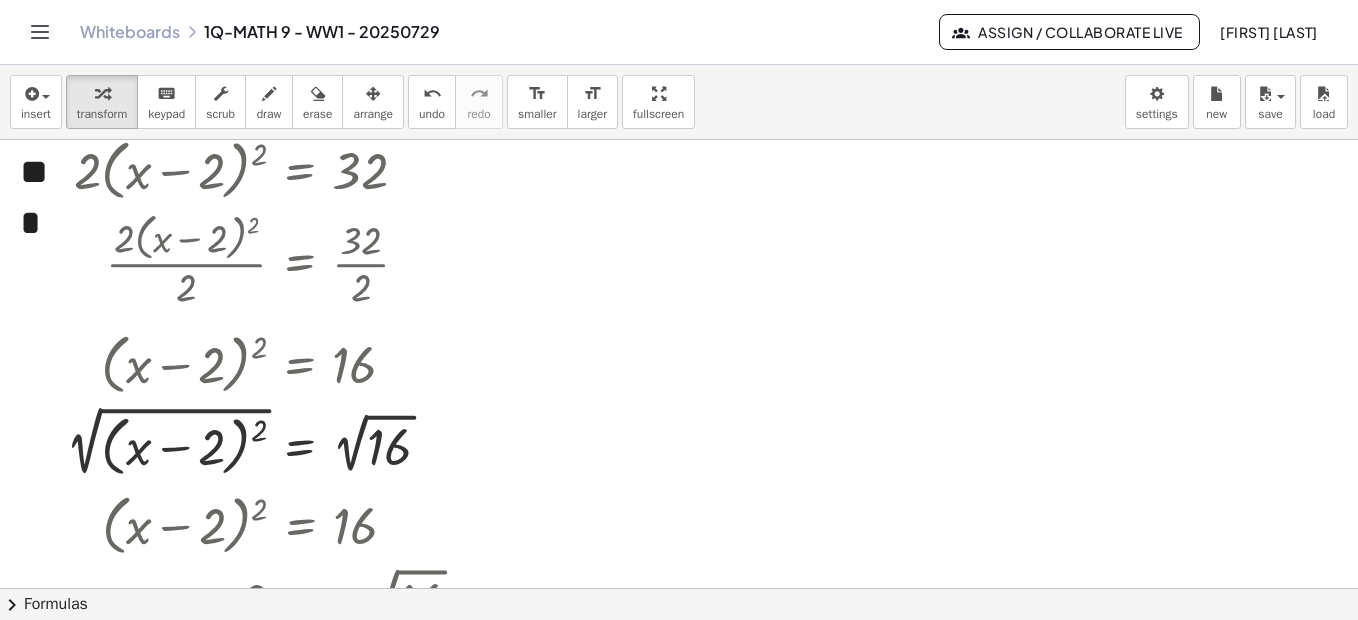 scroll, scrollTop: 2611, scrollLeft: 0, axis: vertical 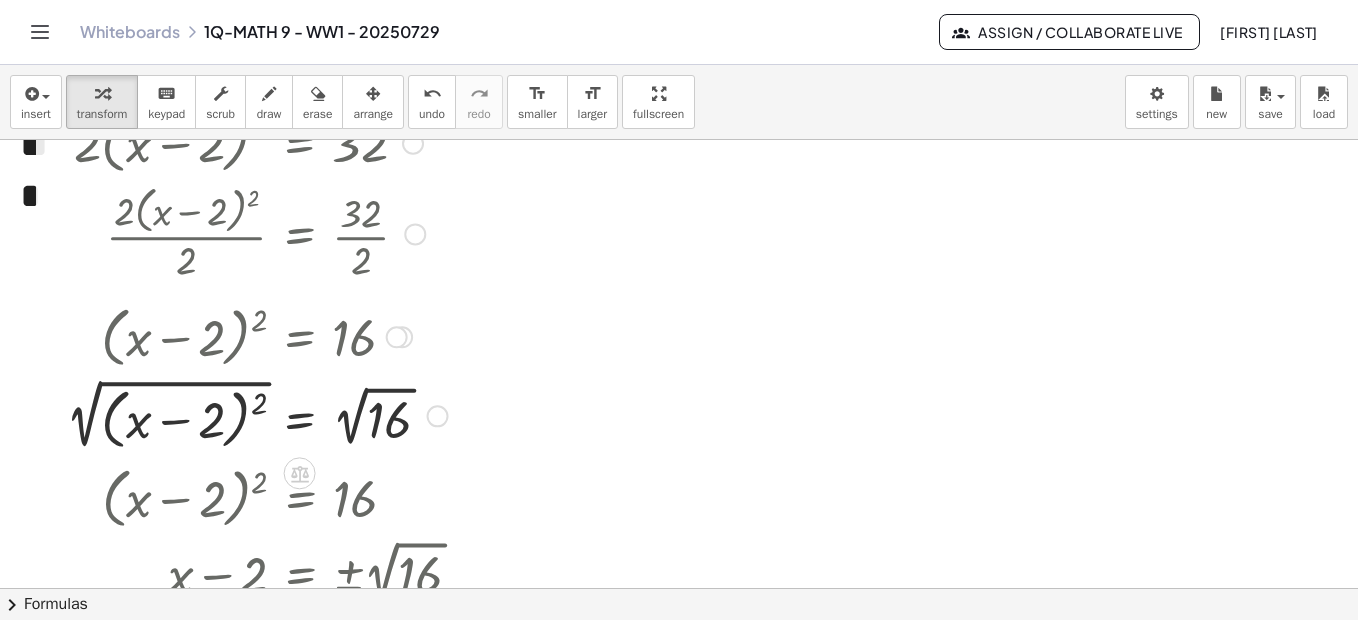 click on "Transform line Copy line as LaTeX Copy derivation as LaTeX Expand new lines: On" at bounding box center [438, 416] 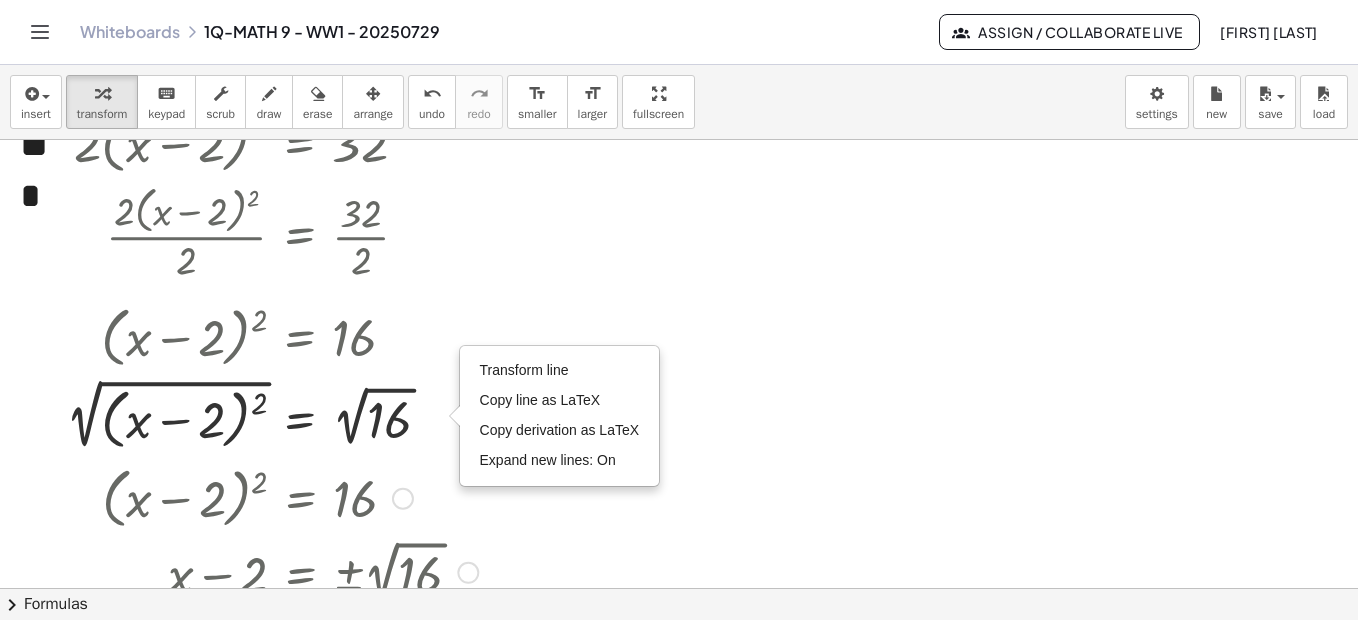 click at bounding box center [403, 499] 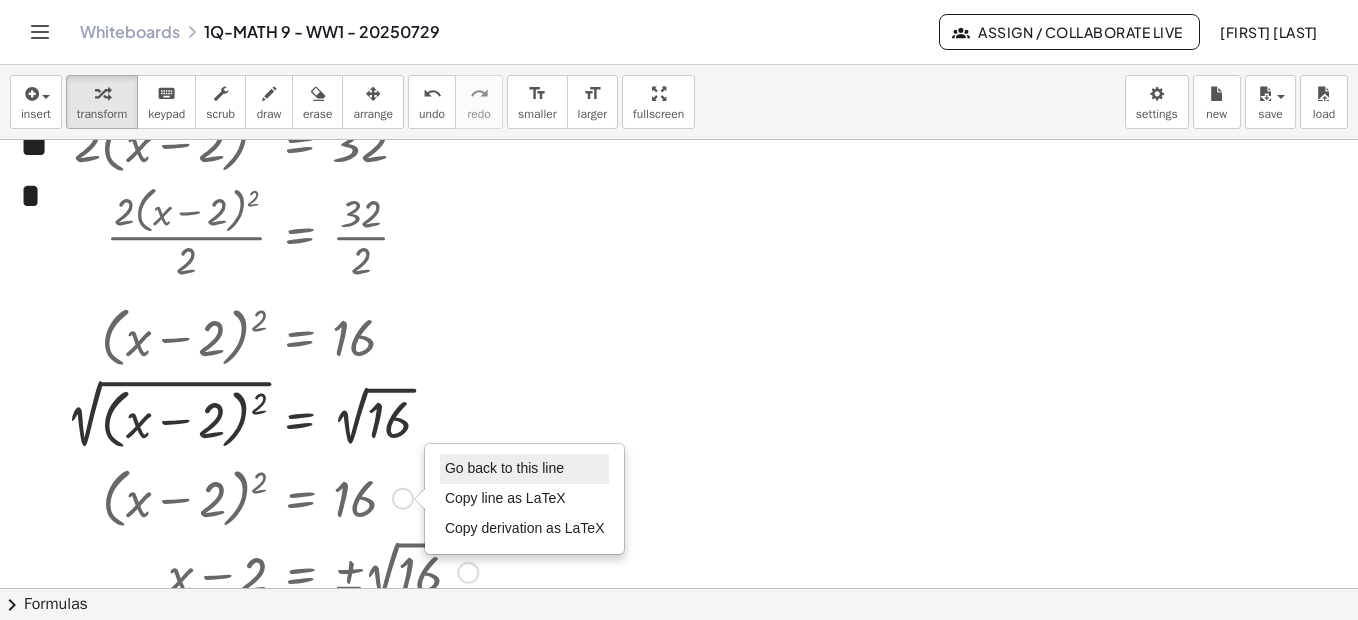 click on "Go back to this line" at bounding box center (525, 469) 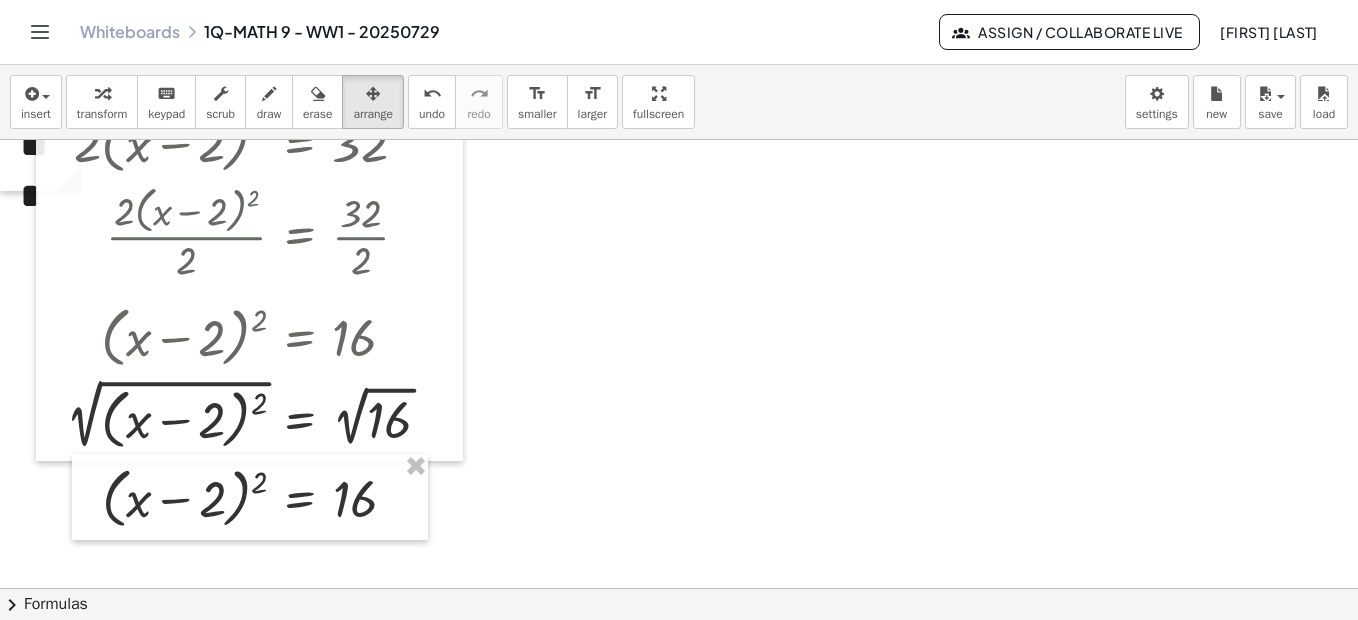 drag, startPoint x: 372, startPoint y: 102, endPoint x: 450, endPoint y: 241, distance: 159.38947 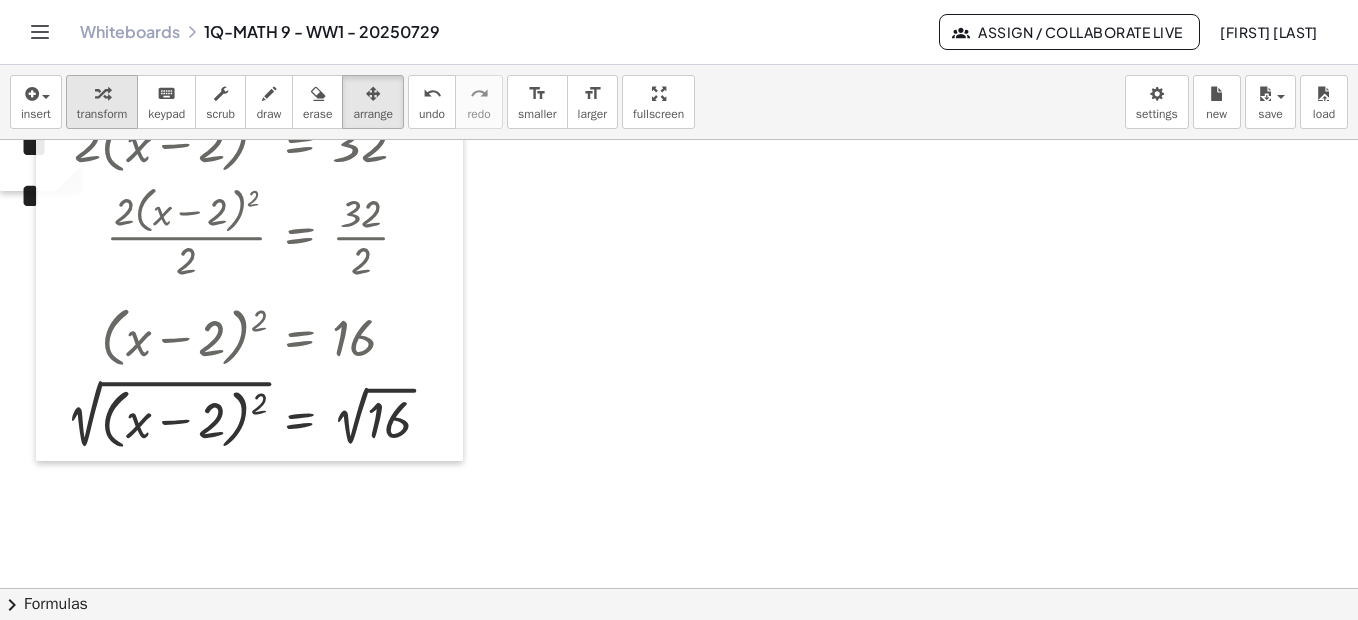 drag, startPoint x: 72, startPoint y: 104, endPoint x: 433, endPoint y: 184, distance: 369.75803 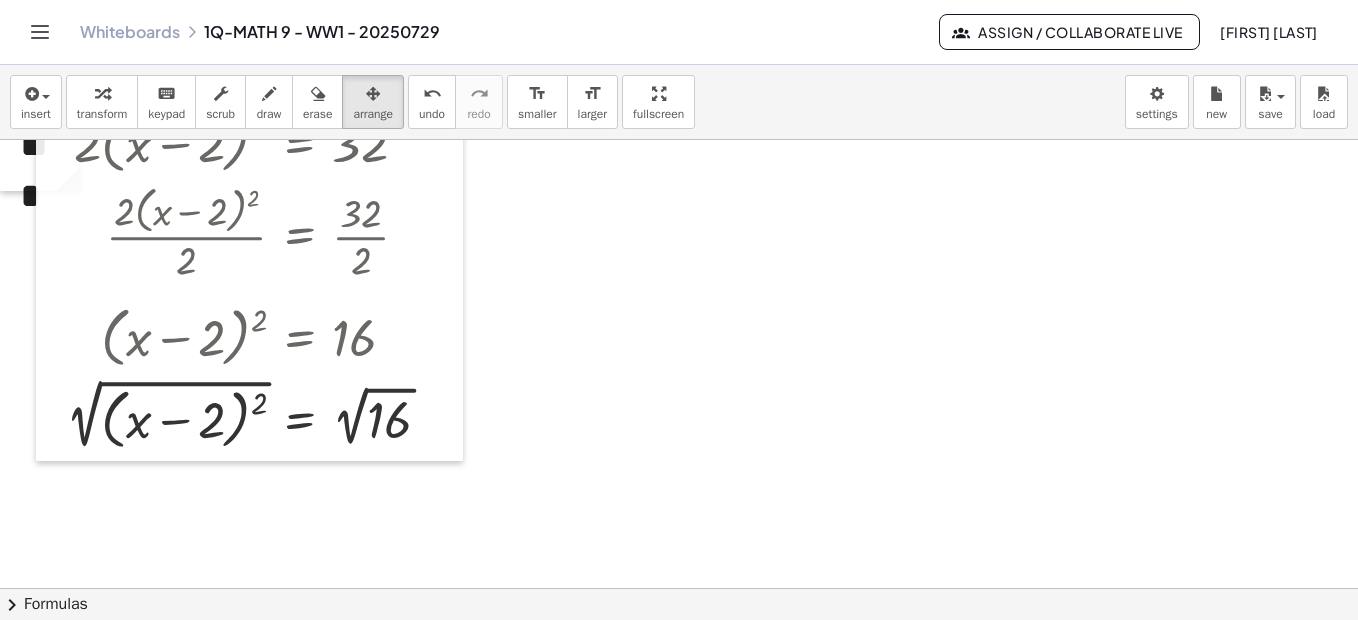 click on "transform" at bounding box center (102, 102) 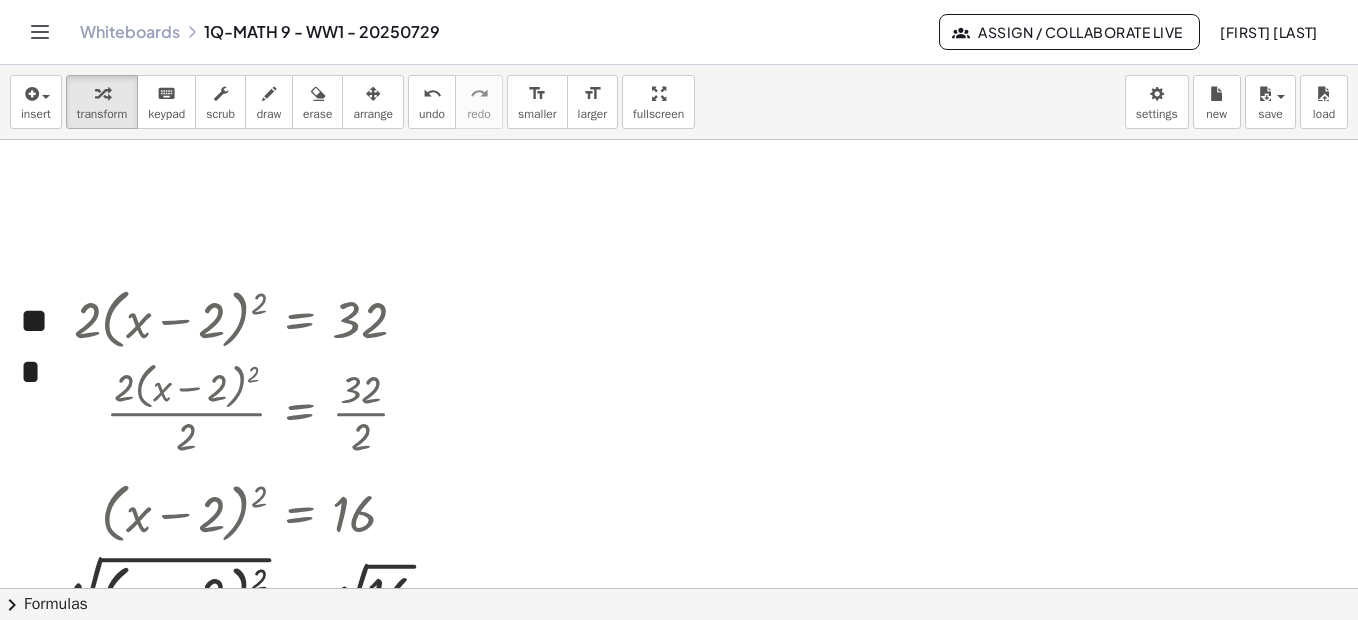 scroll, scrollTop: 2426, scrollLeft: 0, axis: vertical 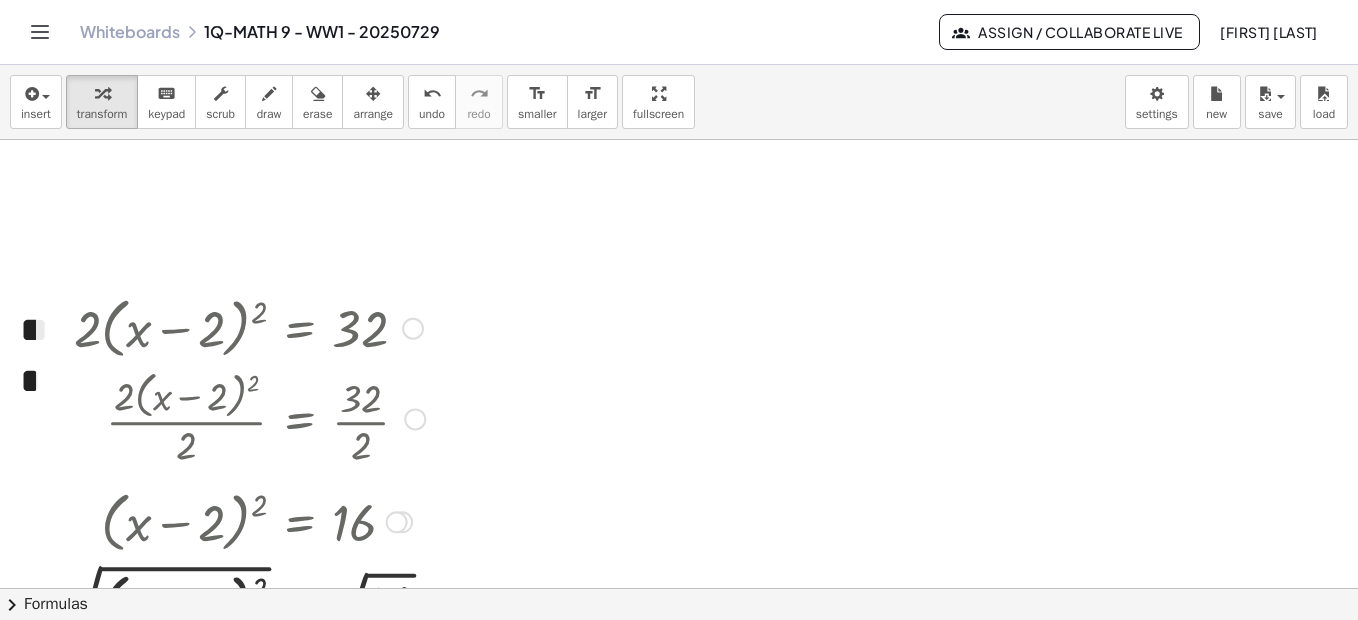click at bounding box center (413, 329) 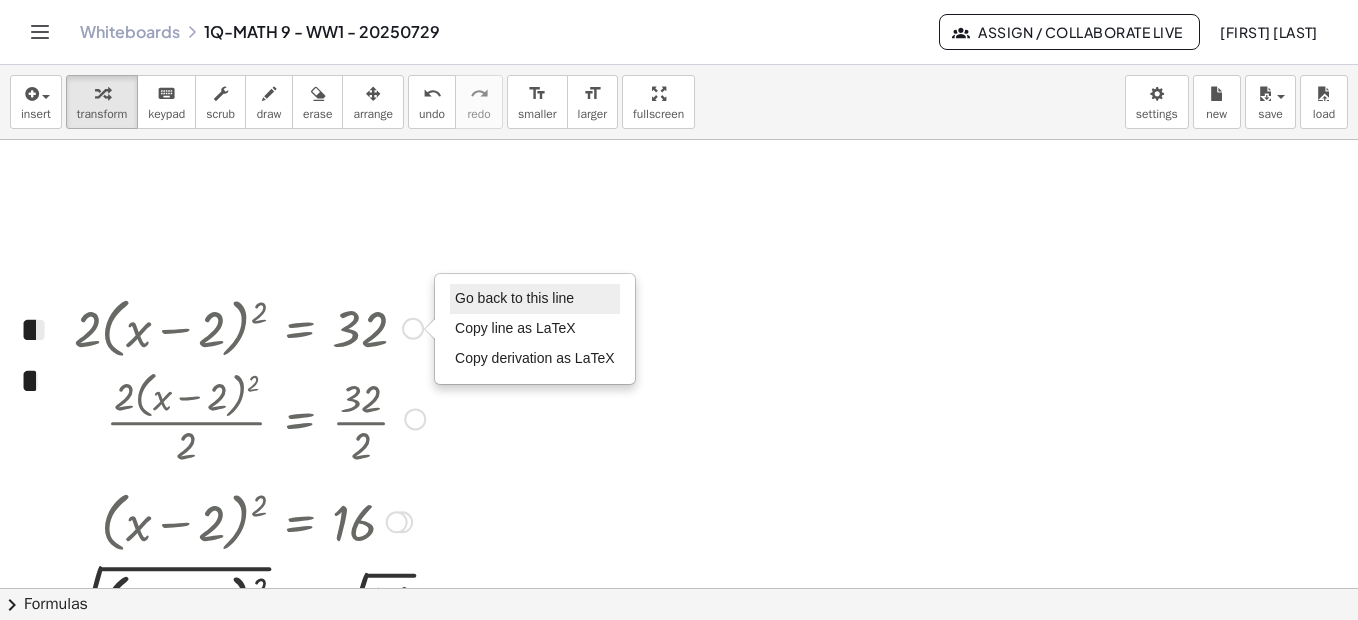 click on "Go back to this line" at bounding box center (514, 298) 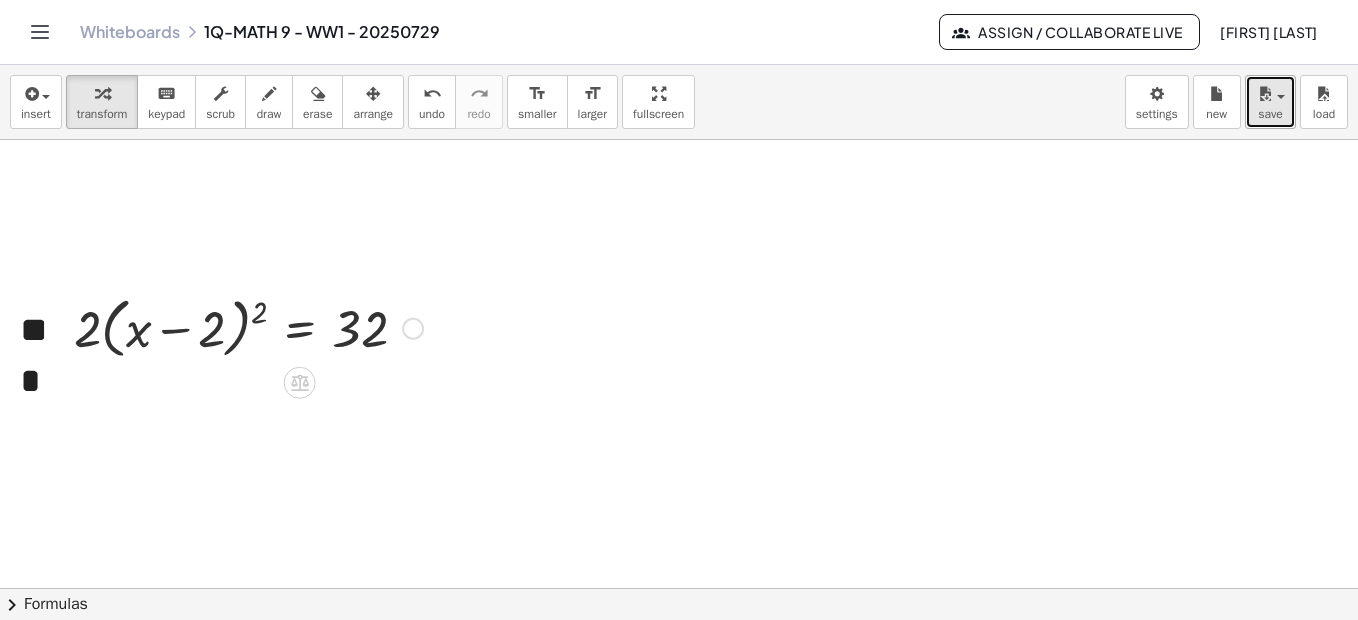 click on "save" at bounding box center (1270, 114) 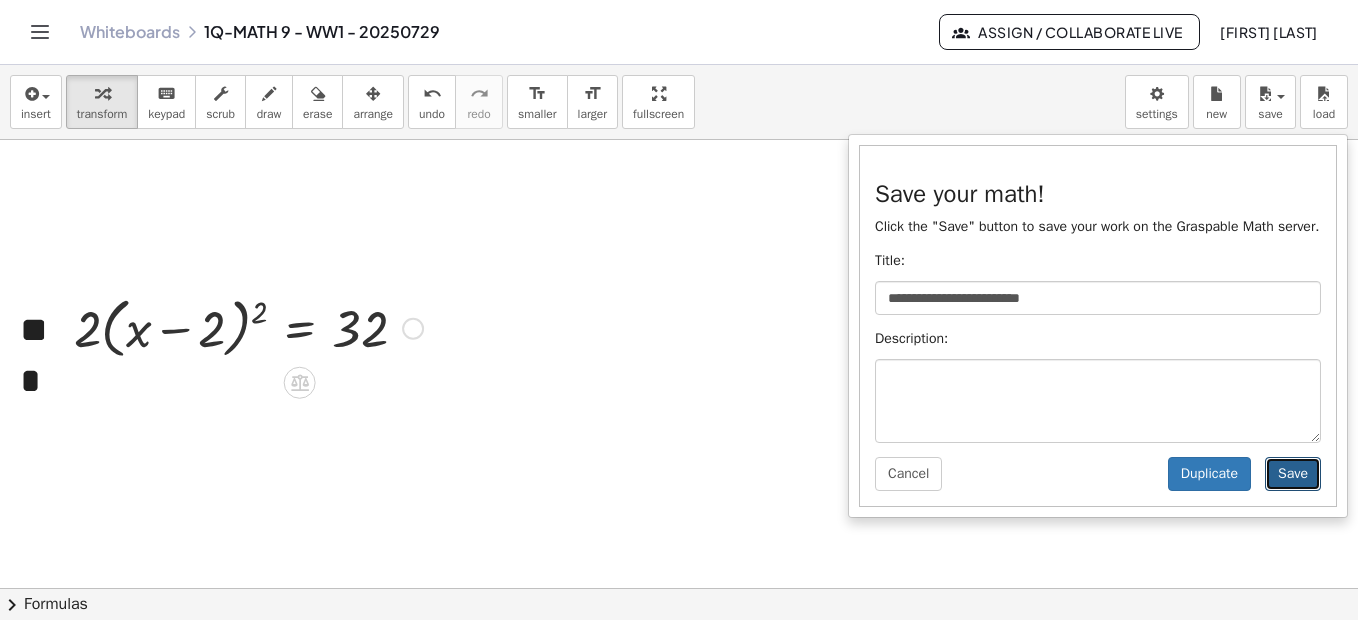 click on "Save" at bounding box center (1293, 474) 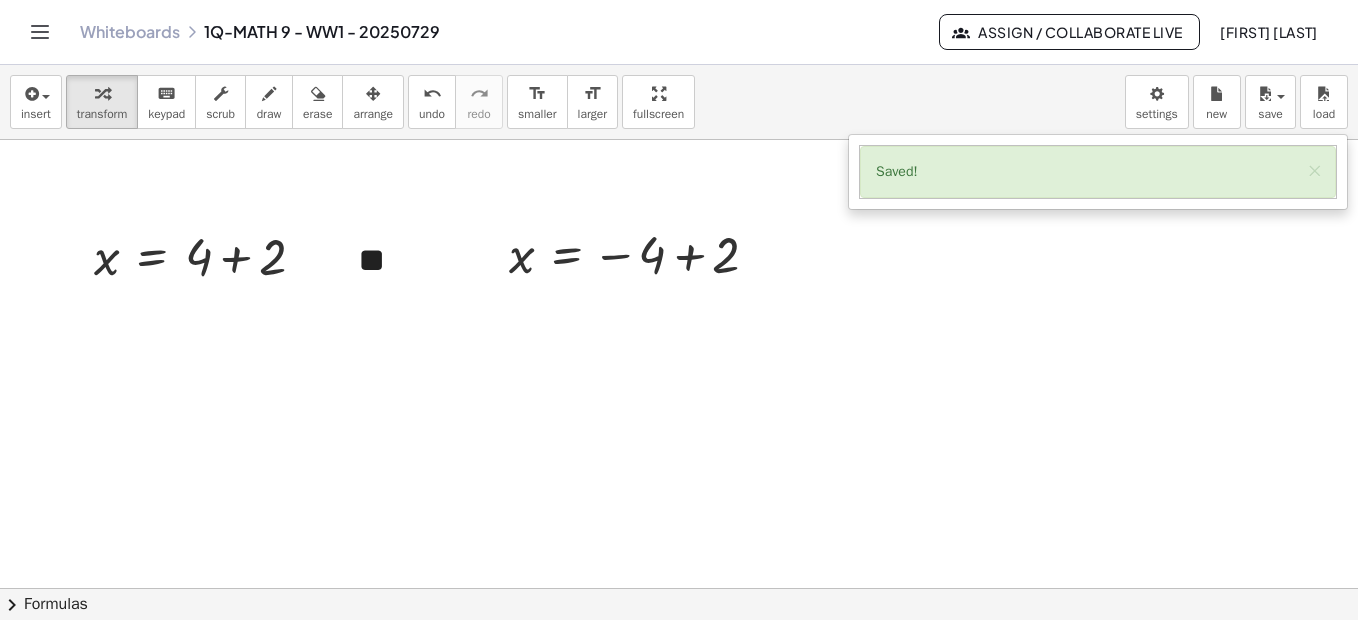scroll, scrollTop: 3086, scrollLeft: 0, axis: vertical 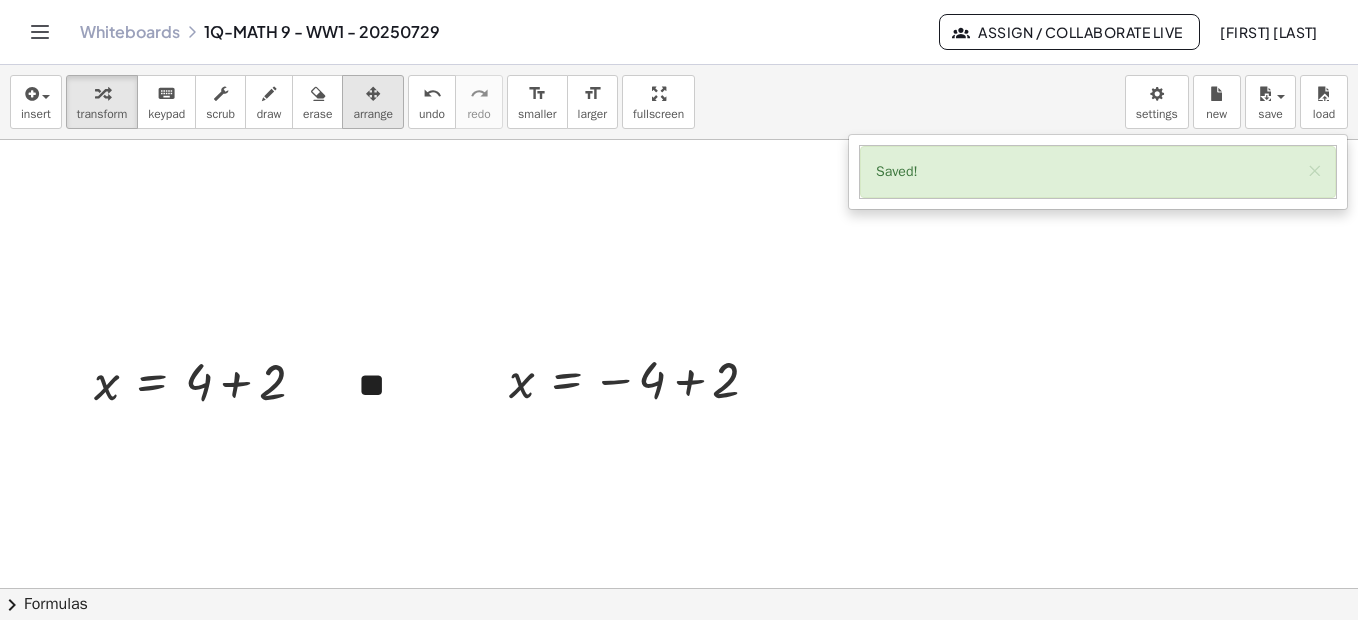 drag, startPoint x: 374, startPoint y: 106, endPoint x: 365, endPoint y: 126, distance: 21.931713 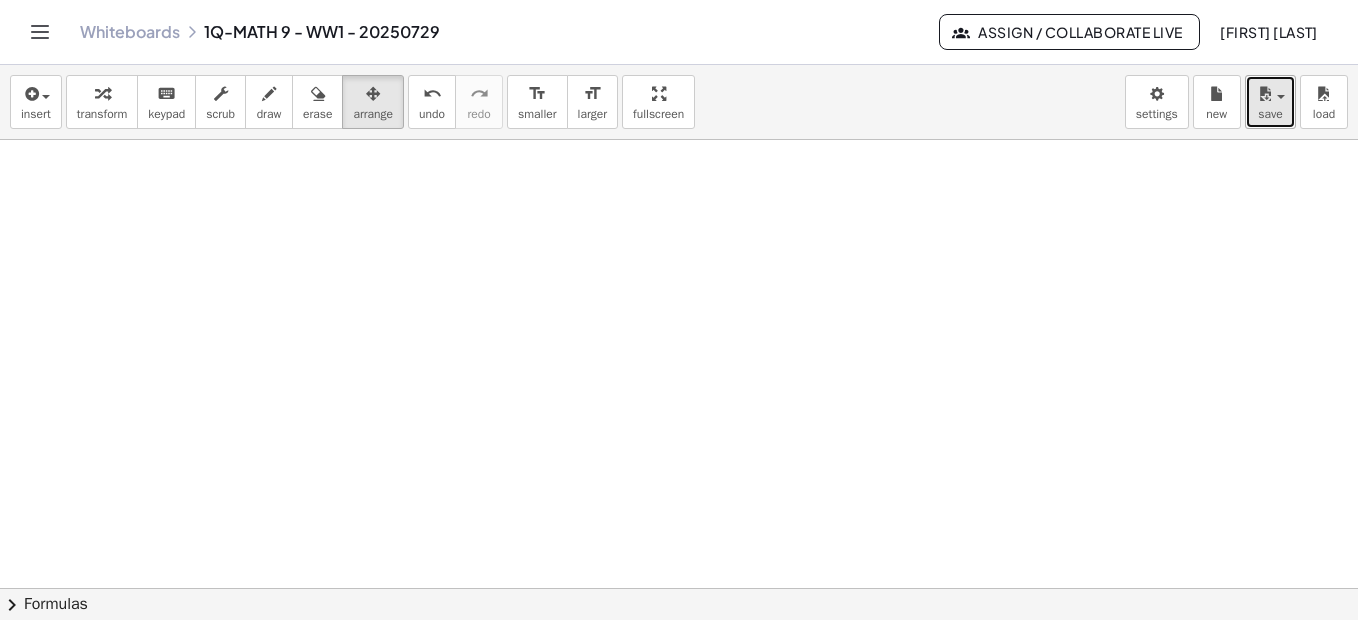 click on "save" at bounding box center (1270, 114) 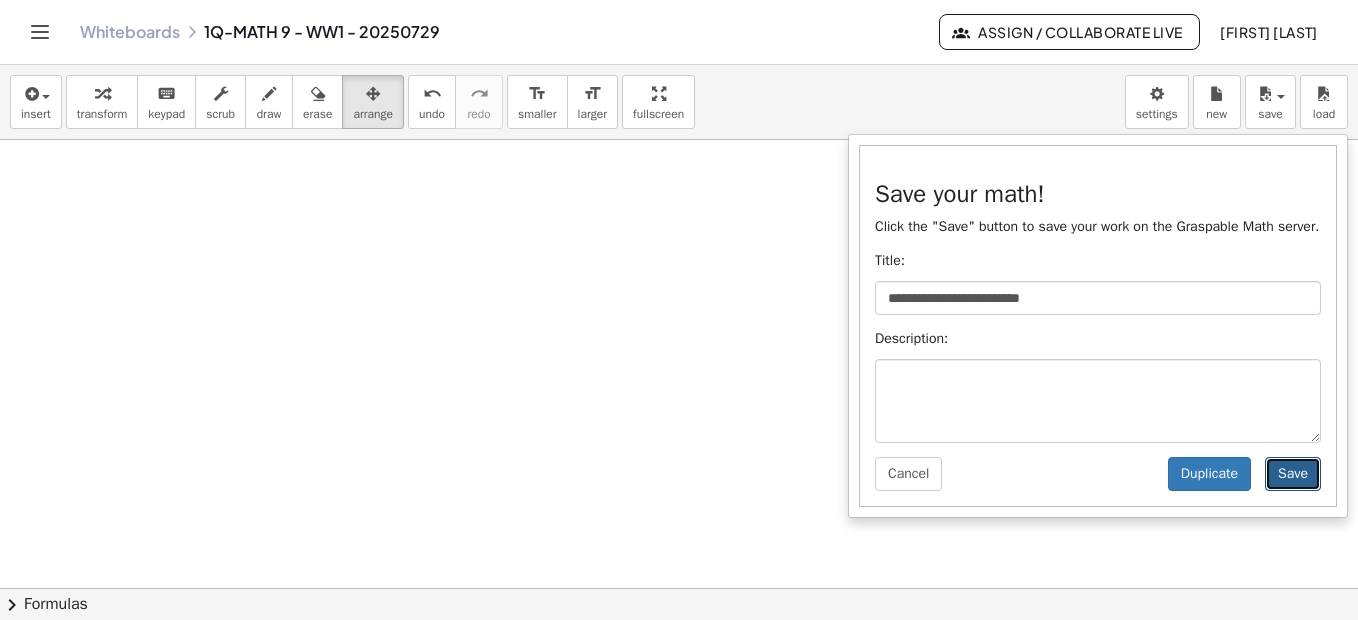click on "Save" at bounding box center [1293, 474] 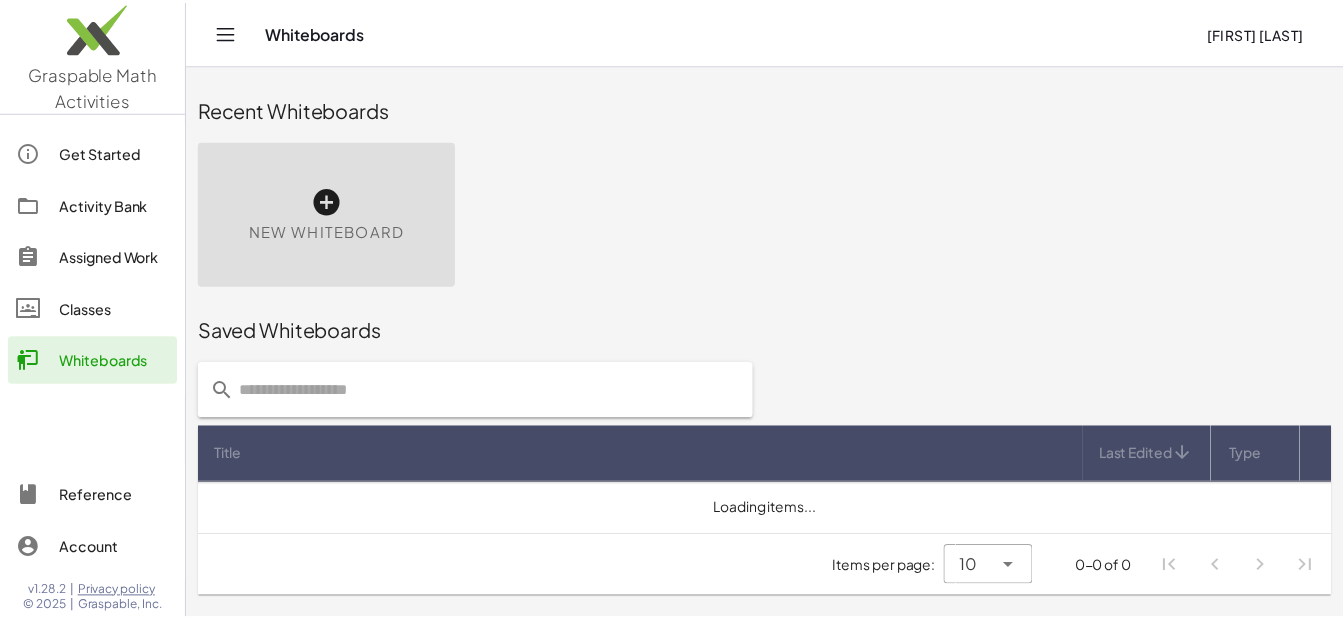 scroll, scrollTop: 0, scrollLeft: 0, axis: both 